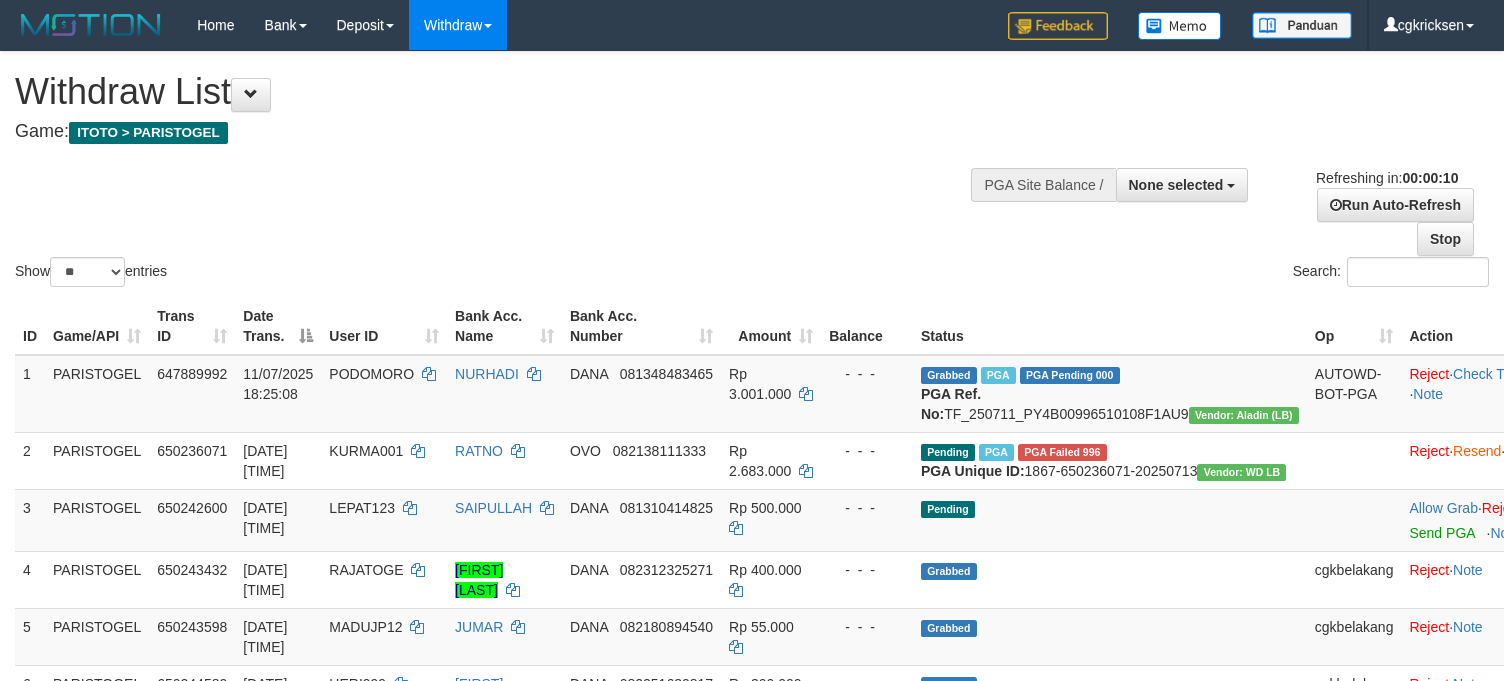 select 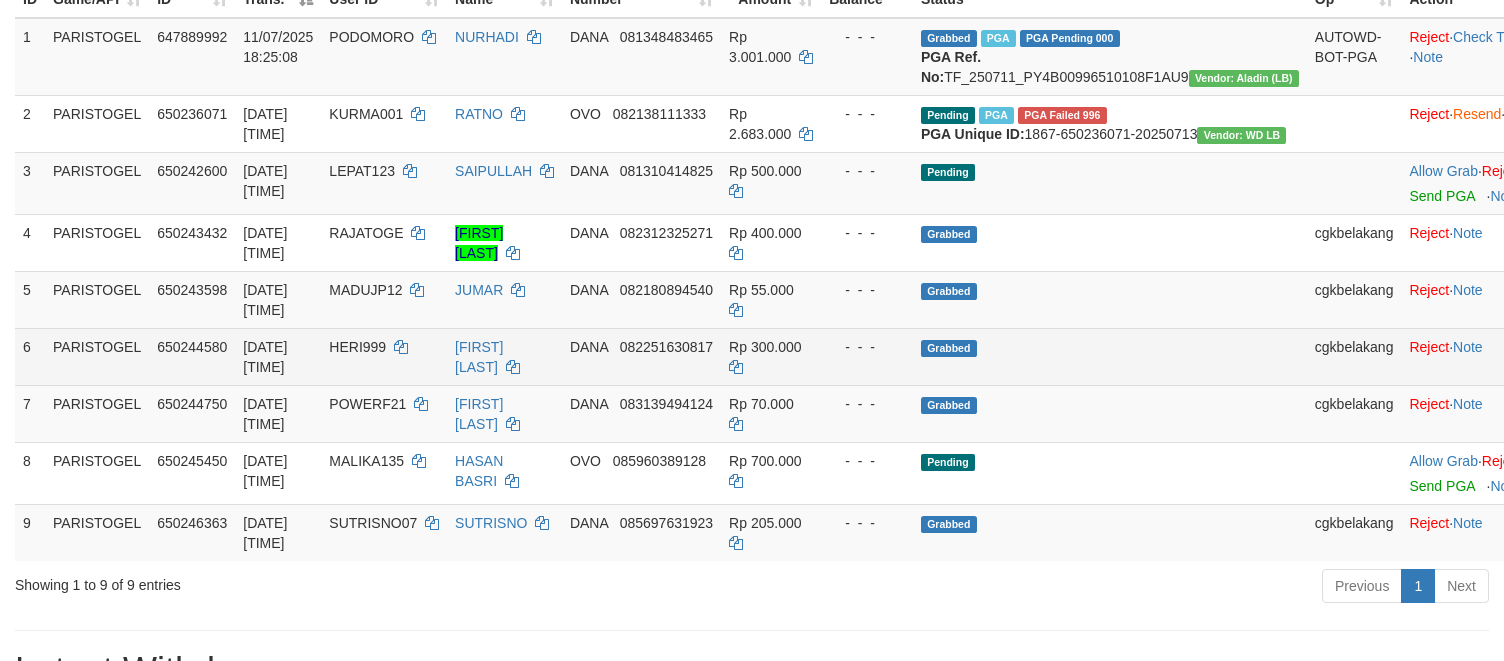 scroll, scrollTop: 400, scrollLeft: 0, axis: vertical 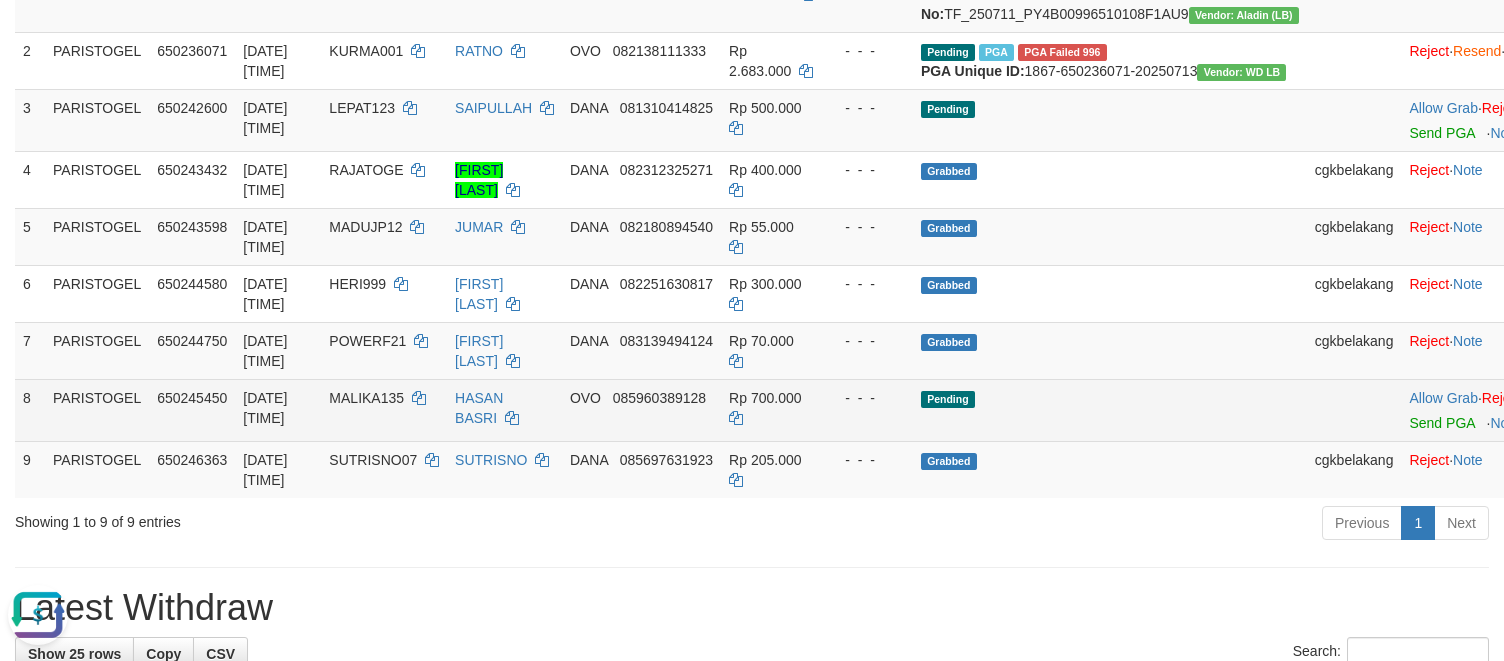 click on "MALIKA135" at bounding box center (384, 410) 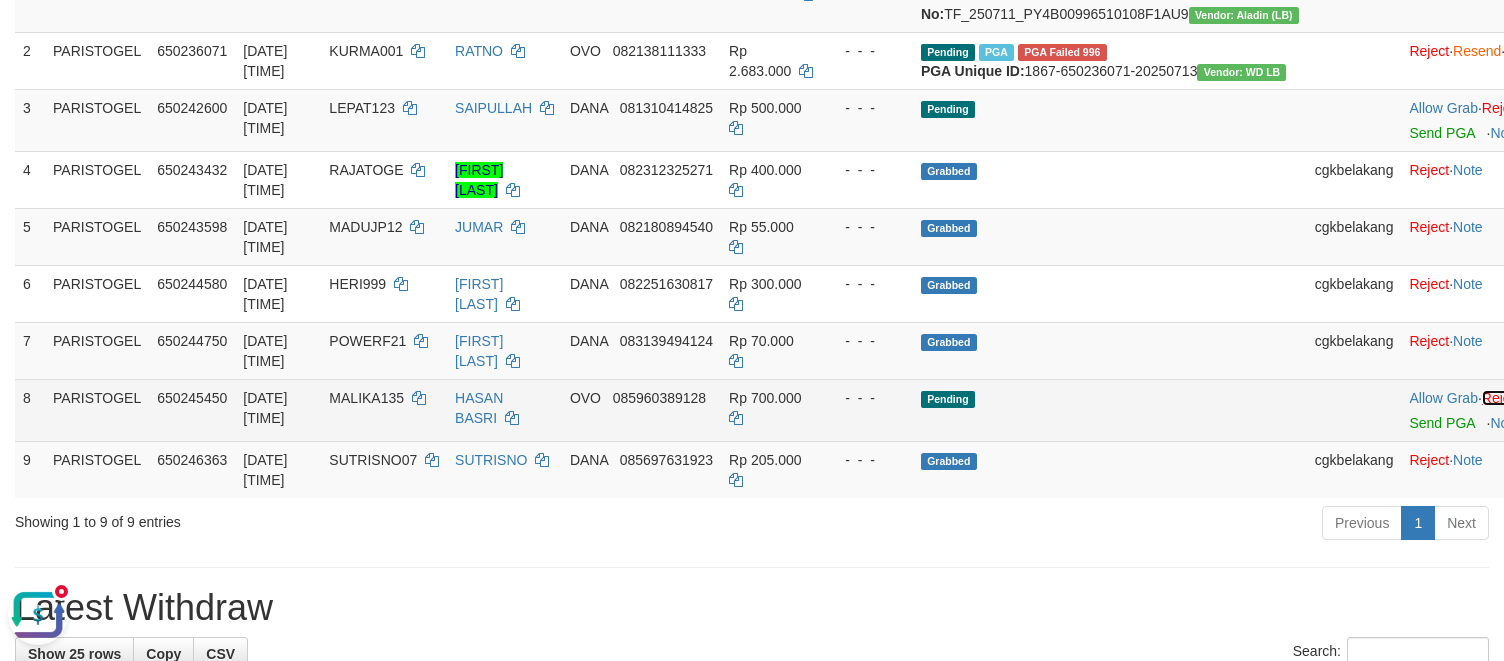 click on "Reject" at bounding box center [1502, 398] 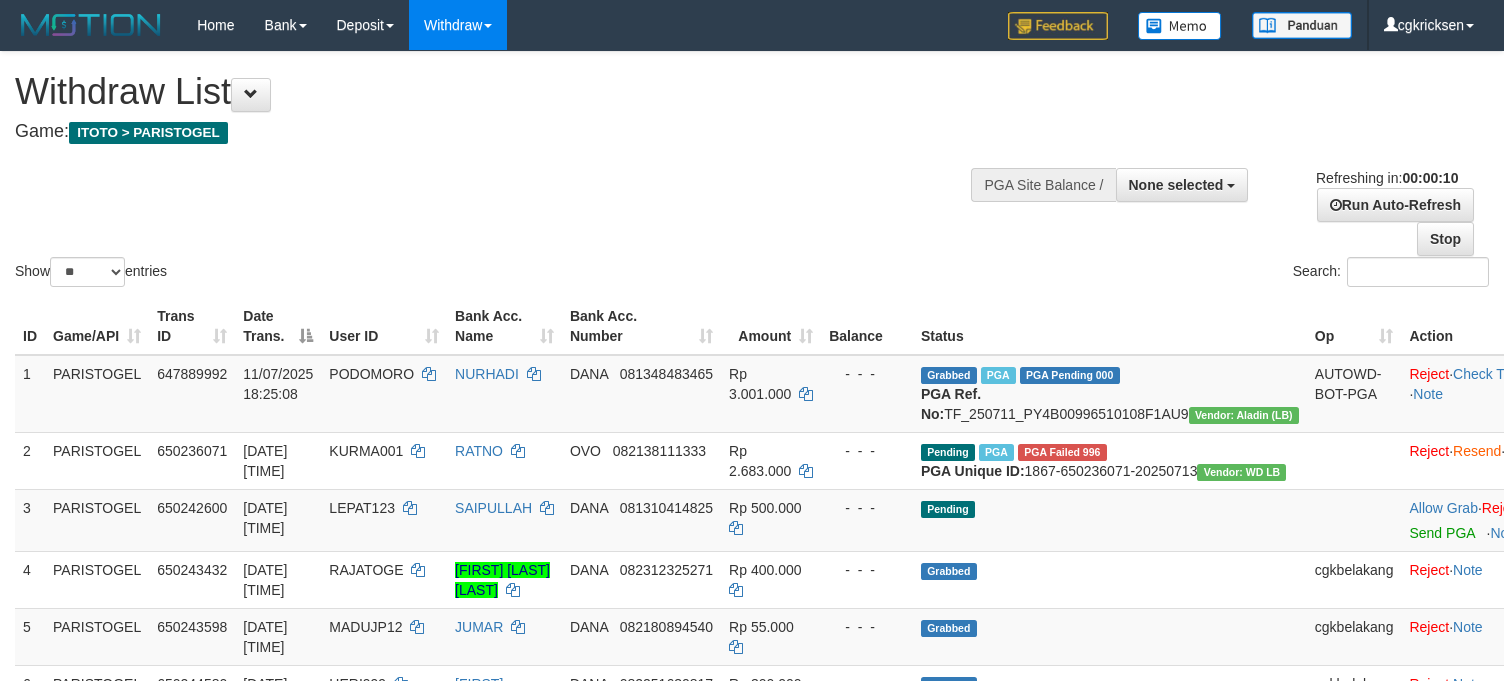 select 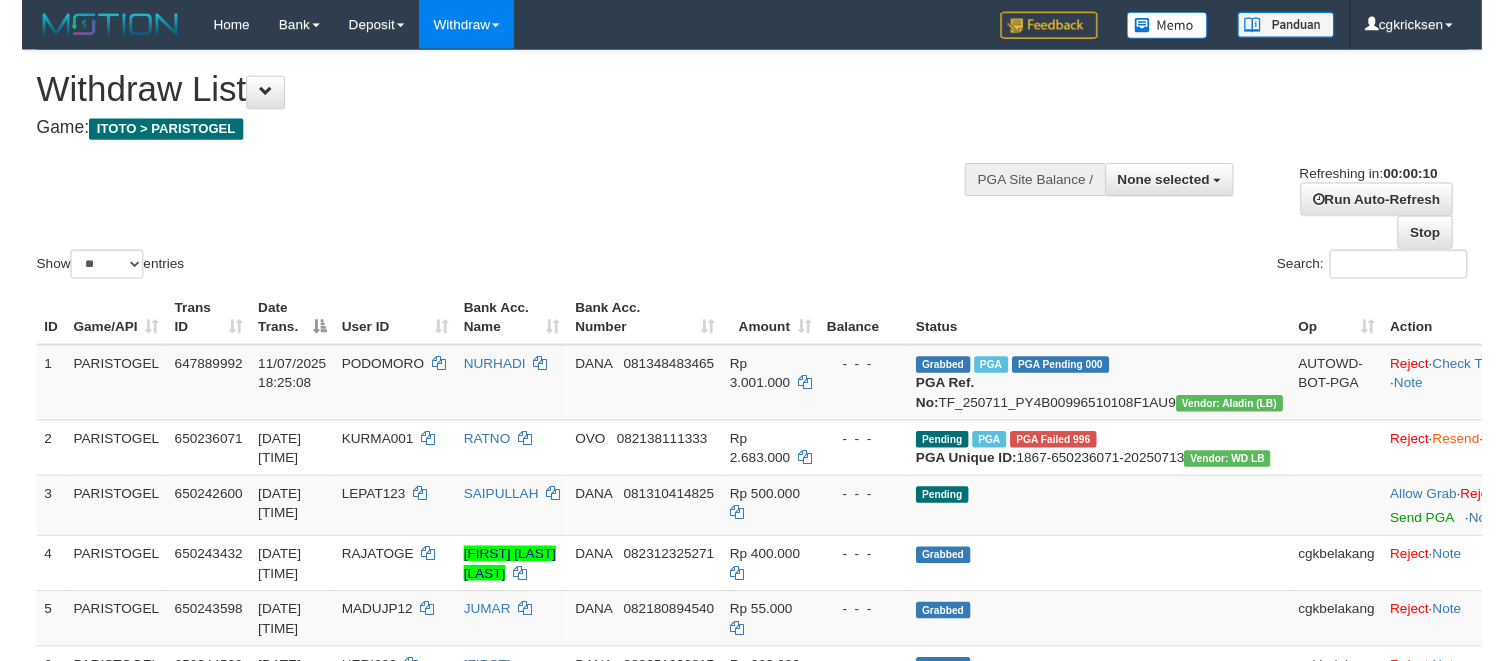scroll, scrollTop: 0, scrollLeft: 0, axis: both 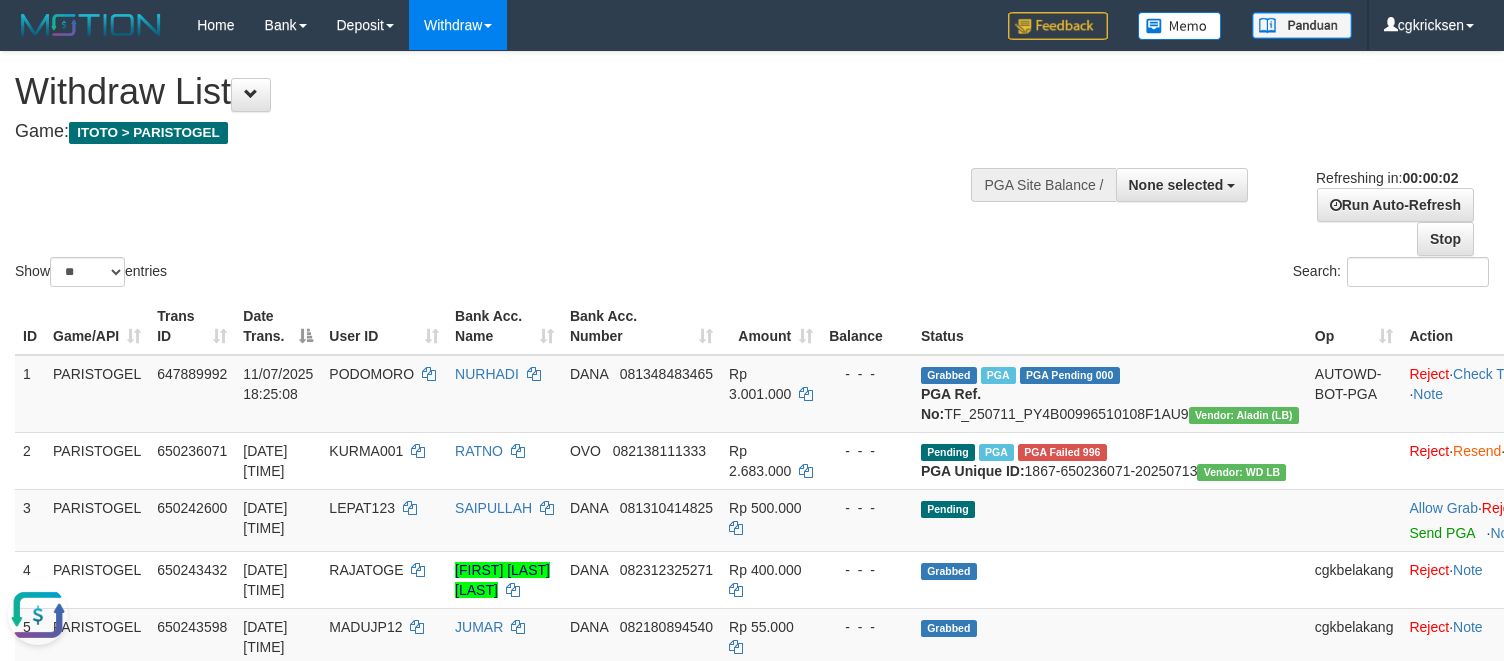click on "Show  ** ** ** ***  entries Search:" at bounding box center [752, 171] 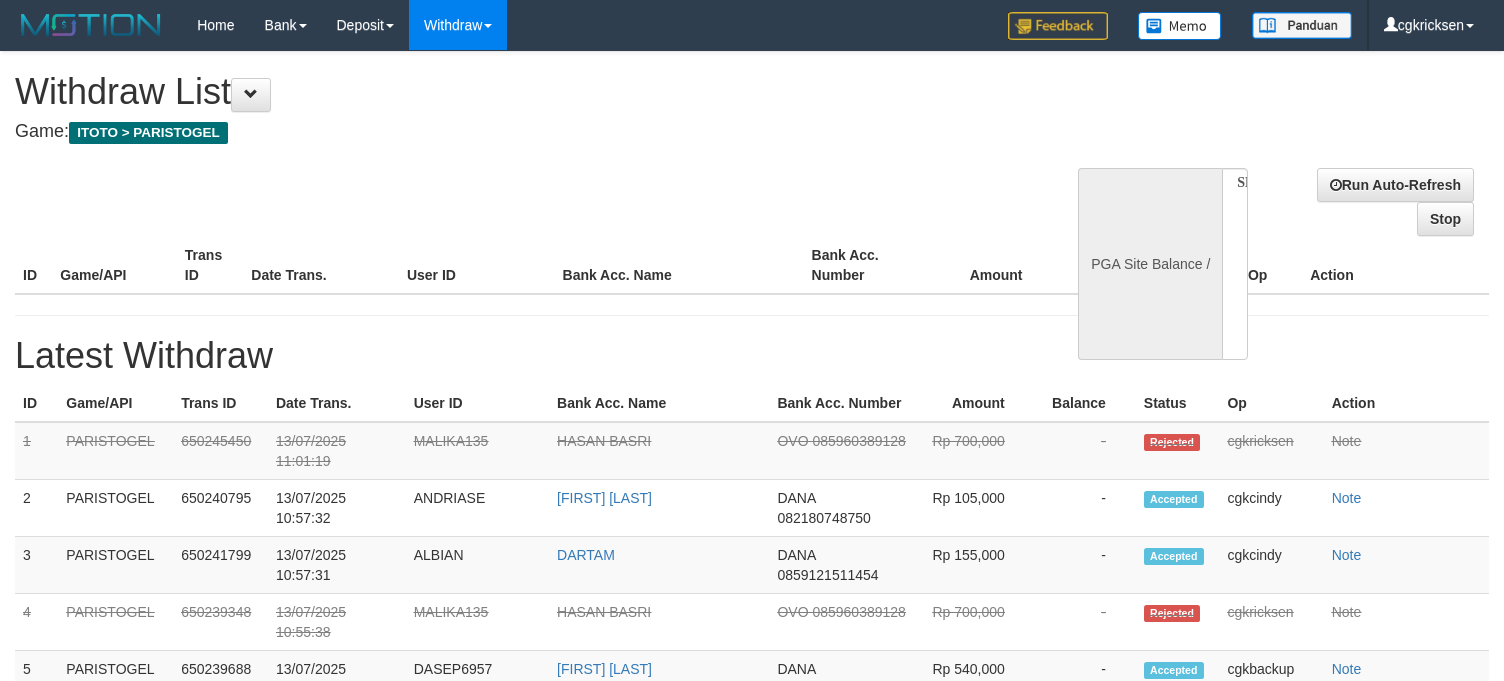 select 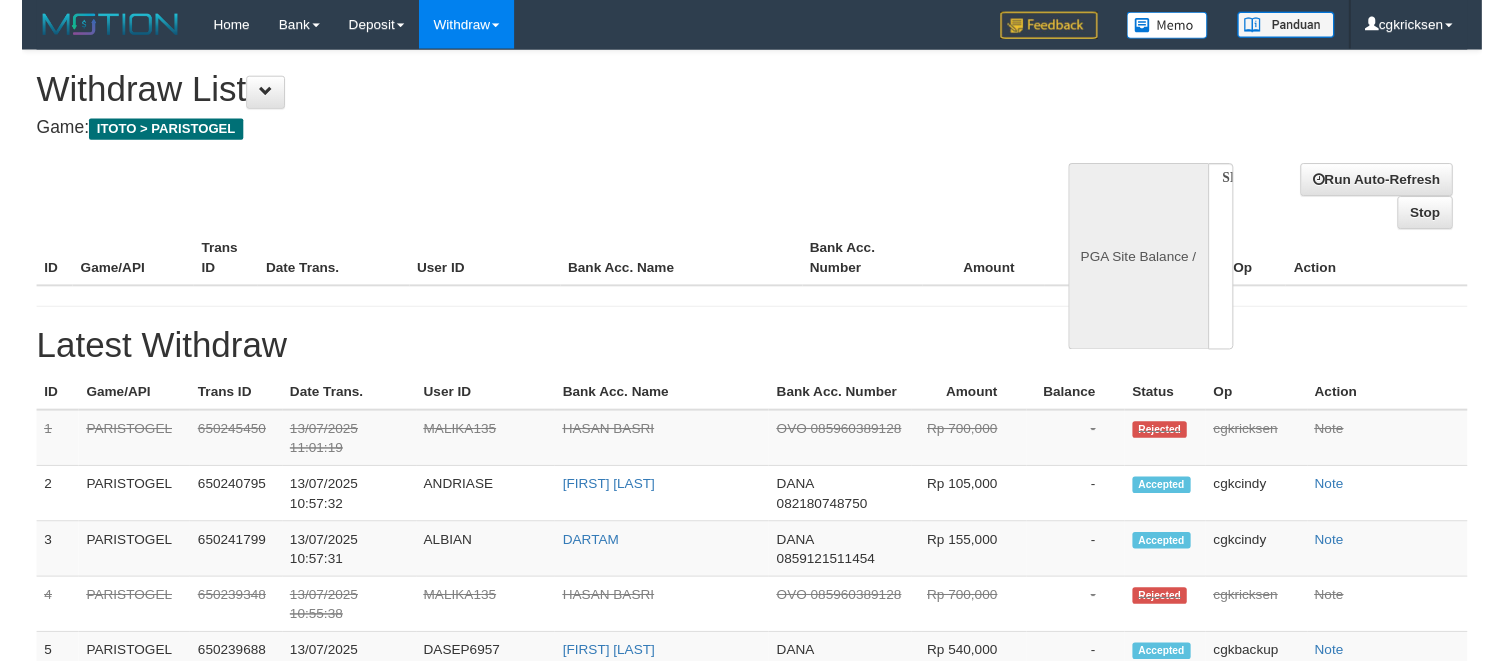 scroll, scrollTop: 0, scrollLeft: 0, axis: both 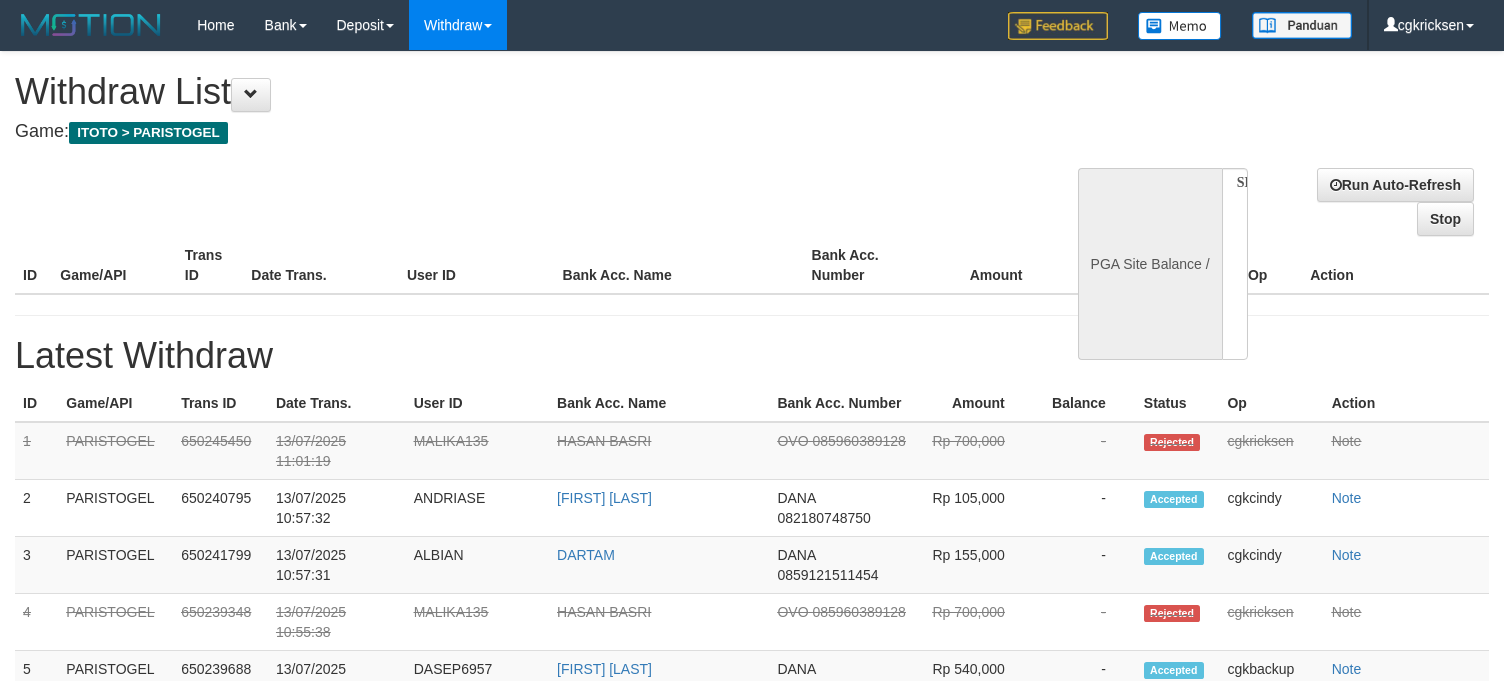 select on "**" 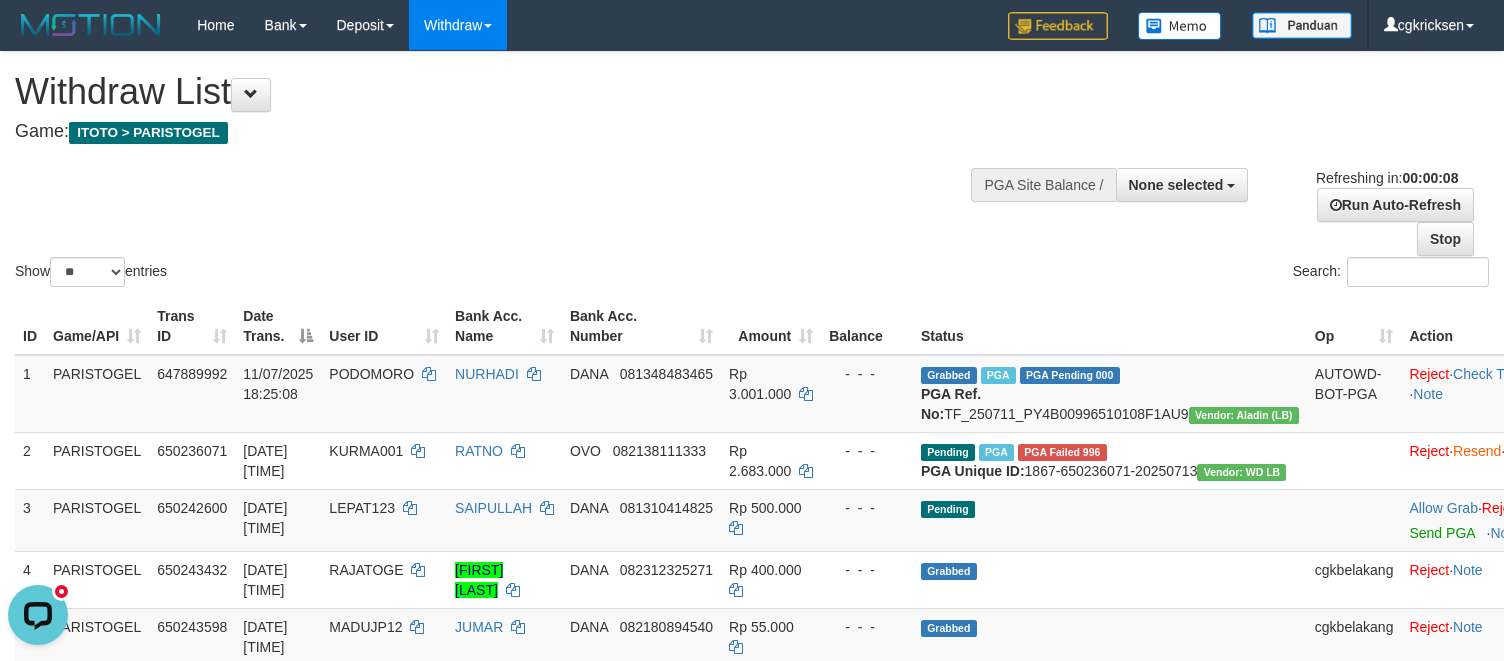 scroll, scrollTop: 0, scrollLeft: 0, axis: both 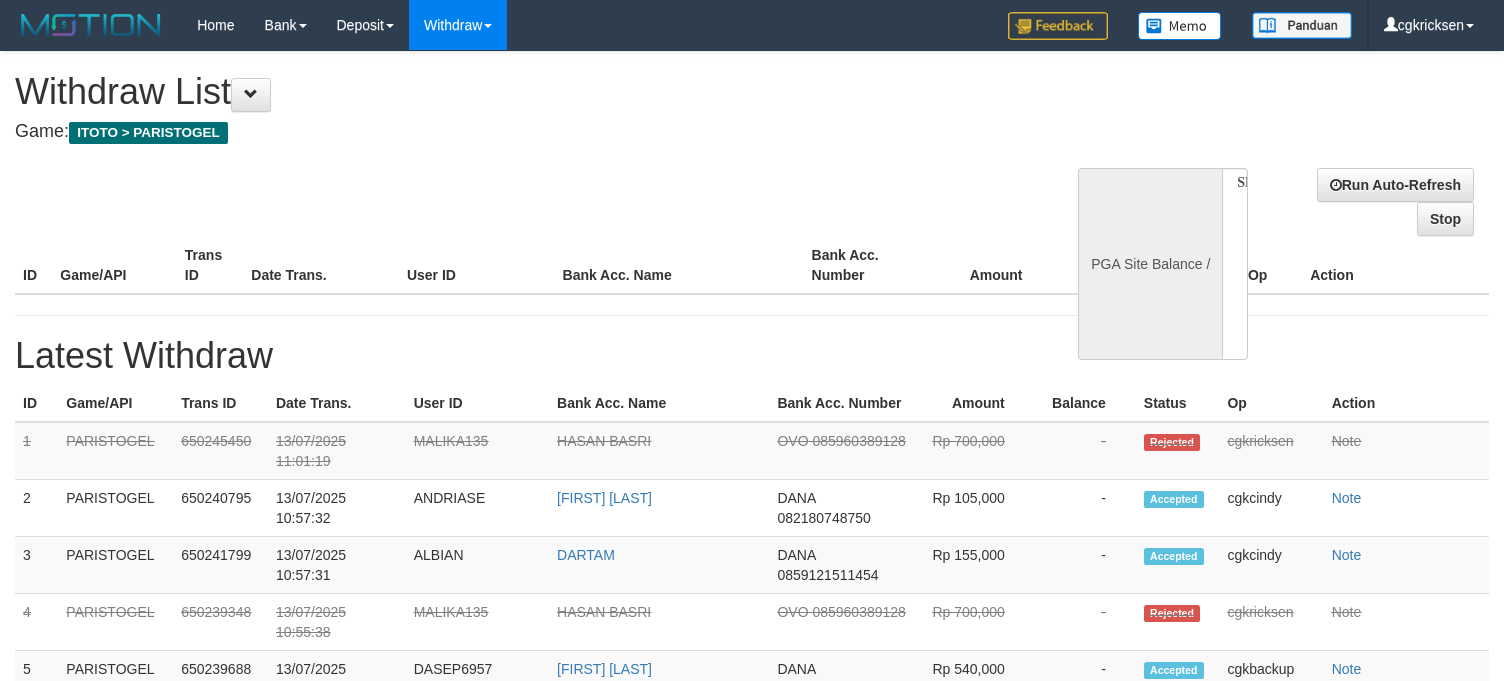 select 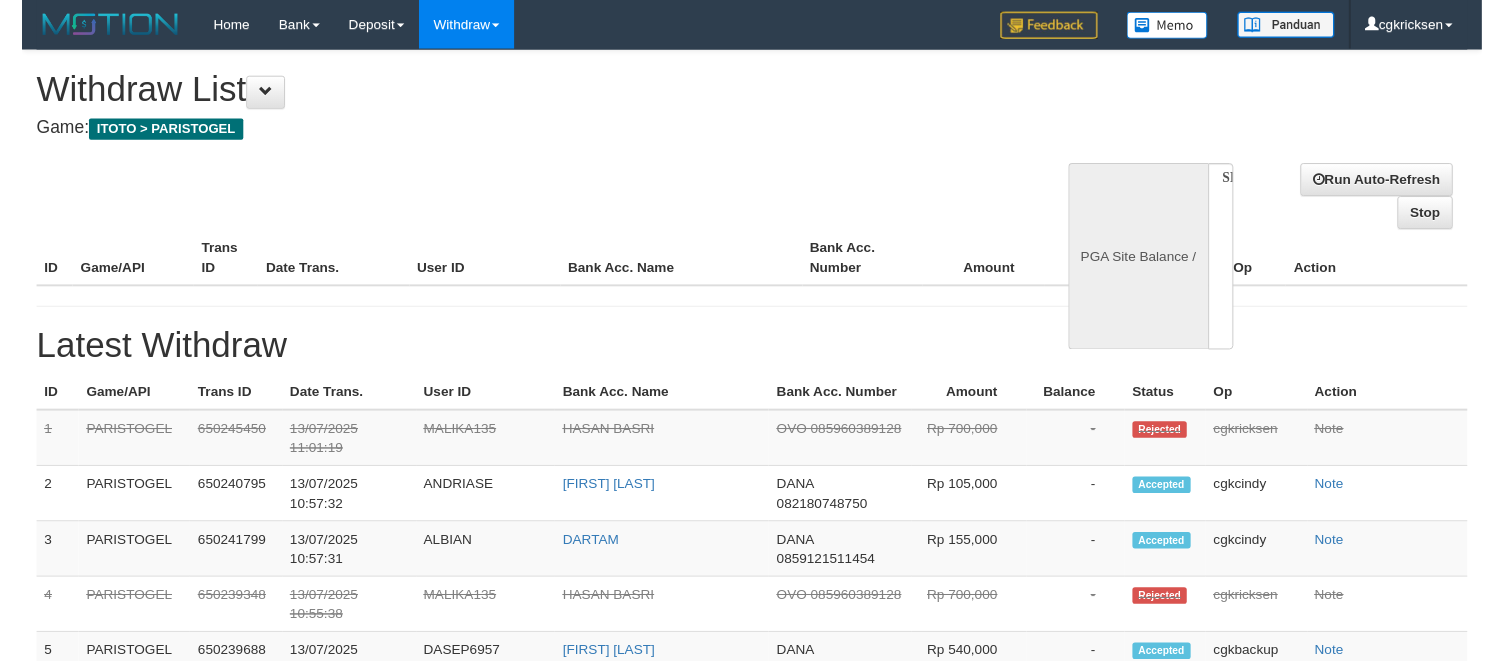 scroll, scrollTop: 0, scrollLeft: 0, axis: both 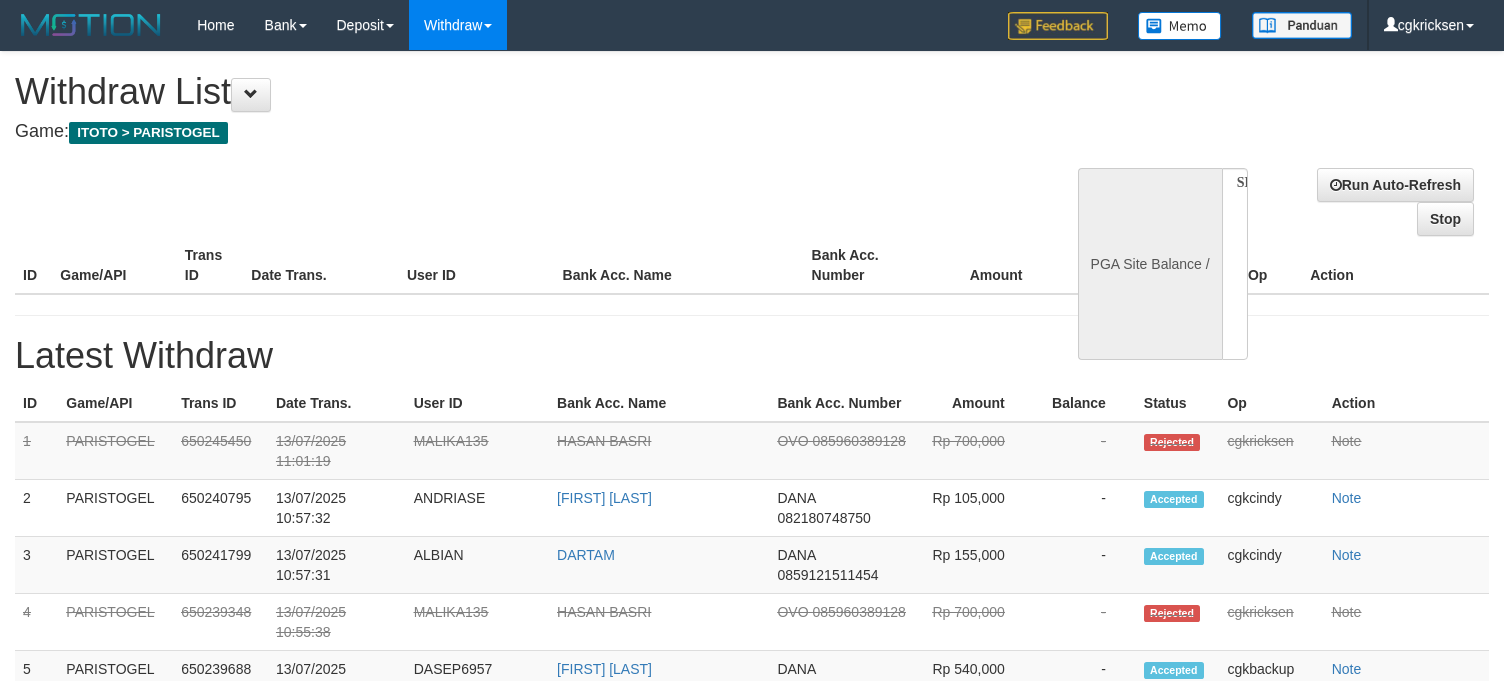select on "**" 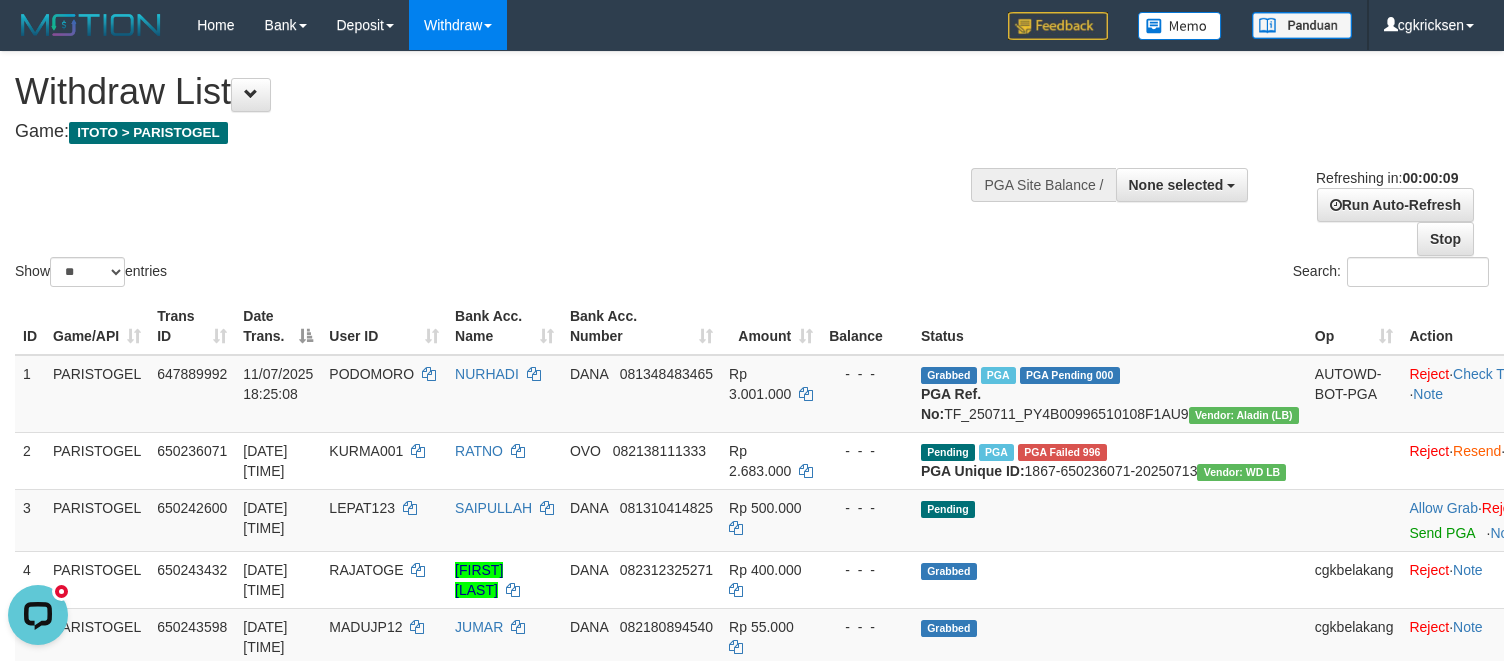 scroll, scrollTop: 0, scrollLeft: 0, axis: both 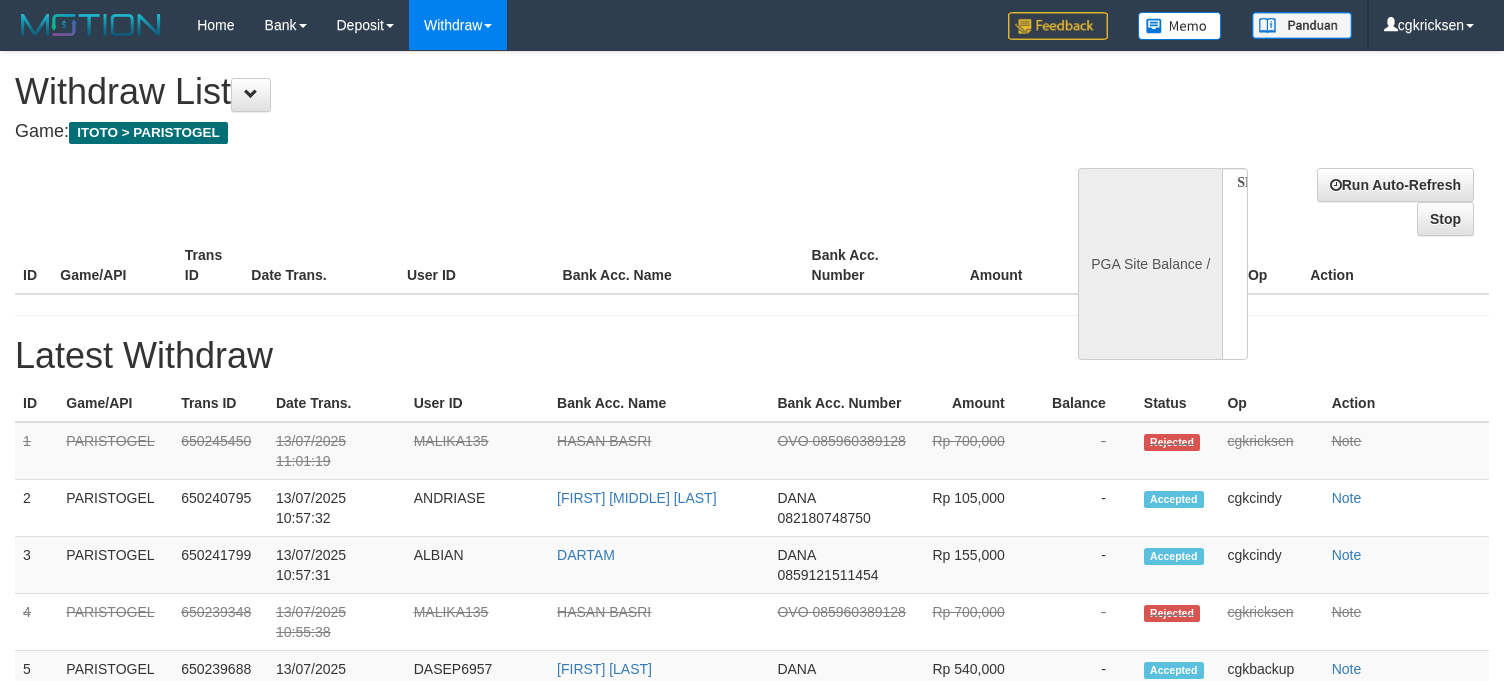 select 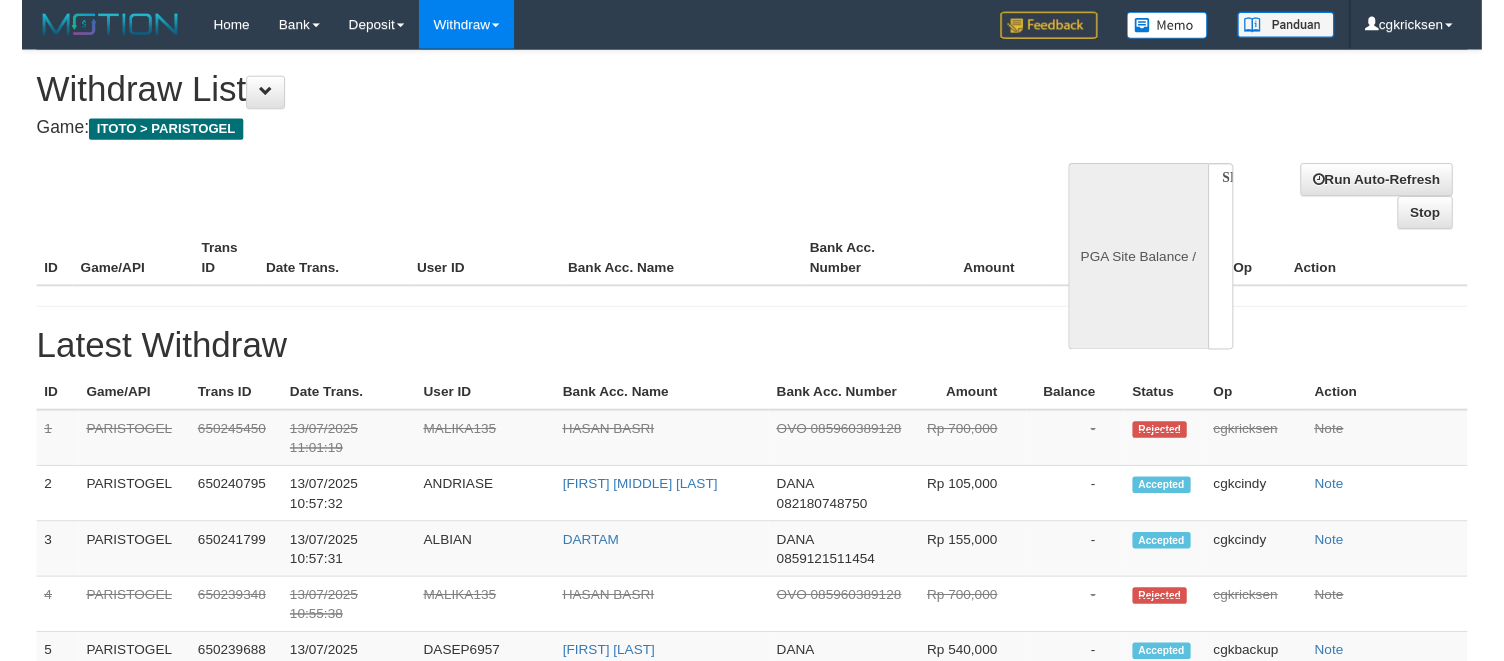 scroll, scrollTop: 0, scrollLeft: 0, axis: both 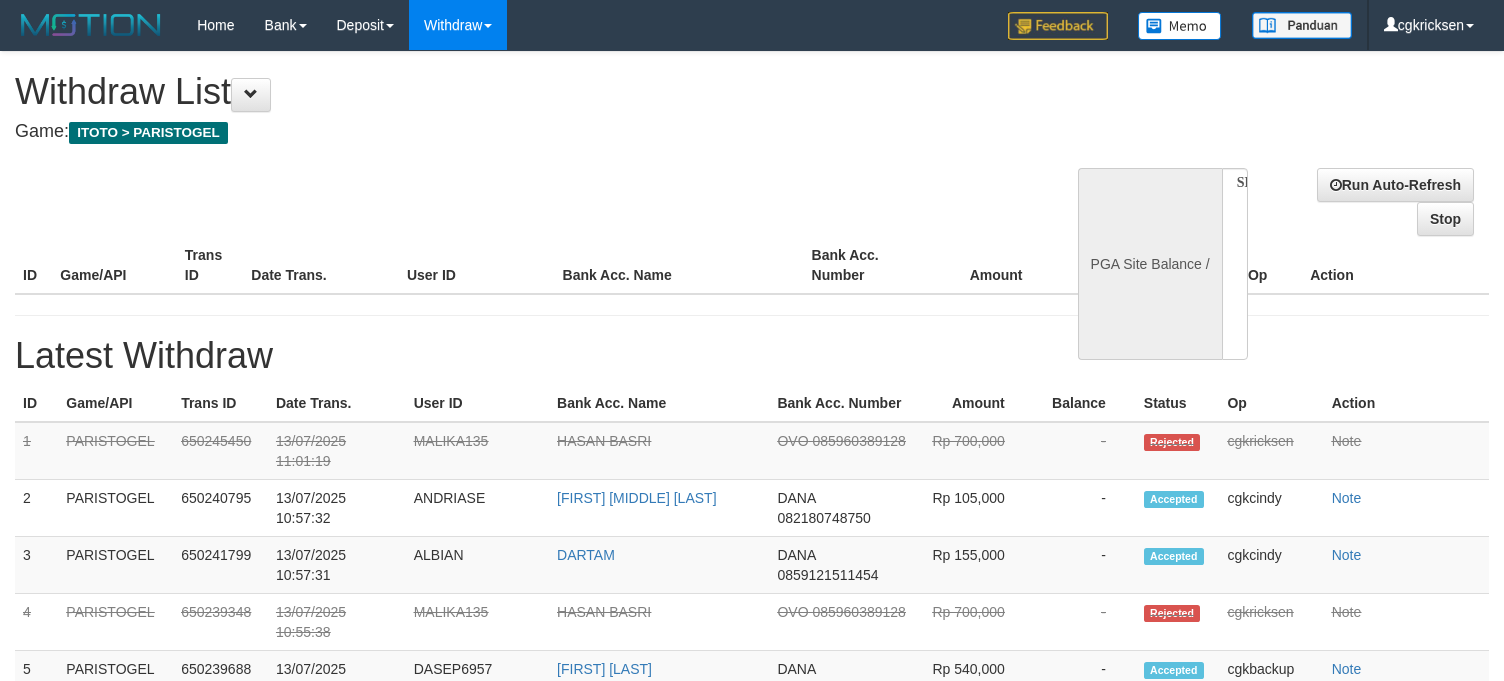 select on "**" 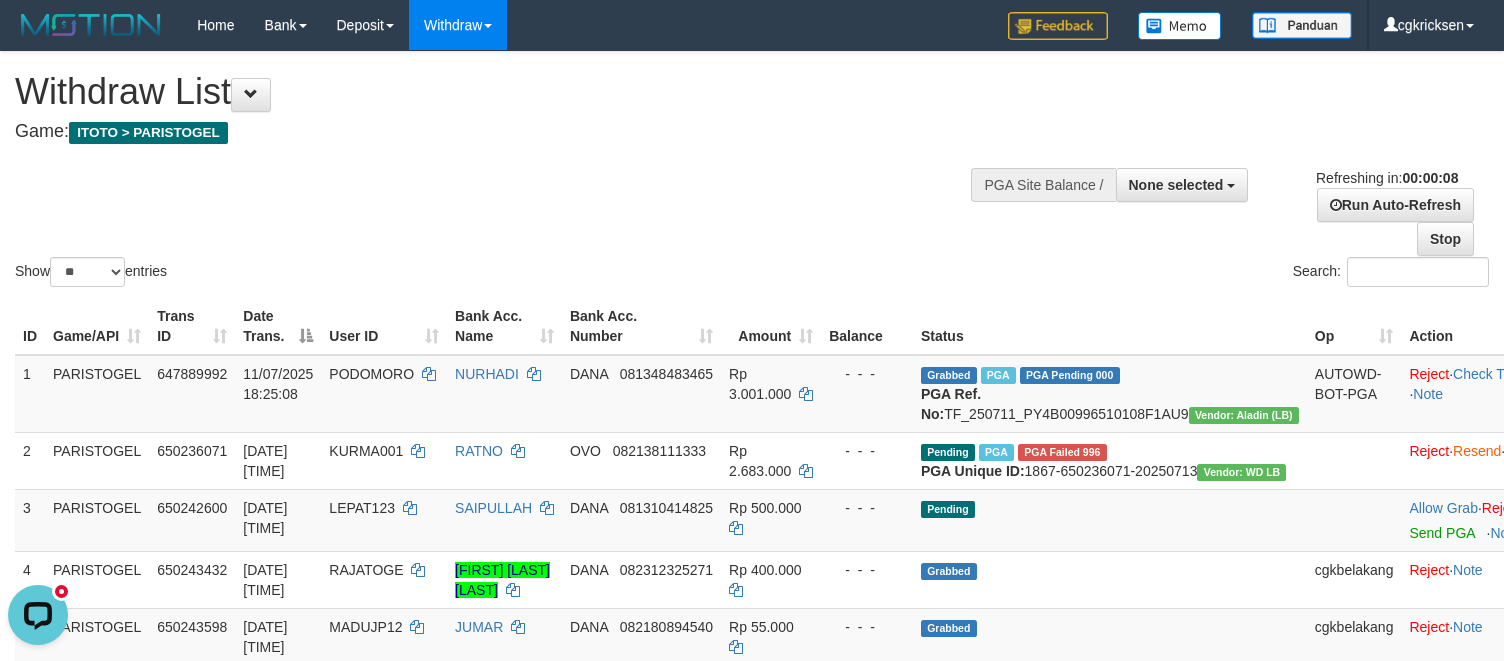 scroll, scrollTop: 0, scrollLeft: 0, axis: both 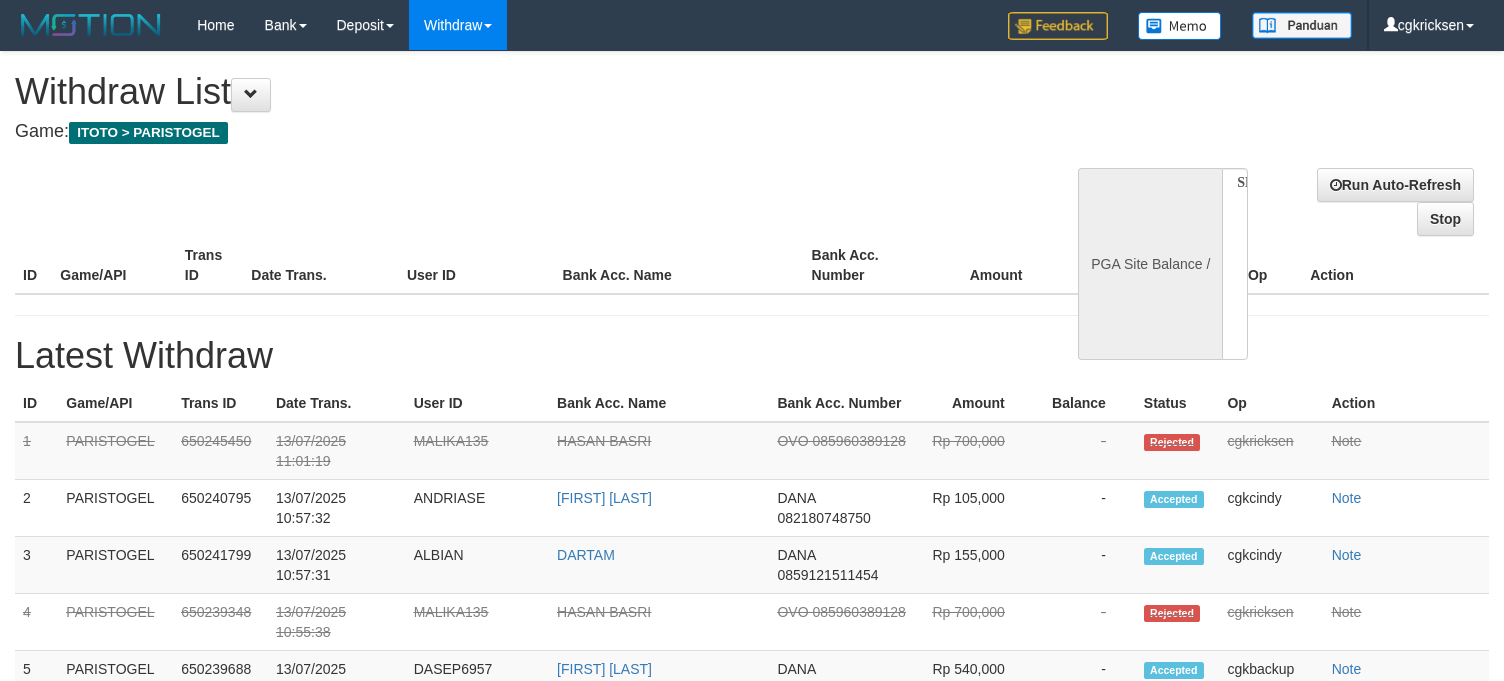 select 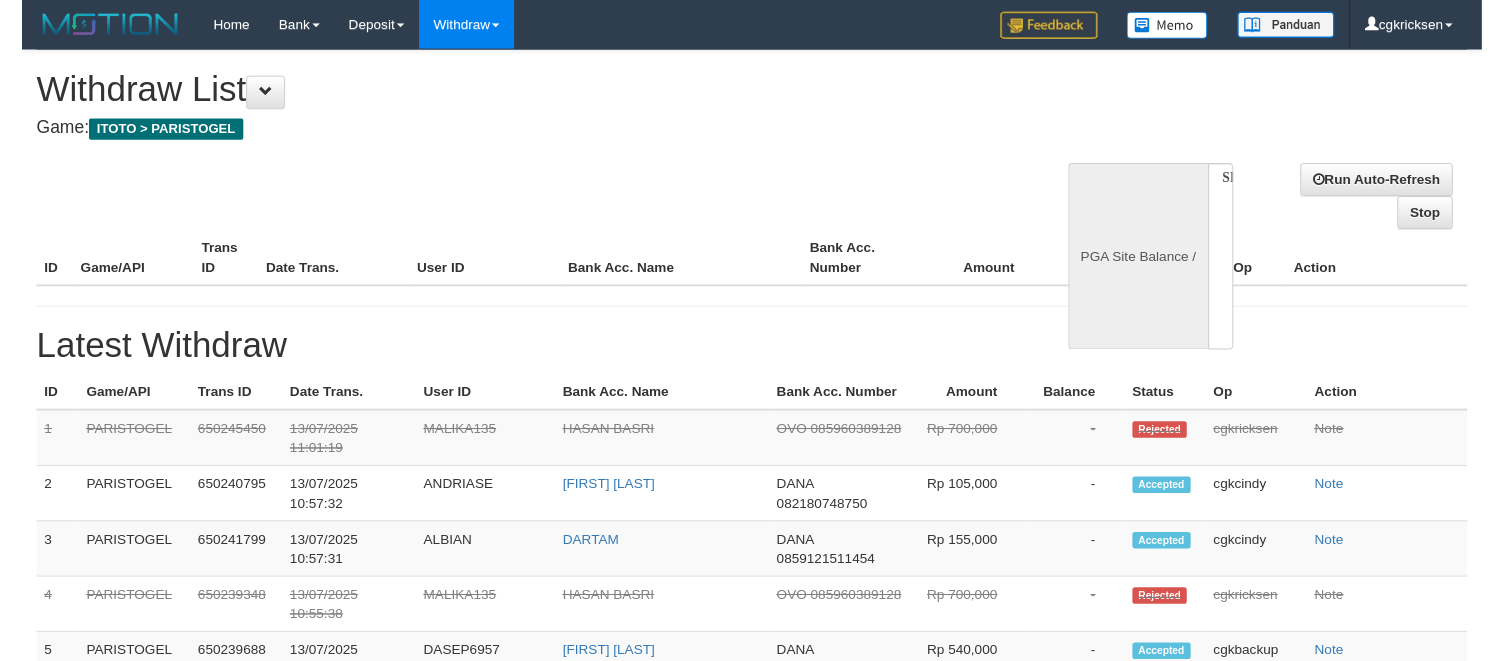 scroll, scrollTop: 0, scrollLeft: 0, axis: both 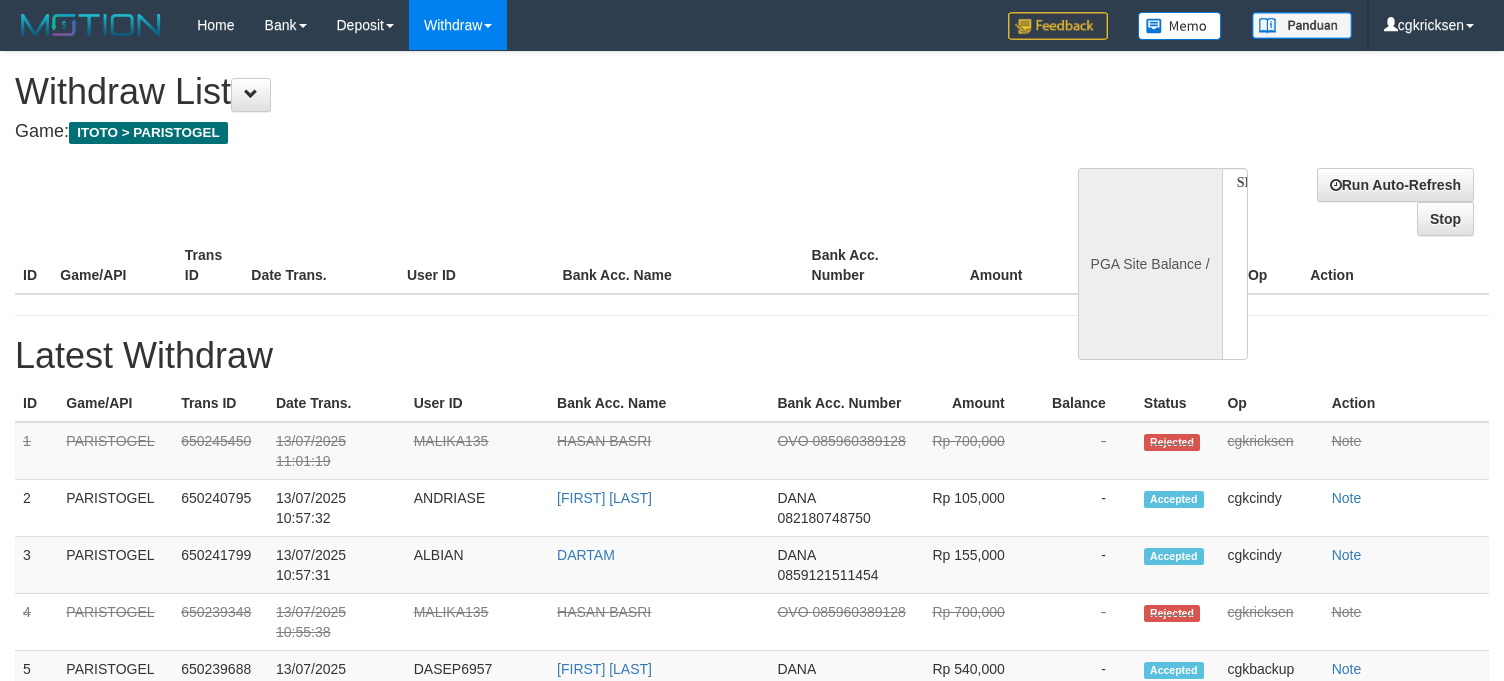 select on "**" 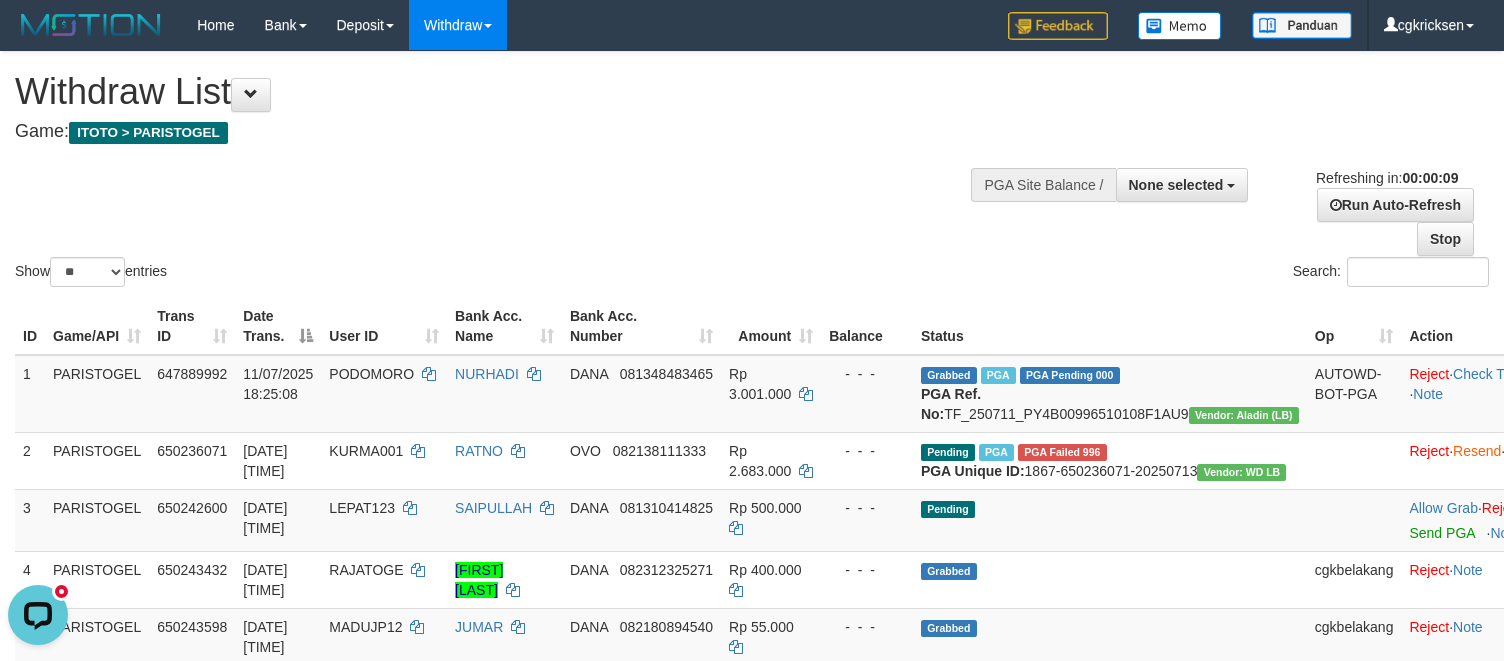scroll, scrollTop: 0, scrollLeft: 0, axis: both 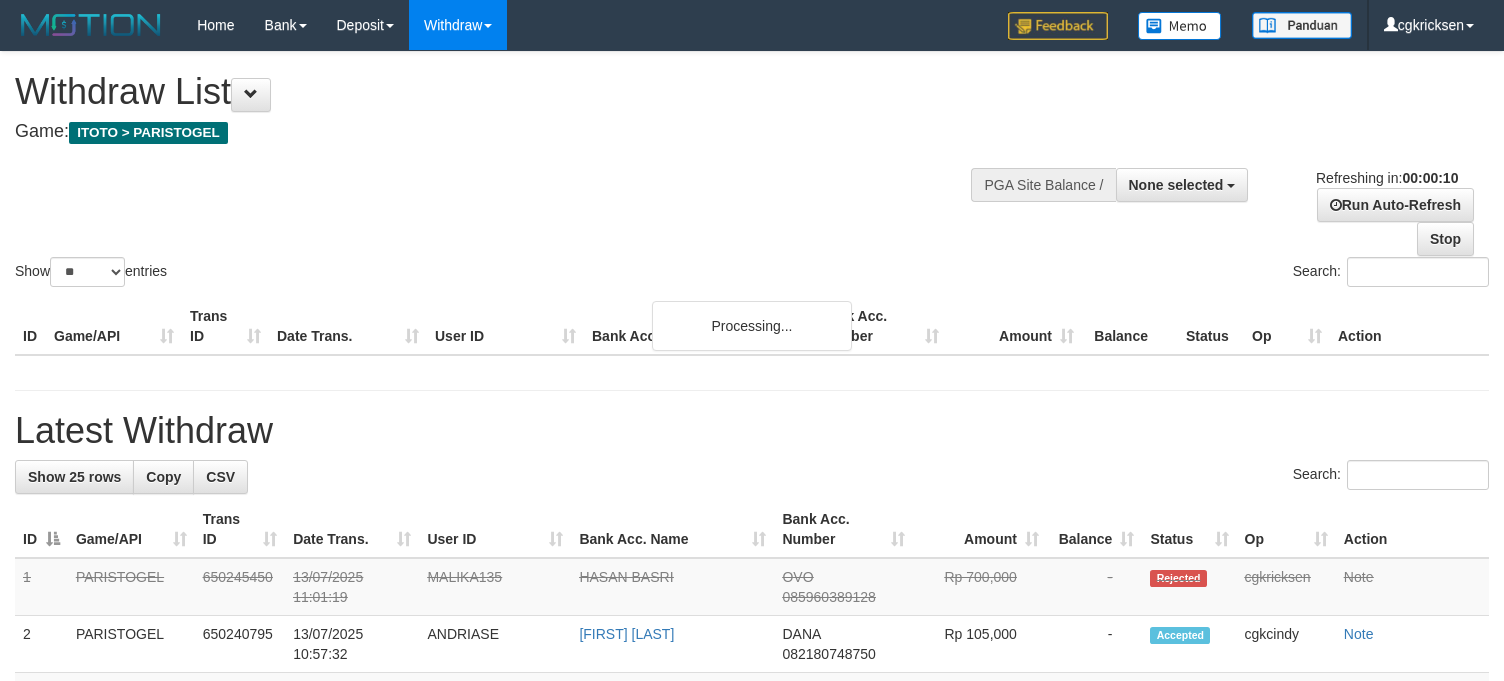 select 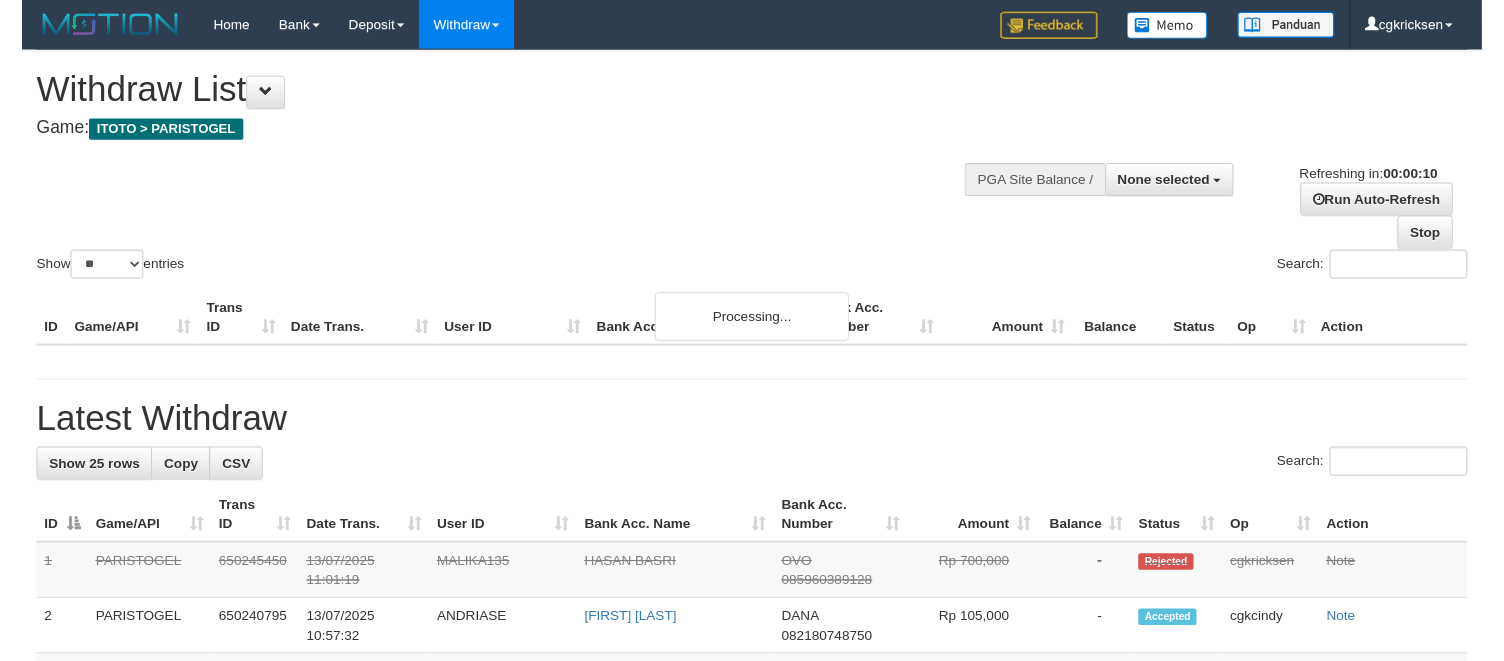 scroll, scrollTop: 0, scrollLeft: 0, axis: both 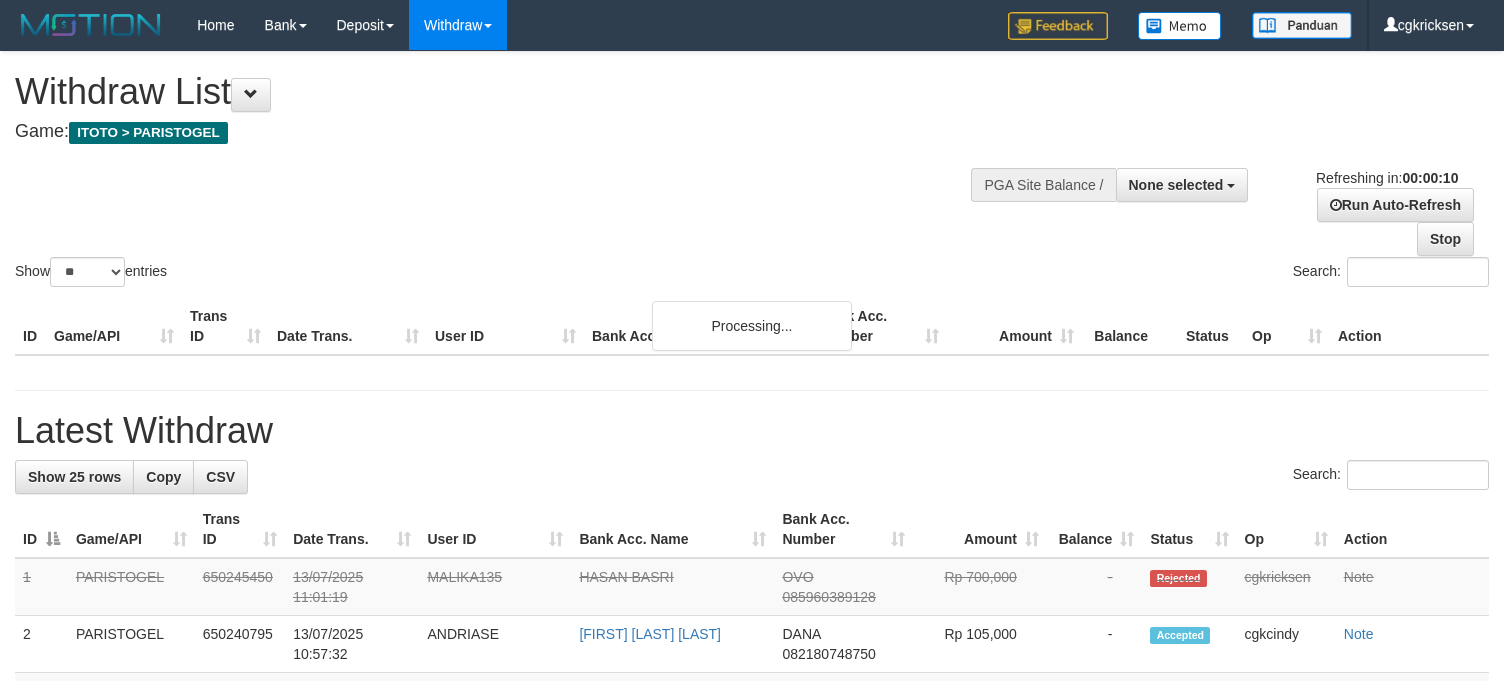select 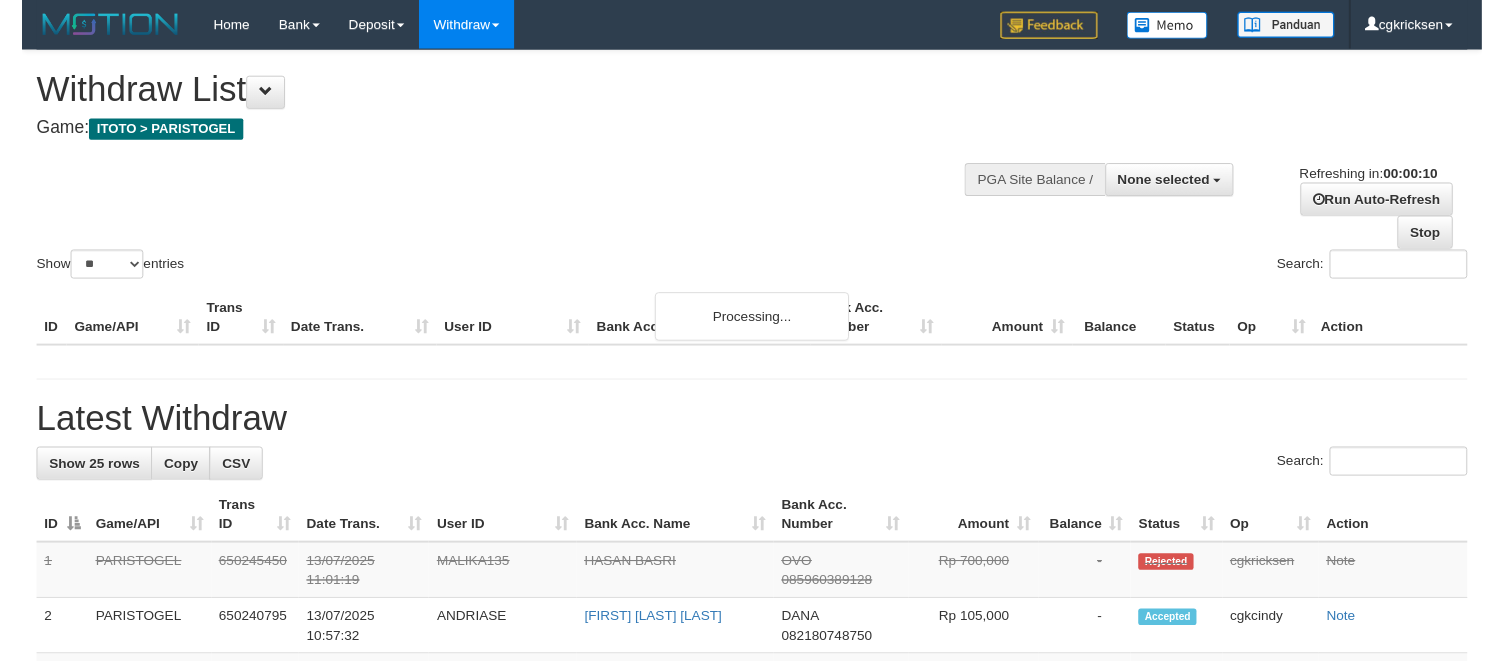 scroll, scrollTop: 0, scrollLeft: 0, axis: both 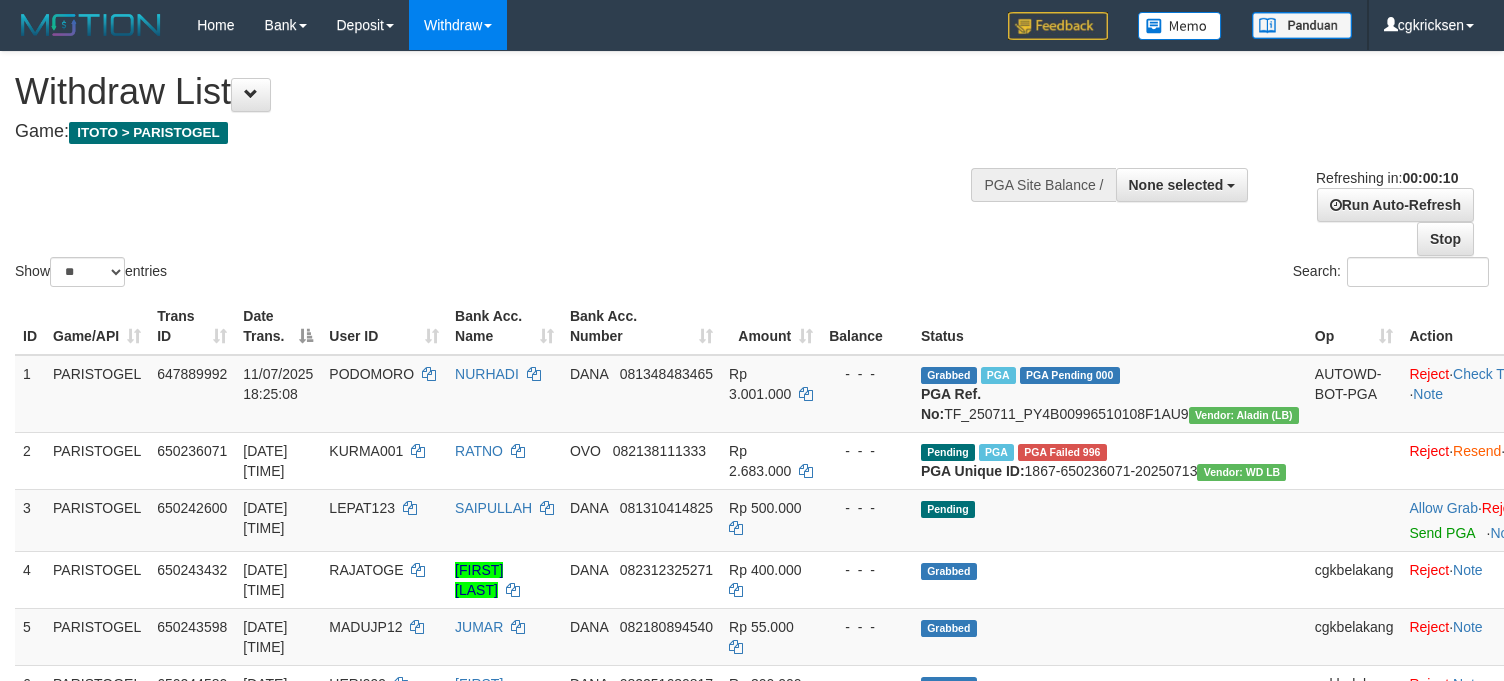 select 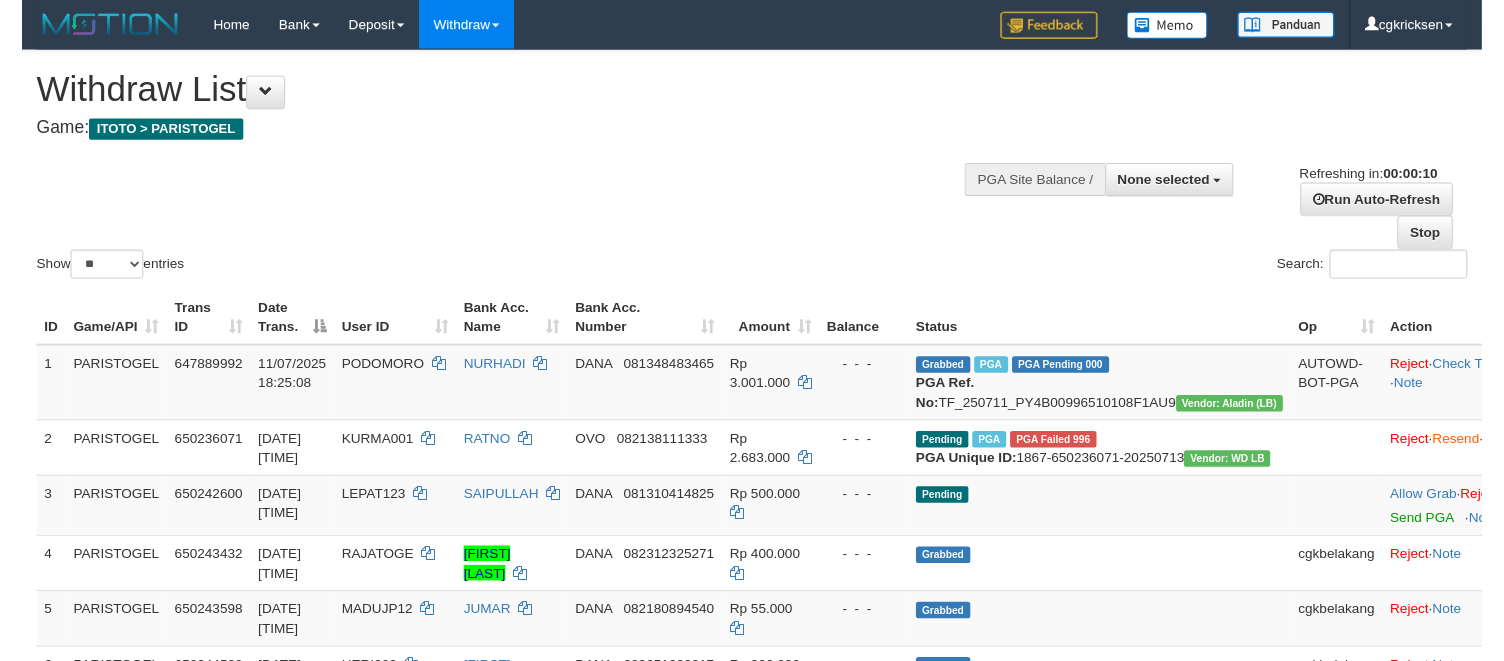 scroll, scrollTop: 0, scrollLeft: 0, axis: both 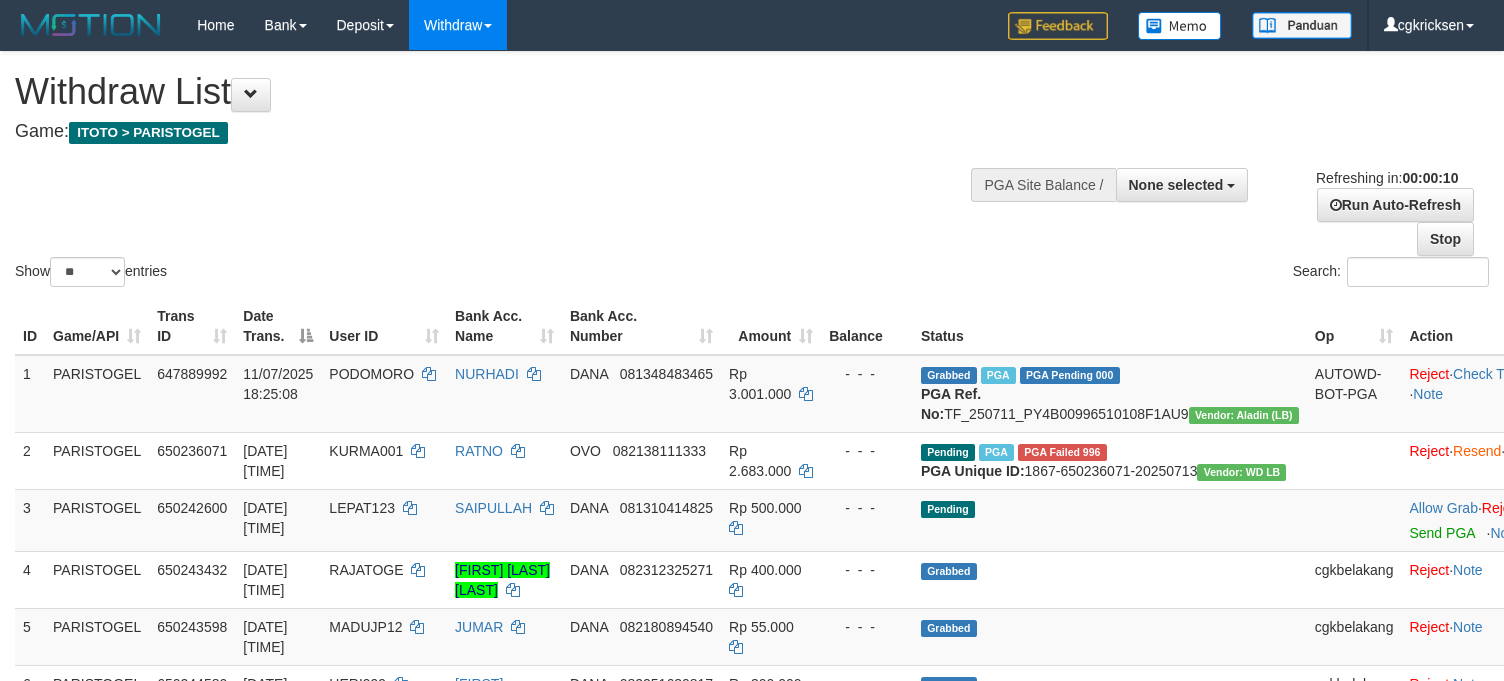 select 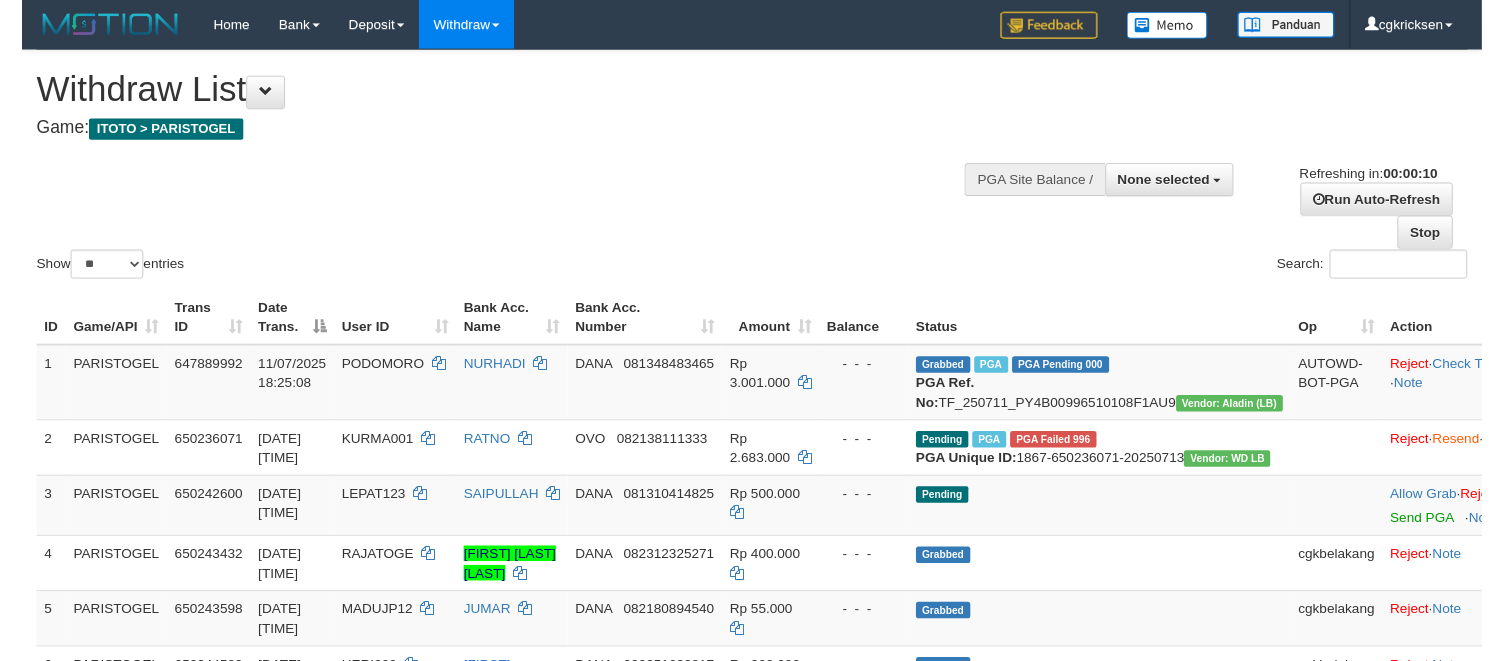scroll, scrollTop: 0, scrollLeft: 0, axis: both 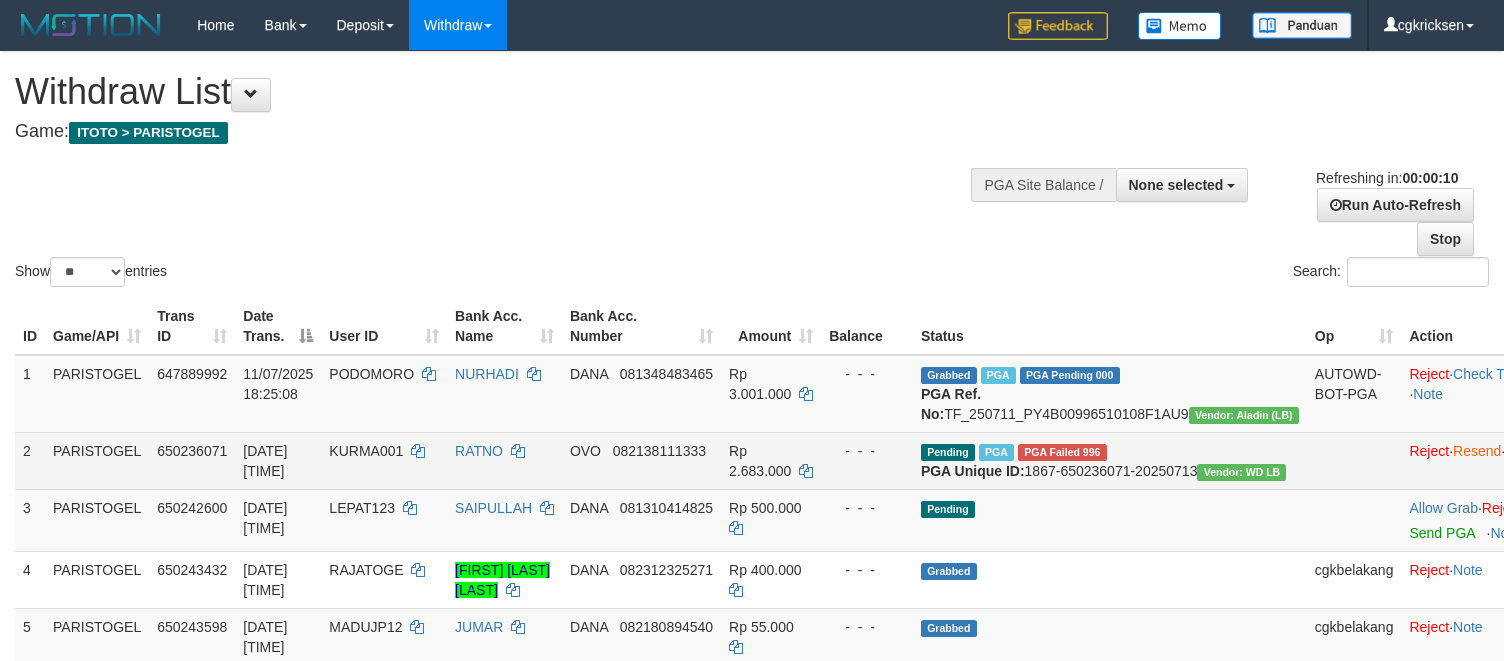 click on "KURMA001" at bounding box center [384, 460] 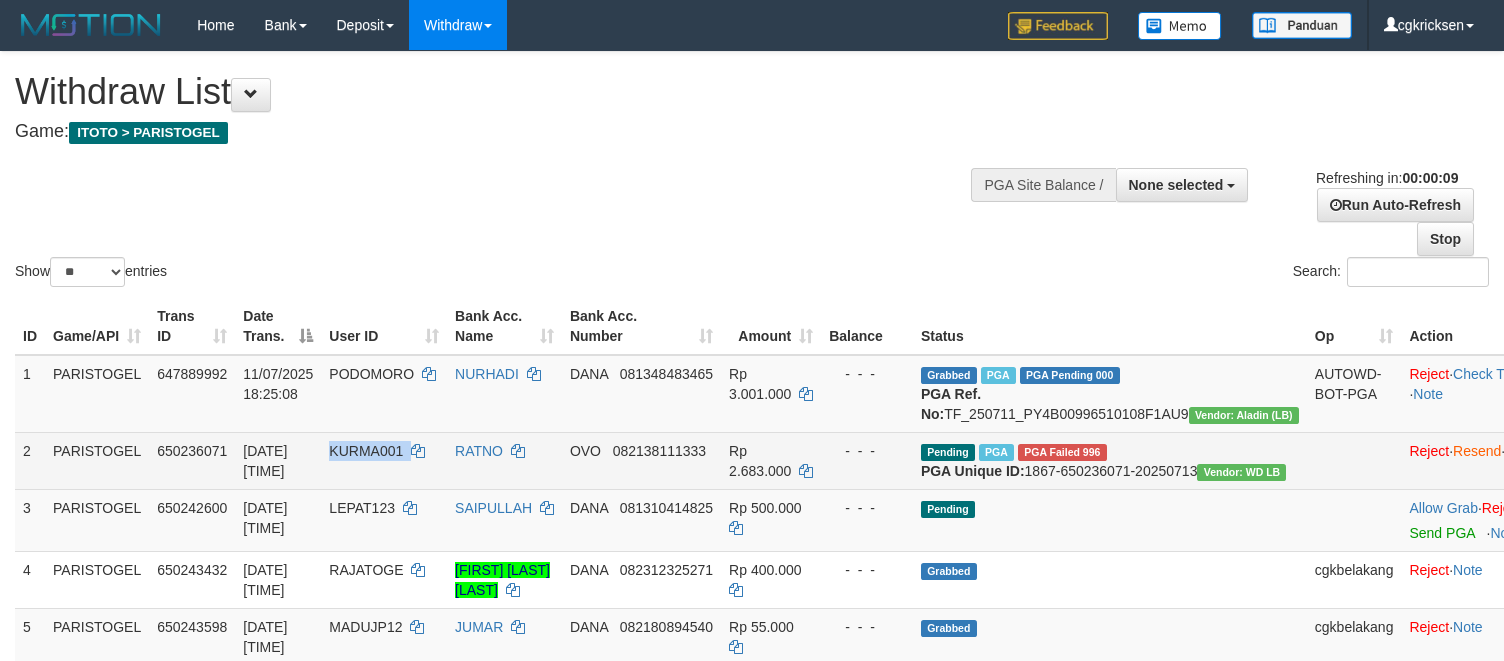 click on "KURMA001" at bounding box center (384, 460) 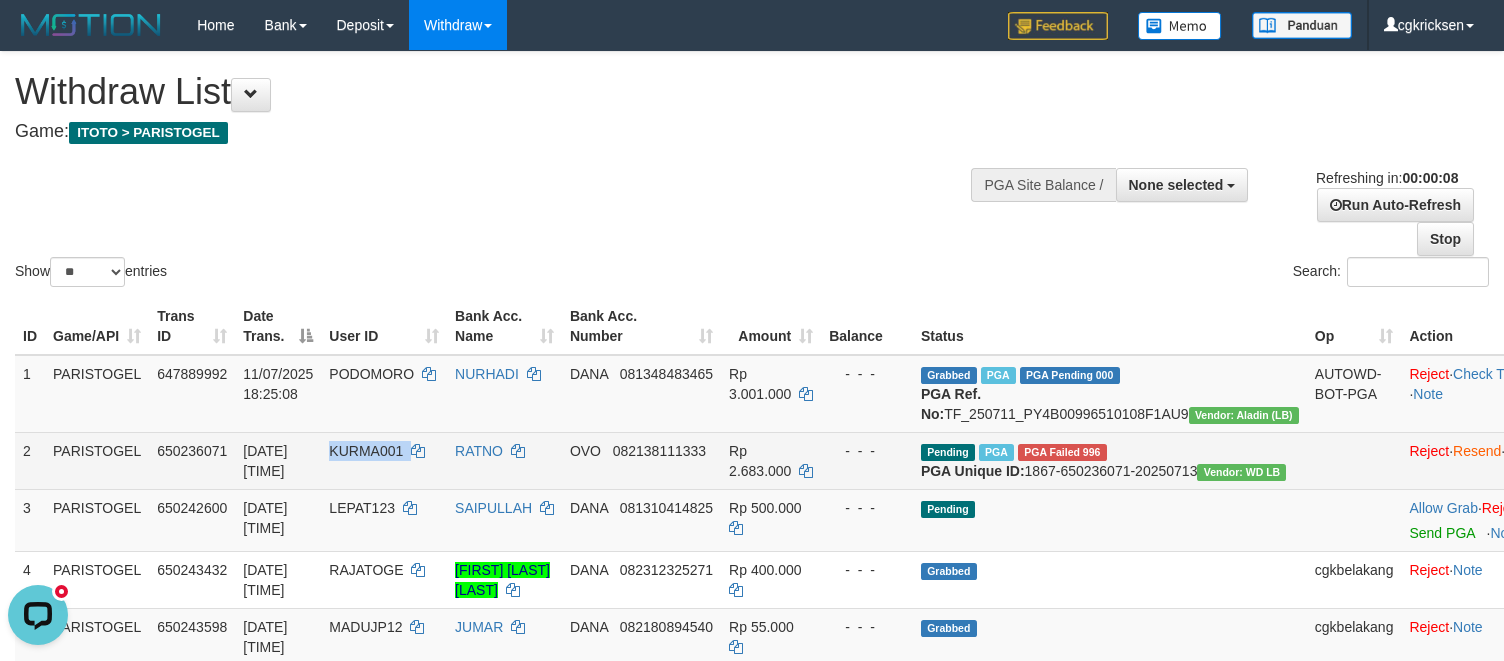 scroll, scrollTop: 0, scrollLeft: 0, axis: both 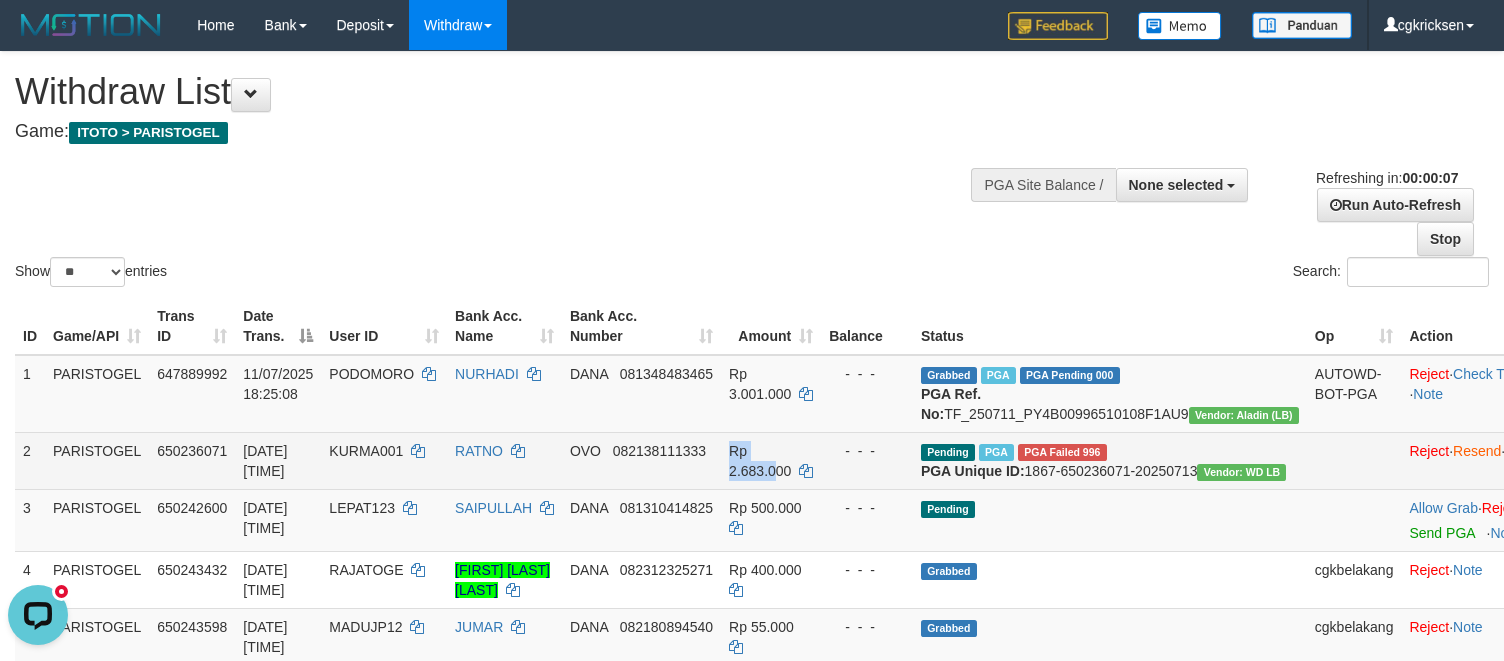 drag, startPoint x: 770, startPoint y: 538, endPoint x: 829, endPoint y: 548, distance: 59.841457 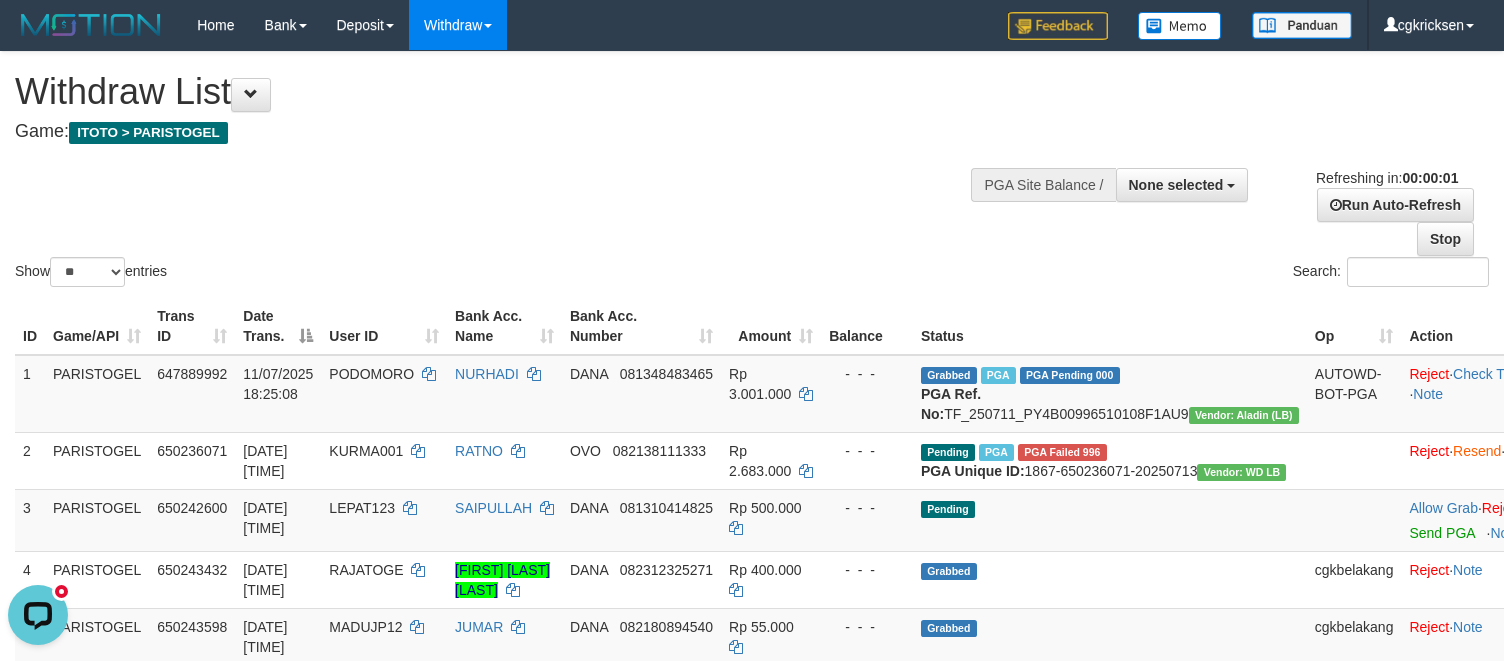 click on "Show  ** ** ** ***  entries Search:" at bounding box center [752, 171] 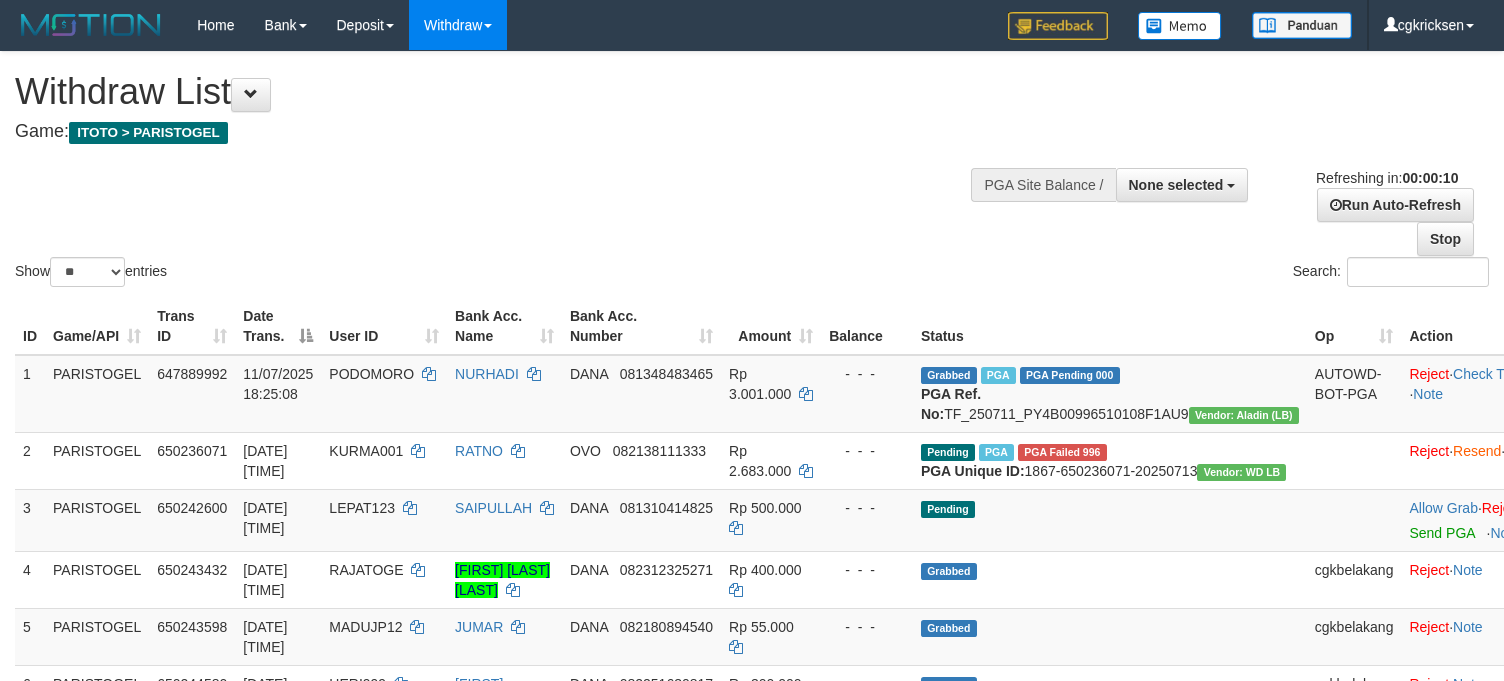 select 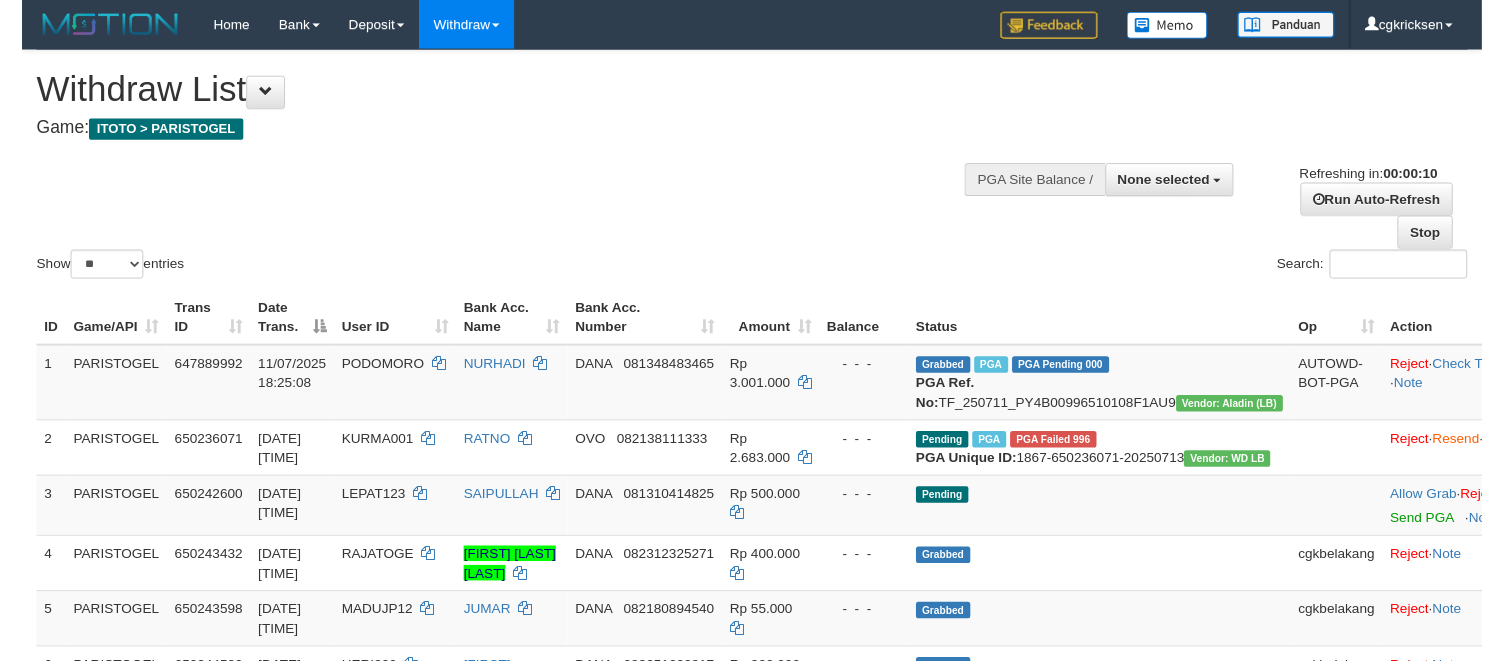 scroll, scrollTop: 0, scrollLeft: 0, axis: both 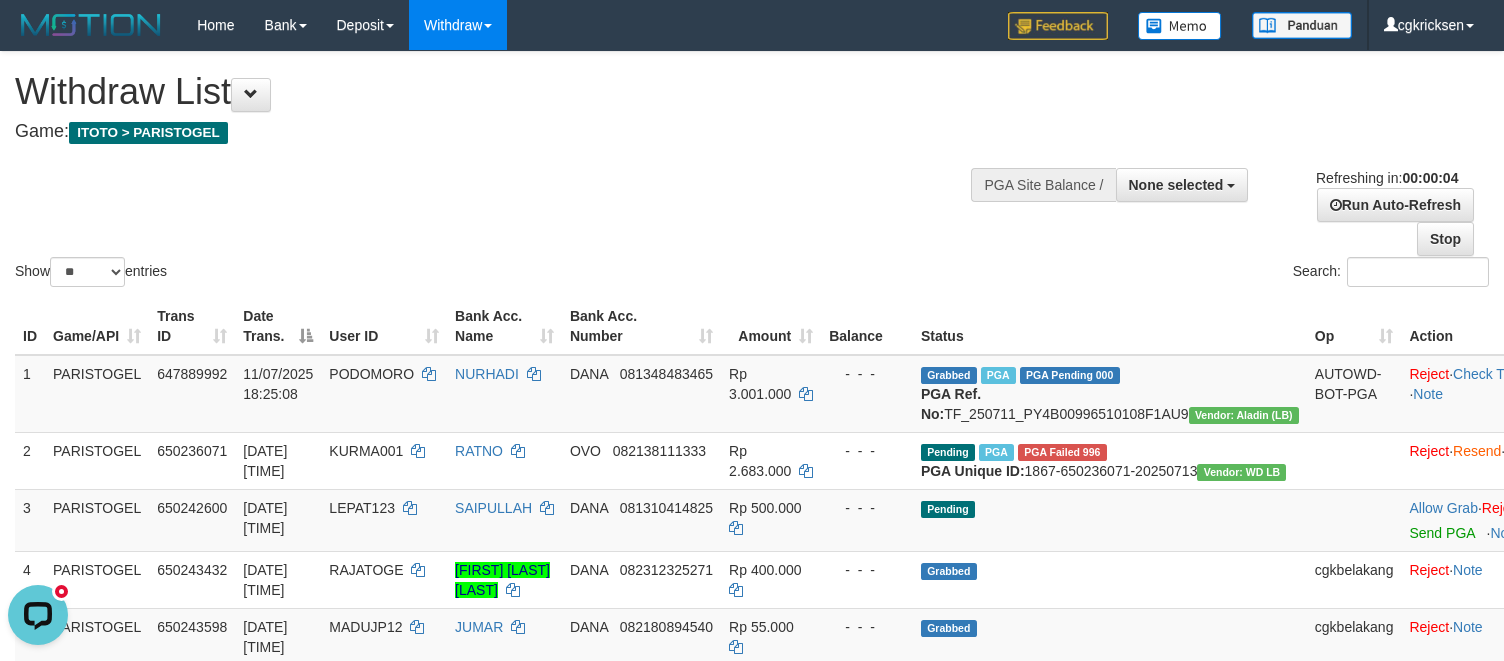 click on "Show  ** ** ** ***  entries Search:" at bounding box center (752, 171) 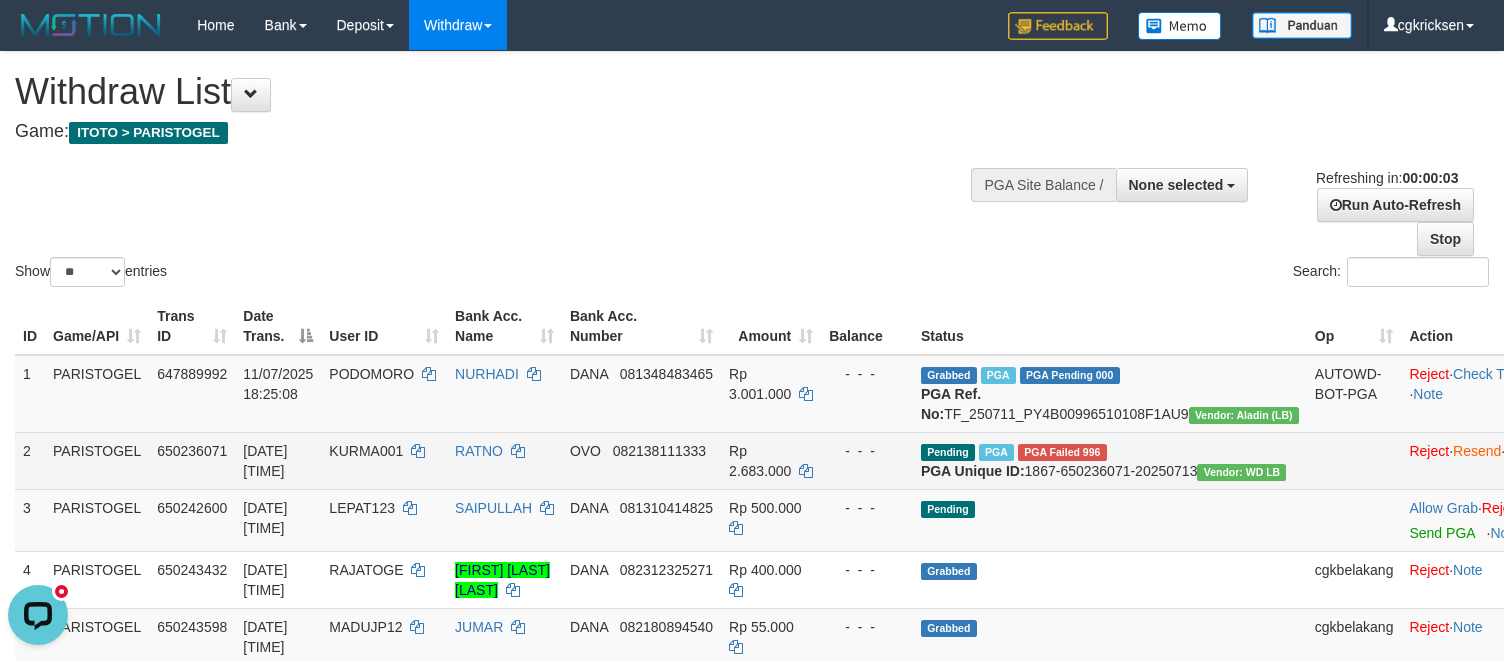 click on "Rp 2.683.000" at bounding box center (760, 461) 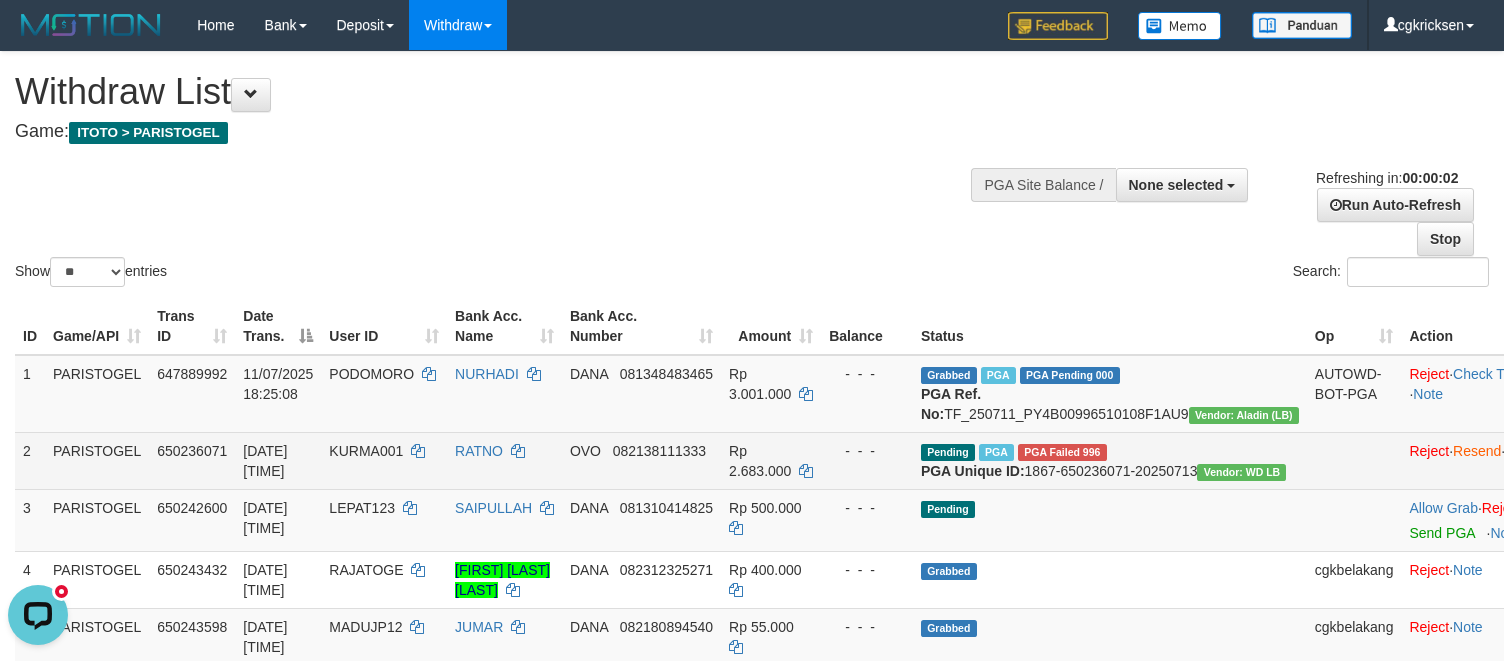 click on "082138111333" at bounding box center [659, 451] 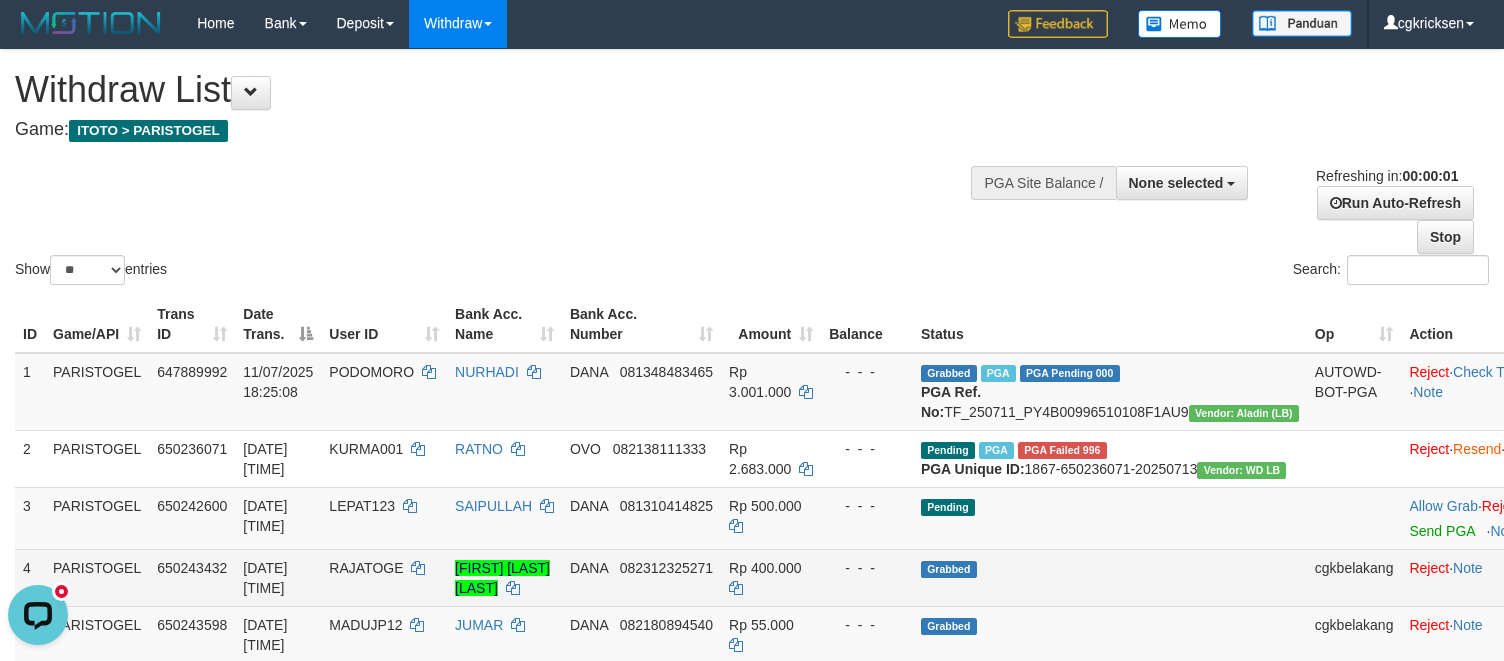 scroll, scrollTop: 0, scrollLeft: 0, axis: both 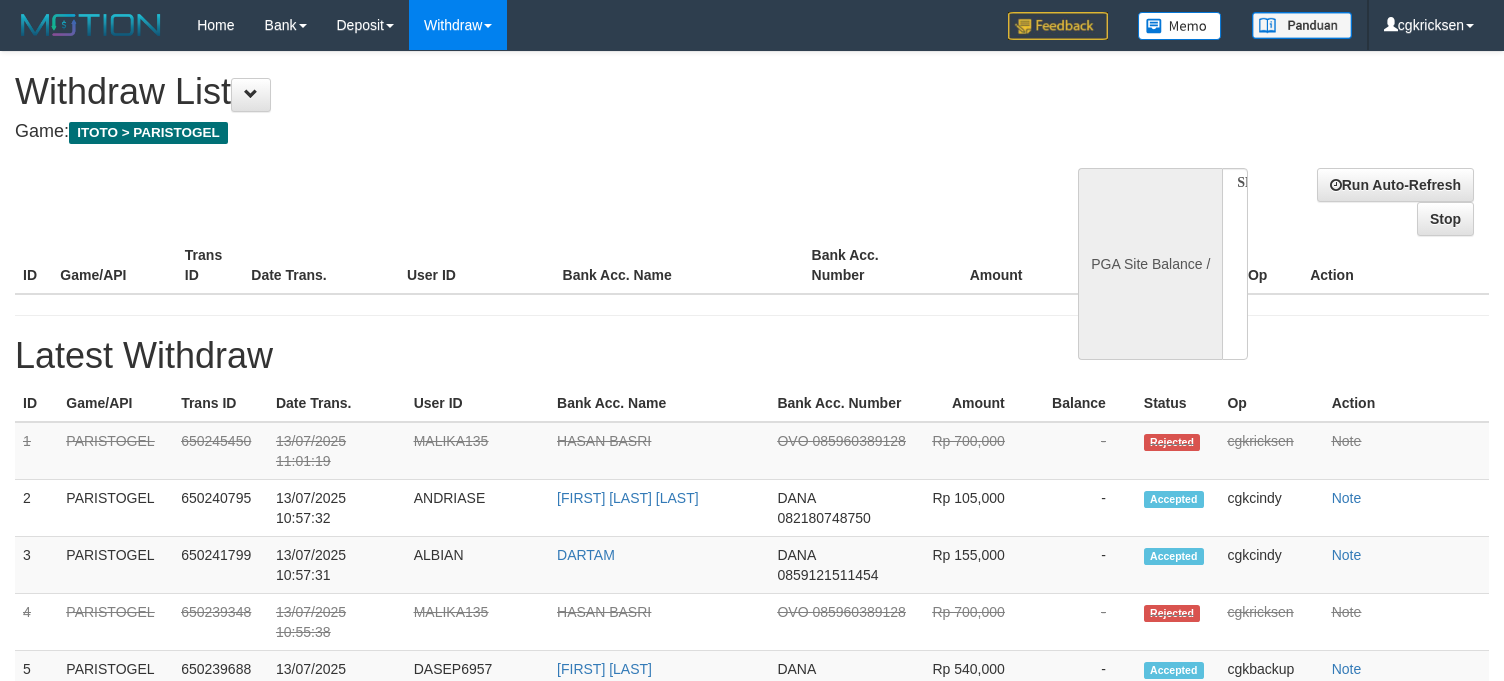 select 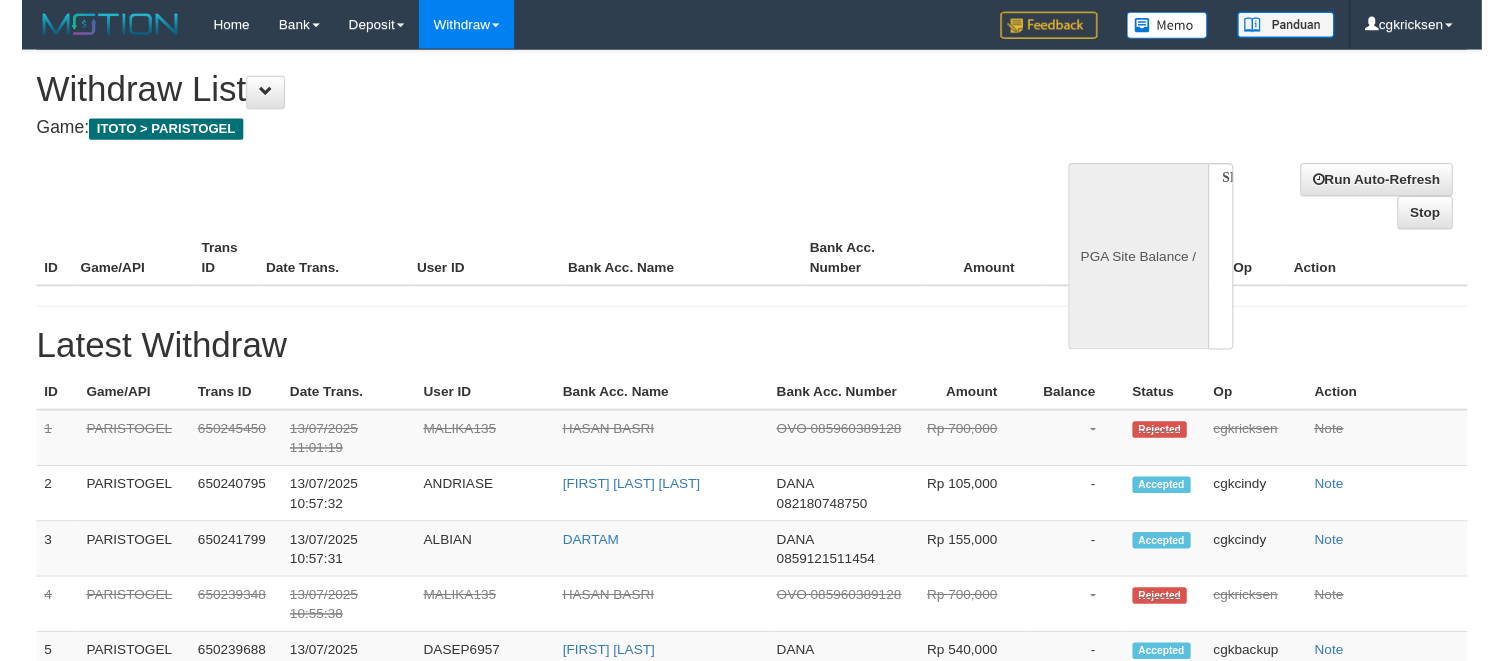 scroll, scrollTop: 0, scrollLeft: 0, axis: both 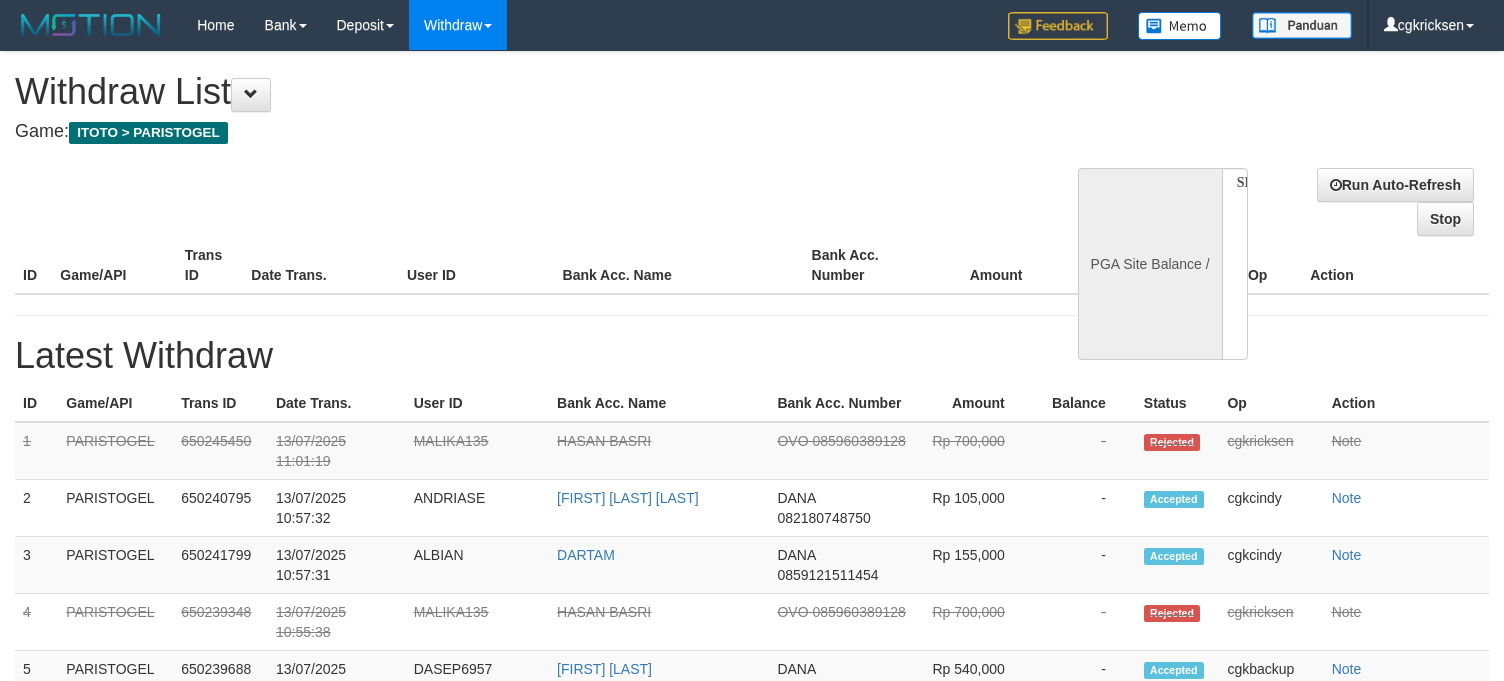 select on "**" 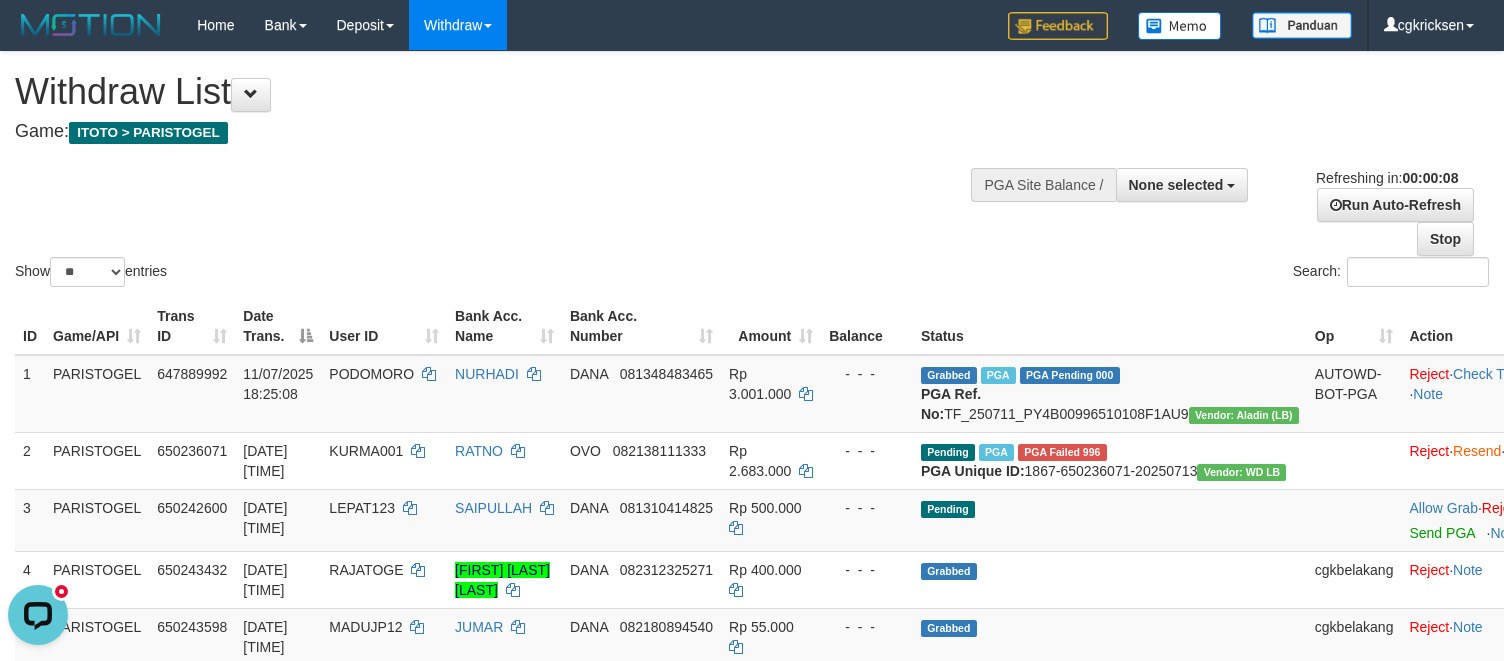 scroll, scrollTop: 0, scrollLeft: 0, axis: both 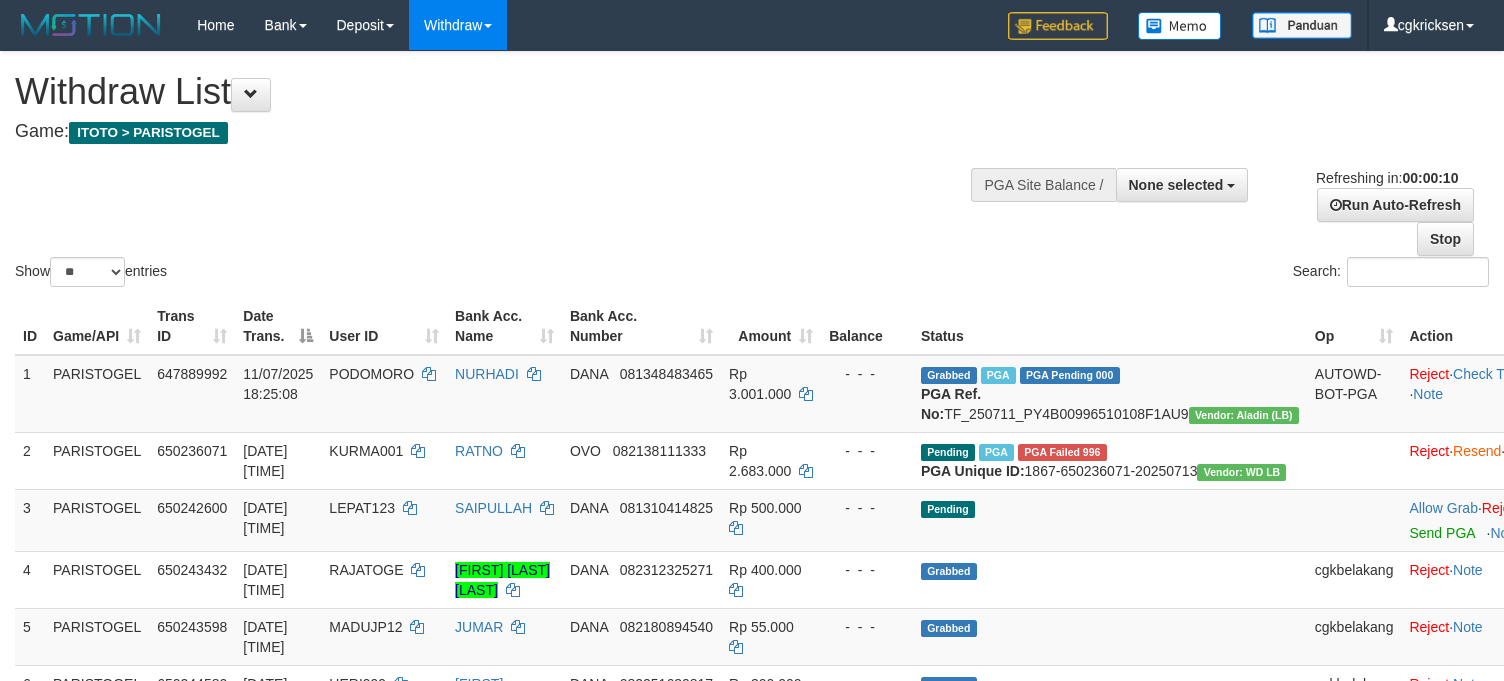select 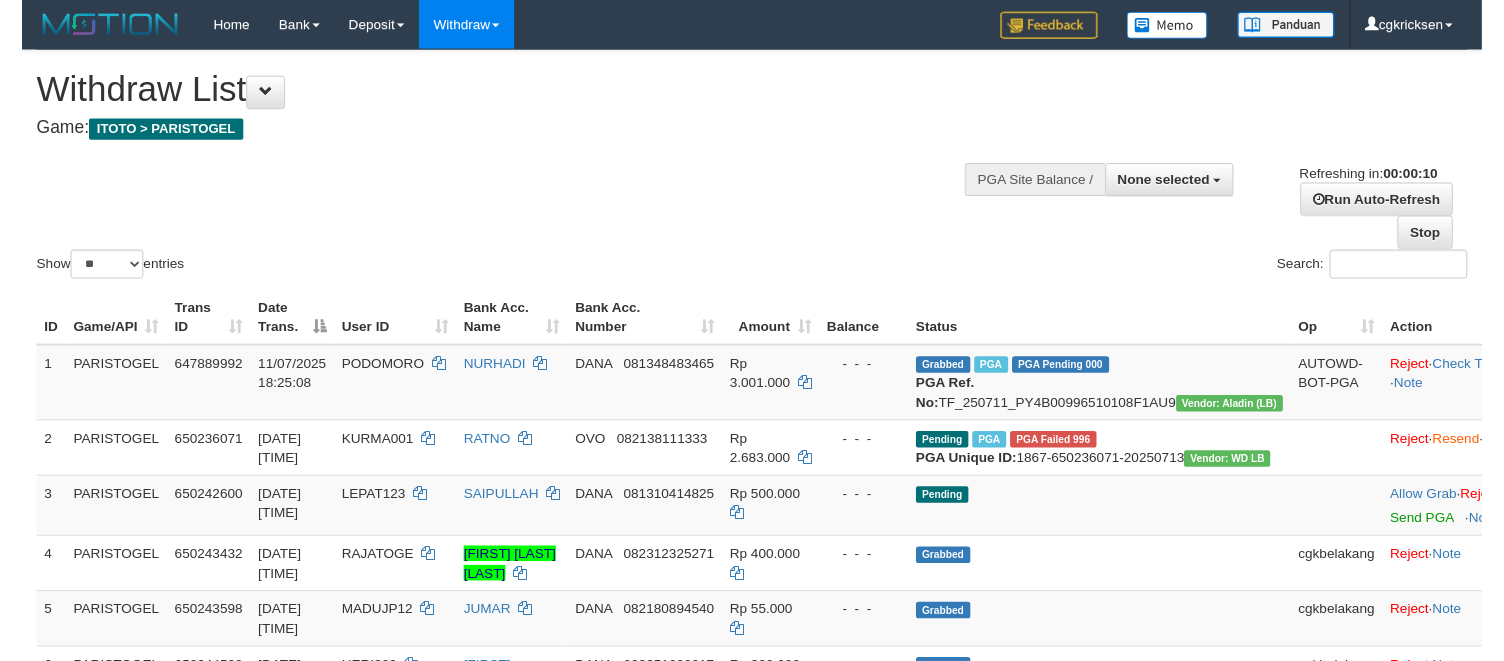 scroll, scrollTop: 0, scrollLeft: 0, axis: both 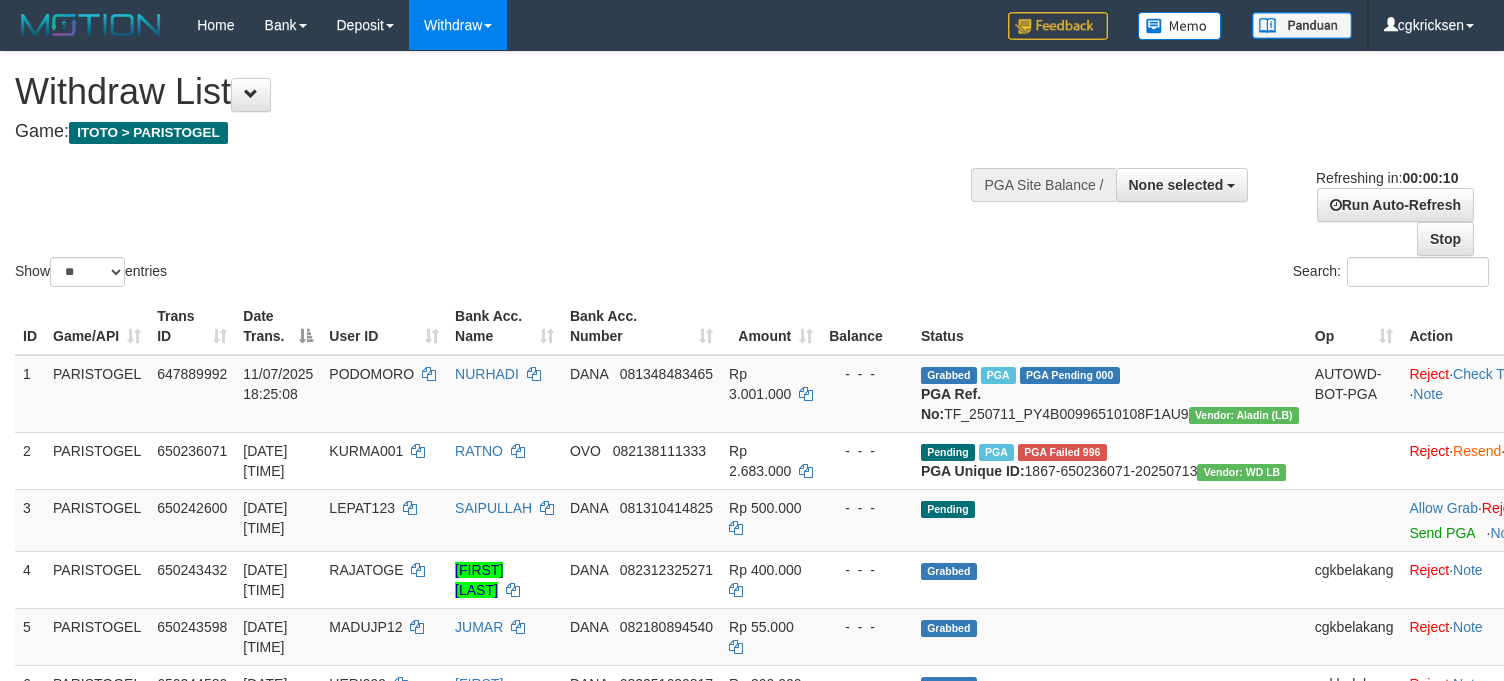 select 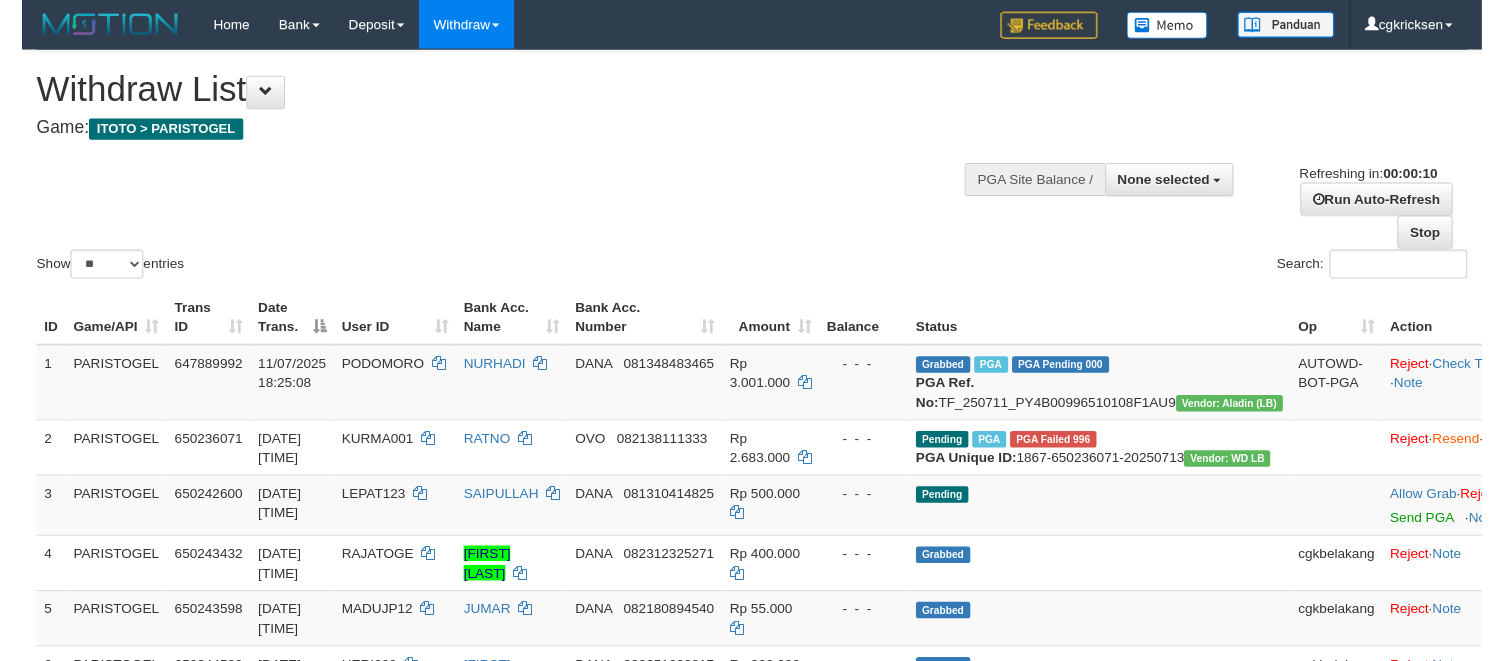 scroll, scrollTop: 0, scrollLeft: 0, axis: both 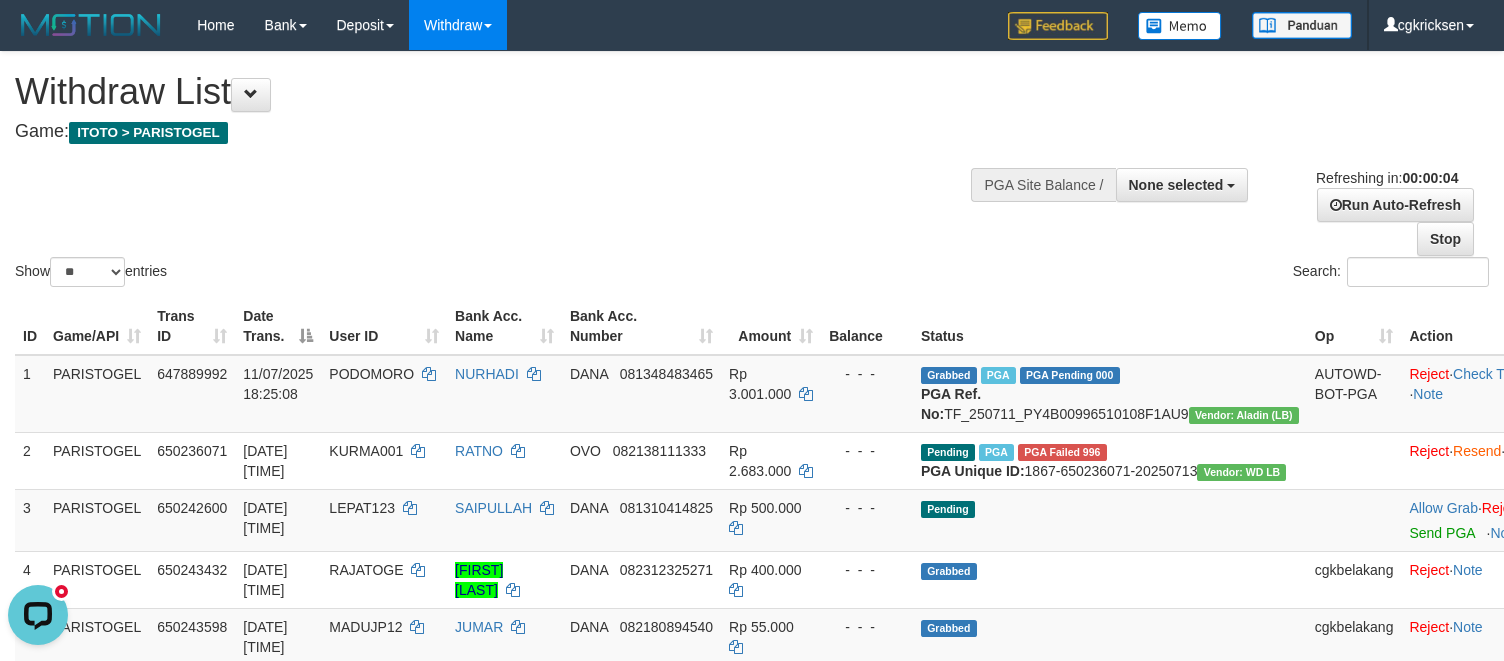 drag, startPoint x: 457, startPoint y: 198, endPoint x: 726, endPoint y: 252, distance: 274.36655 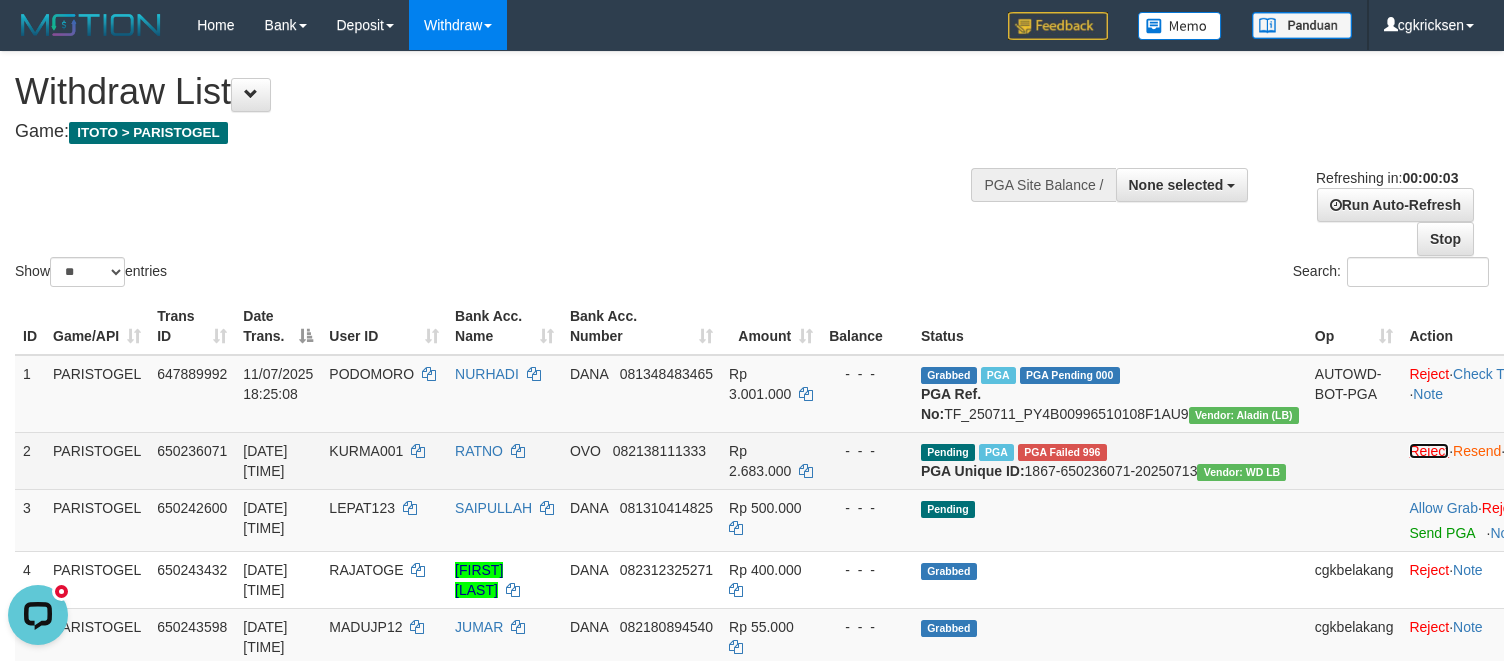 click on "Reject" at bounding box center [1429, 451] 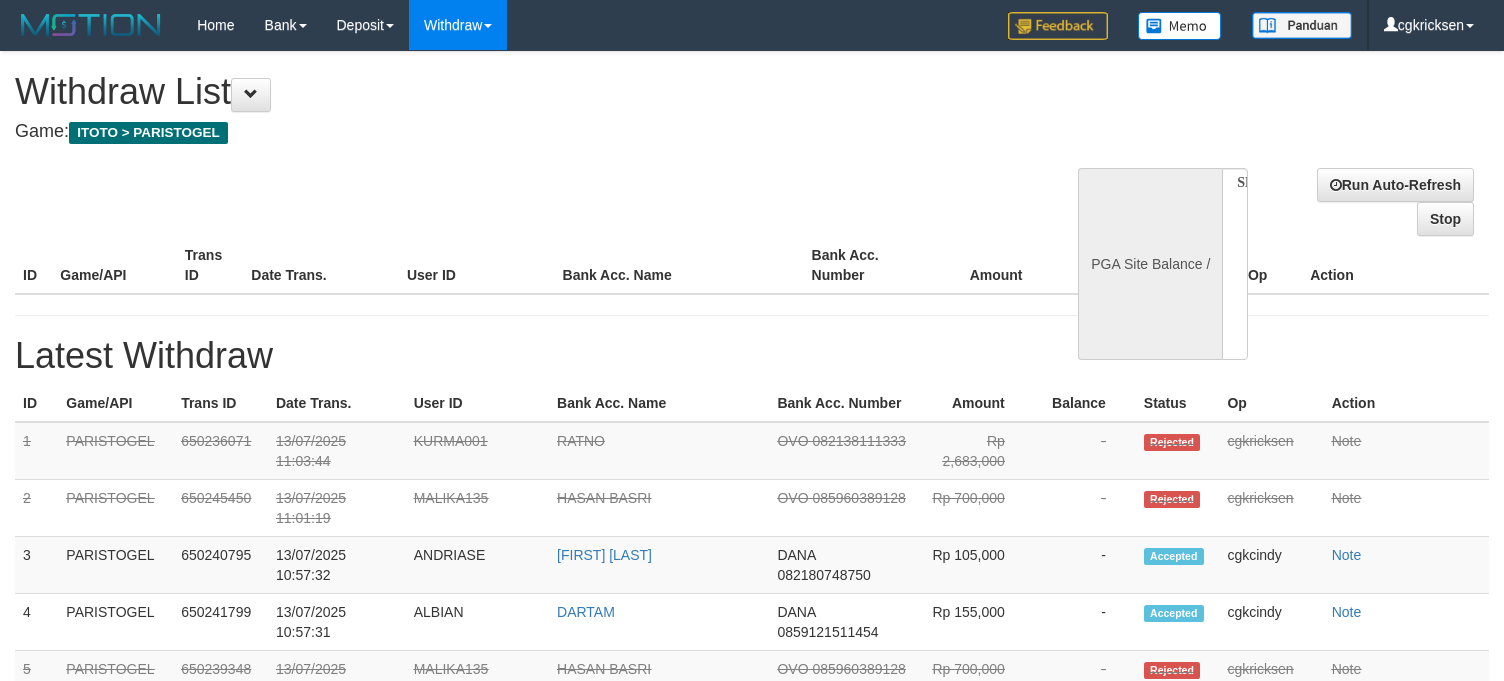 select 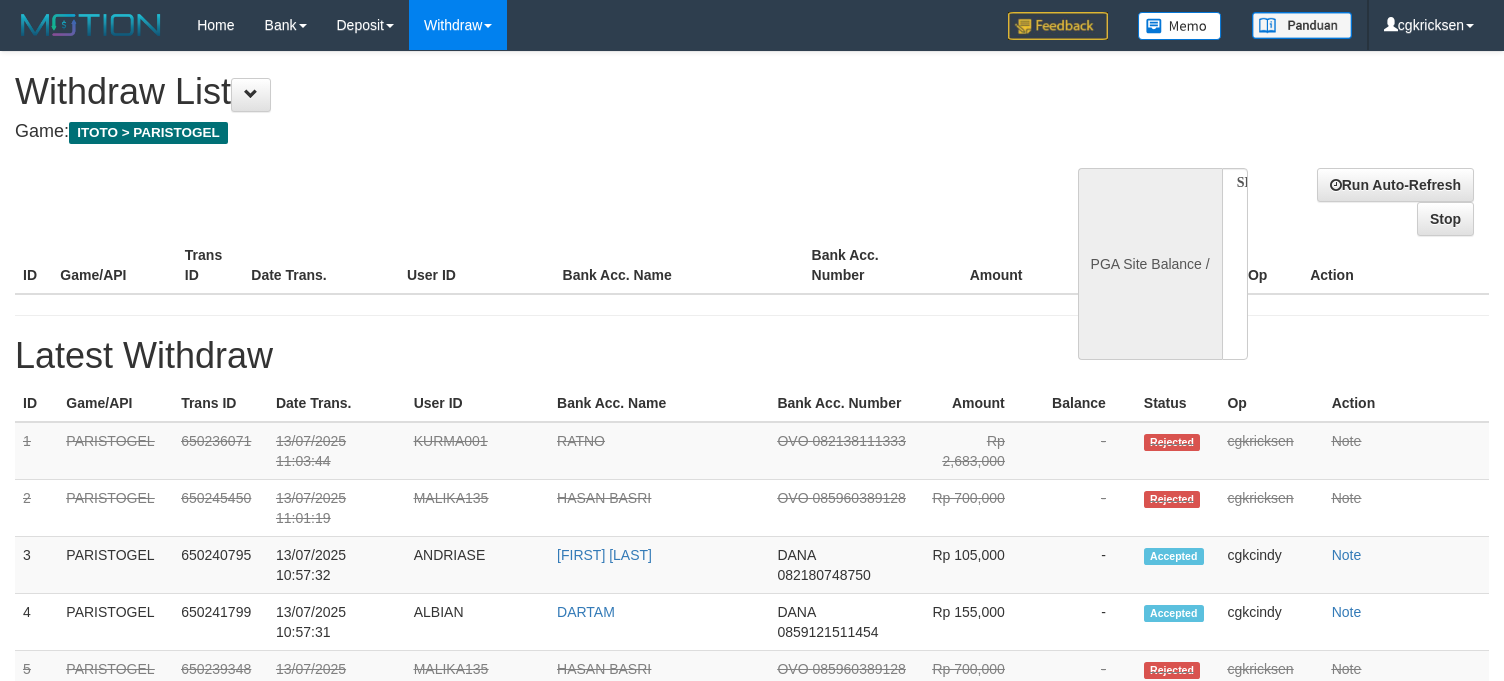 scroll, scrollTop: 0, scrollLeft: 0, axis: both 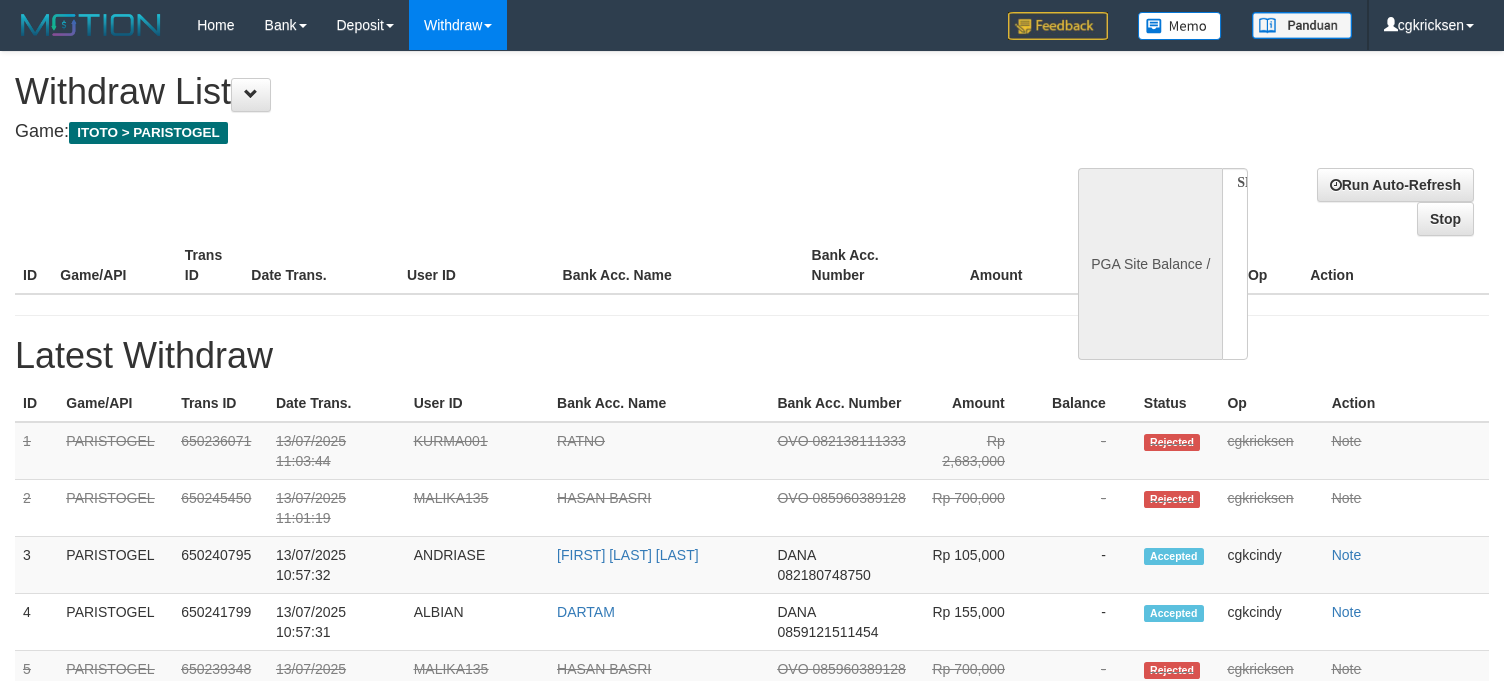 select 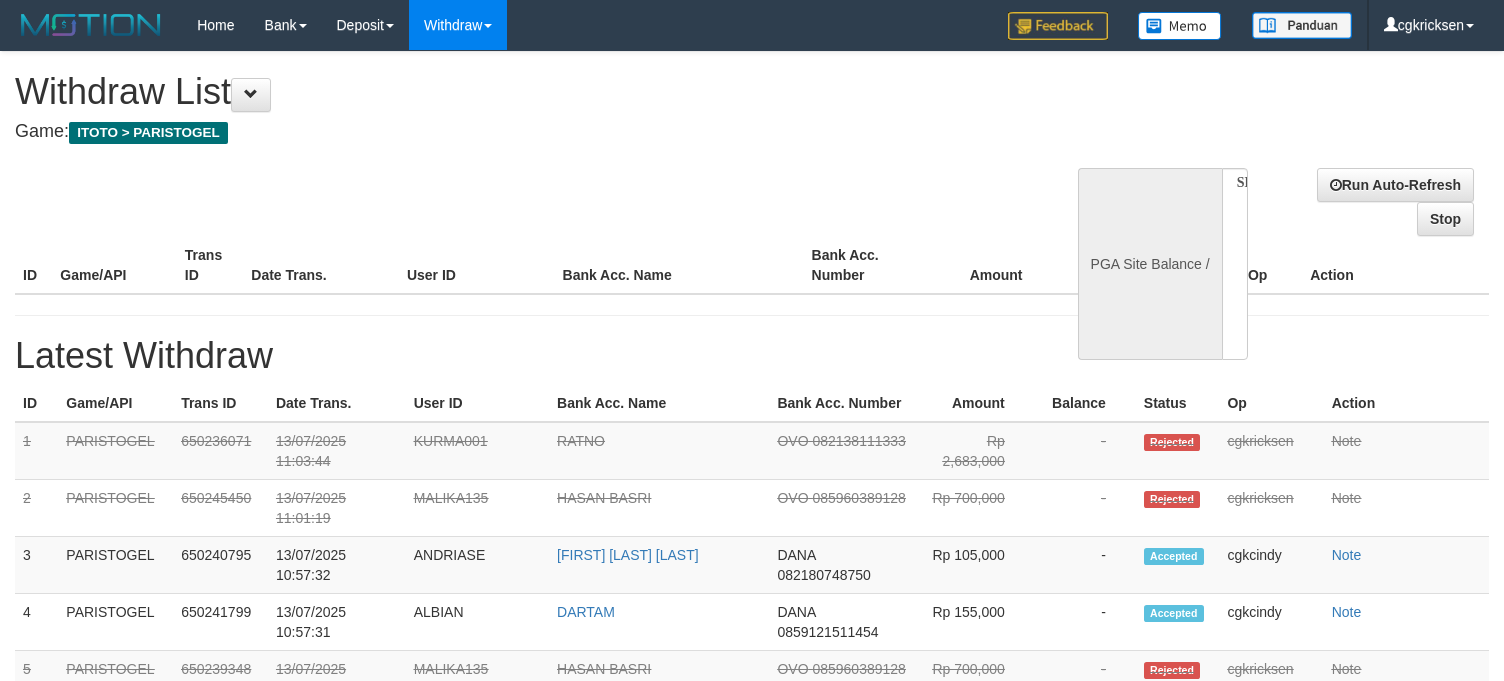 scroll, scrollTop: 0, scrollLeft: 0, axis: both 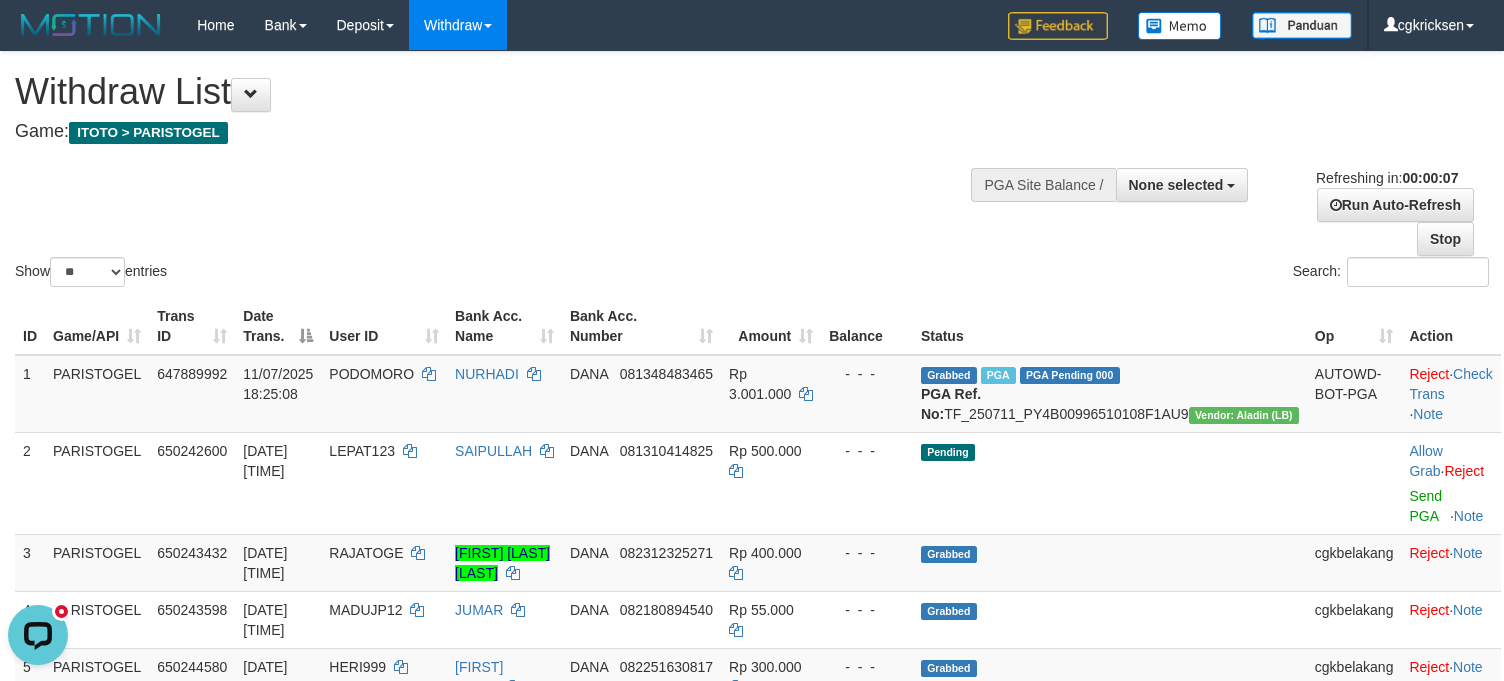 click on "Show  ** ** ** ***  entries Search:" at bounding box center [752, 171] 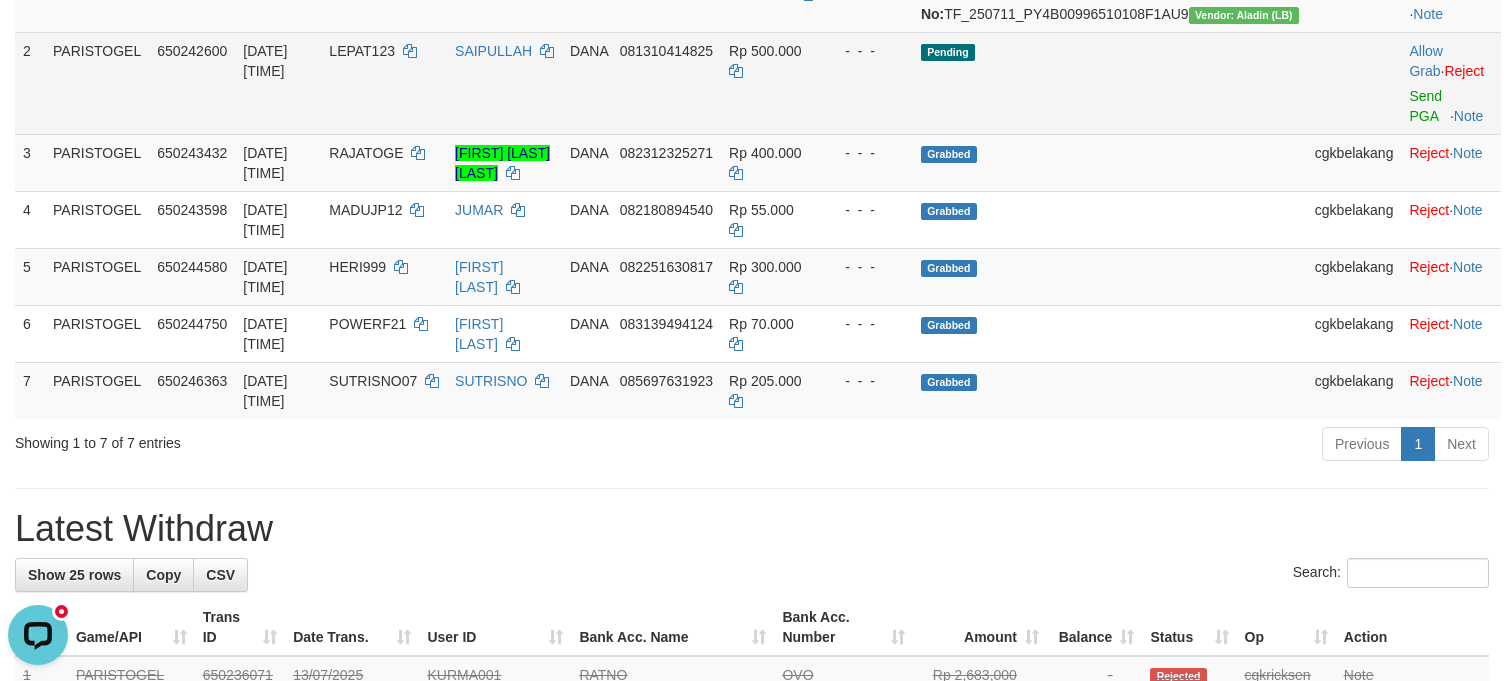 scroll, scrollTop: 266, scrollLeft: 0, axis: vertical 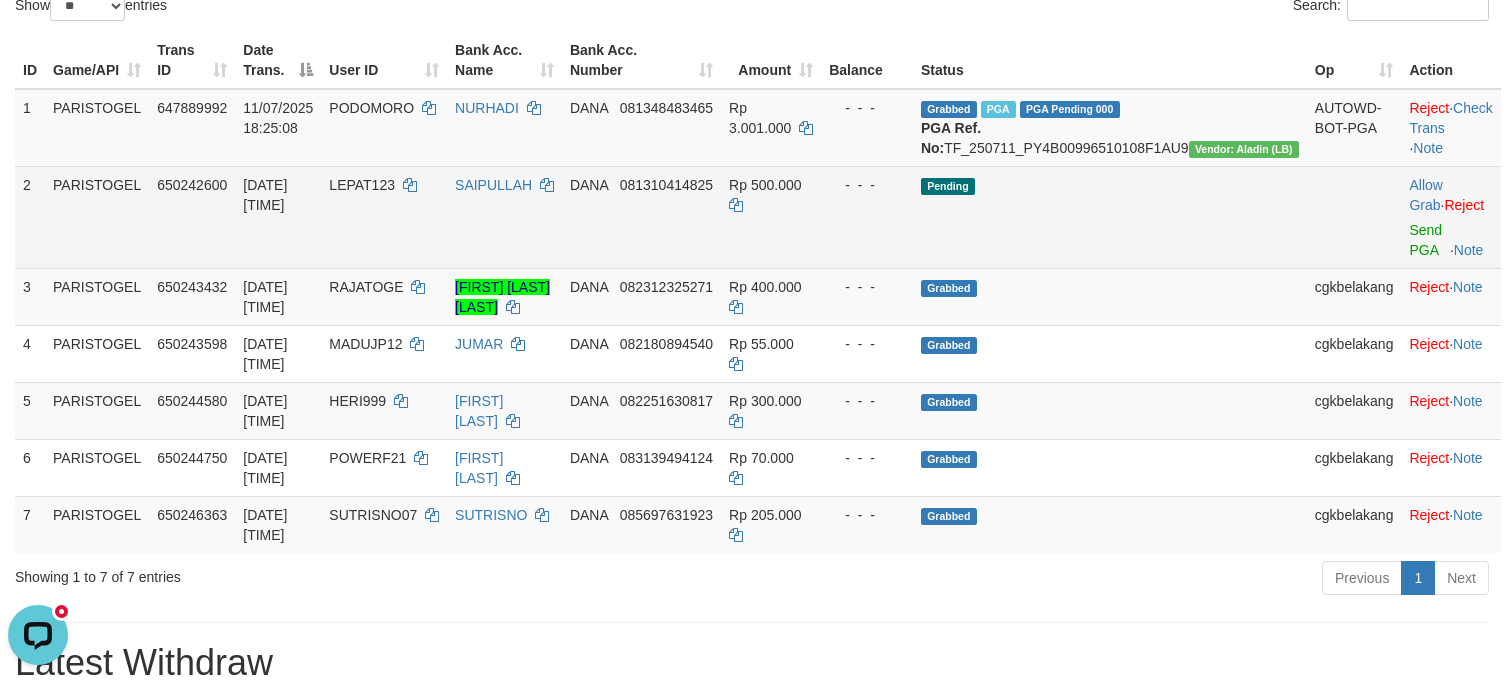click on "LEPAT123" at bounding box center (384, 217) 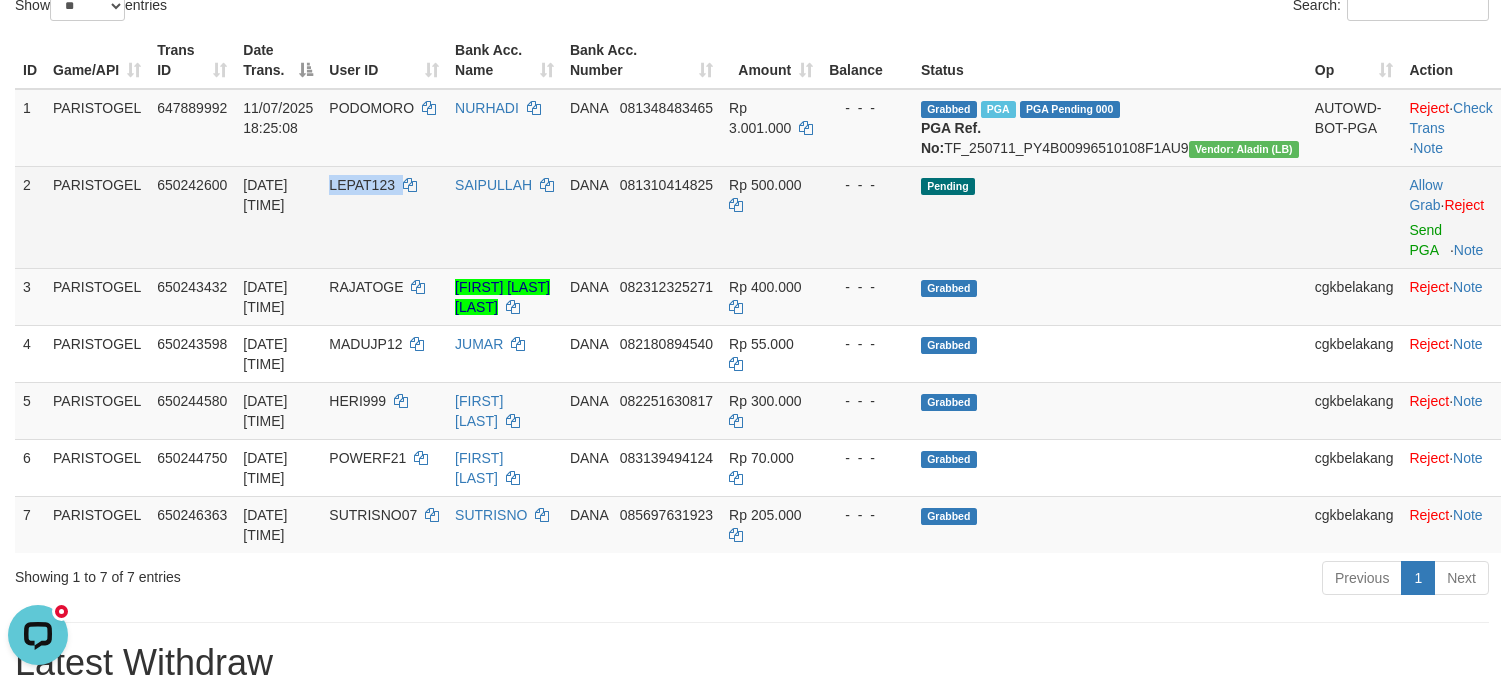 click on "LEPAT123" at bounding box center (384, 217) 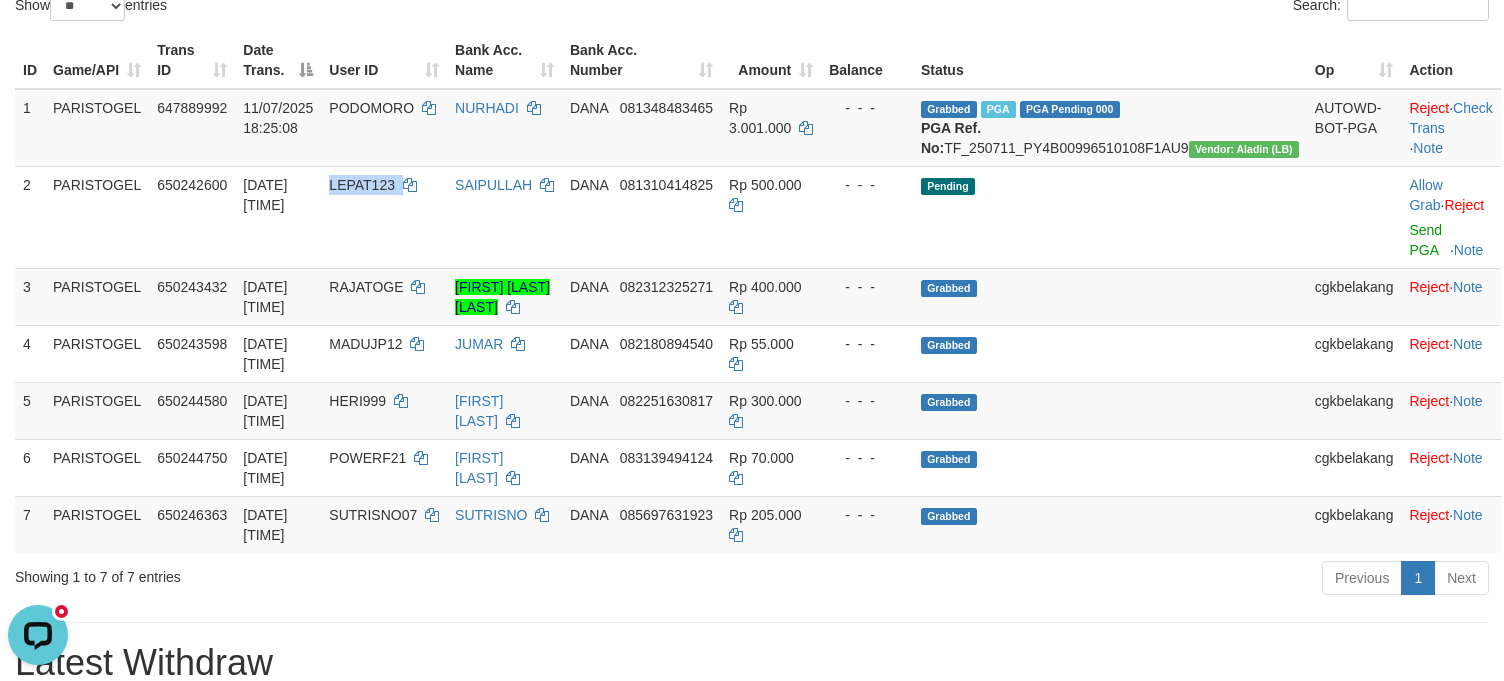 copy on "LEPAT123" 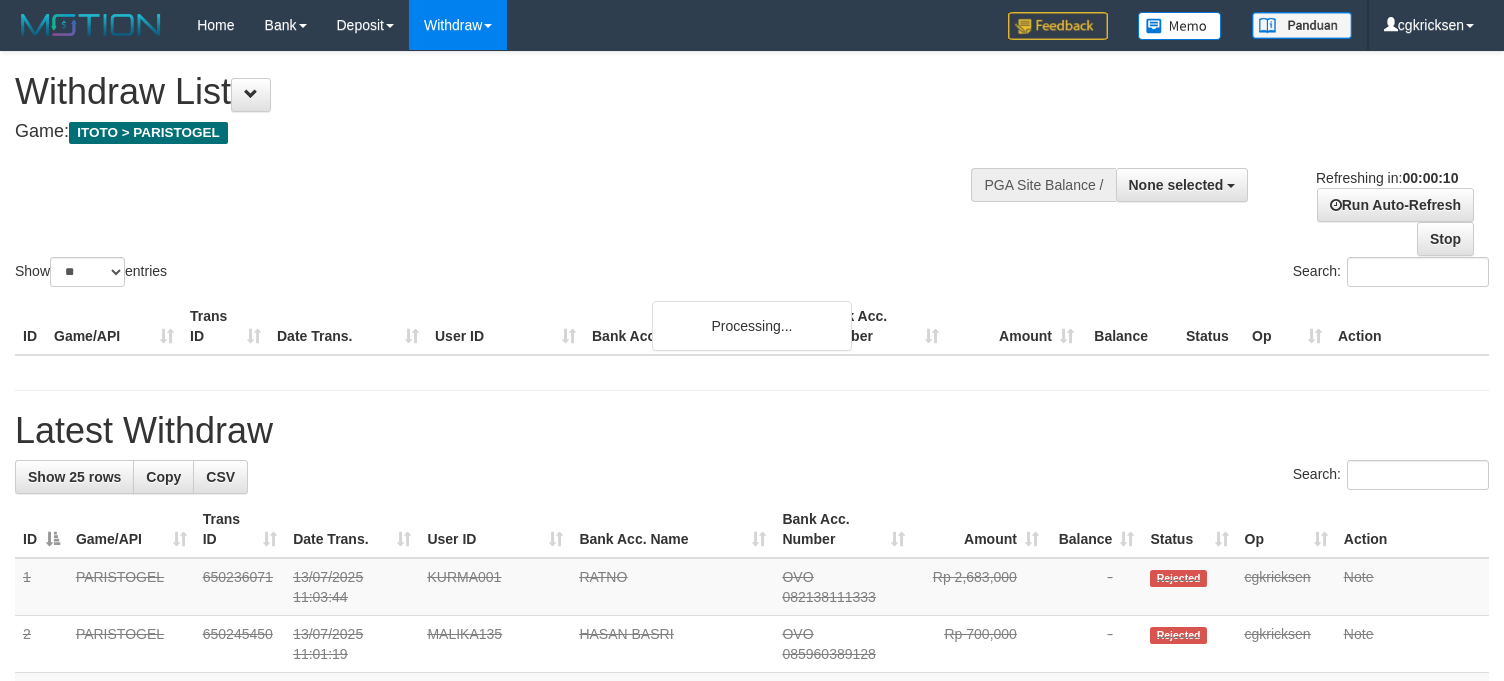 select 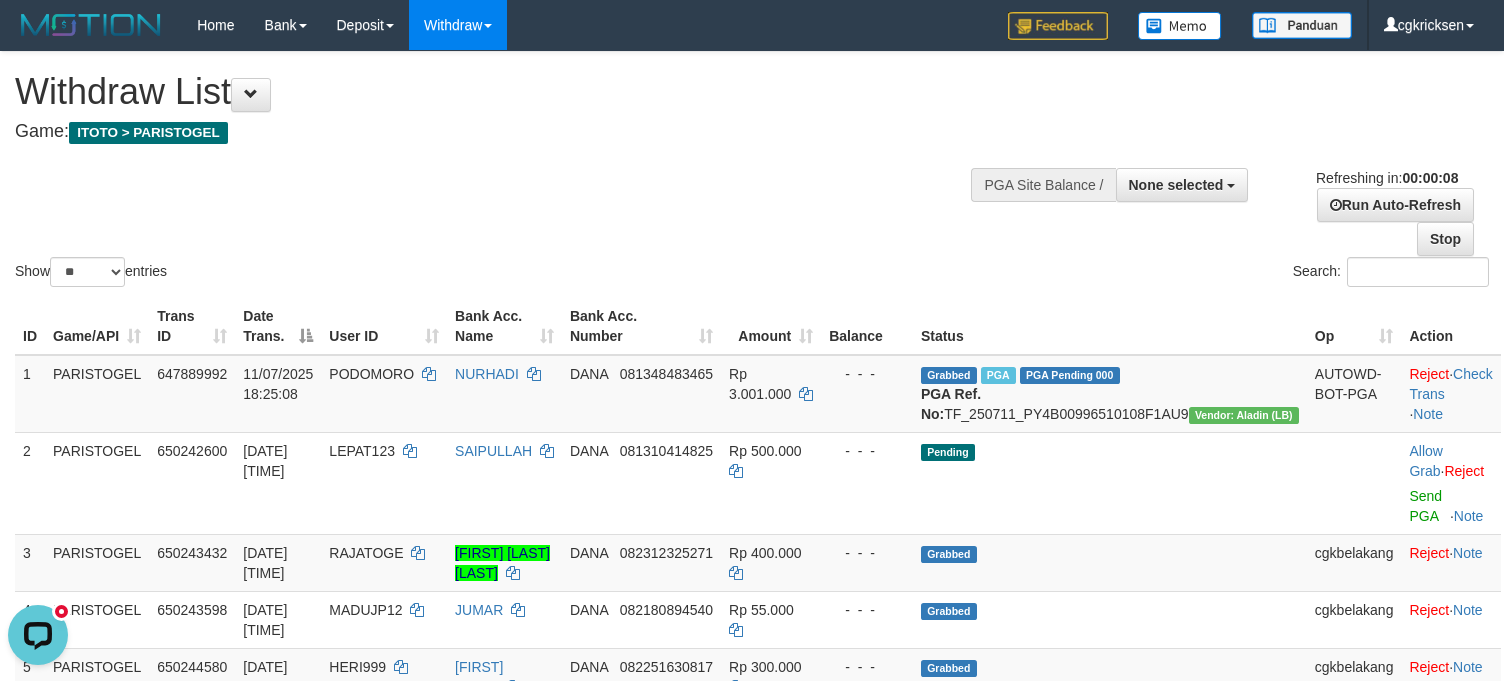 scroll, scrollTop: 0, scrollLeft: 0, axis: both 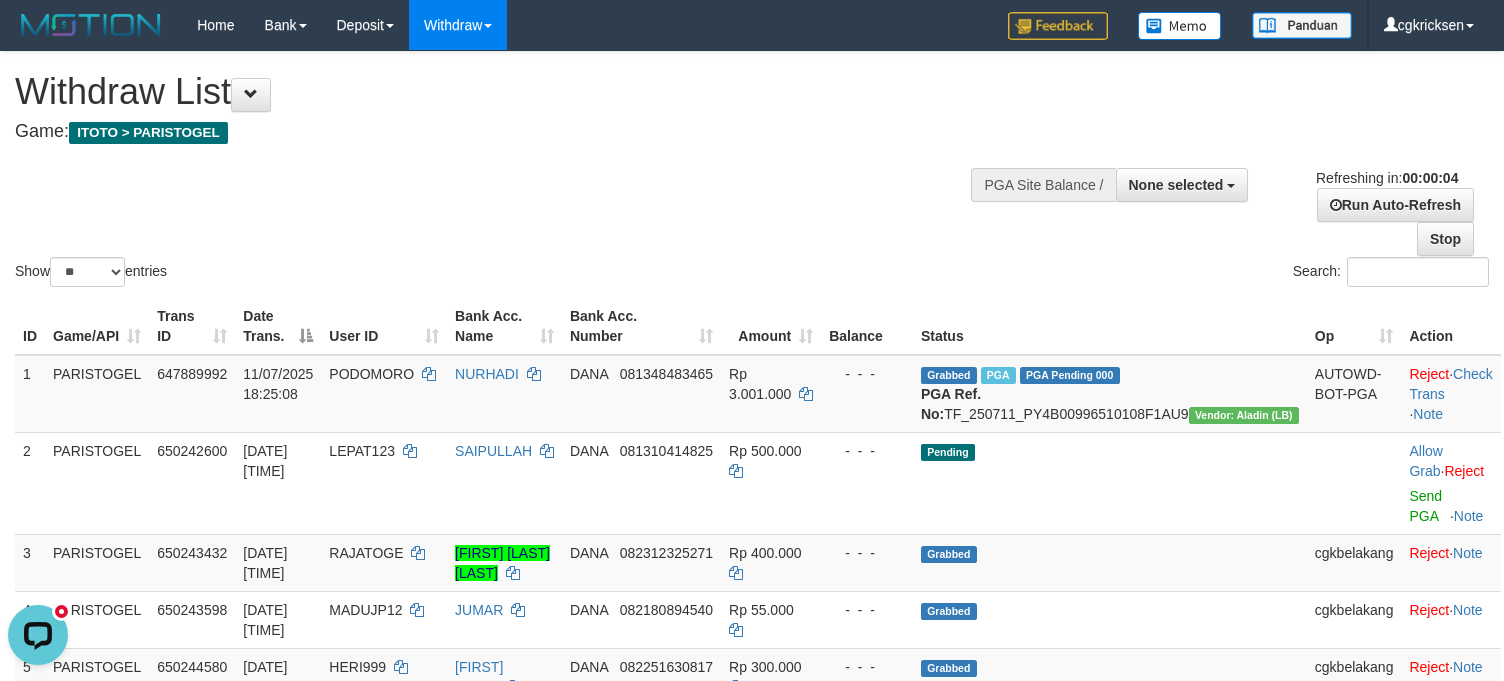 click on "Show  ** ** ** ***  entries Search:" at bounding box center [752, 171] 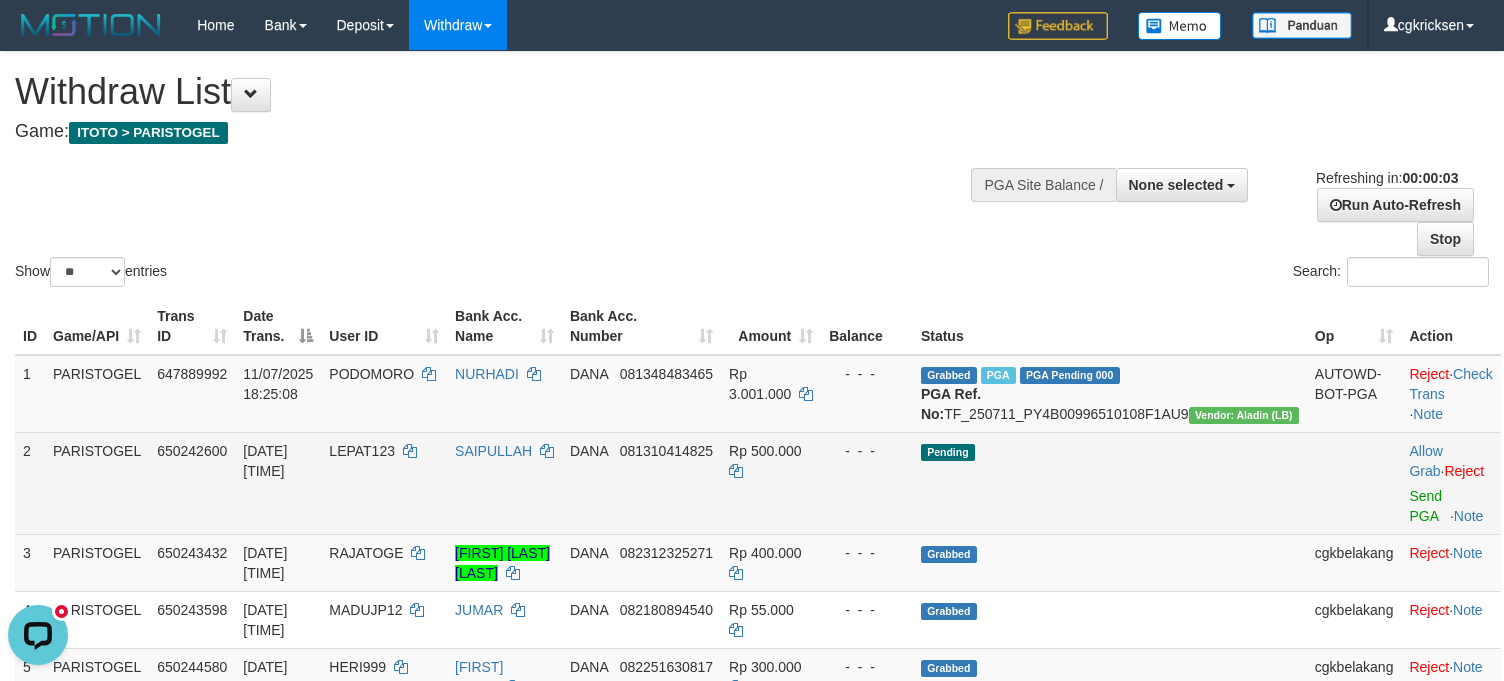 click on "SAIPULLAH" at bounding box center [504, 483] 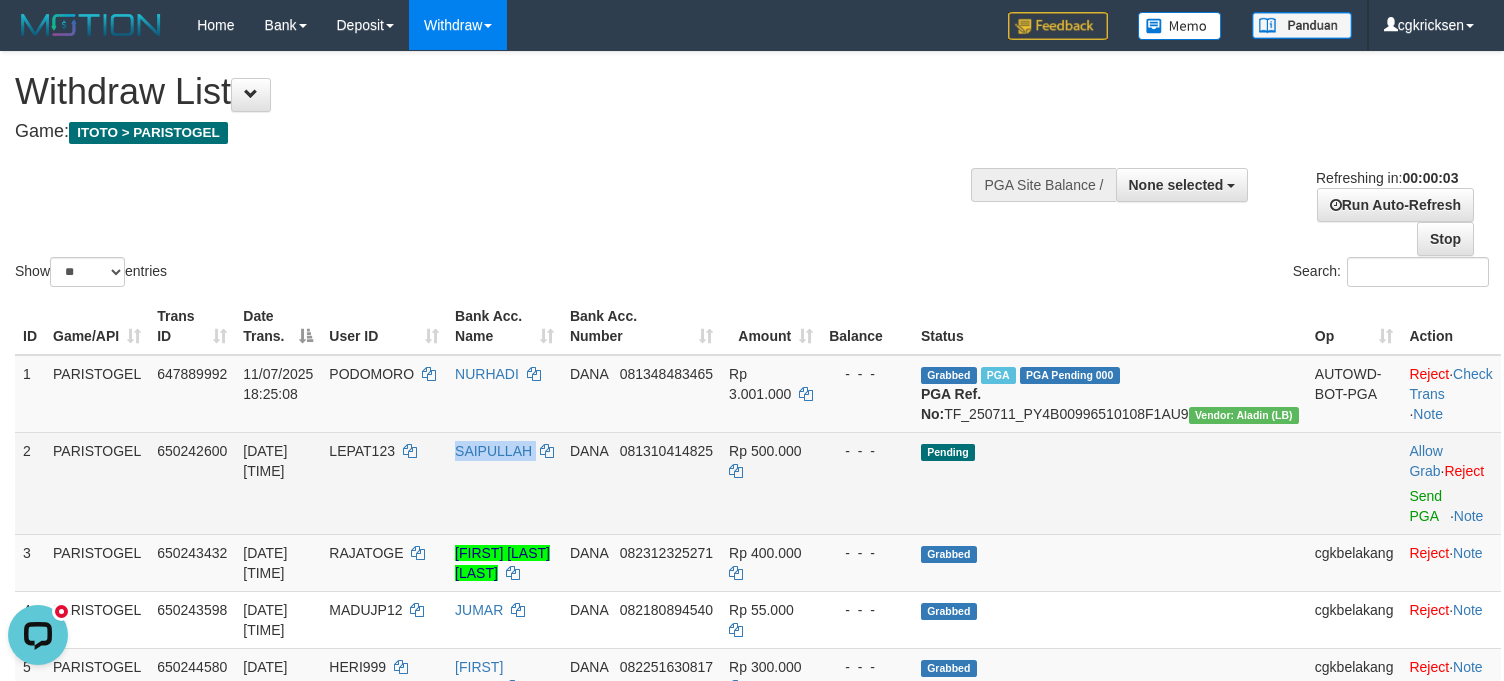 drag, startPoint x: 481, startPoint y: 512, endPoint x: 569, endPoint y: 528, distance: 89.44272 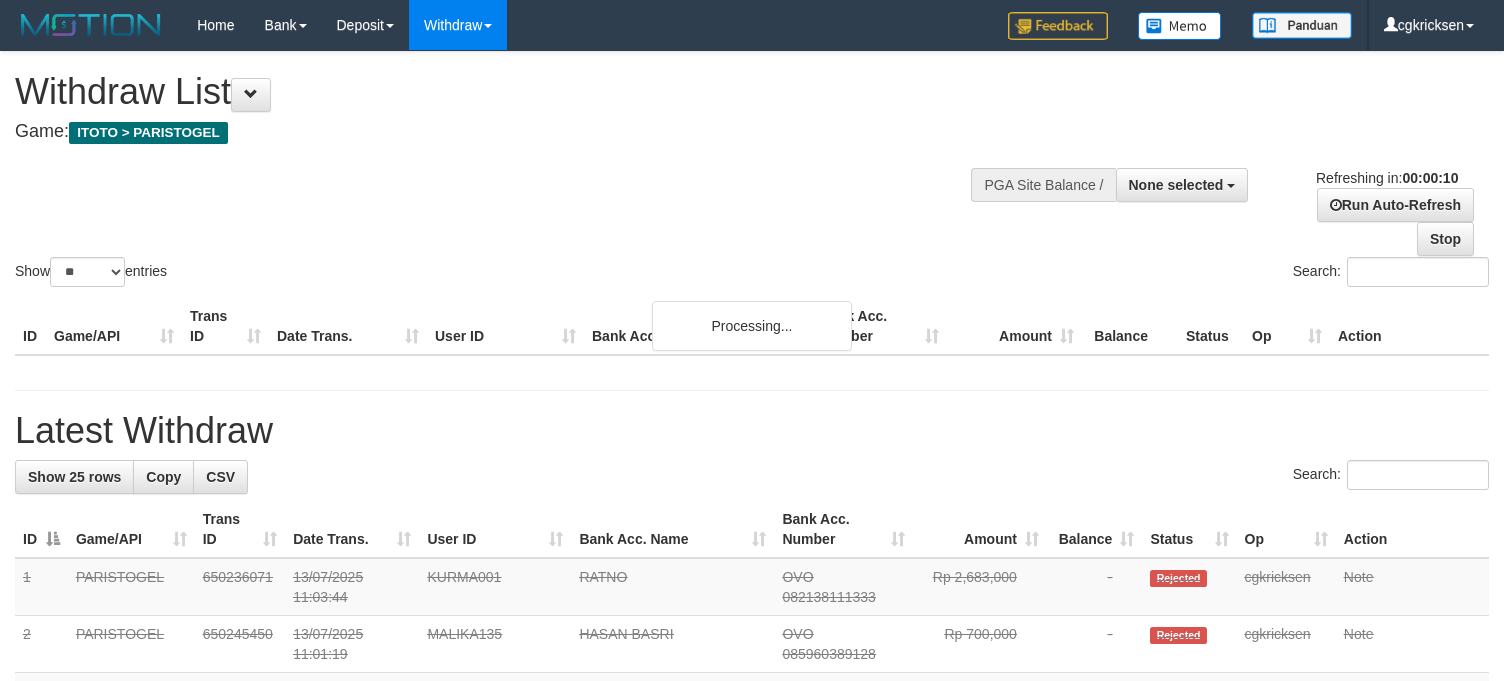 select 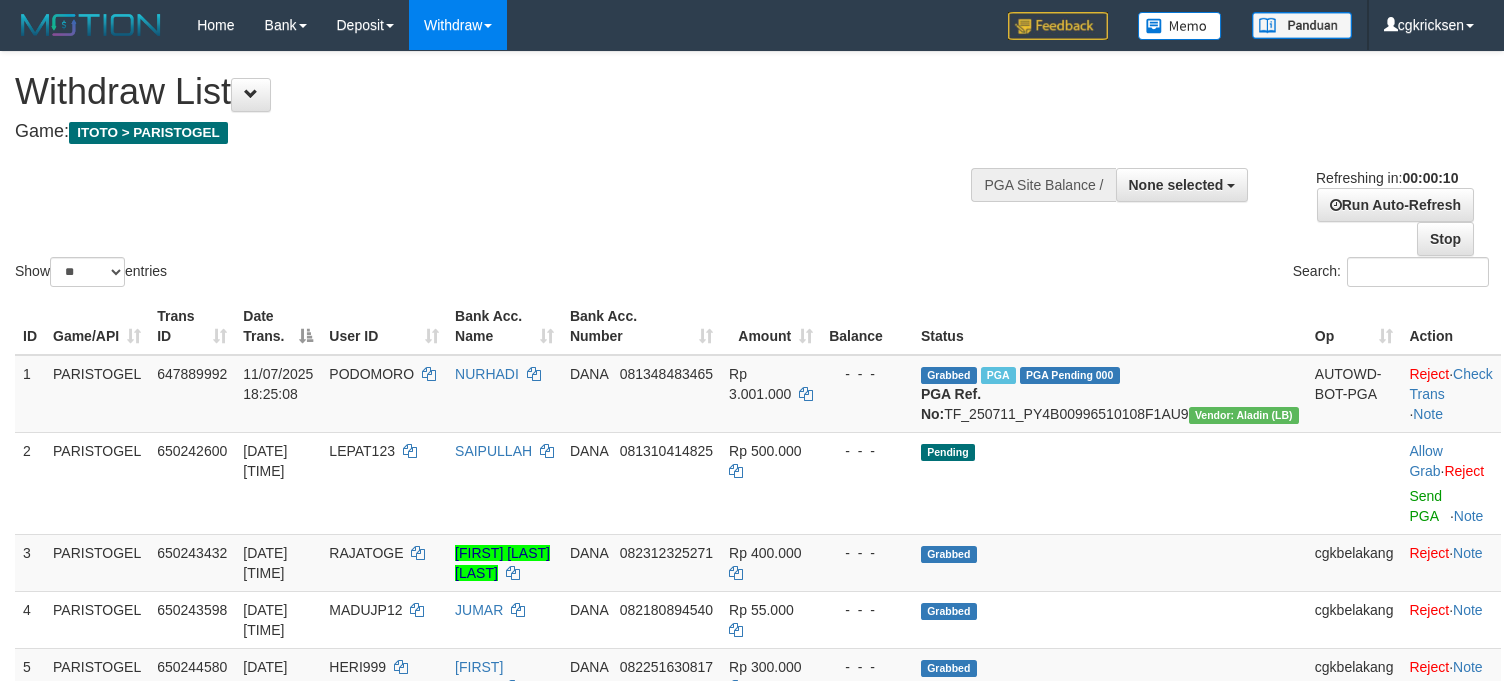 drag, startPoint x: 394, startPoint y: 197, endPoint x: 410, endPoint y: 197, distance: 16 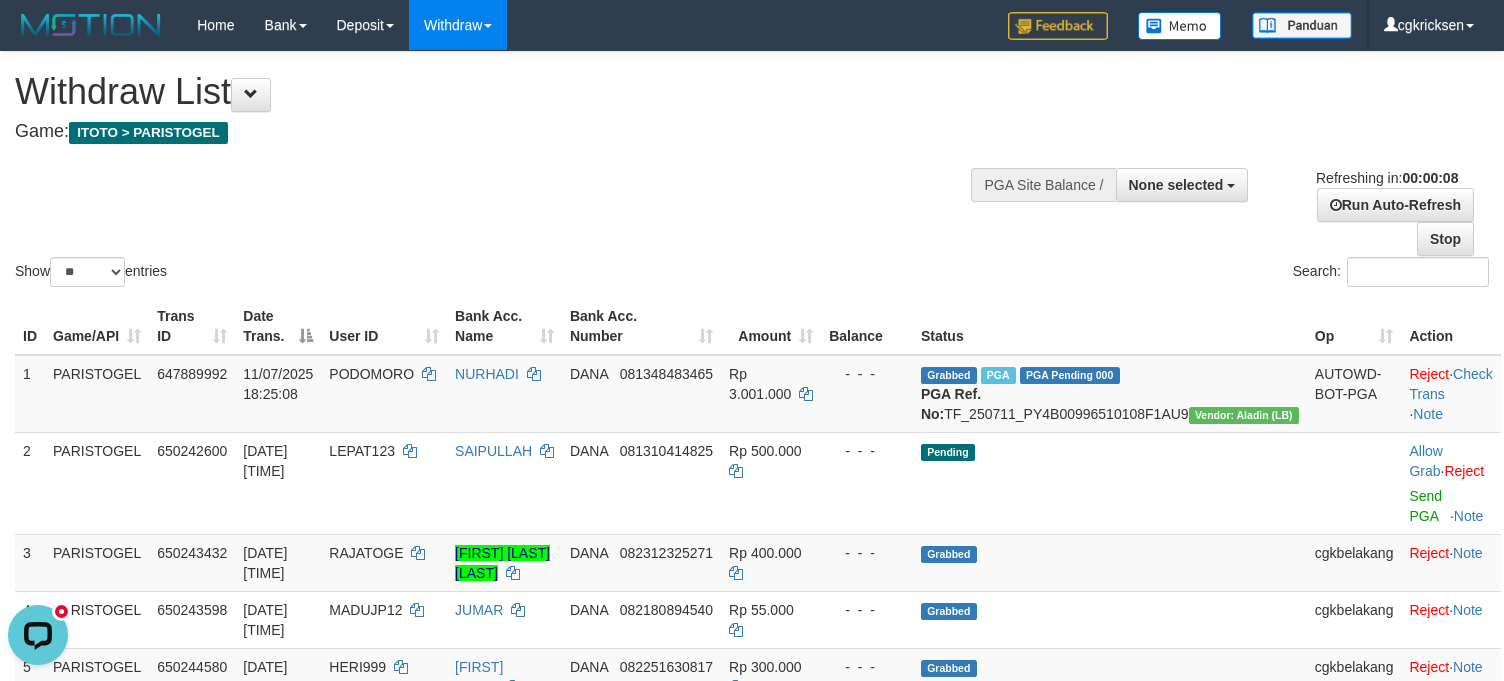 scroll, scrollTop: 0, scrollLeft: 0, axis: both 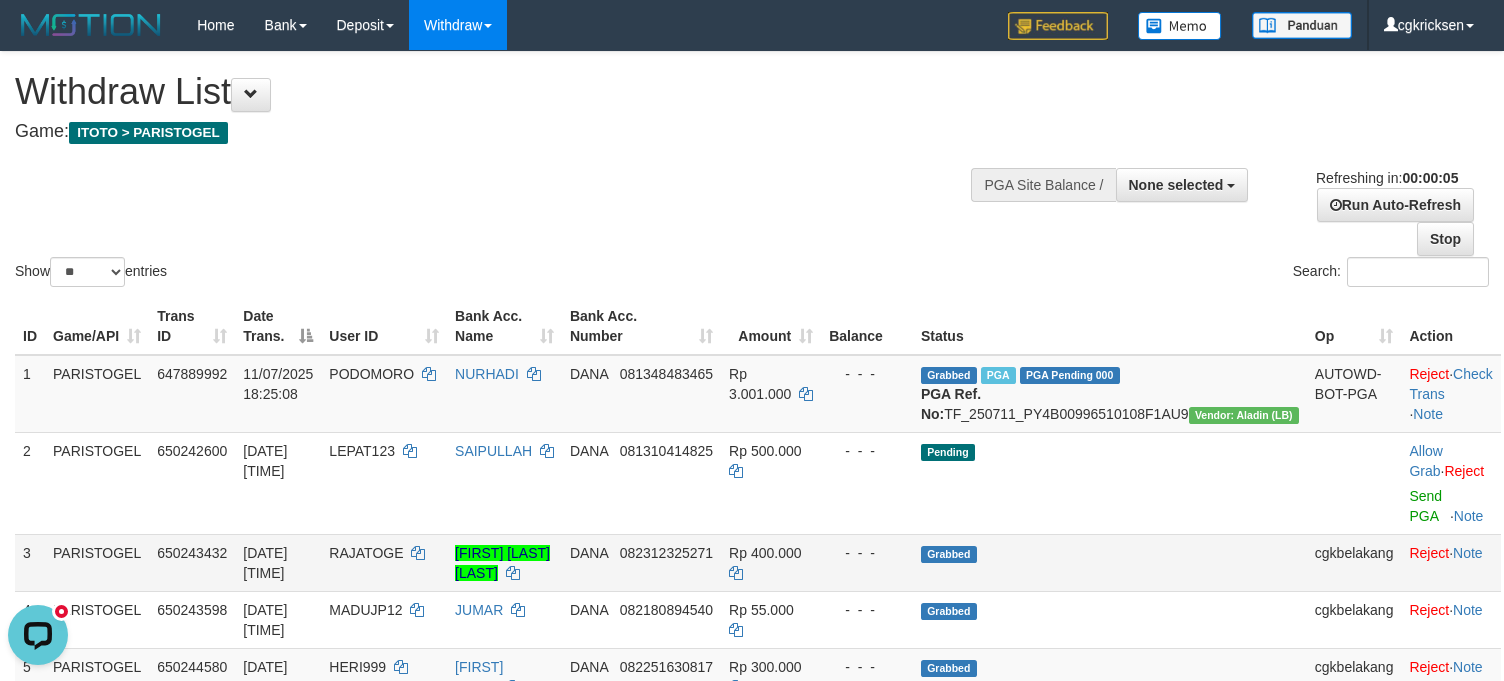 drag, startPoint x: 604, startPoint y: 161, endPoint x: 1144, endPoint y: 669, distance: 741.3933 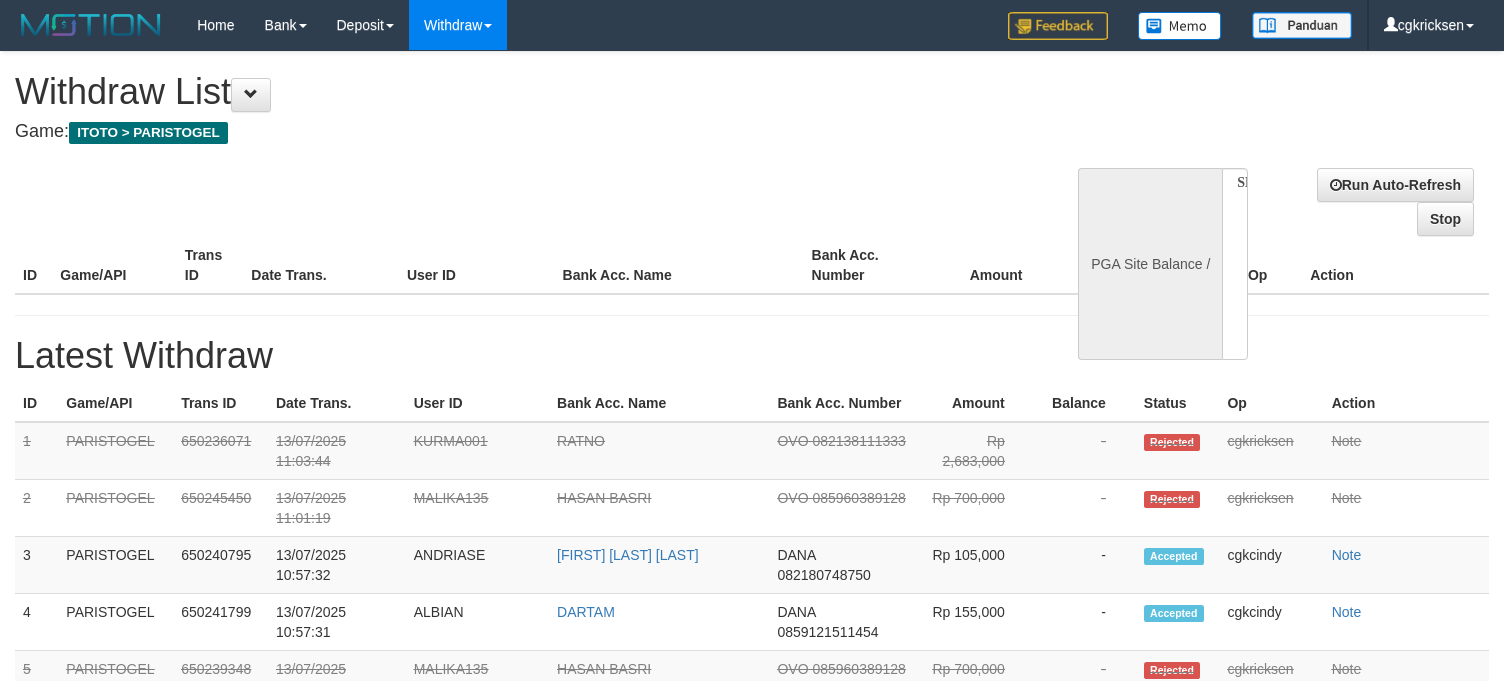 select 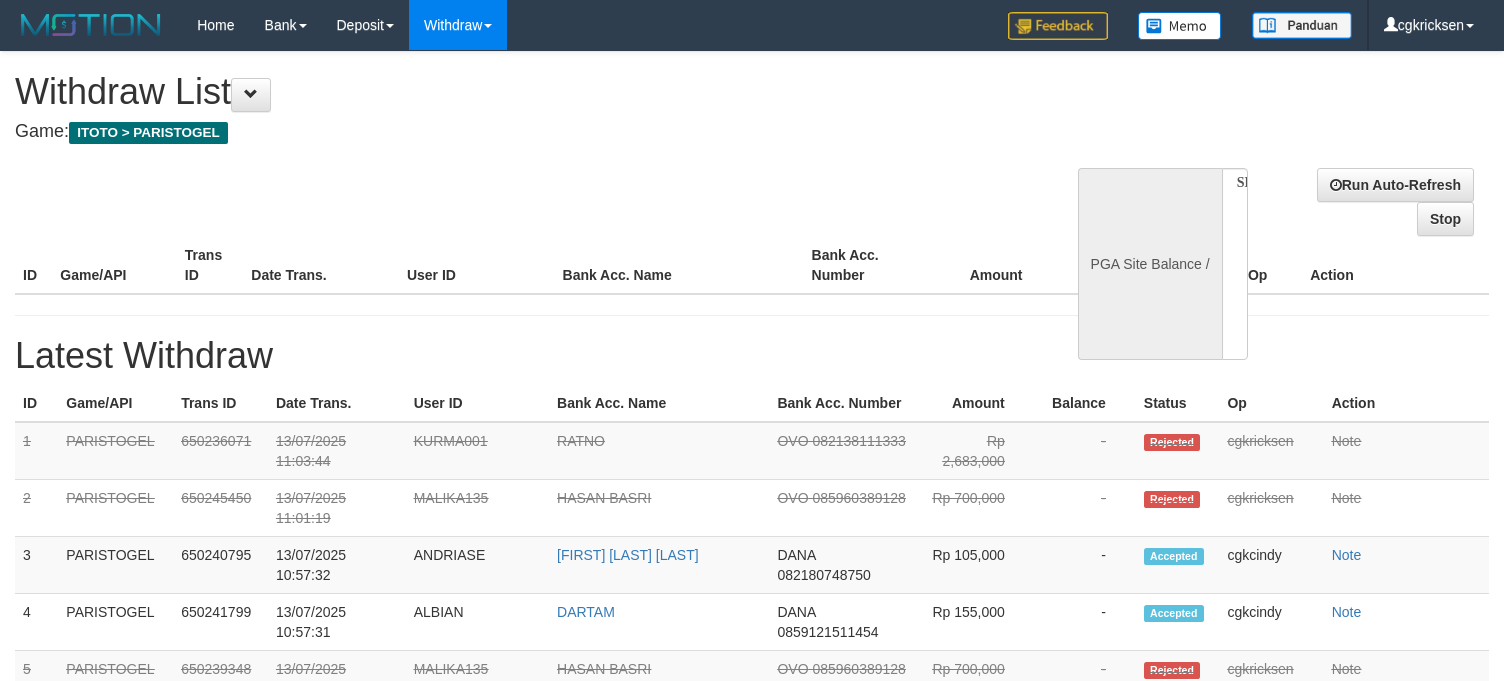 scroll, scrollTop: 0, scrollLeft: 0, axis: both 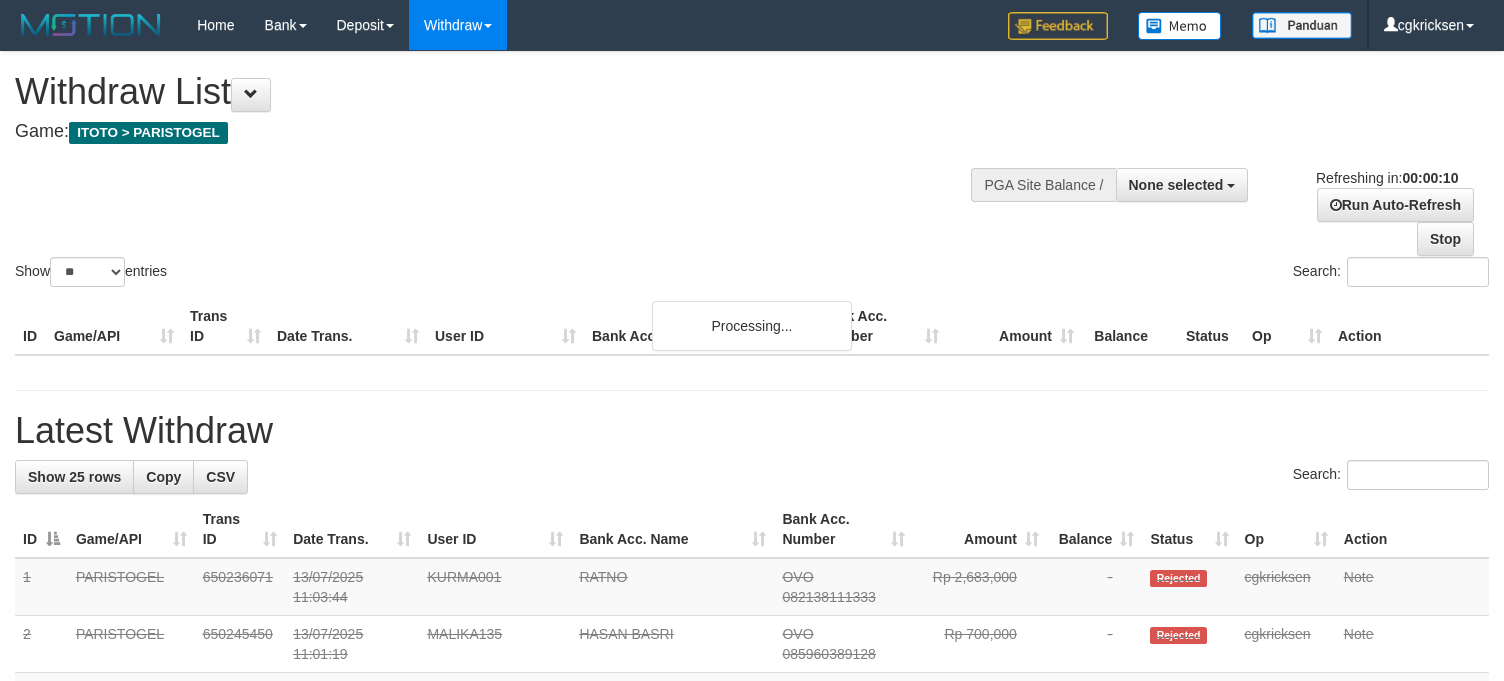 select 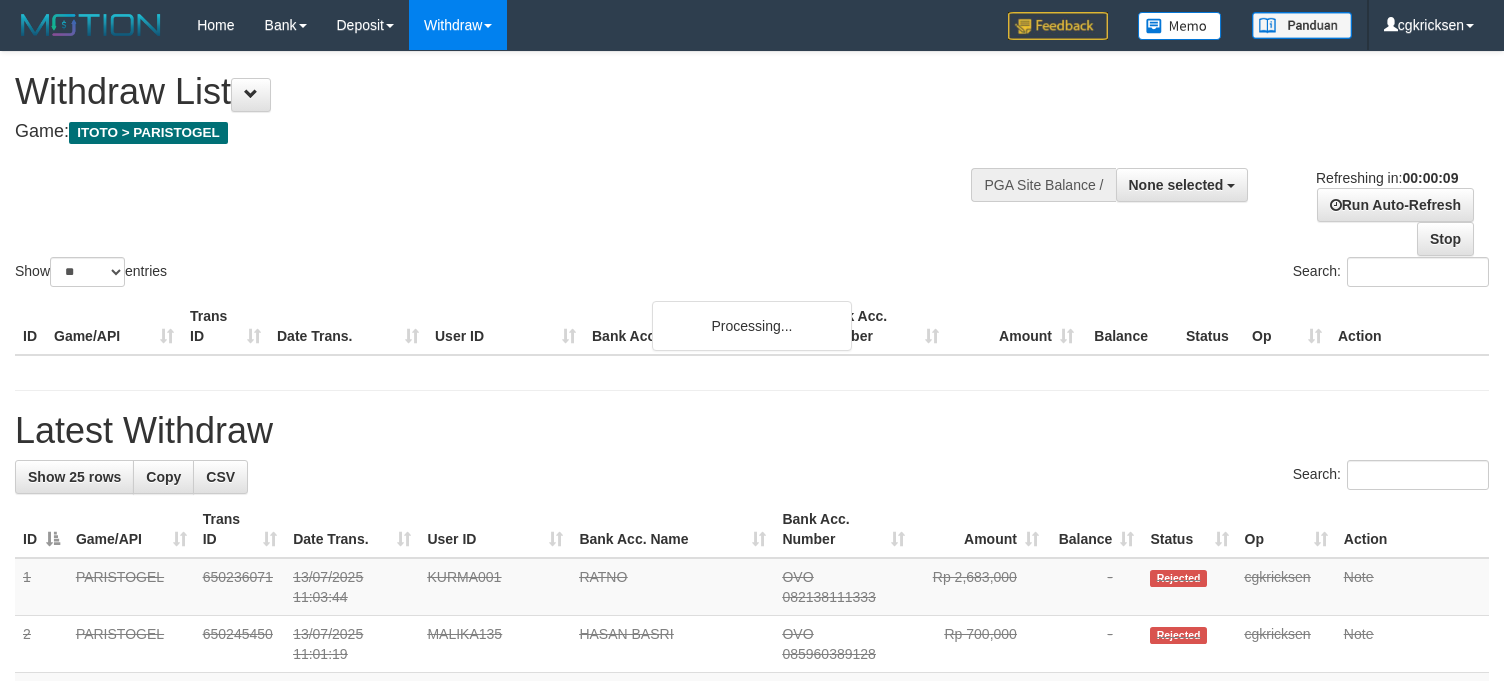 click on "Show  ** ** ** ***  entries Search:" at bounding box center (752, 171) 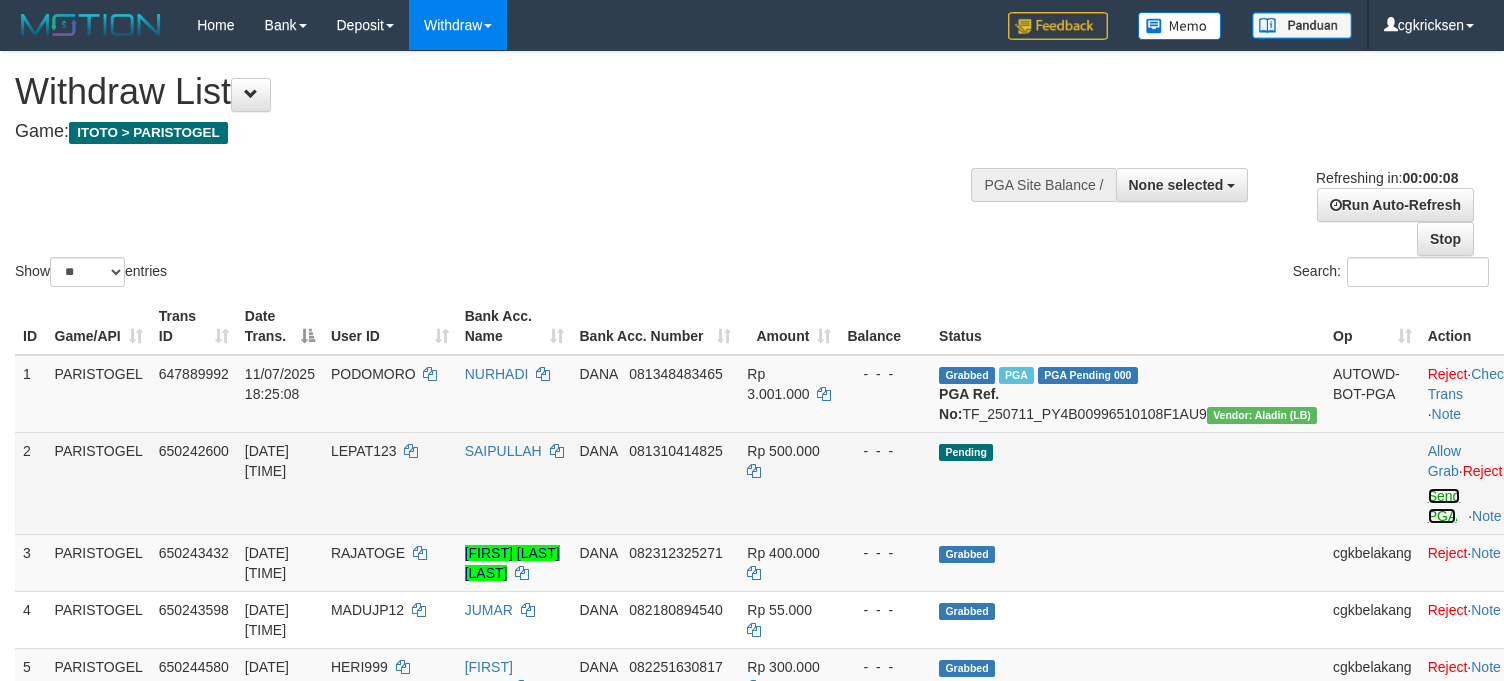 click on "Send PGA" at bounding box center [1444, 506] 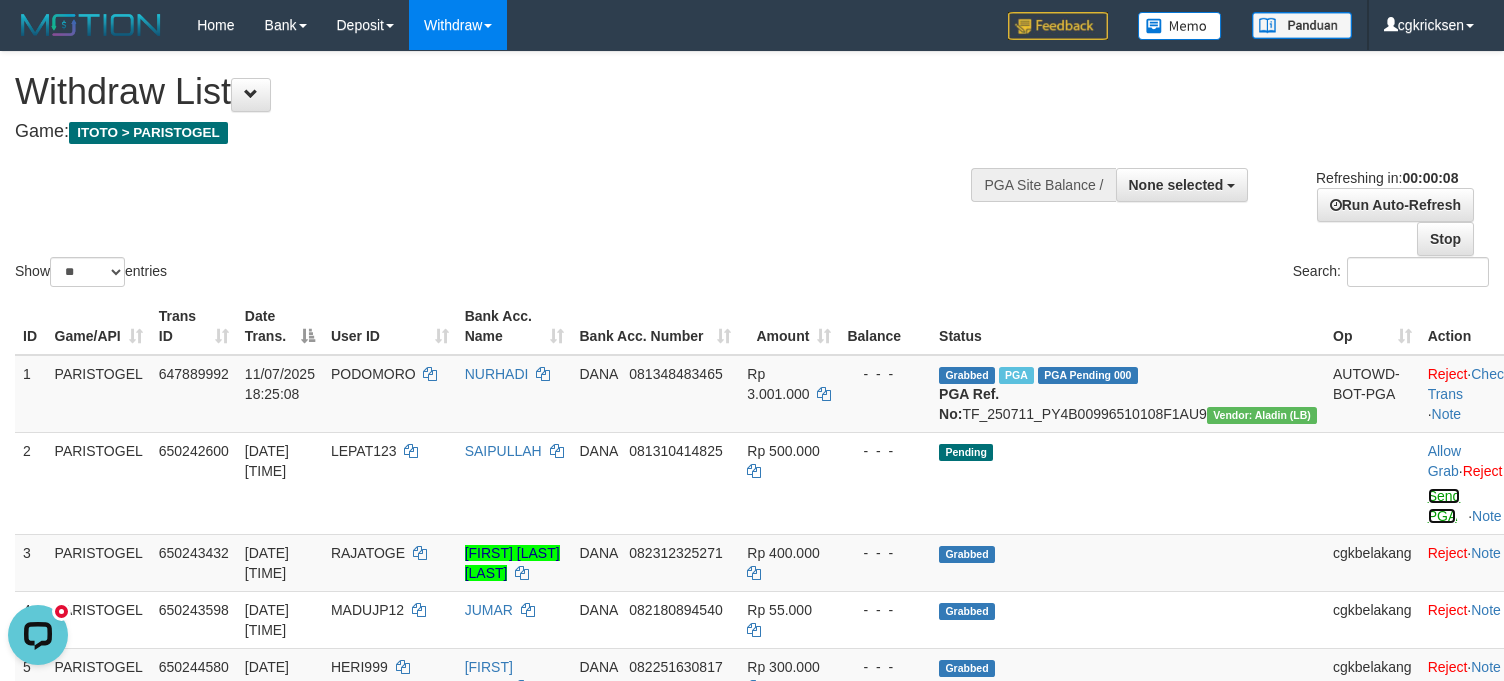 scroll, scrollTop: 0, scrollLeft: 0, axis: both 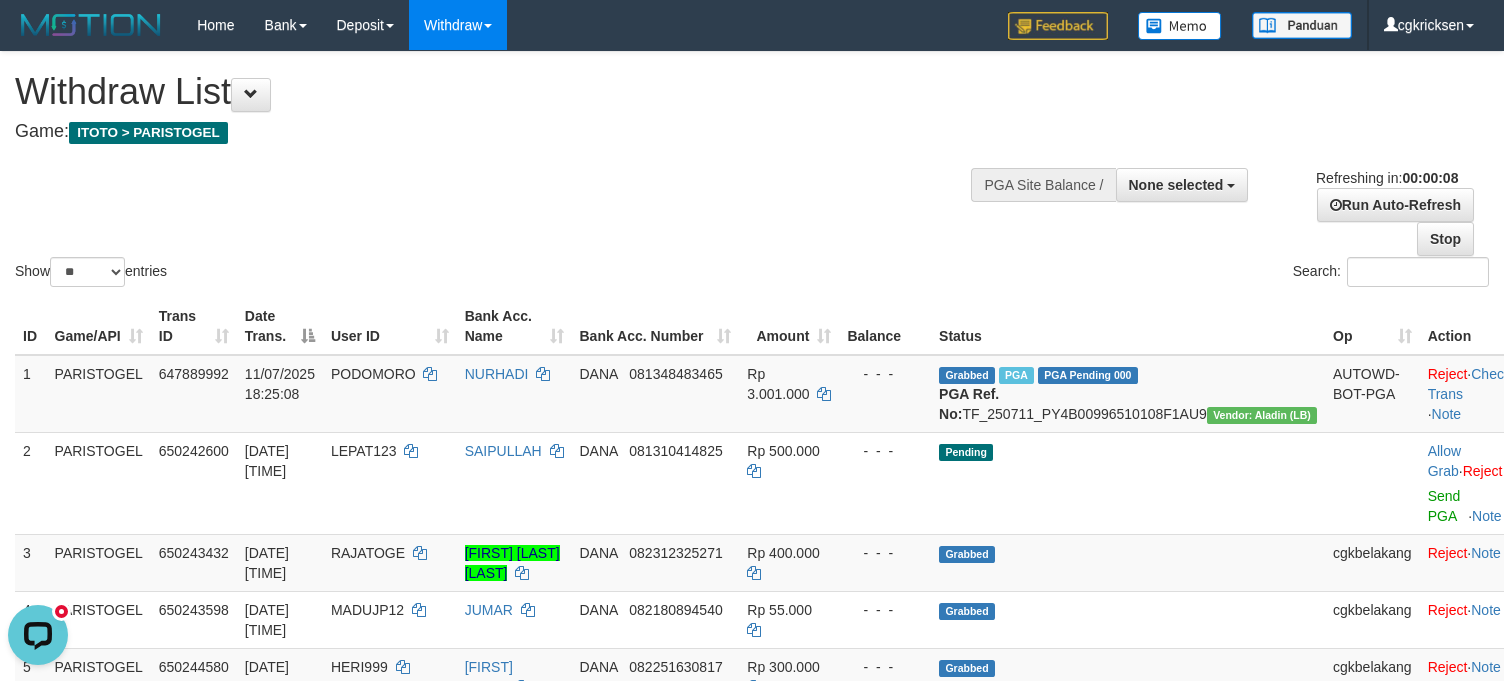 click on "Refreshing in:  00:00:08
Run Auto-Refresh
Stop" at bounding box center [1373, 212] 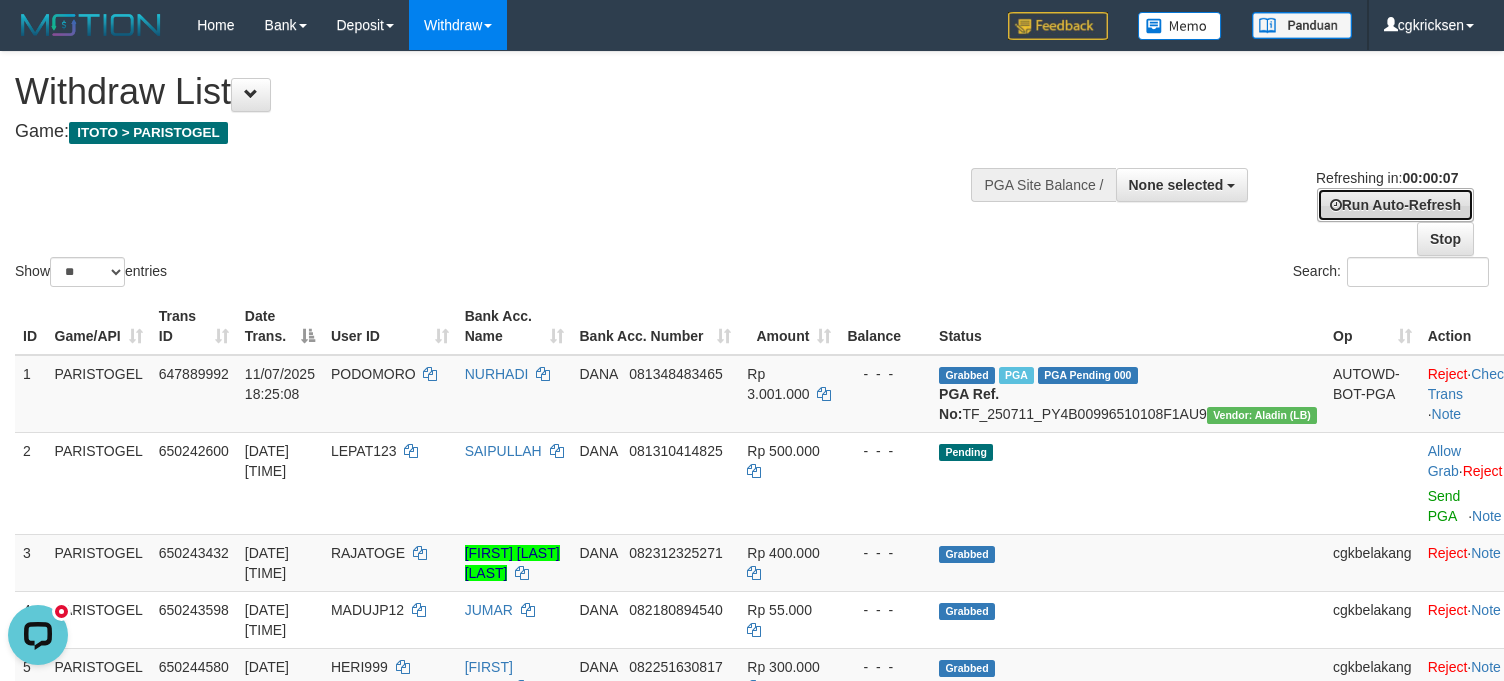 click at bounding box center (1336, 205) 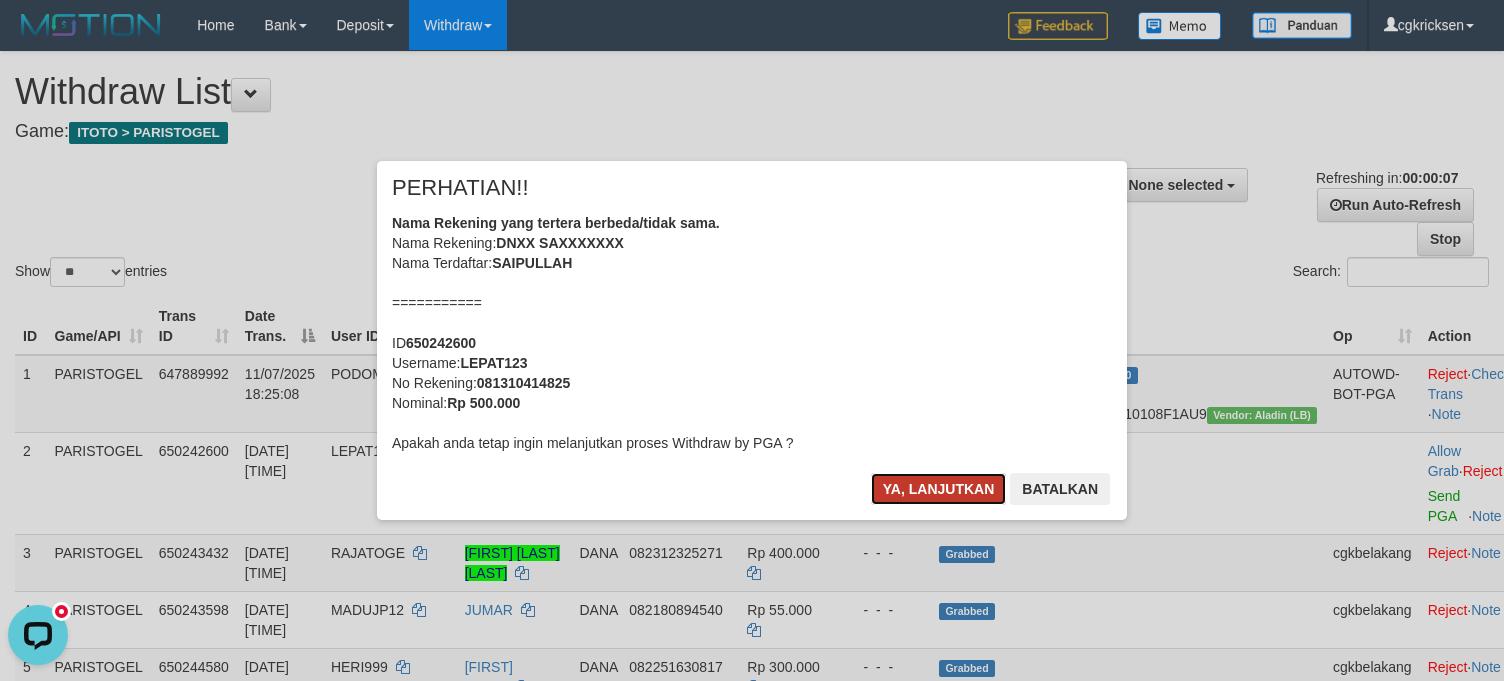 click on "Ya, lanjutkan" at bounding box center [939, 489] 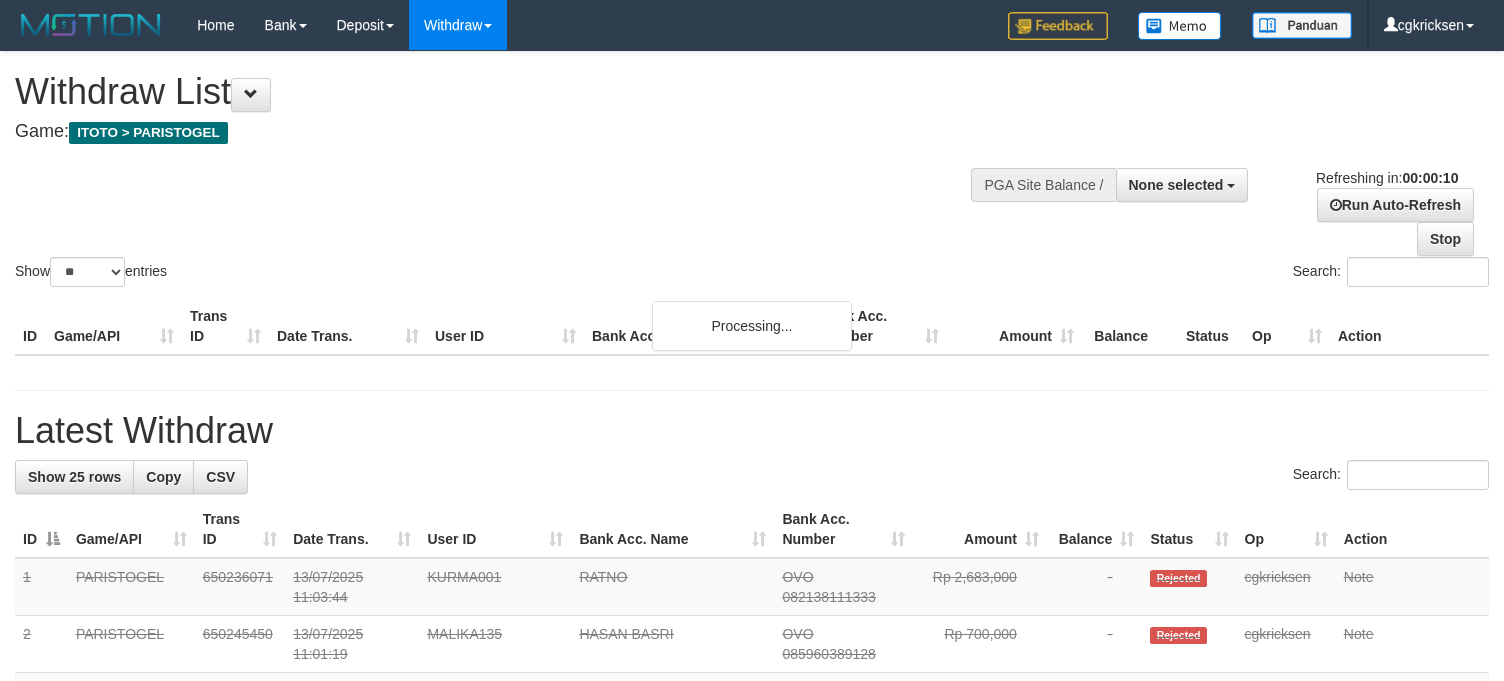 select 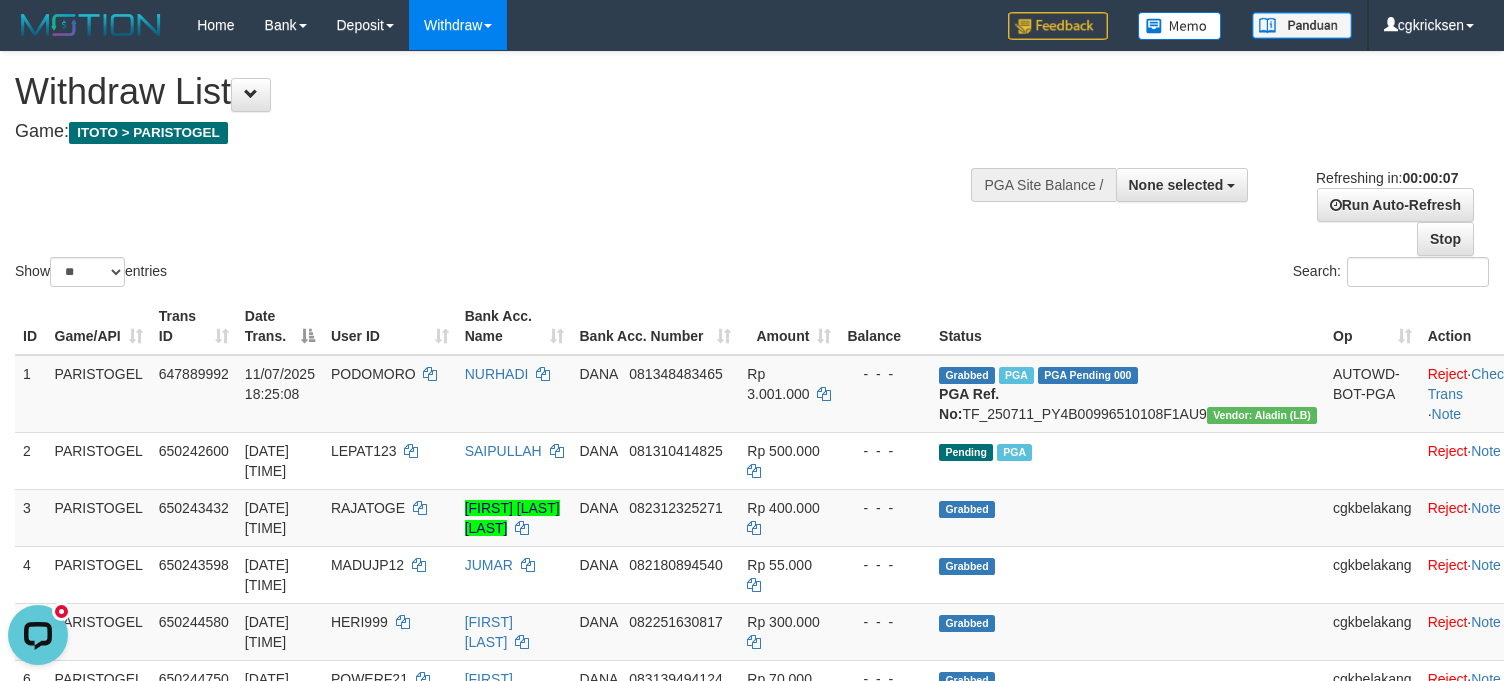 scroll, scrollTop: 0, scrollLeft: 0, axis: both 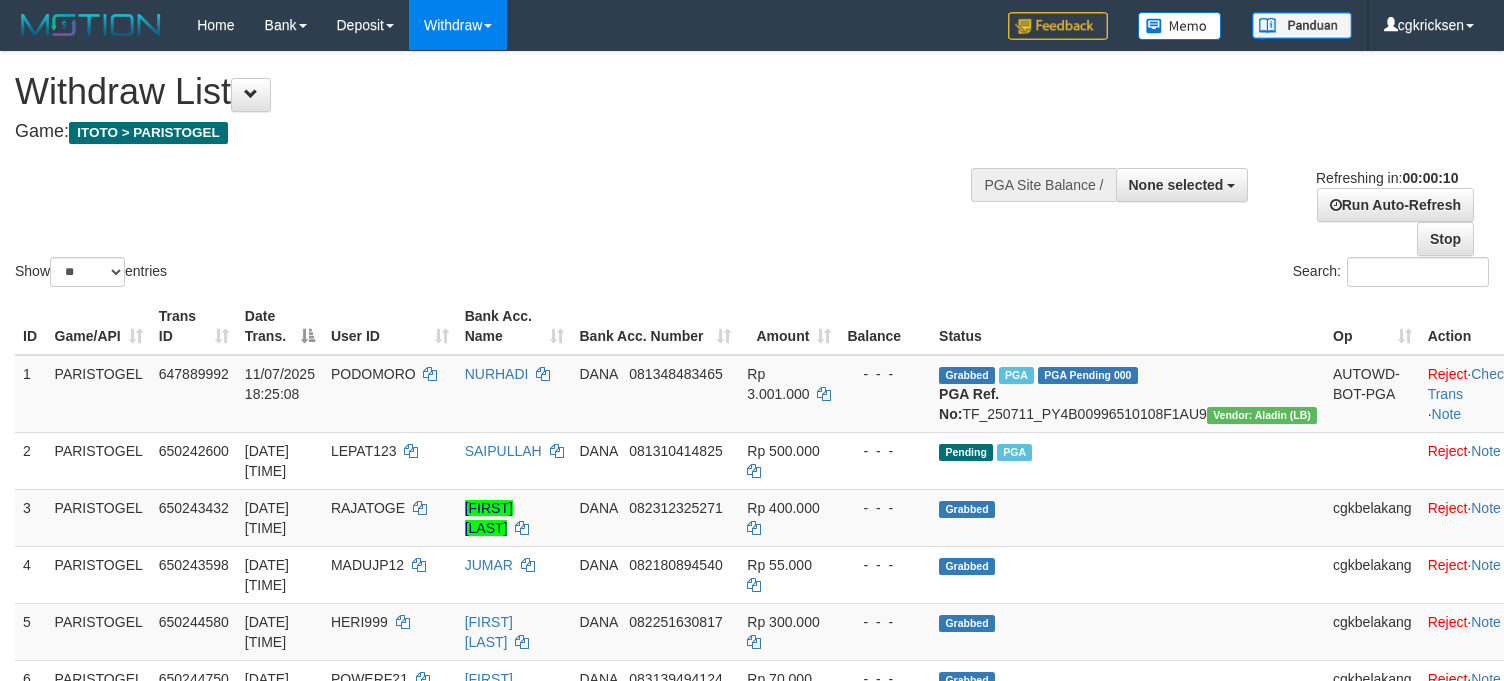 select 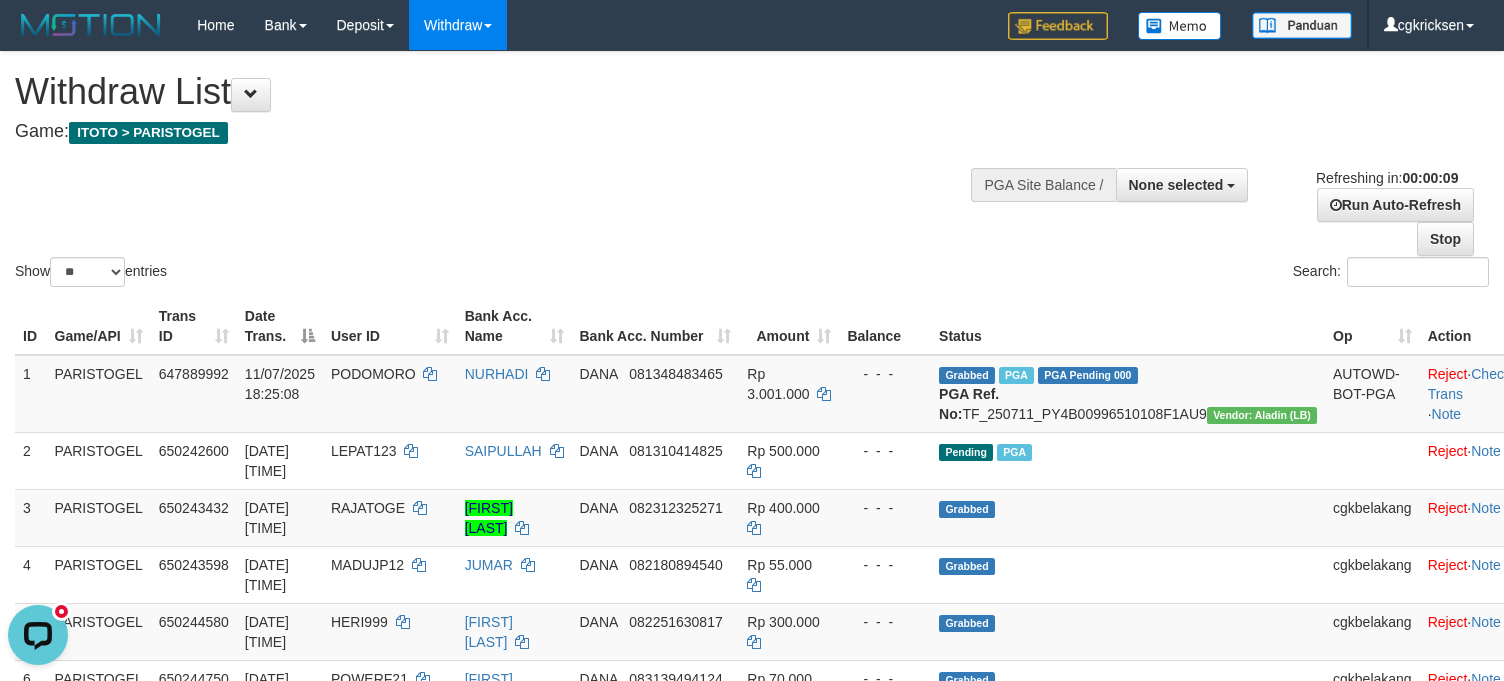 scroll, scrollTop: 0, scrollLeft: 0, axis: both 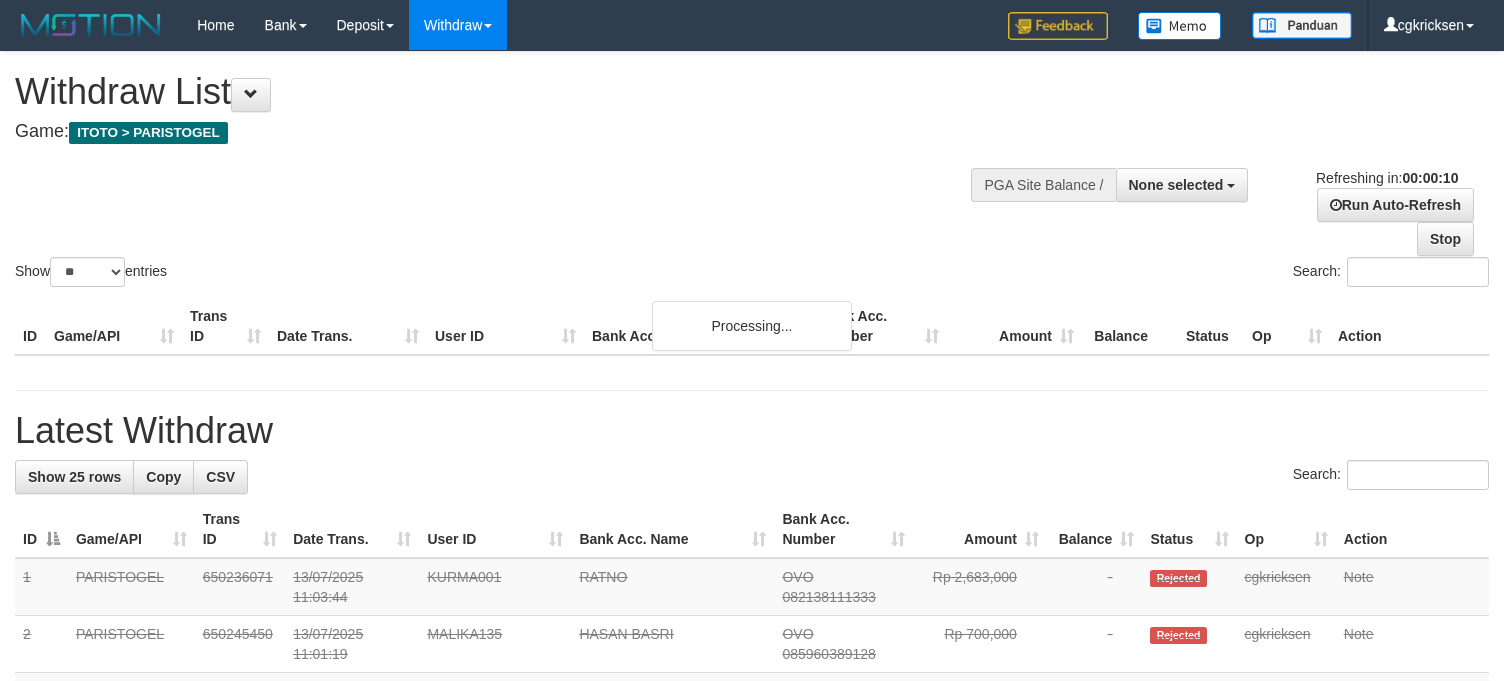 select 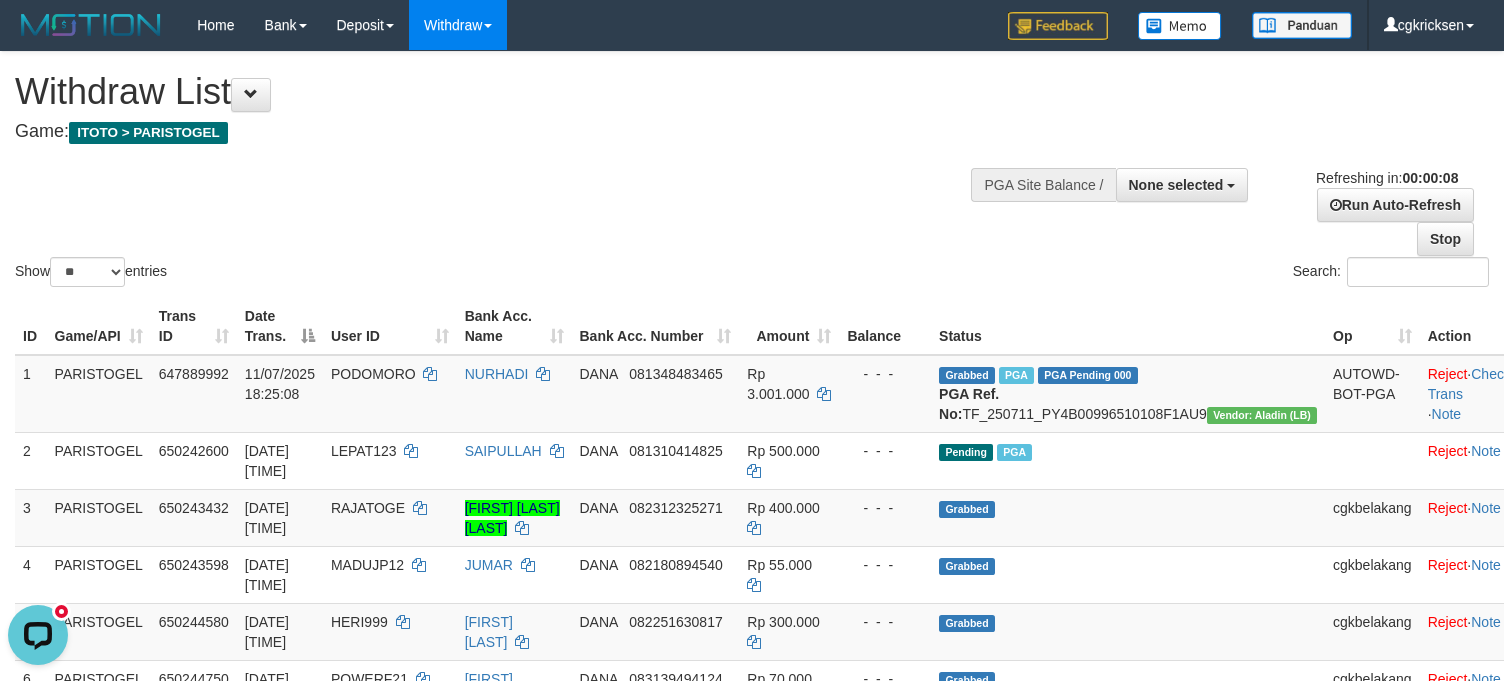 scroll, scrollTop: 0, scrollLeft: 0, axis: both 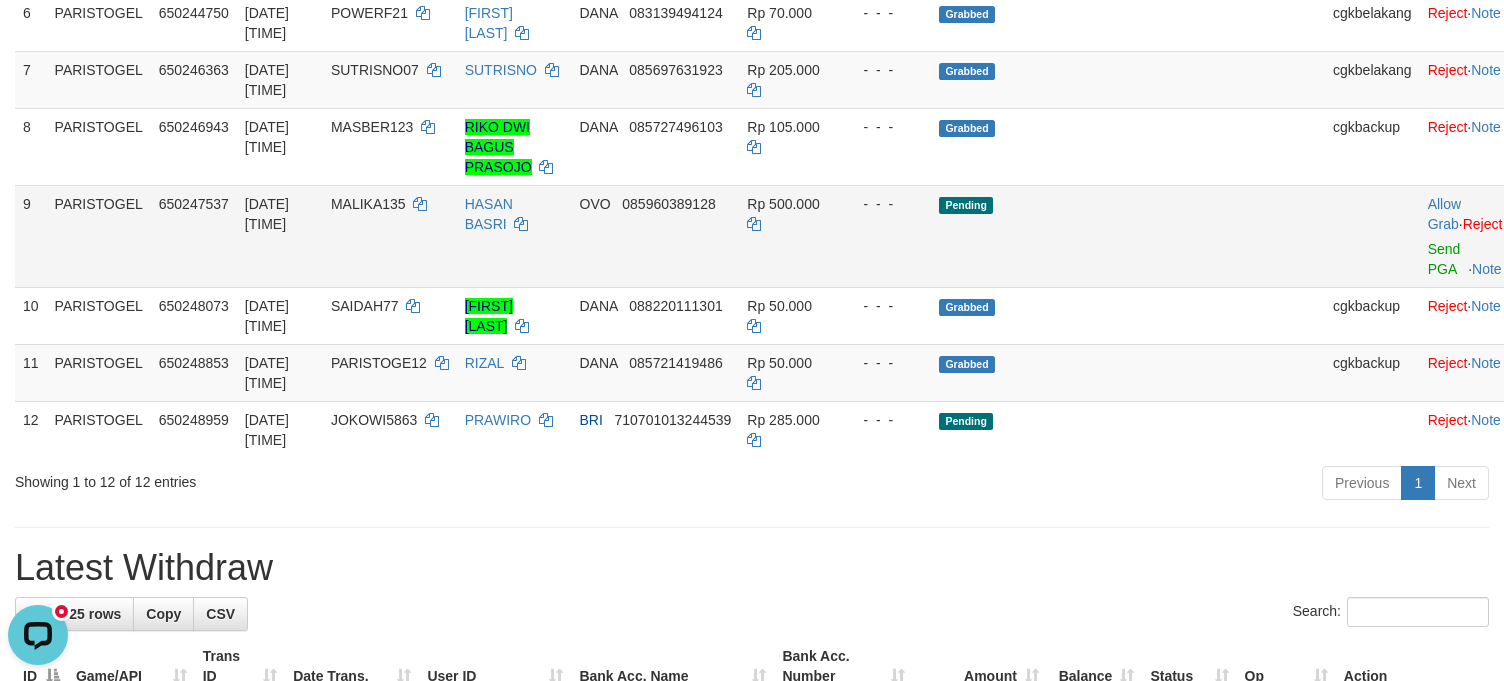 click on "MALIKA135" at bounding box center (390, 236) 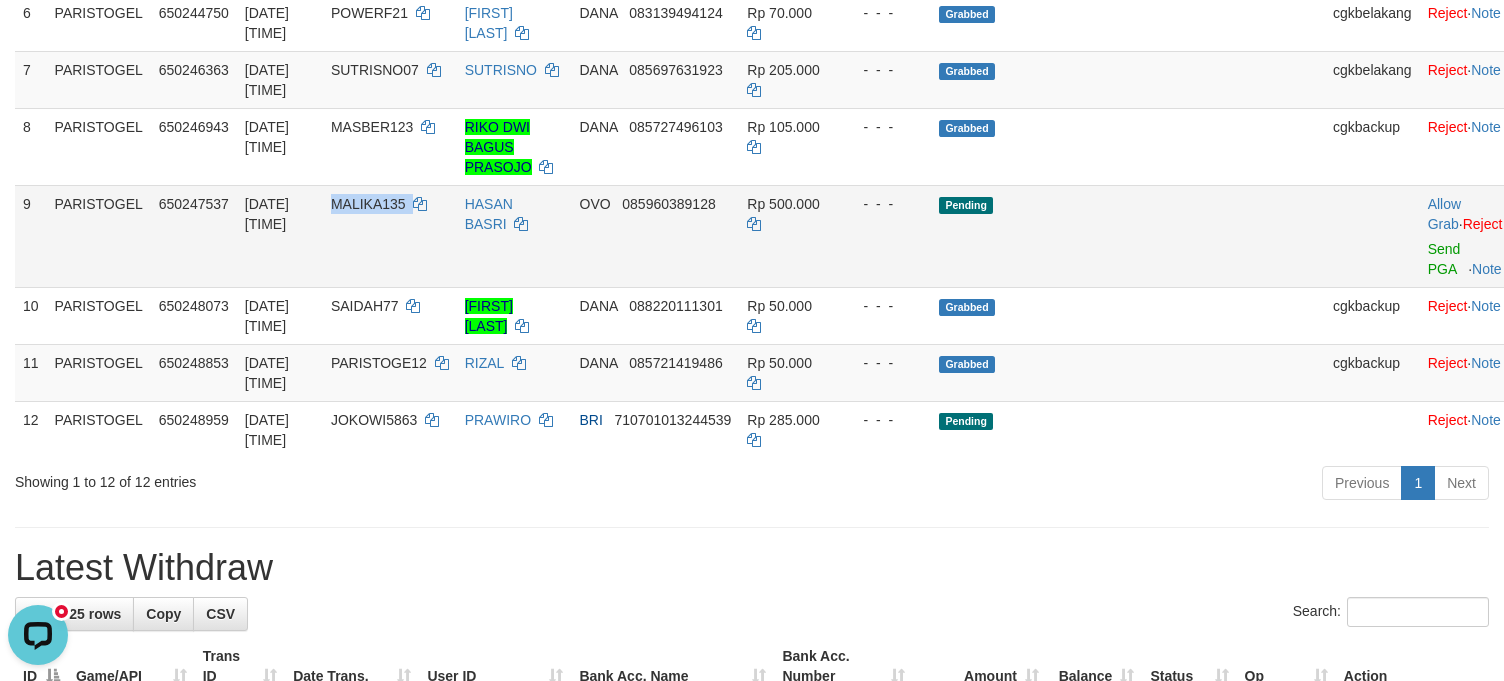 click on "MALIKA135" at bounding box center (390, 236) 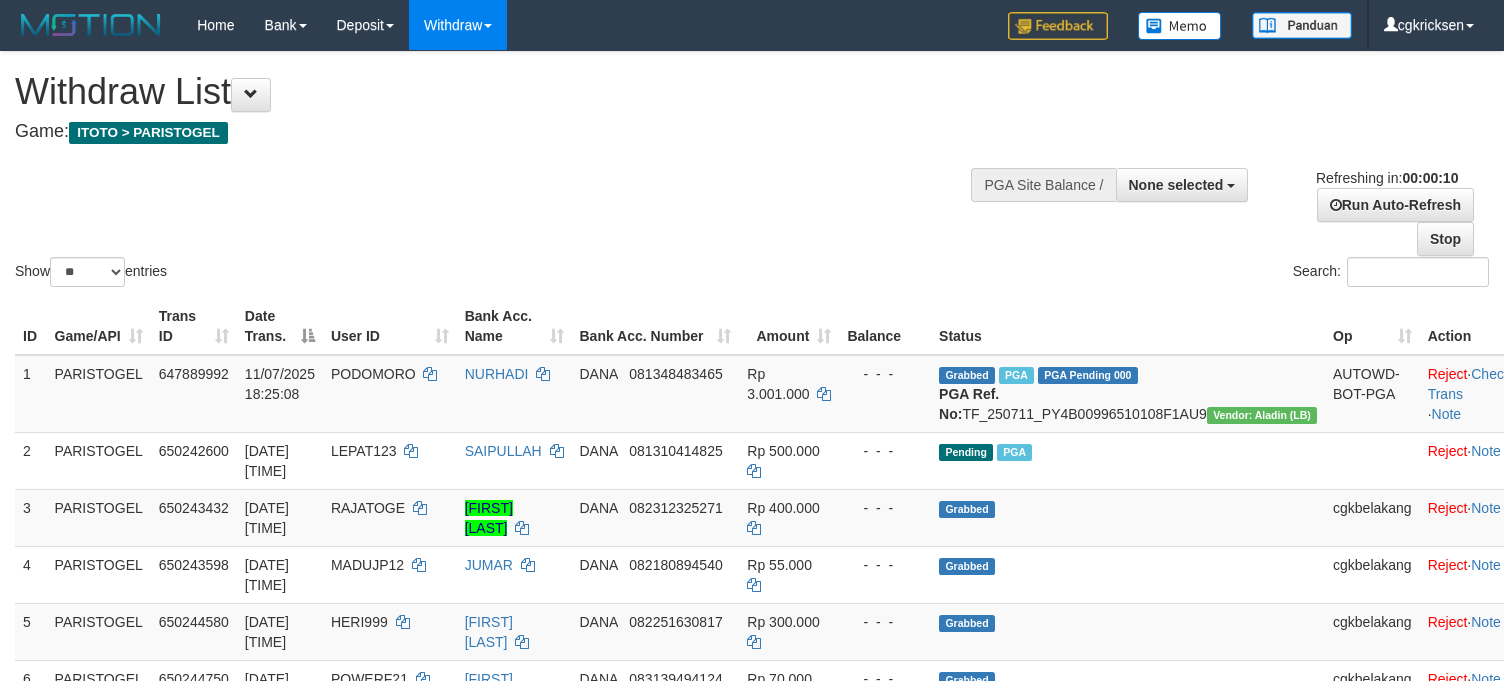 select 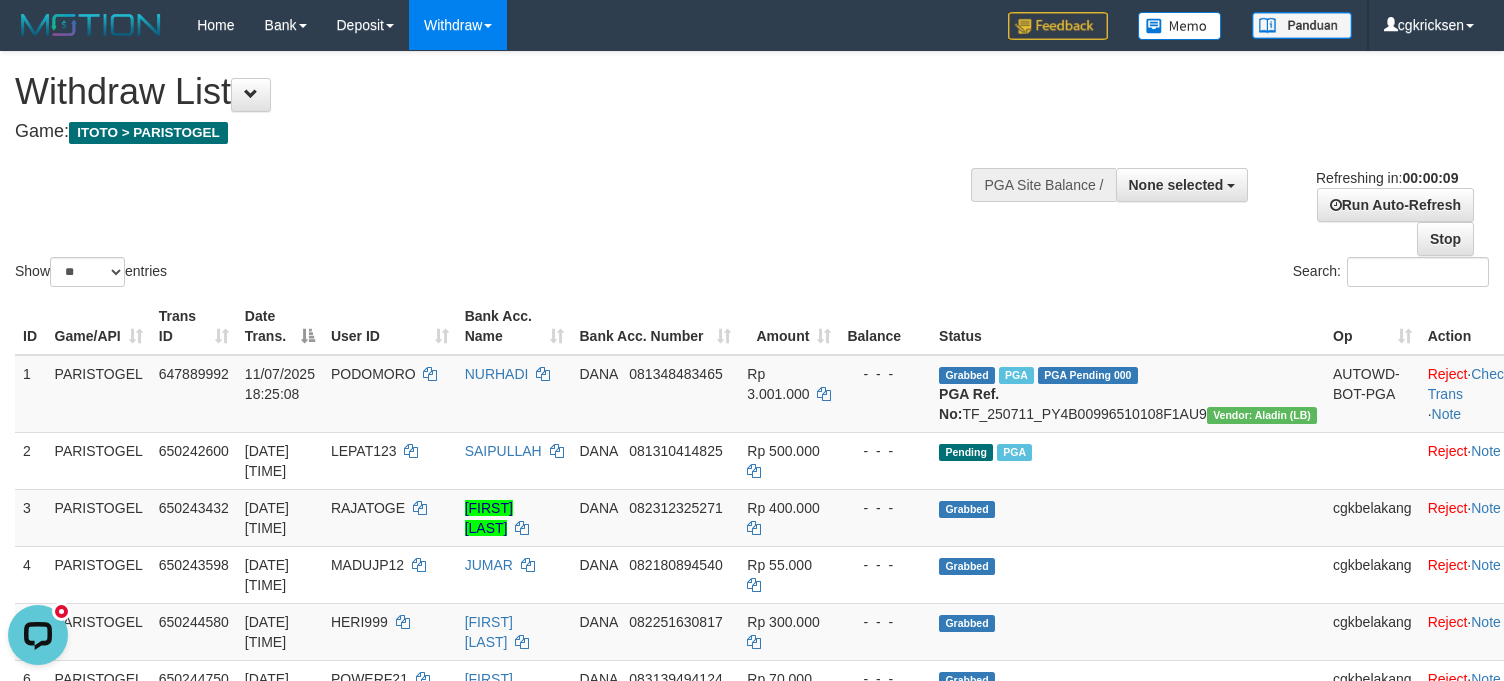 scroll, scrollTop: 0, scrollLeft: 0, axis: both 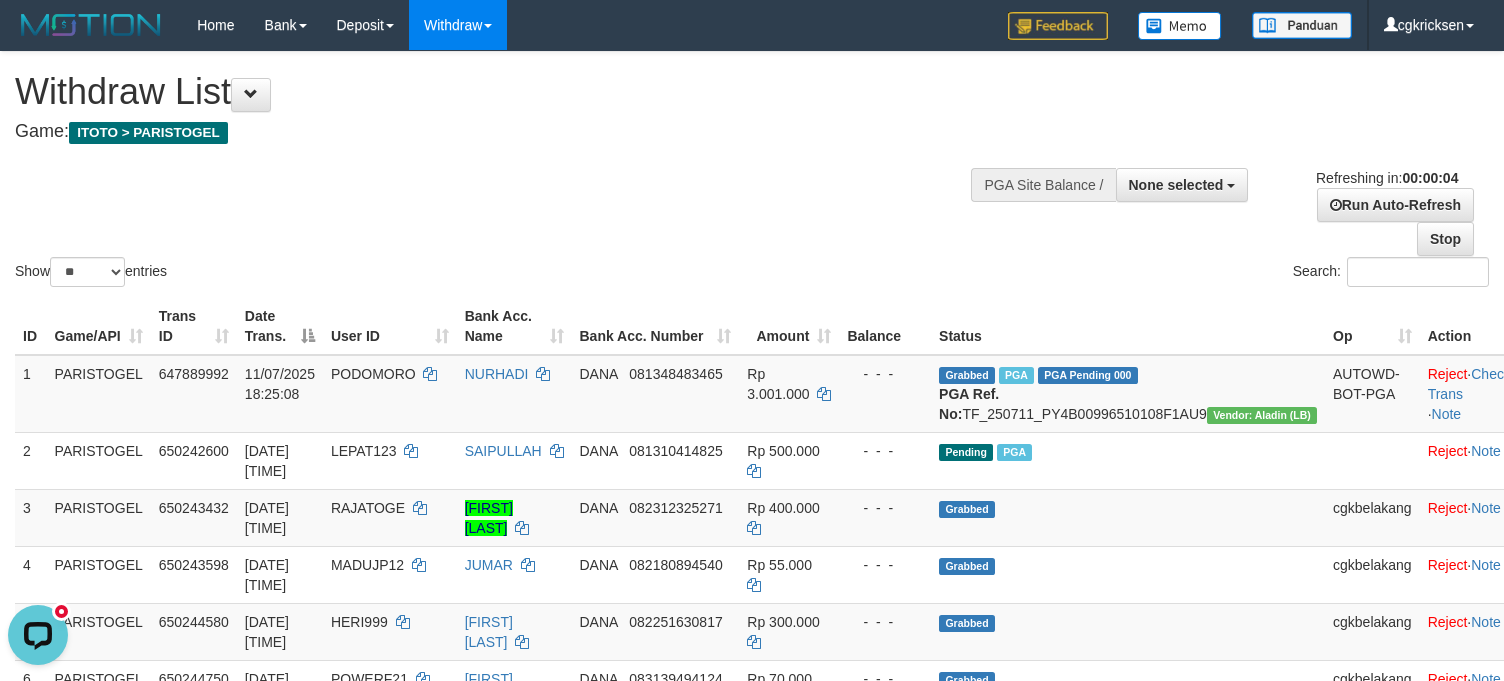 click on "Show  ** ** ** ***  entries Search:" at bounding box center [752, 171] 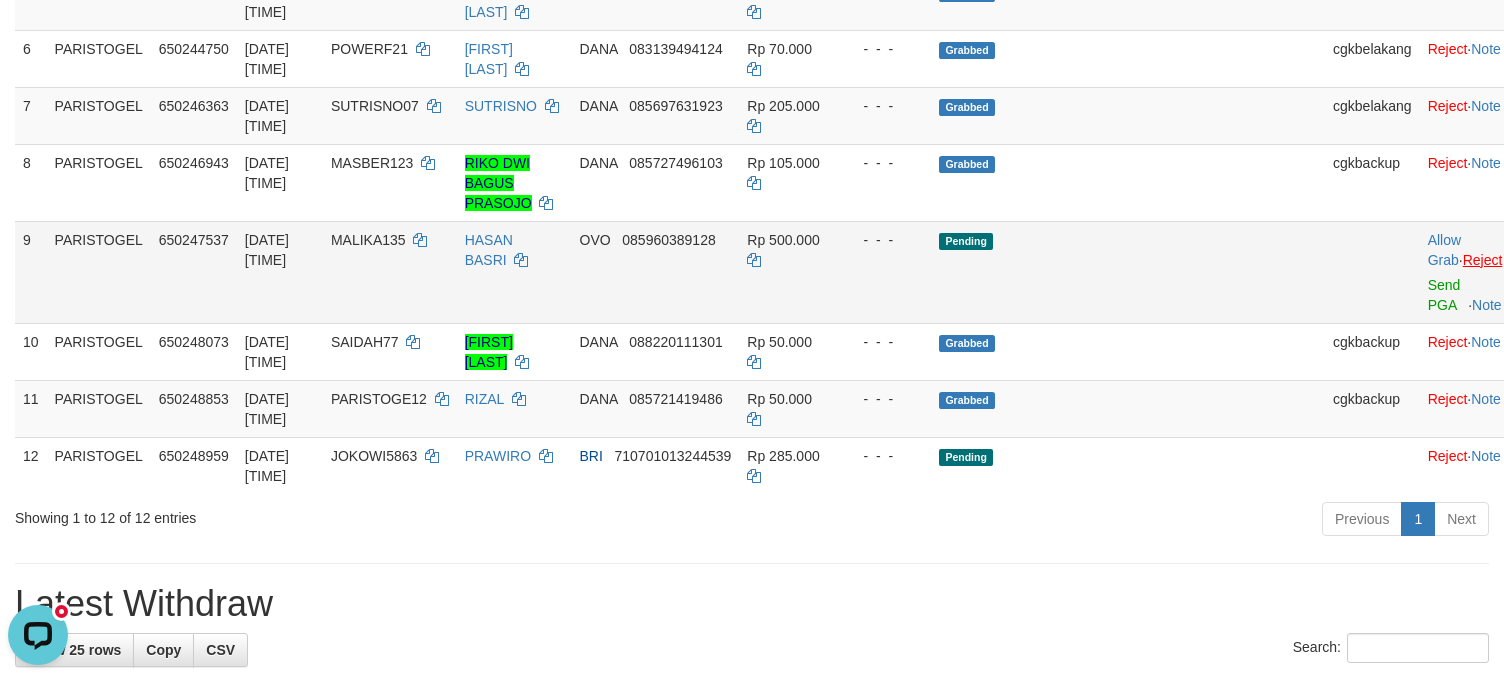 drag, startPoint x: 1500, startPoint y: 346, endPoint x: 1474, endPoint y: 366, distance: 32.80244 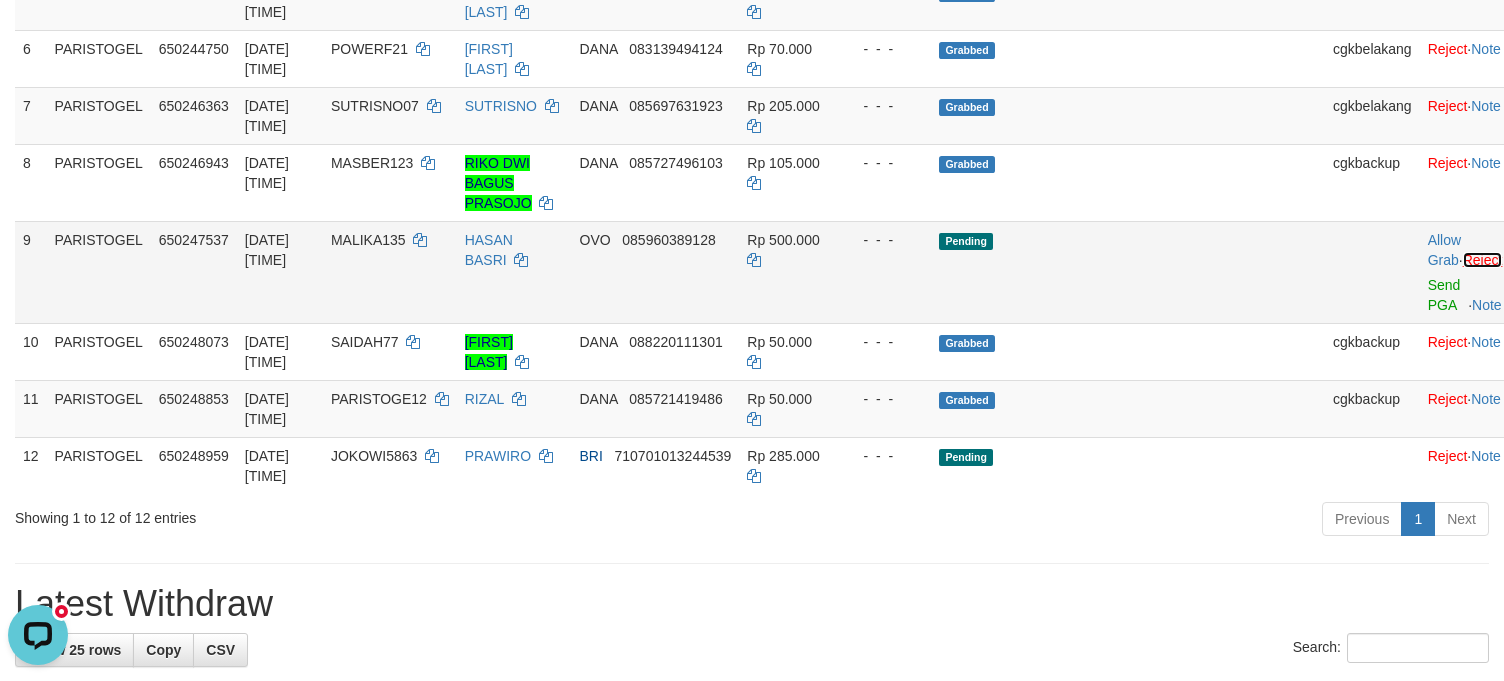 click on "Reject" at bounding box center [1483, 260] 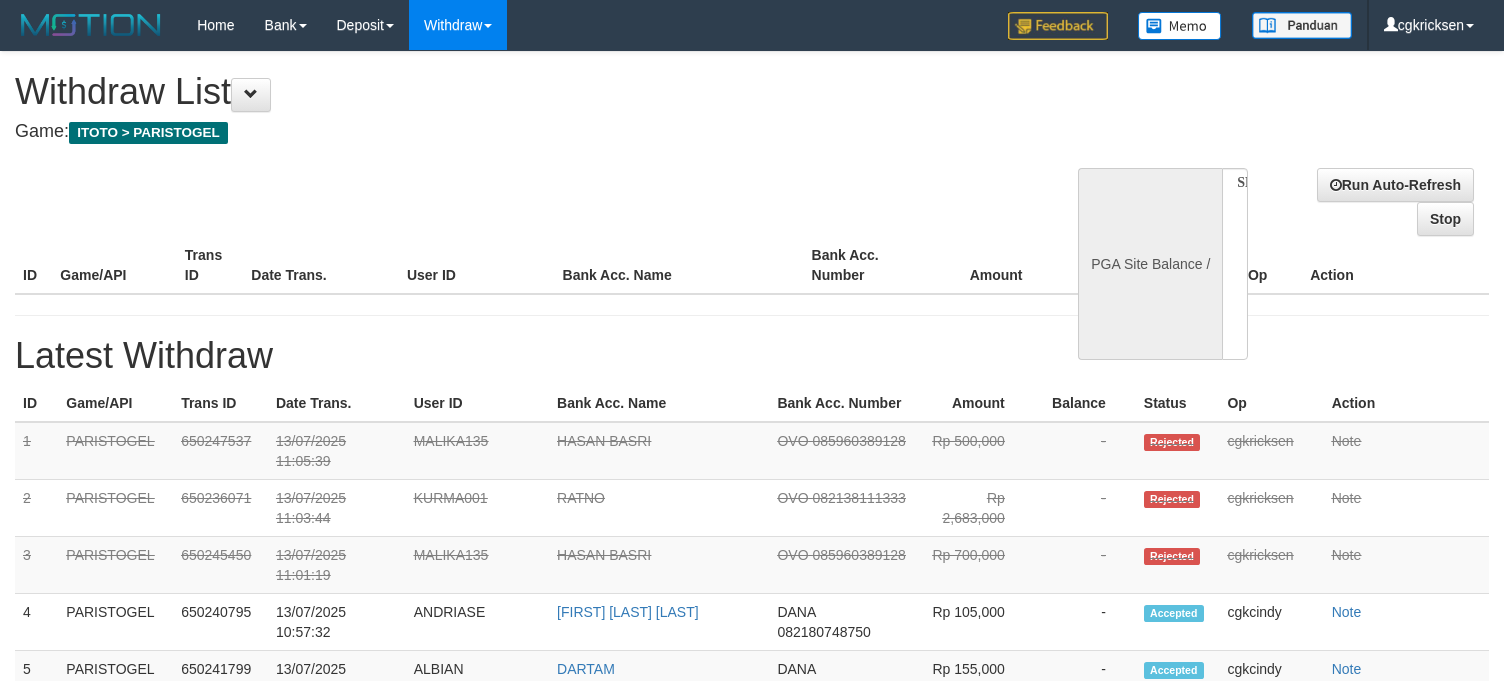 select 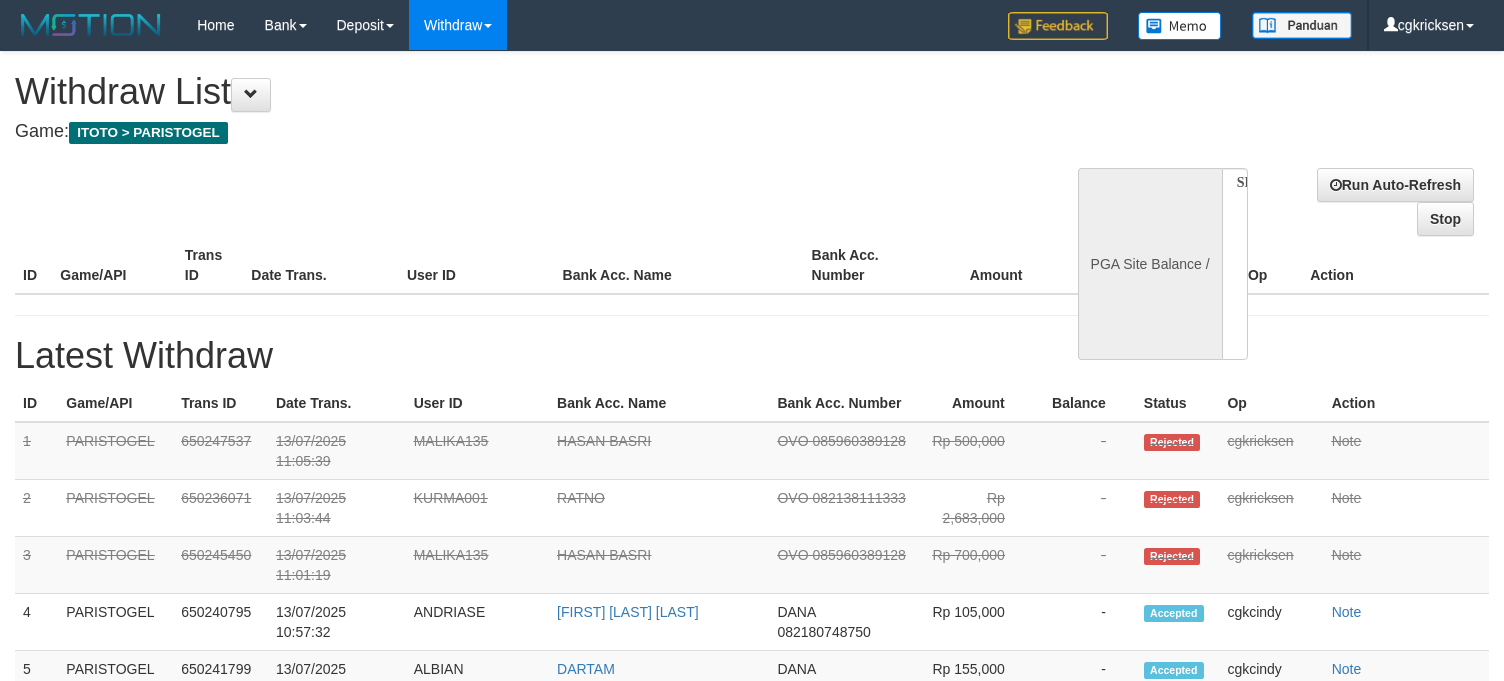 scroll, scrollTop: 0, scrollLeft: 0, axis: both 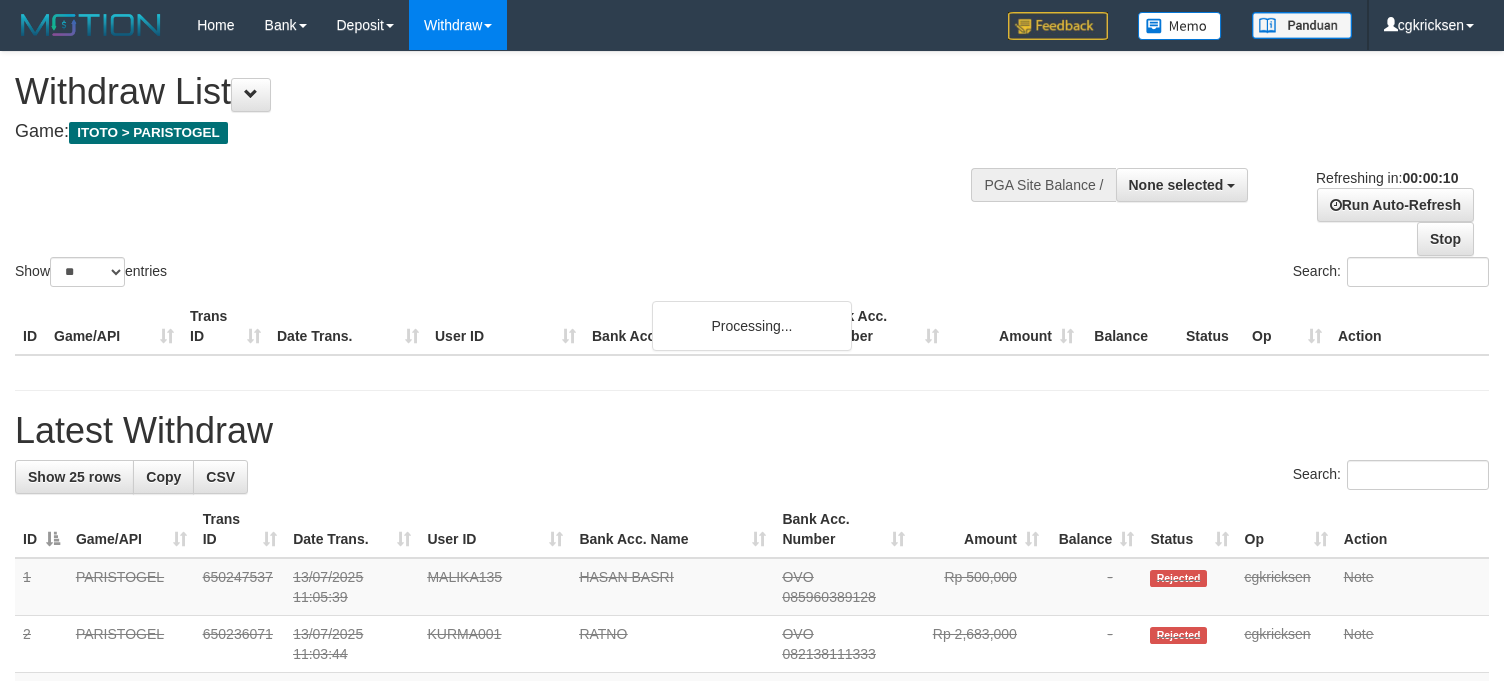 select 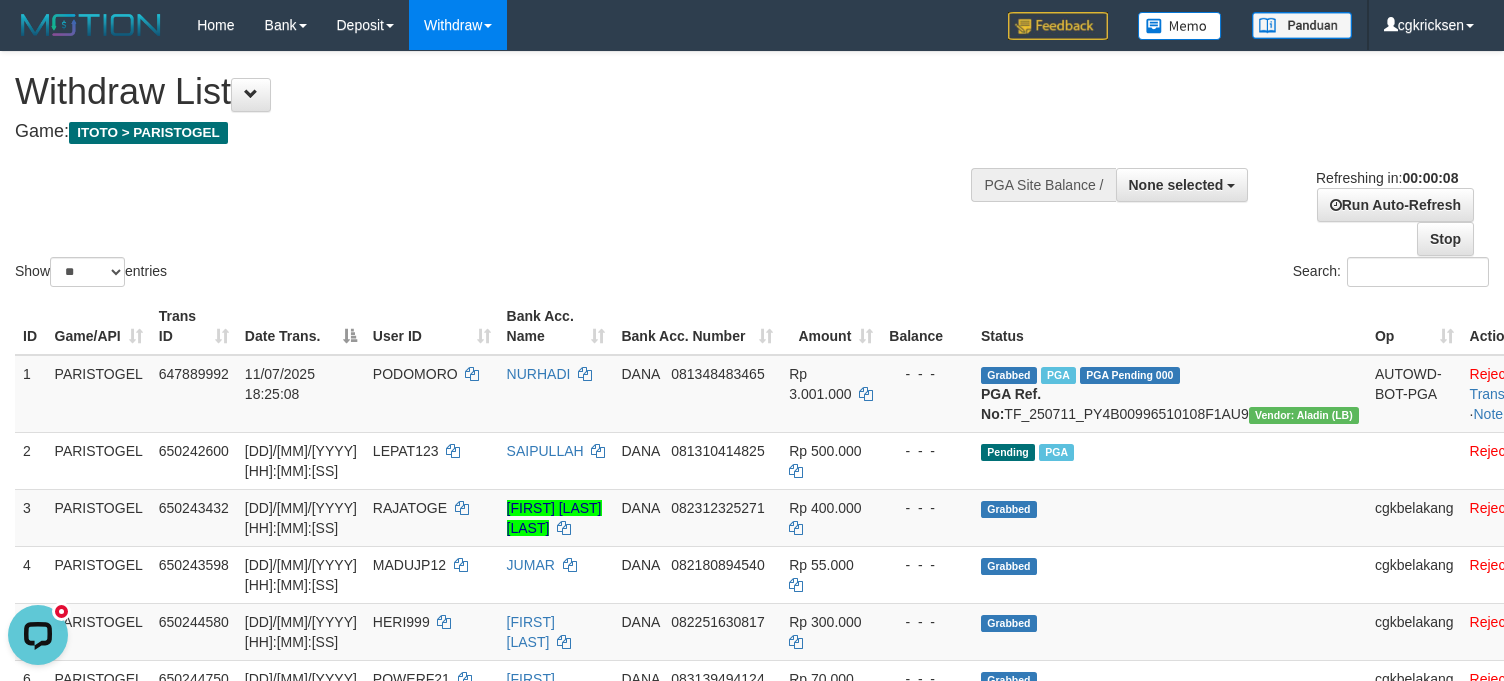 scroll, scrollTop: 0, scrollLeft: 0, axis: both 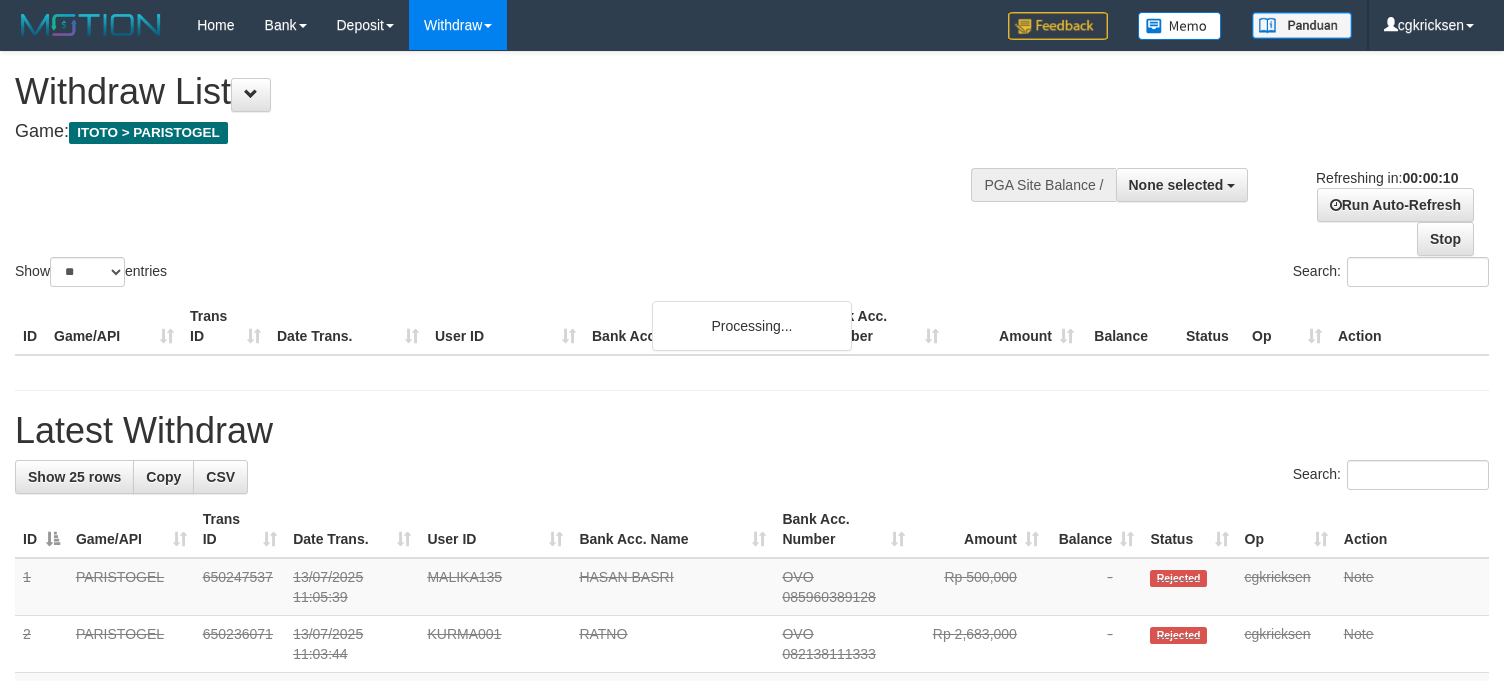select 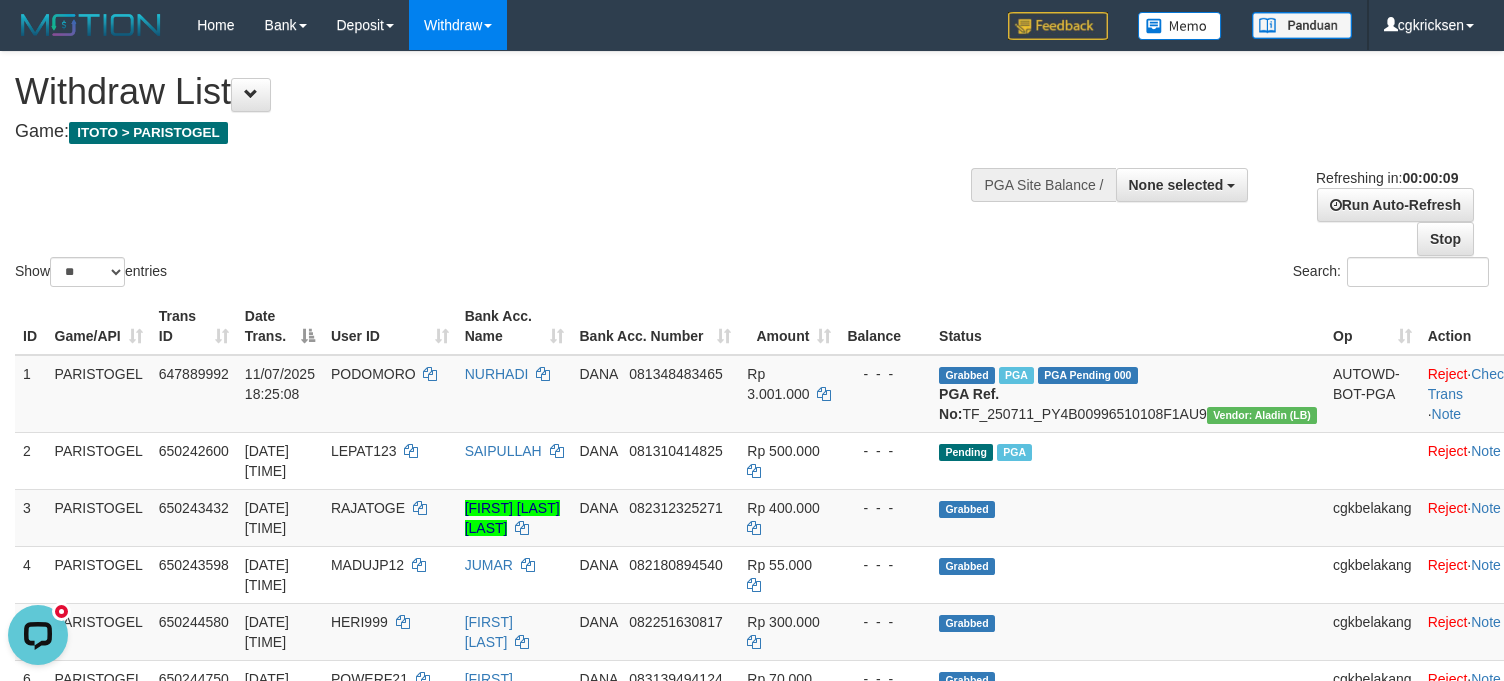 scroll, scrollTop: 0, scrollLeft: 0, axis: both 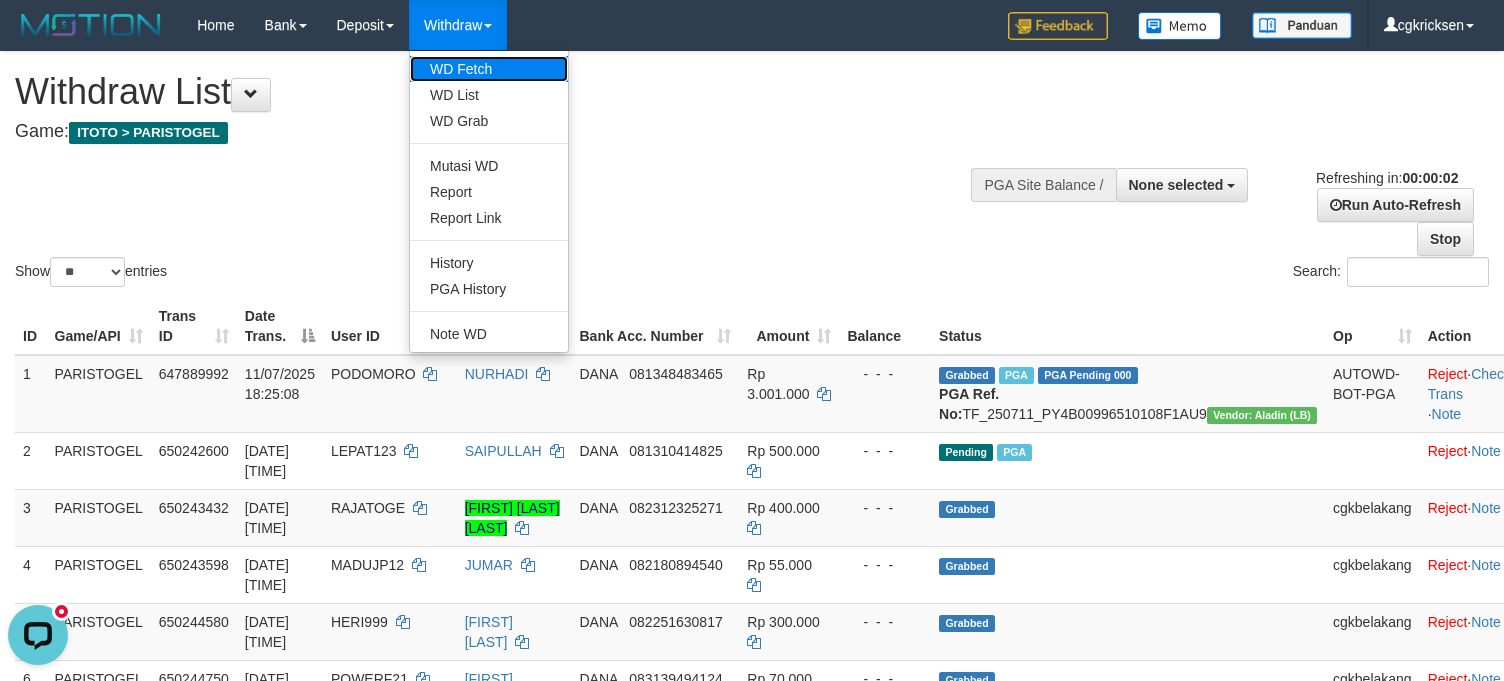 click on "WD Fetch" at bounding box center [489, 69] 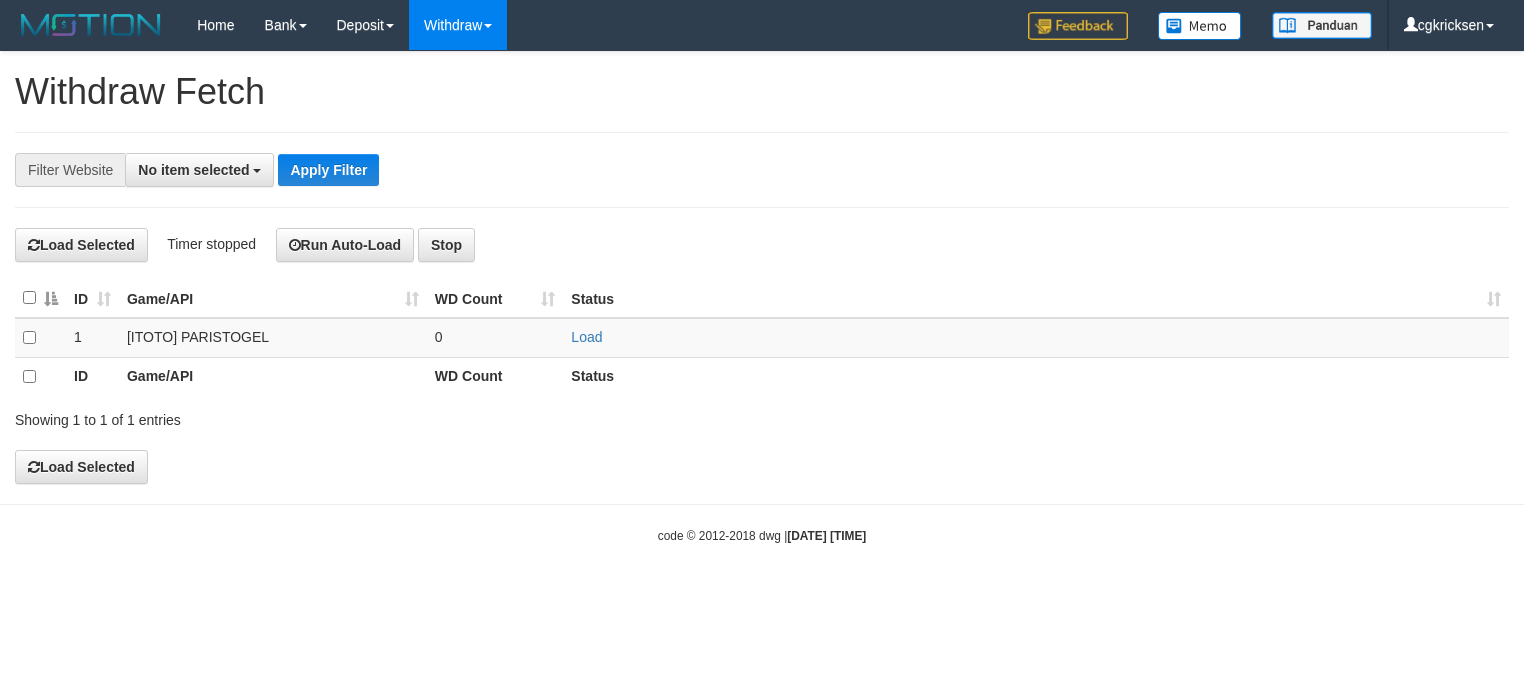 scroll, scrollTop: 0, scrollLeft: 0, axis: both 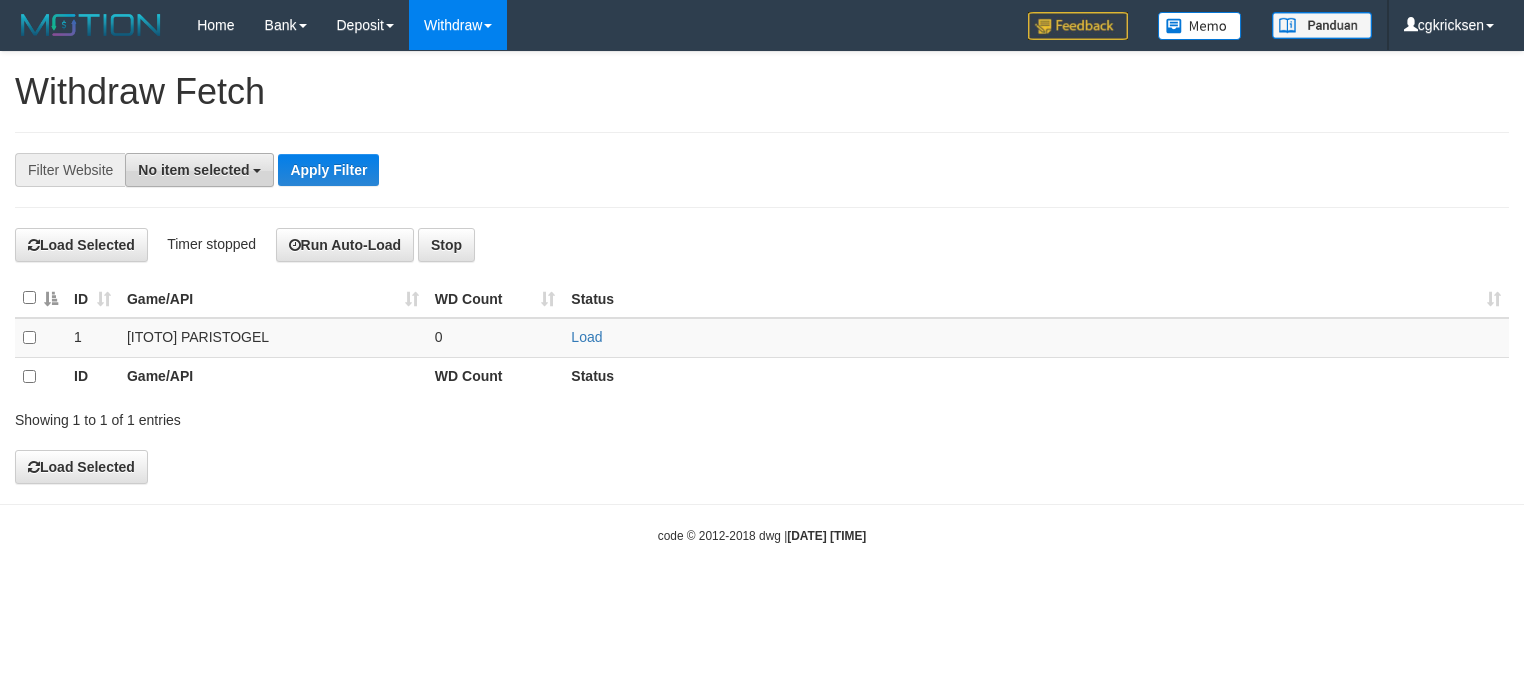 click on "No item selected" at bounding box center [199, 170] 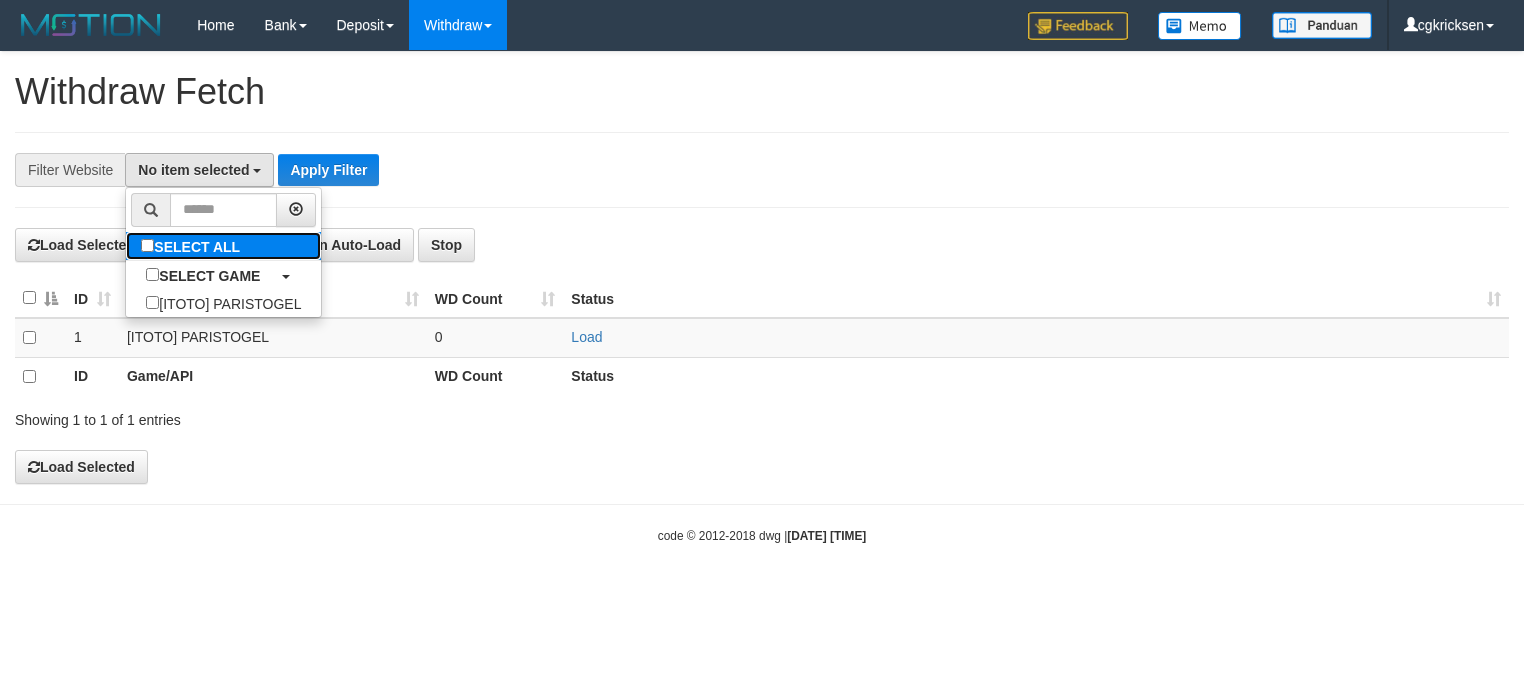 click on "SELECT ALL" at bounding box center (193, 246) 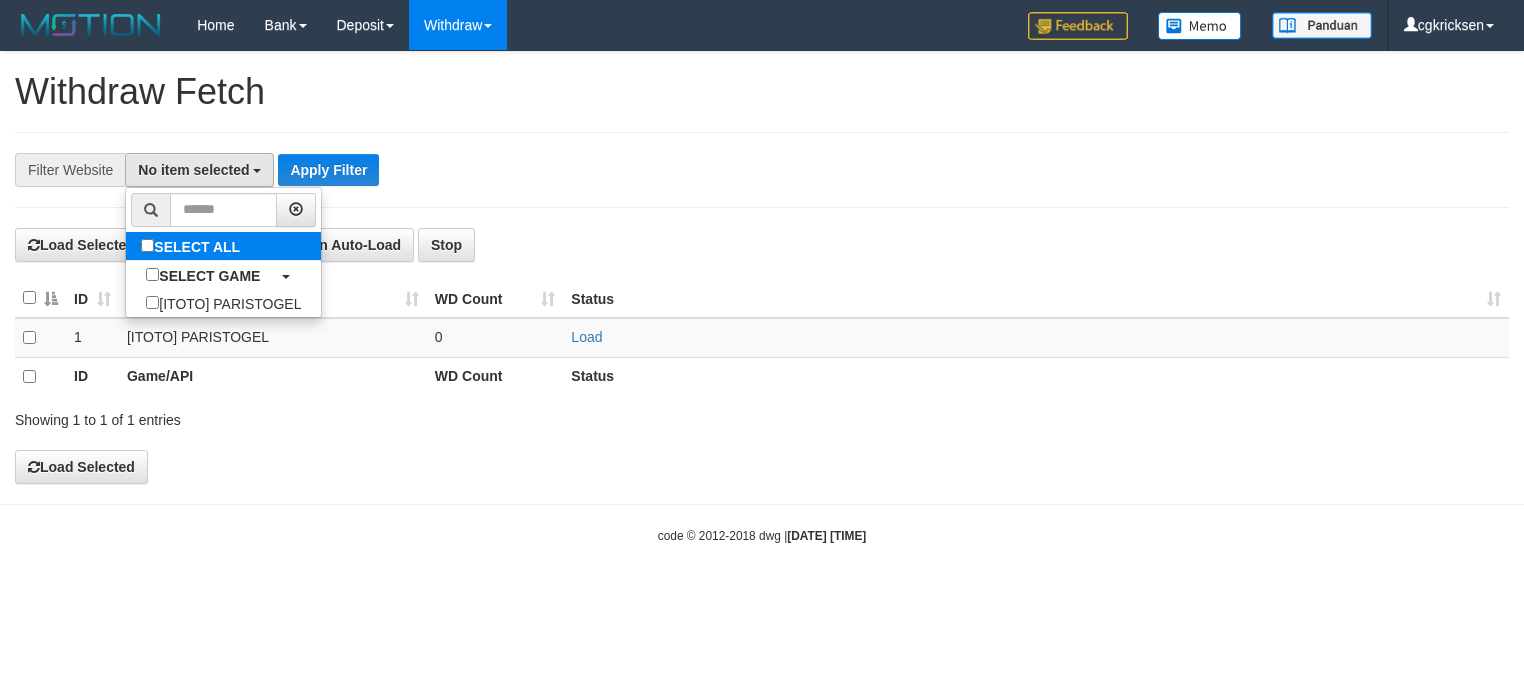 select on "****" 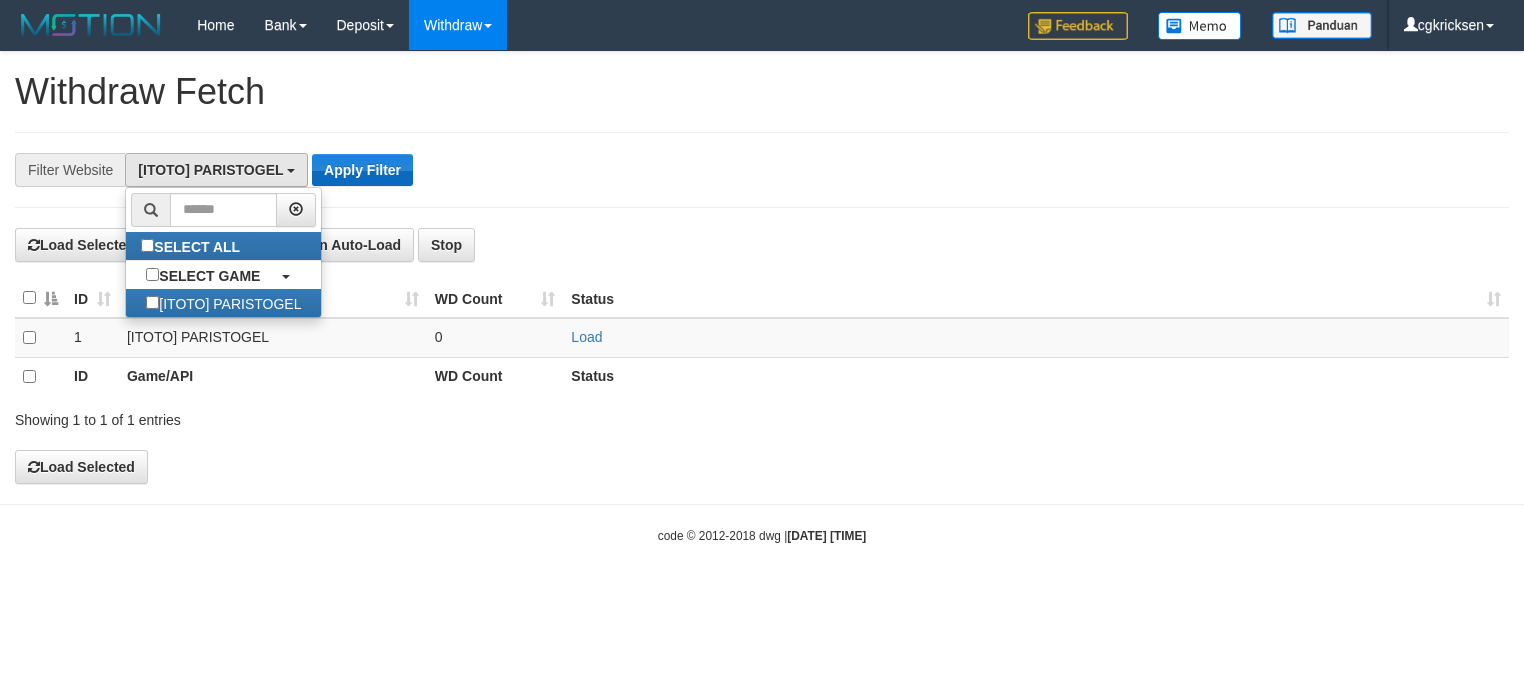 scroll, scrollTop: 17, scrollLeft: 0, axis: vertical 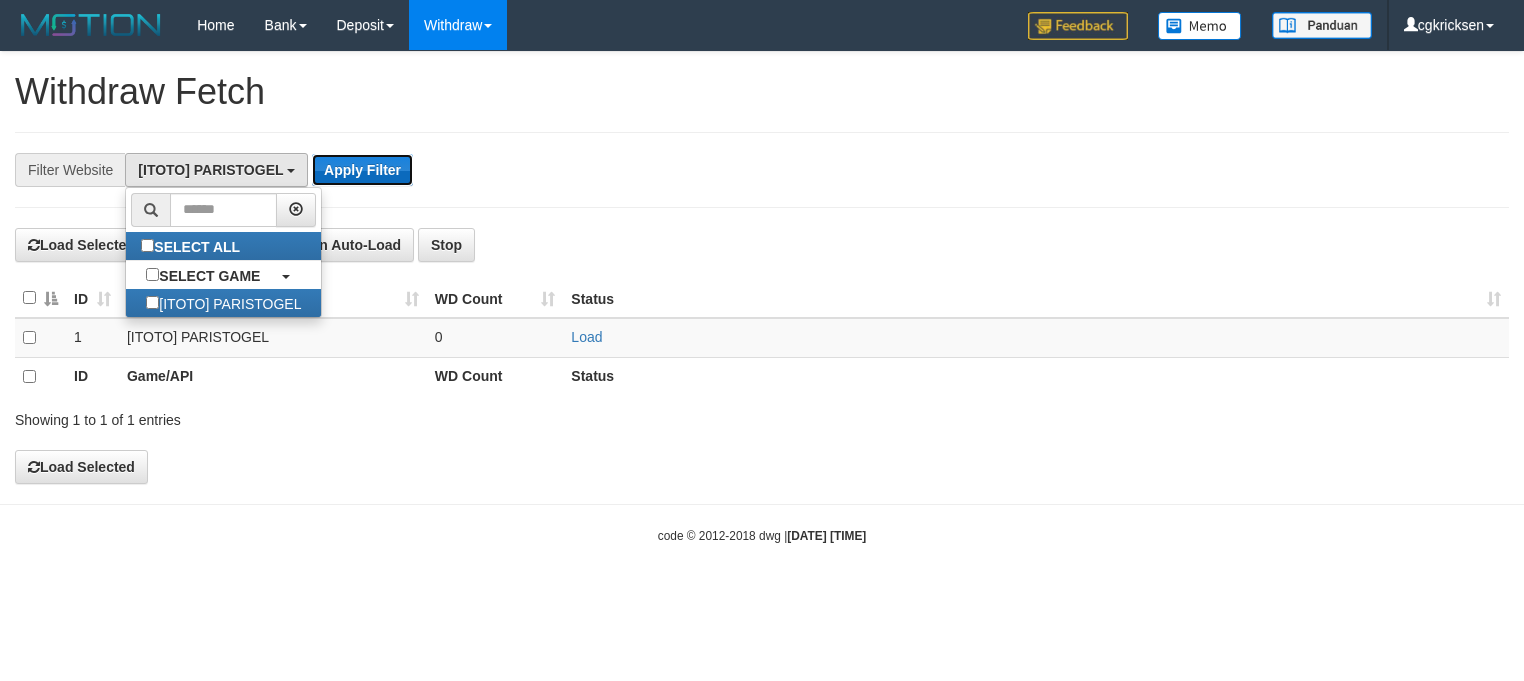 click on "Apply Filter" at bounding box center [362, 170] 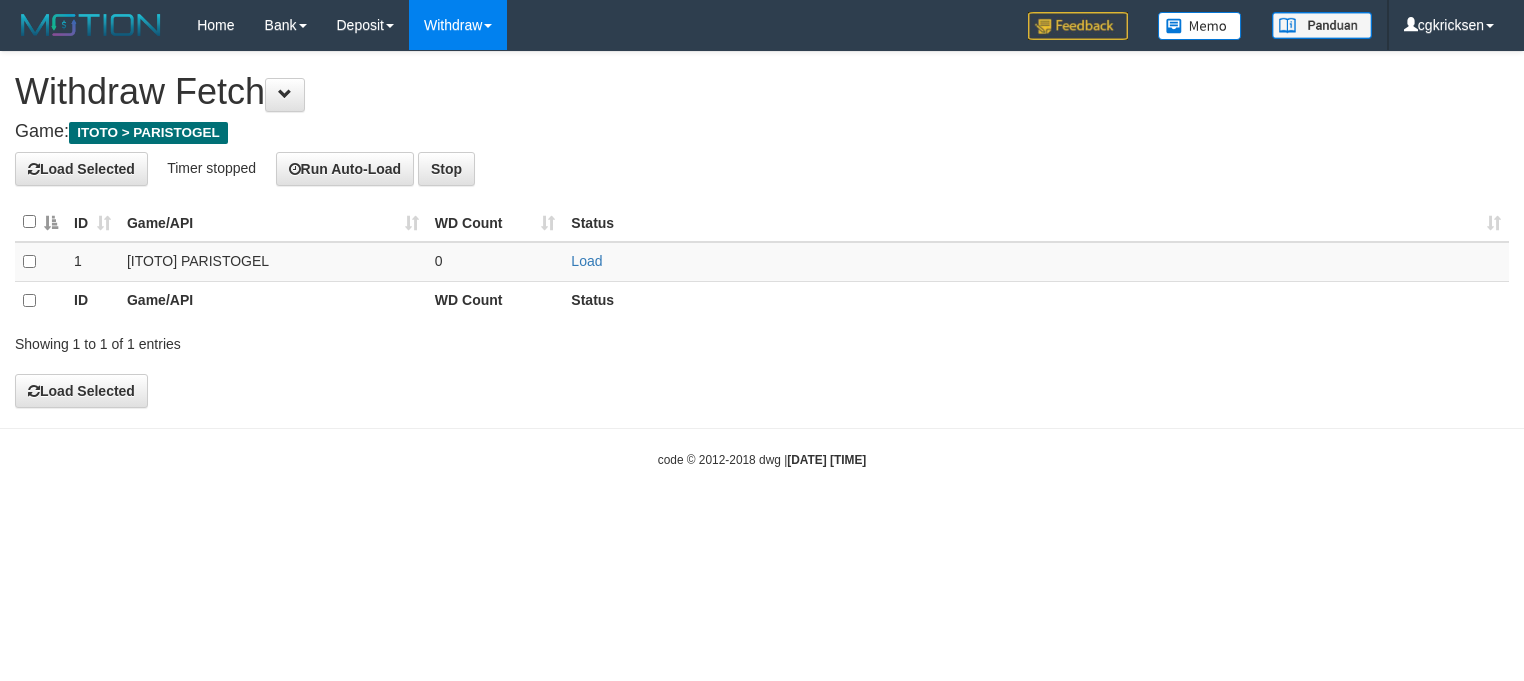 scroll, scrollTop: 0, scrollLeft: 0, axis: both 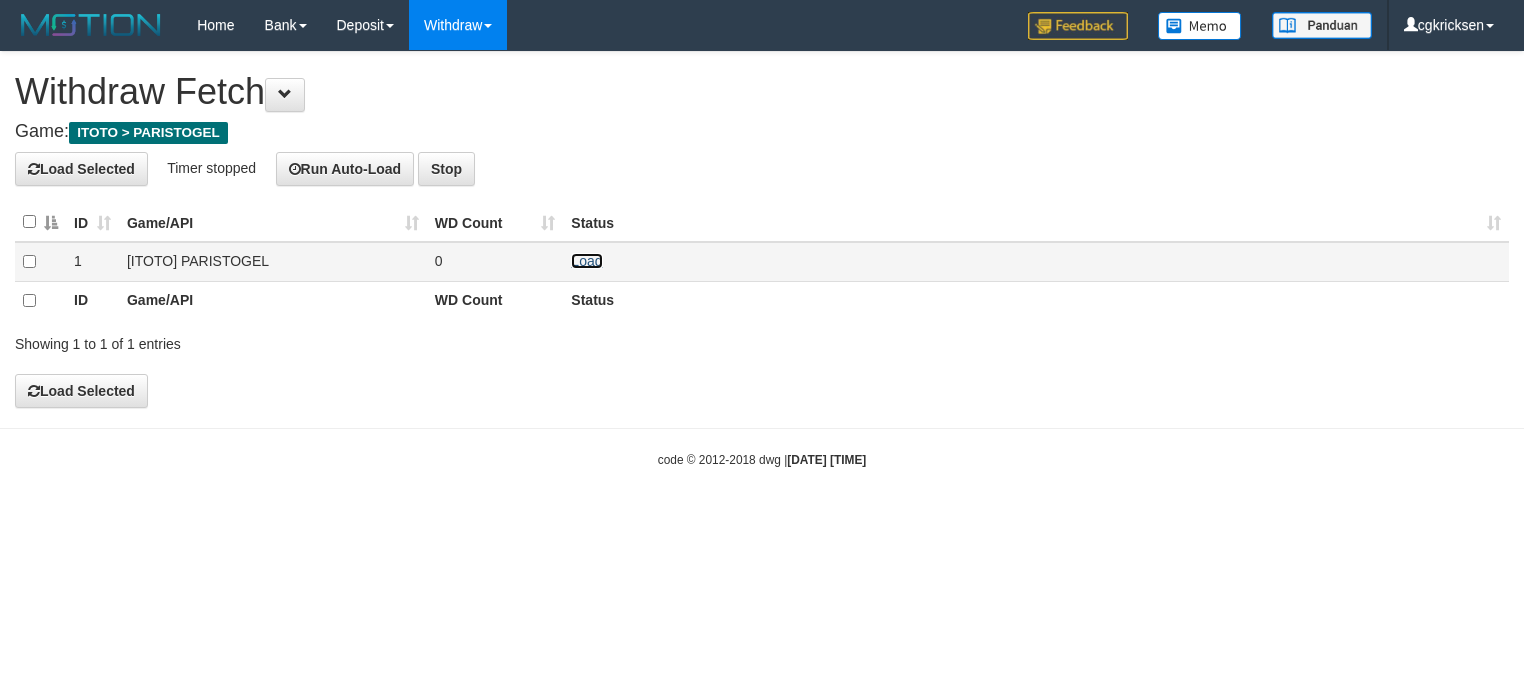 click on "Load" at bounding box center [586, 261] 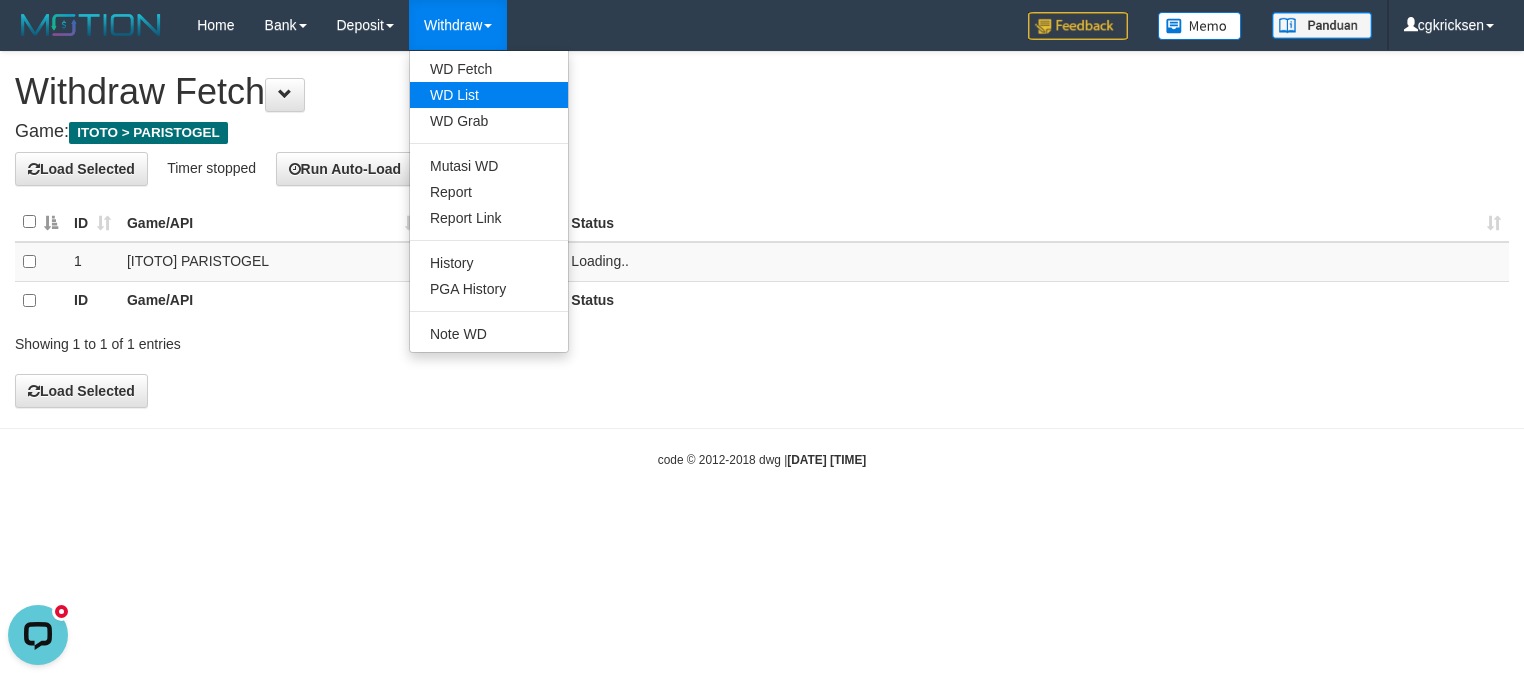 scroll, scrollTop: 0, scrollLeft: 0, axis: both 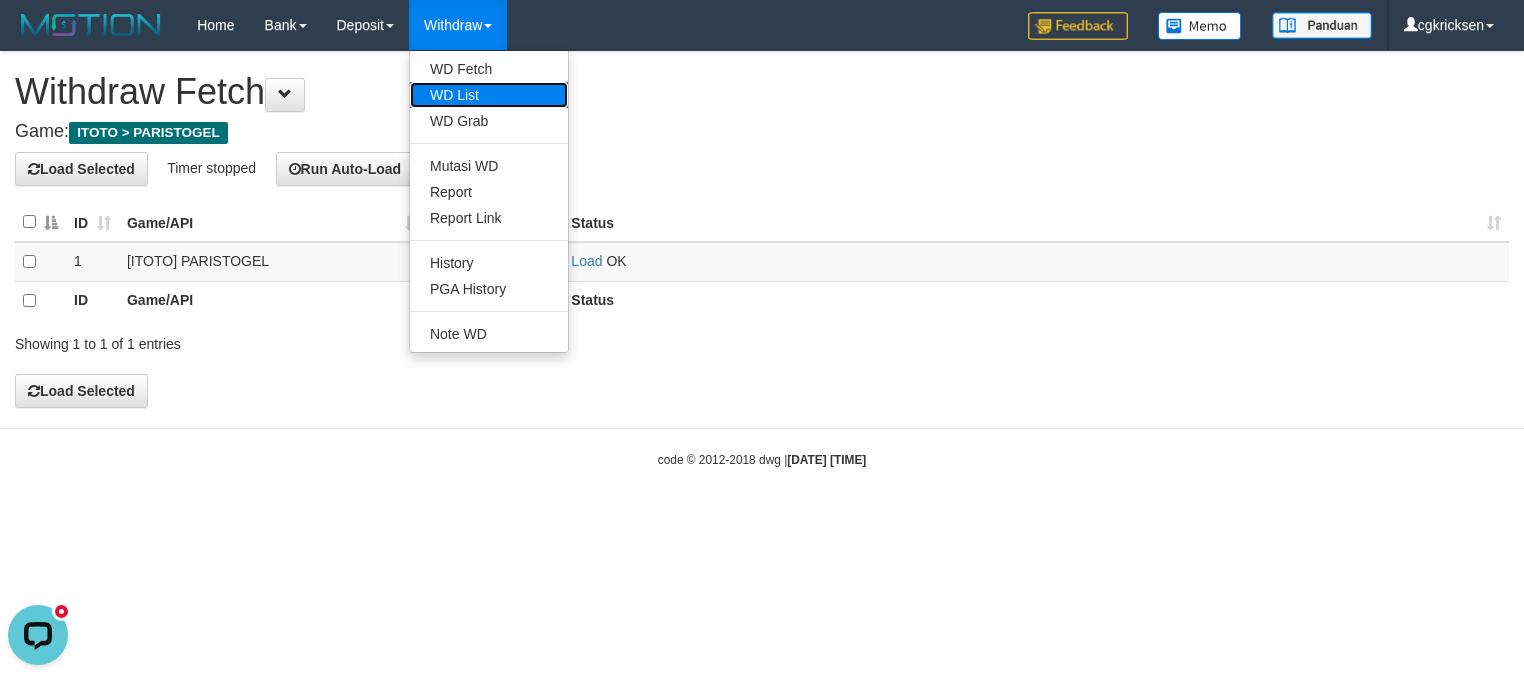 click on "WD List" at bounding box center (489, 95) 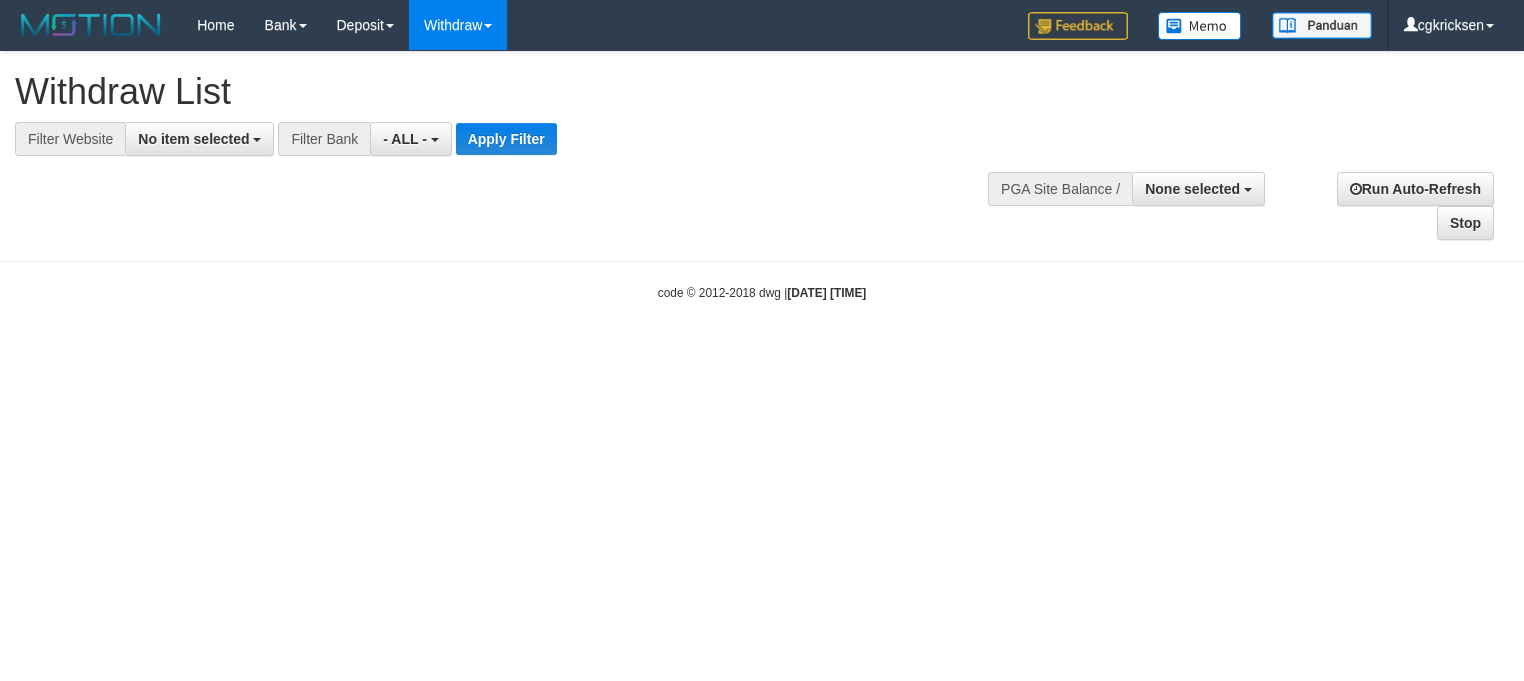 select 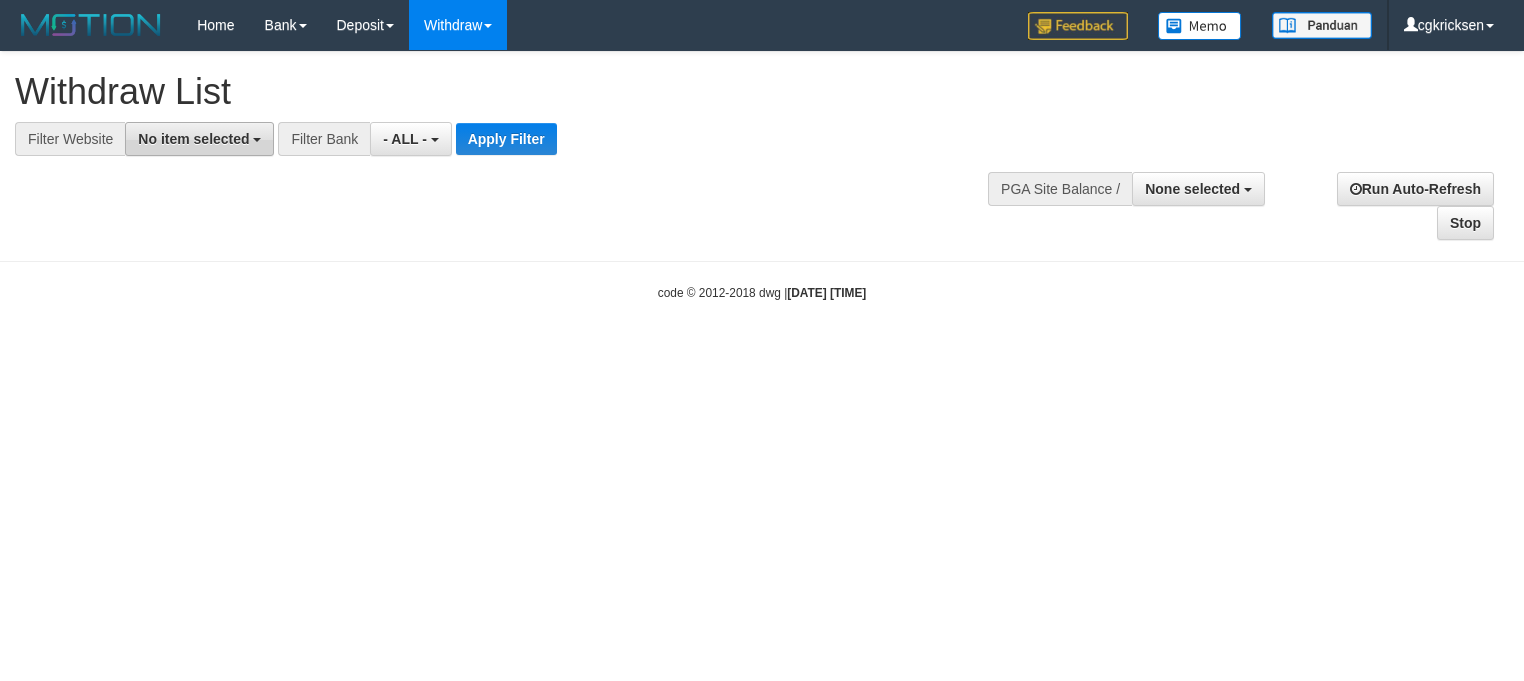 click on "No item selected" at bounding box center (193, 139) 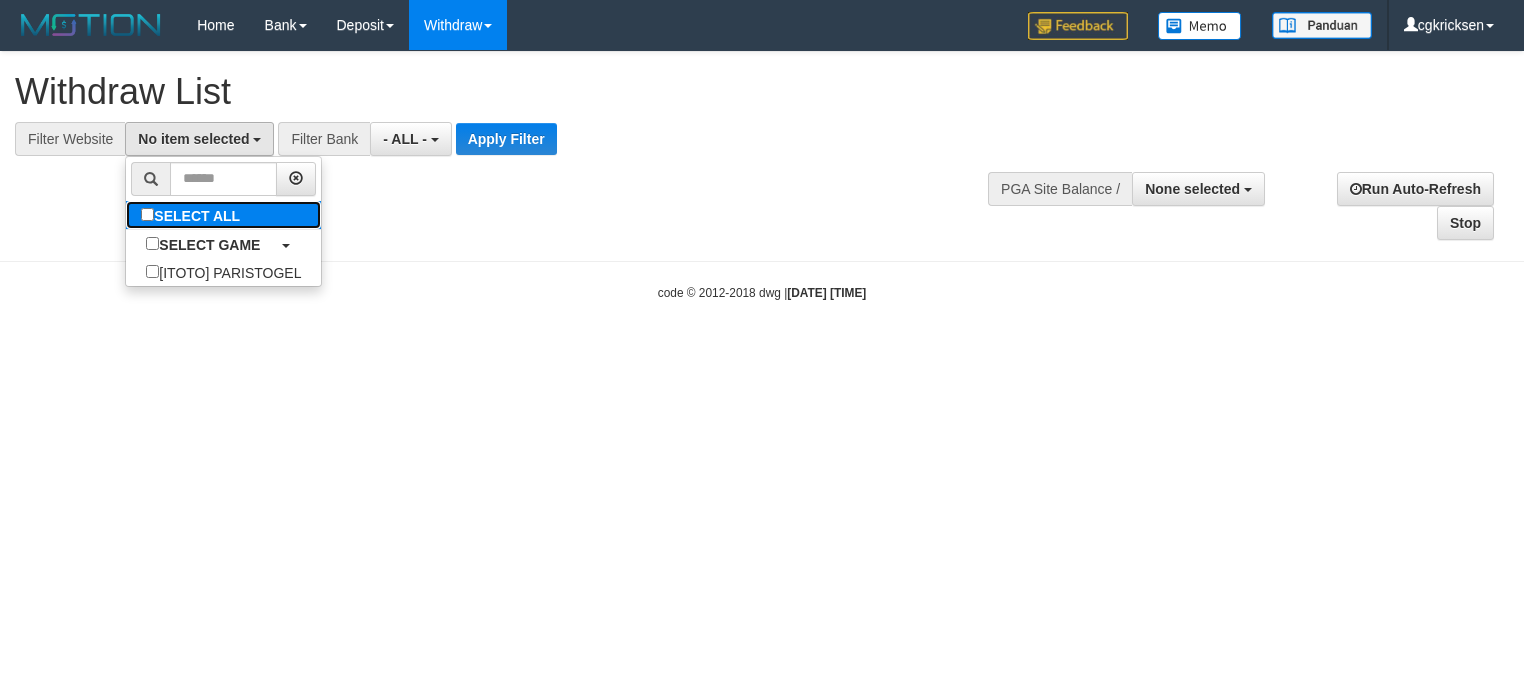 click on "SELECT ALL" at bounding box center [193, 215] 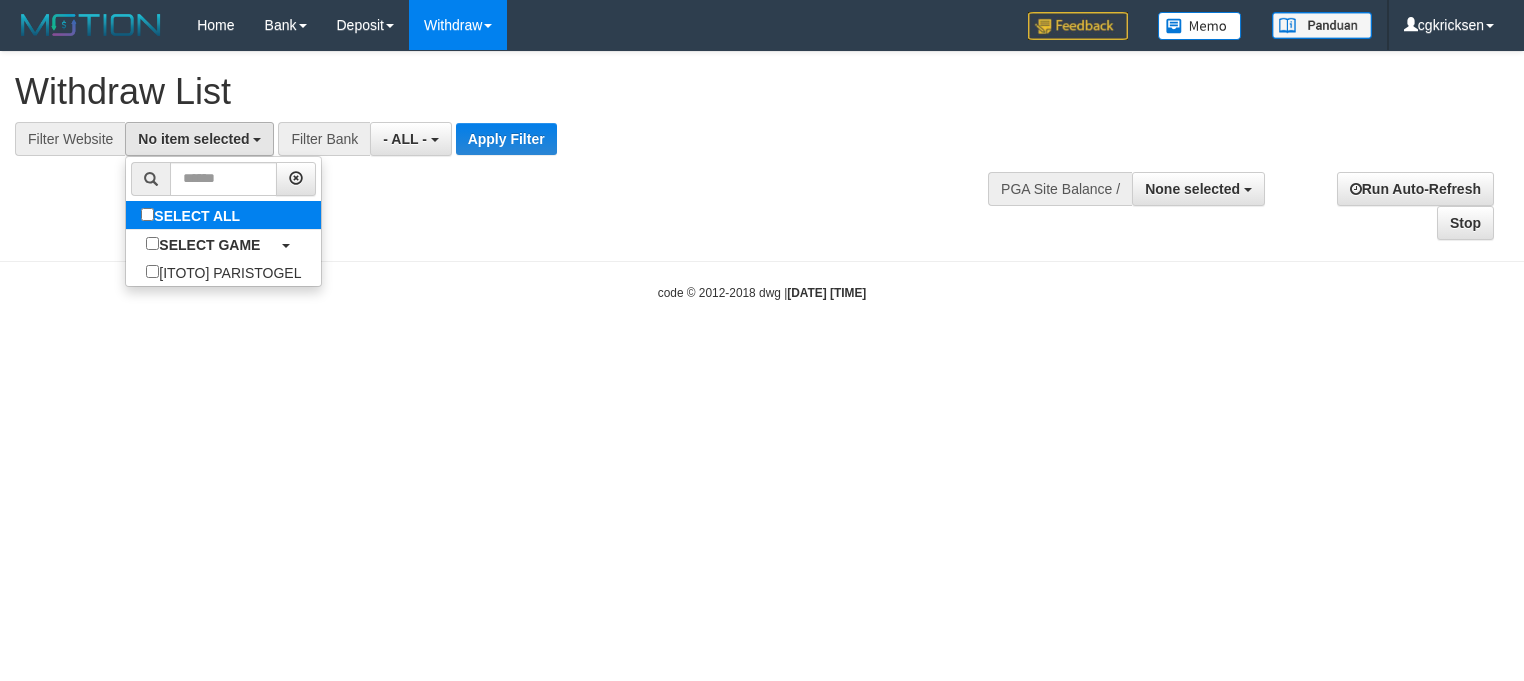 select on "****" 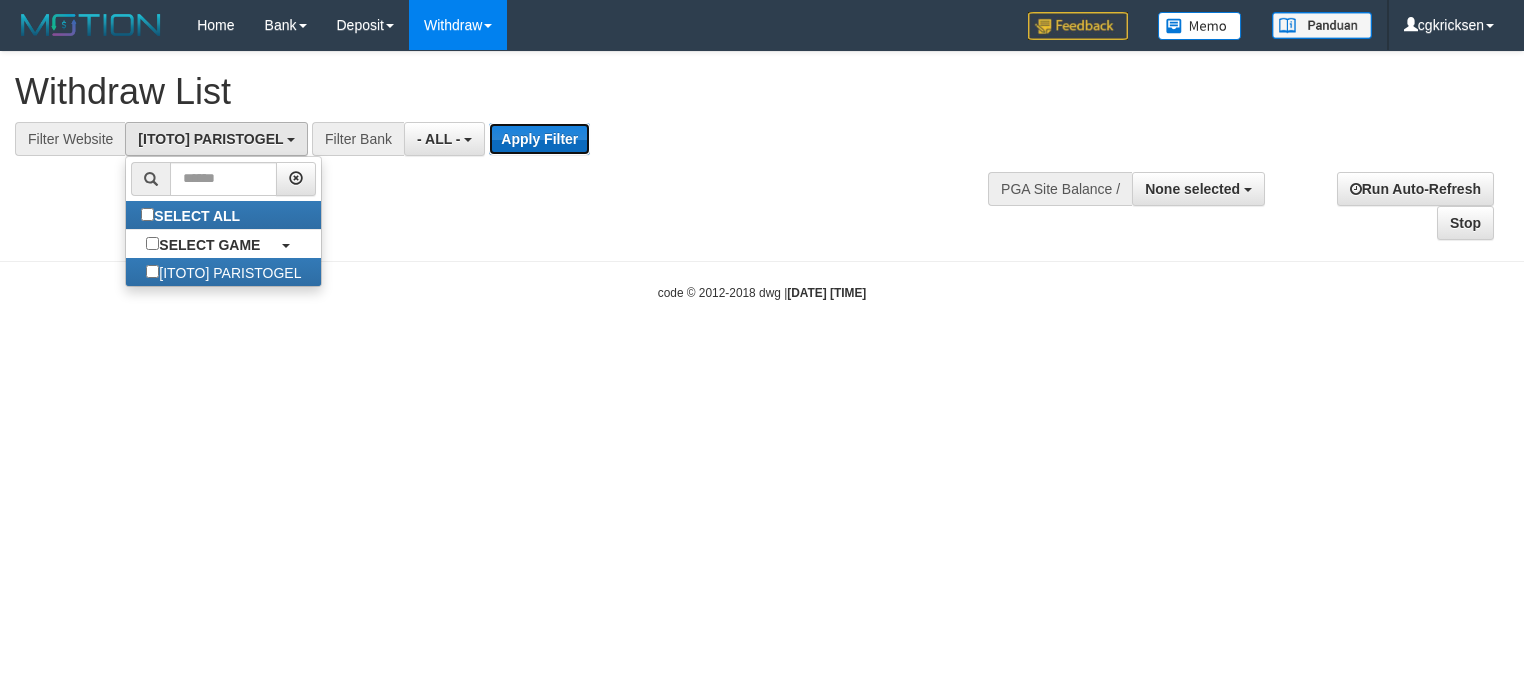 click on "Apply Filter" at bounding box center [539, 139] 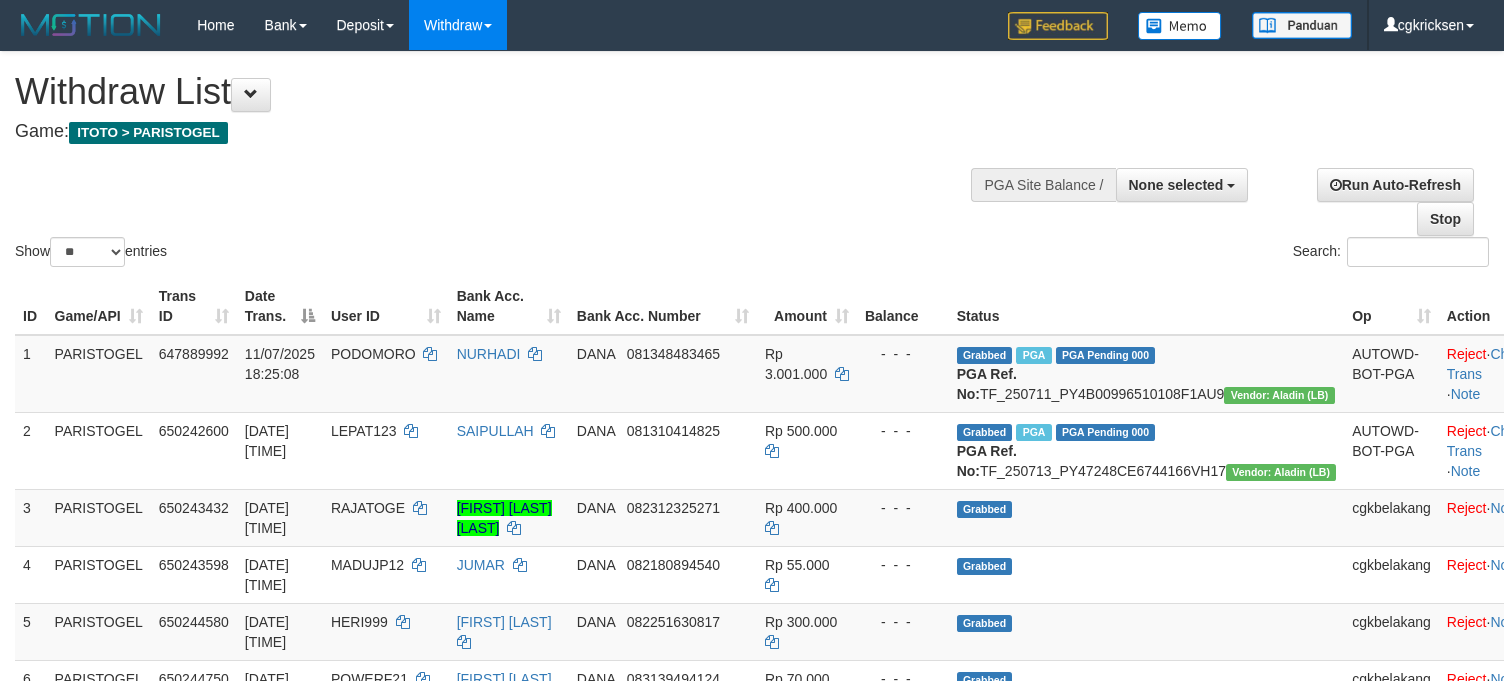 select 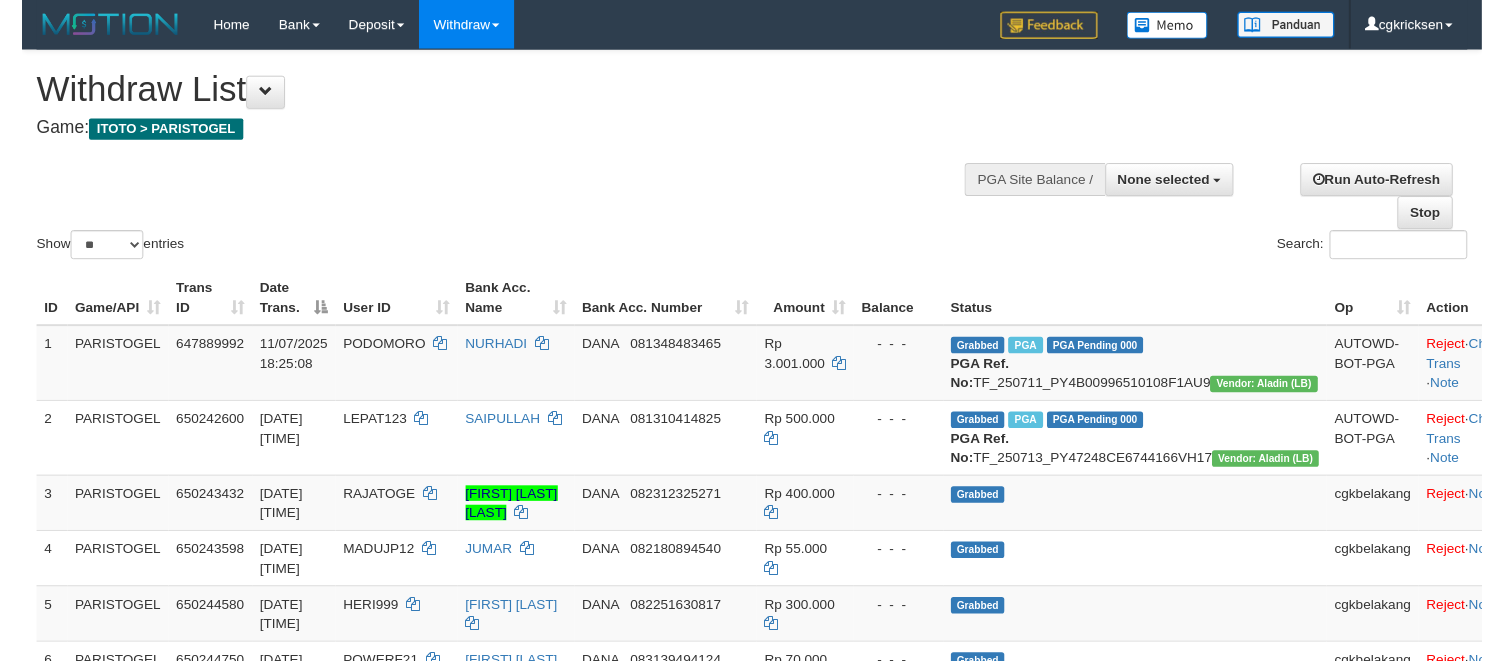 scroll, scrollTop: 0, scrollLeft: 0, axis: both 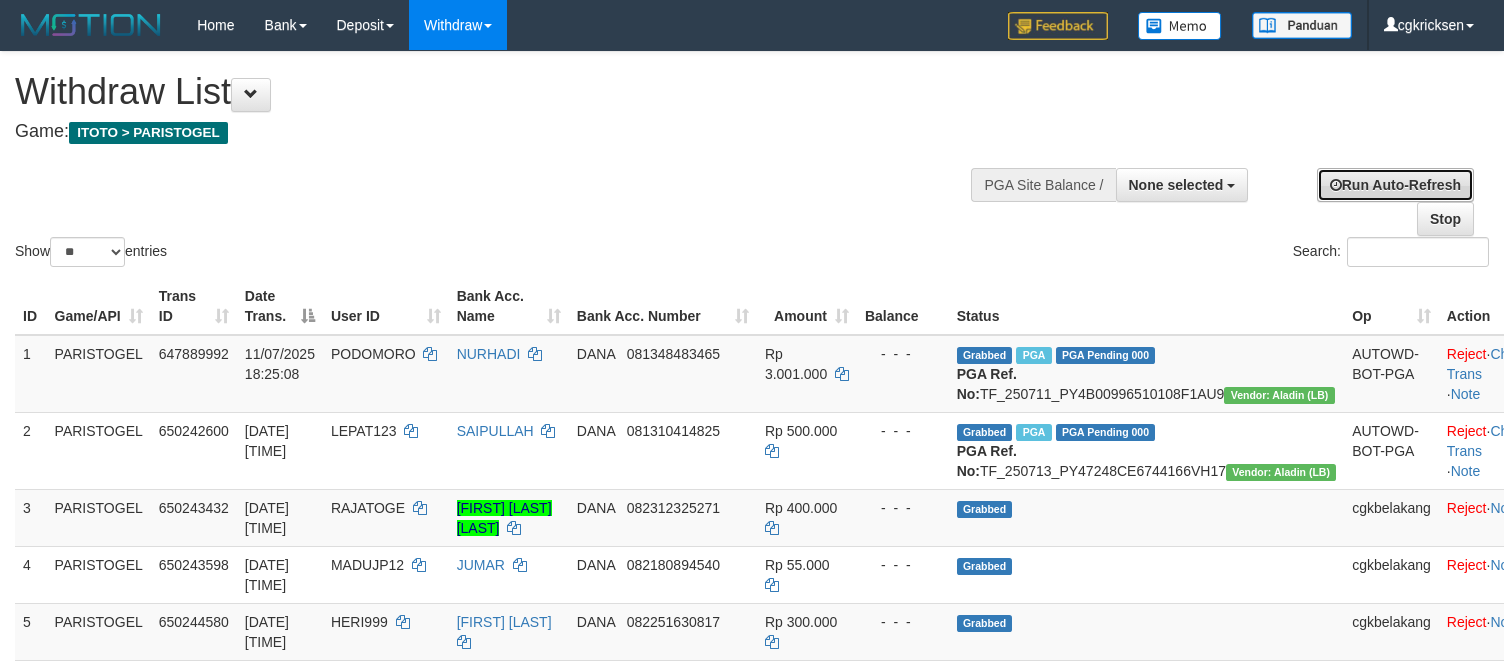 click on "Run Auto-Refresh" at bounding box center (1395, 185) 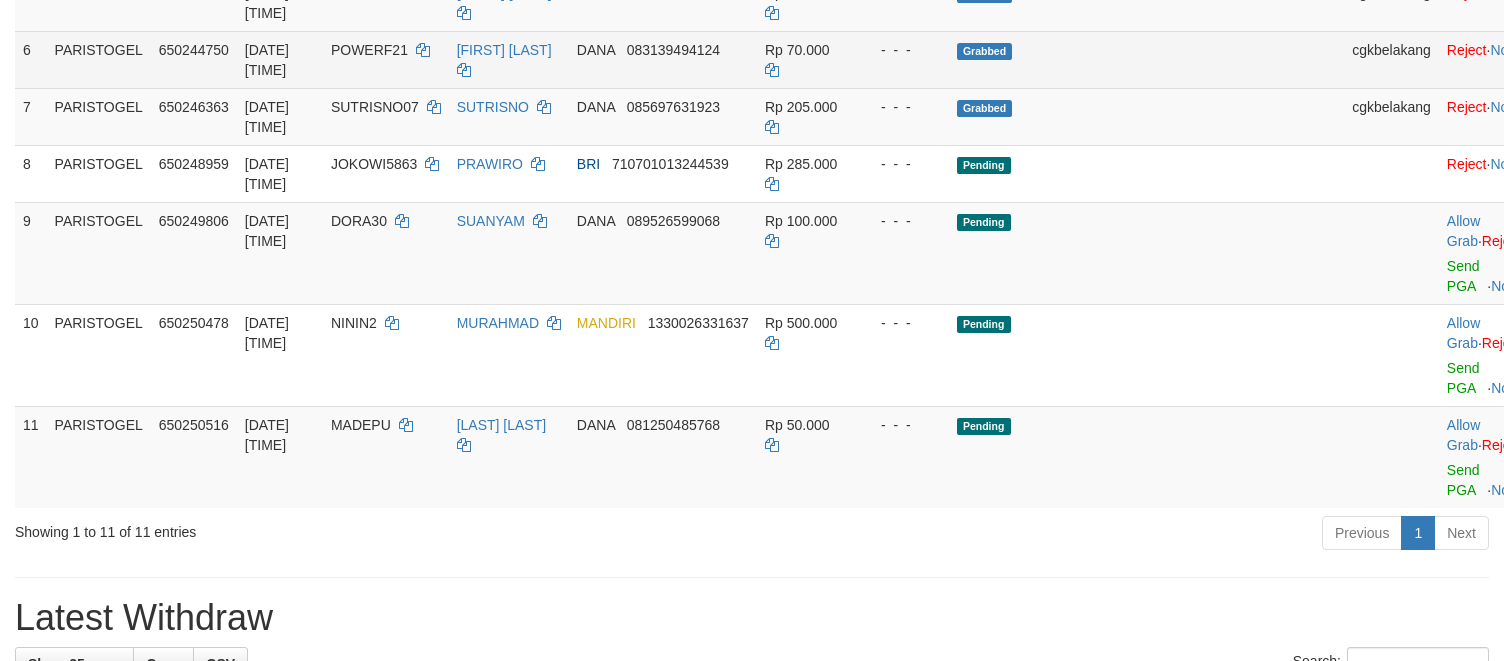 scroll, scrollTop: 800, scrollLeft: 0, axis: vertical 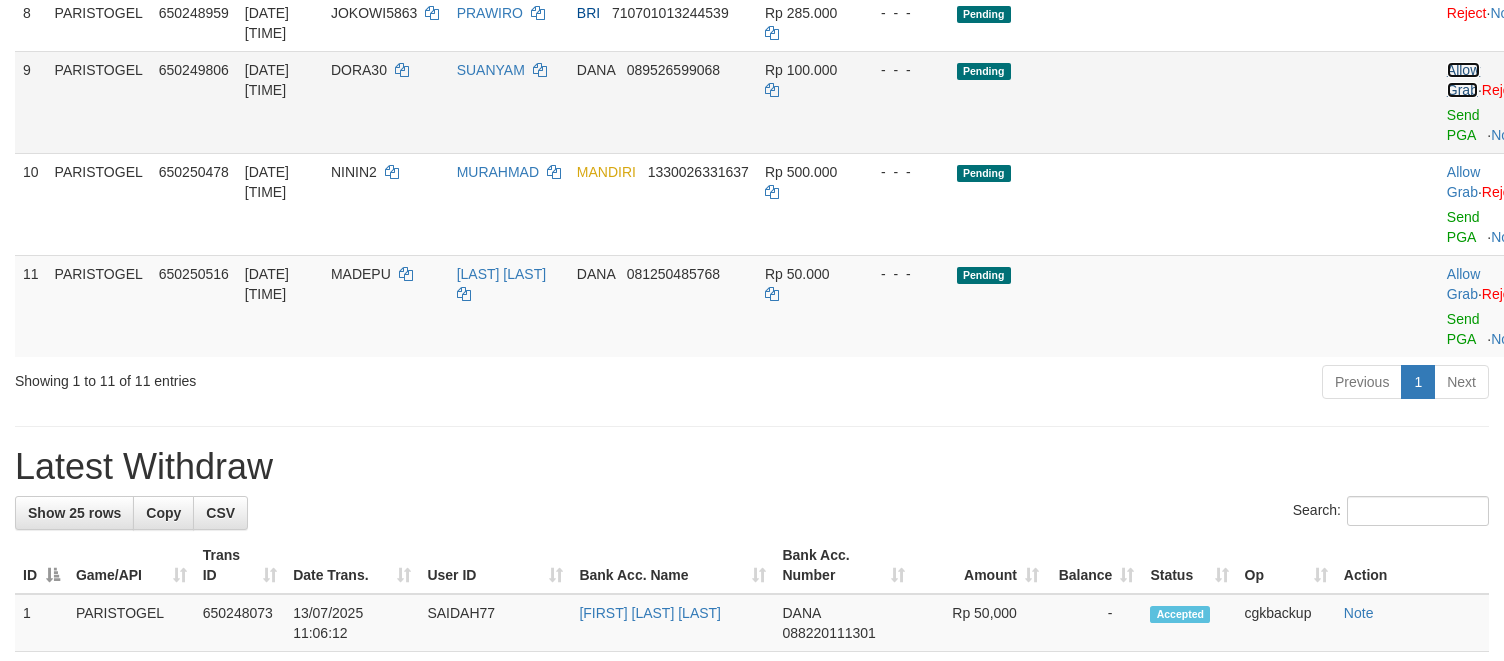 click on "Allow Grab" at bounding box center (1463, 80) 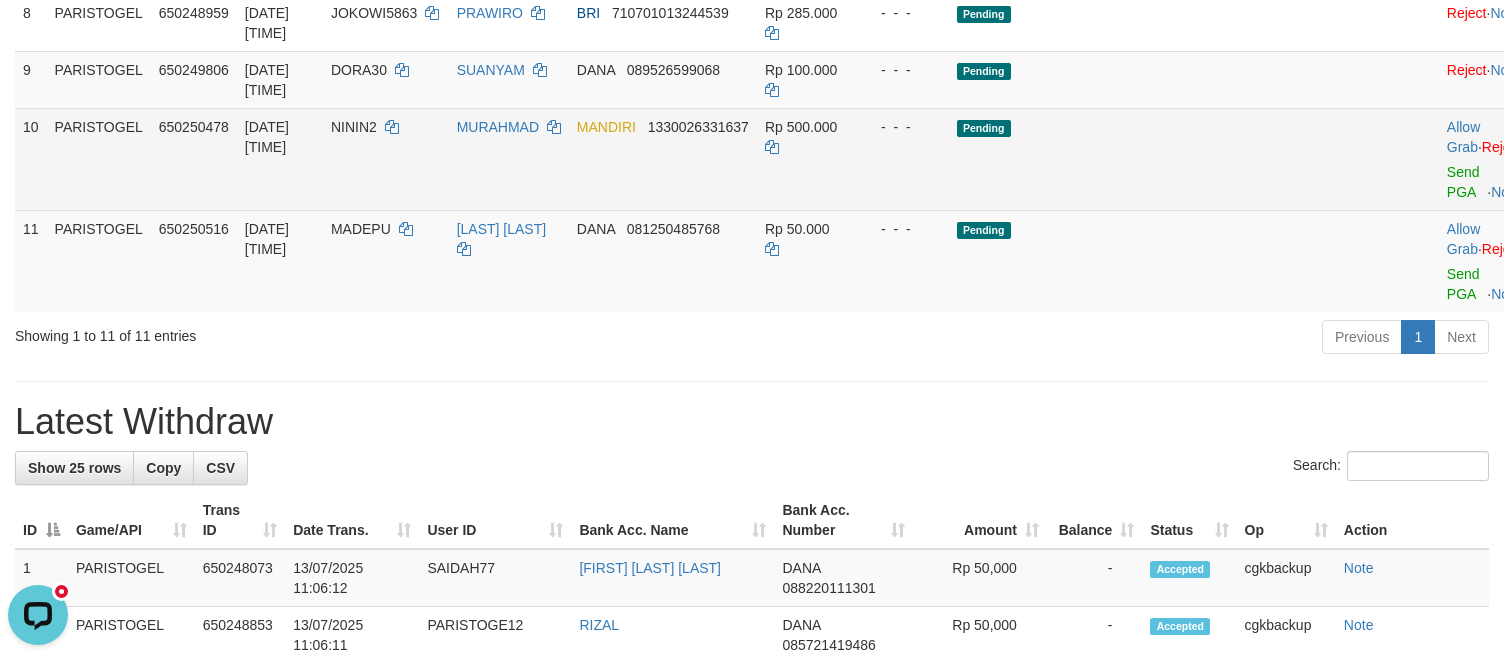 scroll, scrollTop: 0, scrollLeft: 0, axis: both 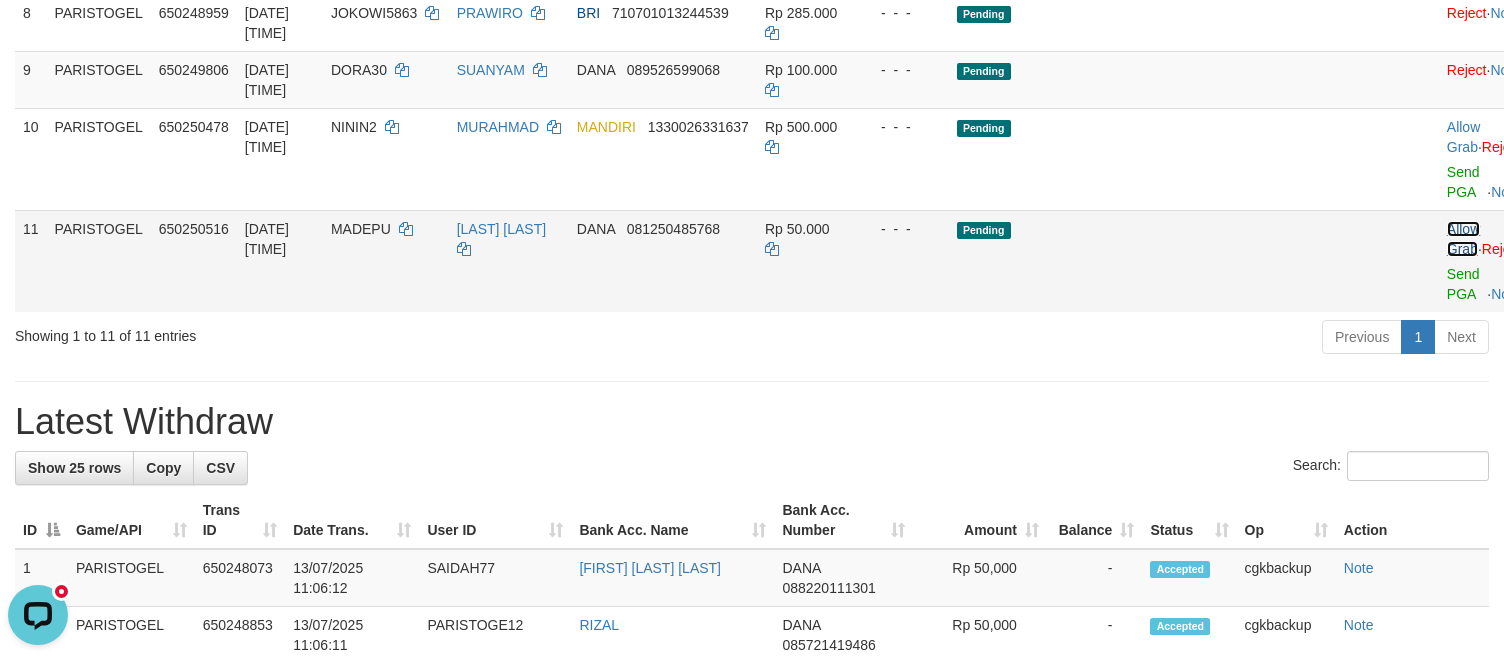 click on "Allow Grab" at bounding box center (1463, 239) 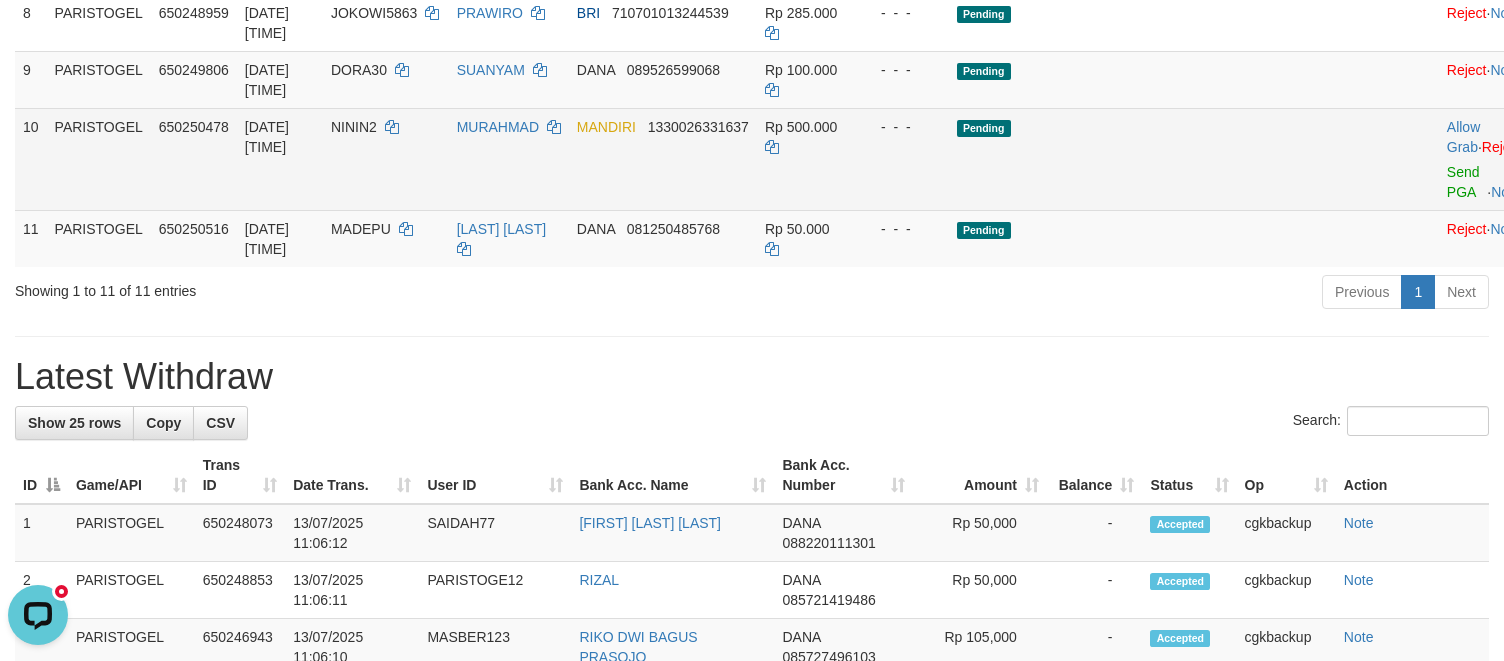 click on "NININ2" at bounding box center [386, 159] 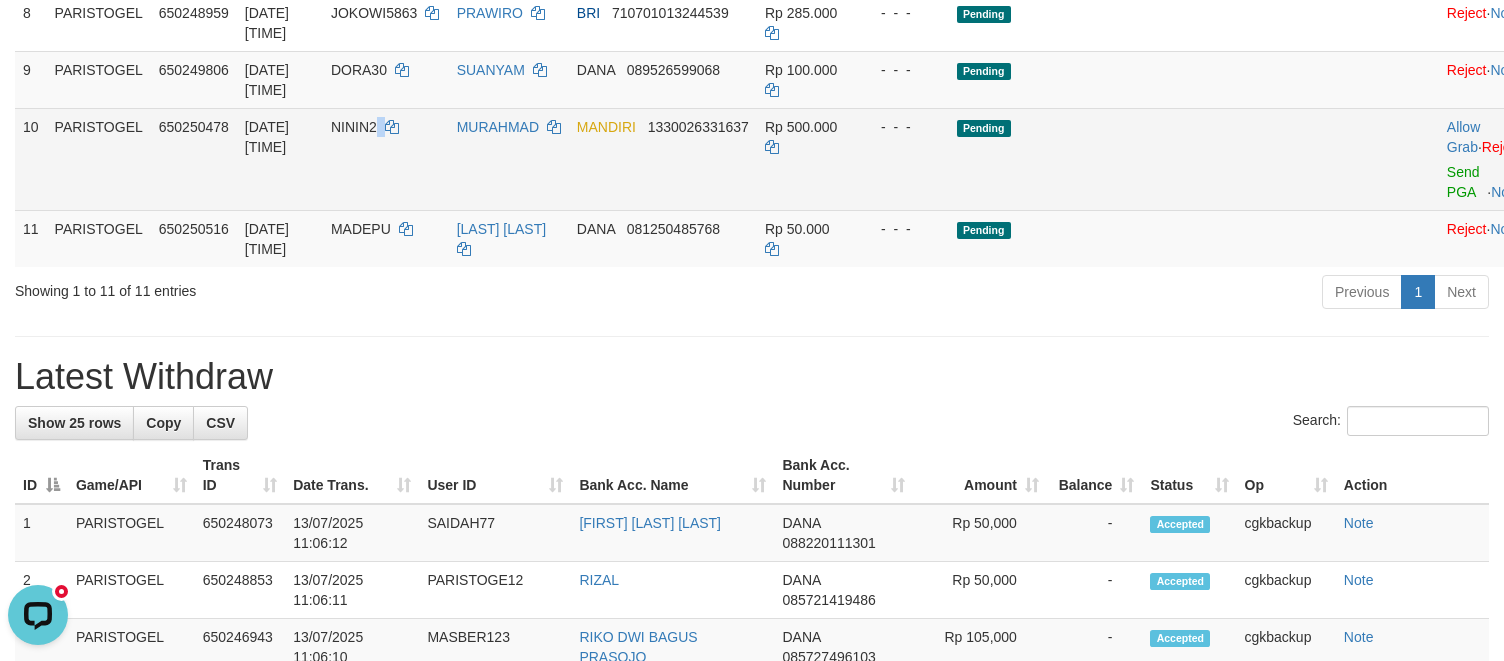 click on "NININ2" at bounding box center [386, 159] 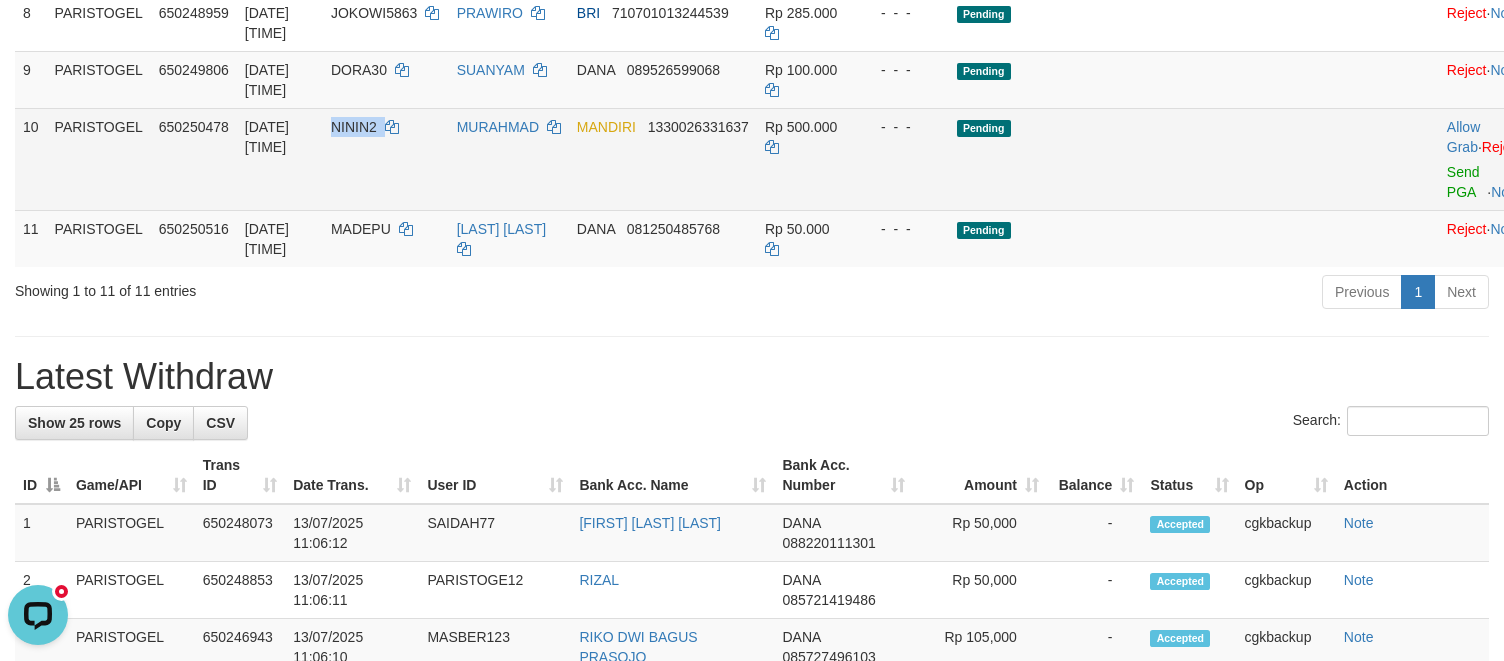 click on "NININ2" at bounding box center (386, 159) 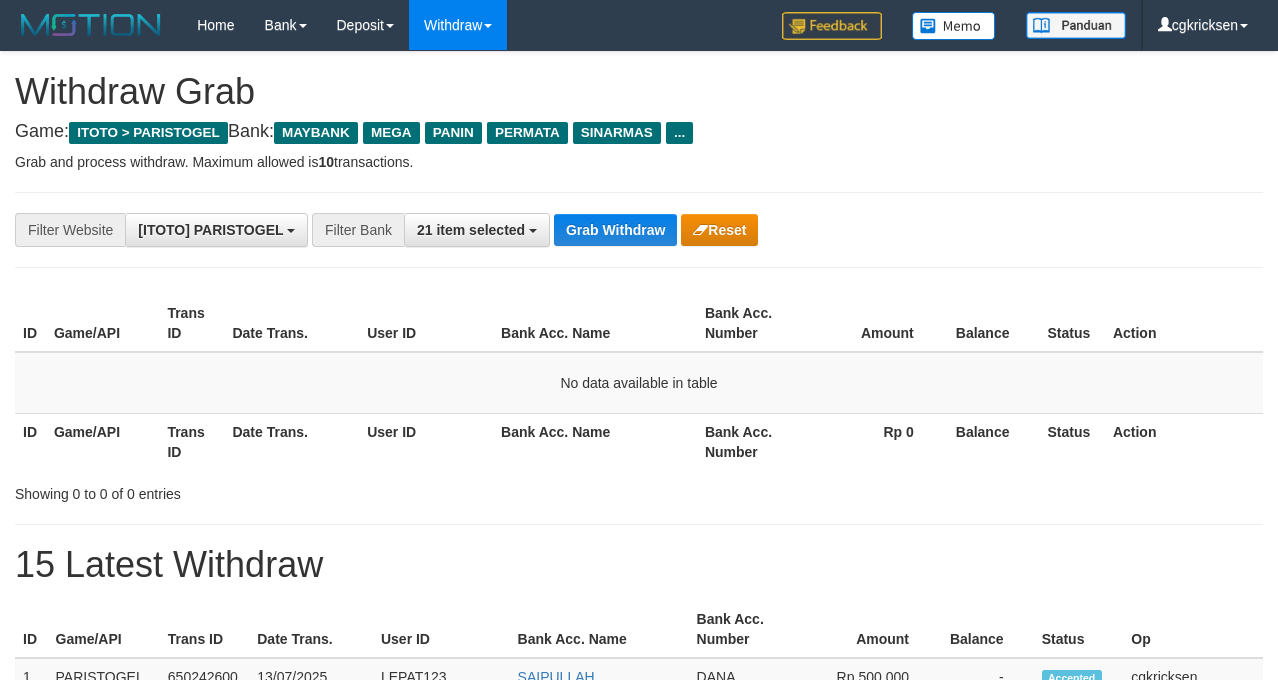 scroll, scrollTop: 0, scrollLeft: 0, axis: both 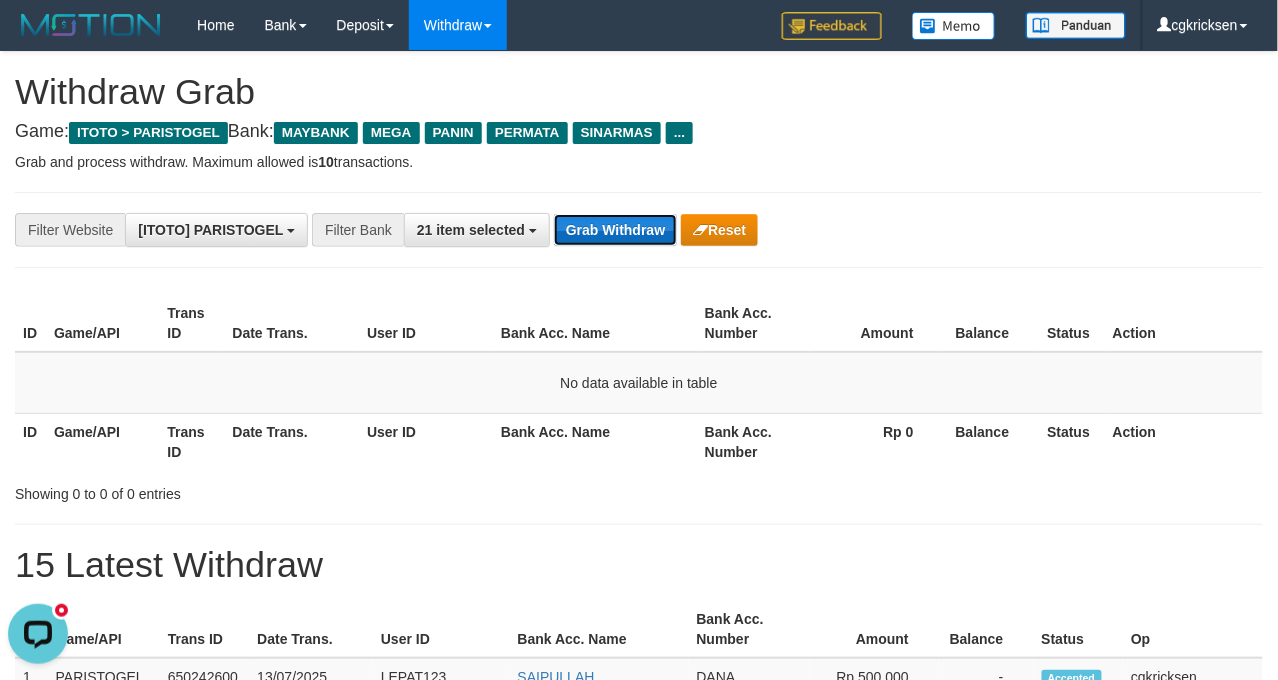 click on "Grab Withdraw" at bounding box center (615, 230) 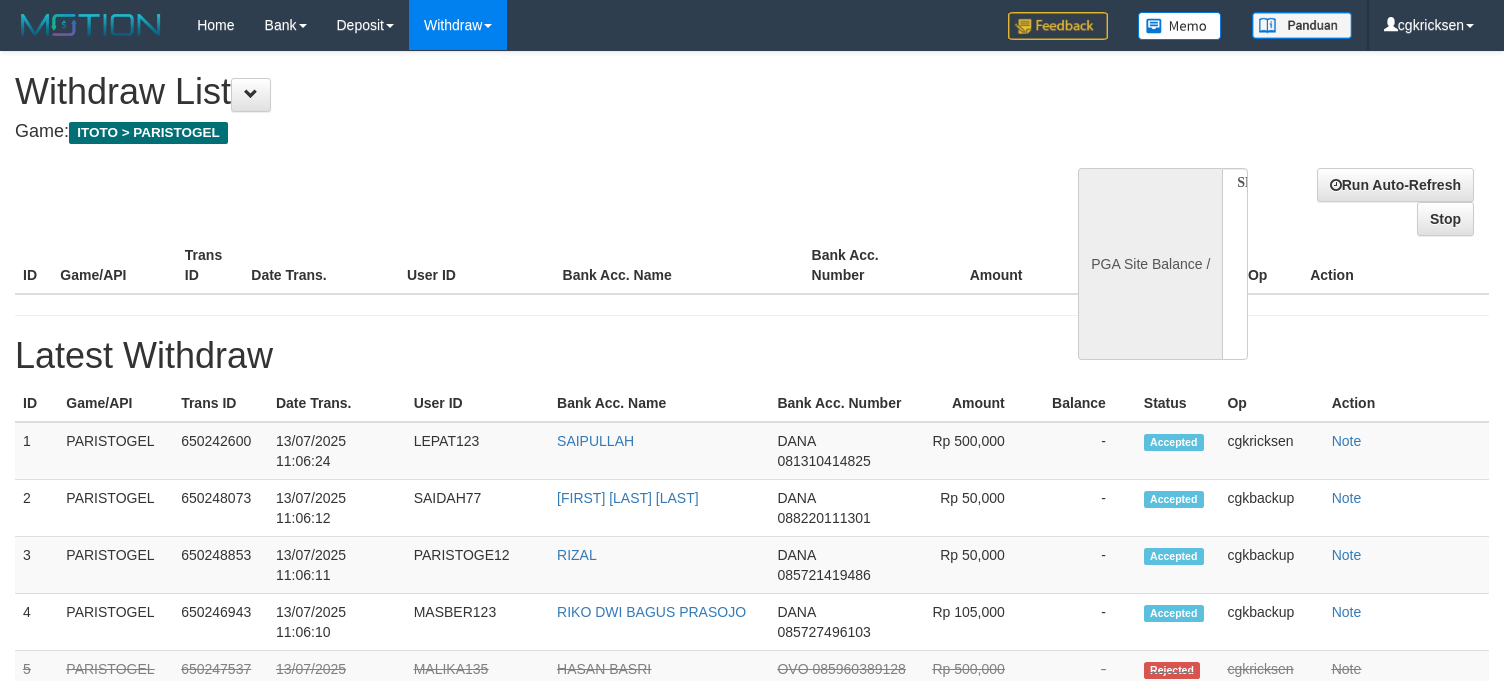 select 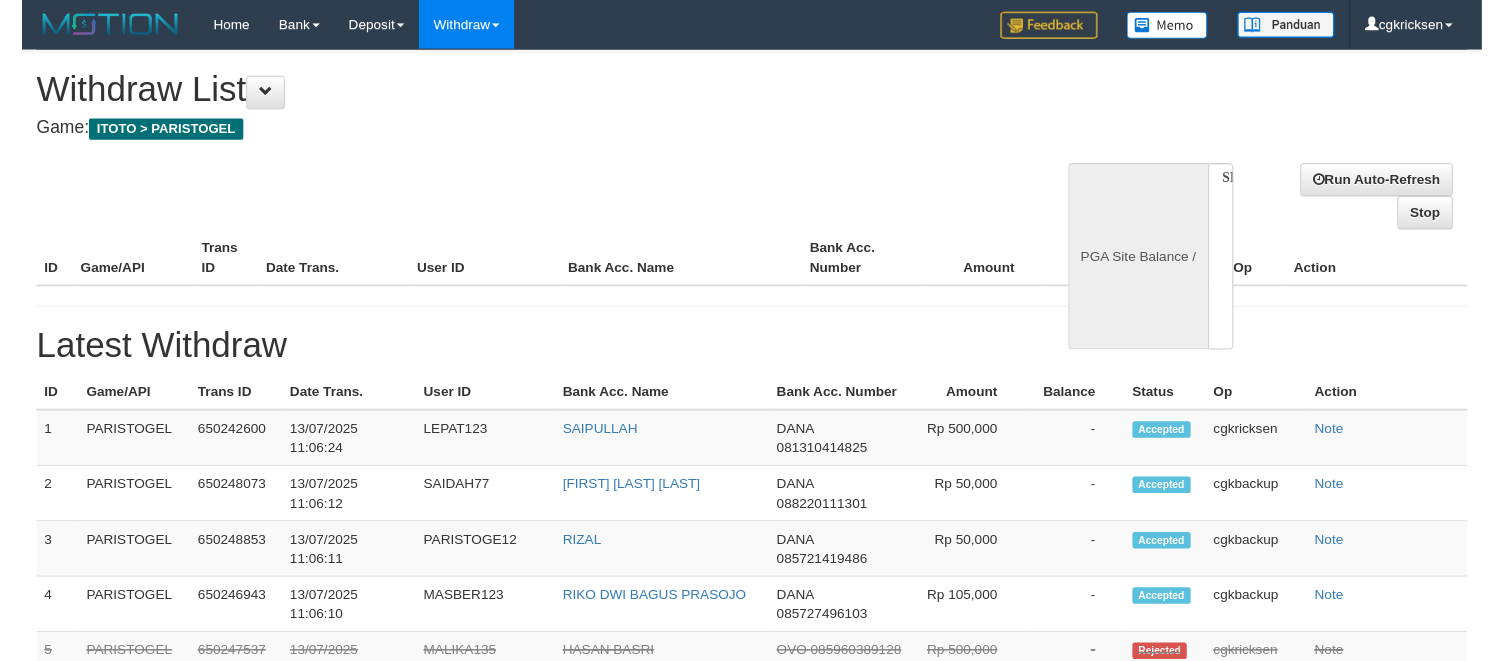 scroll, scrollTop: 0, scrollLeft: 0, axis: both 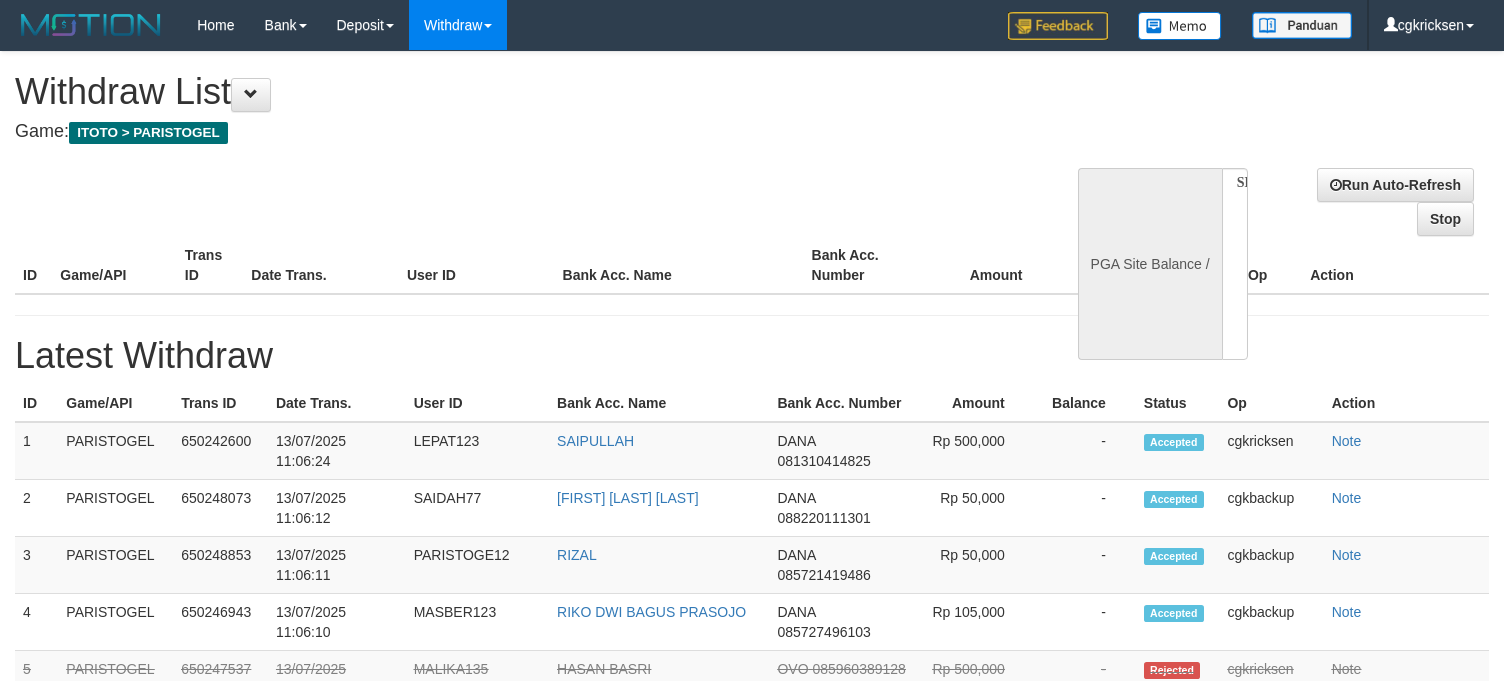 select on "**" 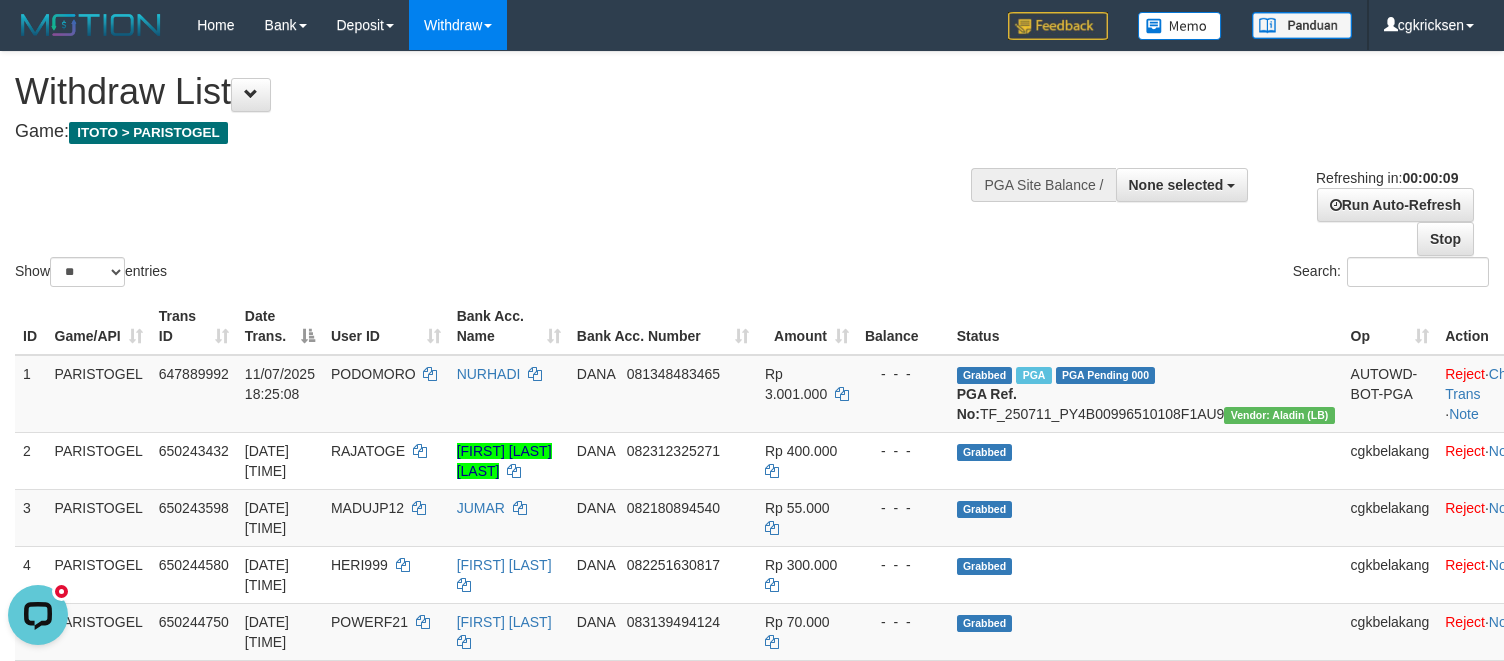 scroll, scrollTop: 0, scrollLeft: 0, axis: both 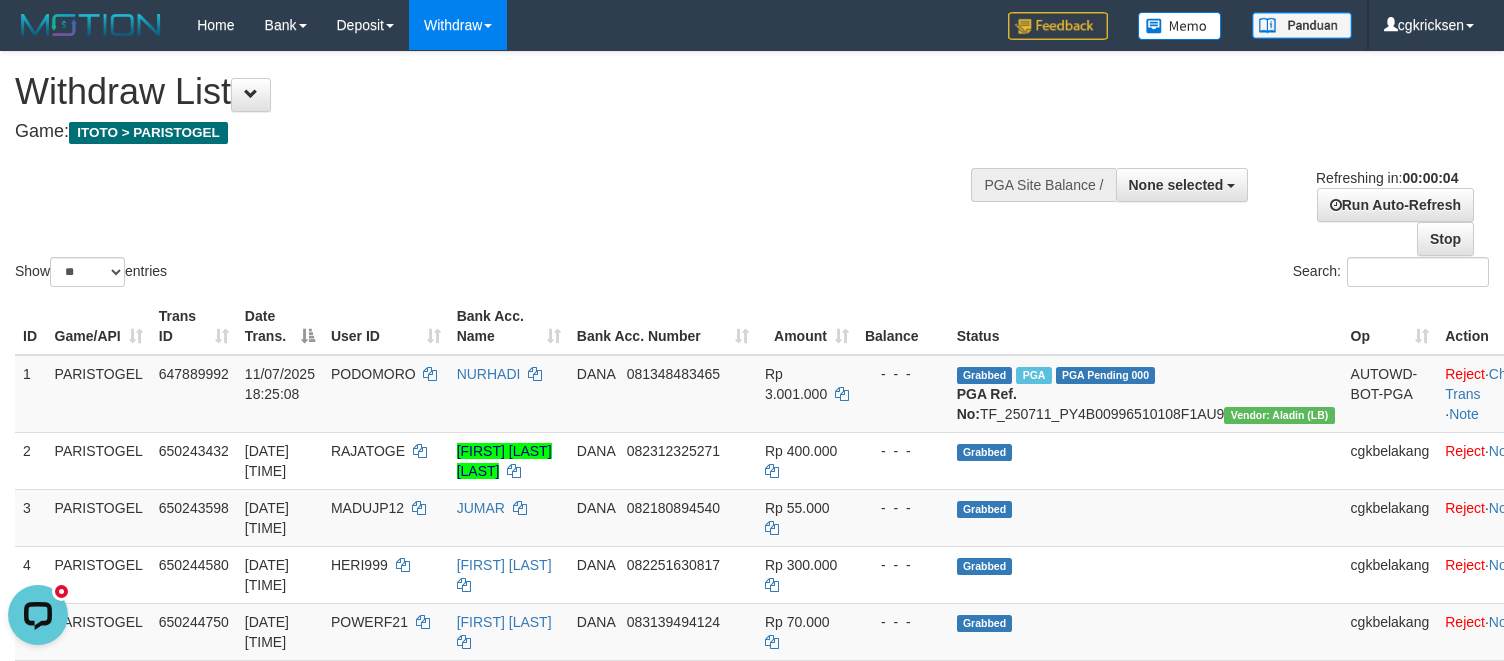 click on "Show  ** ** ** ***  entries Search:" at bounding box center (752, 171) 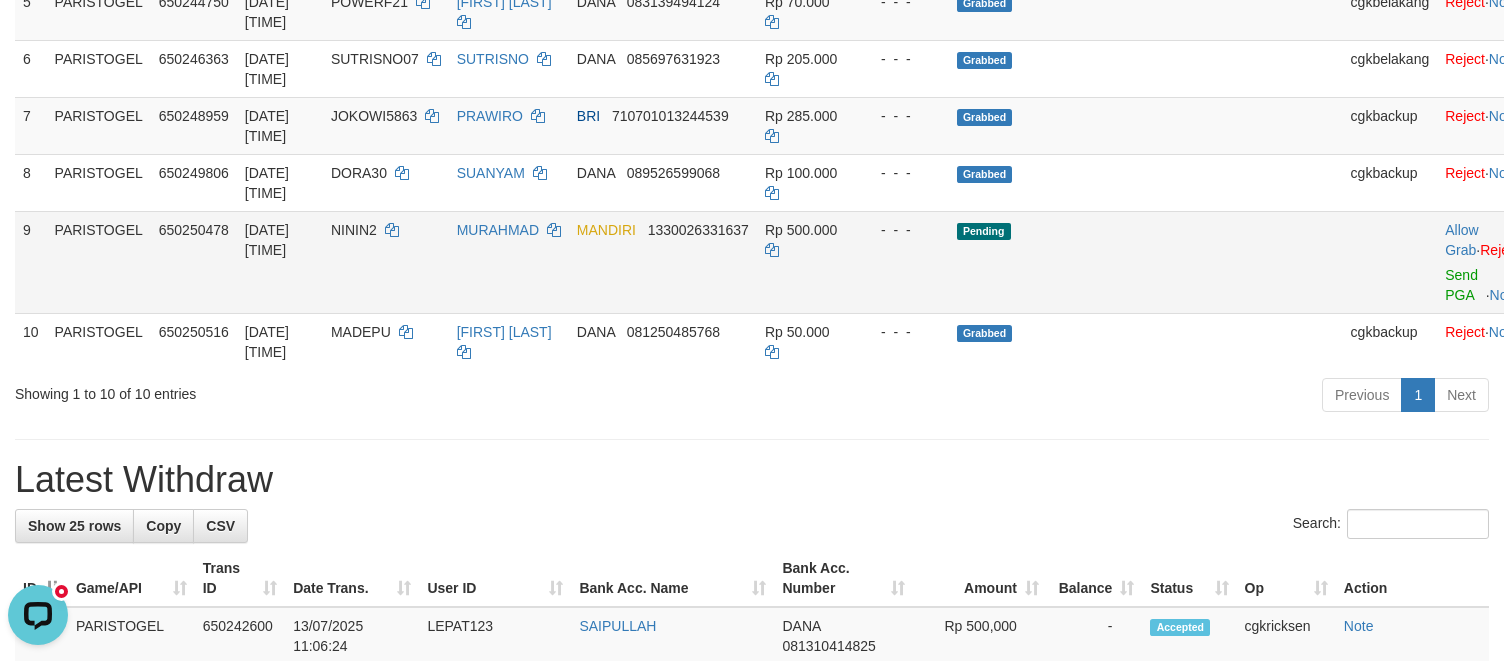 click on "Allow Grab   ·    Reject Send PGA     ·    Note" at bounding box center (1486, 262) 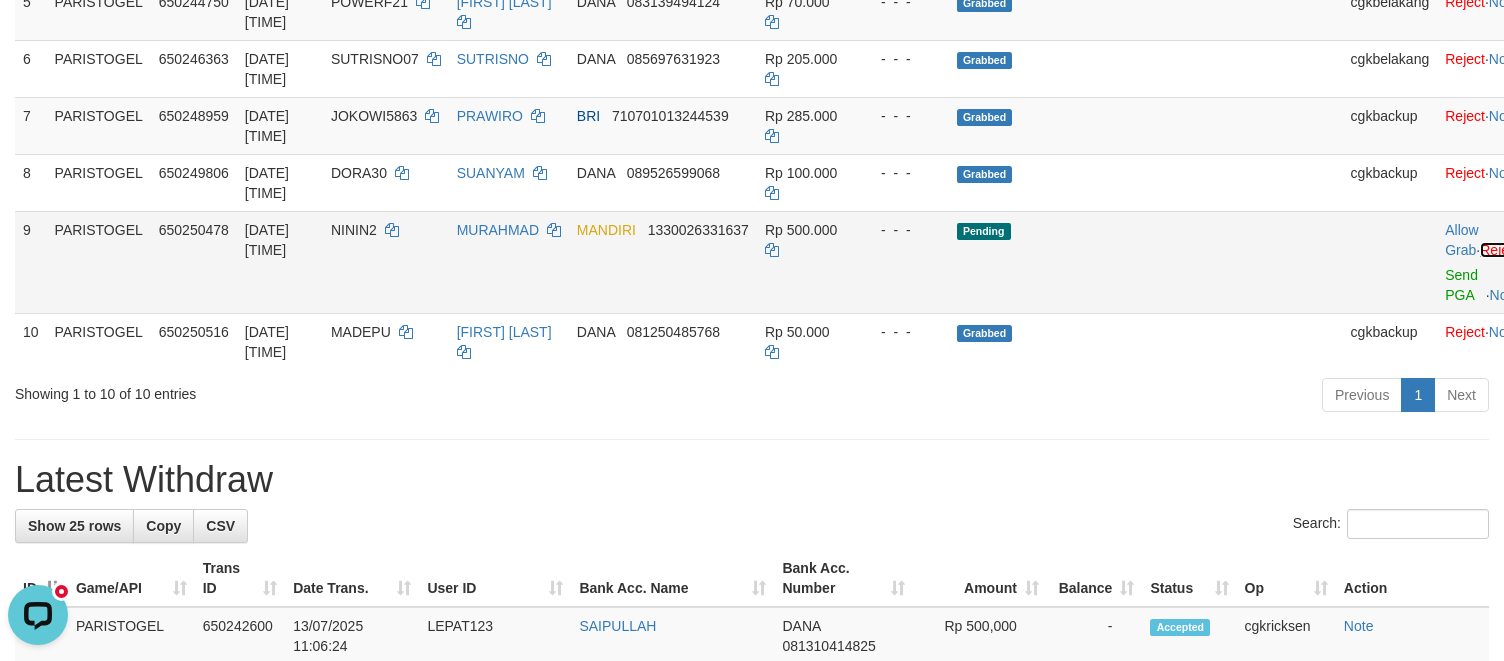 click on "Reject" at bounding box center (1500, 250) 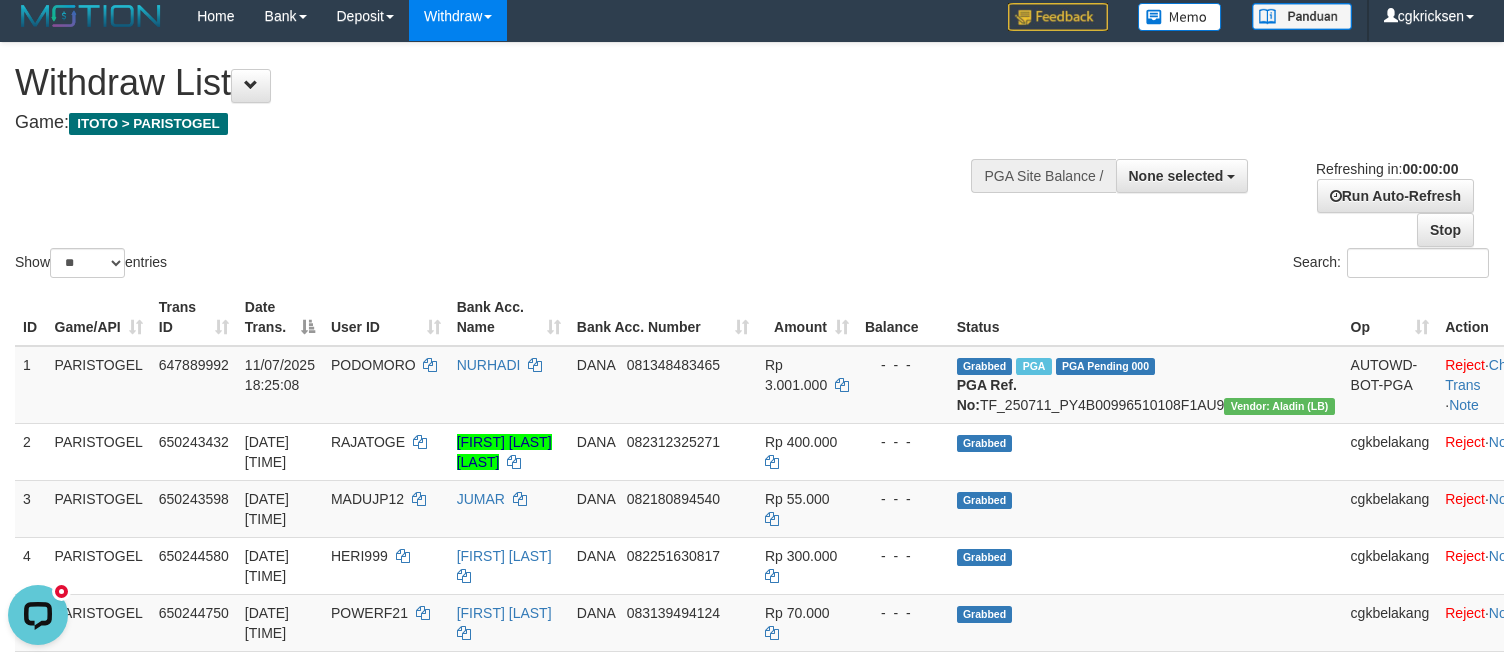 scroll, scrollTop: 0, scrollLeft: 0, axis: both 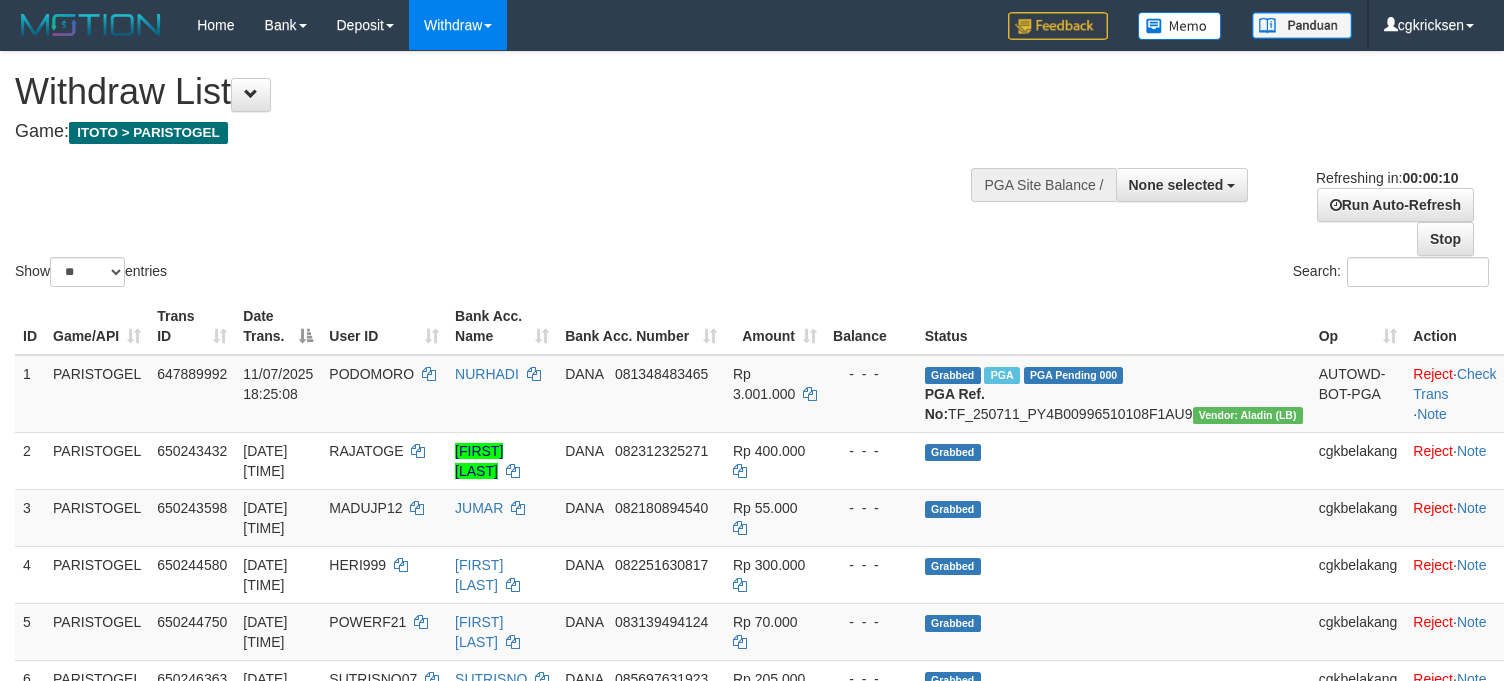 select 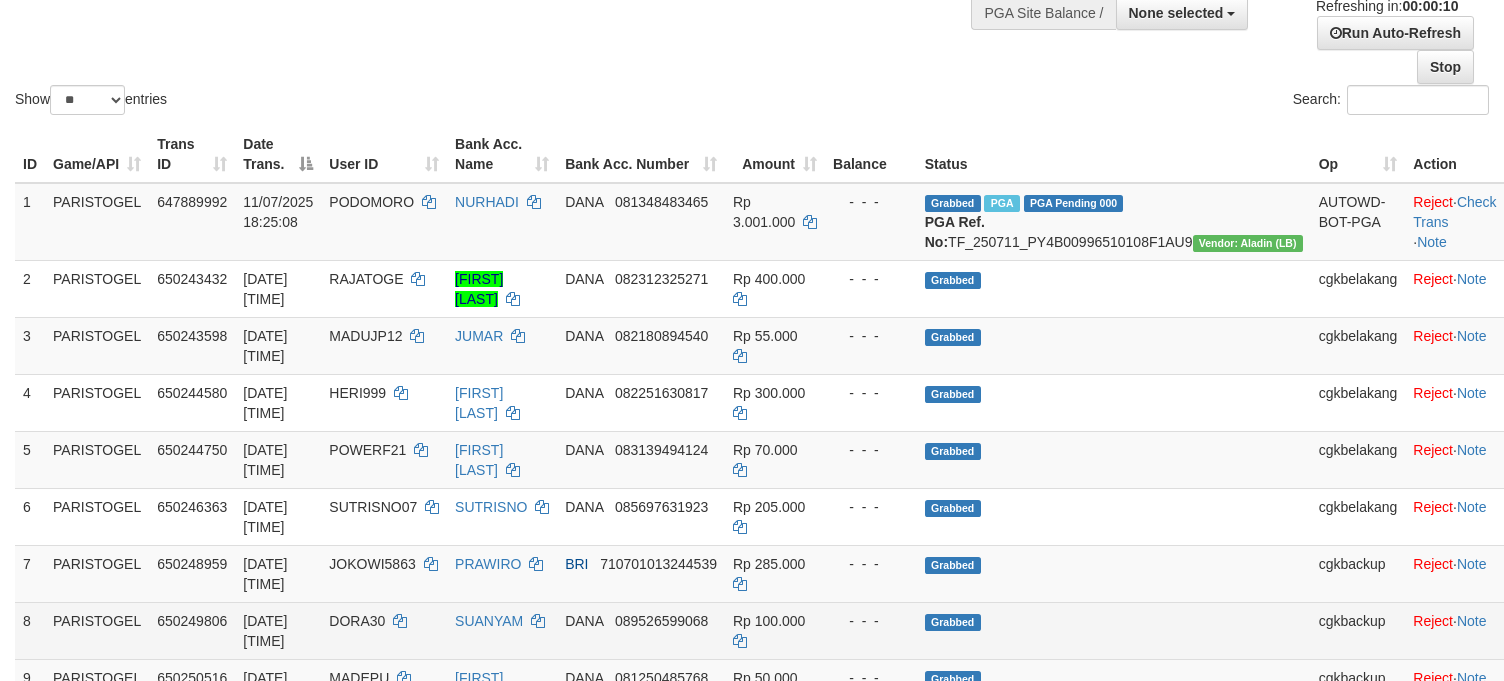 scroll, scrollTop: 533, scrollLeft: 0, axis: vertical 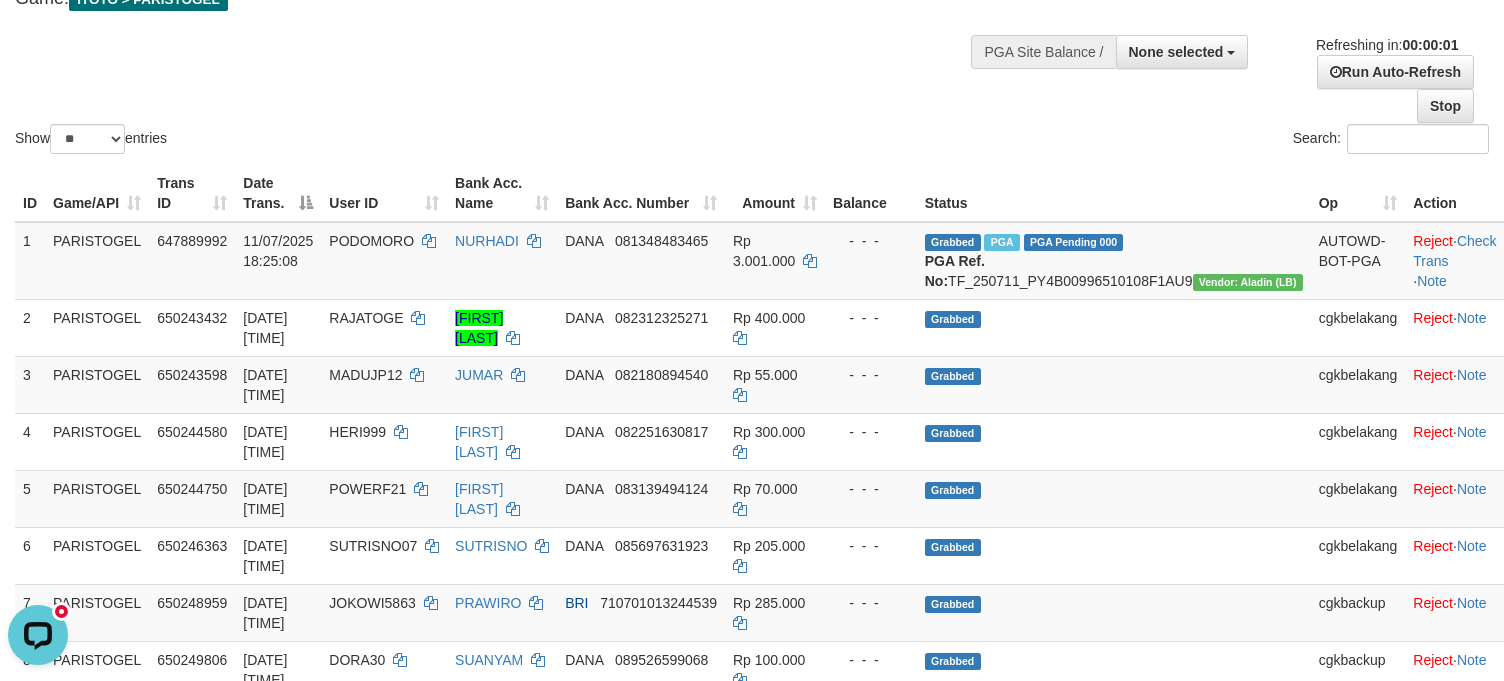 click on "Bank Acc. Number" at bounding box center [641, 193] 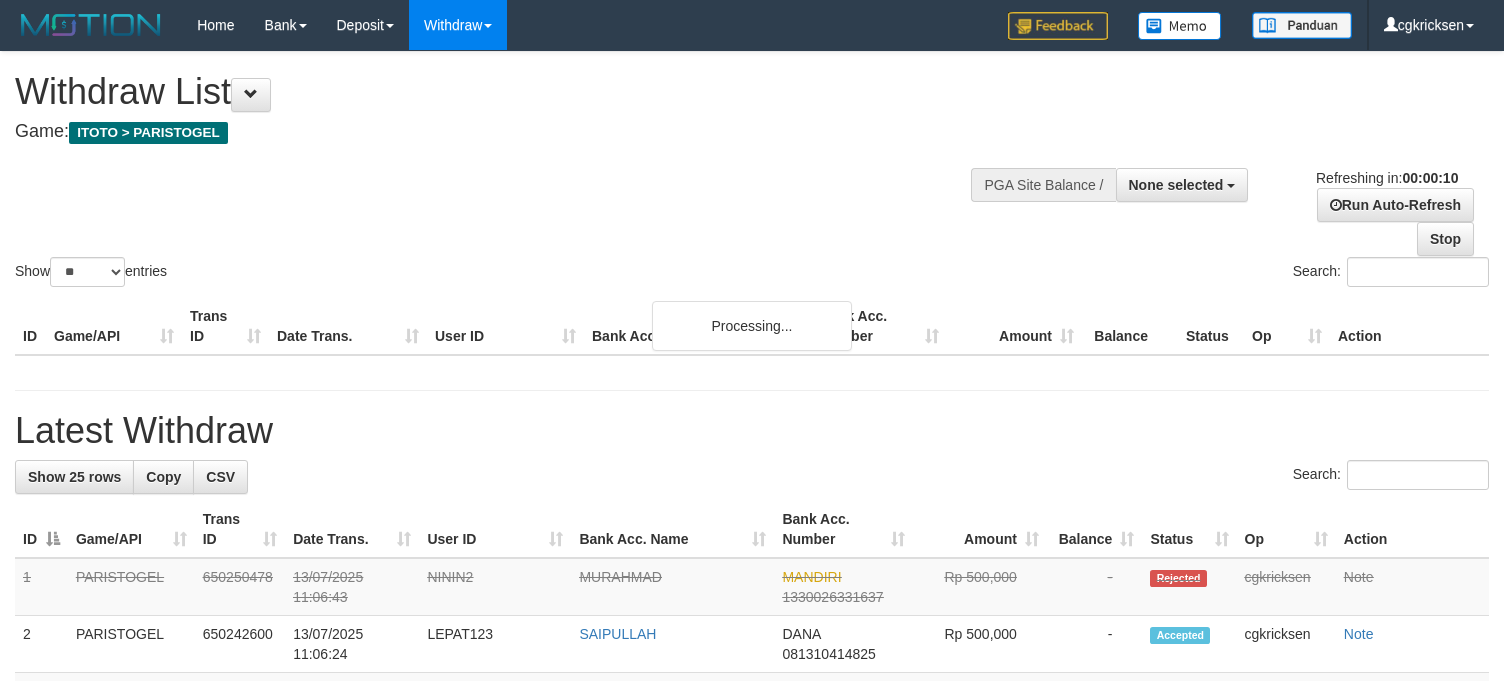 select 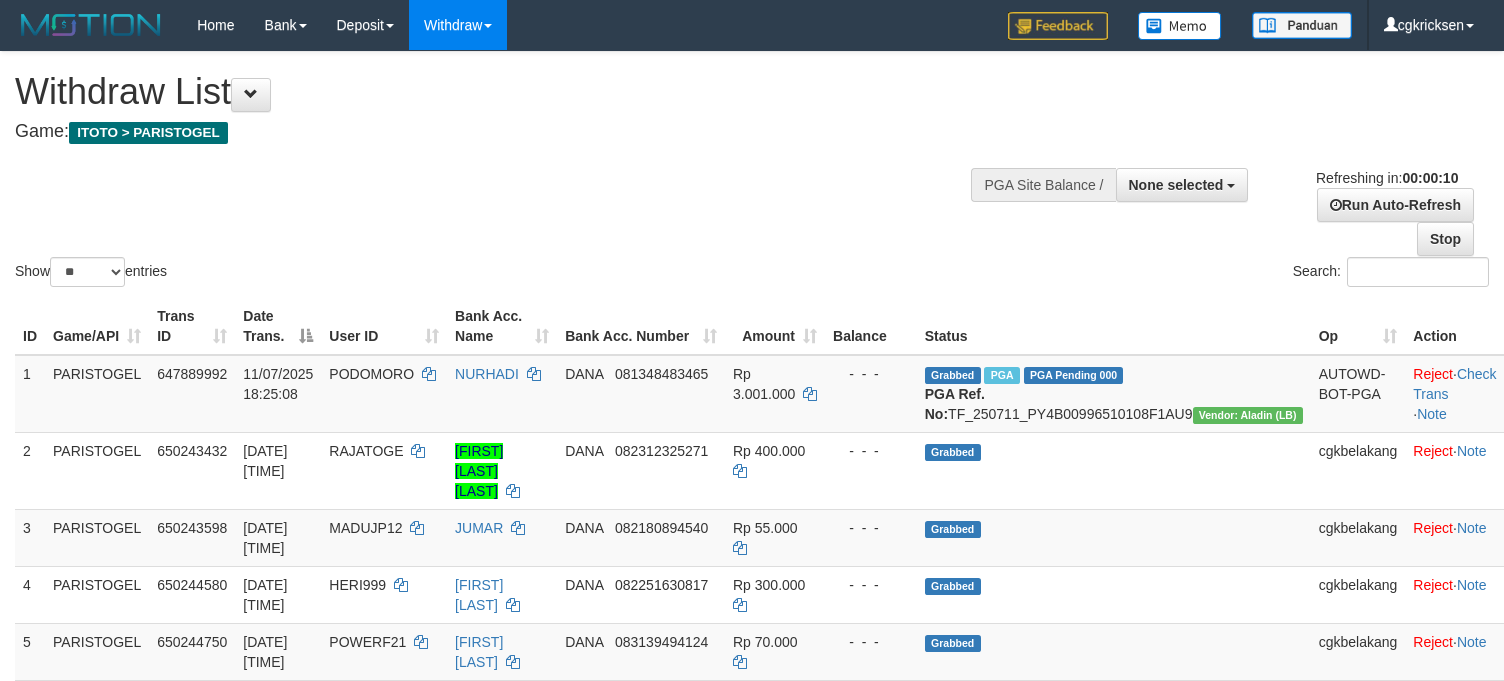 scroll, scrollTop: 972, scrollLeft: 0, axis: vertical 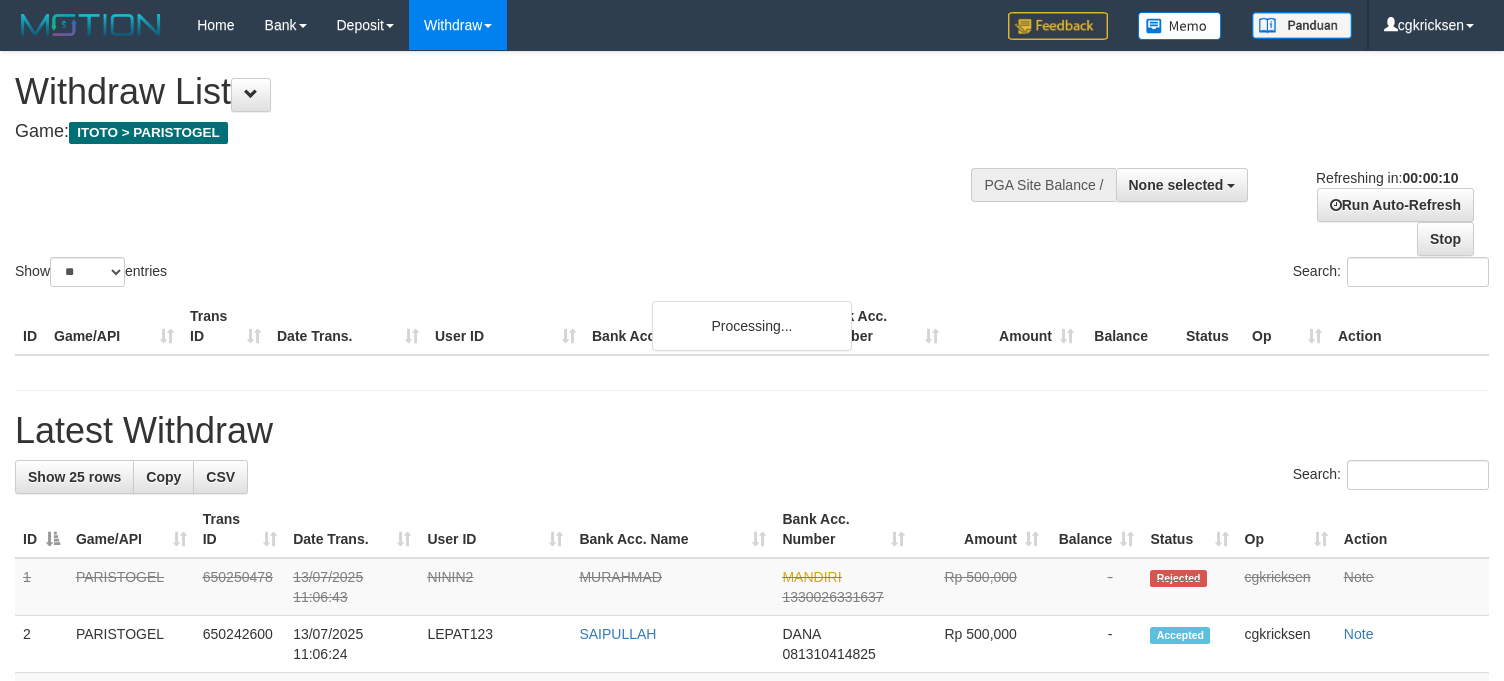 select 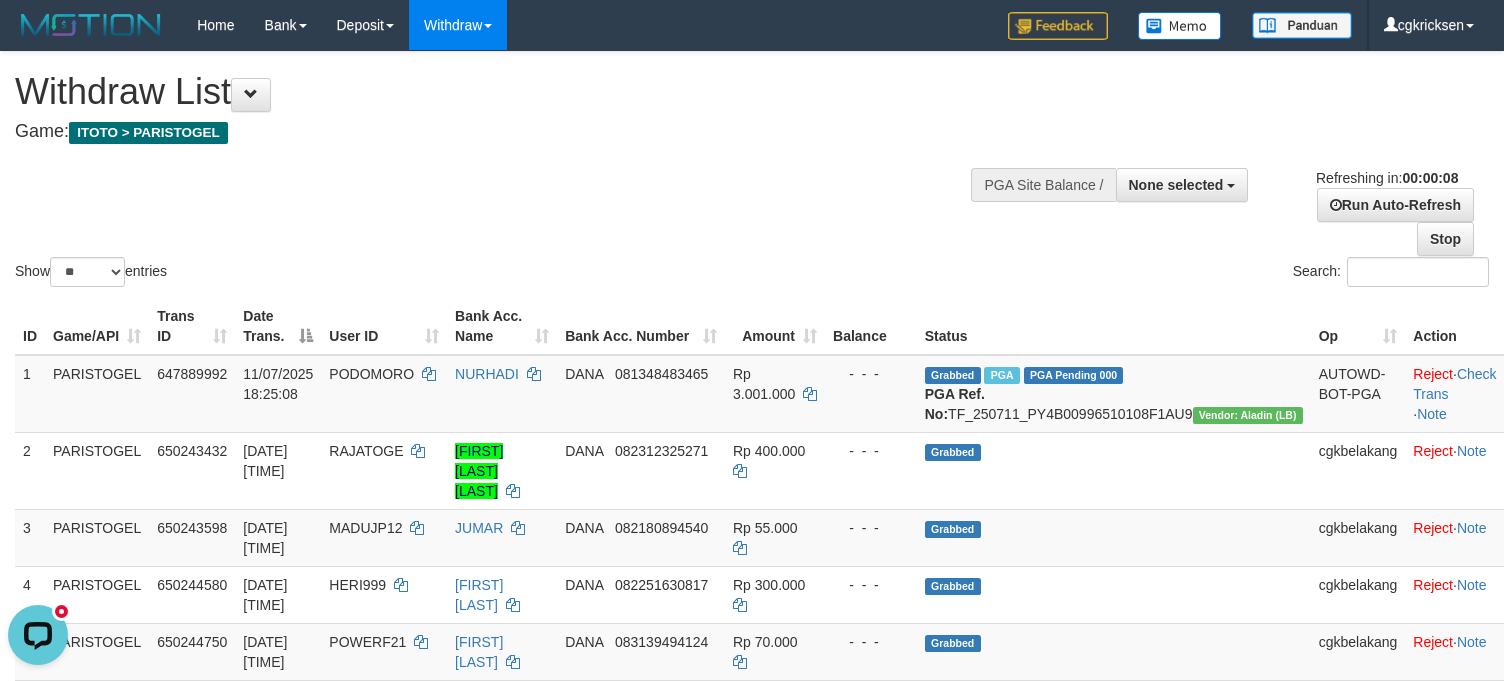 scroll, scrollTop: 0, scrollLeft: 0, axis: both 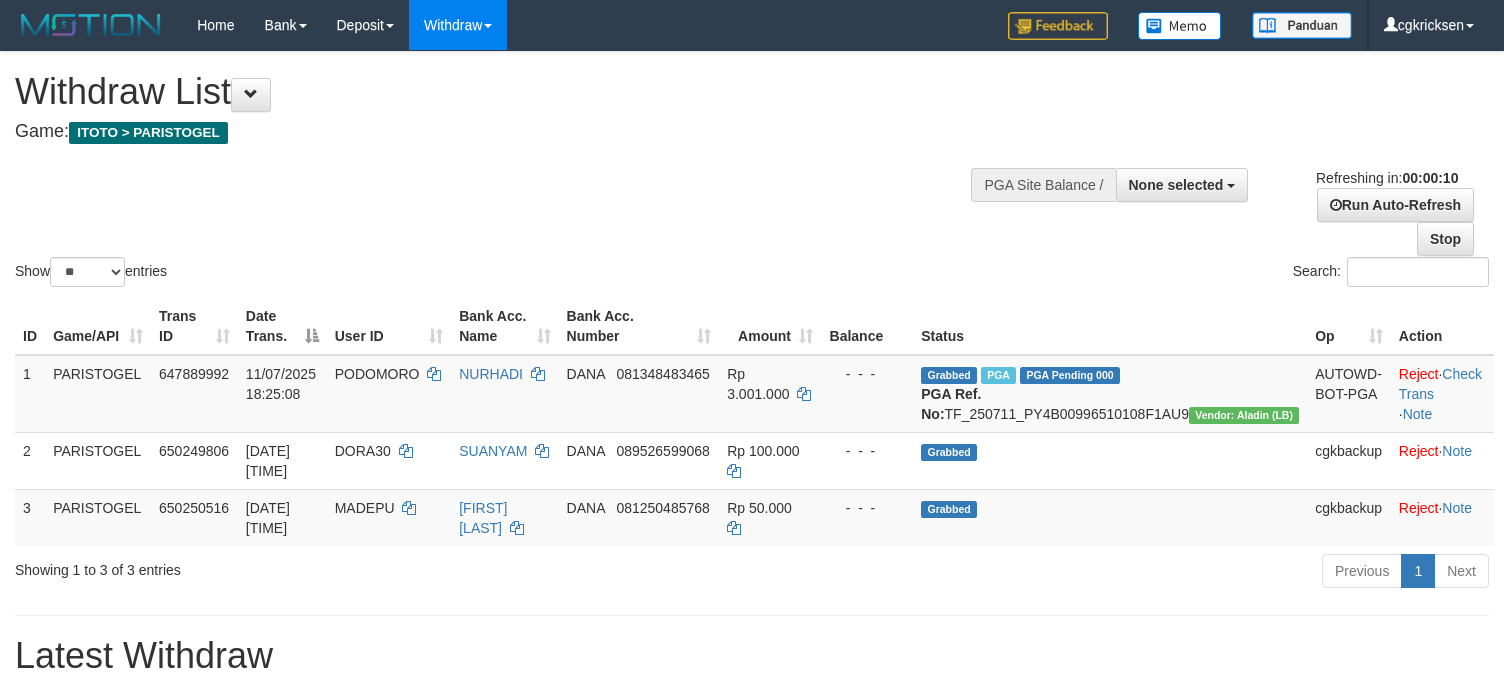 select 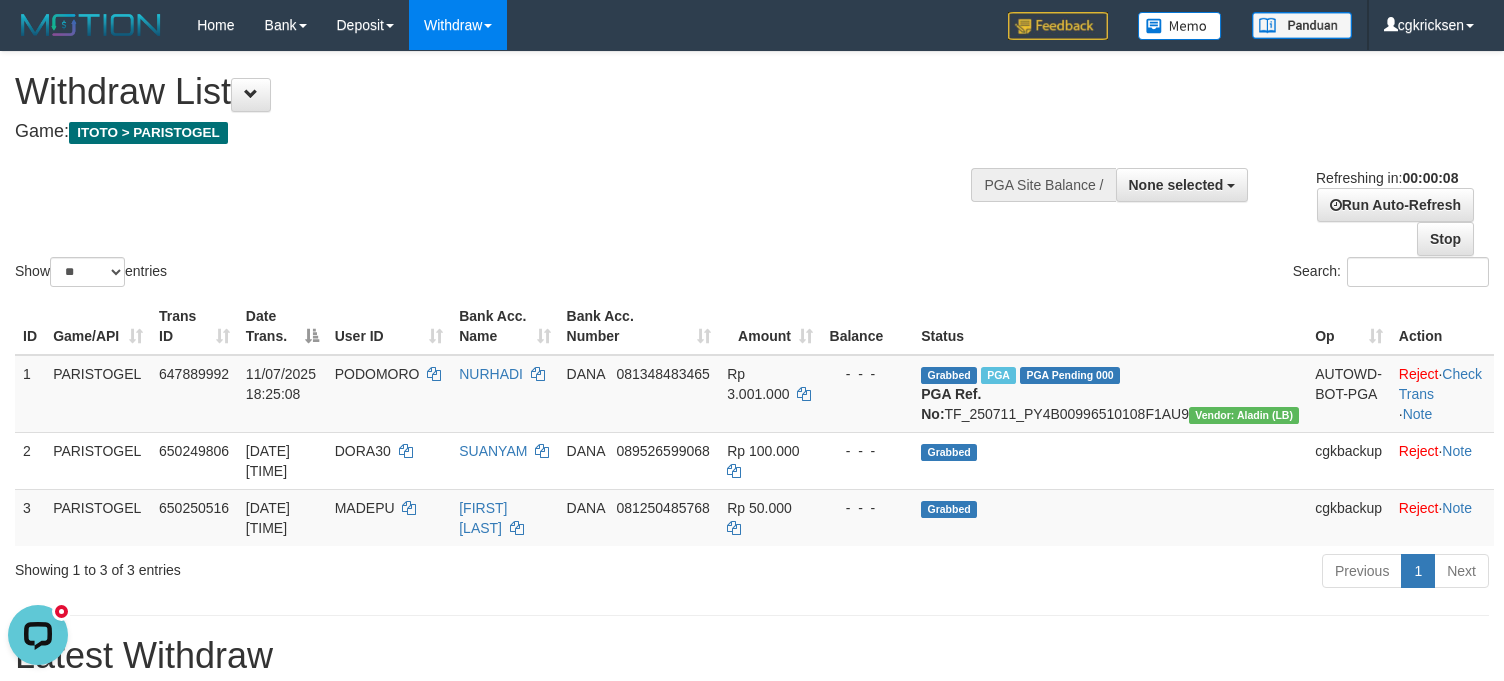scroll, scrollTop: 0, scrollLeft: 0, axis: both 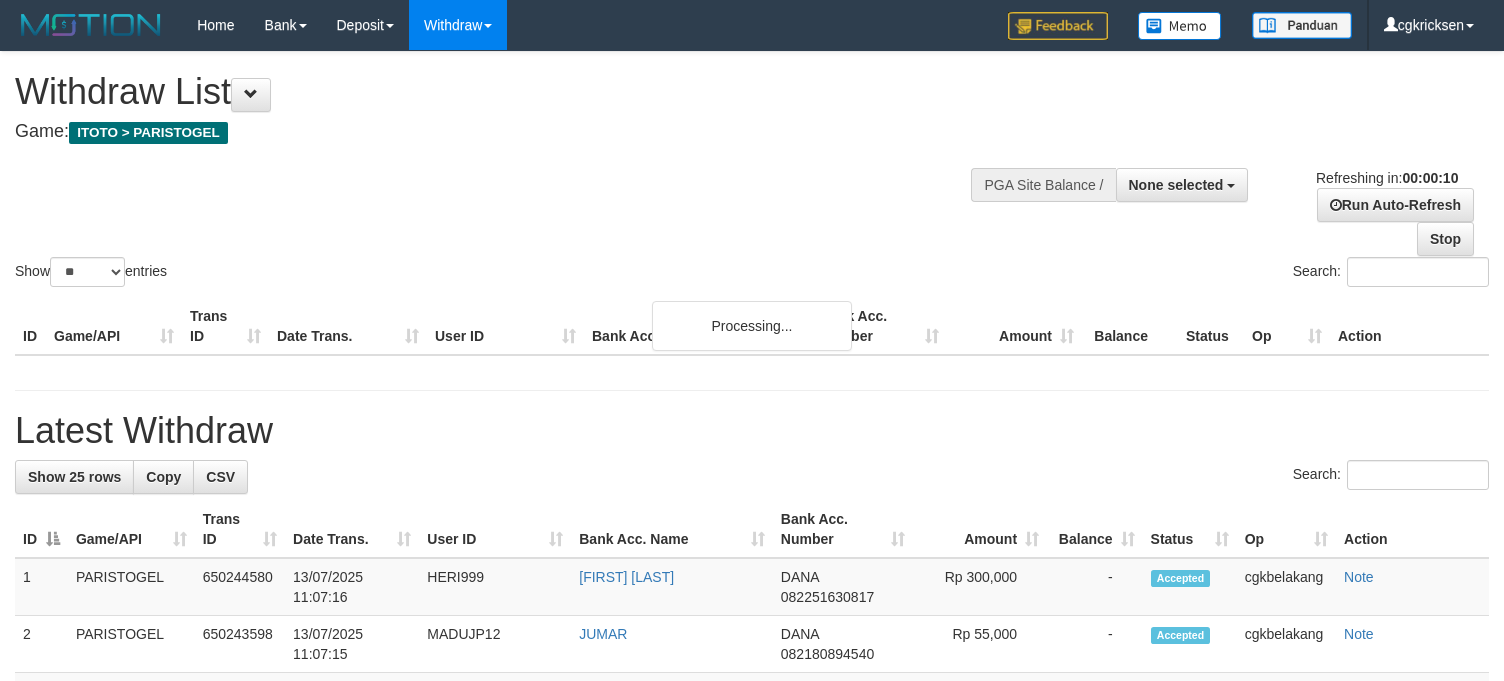 select 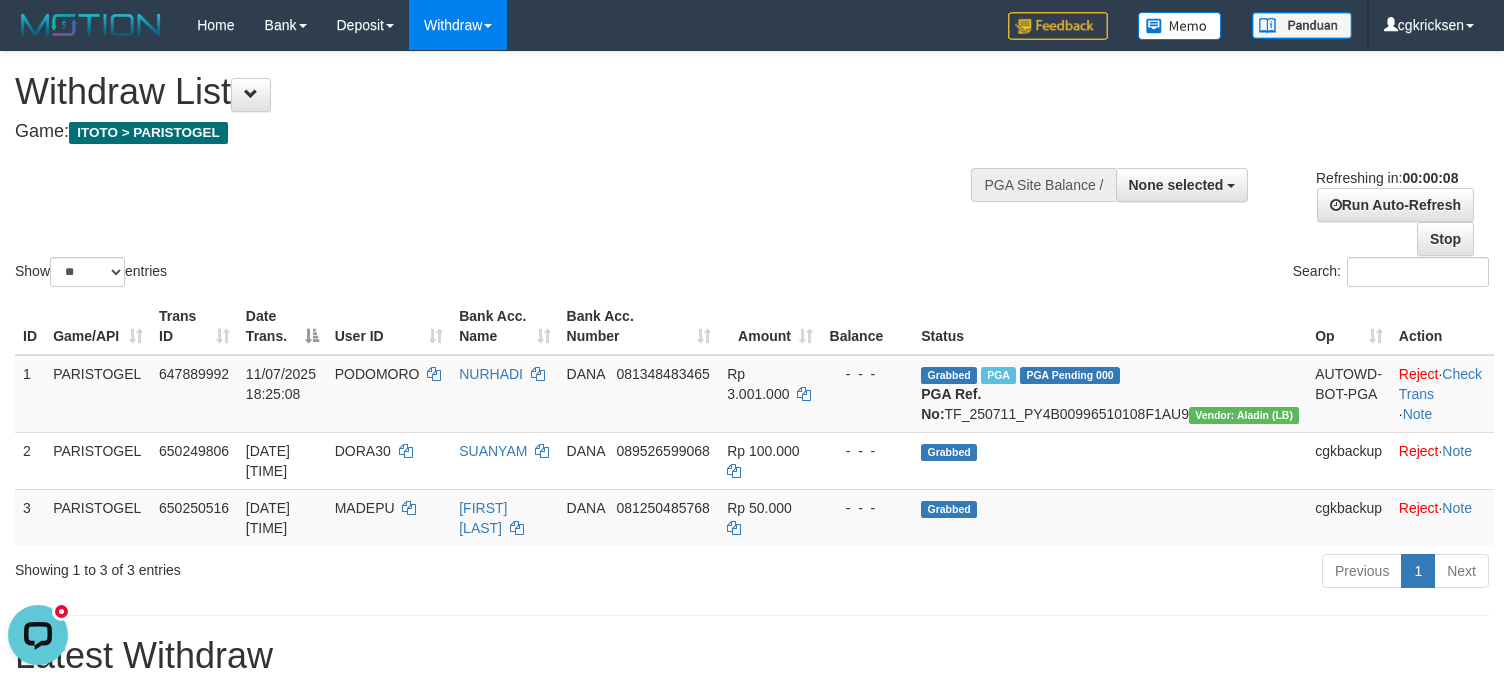 scroll, scrollTop: 0, scrollLeft: 0, axis: both 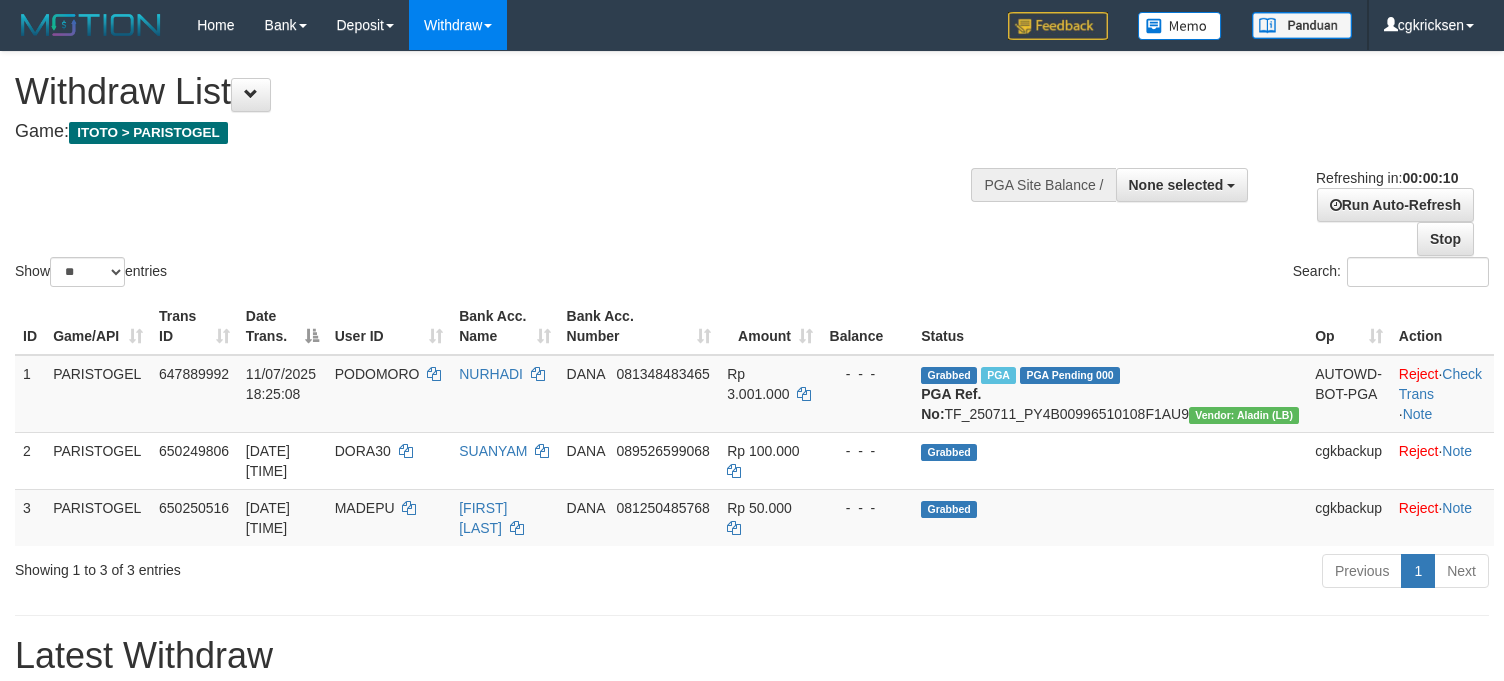 select 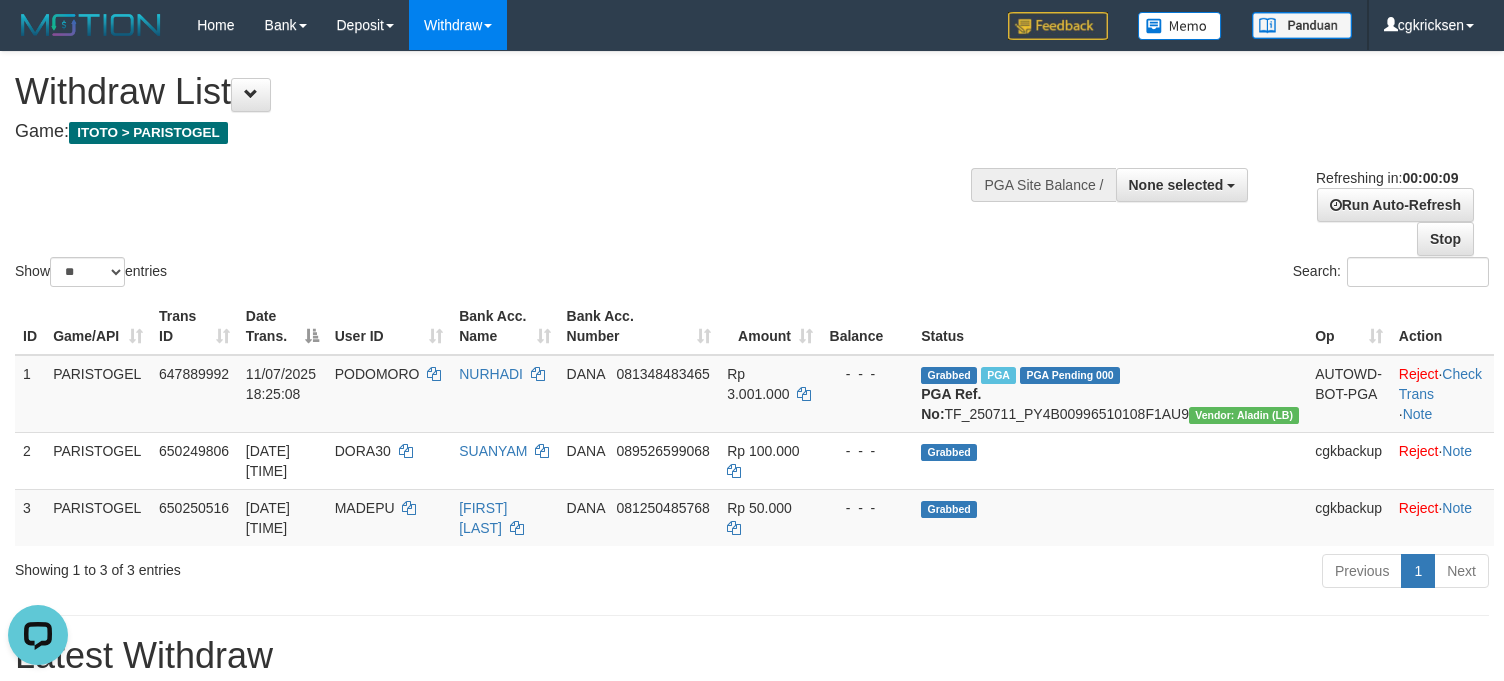 scroll, scrollTop: 0, scrollLeft: 0, axis: both 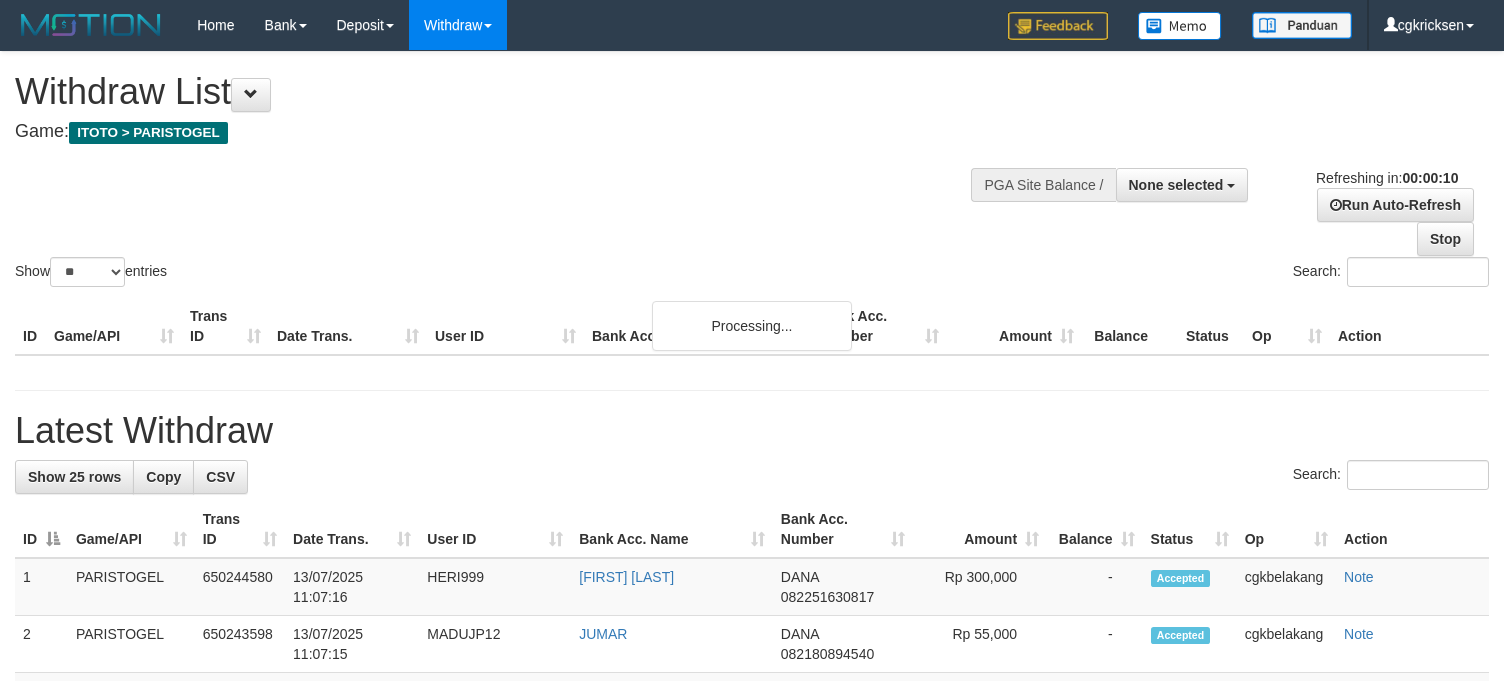 select 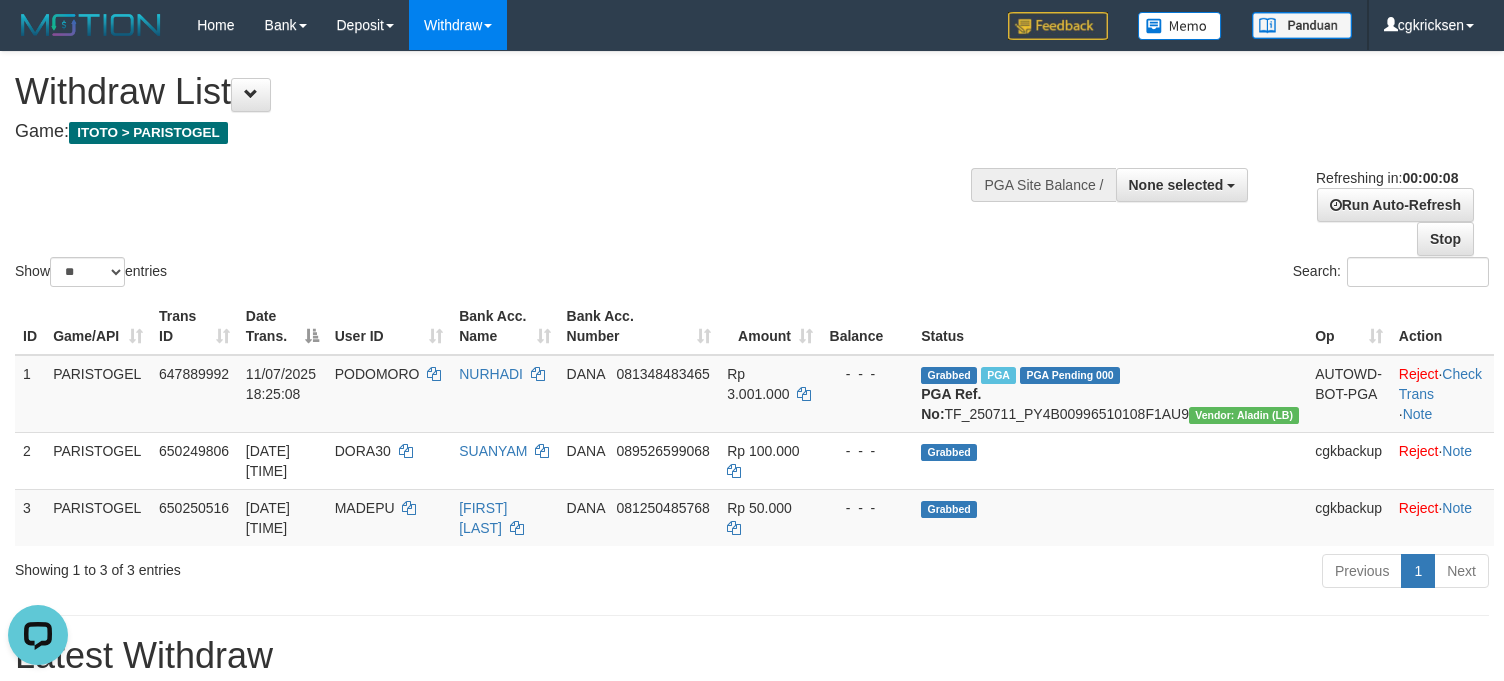 scroll, scrollTop: 0, scrollLeft: 0, axis: both 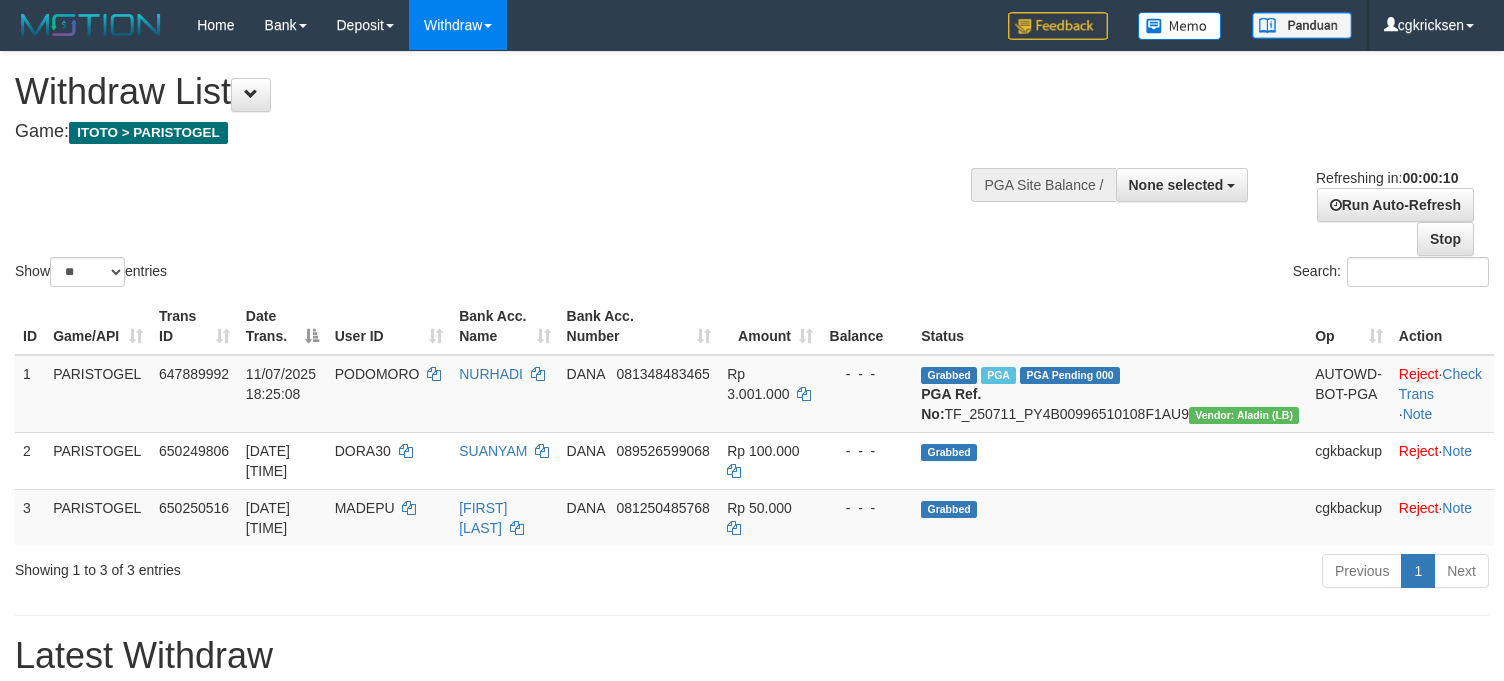 select 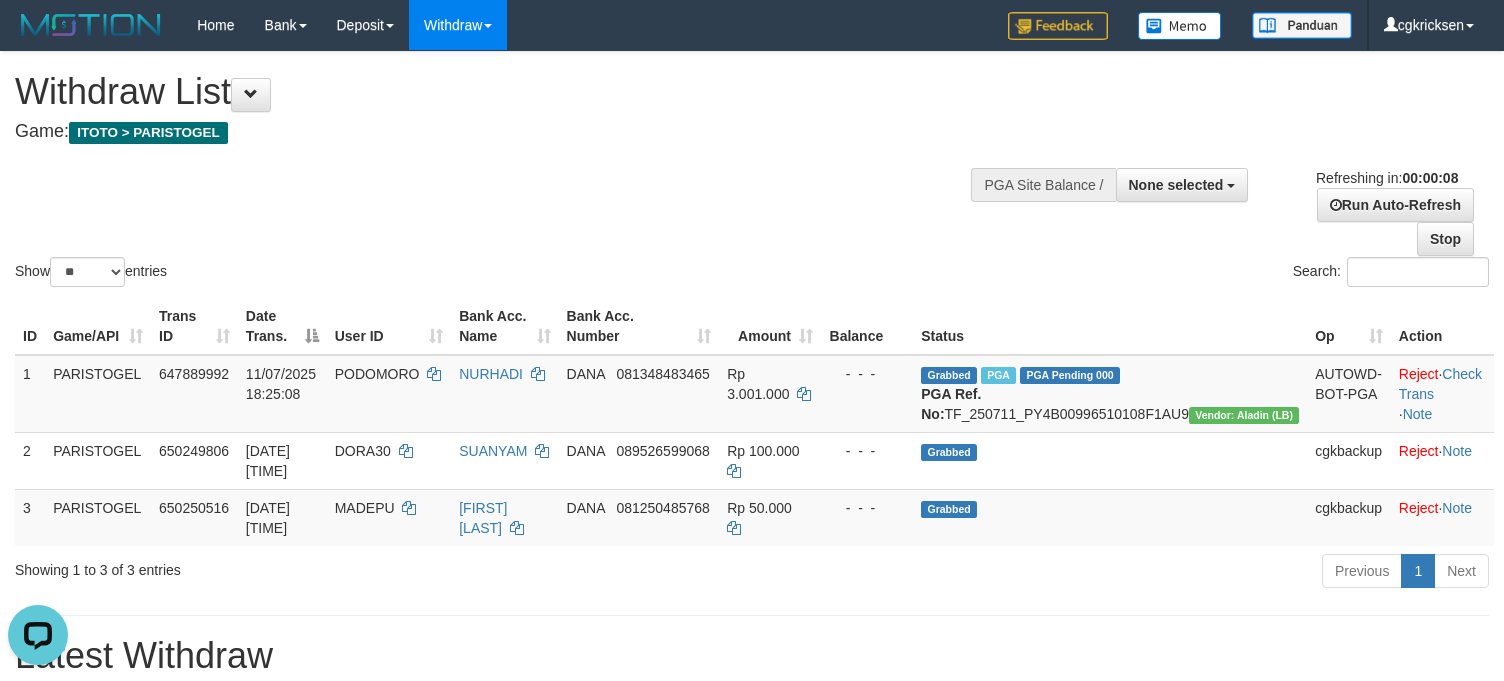 scroll, scrollTop: 0, scrollLeft: 0, axis: both 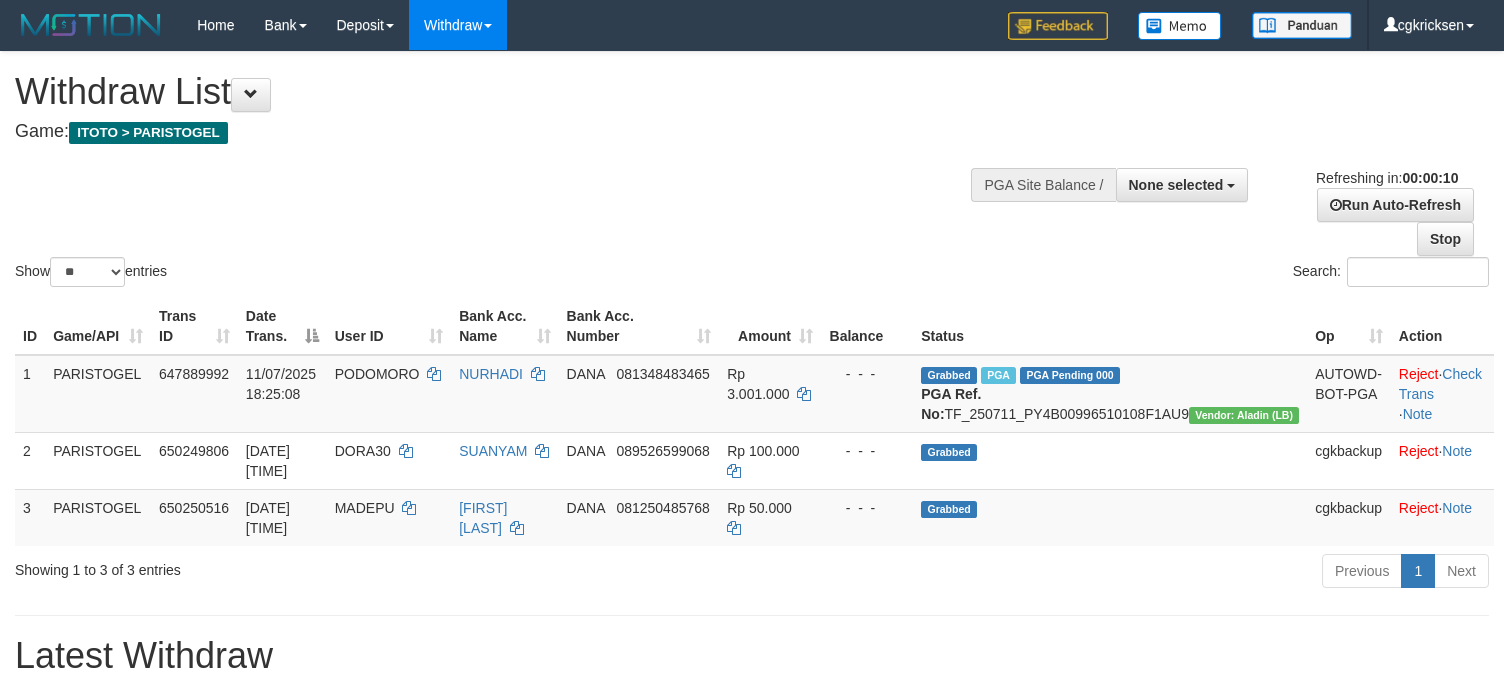 select 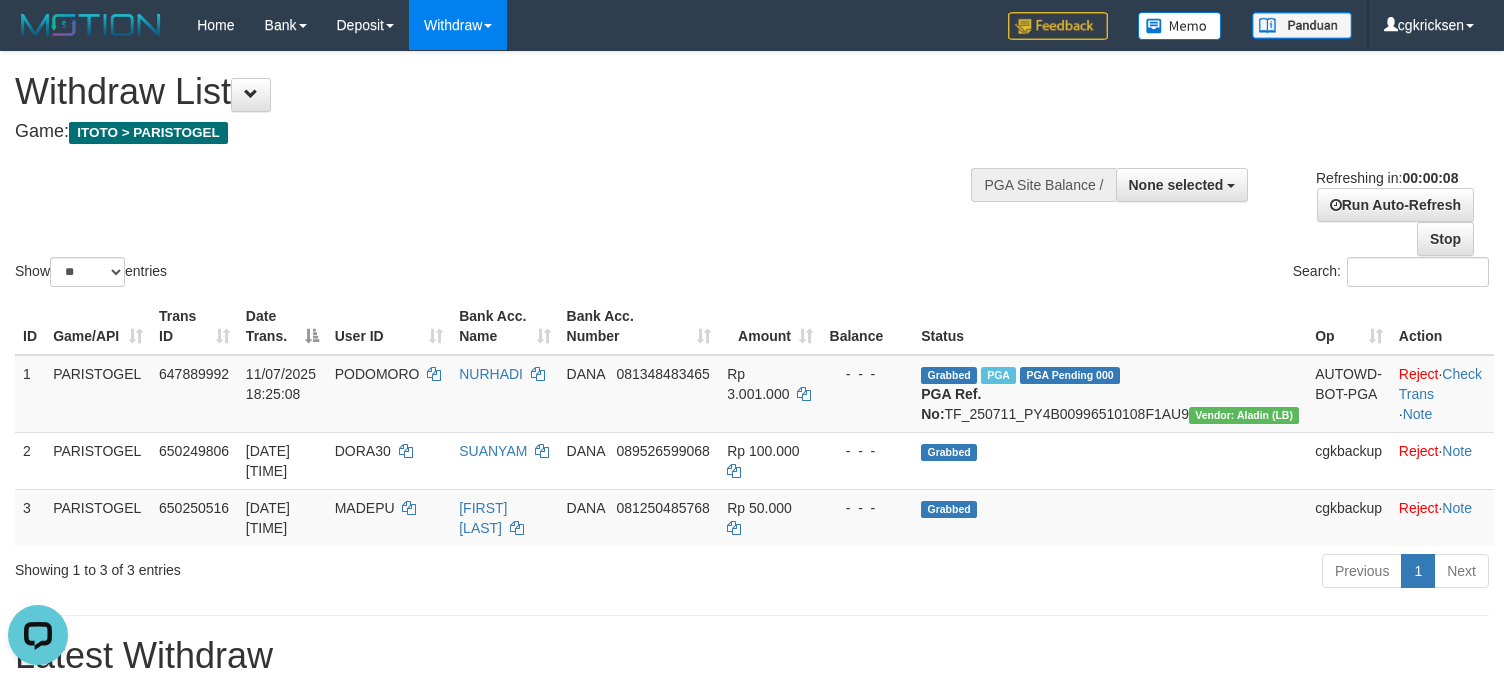 scroll, scrollTop: 0, scrollLeft: 0, axis: both 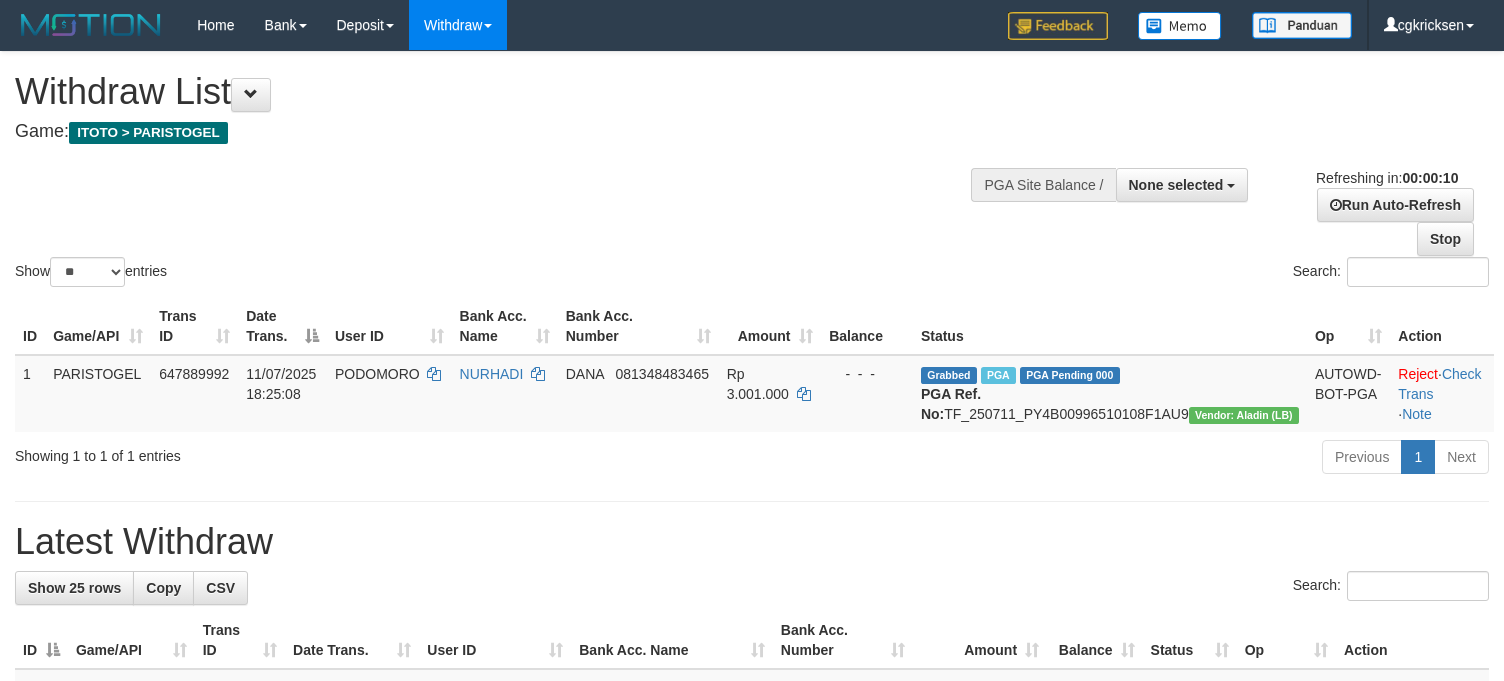select 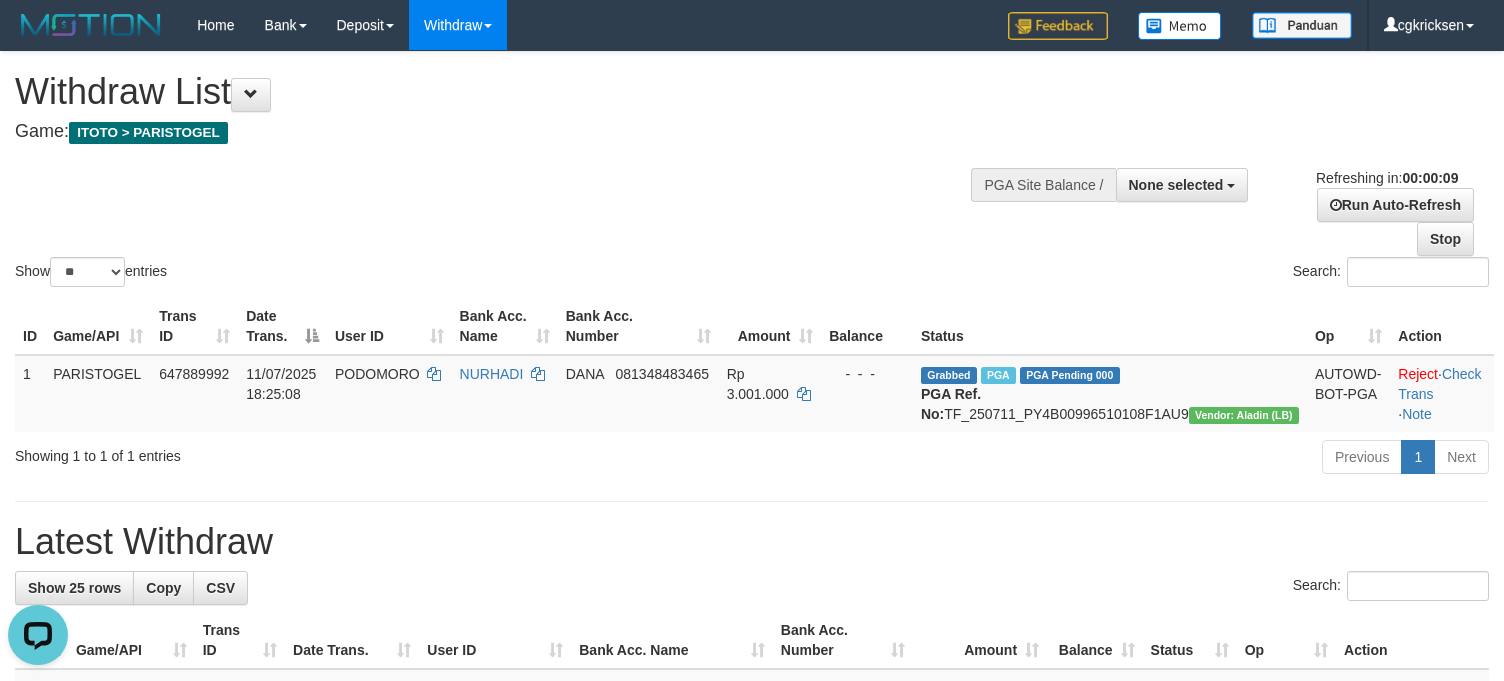scroll, scrollTop: 0, scrollLeft: 0, axis: both 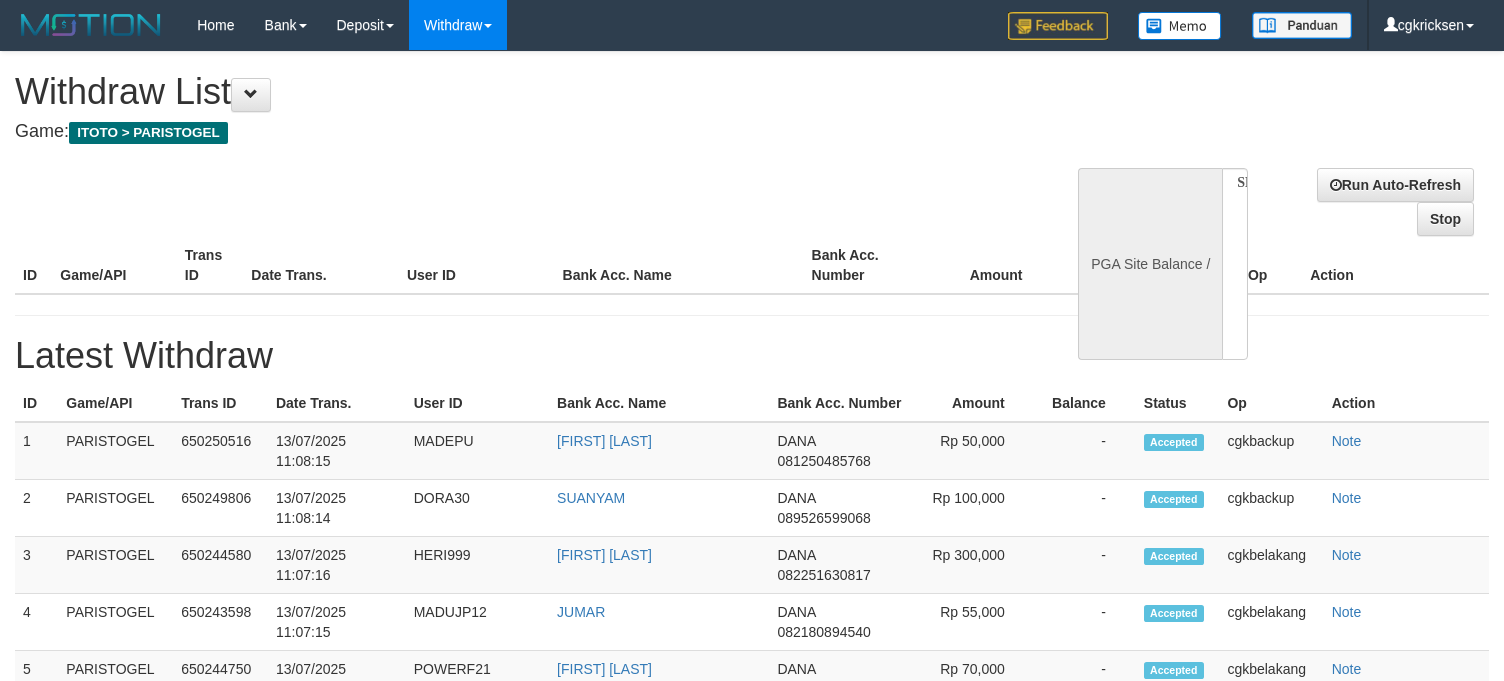 select 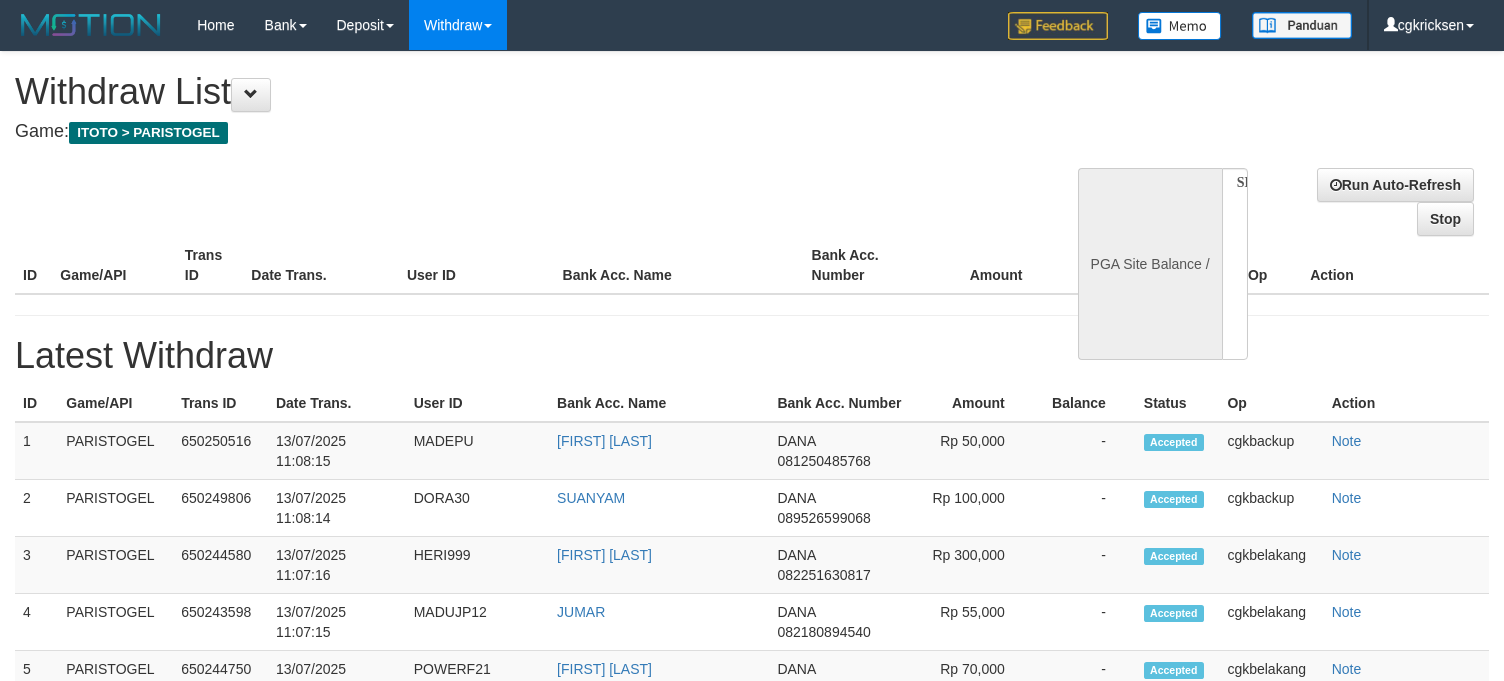 scroll, scrollTop: 0, scrollLeft: 0, axis: both 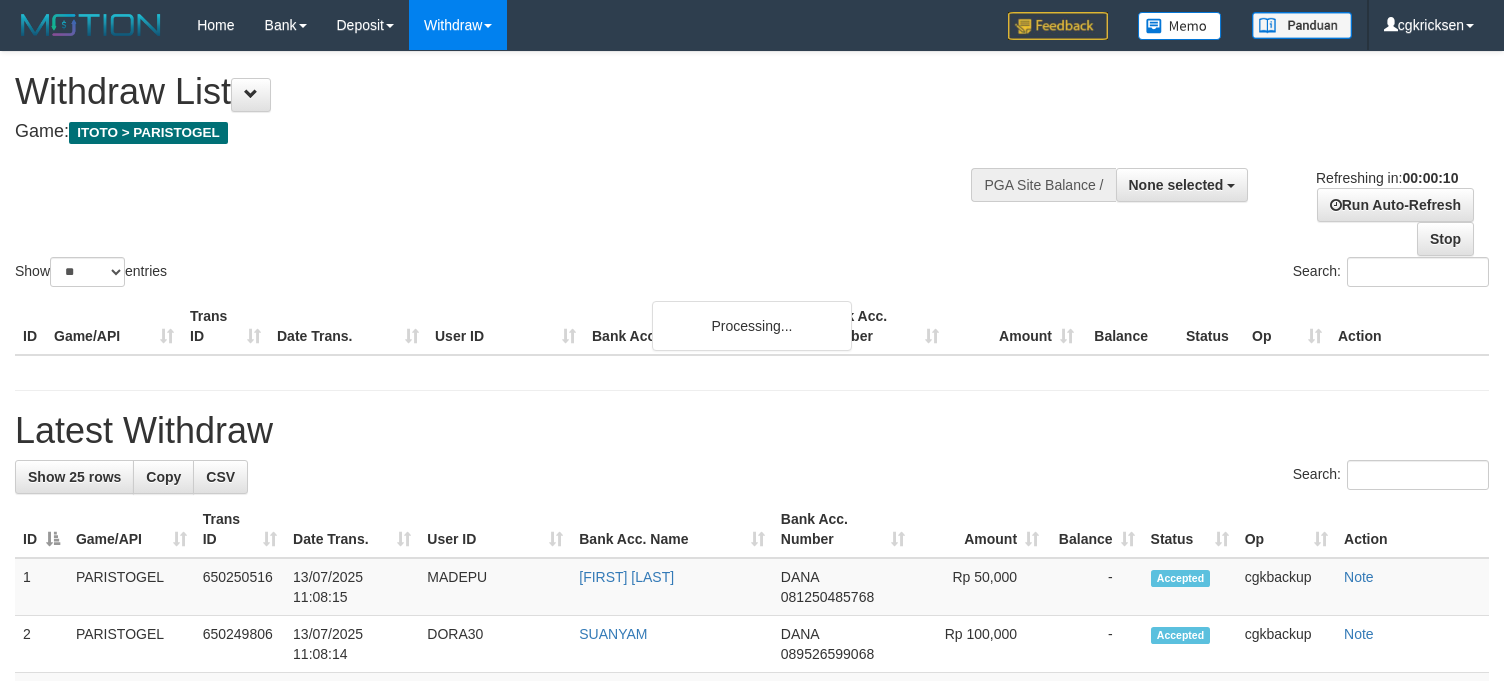 select 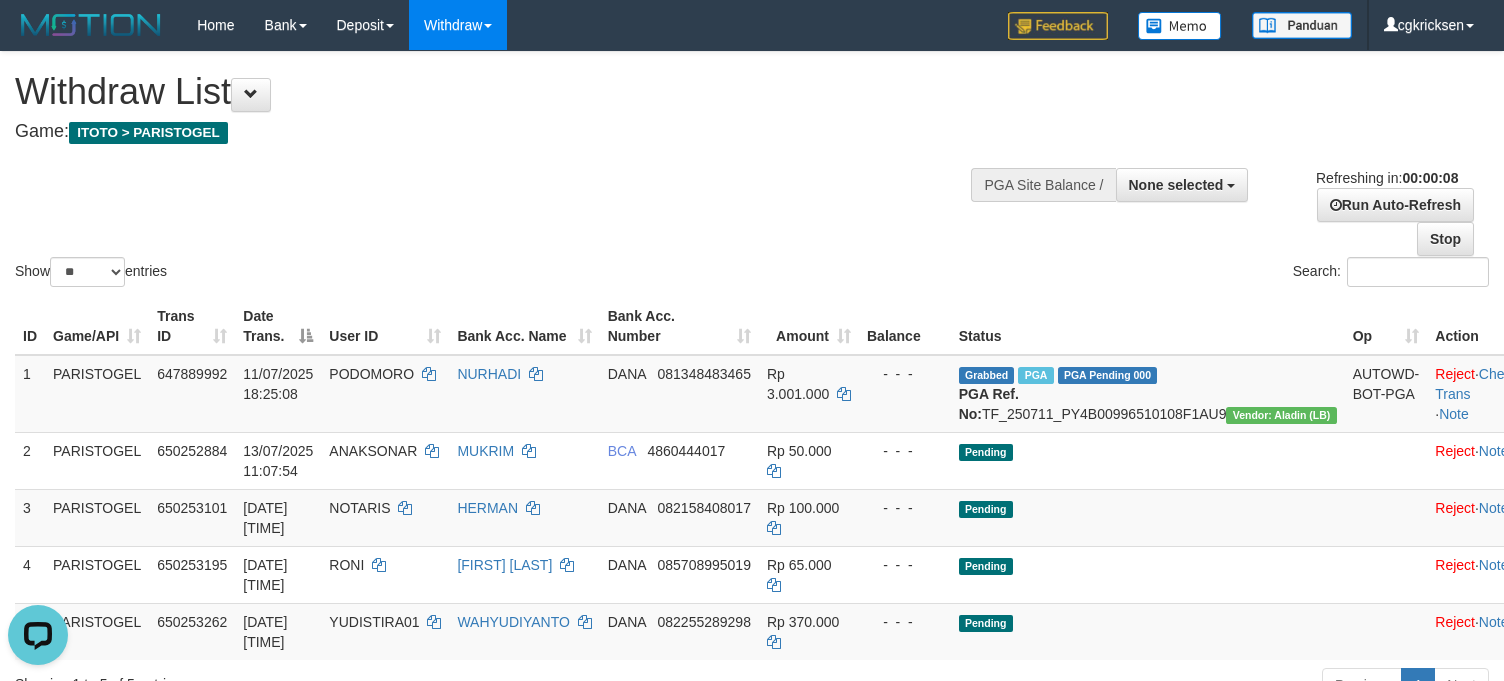 scroll, scrollTop: 0, scrollLeft: 0, axis: both 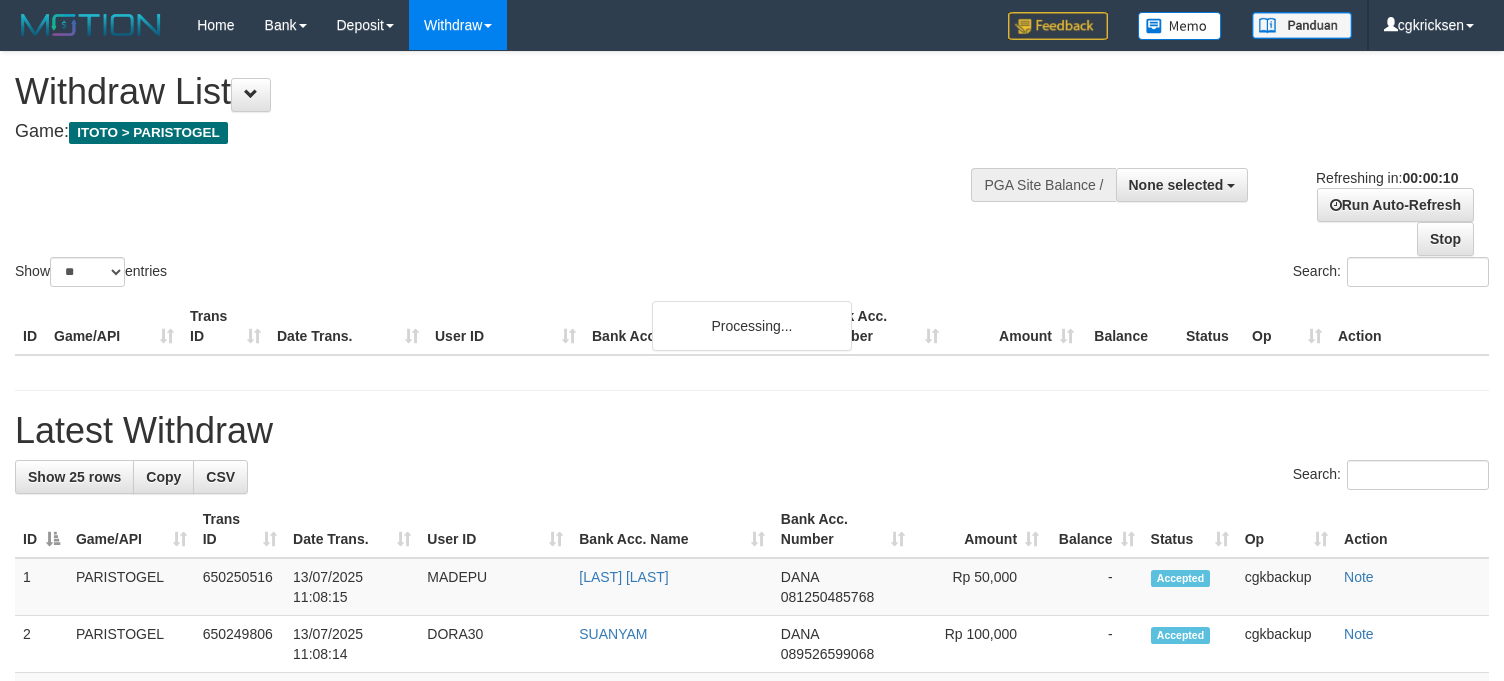 select 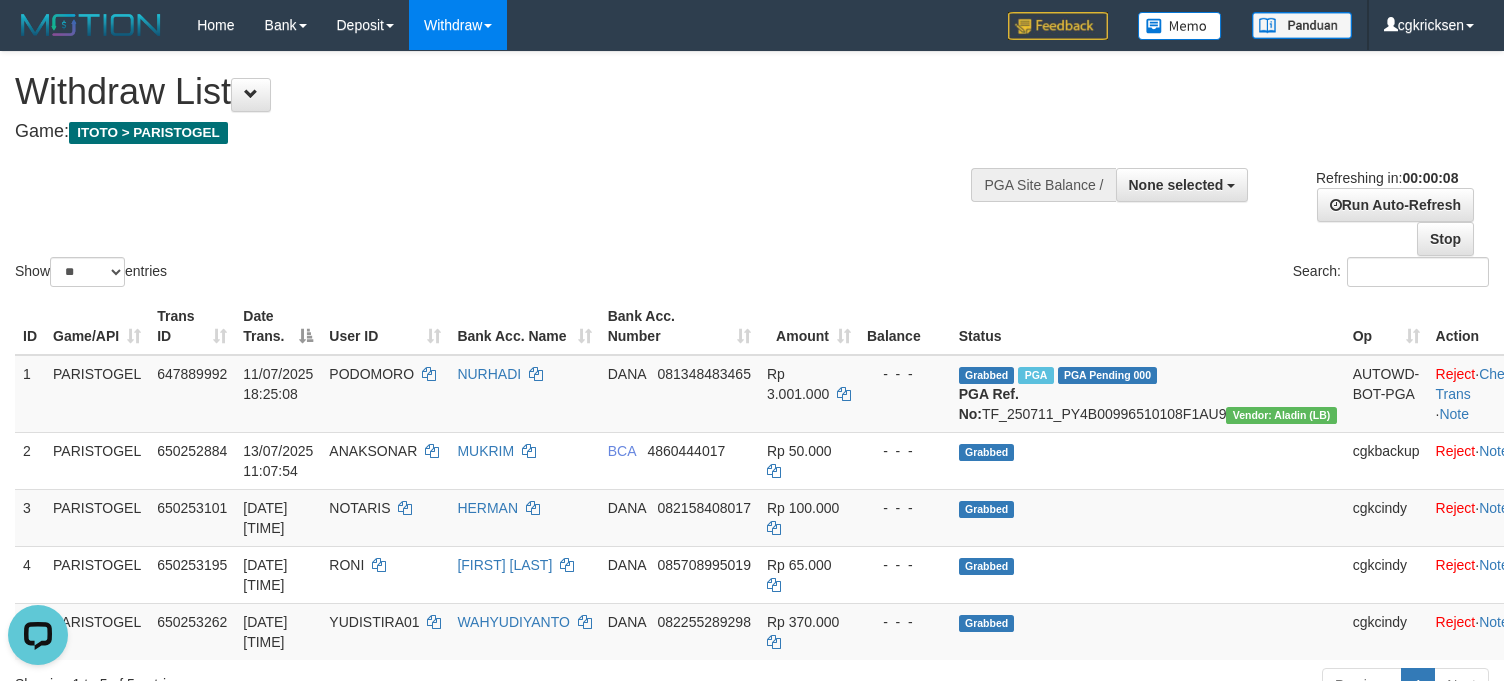 scroll, scrollTop: 0, scrollLeft: 0, axis: both 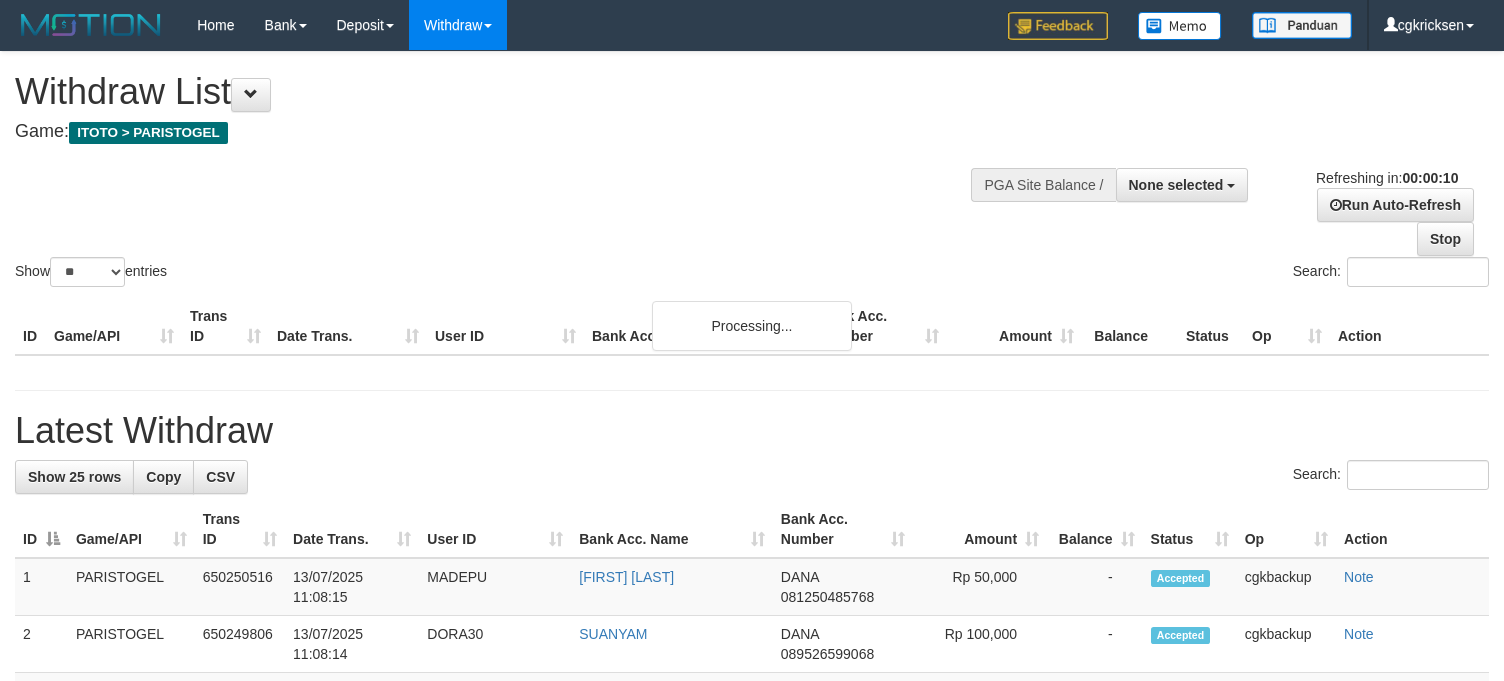 select 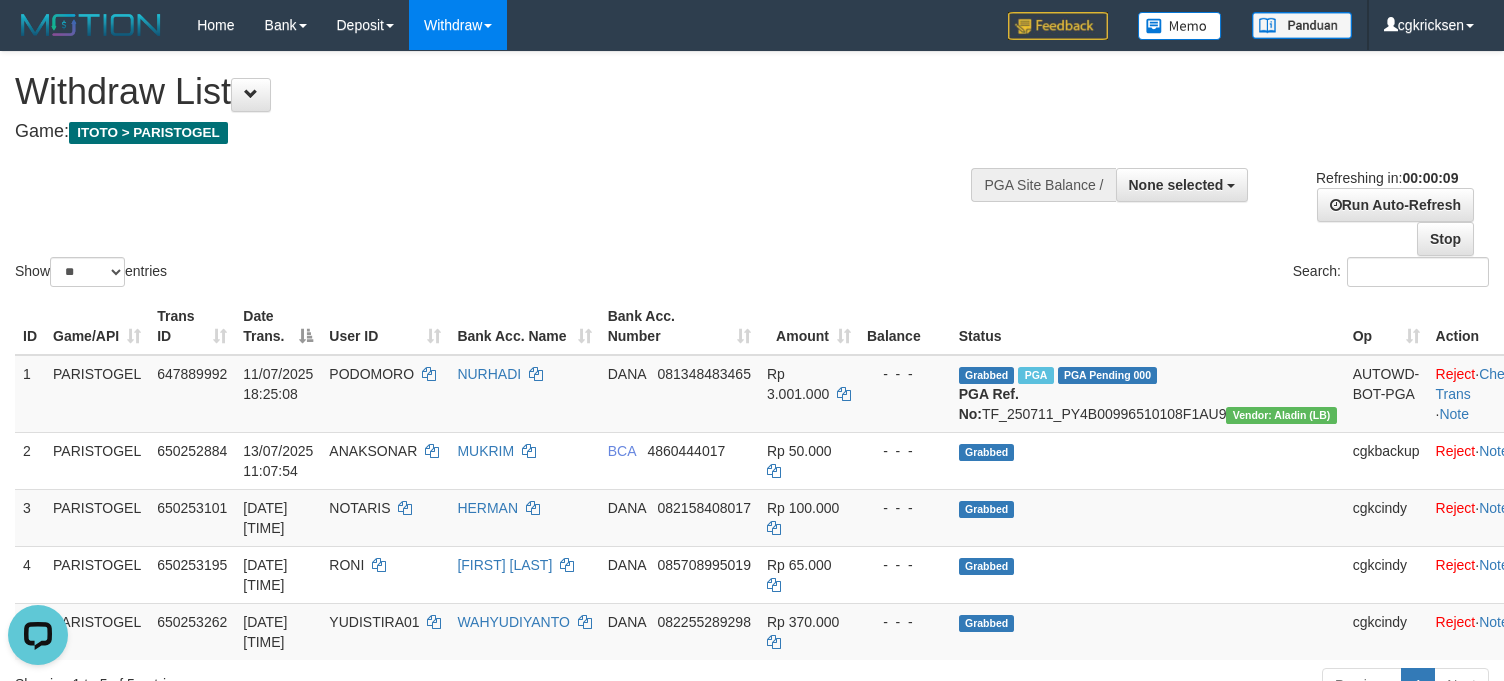 scroll, scrollTop: 0, scrollLeft: 0, axis: both 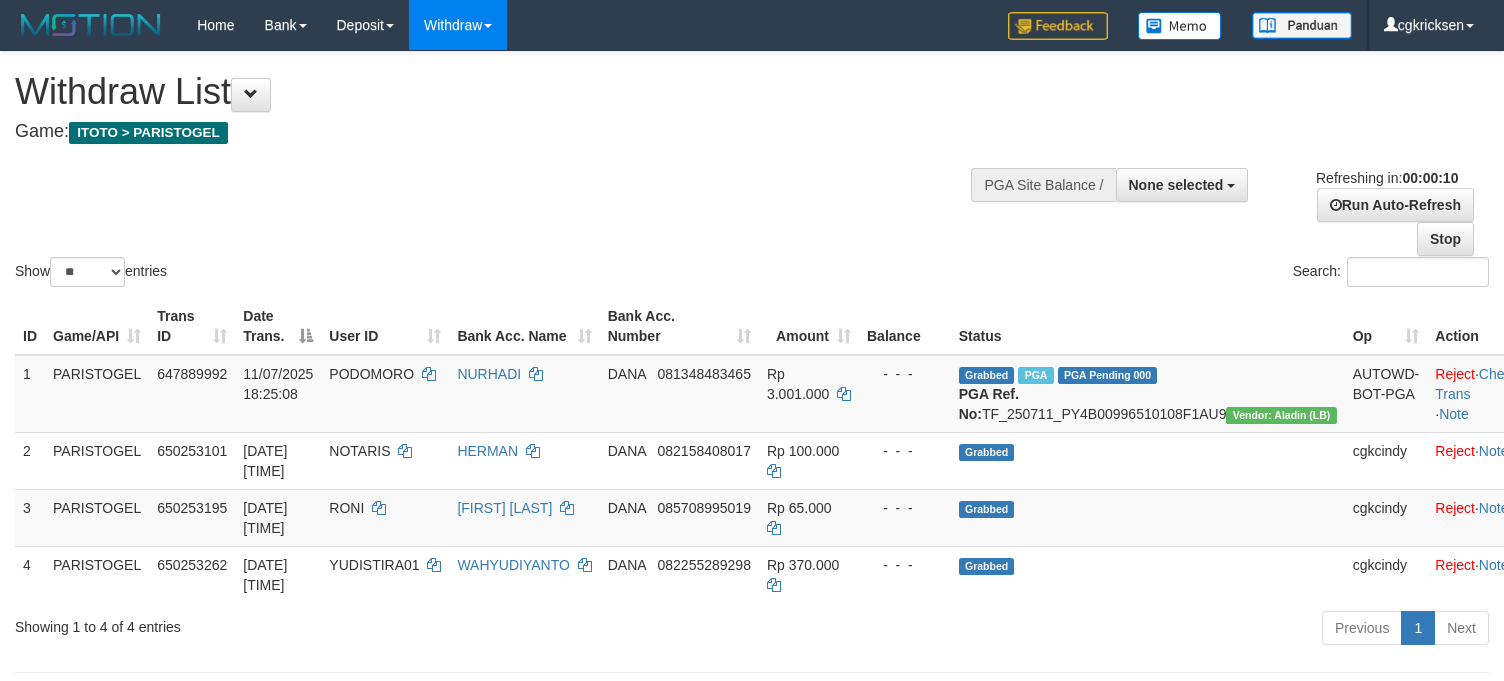 select 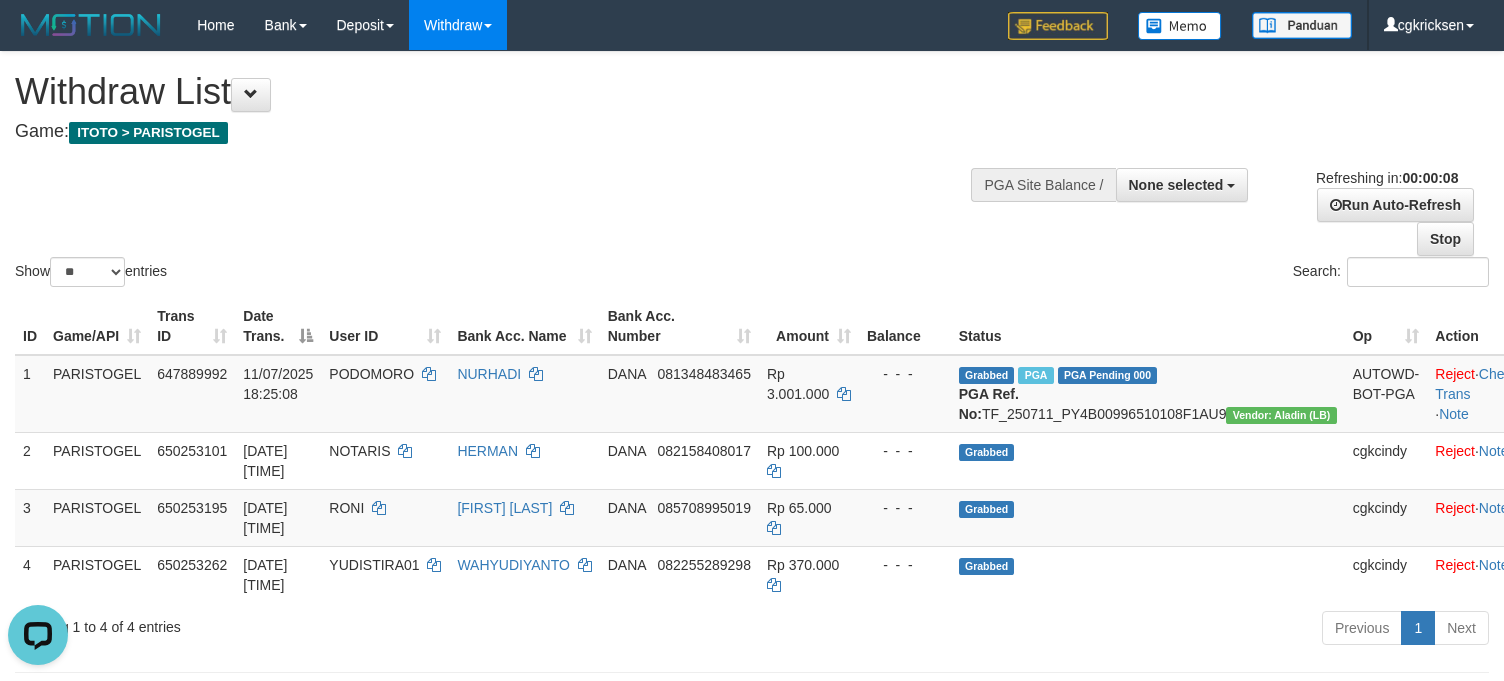 scroll, scrollTop: 0, scrollLeft: 0, axis: both 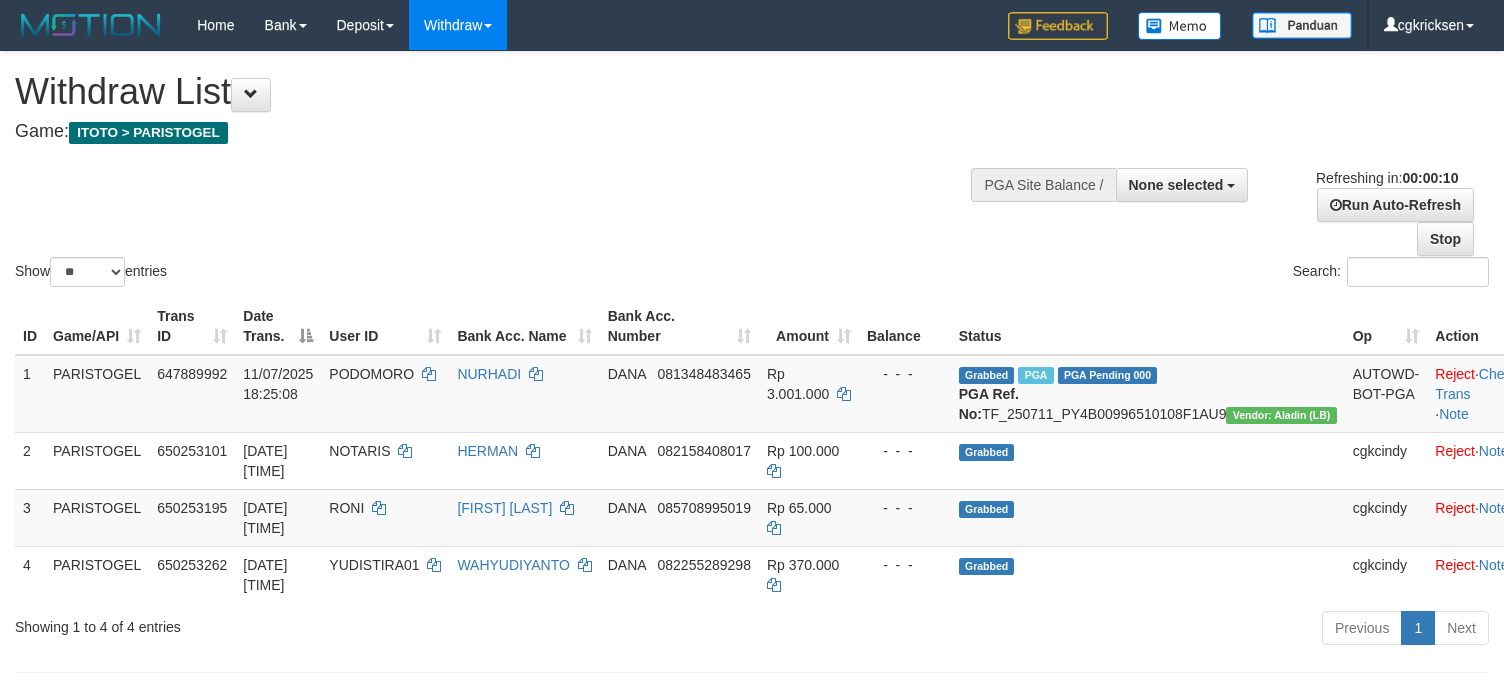 select 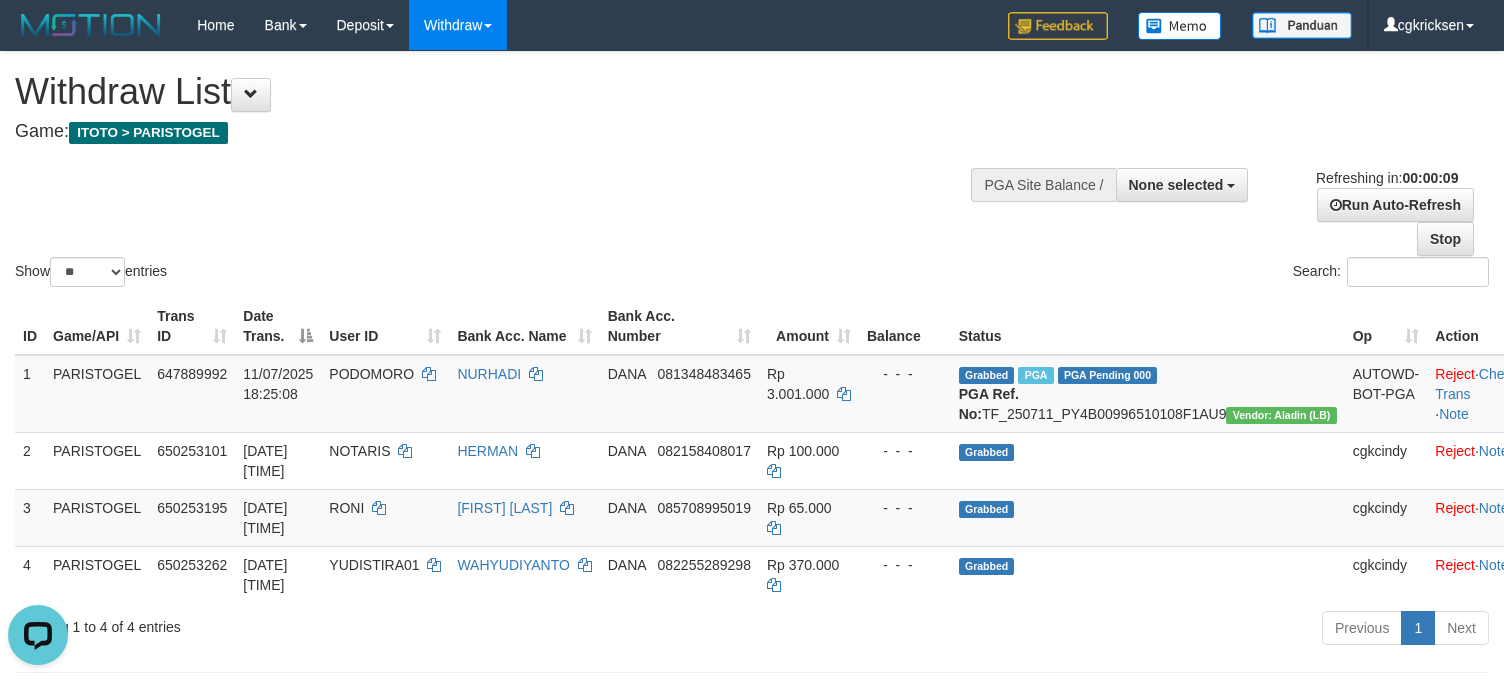 scroll, scrollTop: 0, scrollLeft: 0, axis: both 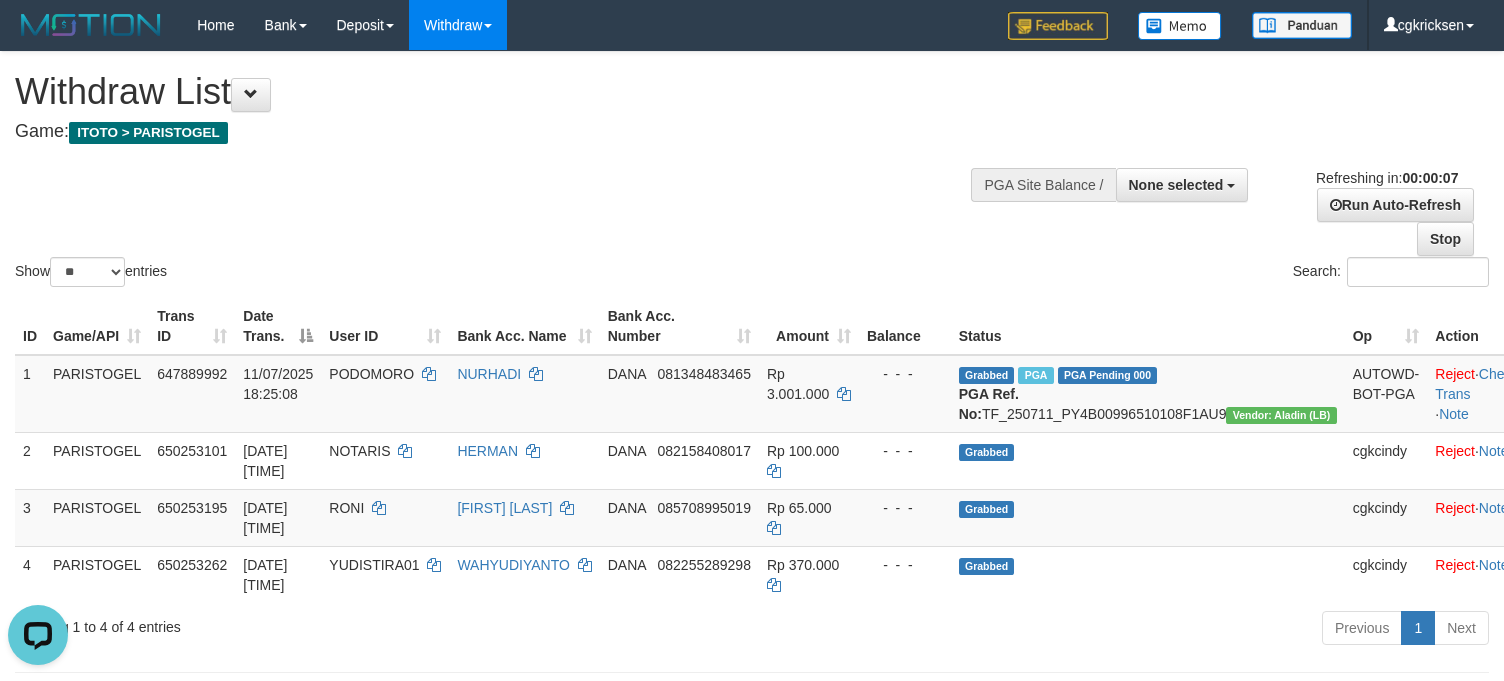 click on "Show  ** ** ** ***  entries" at bounding box center (376, 274) 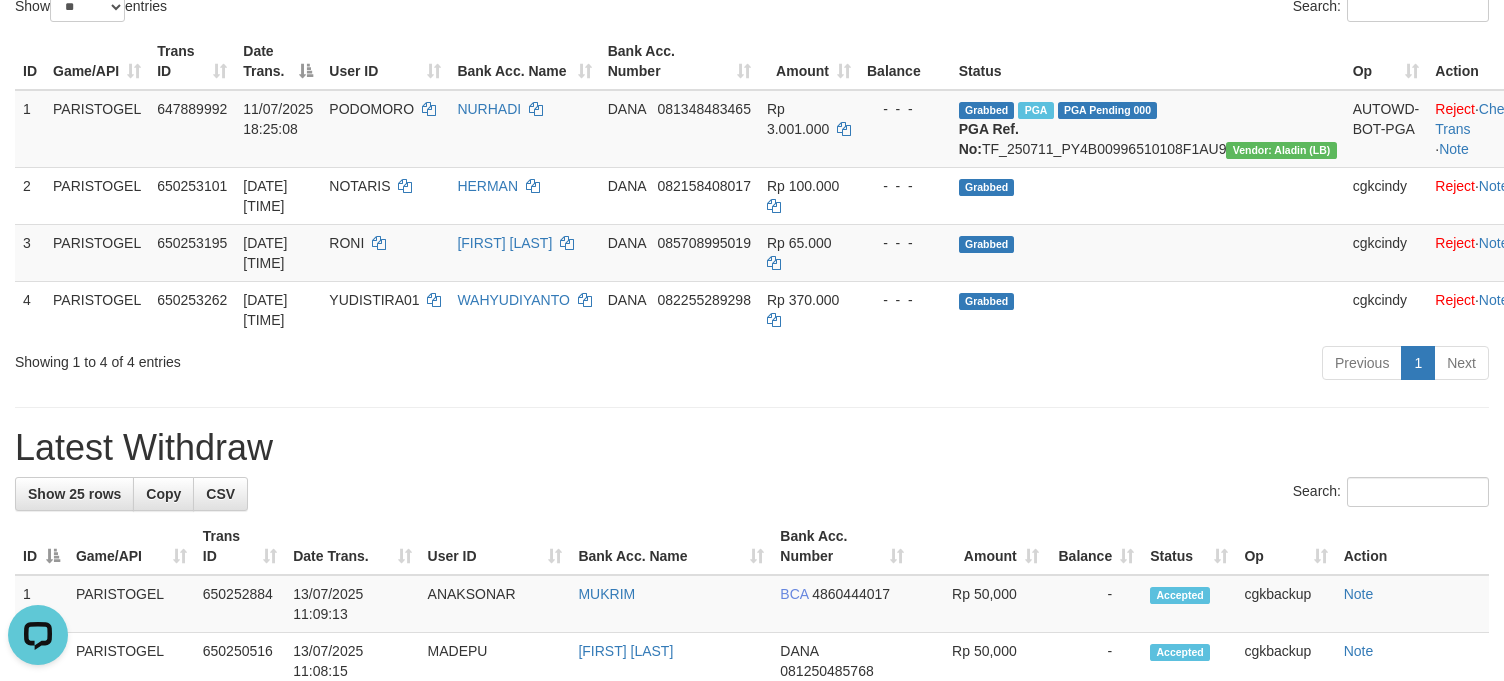 scroll, scrollTop: 266, scrollLeft: 0, axis: vertical 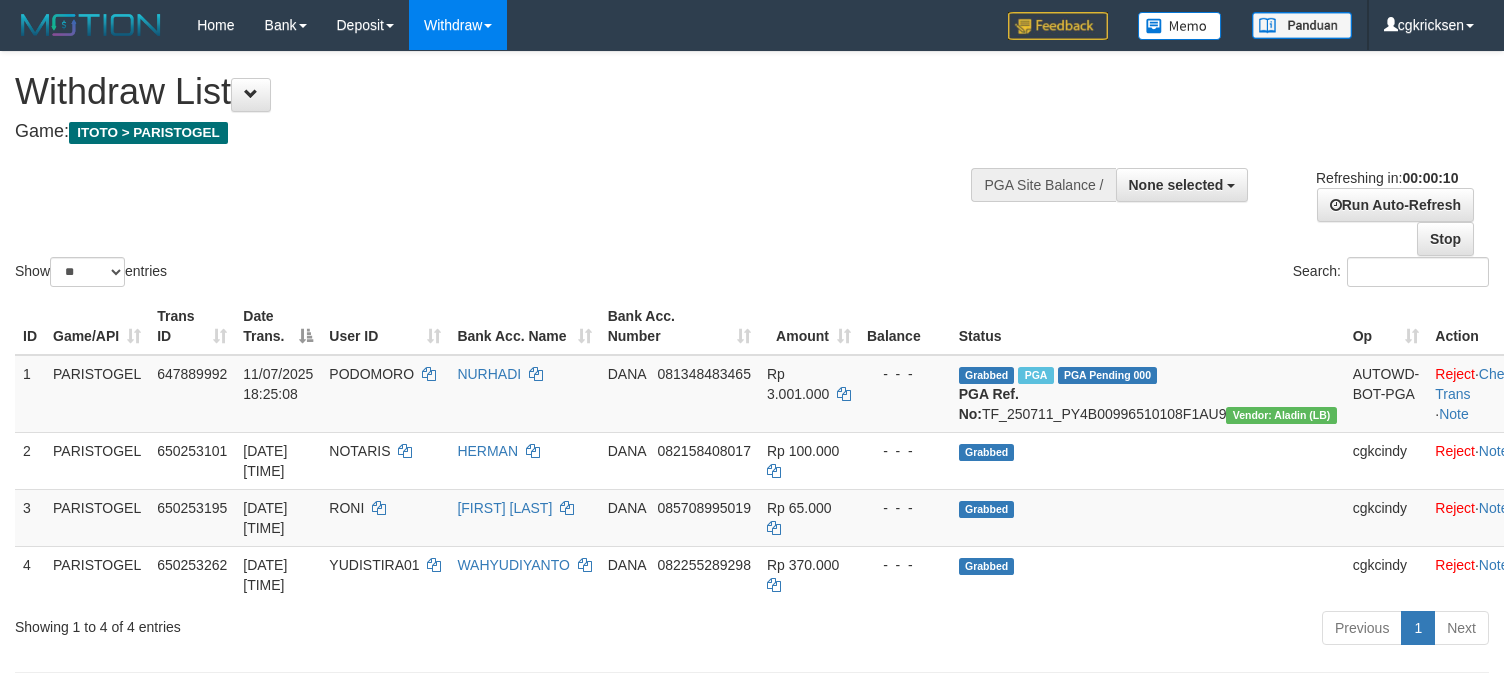 select 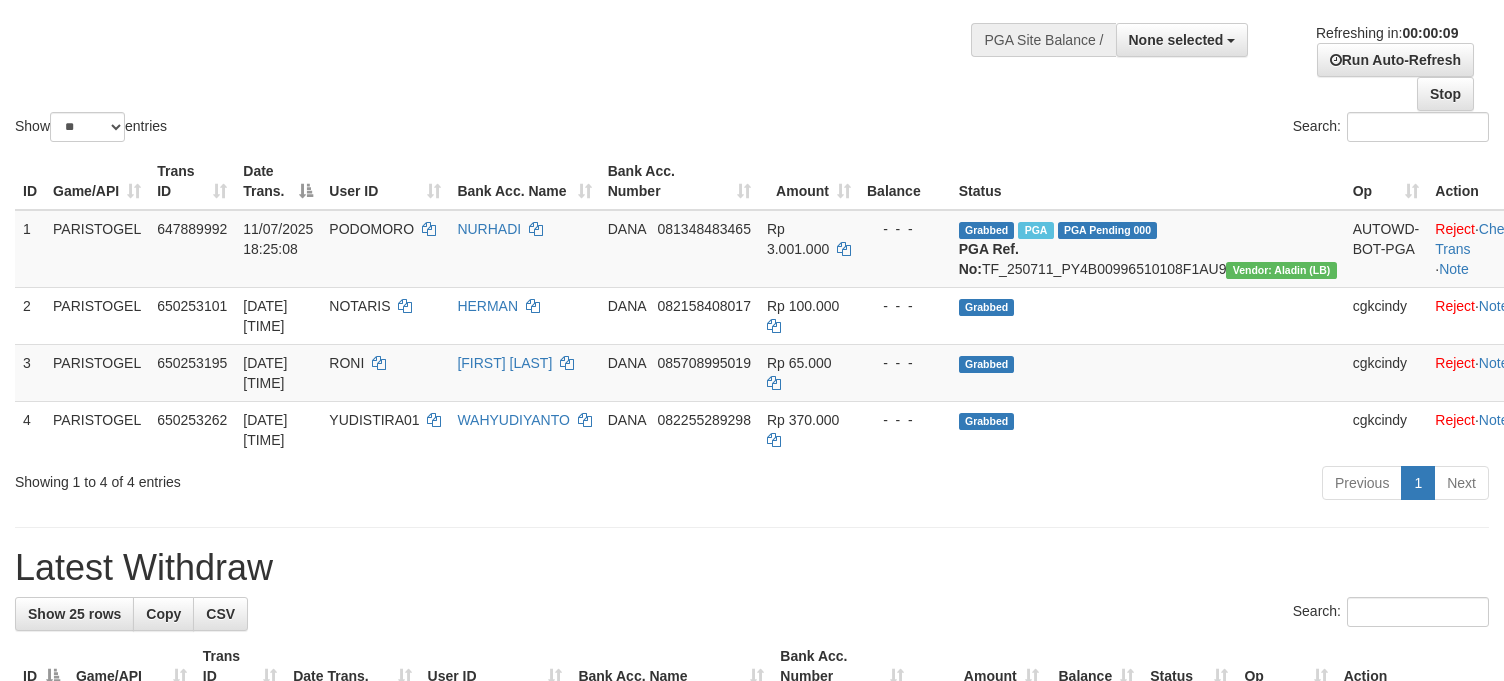 scroll, scrollTop: 0, scrollLeft: 0, axis: both 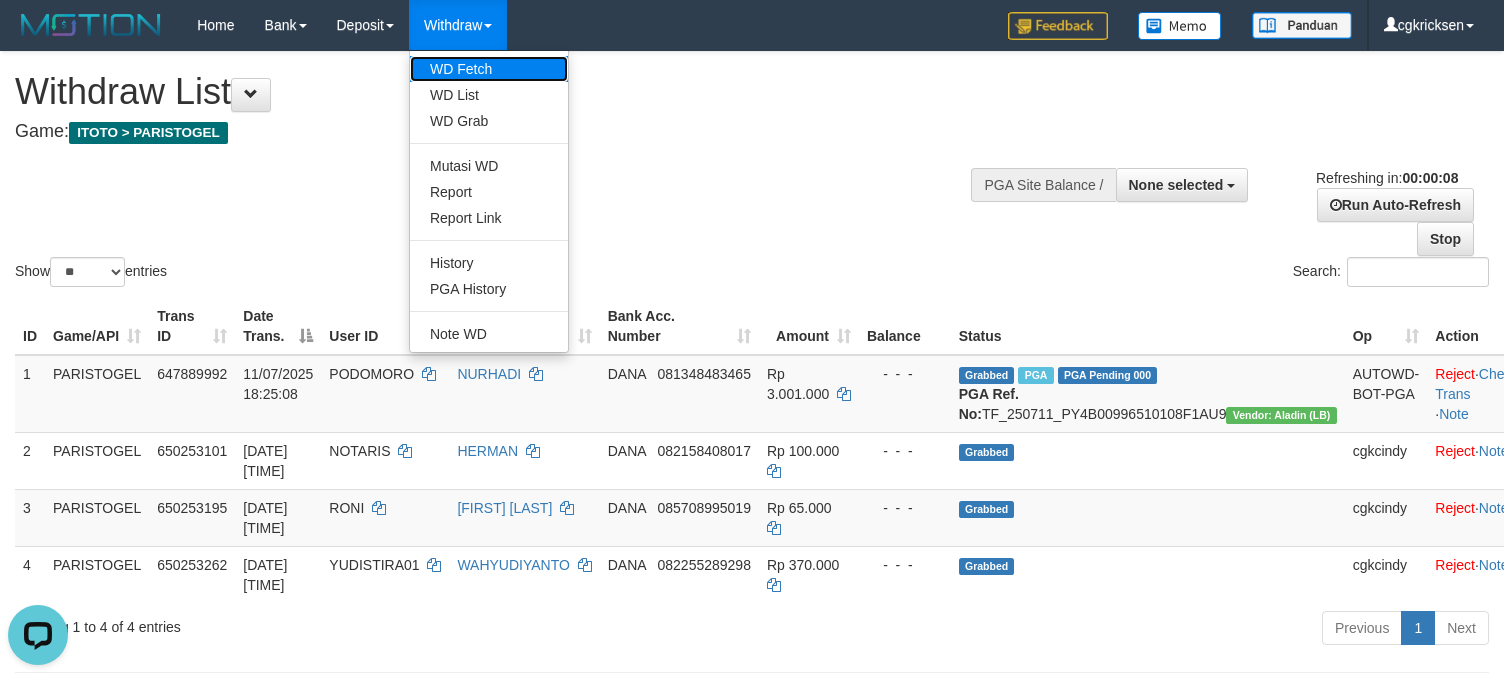 click on "WD Fetch" at bounding box center (489, 69) 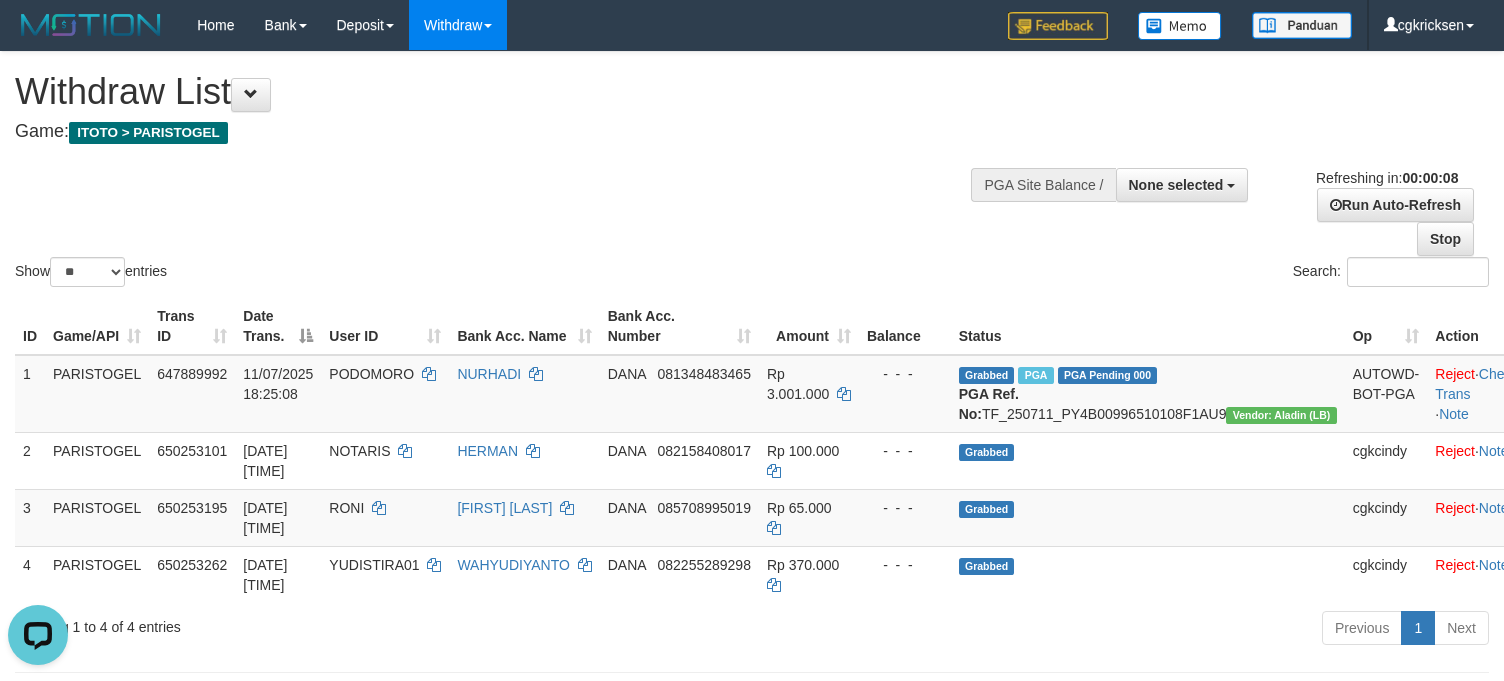 click on "**********" at bounding box center (506, 101) 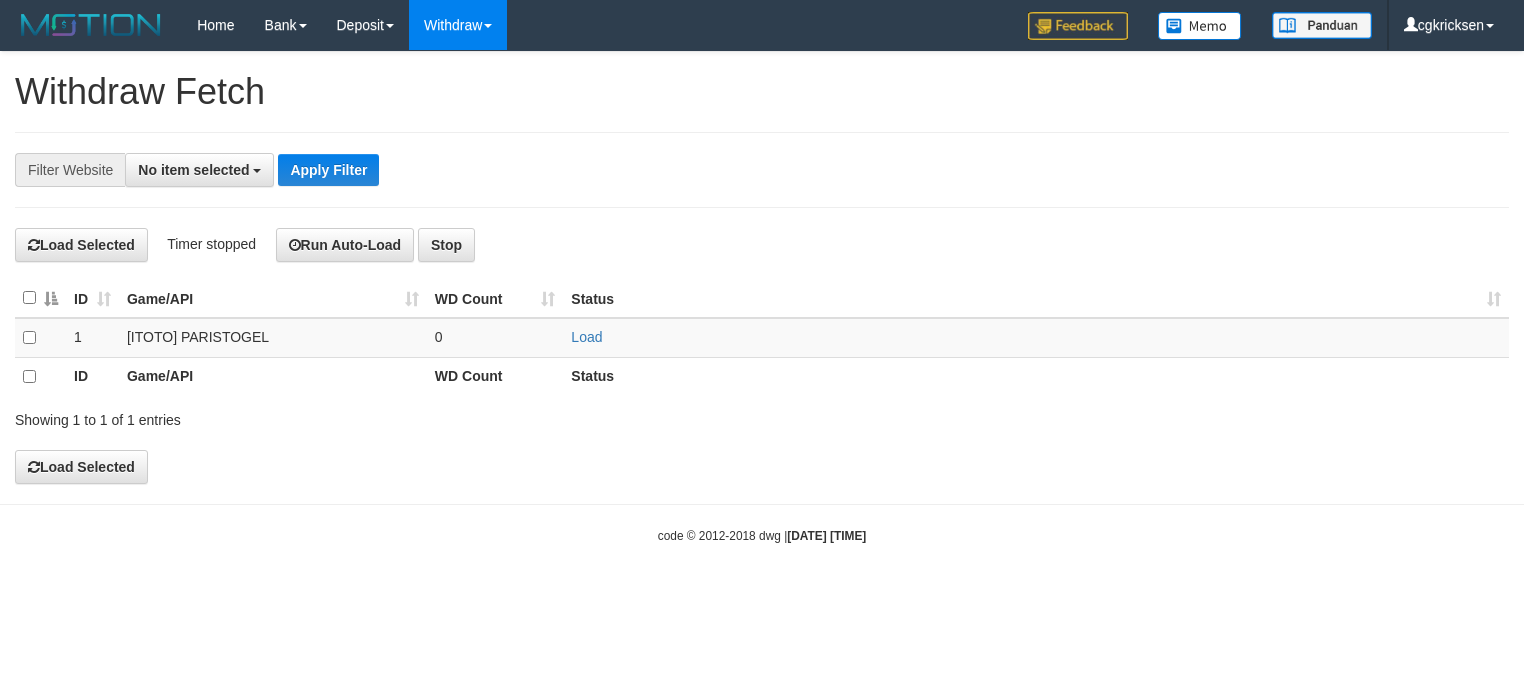 scroll, scrollTop: 0, scrollLeft: 0, axis: both 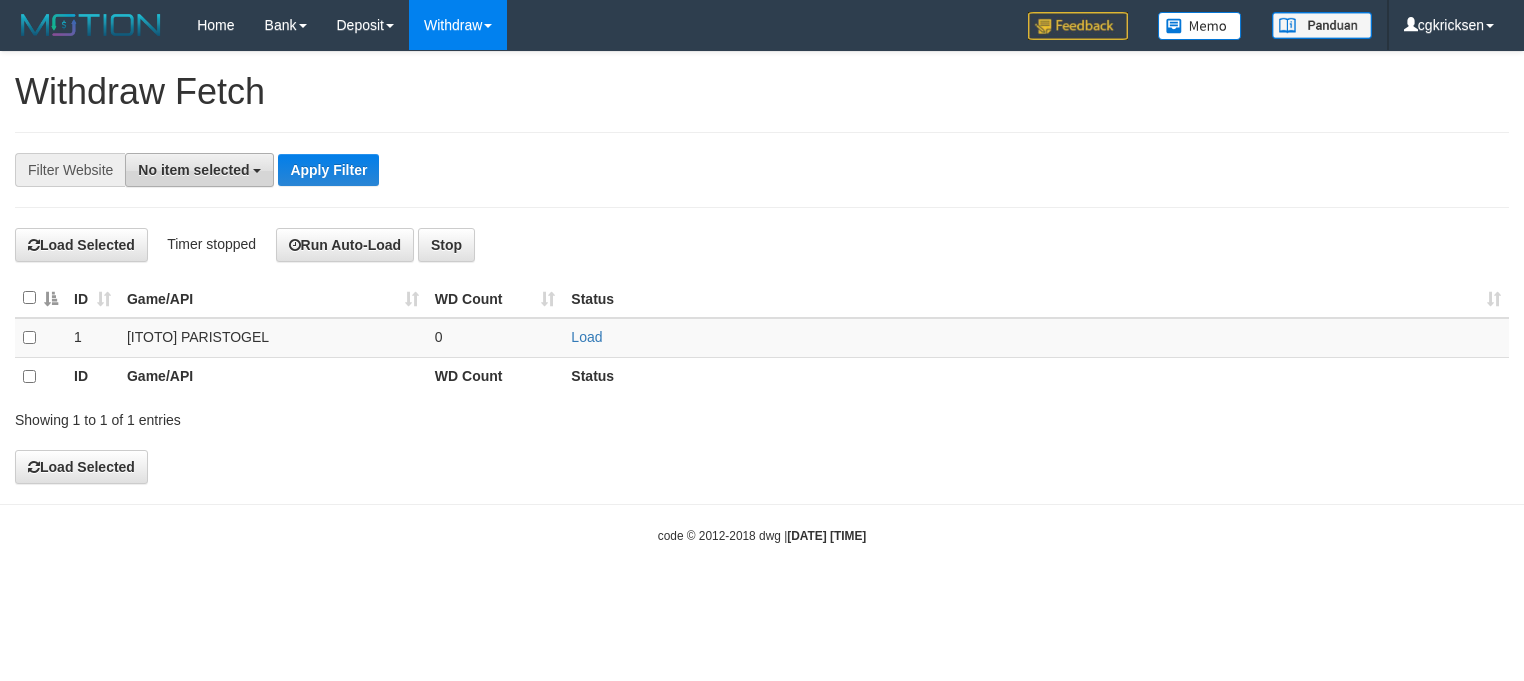 drag, startPoint x: 224, startPoint y: 170, endPoint x: 234, endPoint y: 246, distance: 76.655075 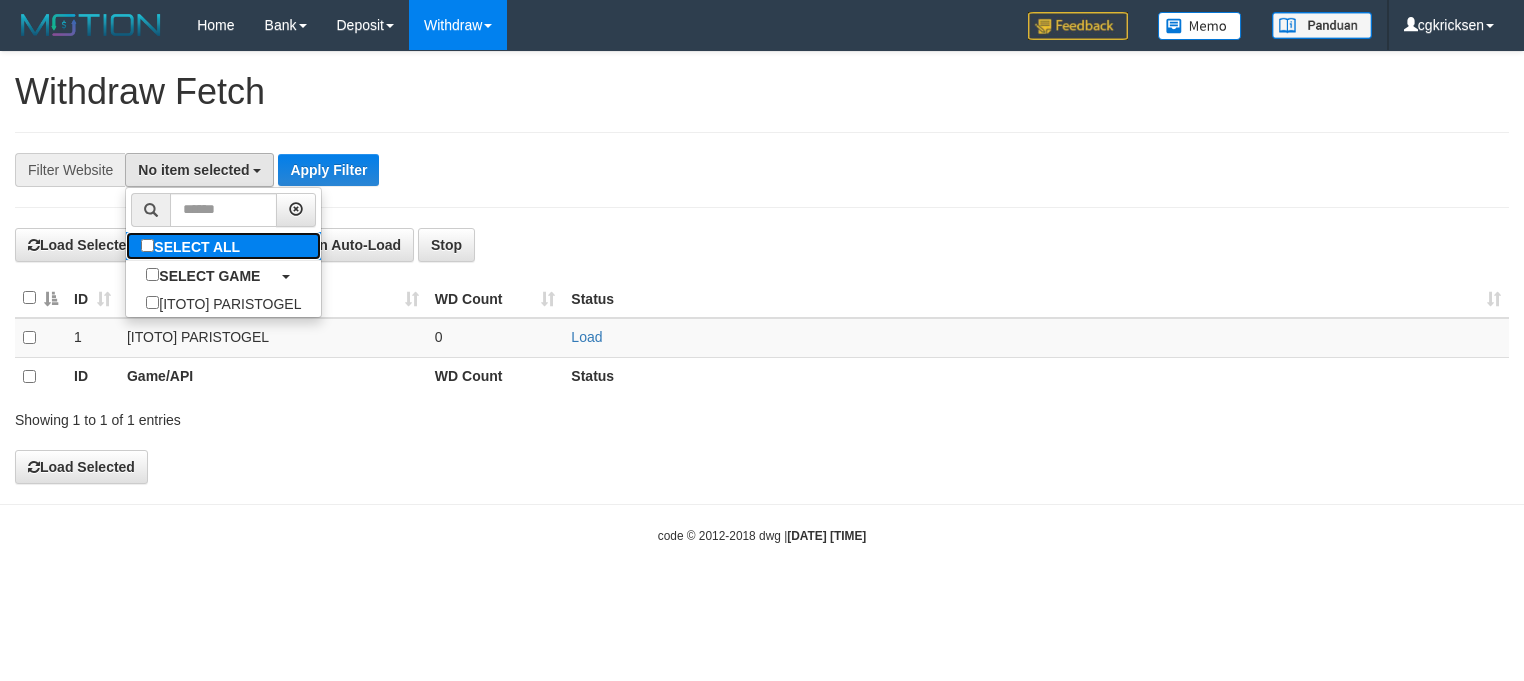 click on "SELECT ALL" at bounding box center (193, 246) 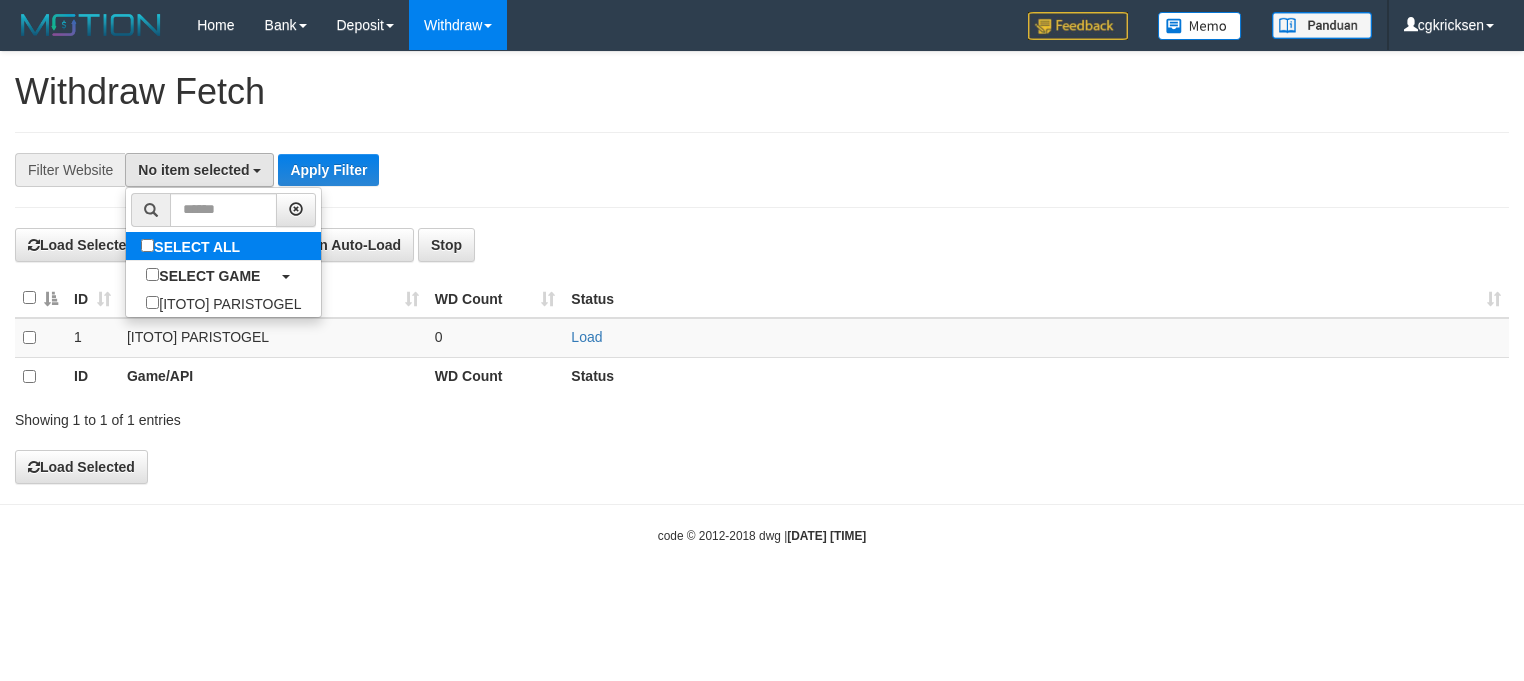 select on "****" 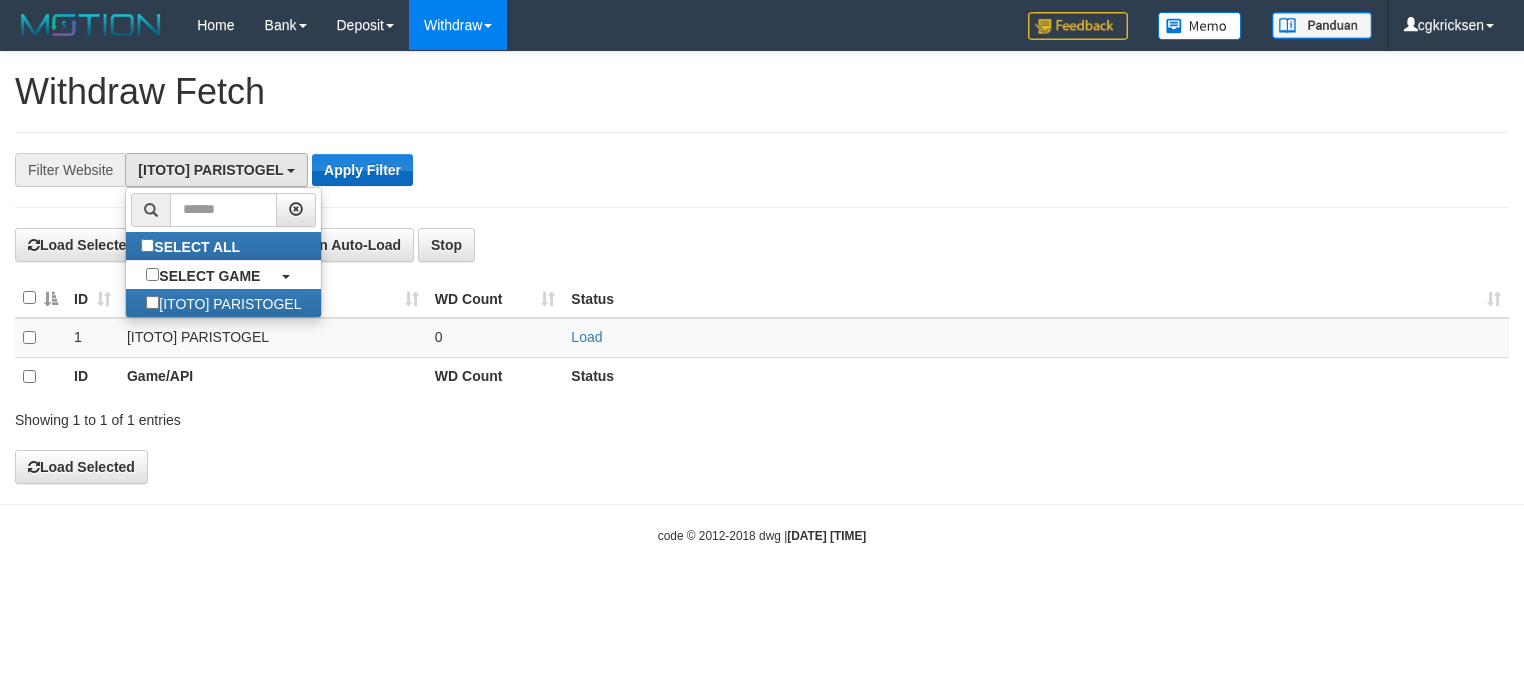 scroll, scrollTop: 17, scrollLeft: 0, axis: vertical 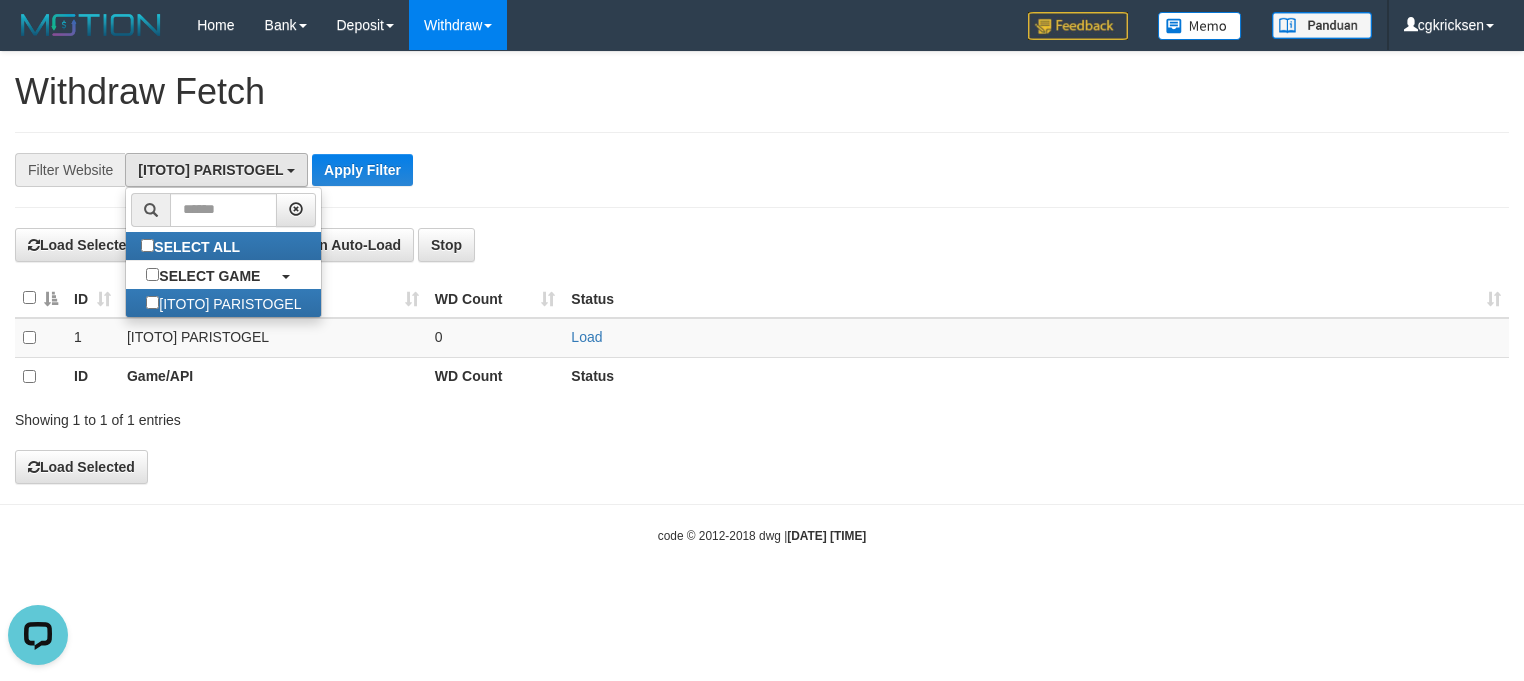 click on "**********" at bounding box center [635, 170] 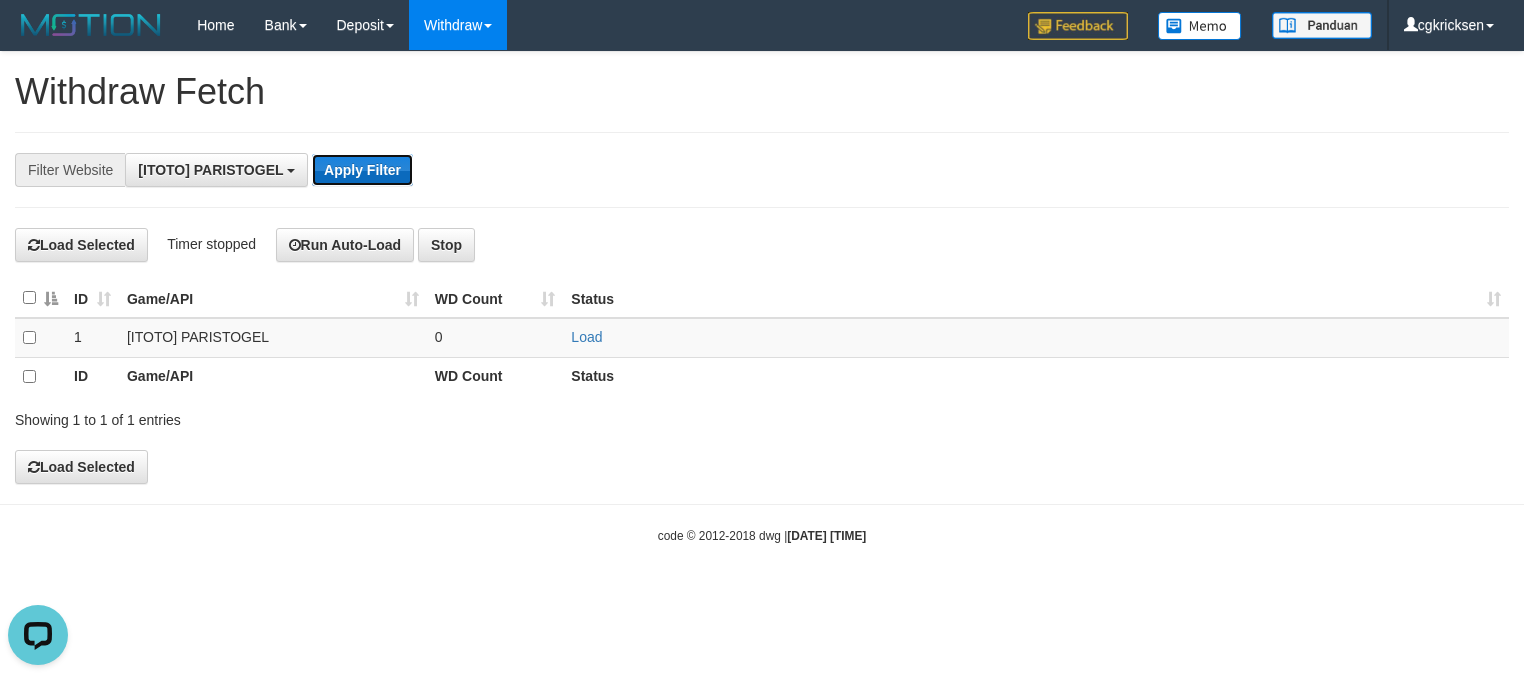 click on "Apply Filter" at bounding box center (362, 170) 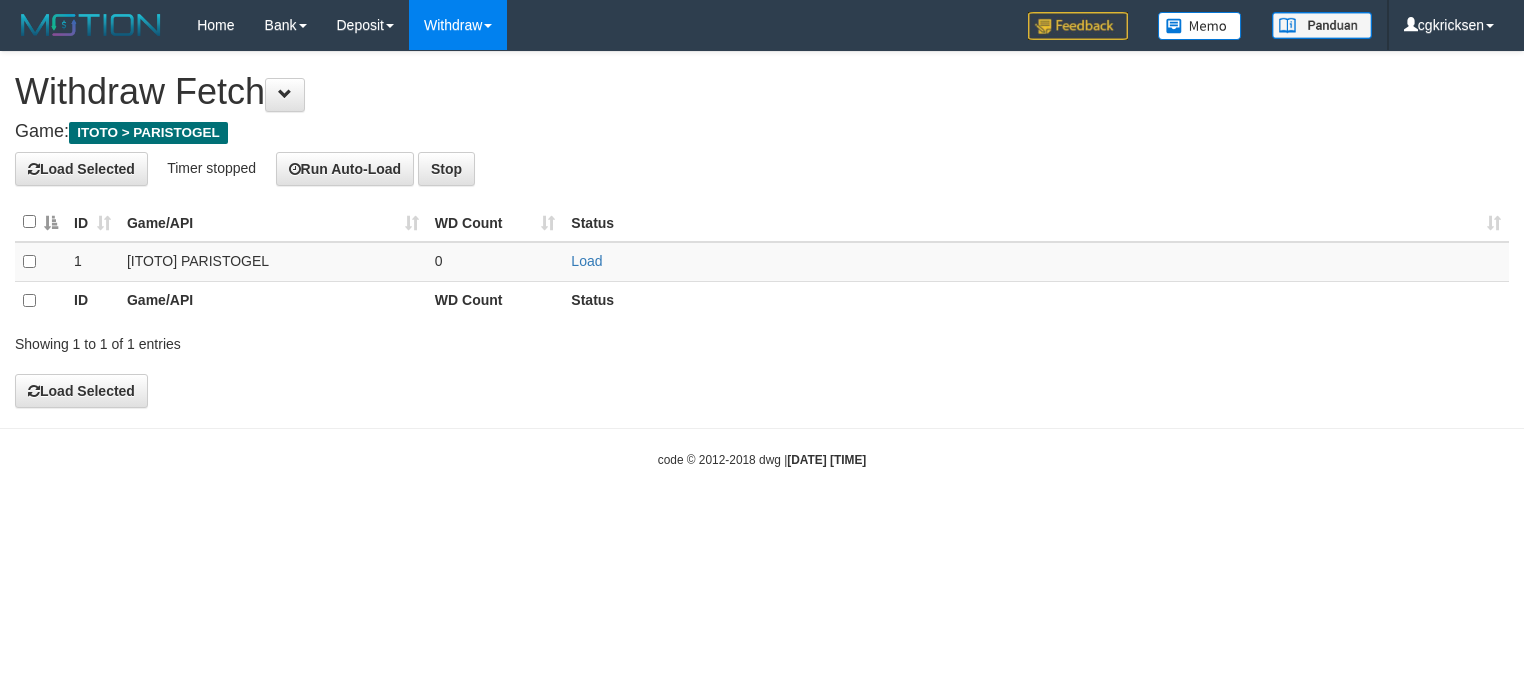 scroll, scrollTop: 0, scrollLeft: 0, axis: both 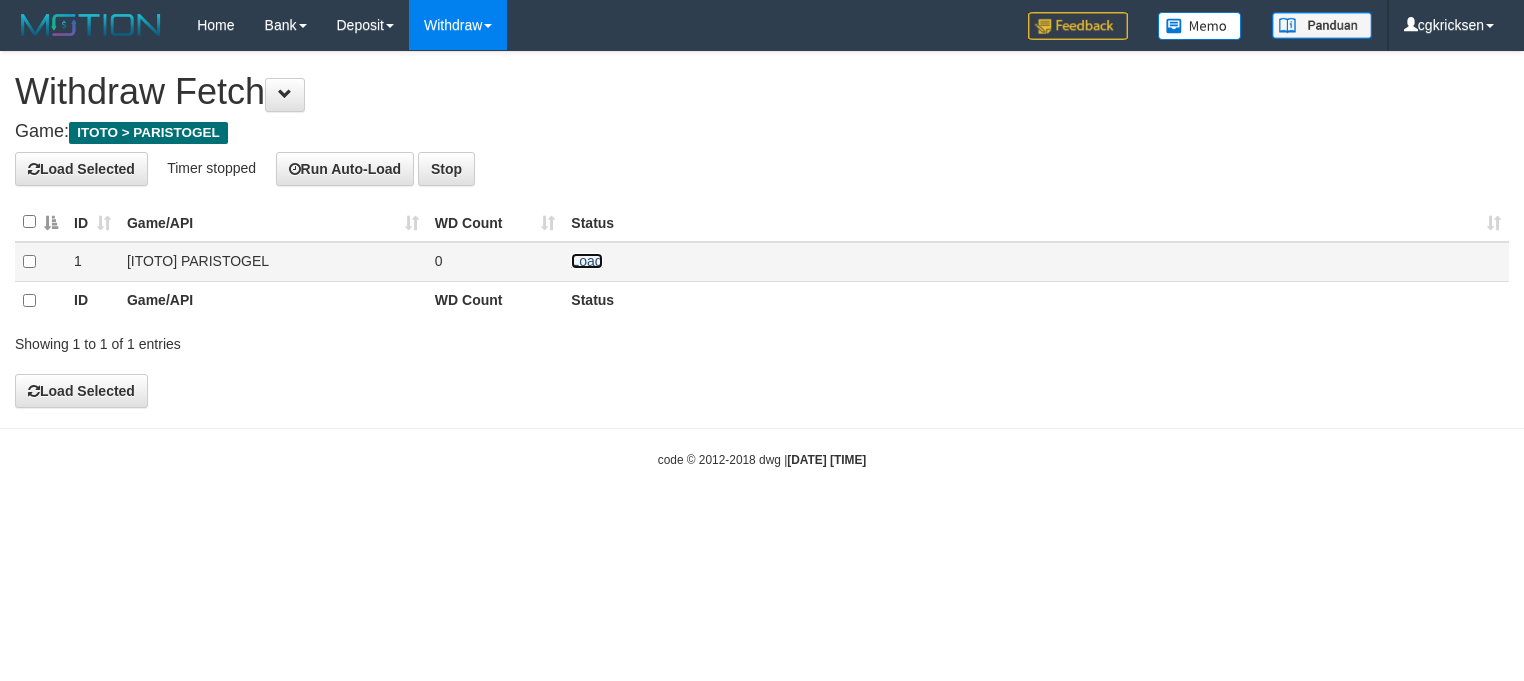 click on "Load" at bounding box center [586, 261] 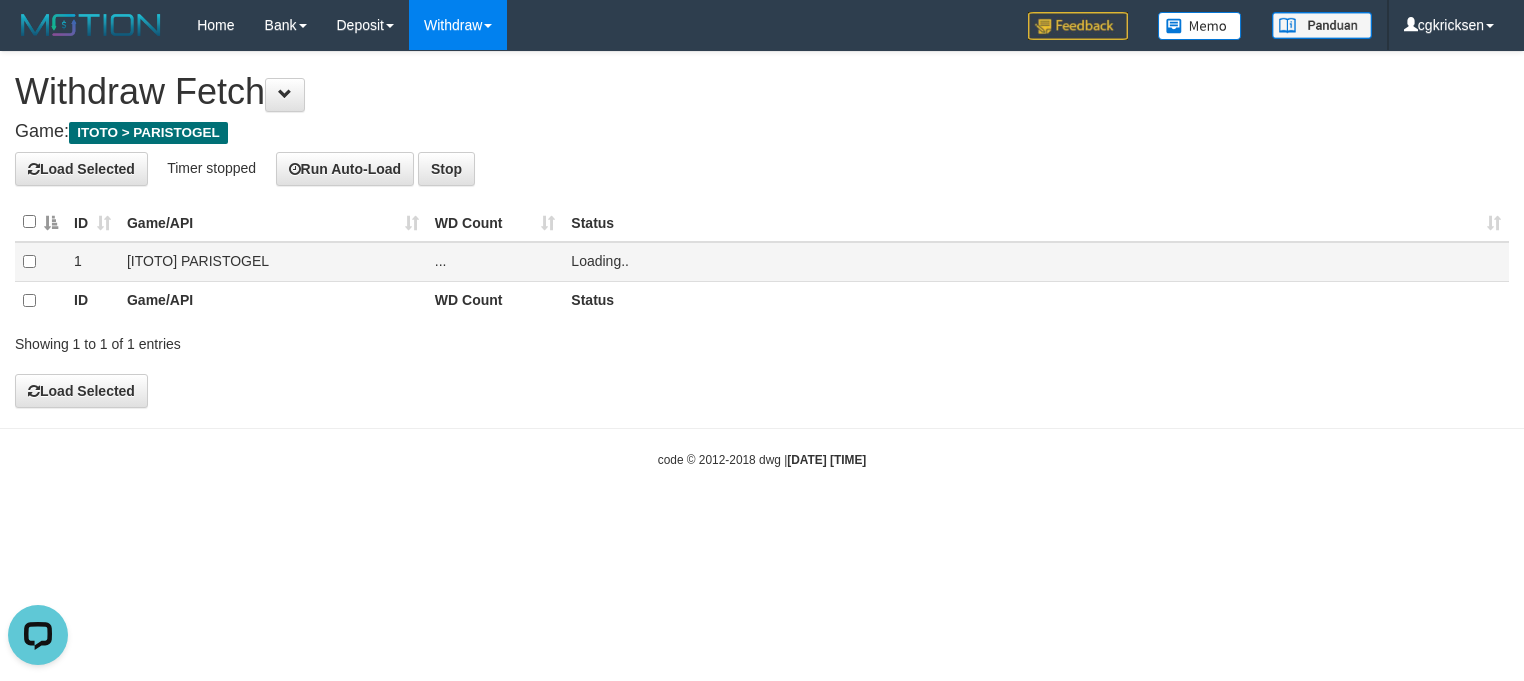 scroll, scrollTop: 0, scrollLeft: 0, axis: both 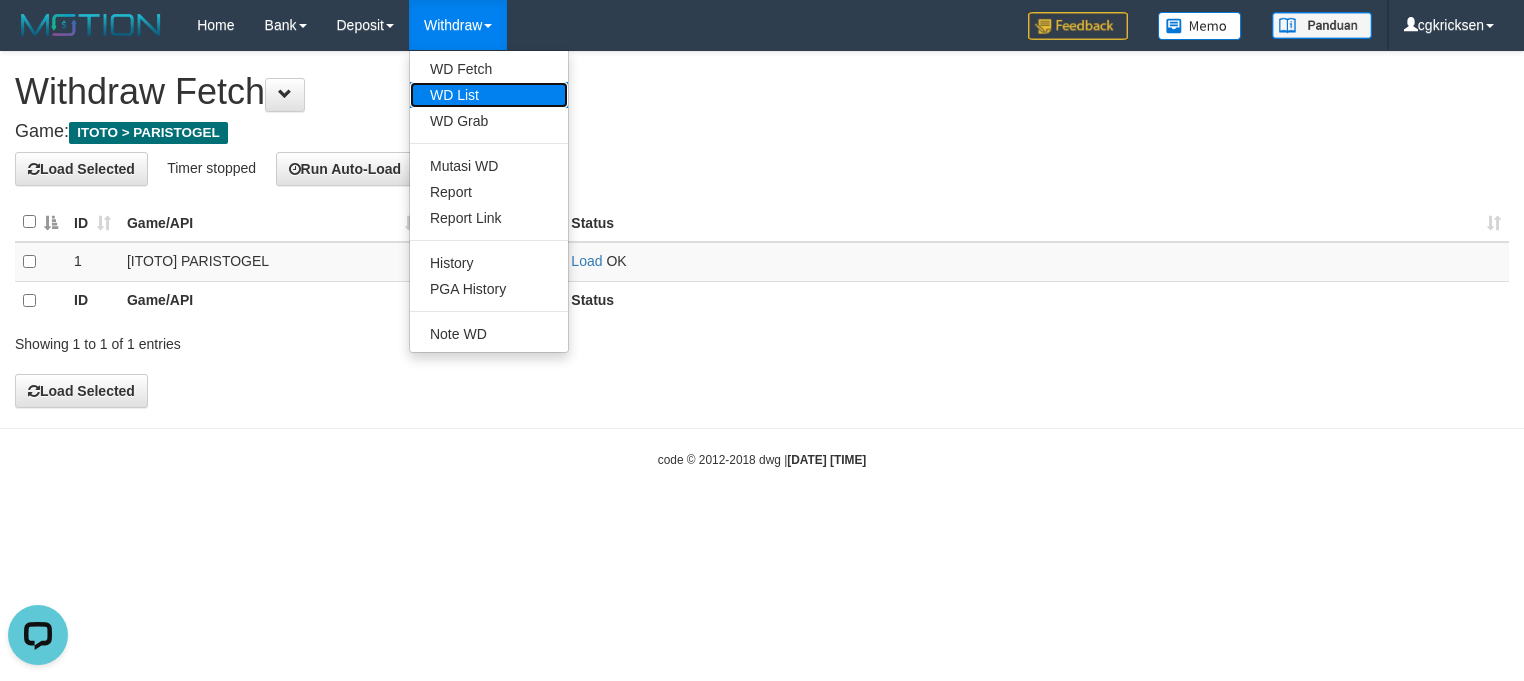 click on "WD List" at bounding box center (489, 95) 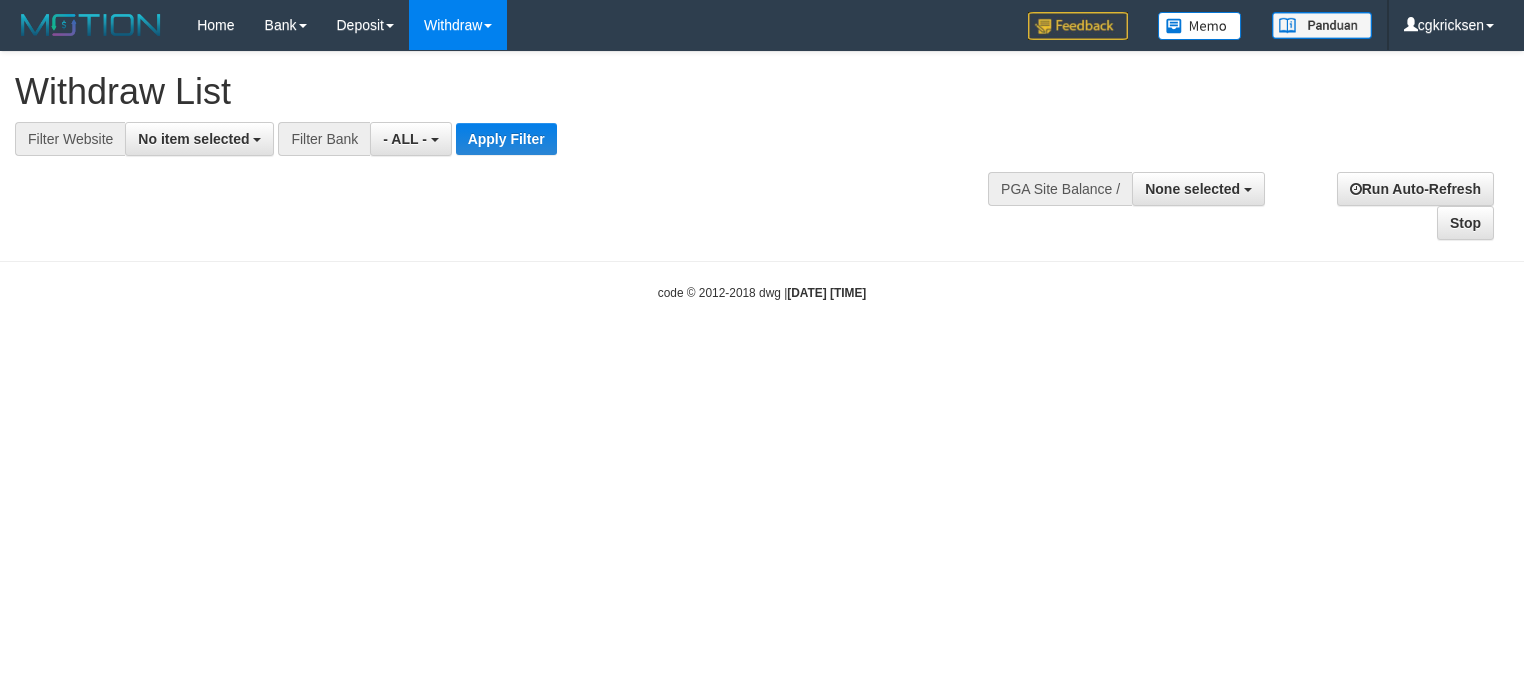 select 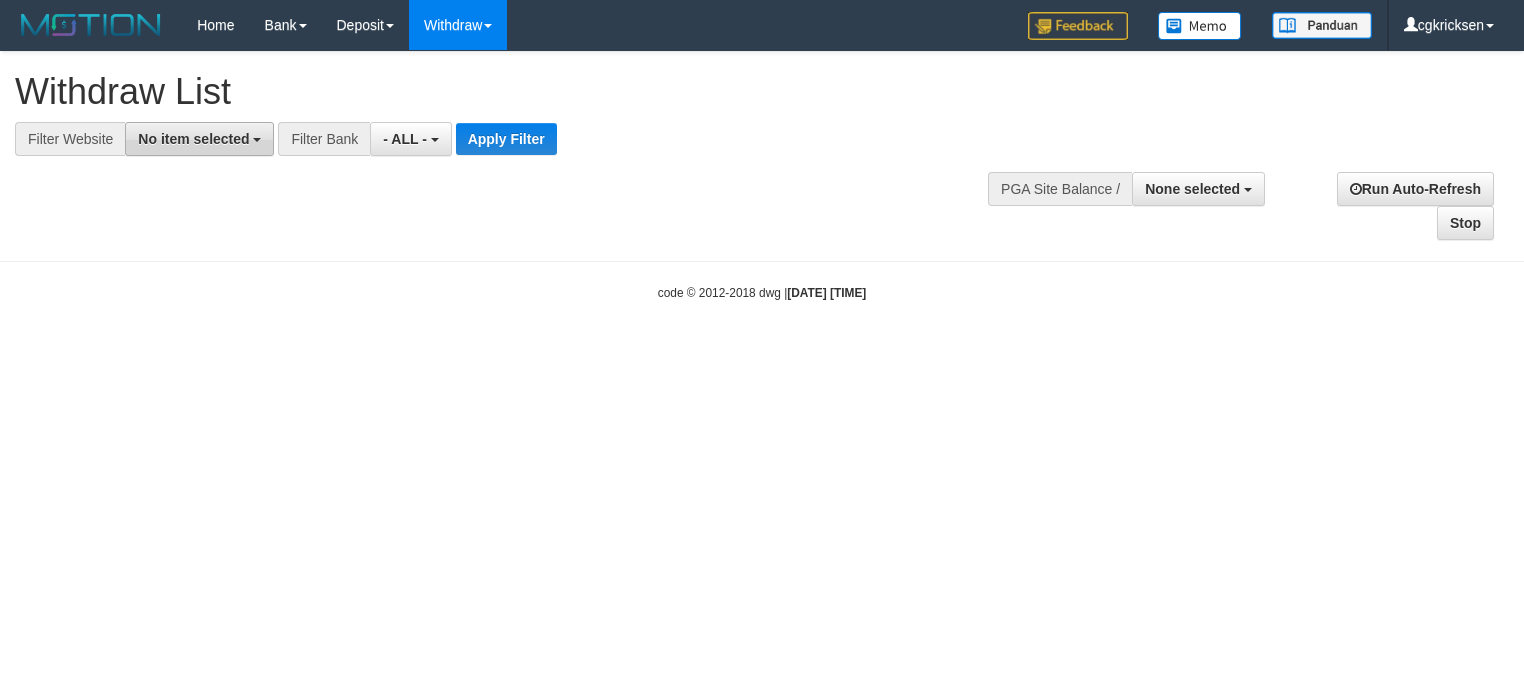 scroll, scrollTop: 0, scrollLeft: 0, axis: both 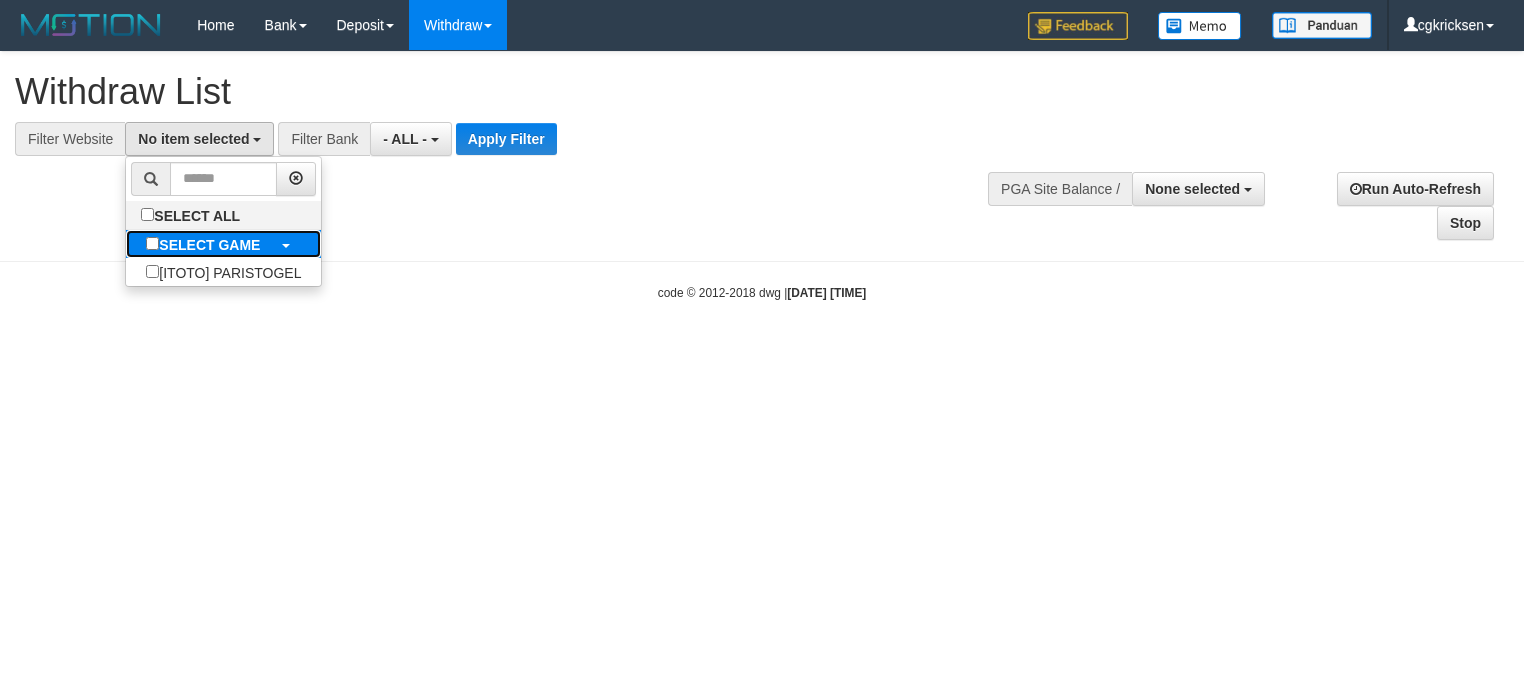 click on "SELECT GAME" at bounding box center (209, 245) 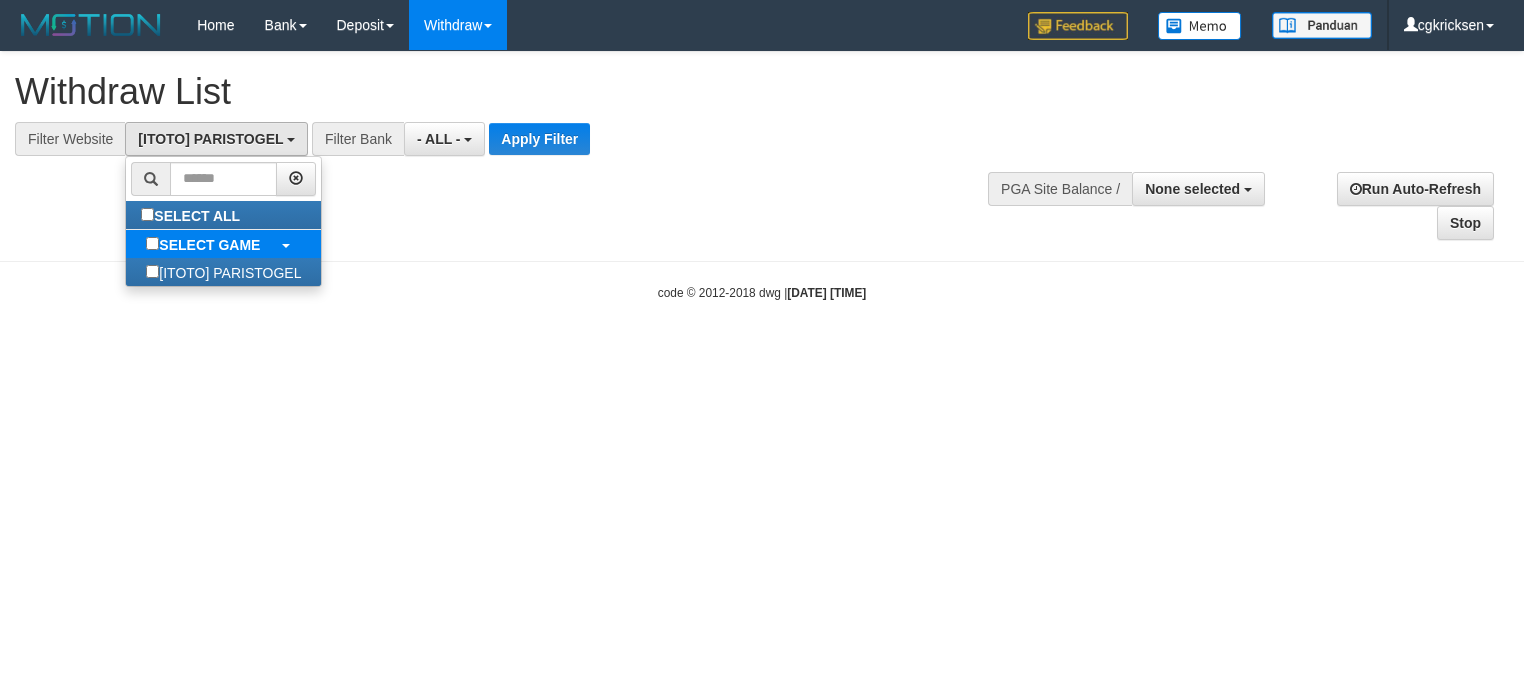 select on "****" 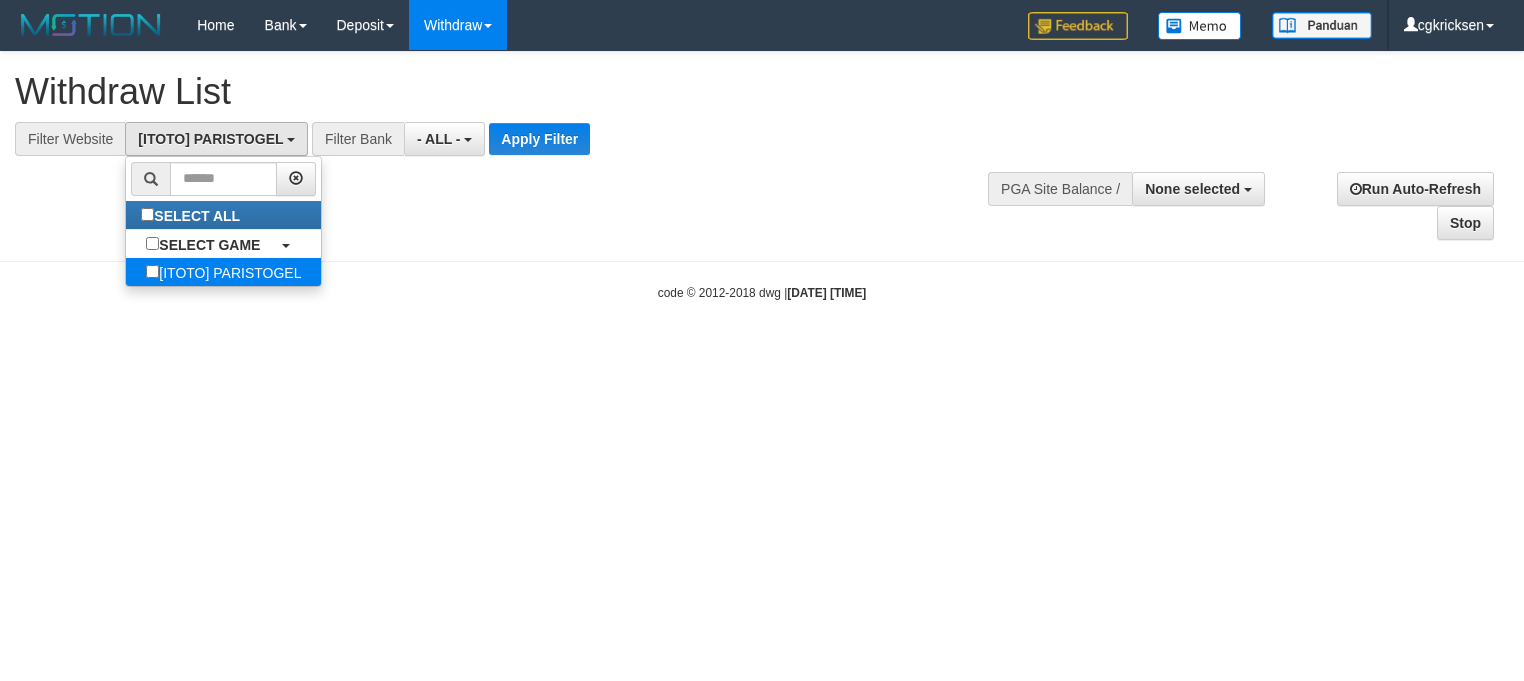scroll, scrollTop: 17, scrollLeft: 0, axis: vertical 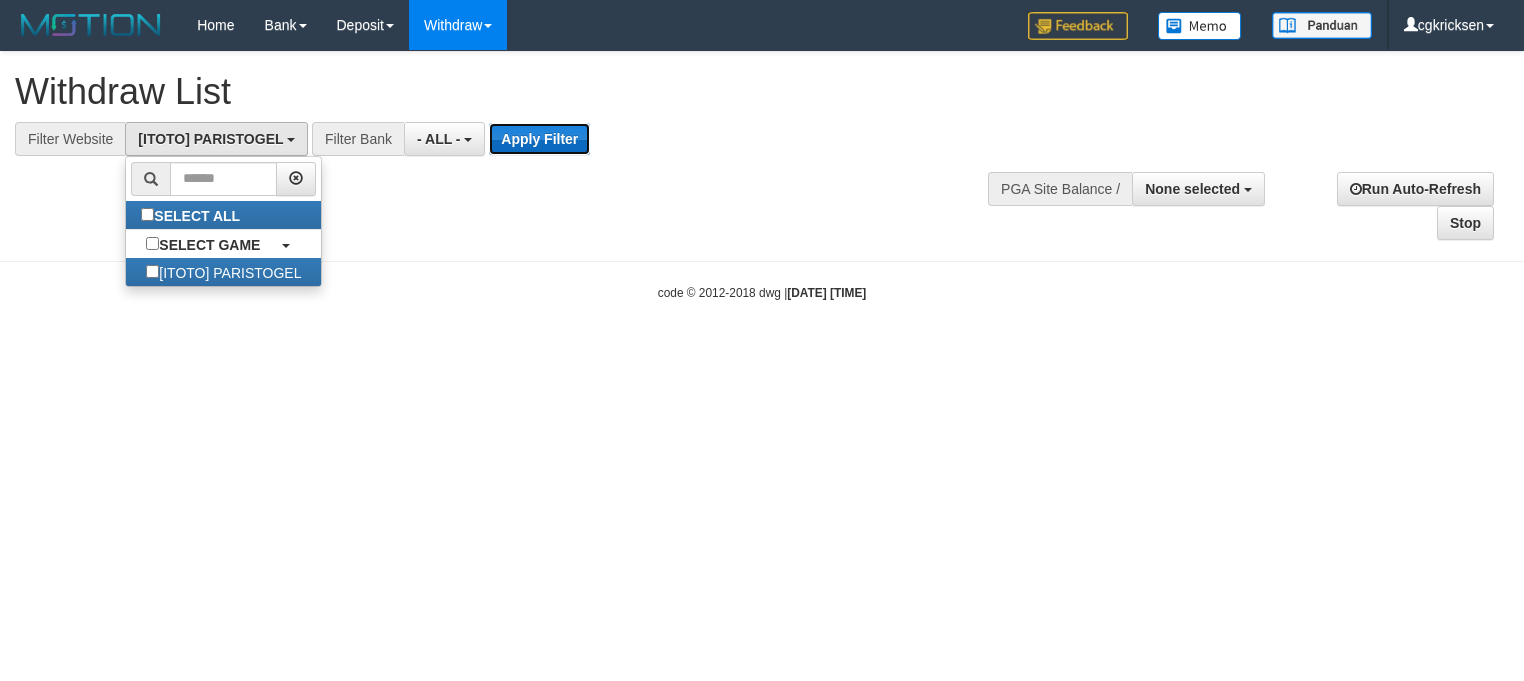 click on "Apply Filter" at bounding box center (539, 139) 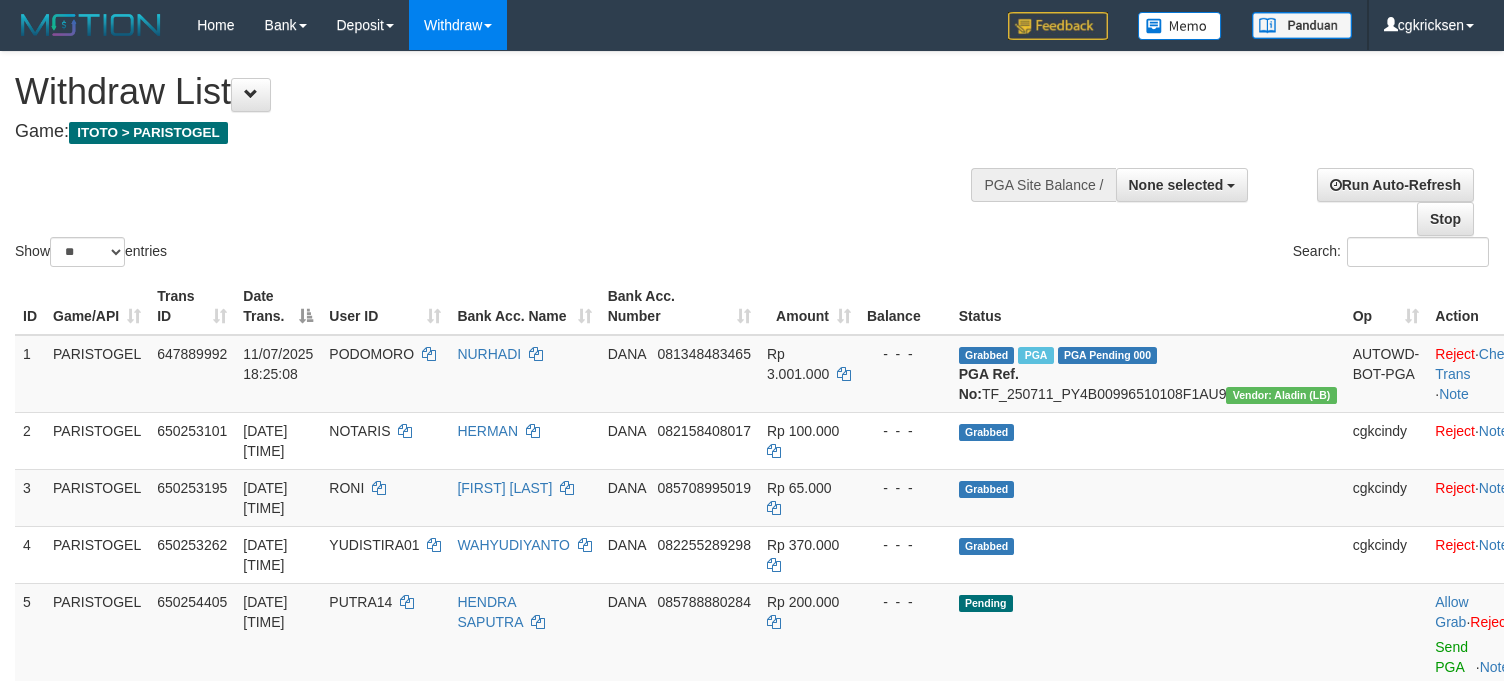 select 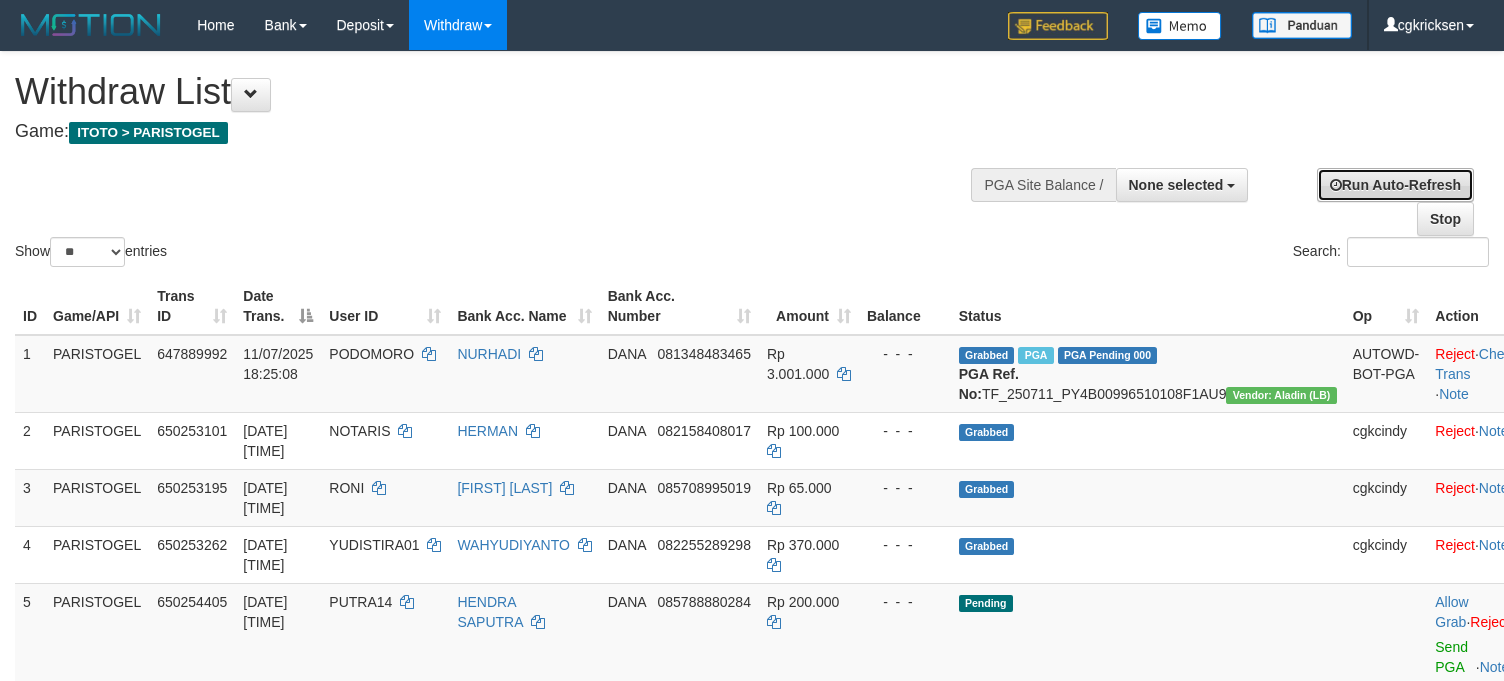 click on "Run Auto-Refresh" at bounding box center [1395, 185] 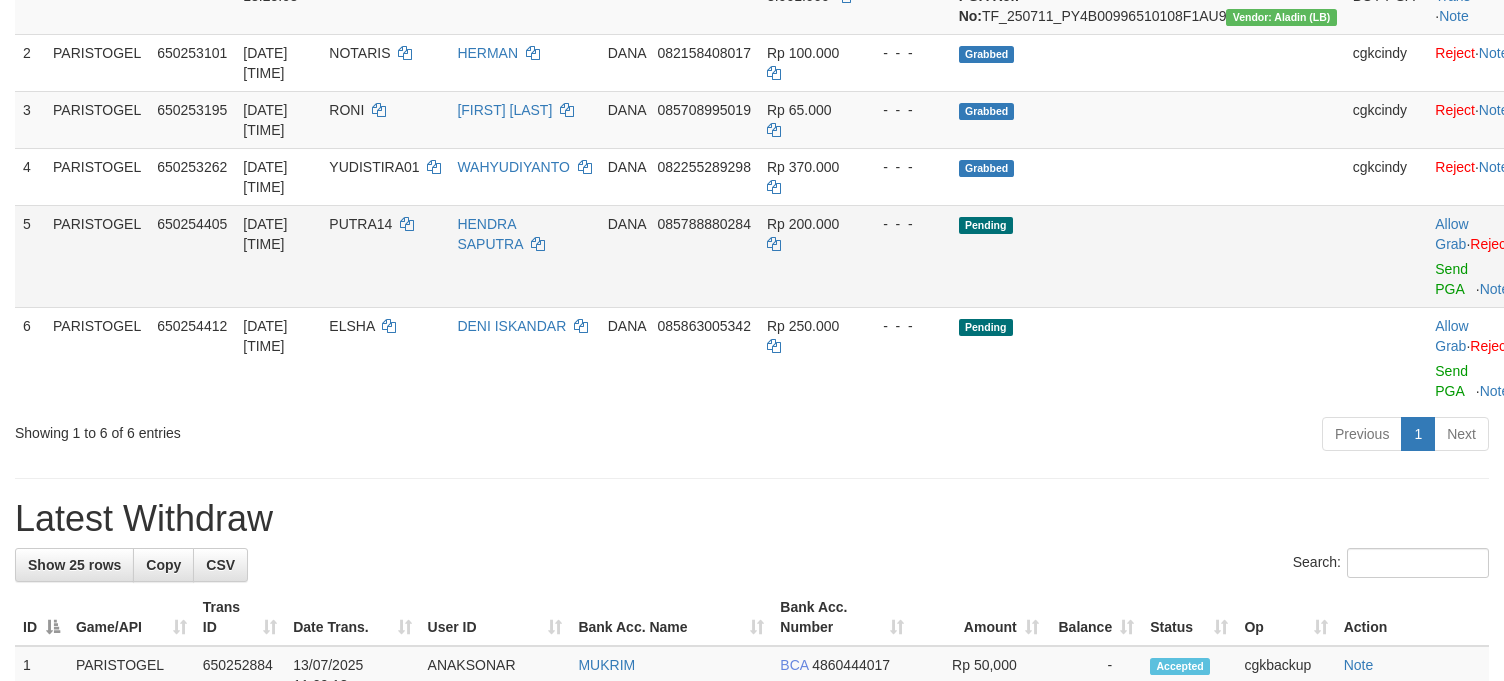 scroll, scrollTop: 400, scrollLeft: 0, axis: vertical 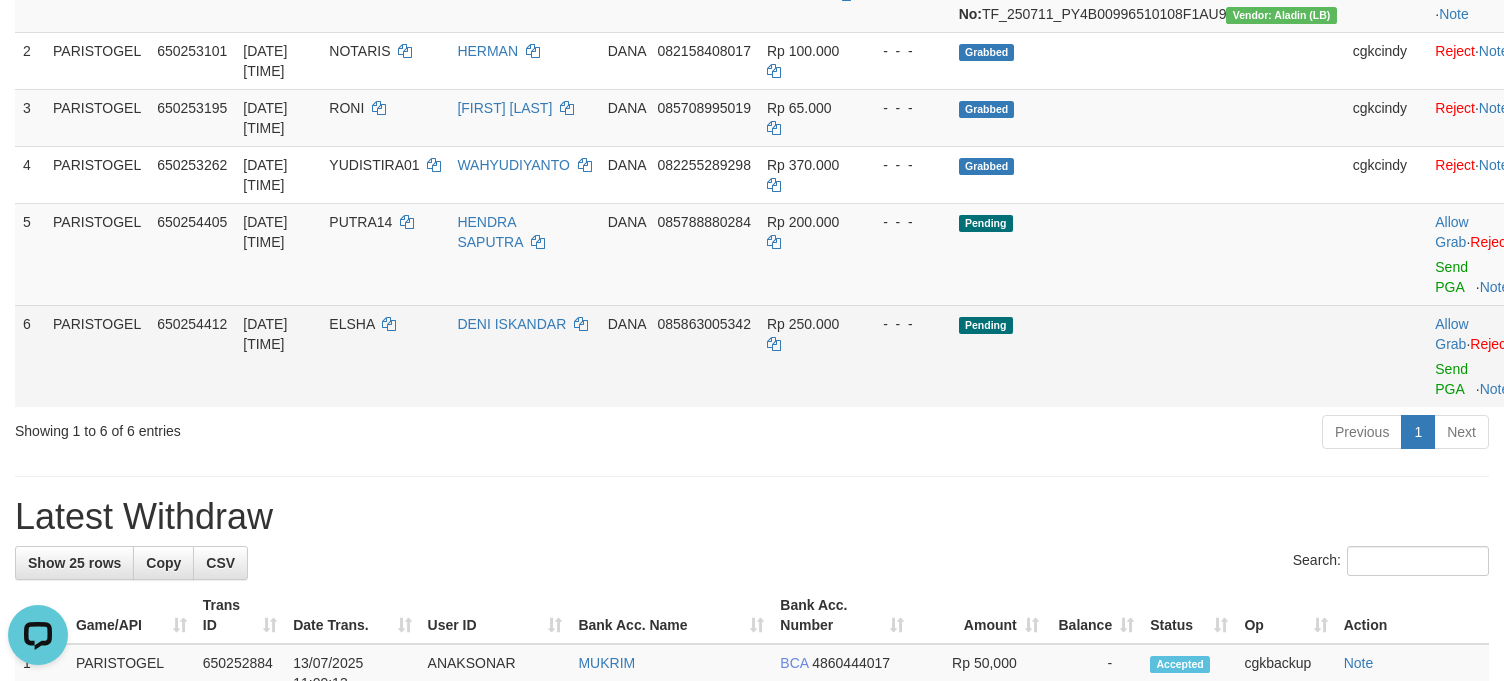 click on "Allow Grab   ·    Reject Send PGA     ·    Note" at bounding box center (1476, 356) 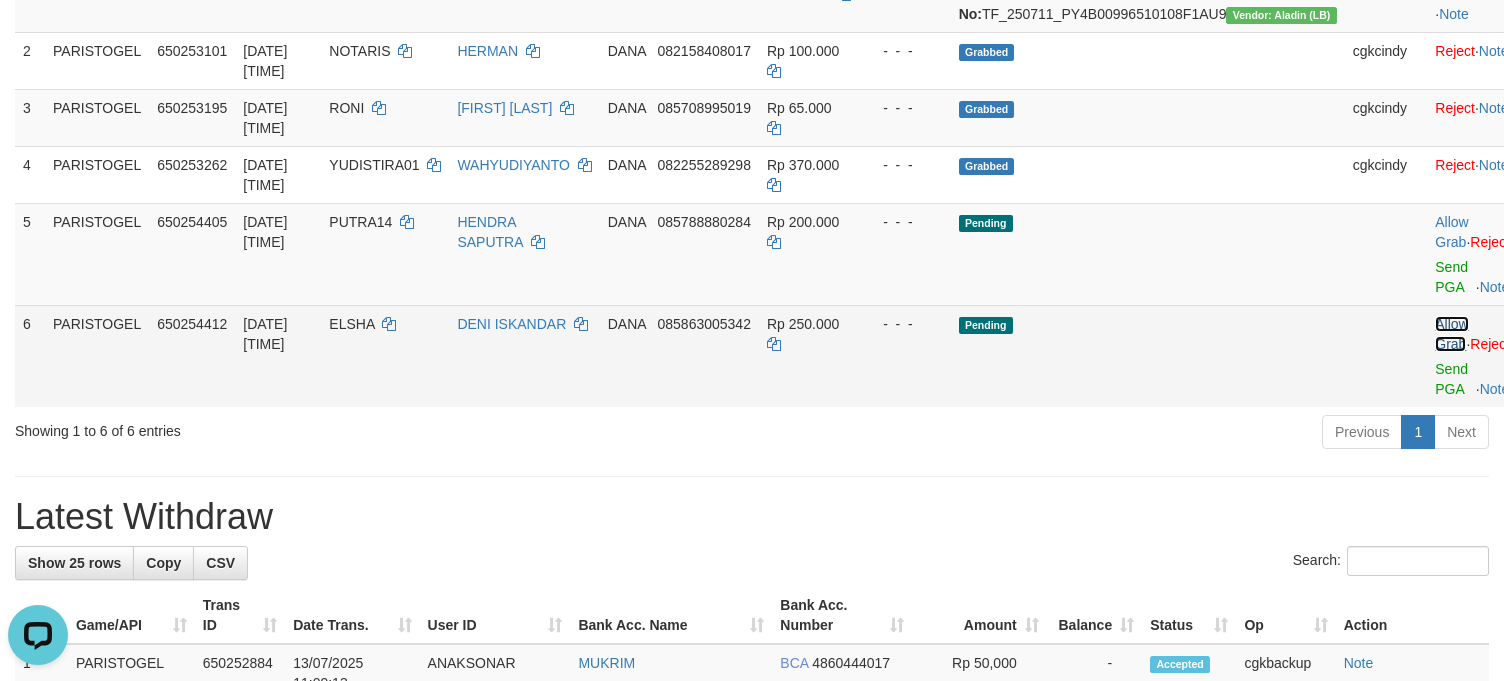 click on "Allow Grab" at bounding box center [1451, 334] 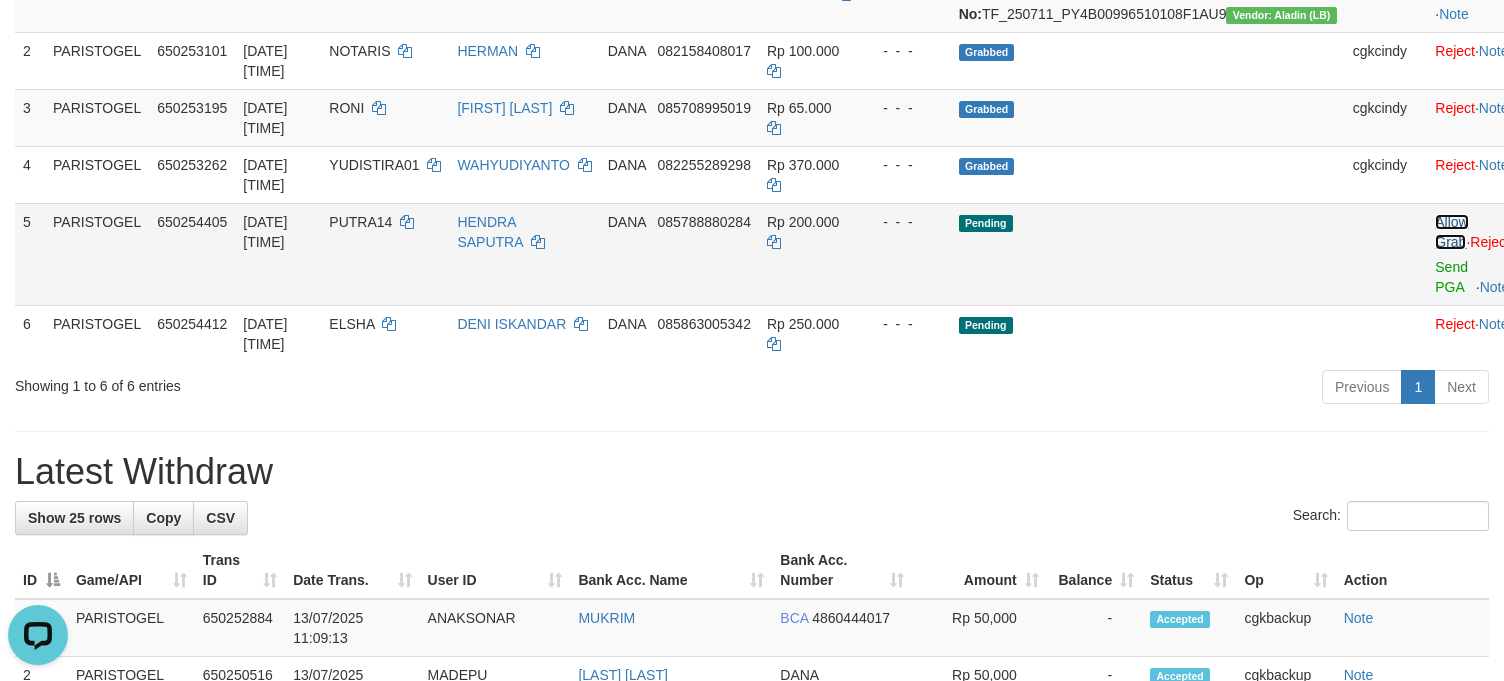 click on "Allow Grab" at bounding box center (1451, 232) 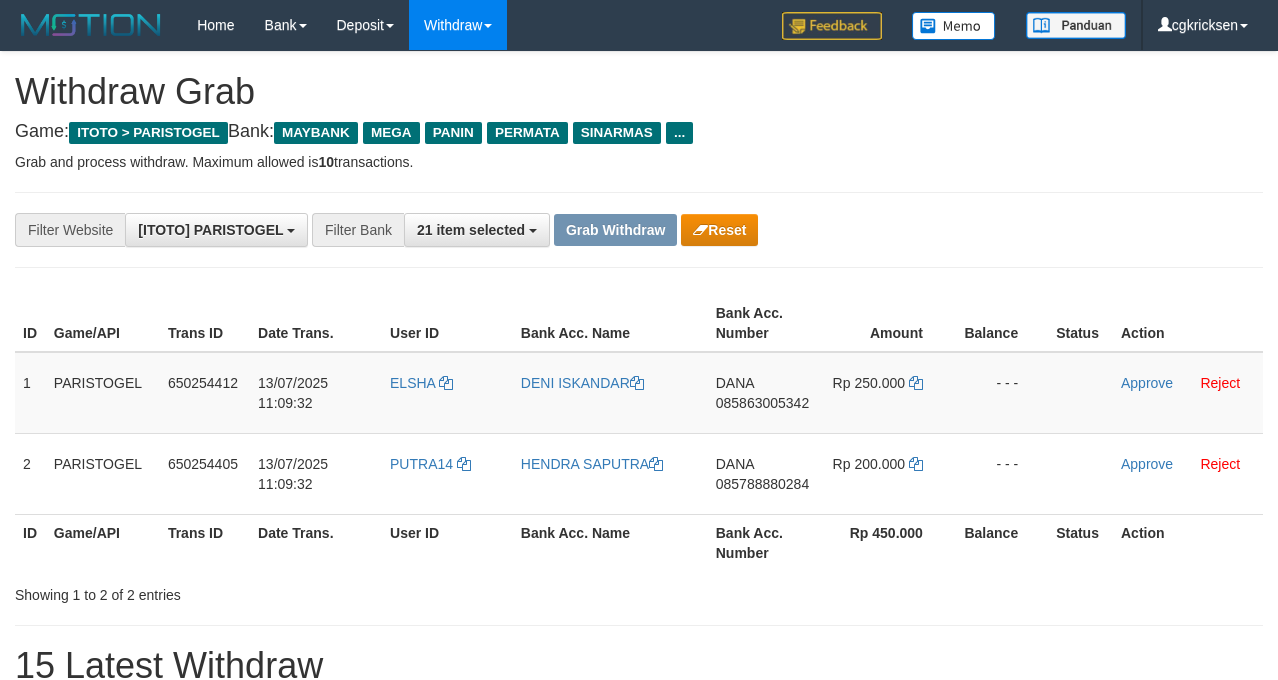 scroll, scrollTop: 0, scrollLeft: 0, axis: both 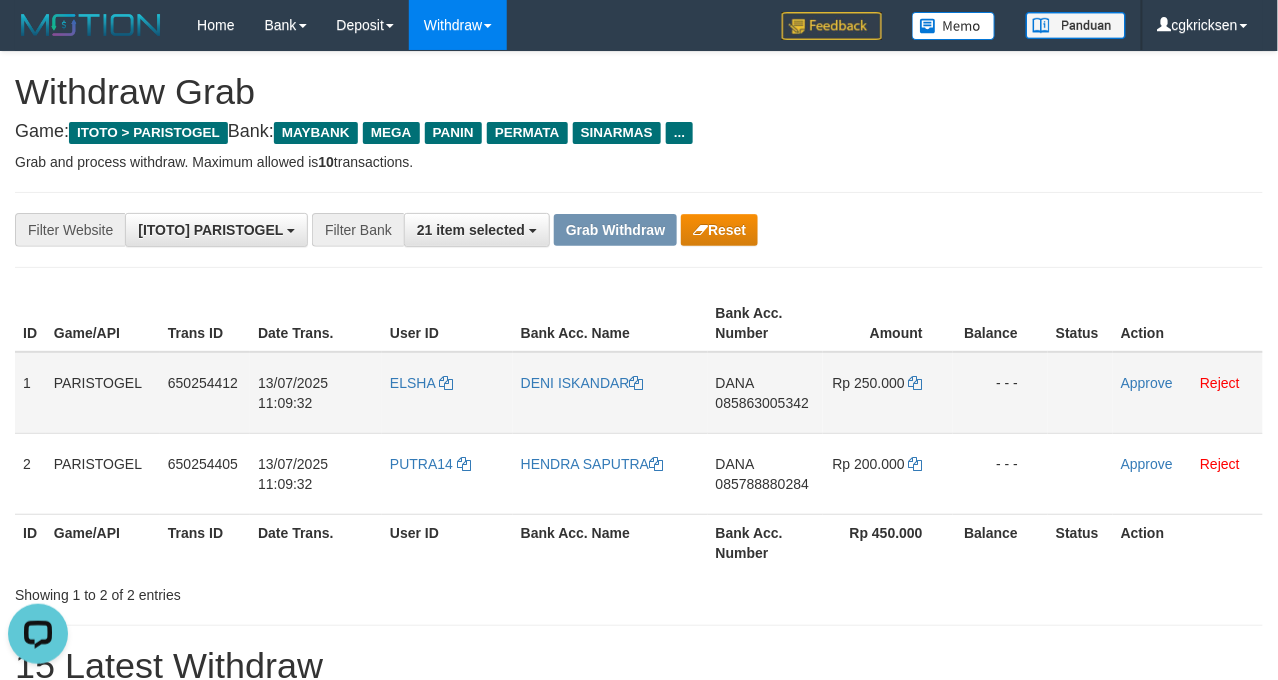 click on "1" at bounding box center (30, 393) 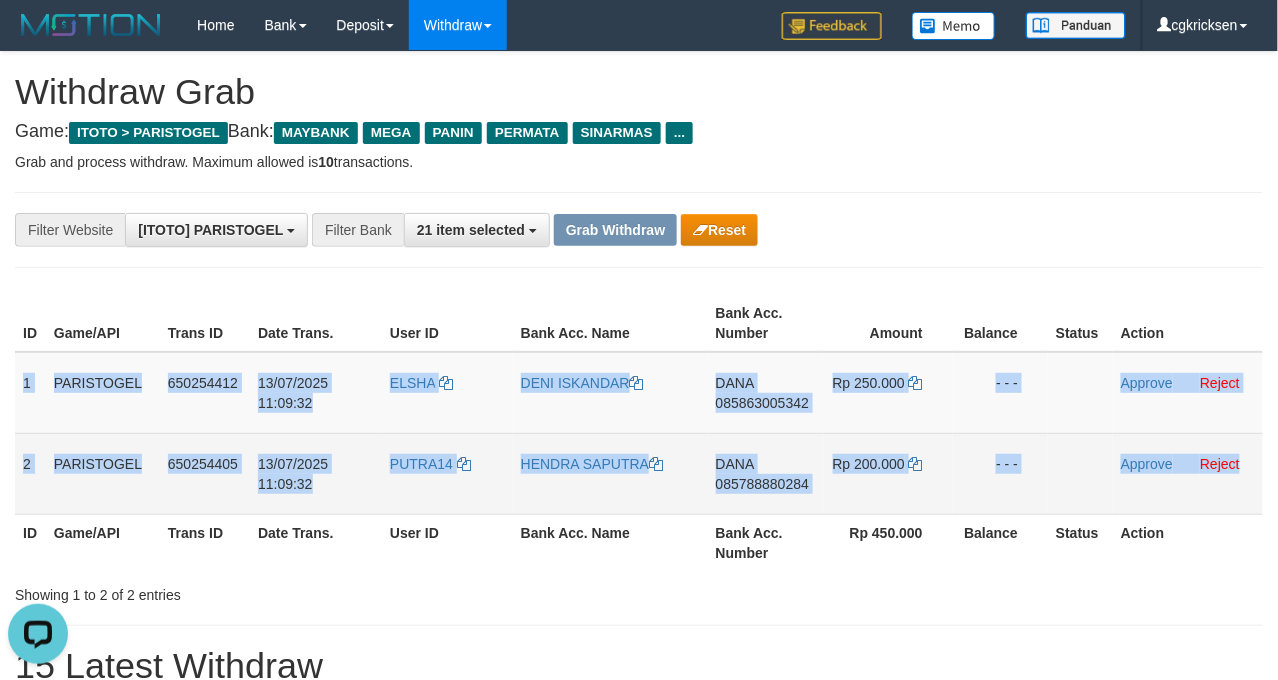 drag, startPoint x: 16, startPoint y: 386, endPoint x: 1230, endPoint y: 500, distance: 1219.3408 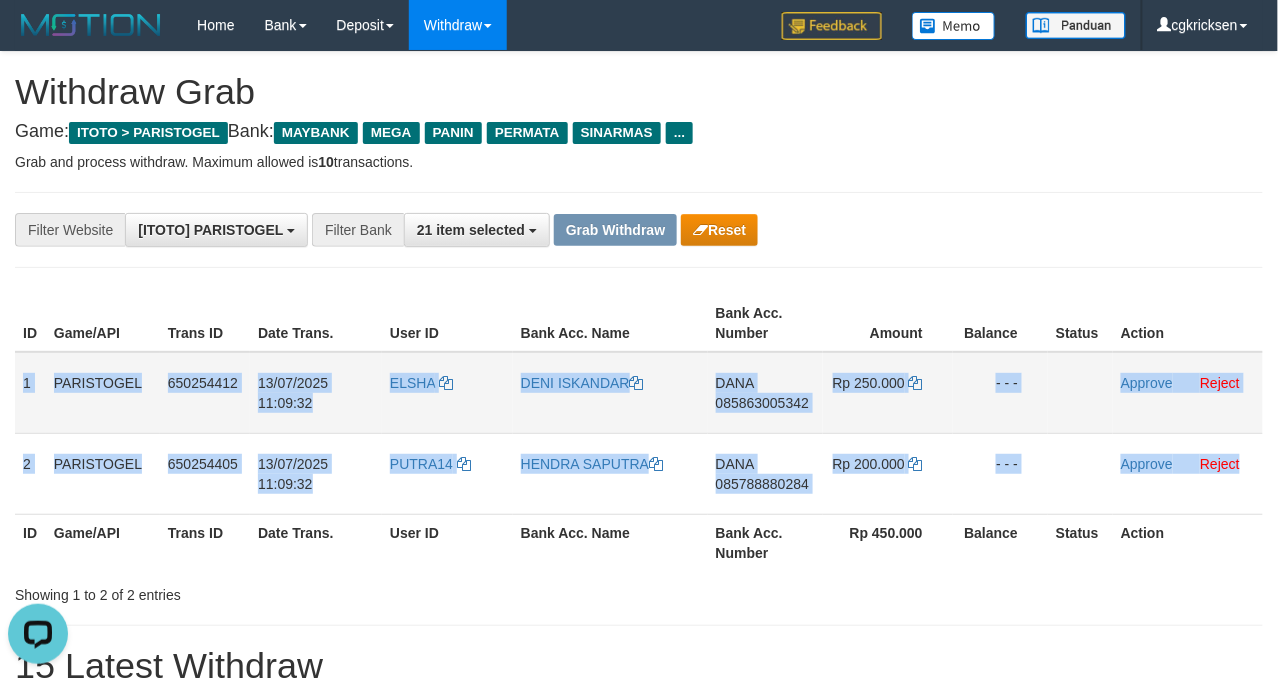click on "ELSHA" at bounding box center [447, 393] 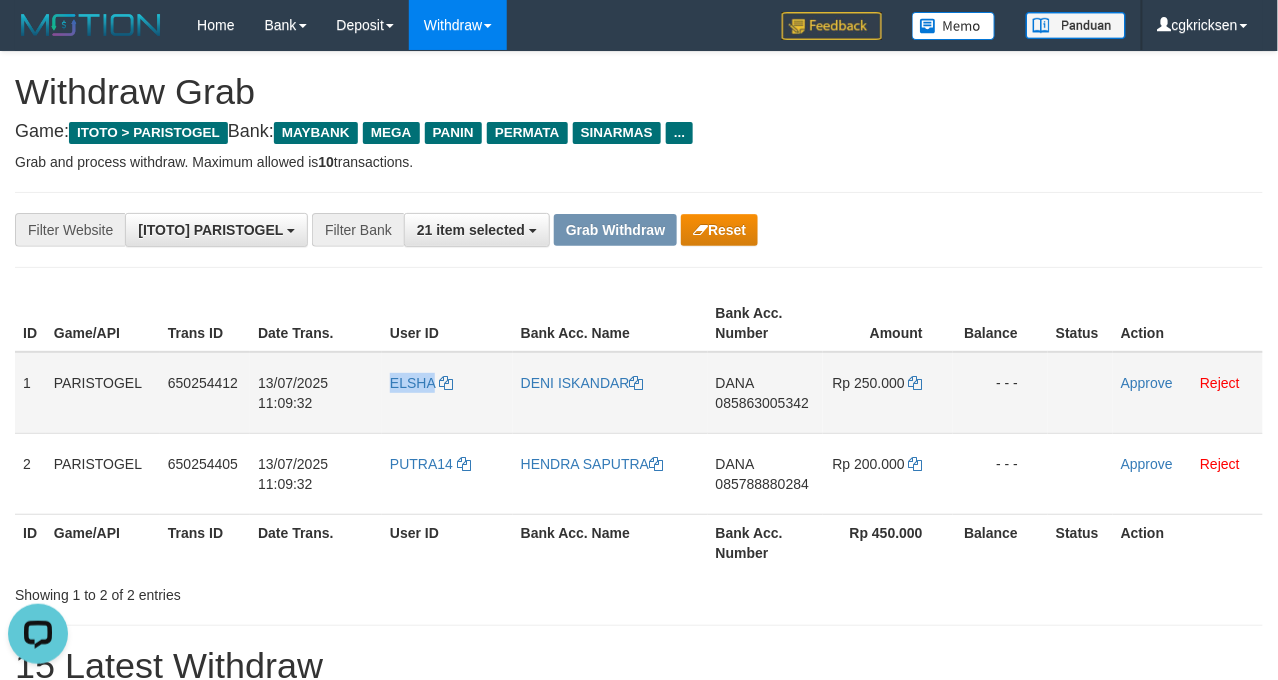drag, startPoint x: 397, startPoint y: 424, endPoint x: 386, endPoint y: 428, distance: 11.7046995 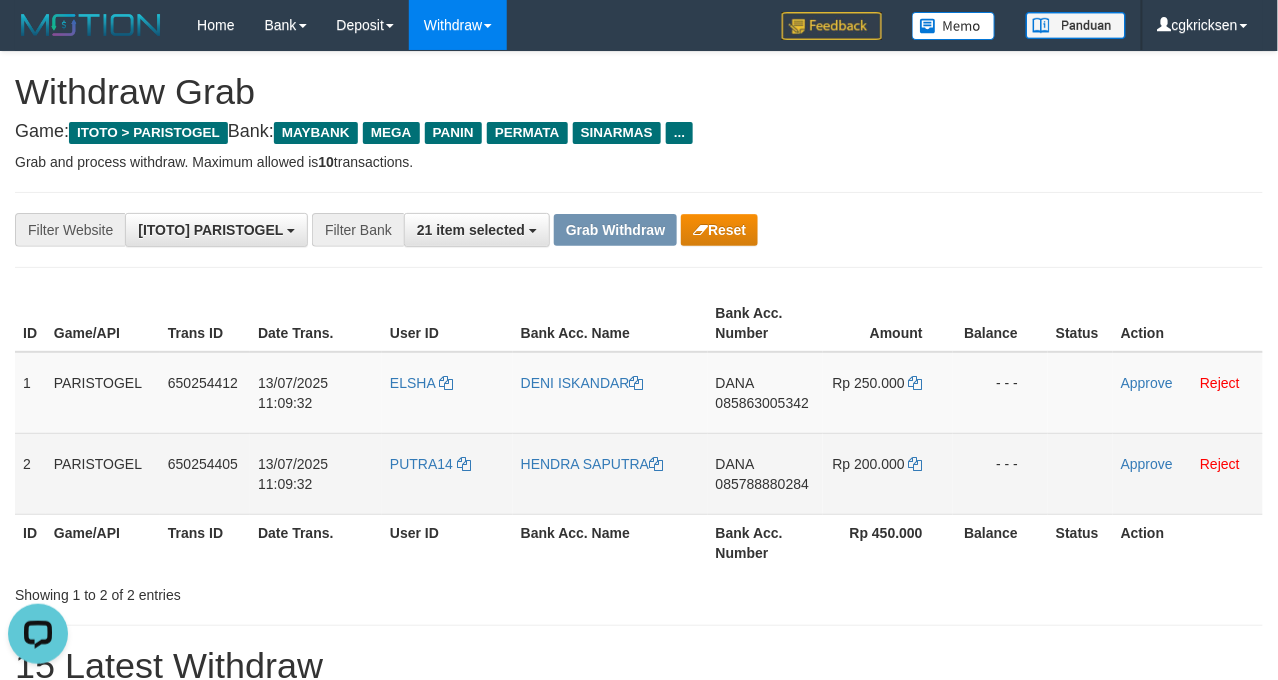 click on "Rp 200.000" at bounding box center (888, 473) 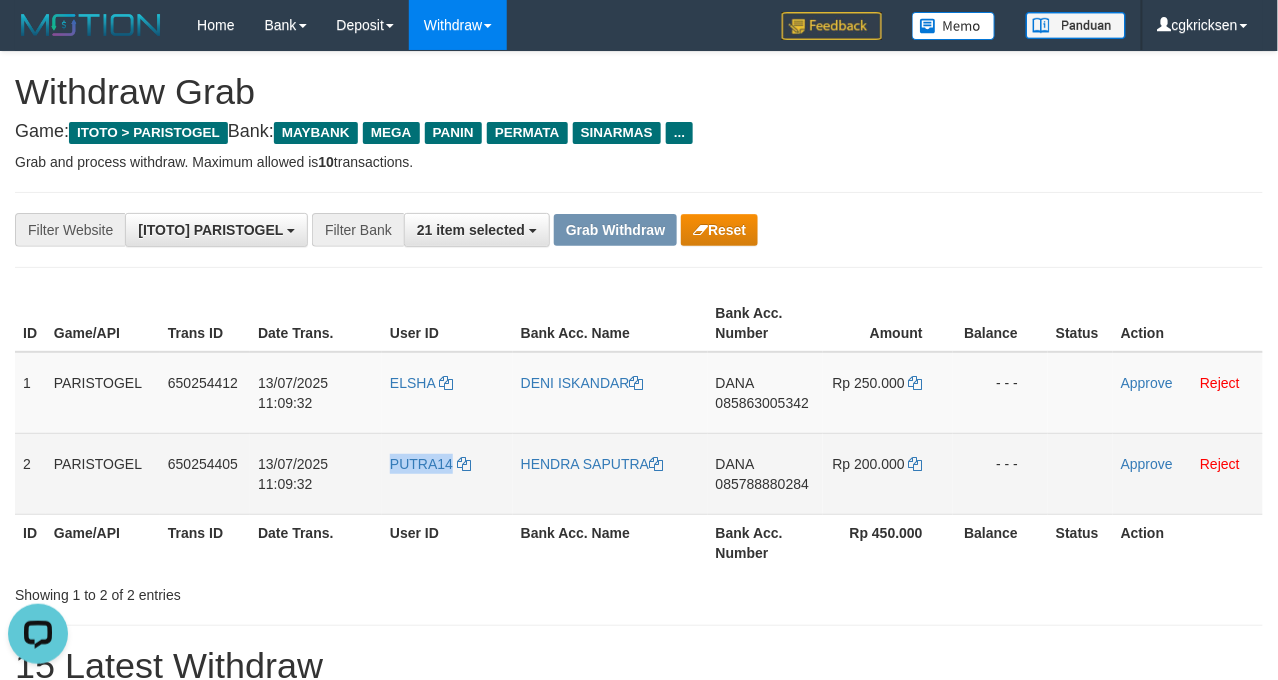 click on "PUTRA14" at bounding box center [447, 473] 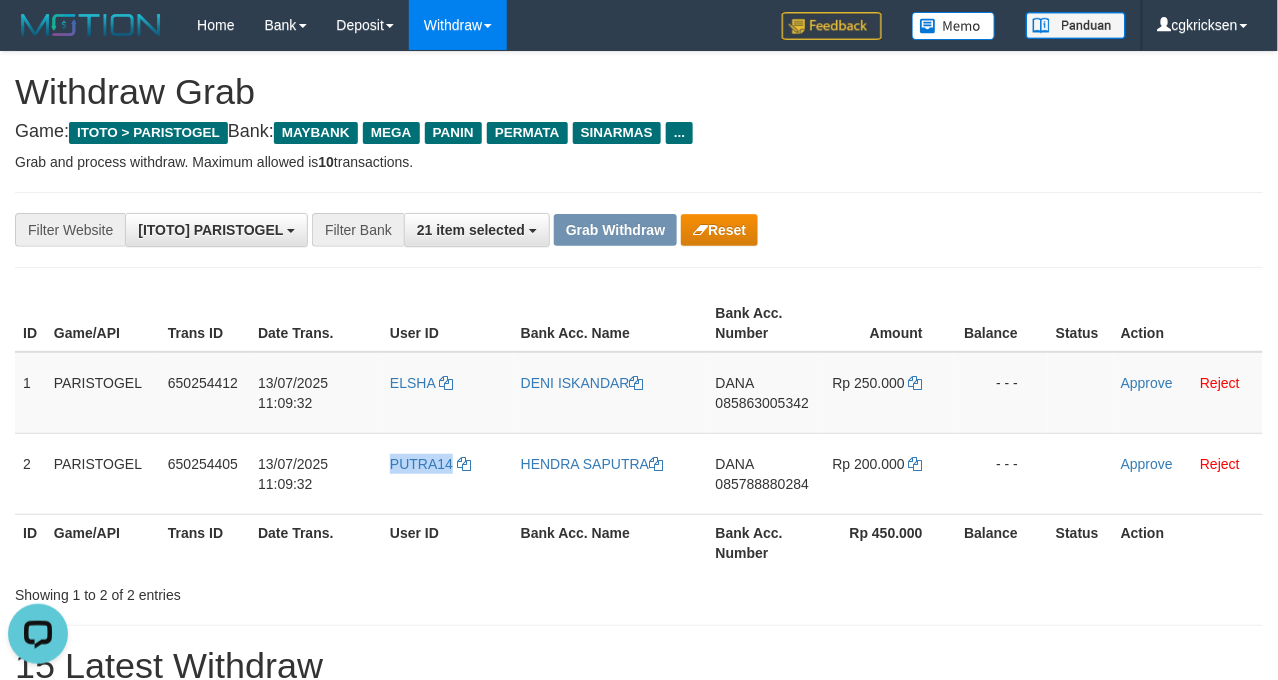 copy on "PUTRA14" 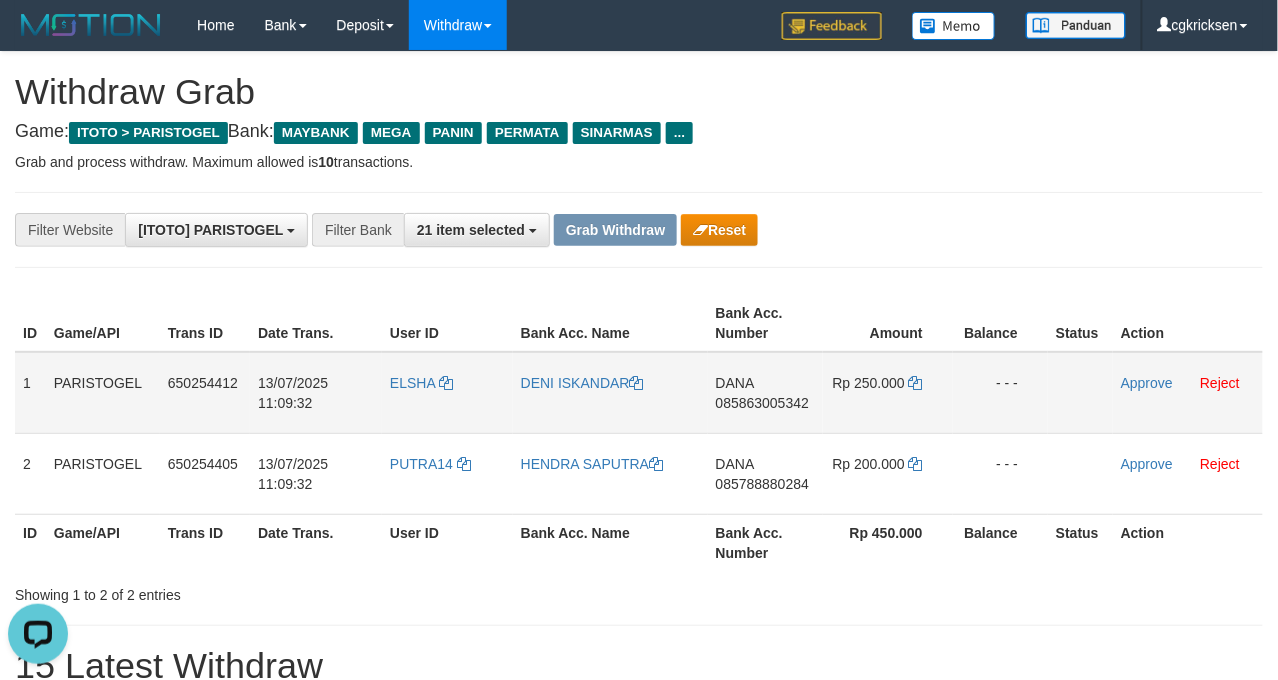 drag, startPoint x: 902, startPoint y: 273, endPoint x: 766, endPoint y: 384, distance: 175.54771 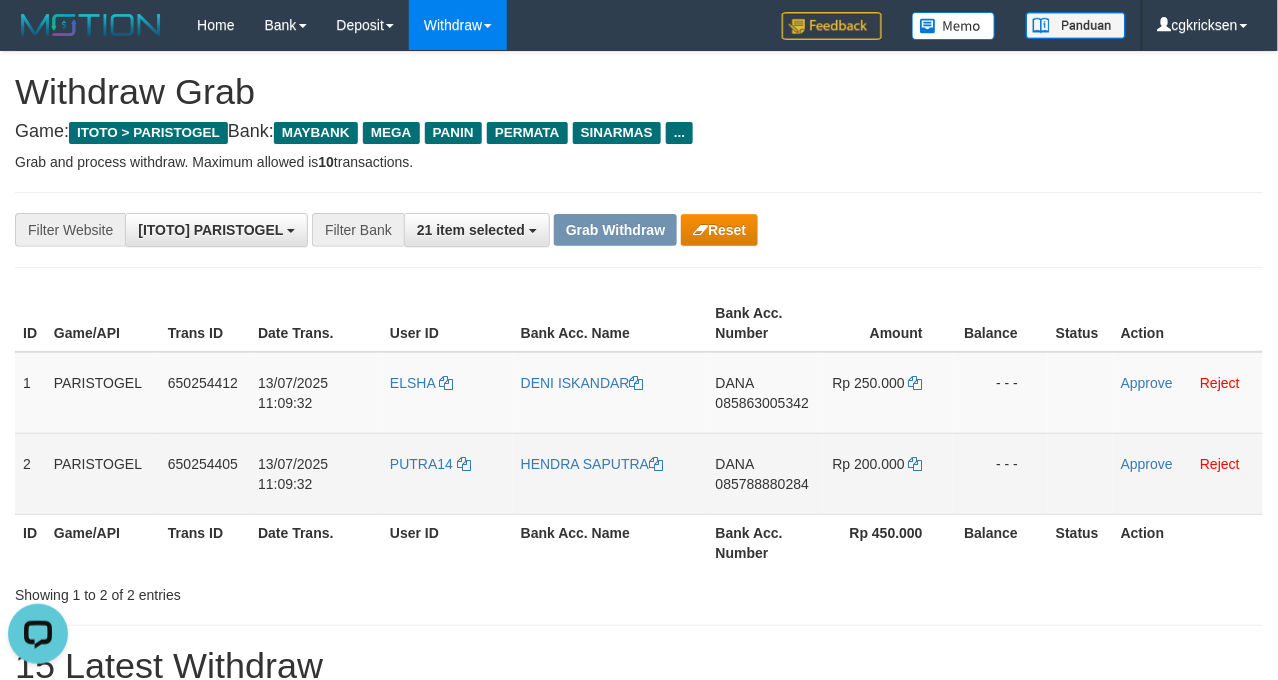 drag, startPoint x: 713, startPoint y: 478, endPoint x: 730, endPoint y: 482, distance: 17.464249 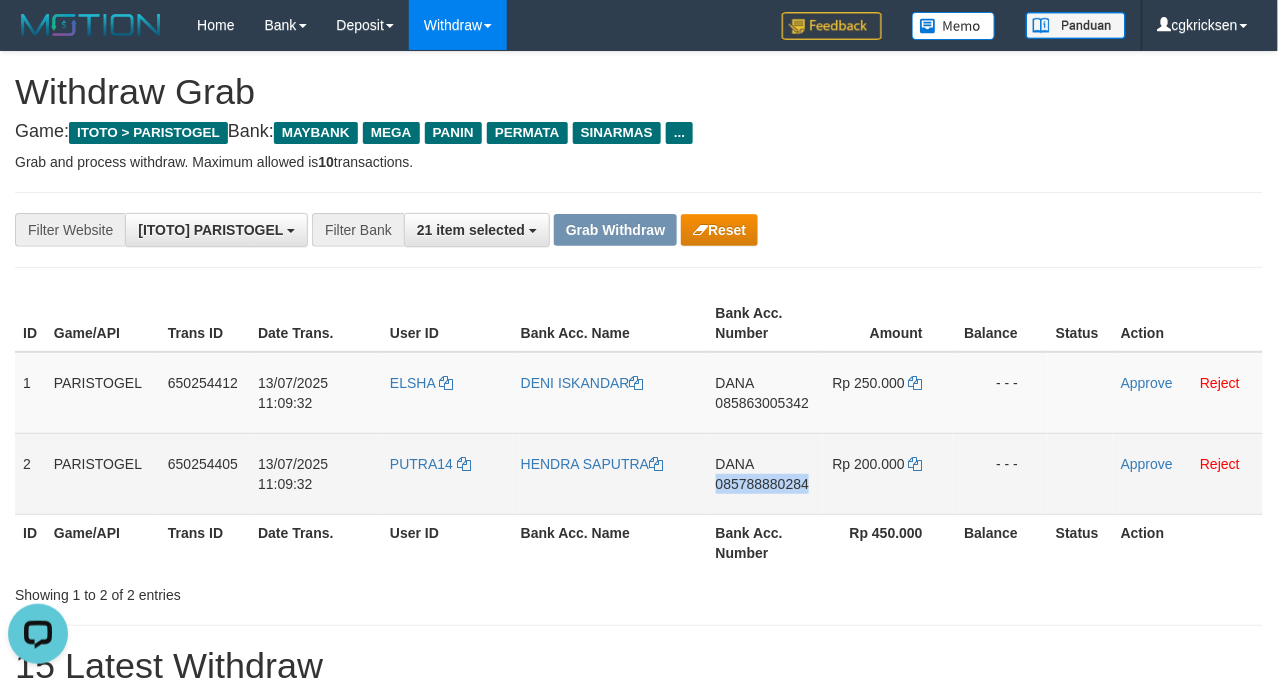 click on "085788880284" at bounding box center (762, 484) 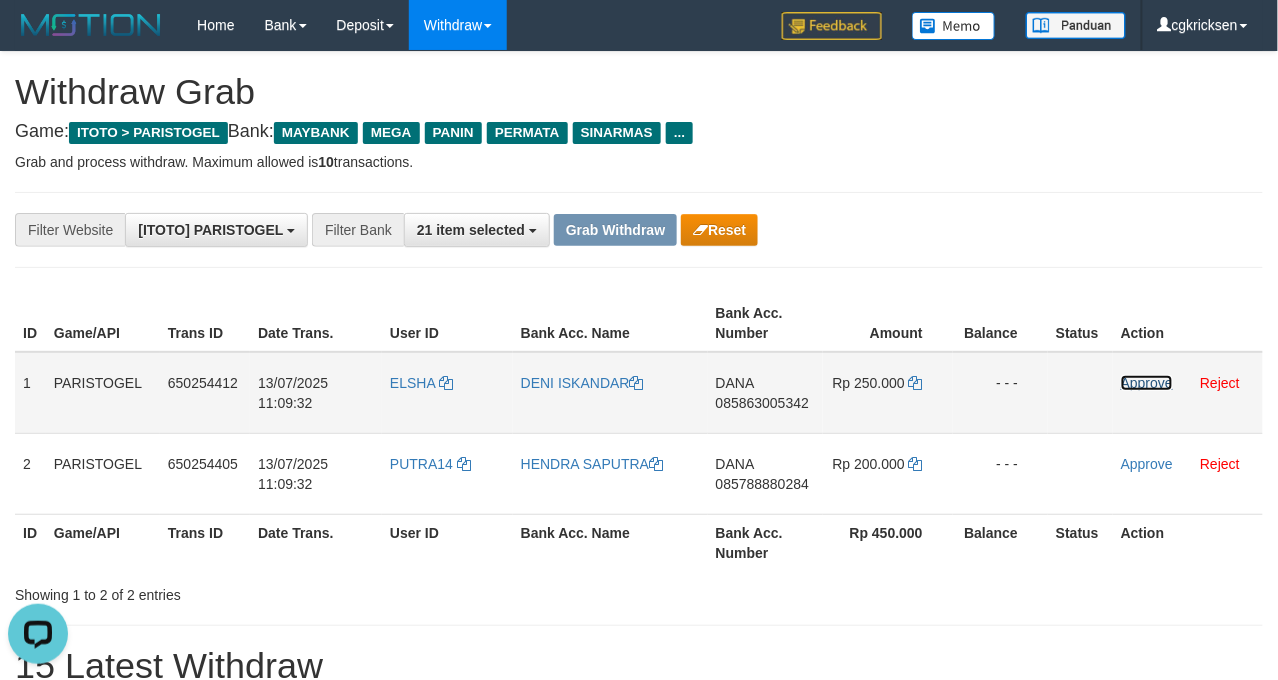 click on "Approve" at bounding box center (1147, 383) 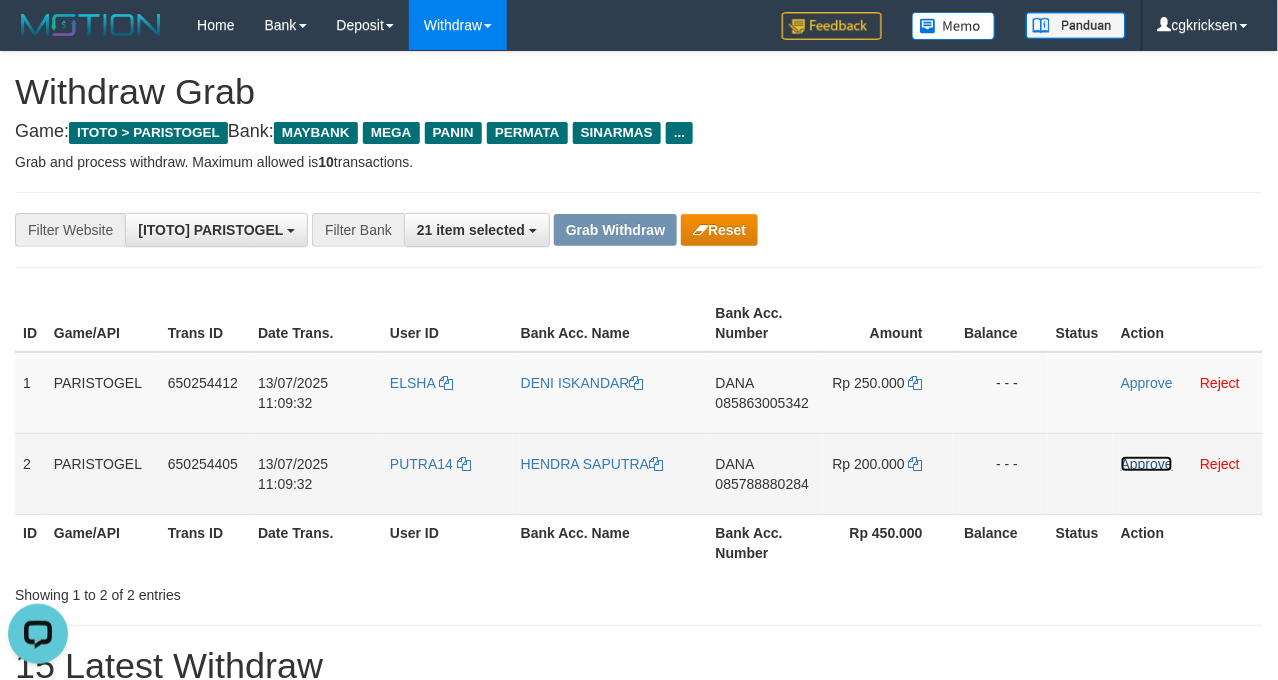 click on "Approve" at bounding box center (1147, 464) 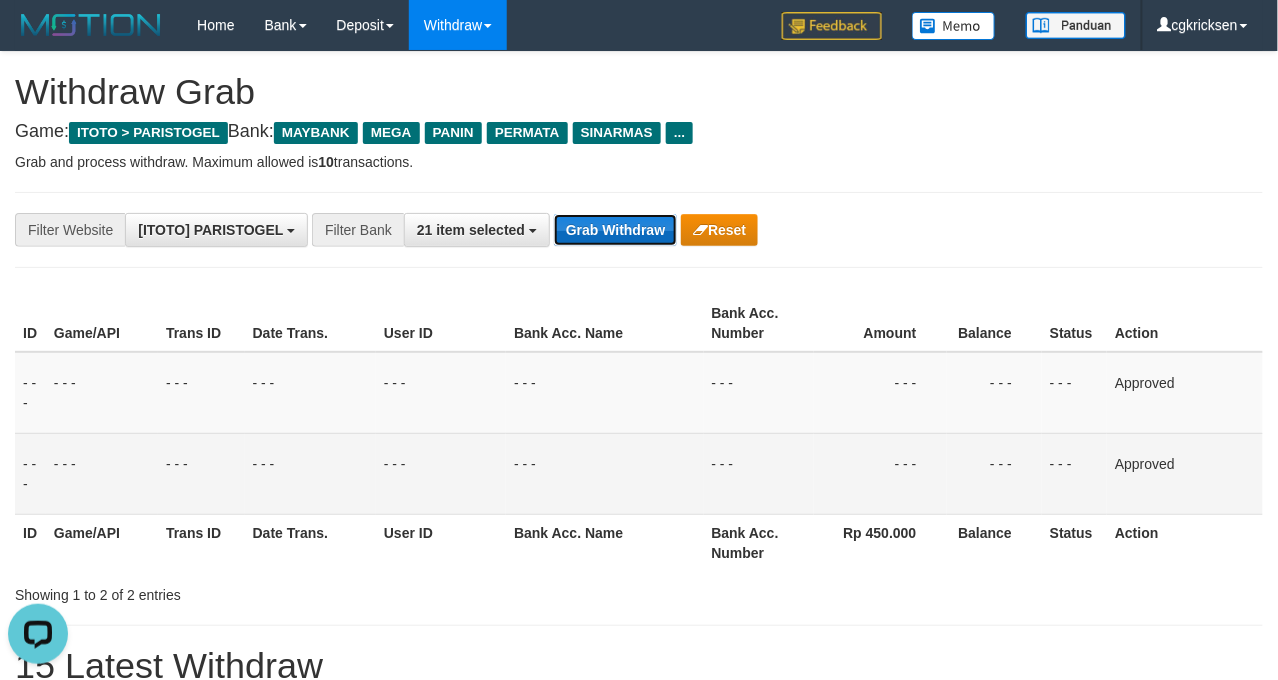 click on "Grab Withdraw" at bounding box center [615, 230] 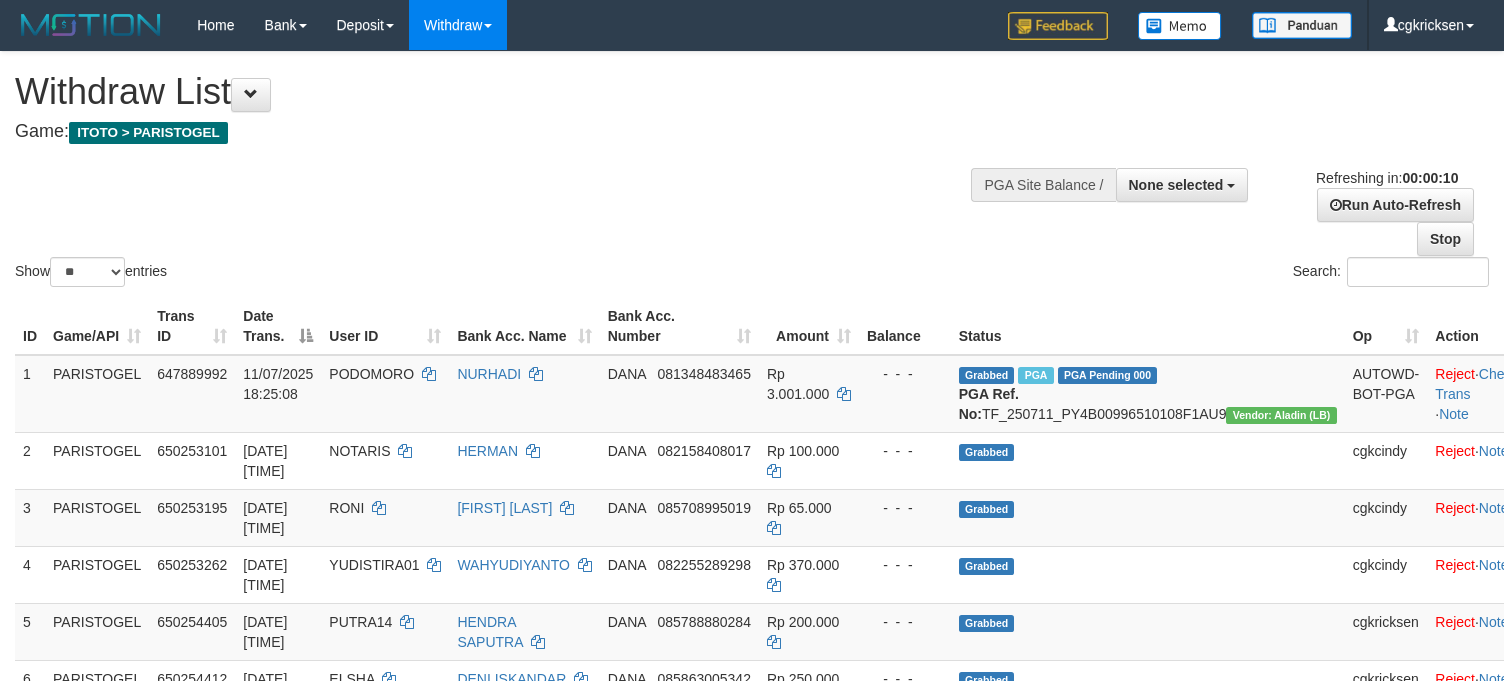 select 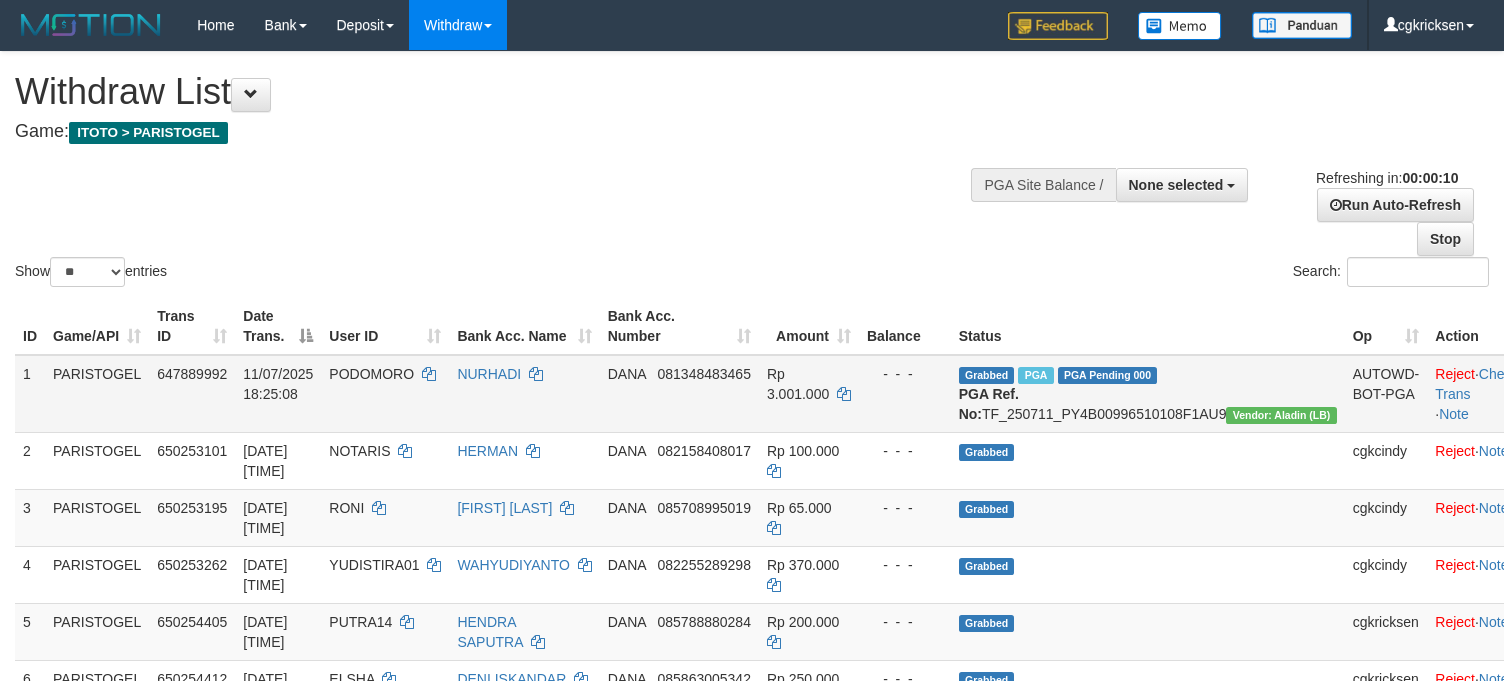 scroll, scrollTop: 0, scrollLeft: 0, axis: both 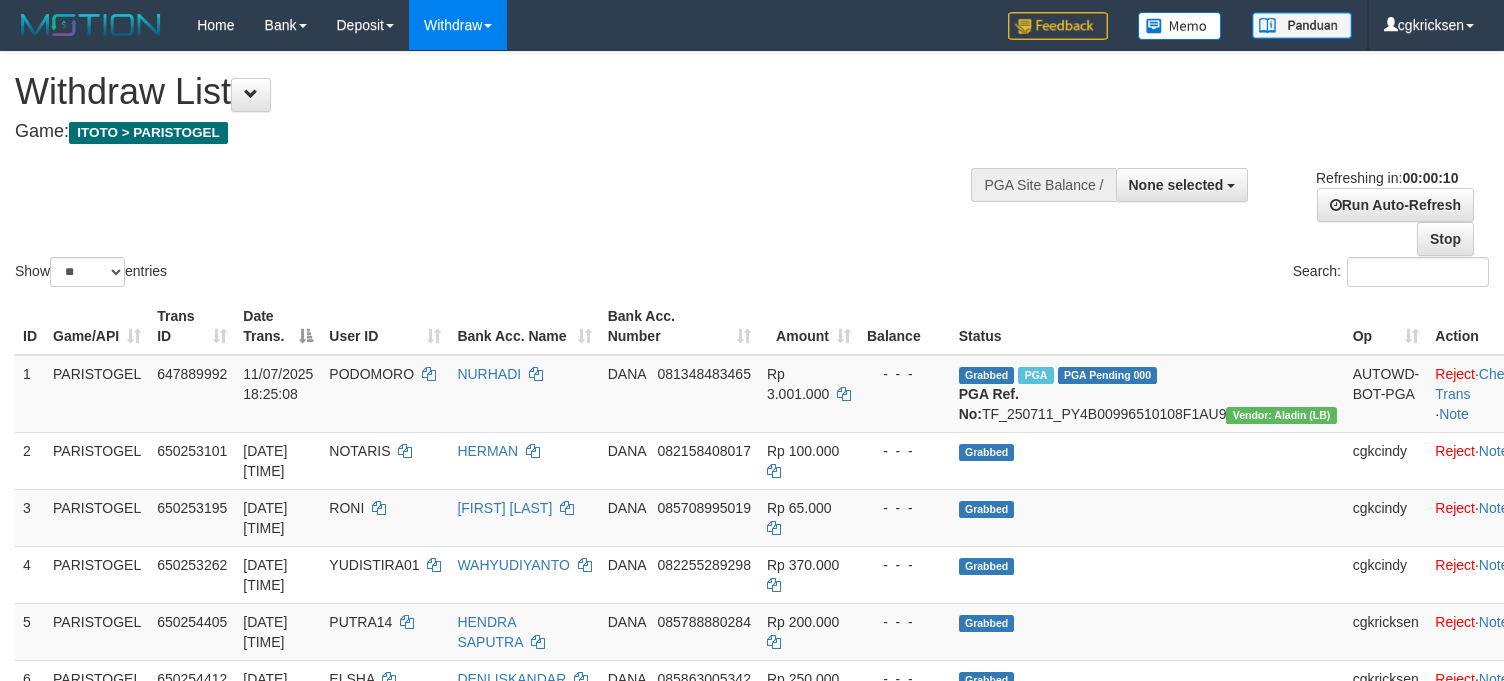 select 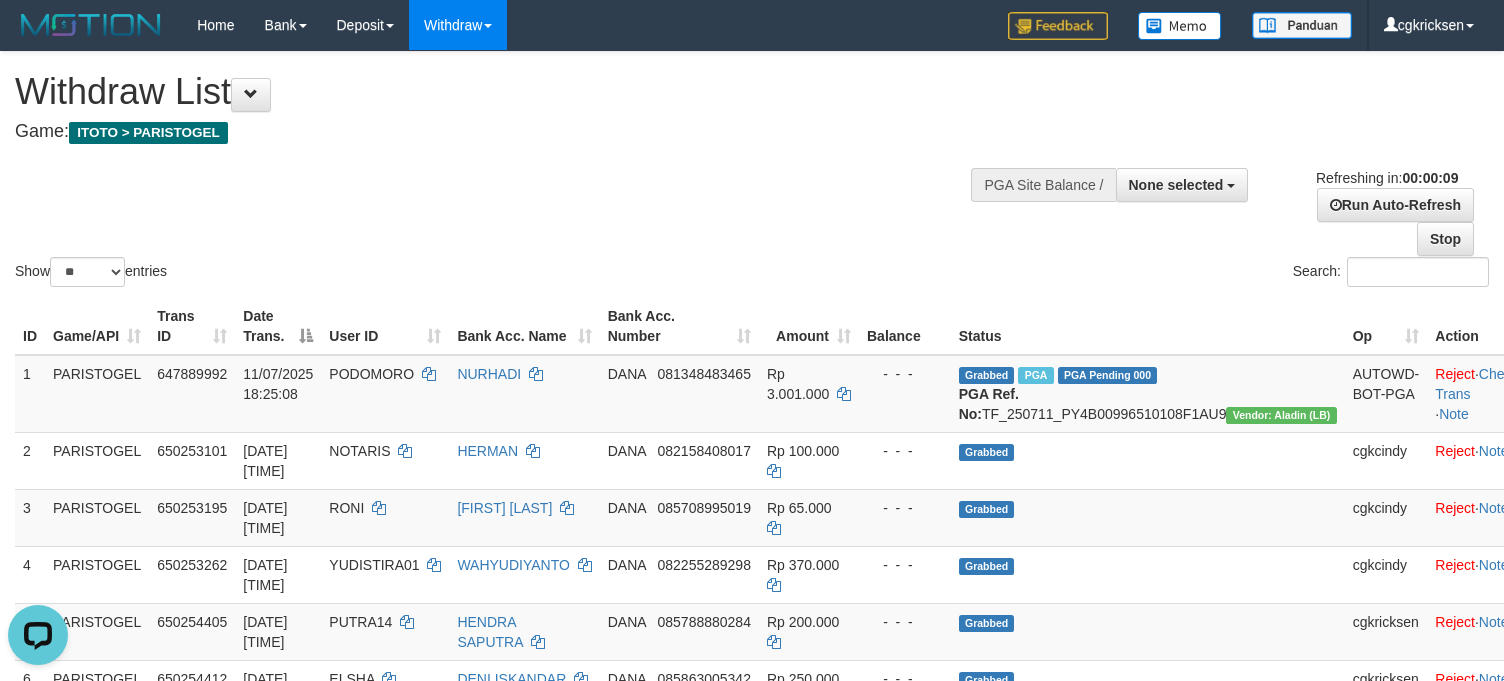 scroll, scrollTop: 0, scrollLeft: 0, axis: both 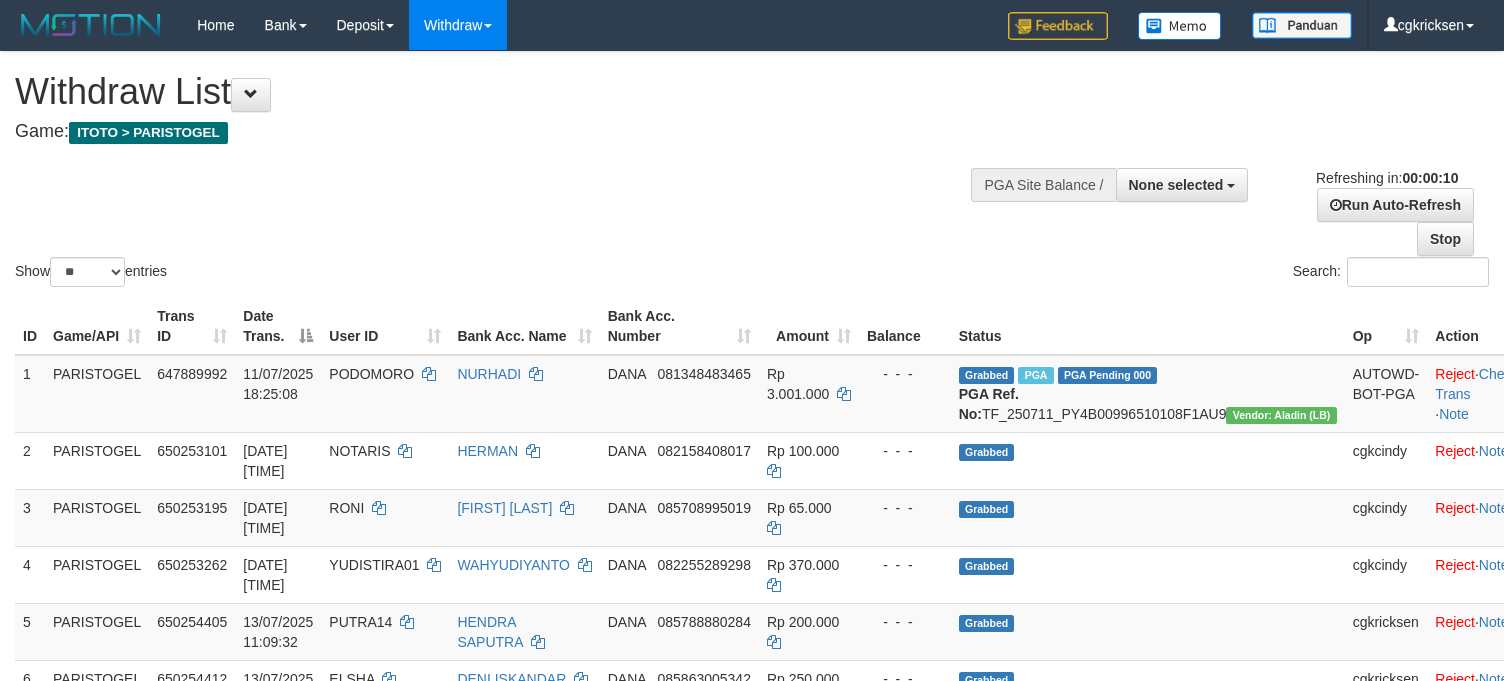 select 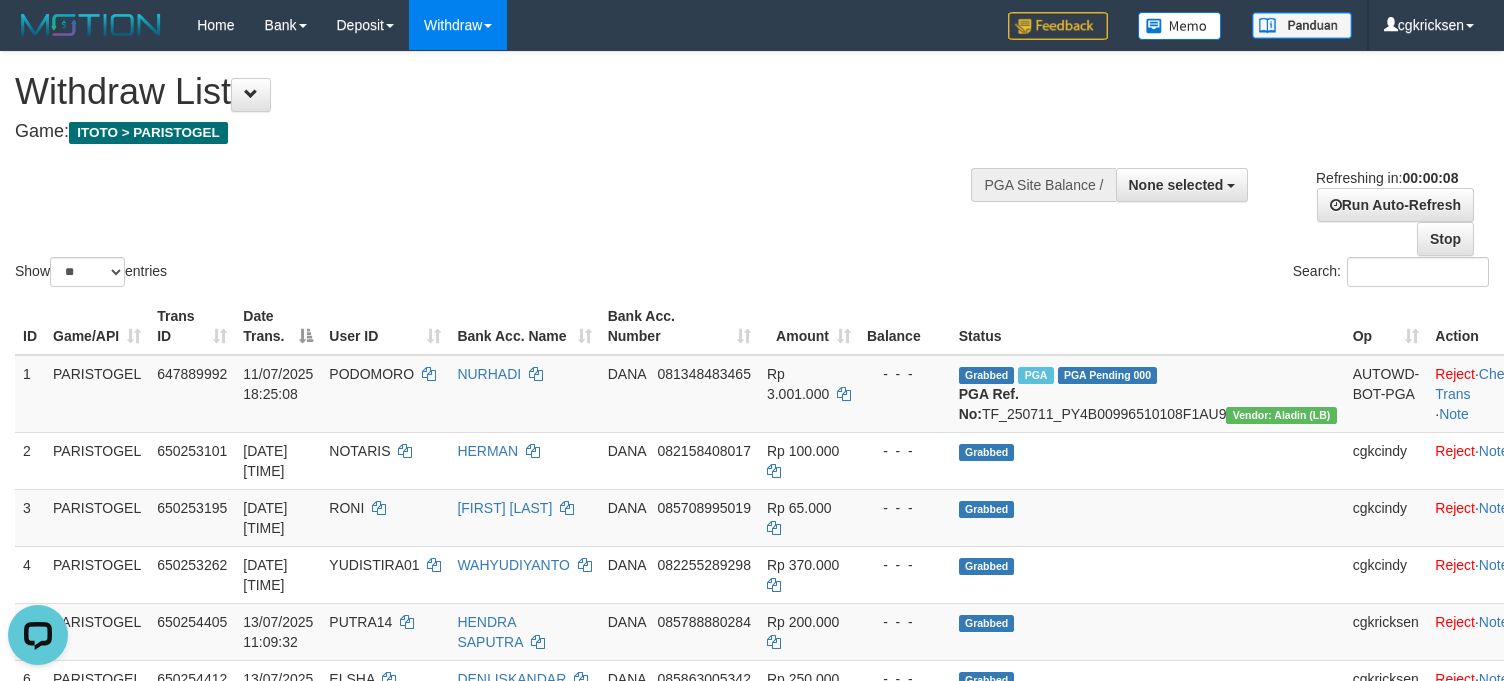 scroll, scrollTop: 0, scrollLeft: 0, axis: both 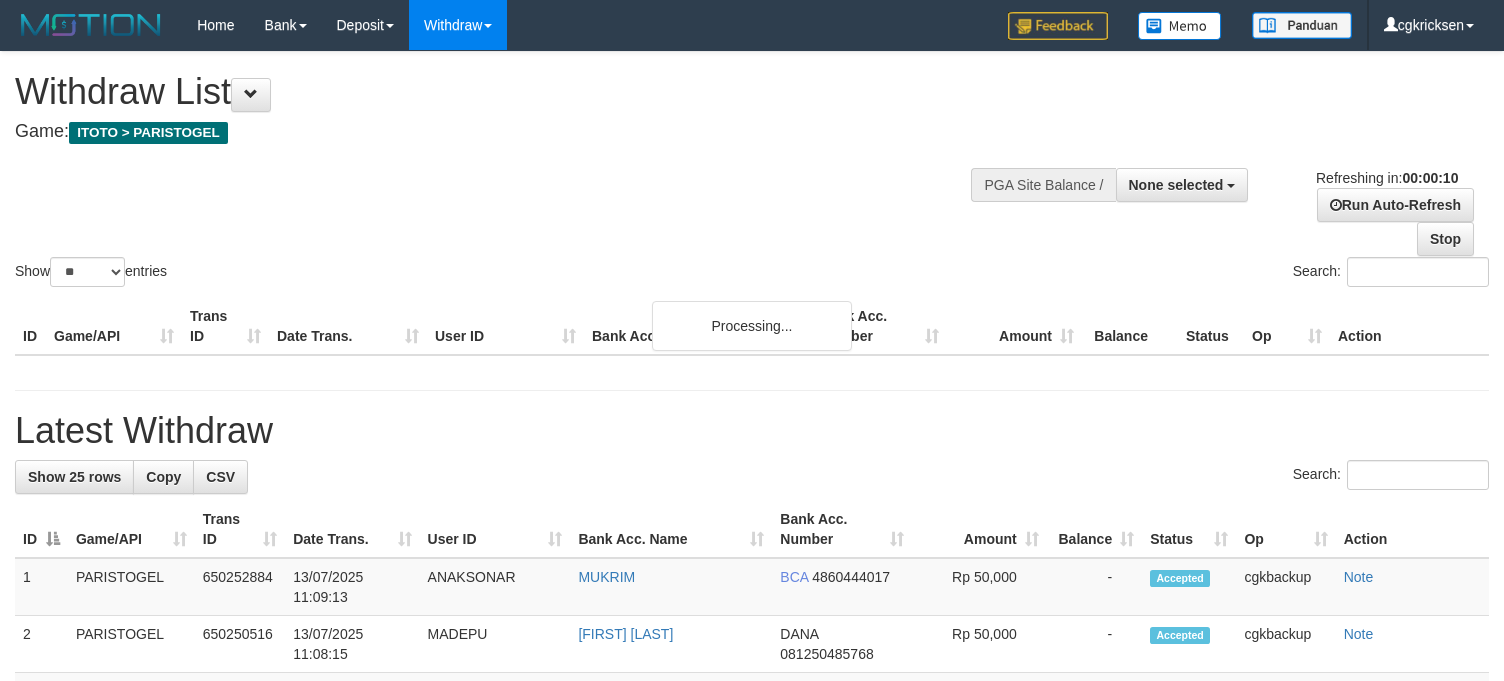 select 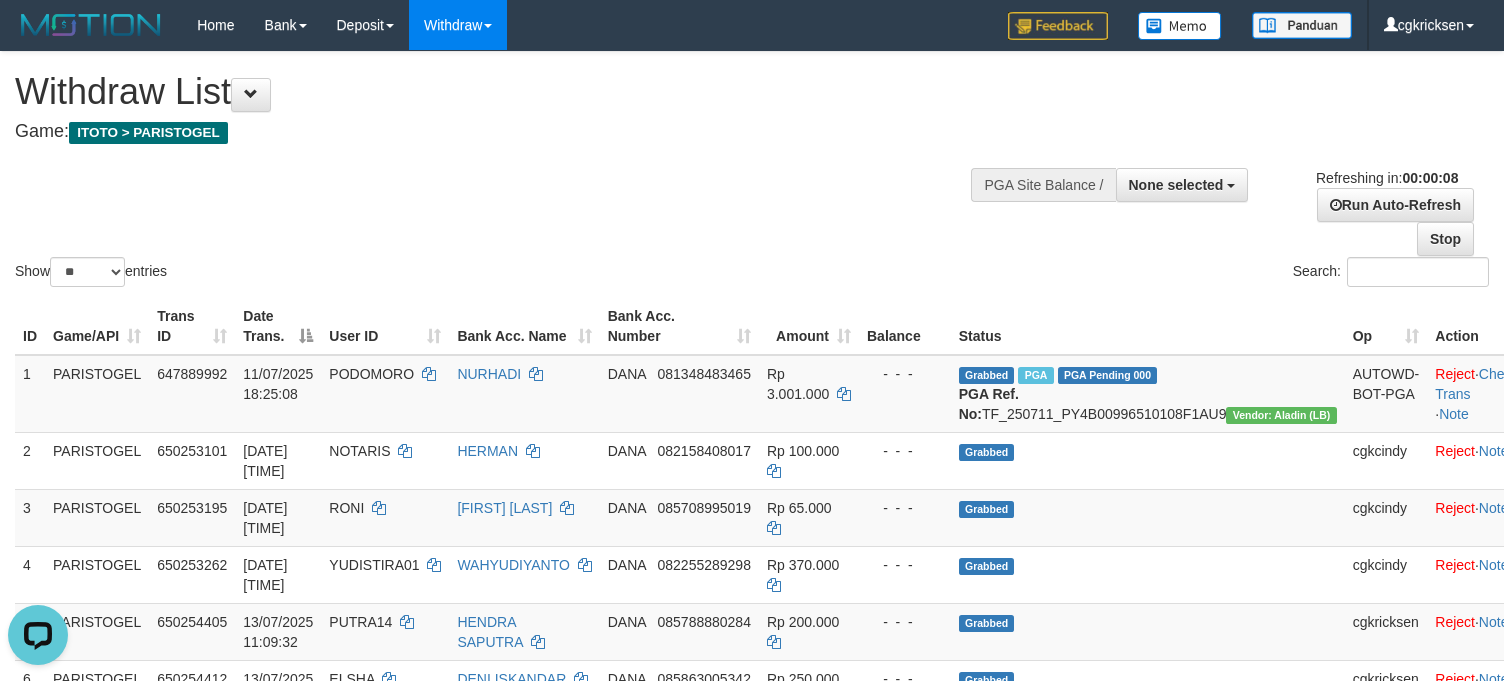 scroll, scrollTop: 0, scrollLeft: 0, axis: both 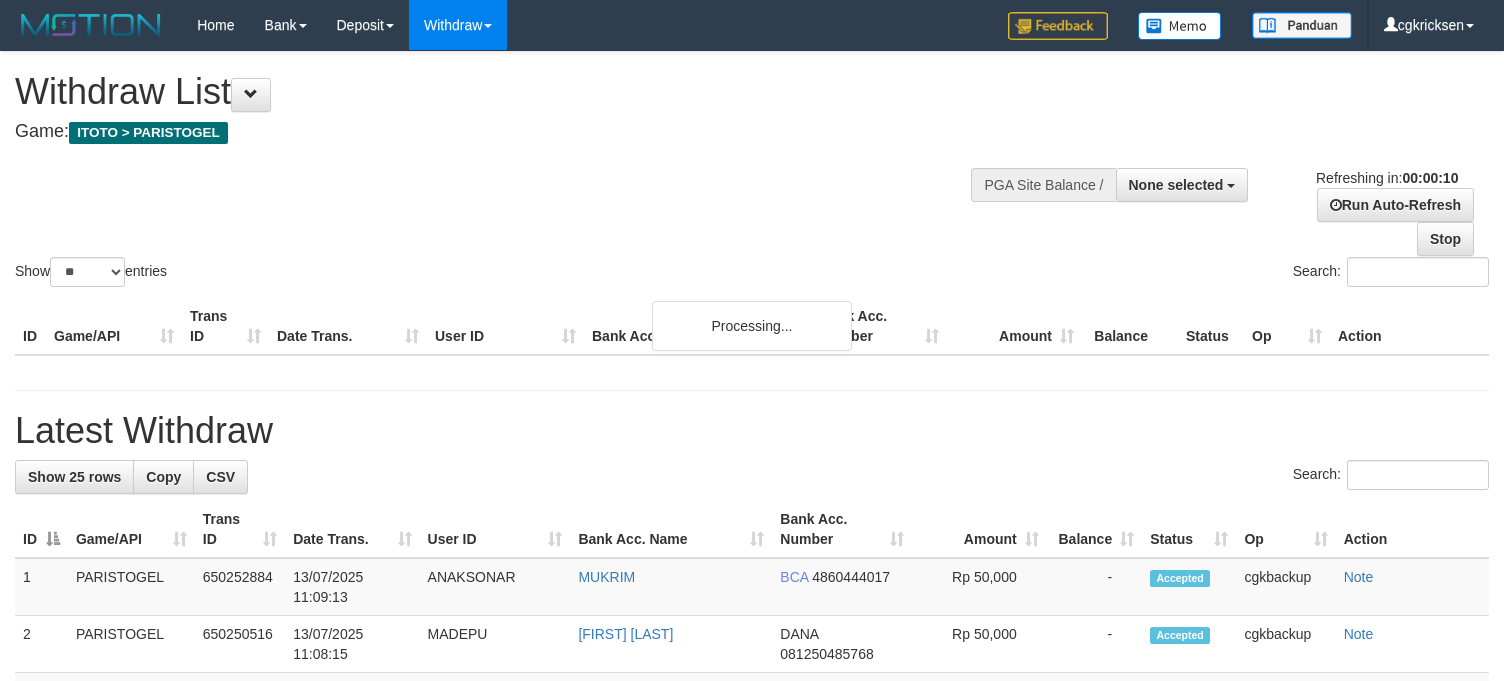 select 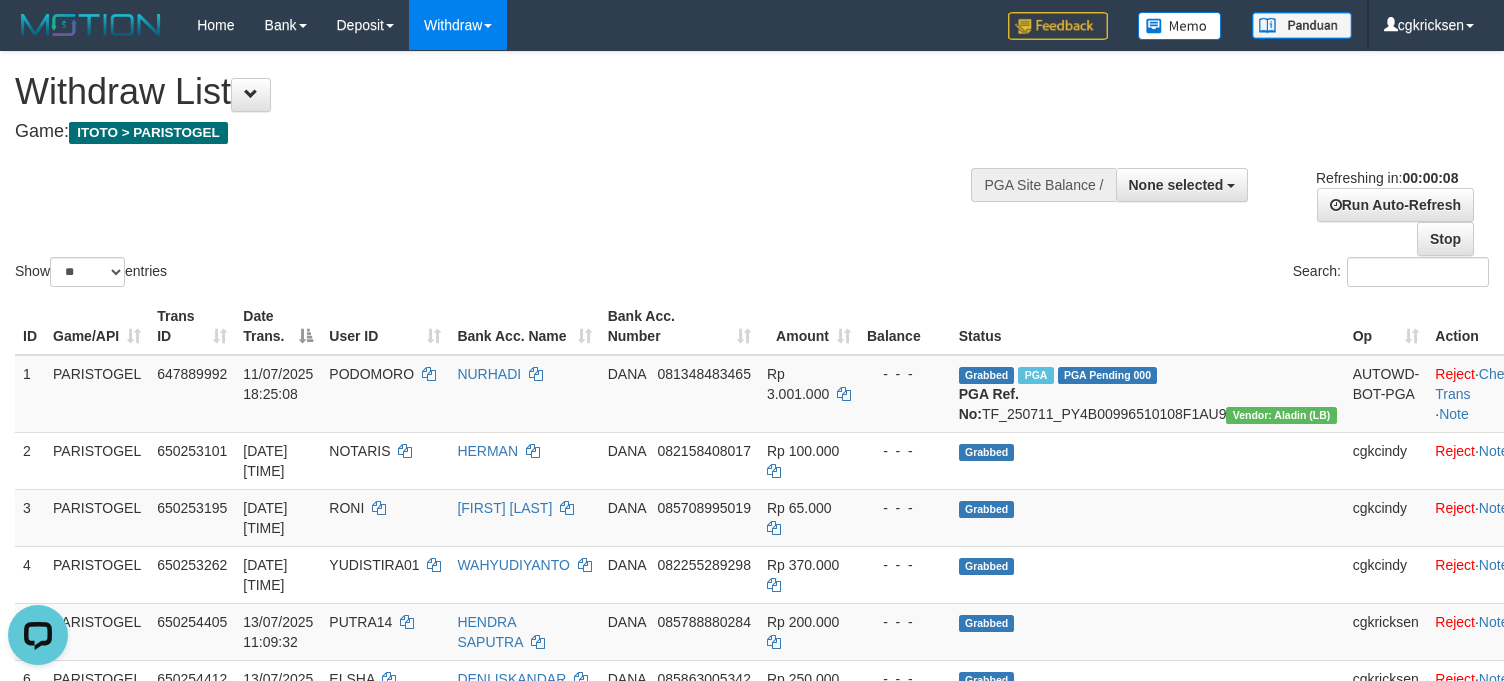 scroll, scrollTop: 0, scrollLeft: 0, axis: both 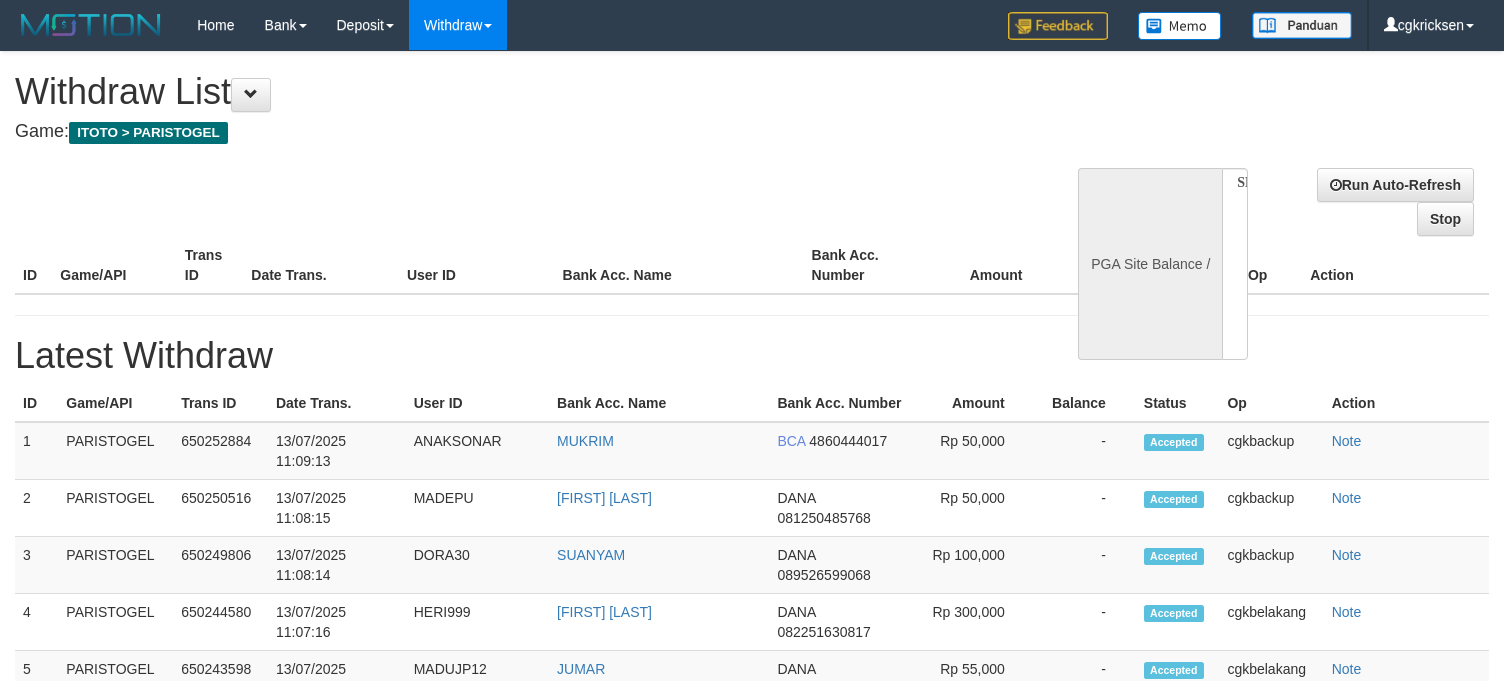 select 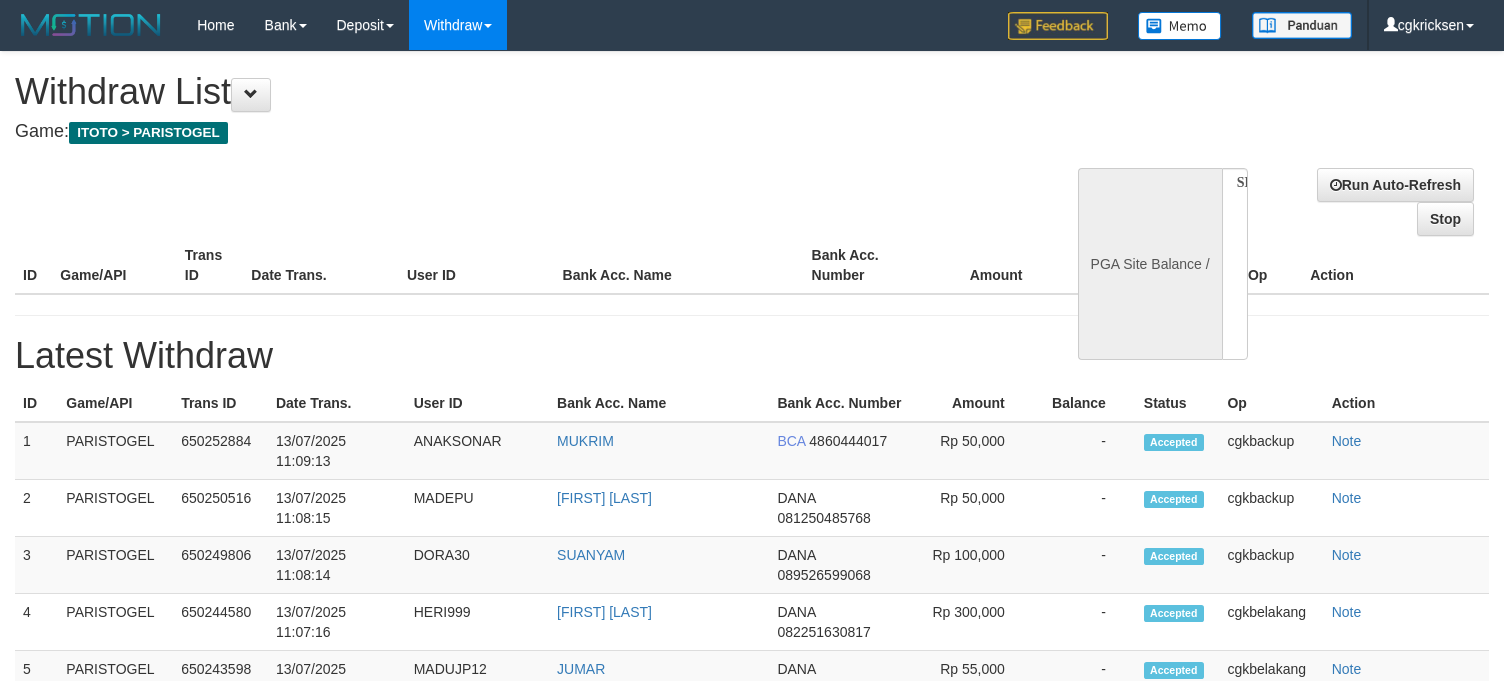 scroll, scrollTop: 0, scrollLeft: 0, axis: both 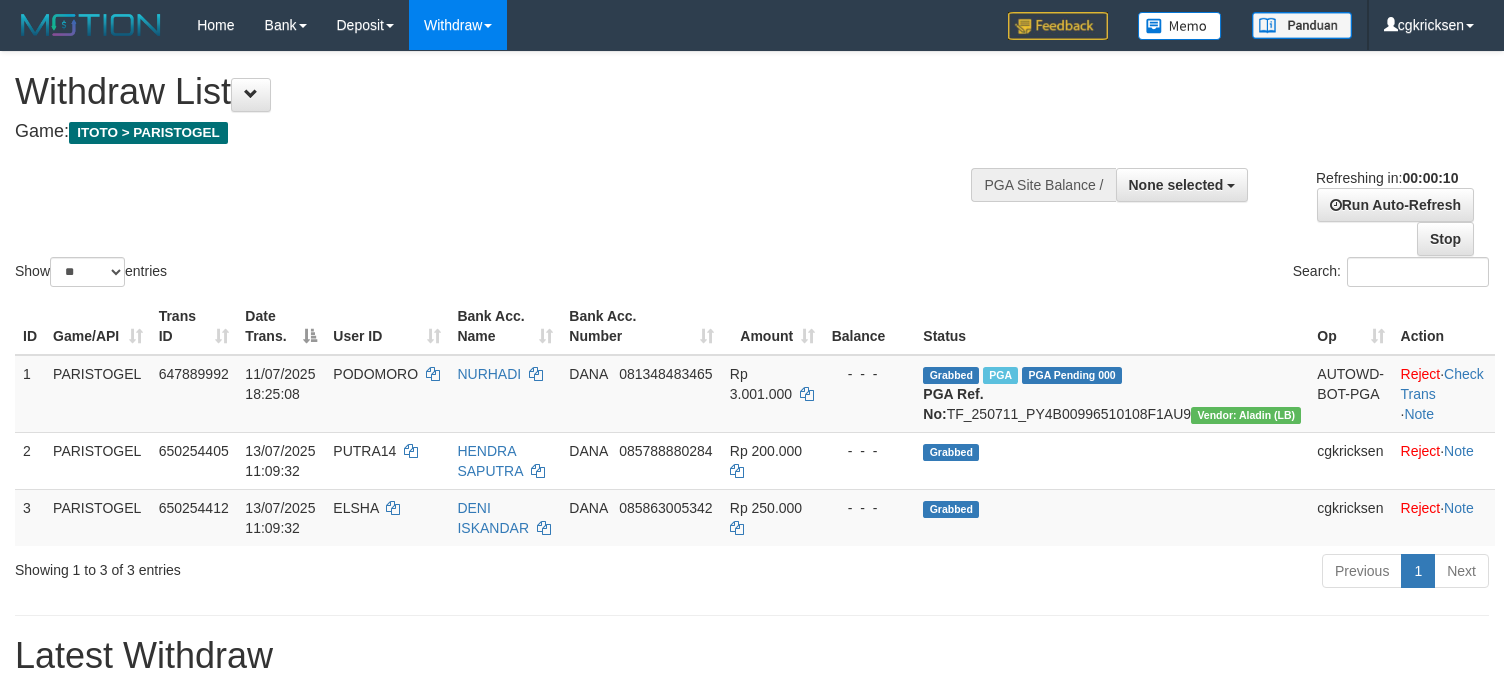 select 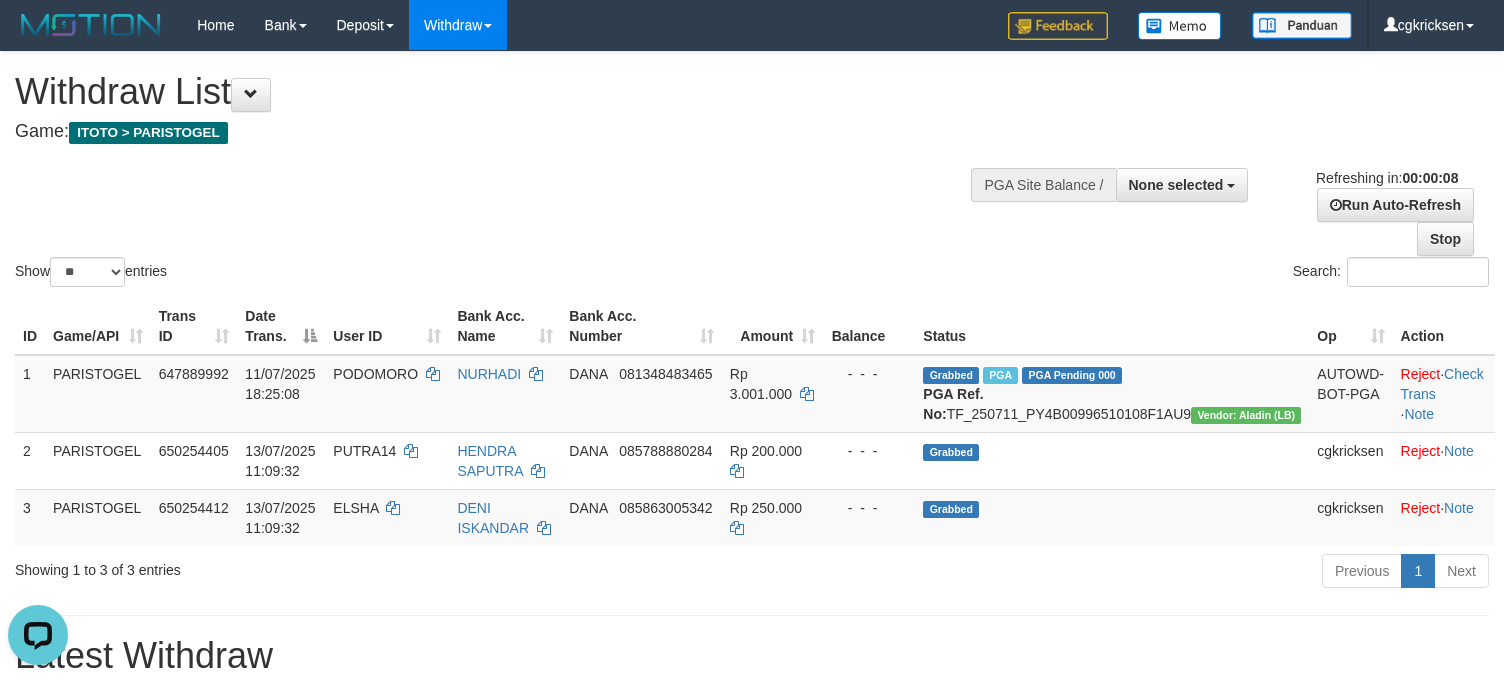 scroll, scrollTop: 0, scrollLeft: 0, axis: both 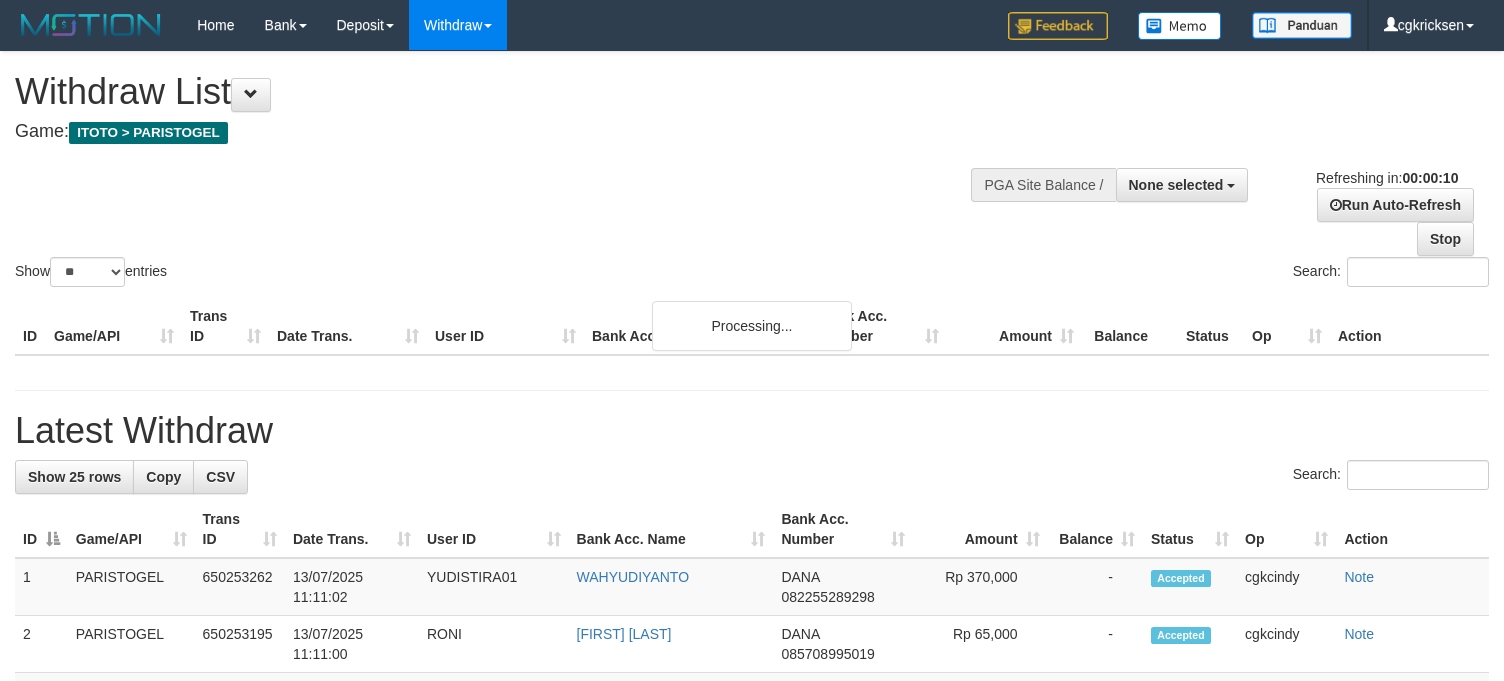 select 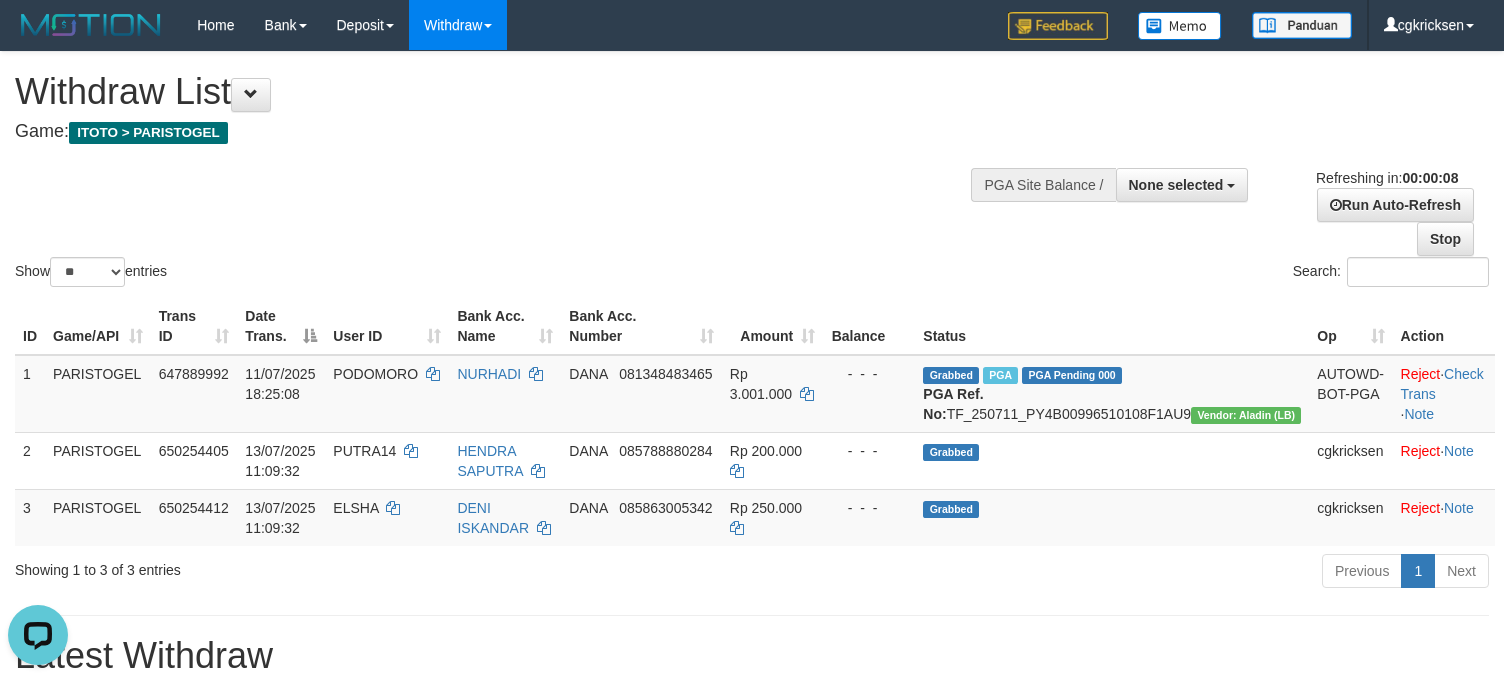 scroll, scrollTop: 0, scrollLeft: 0, axis: both 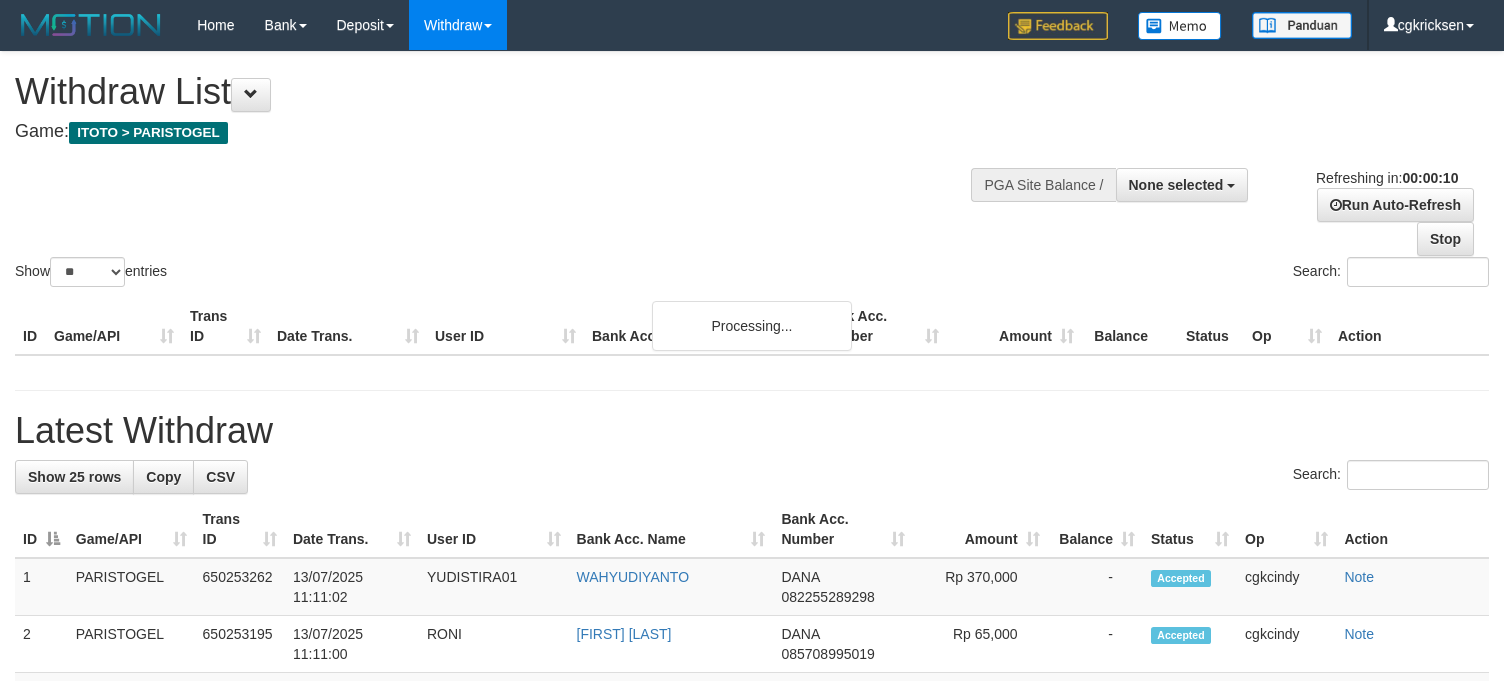 select 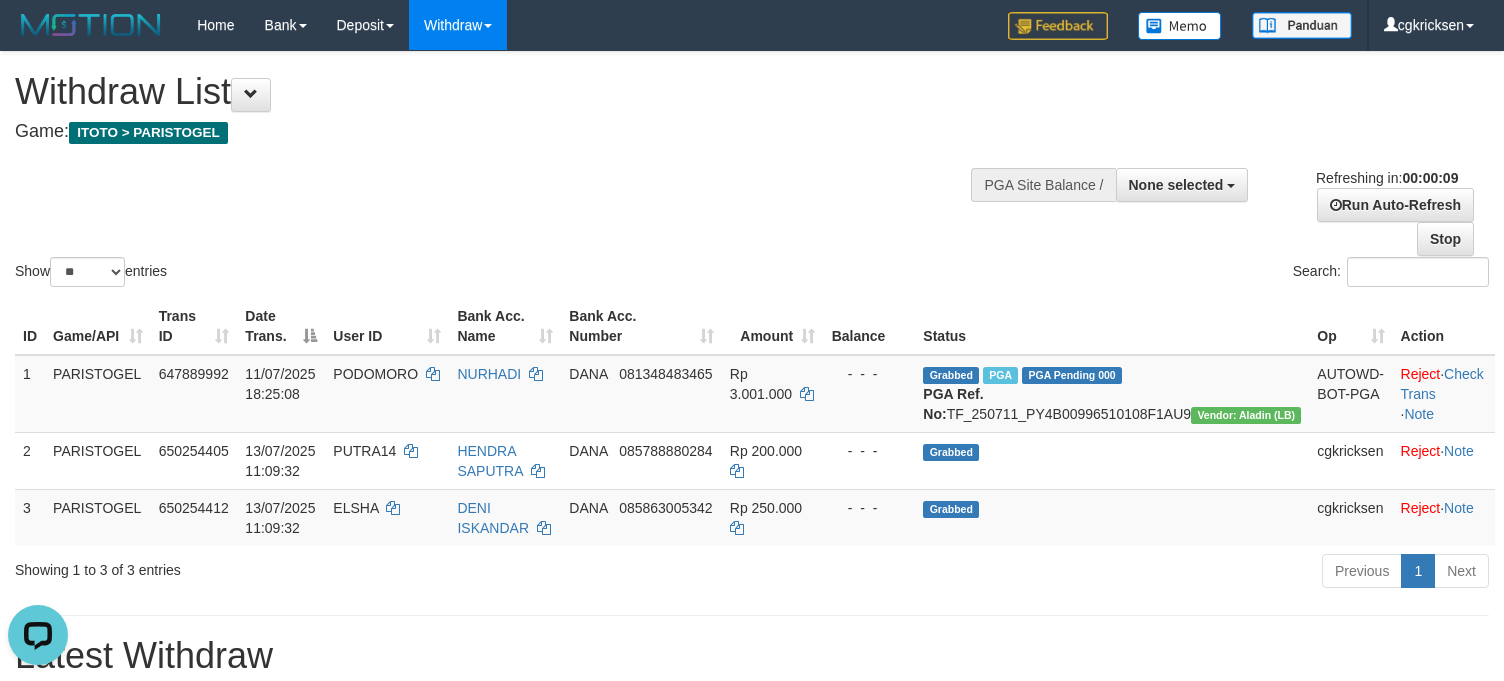 scroll, scrollTop: 0, scrollLeft: 0, axis: both 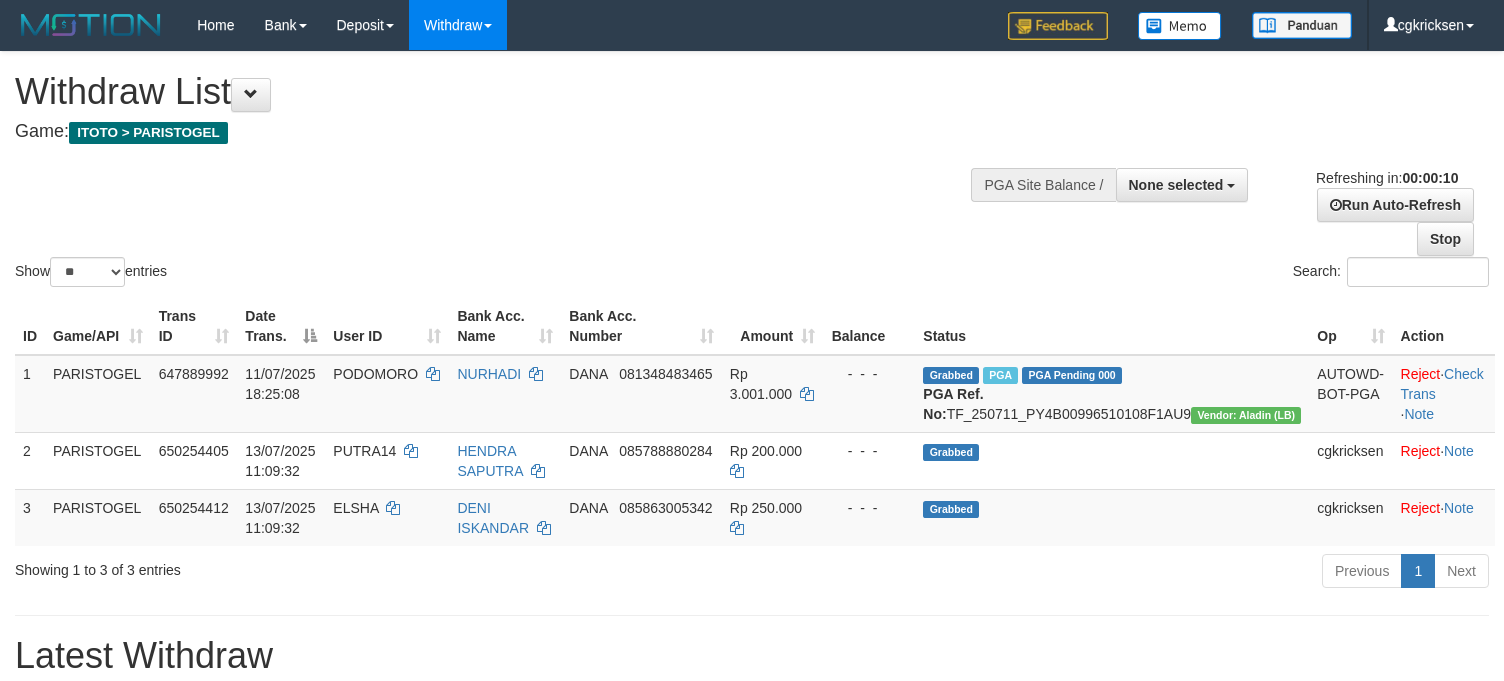 select 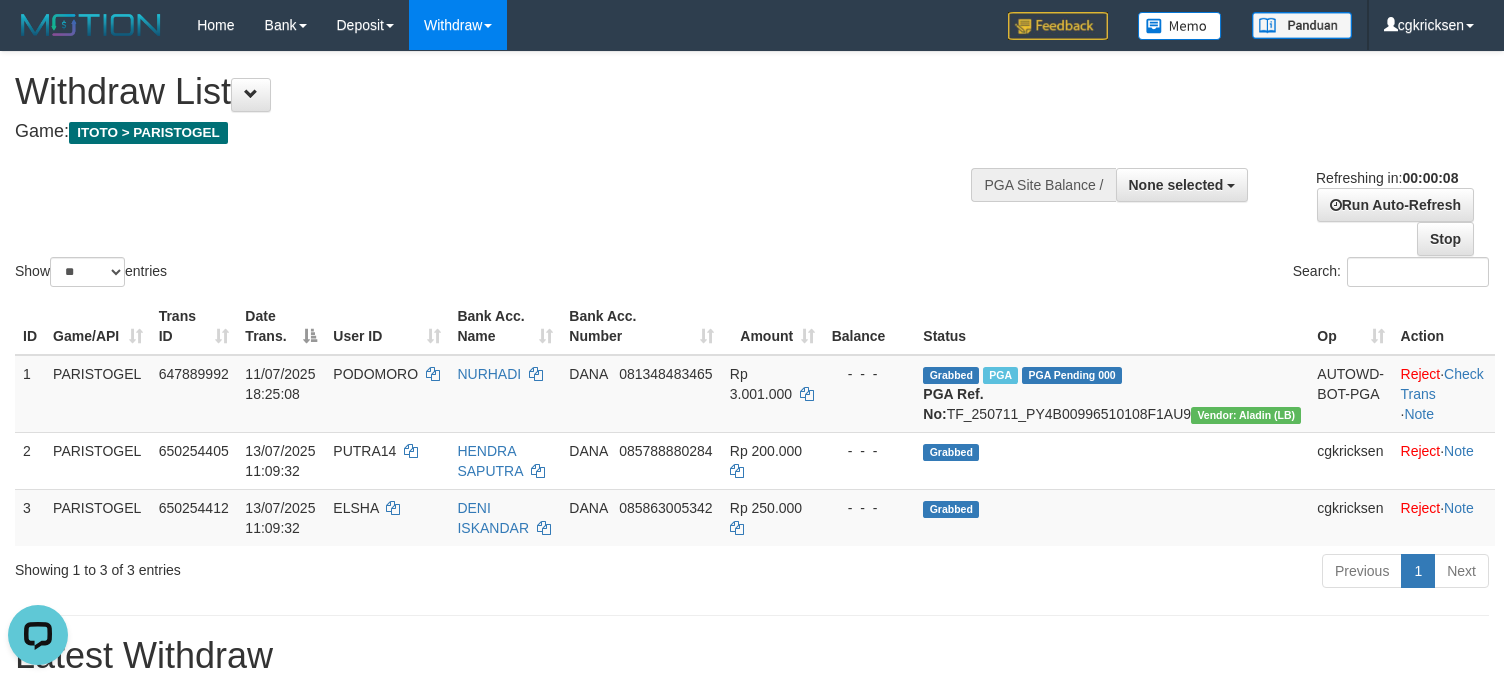 scroll, scrollTop: 0, scrollLeft: 0, axis: both 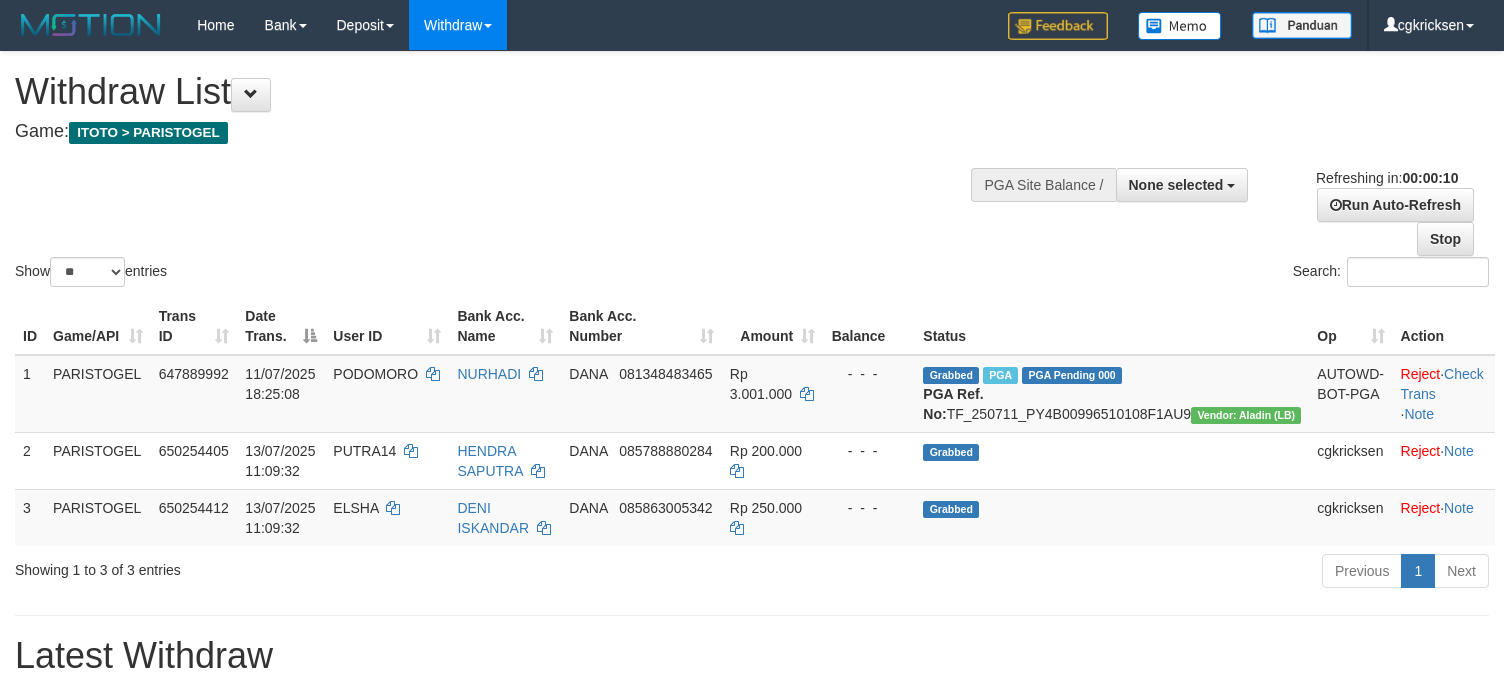 select 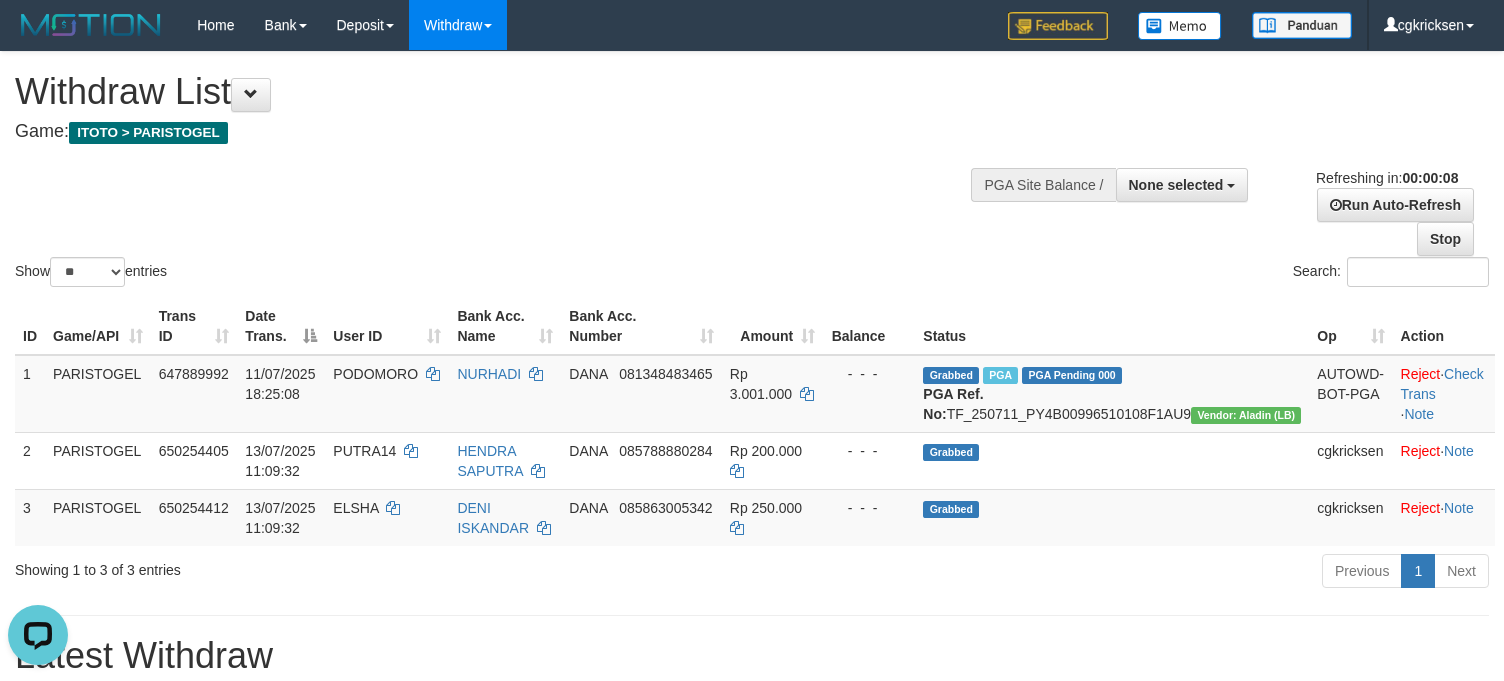 scroll, scrollTop: 0, scrollLeft: 0, axis: both 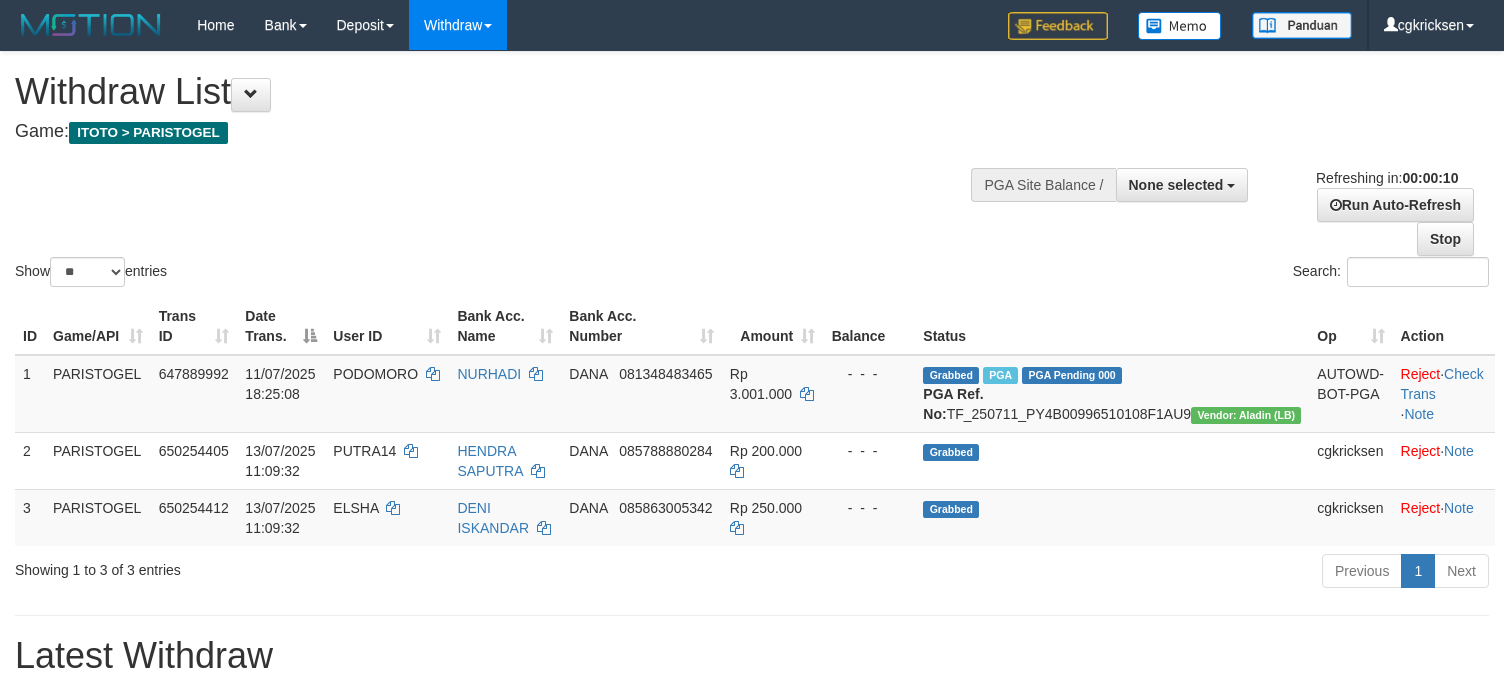 select 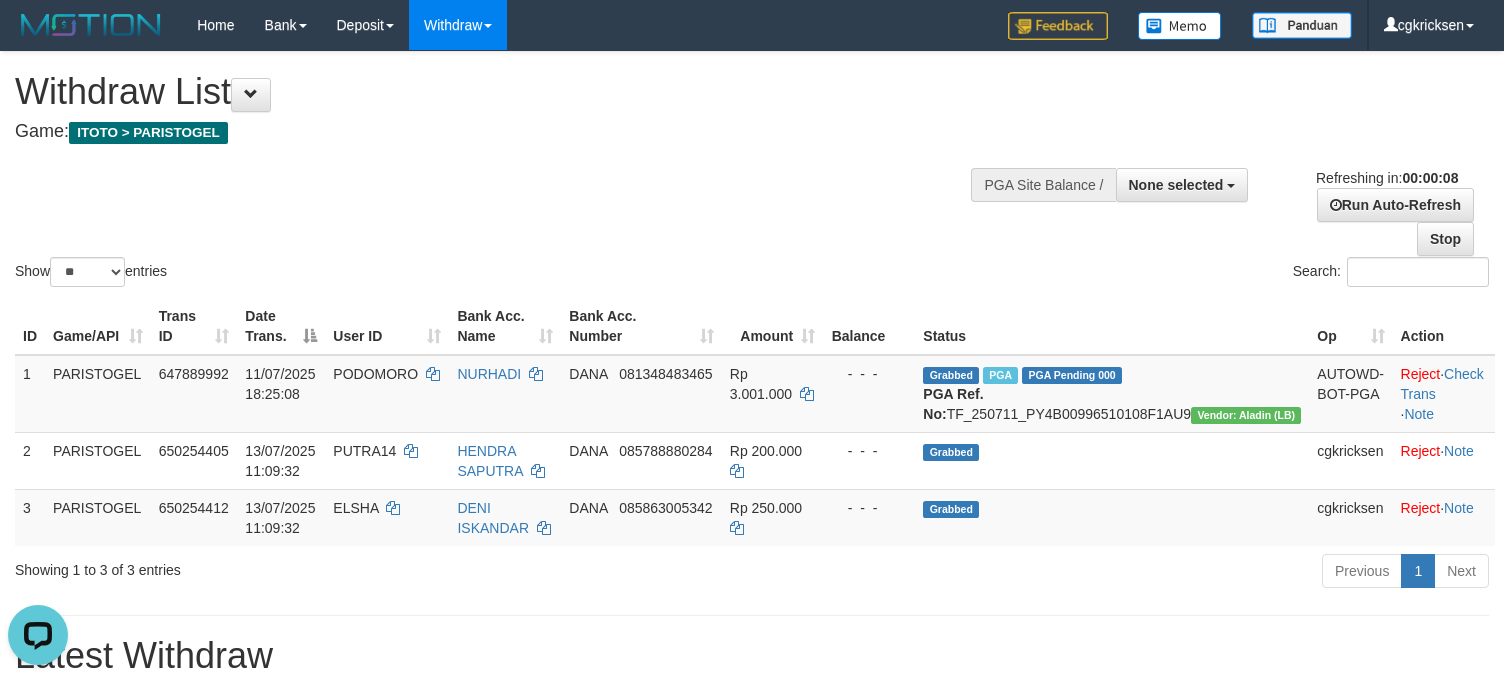 scroll, scrollTop: 0, scrollLeft: 0, axis: both 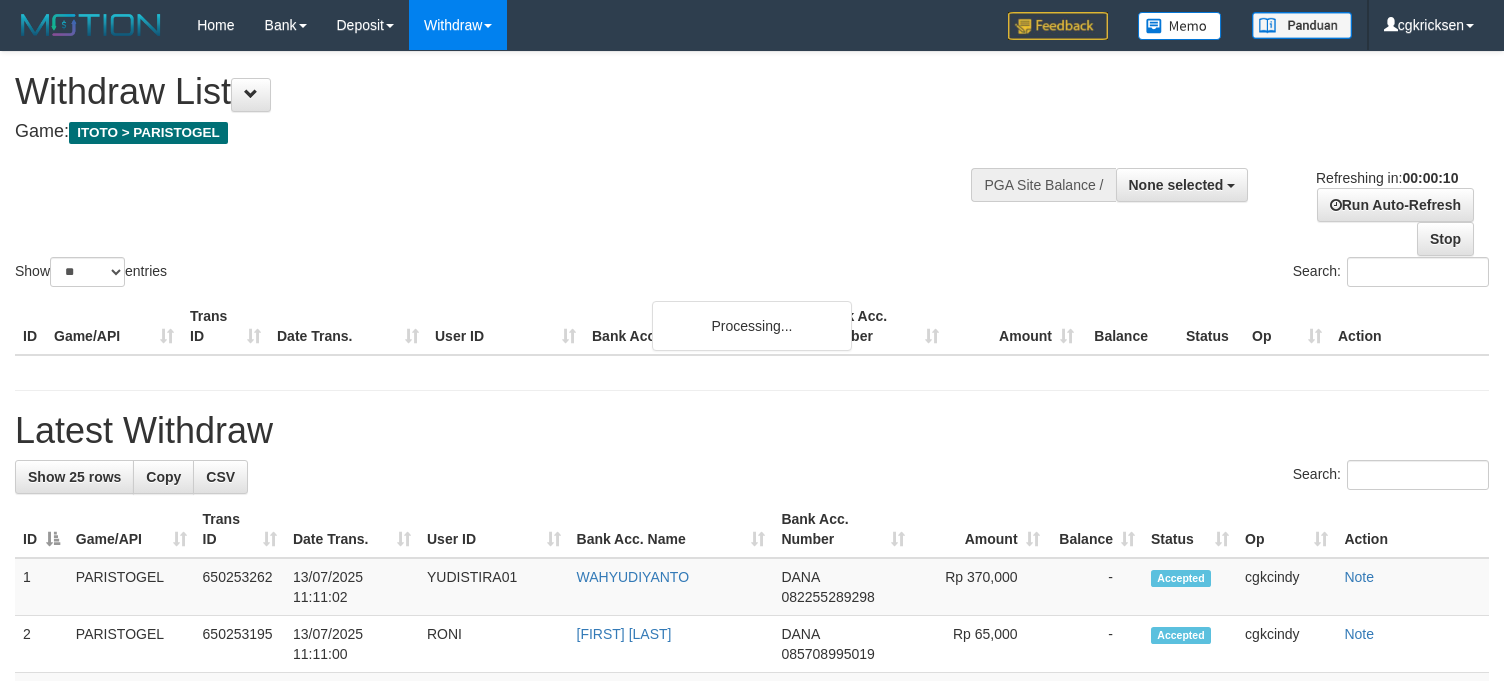 select 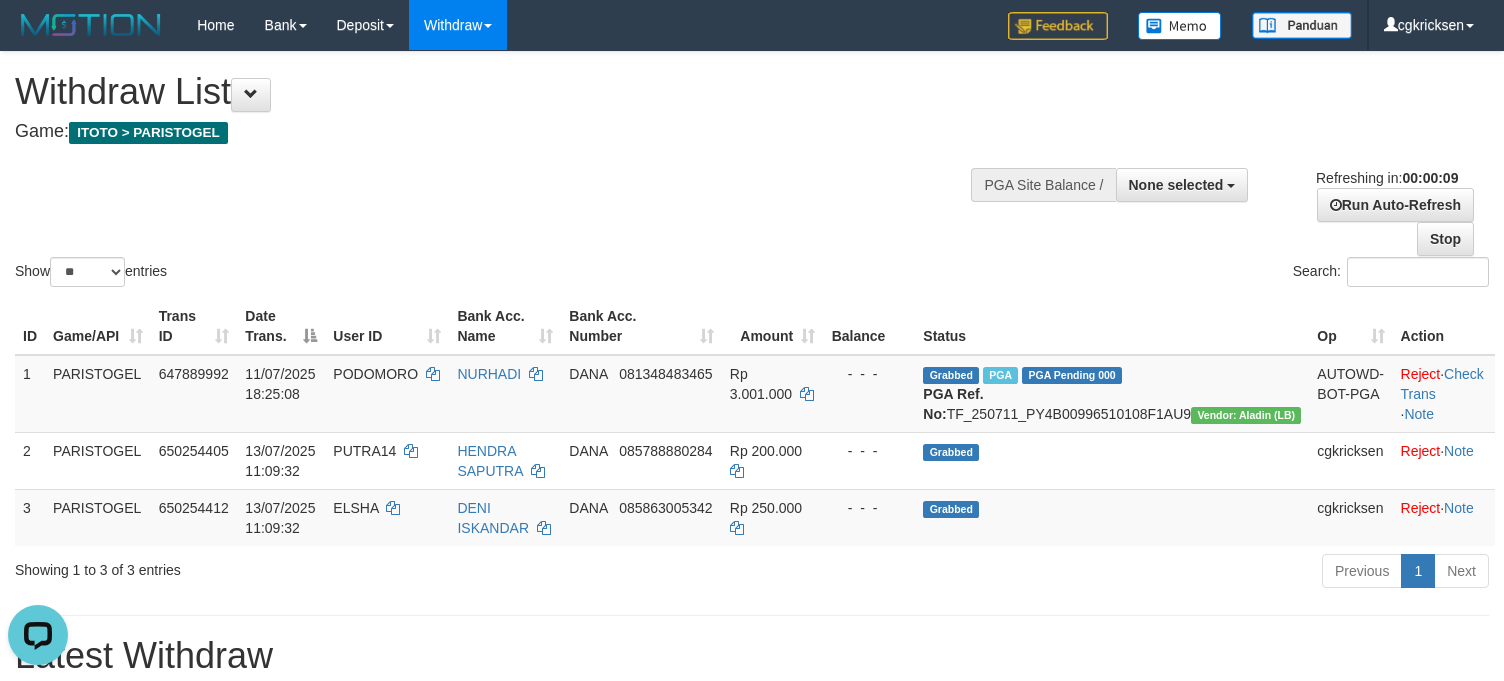 scroll, scrollTop: 0, scrollLeft: 0, axis: both 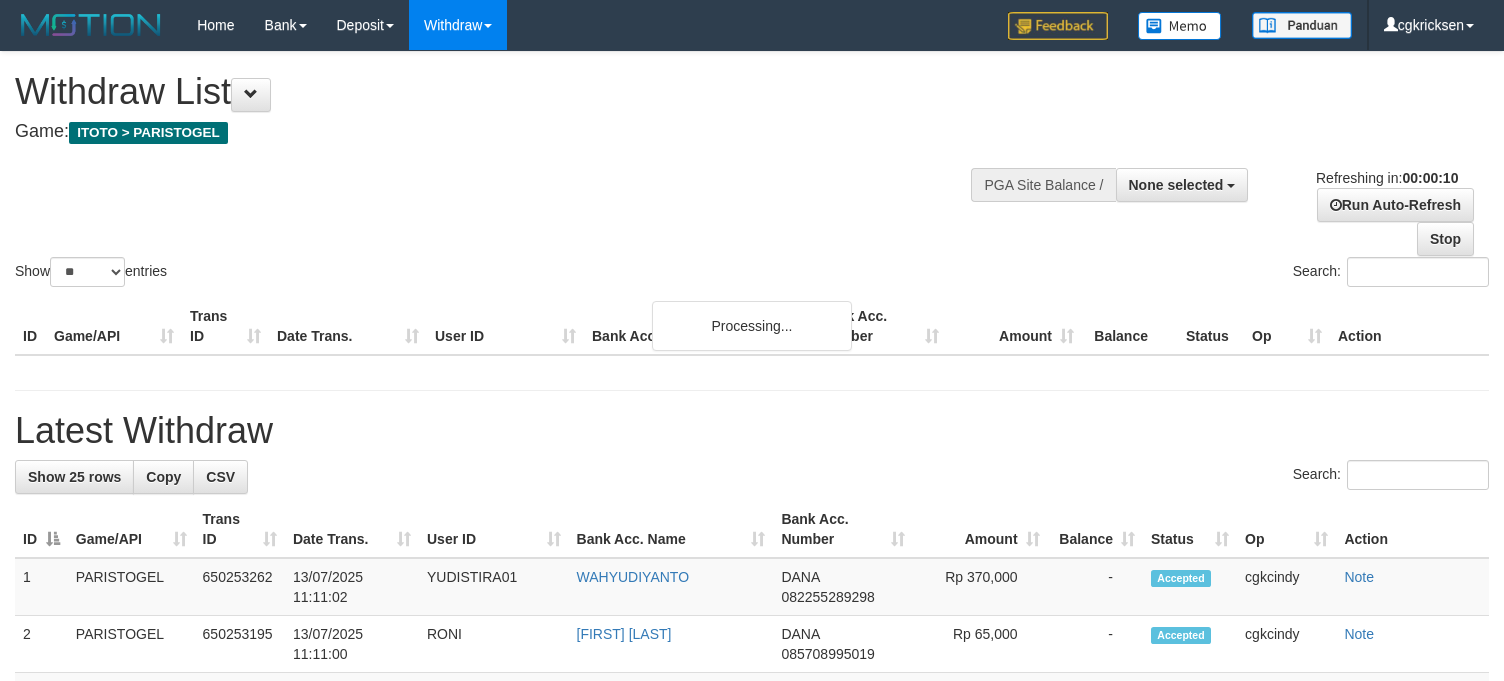 select 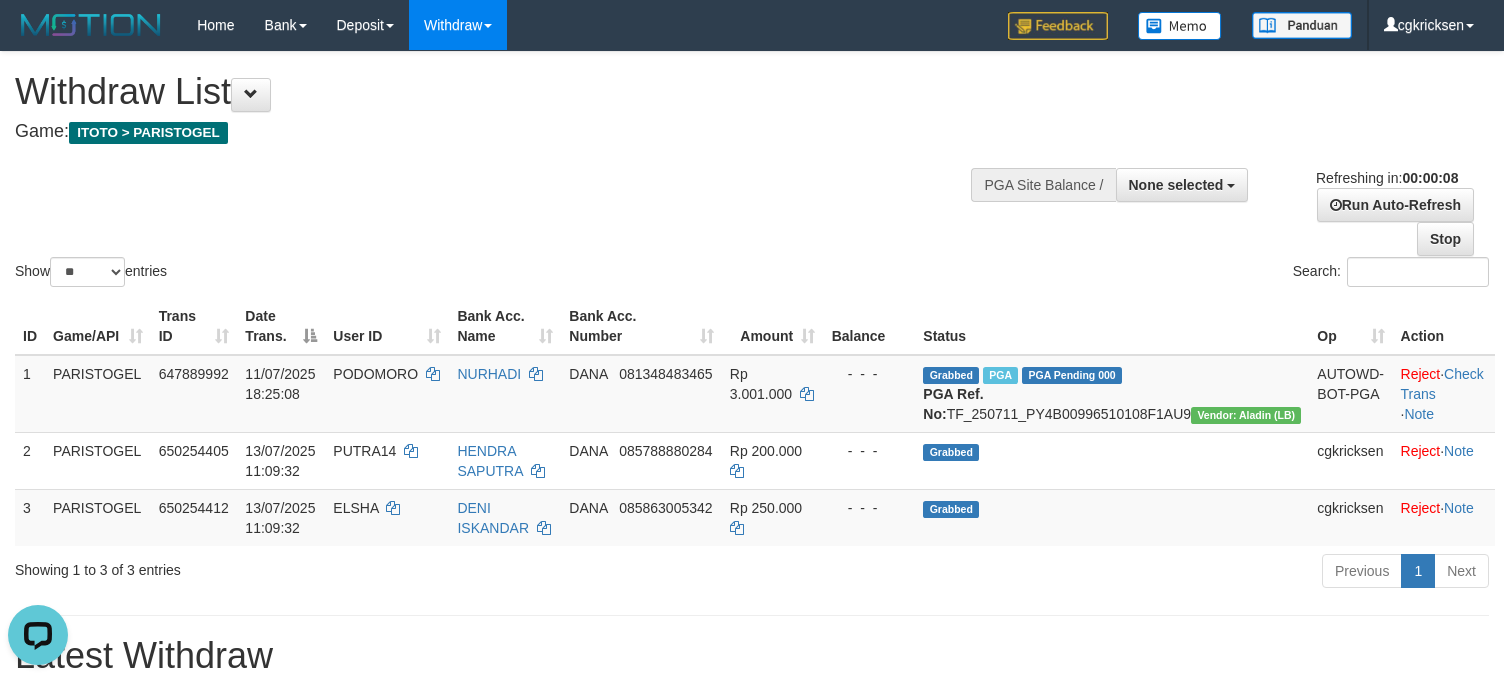 scroll, scrollTop: 0, scrollLeft: 0, axis: both 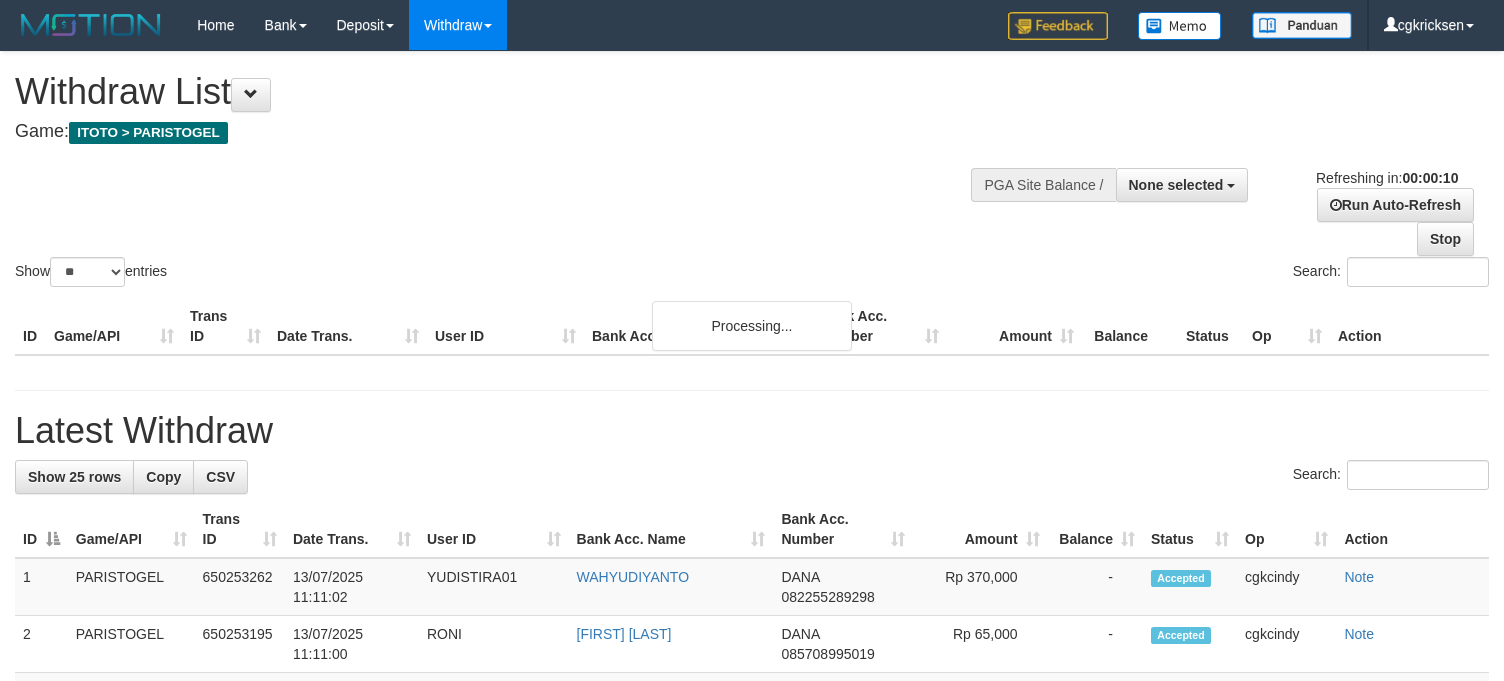 select 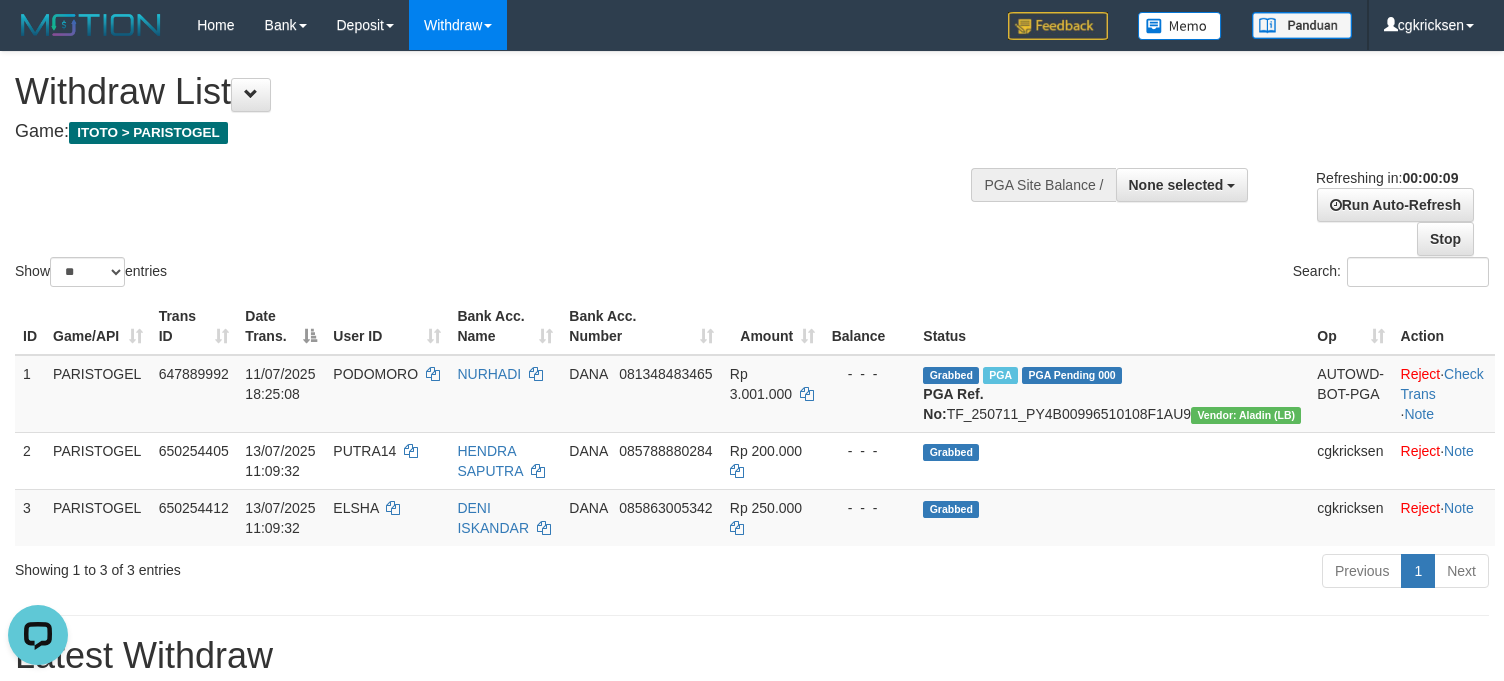 scroll, scrollTop: 0, scrollLeft: 0, axis: both 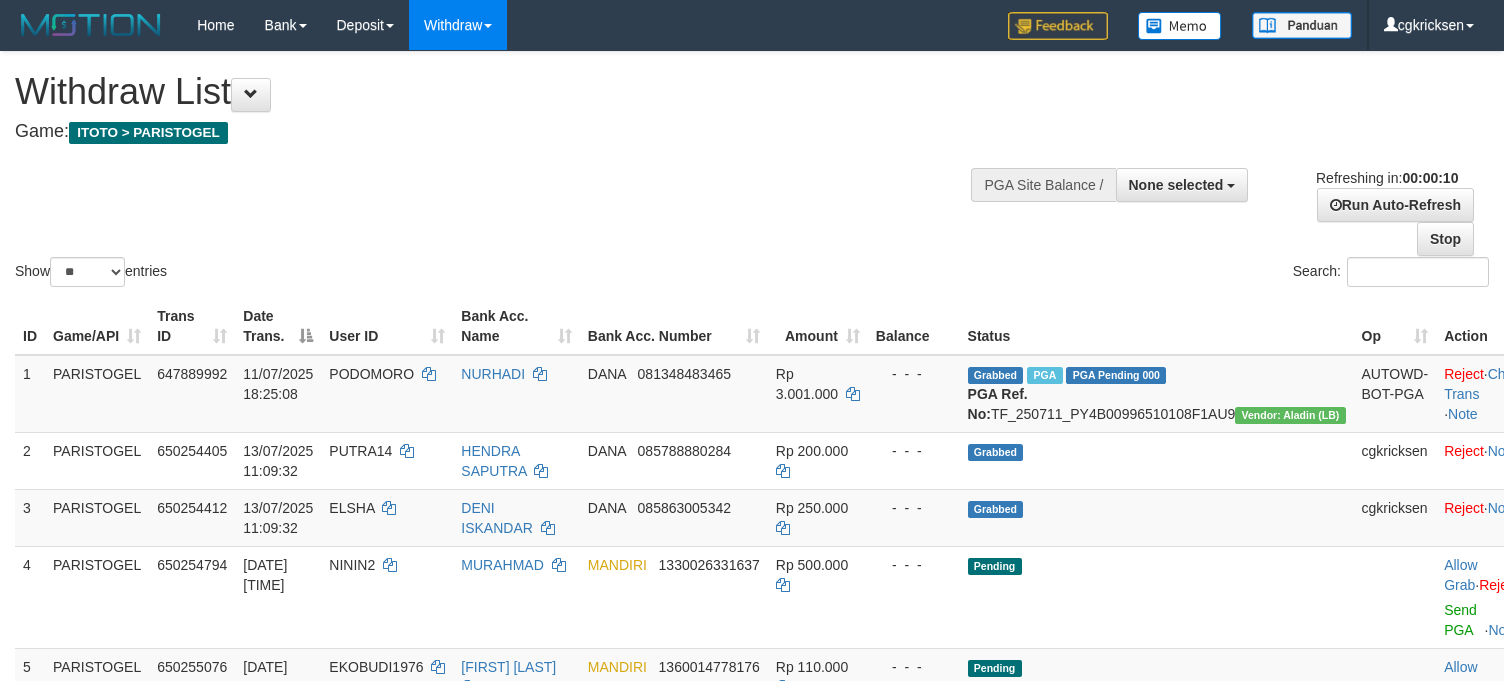 select 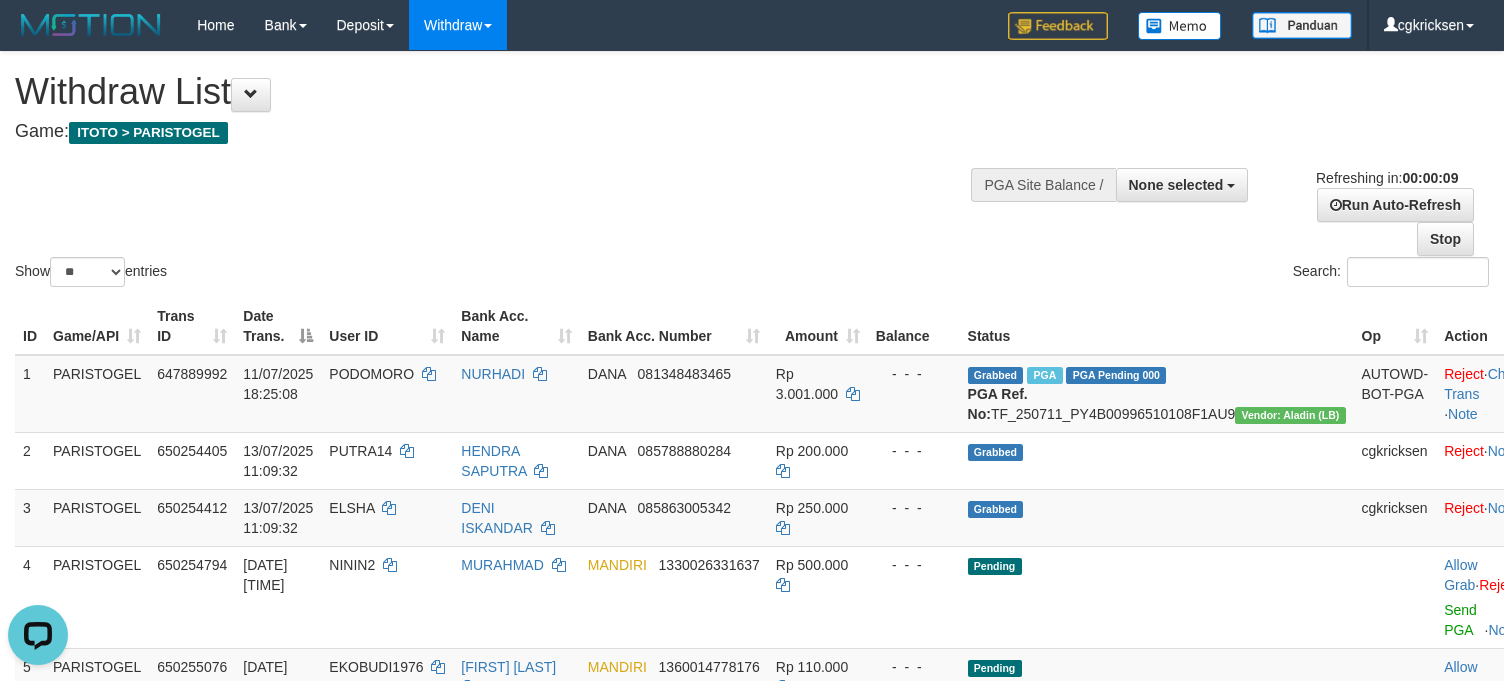 scroll, scrollTop: 0, scrollLeft: 0, axis: both 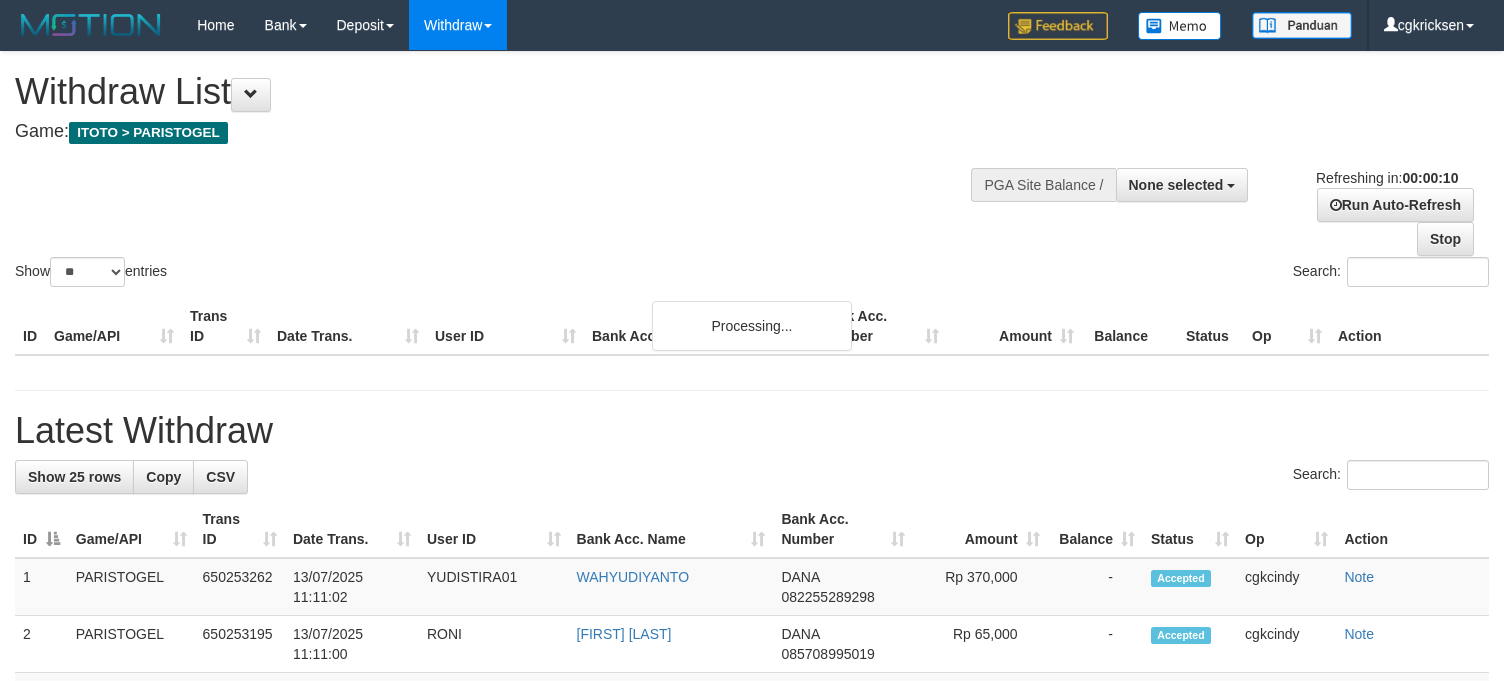 select 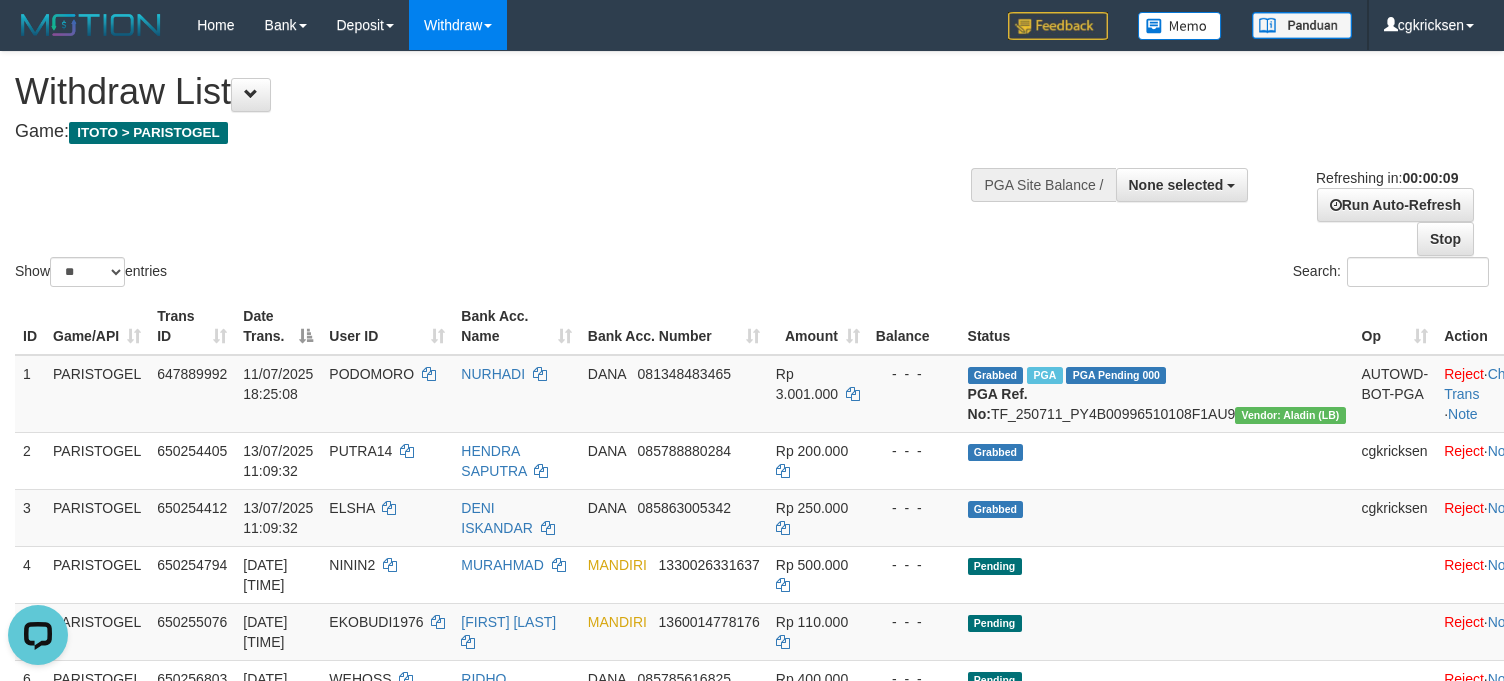 scroll, scrollTop: 0, scrollLeft: 0, axis: both 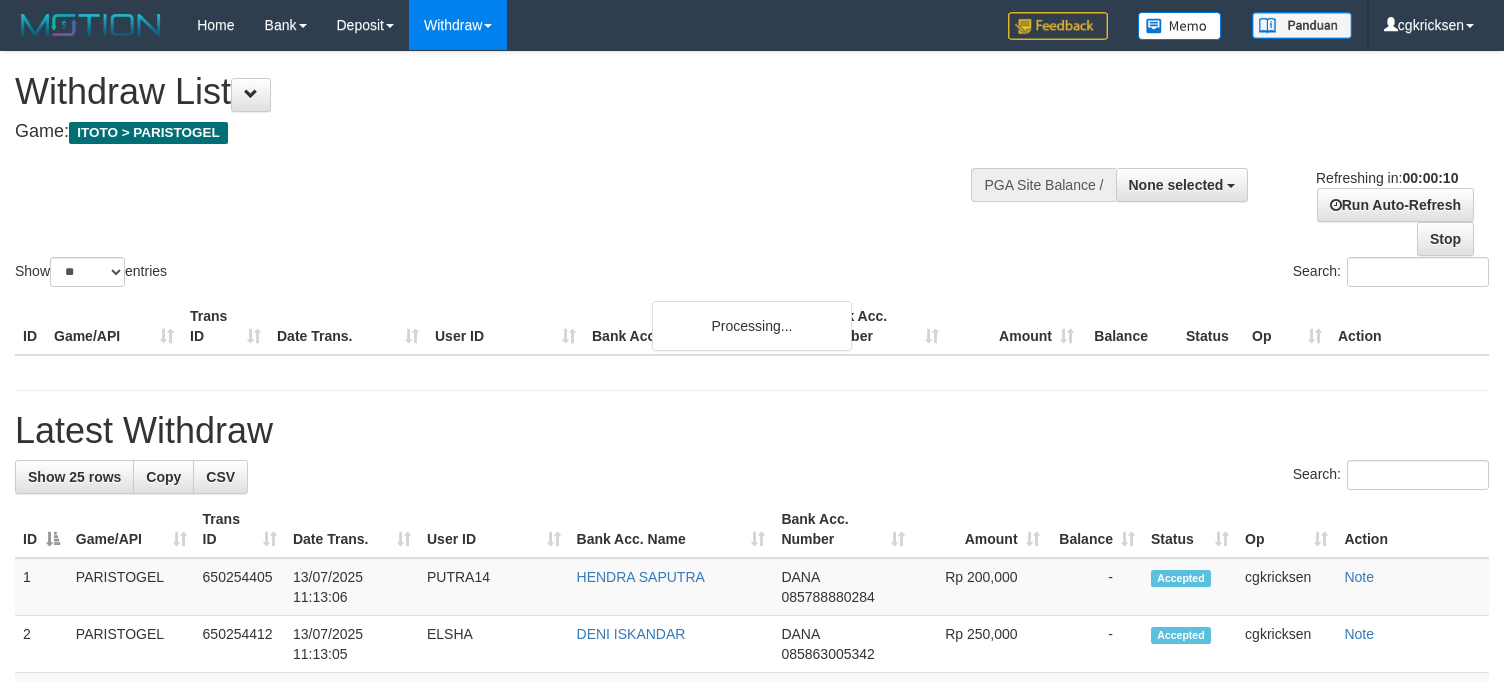 select 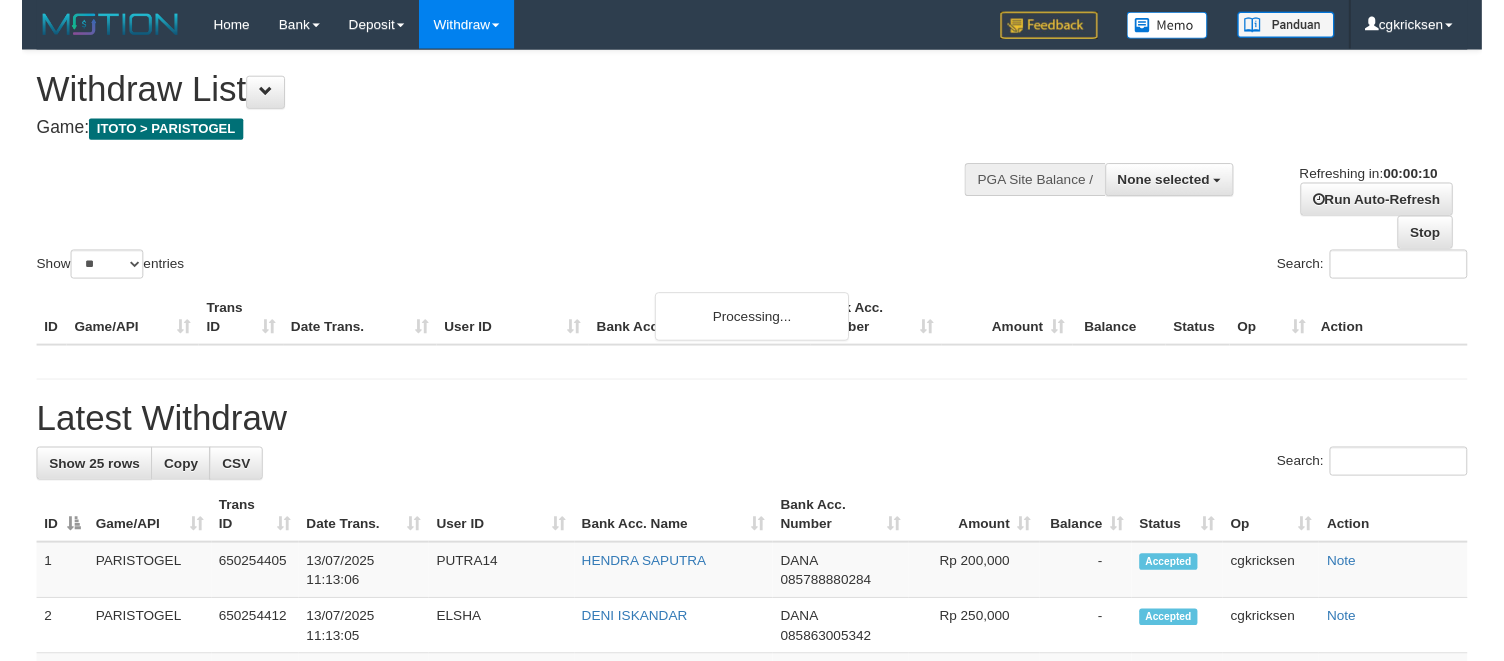 scroll, scrollTop: 0, scrollLeft: 0, axis: both 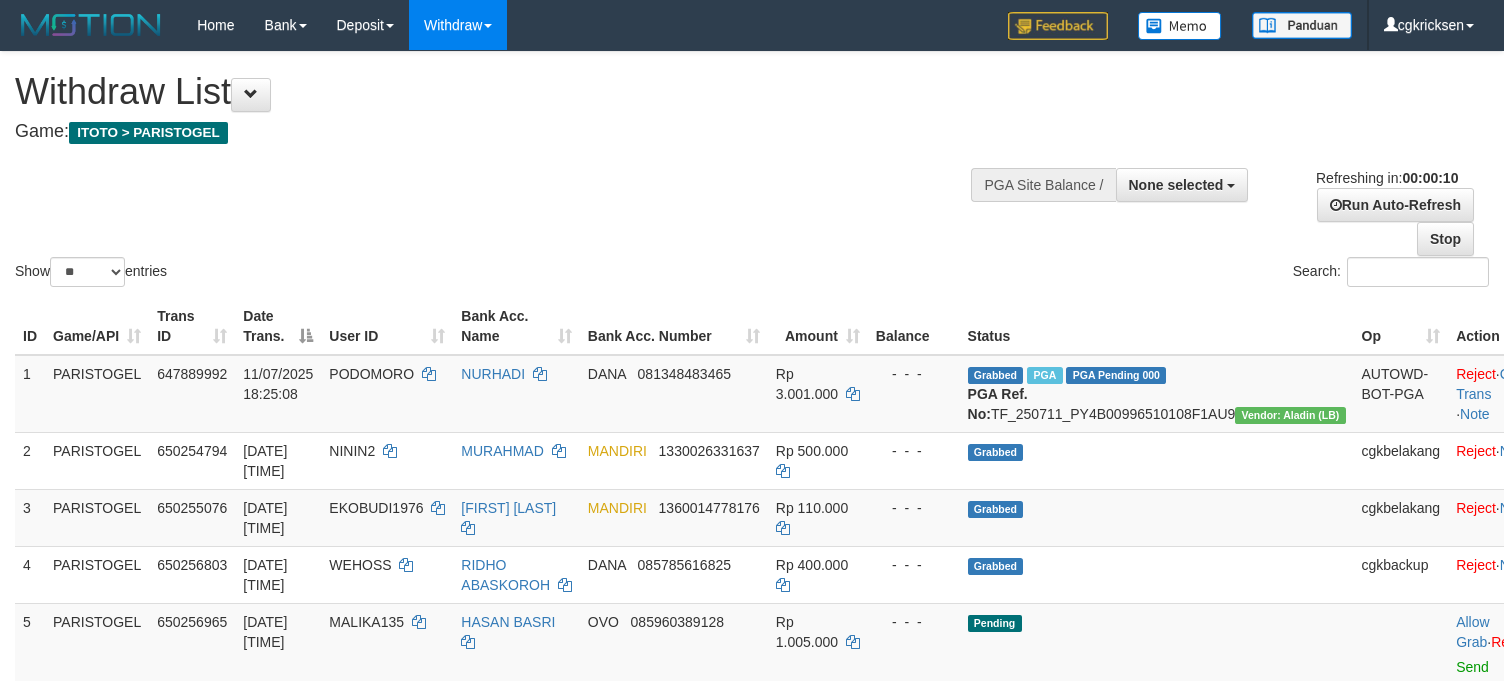 select 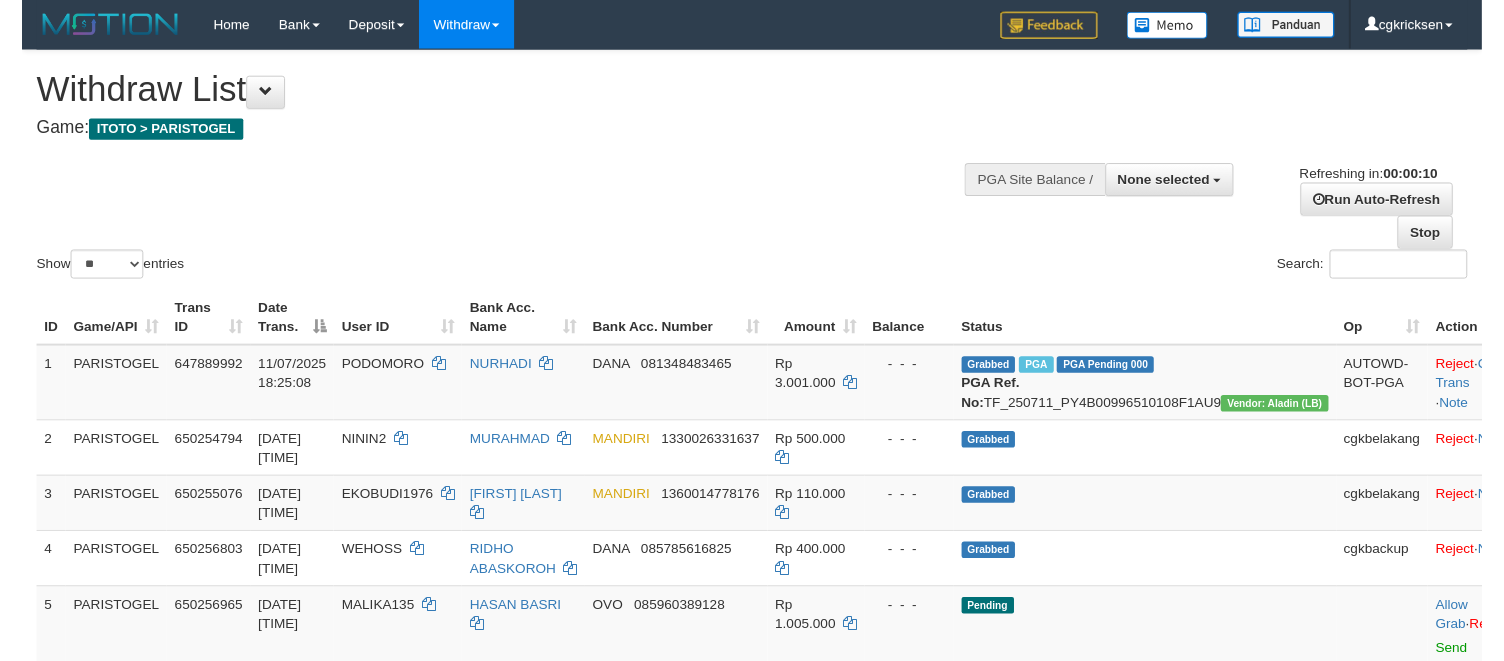 scroll, scrollTop: 0, scrollLeft: 0, axis: both 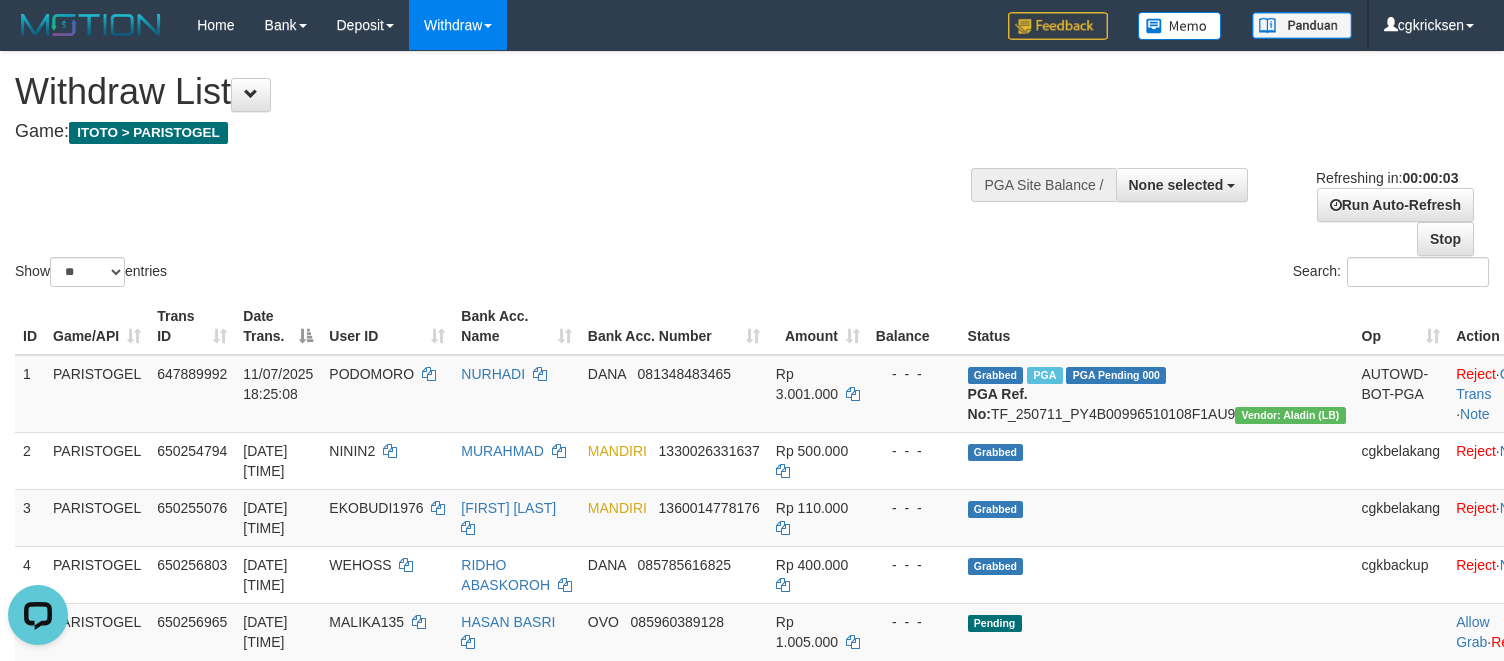 click on "Search:" at bounding box center (1128, 274) 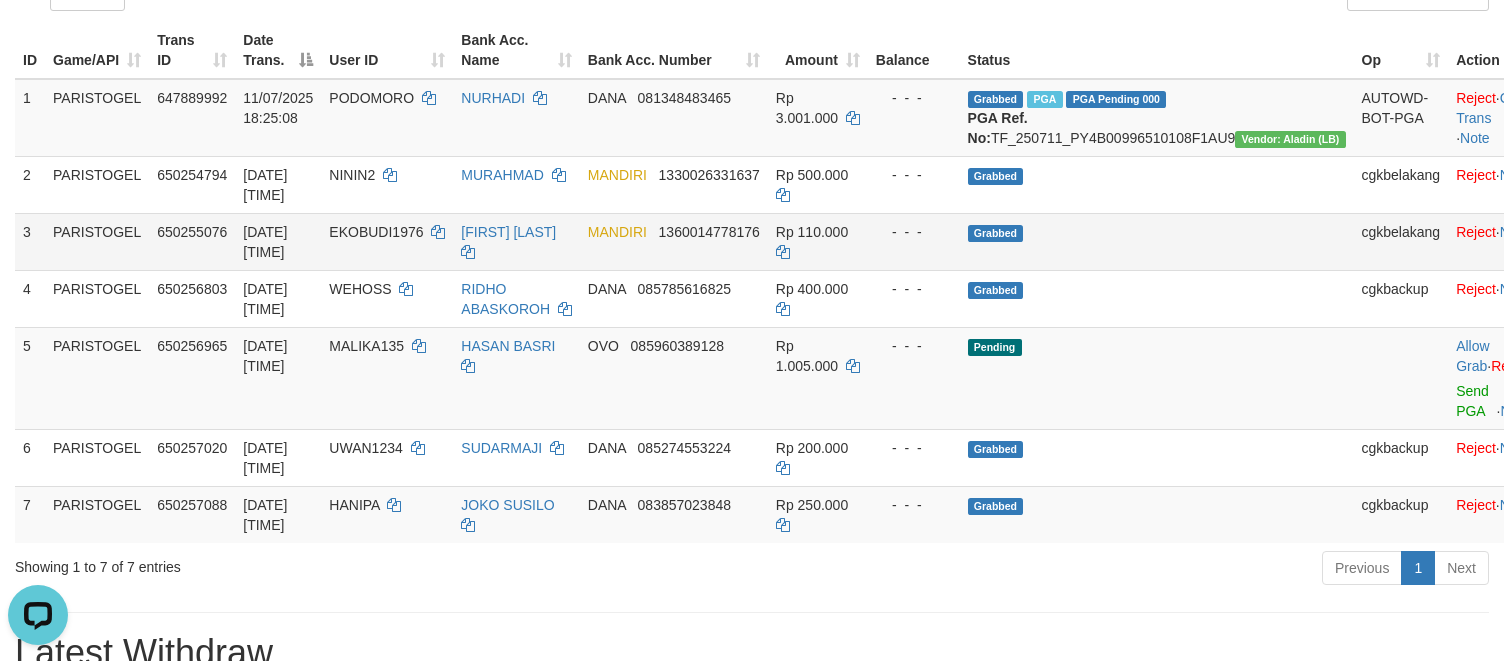 scroll, scrollTop: 400, scrollLeft: 0, axis: vertical 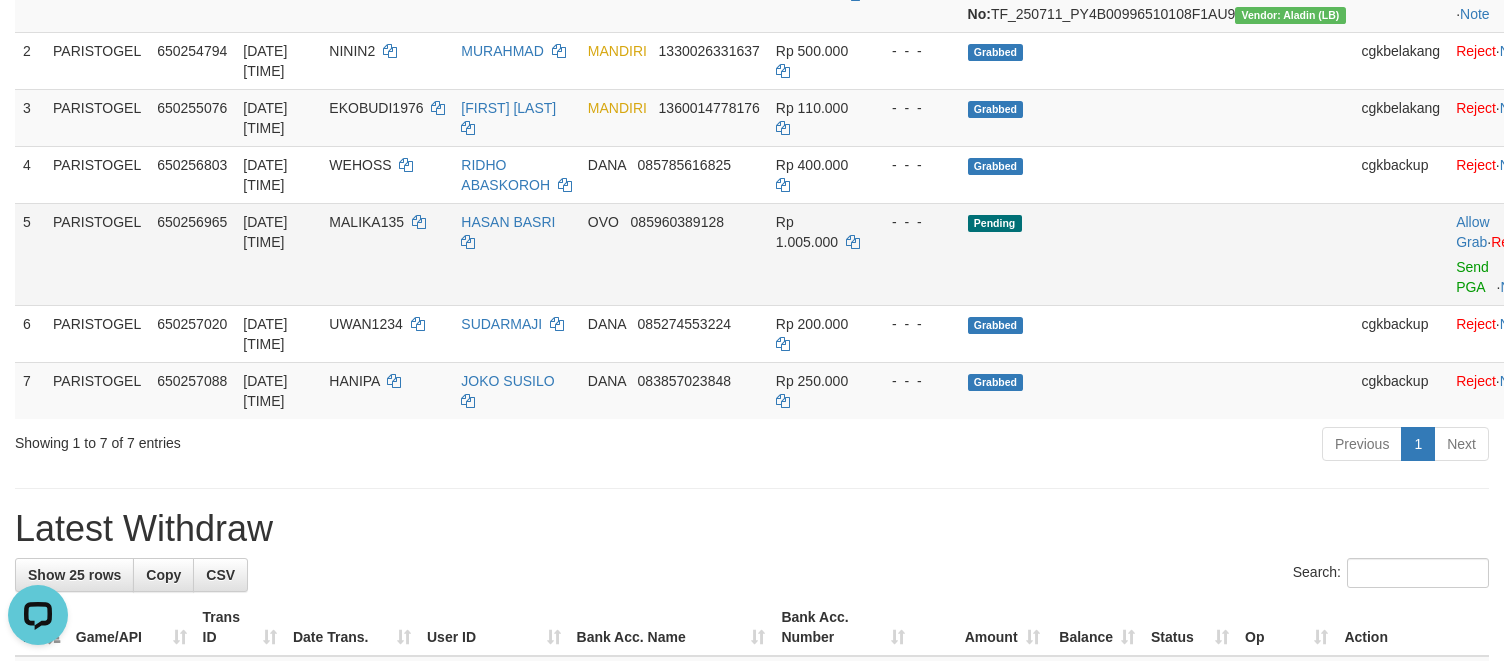 click on "HASAN BASRI" at bounding box center [516, 254] 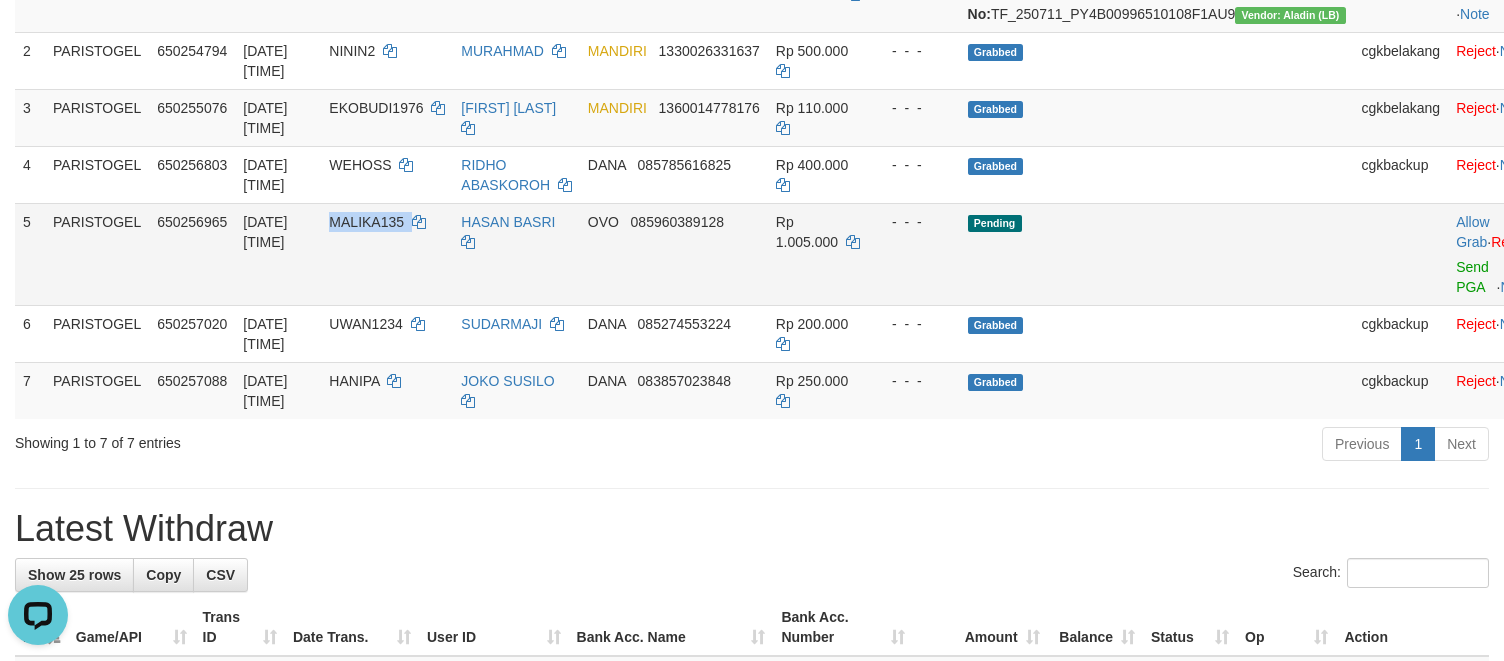 copy on "MALIKA135" 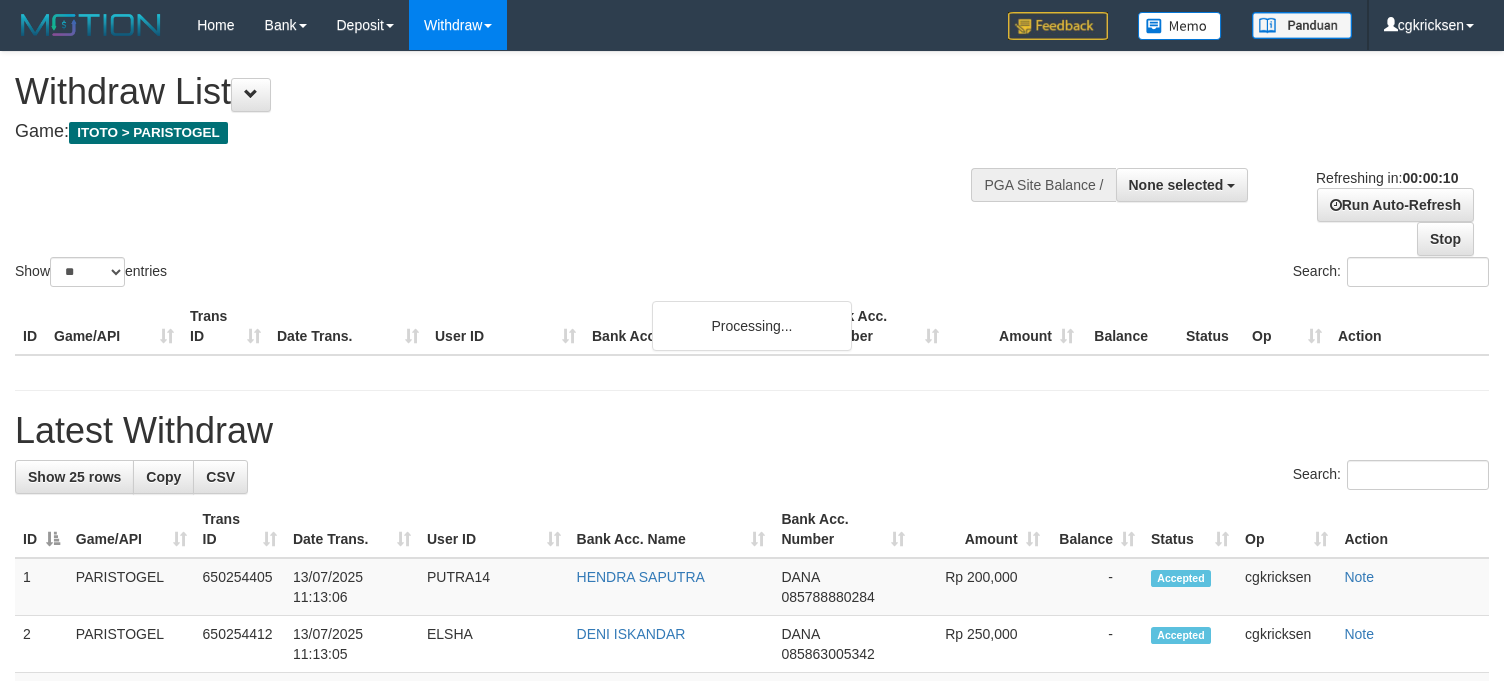 select 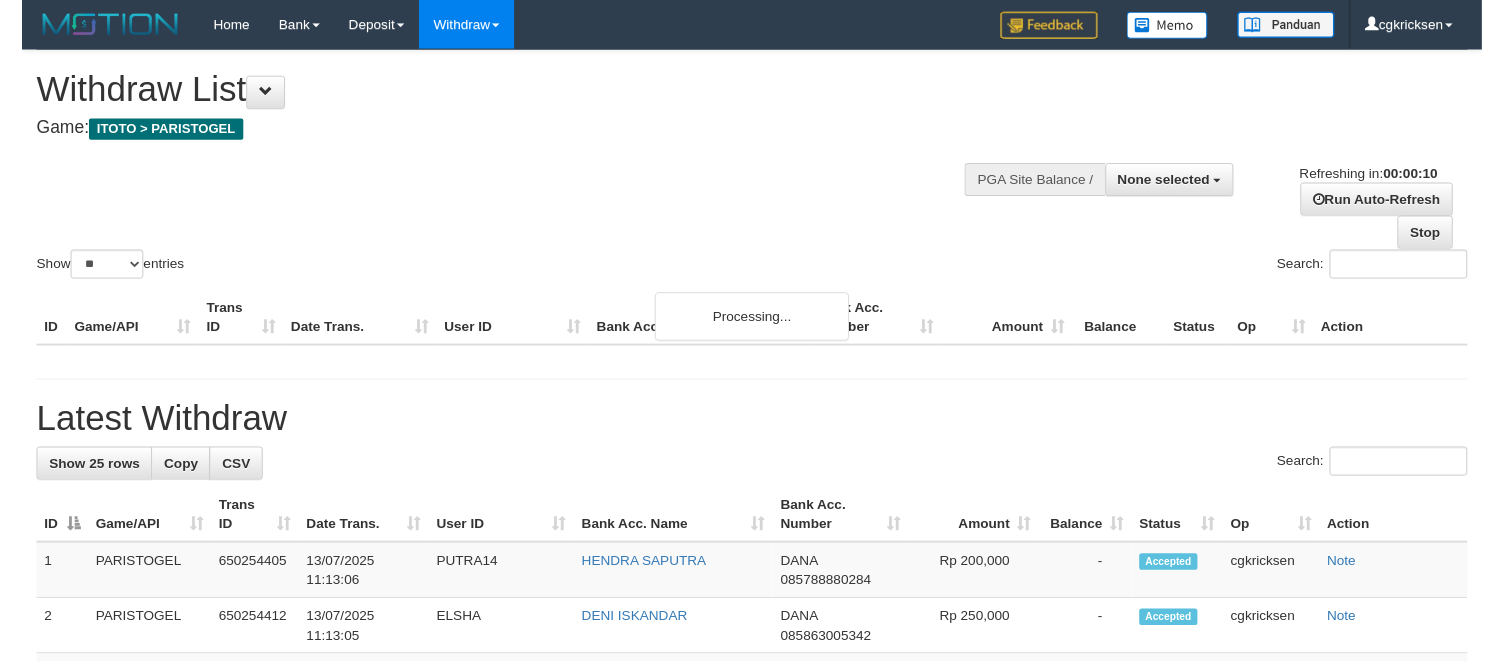 scroll, scrollTop: 0, scrollLeft: 0, axis: both 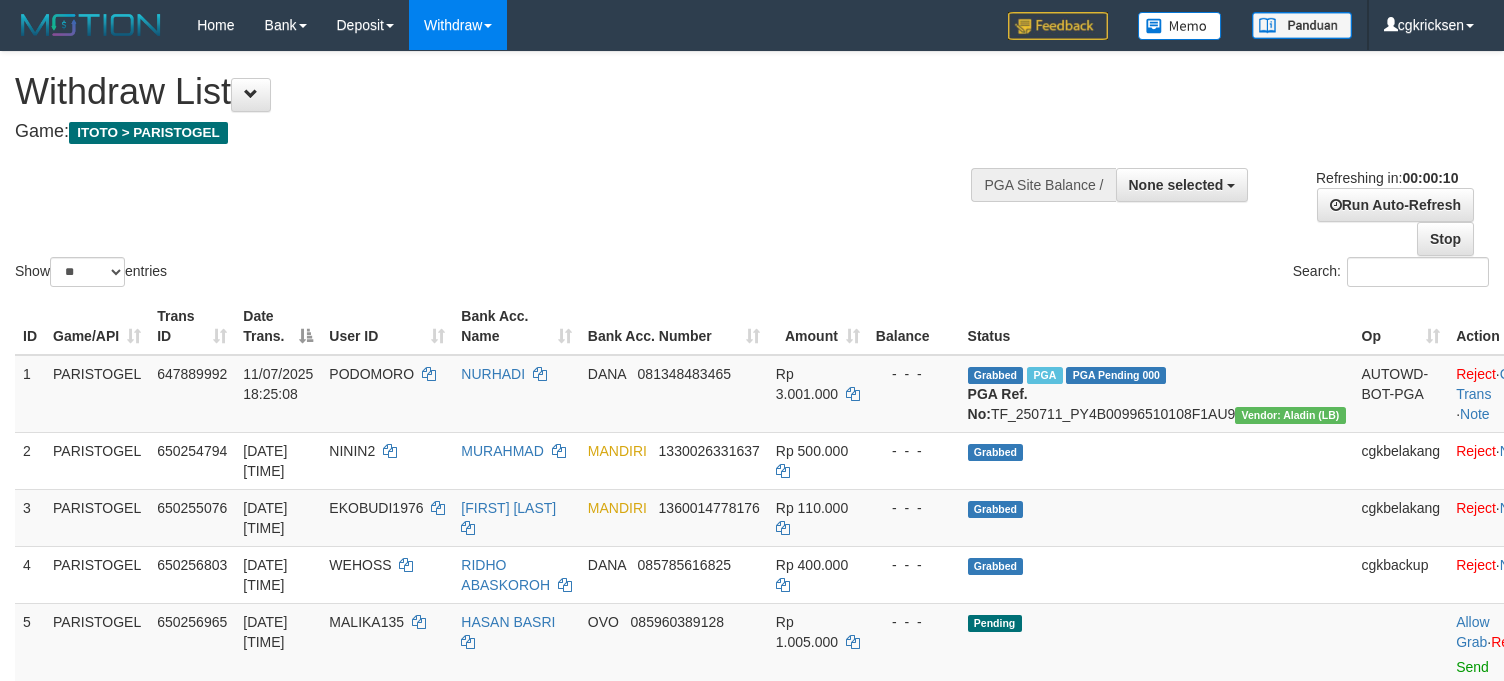 select 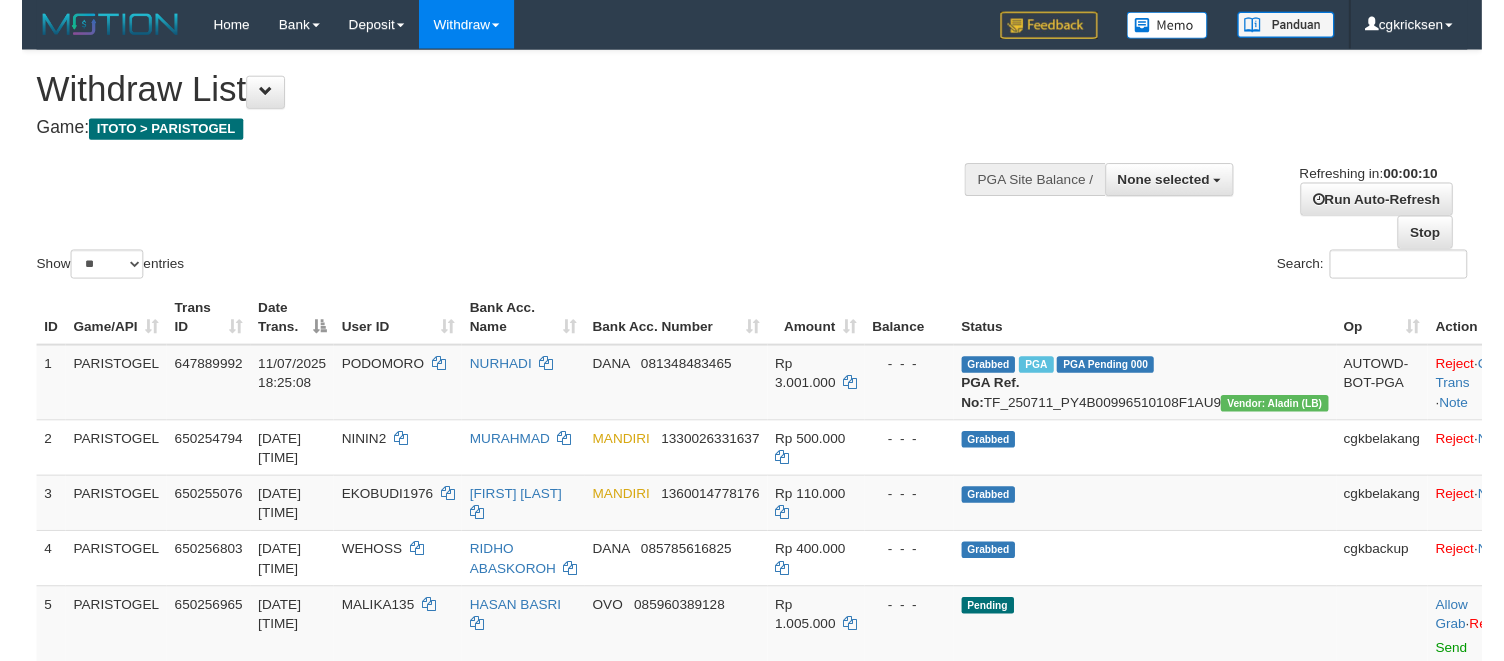 scroll, scrollTop: 0, scrollLeft: 0, axis: both 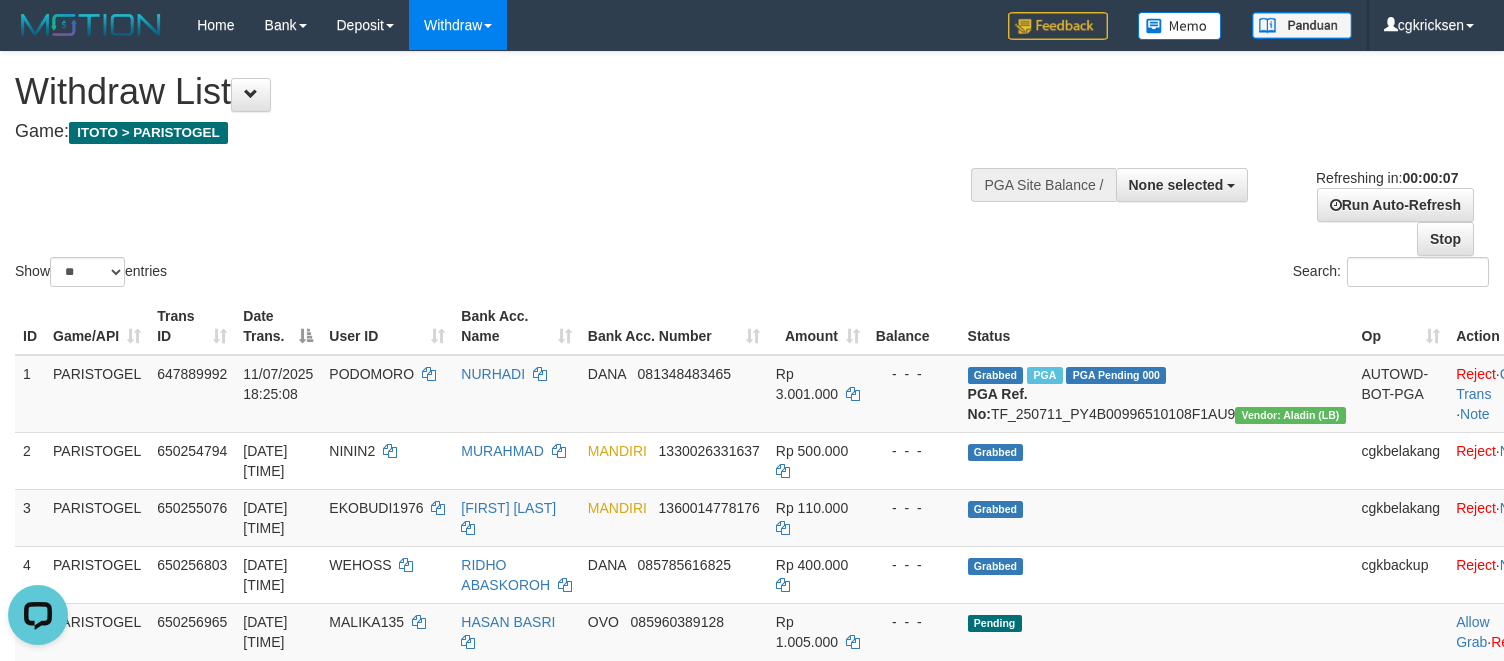 click on "Show  ** ** ** ***  entries Search:" at bounding box center [752, 171] 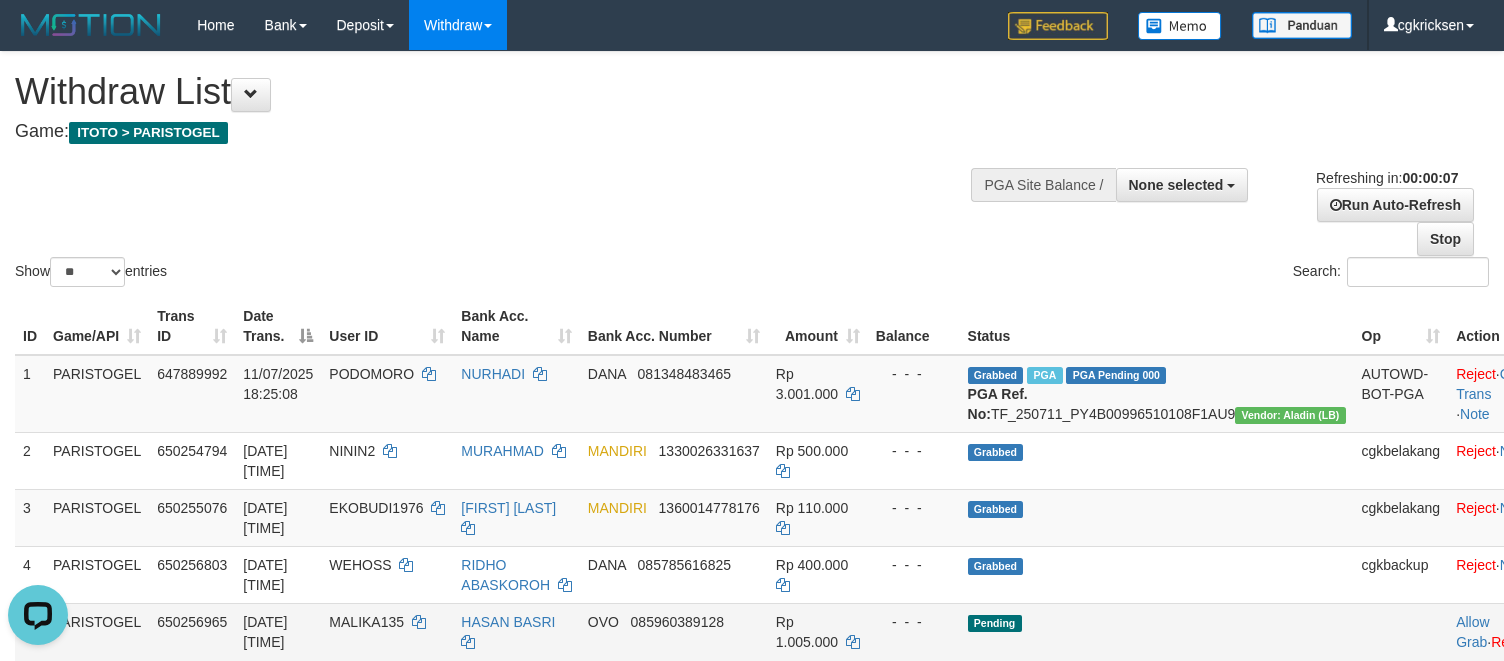 scroll, scrollTop: 357, scrollLeft: 0, axis: vertical 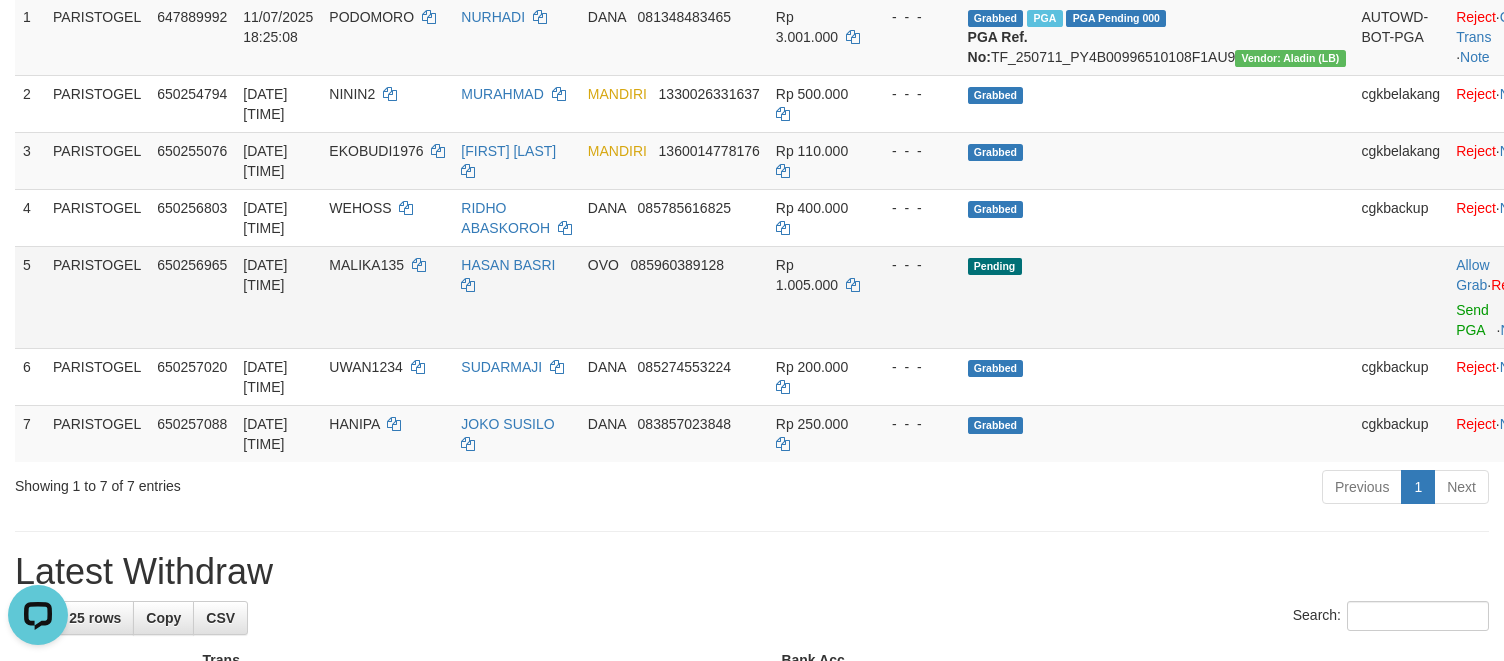 click on "Allow Grab   ·    Reject Send PGA     ·    Note" at bounding box center (1497, 297) 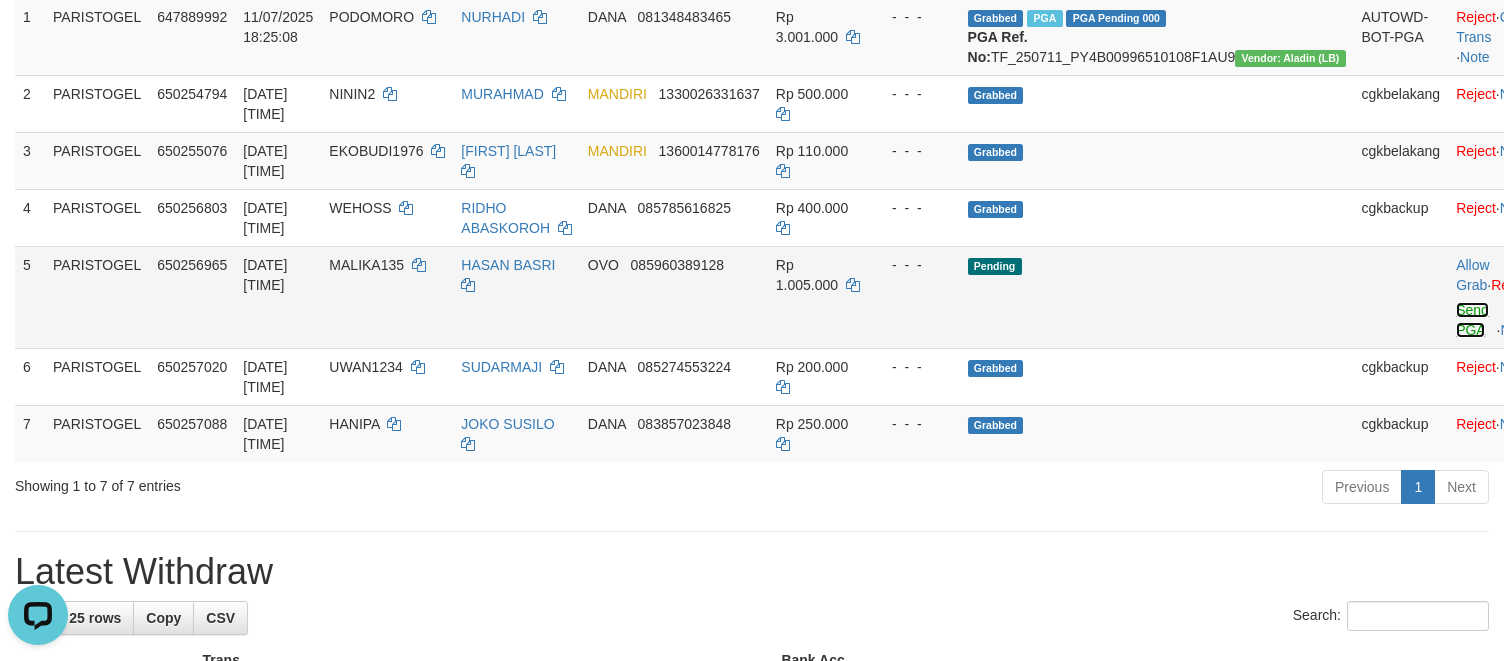 click on "Send PGA" at bounding box center [1472, 320] 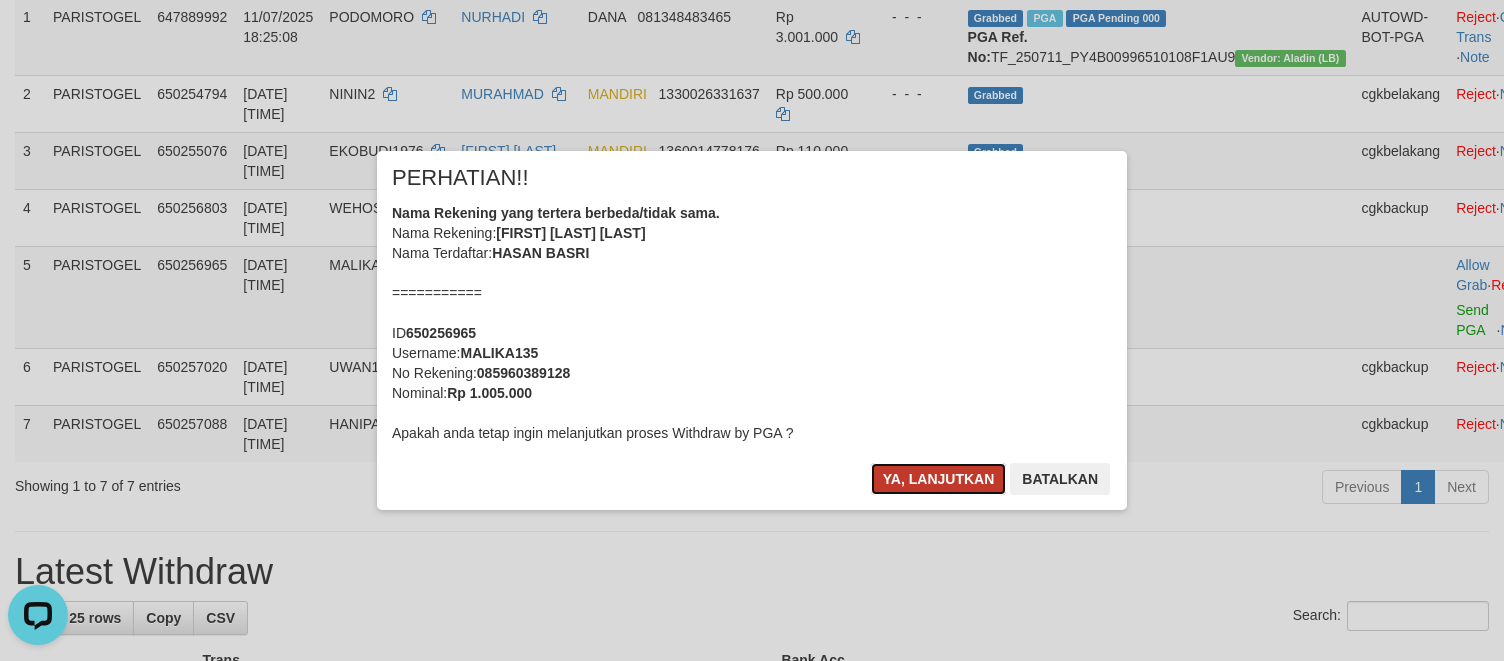 click on "Ya, lanjutkan" at bounding box center (939, 479) 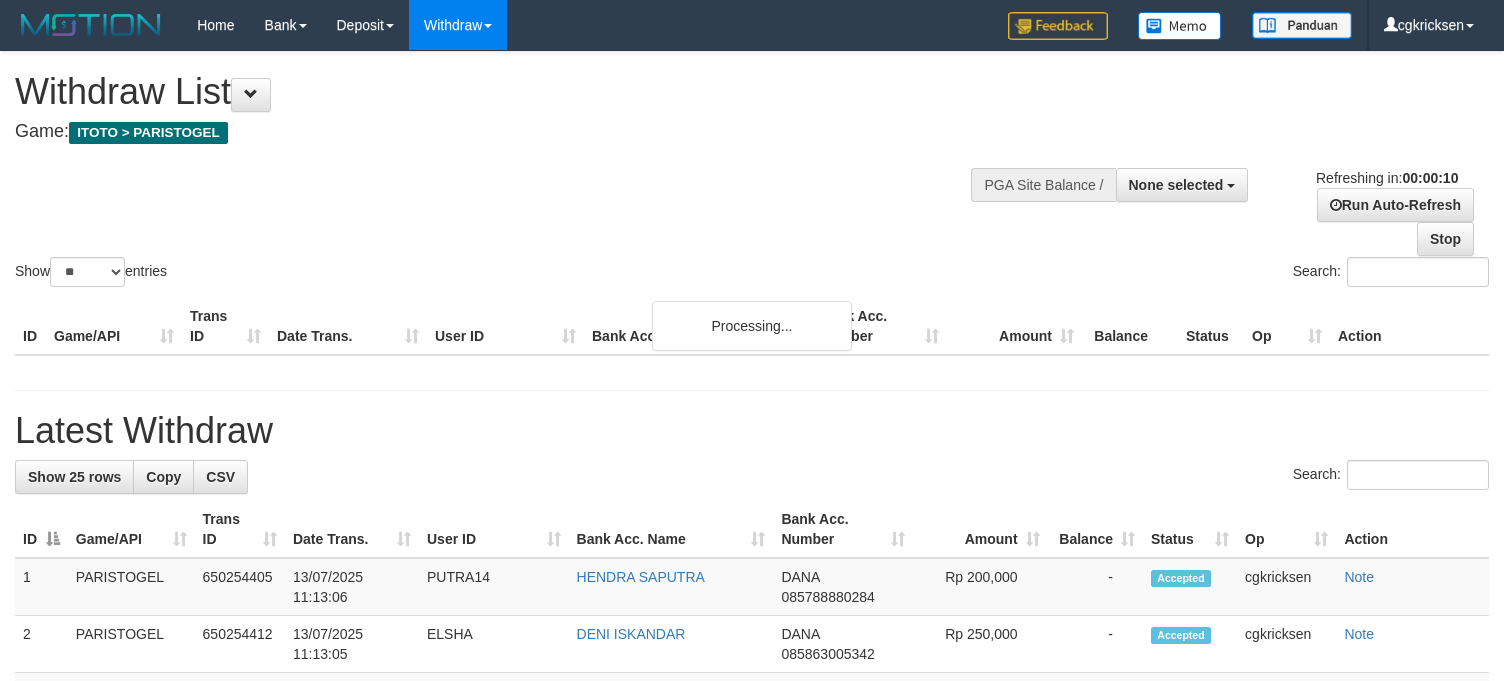 select 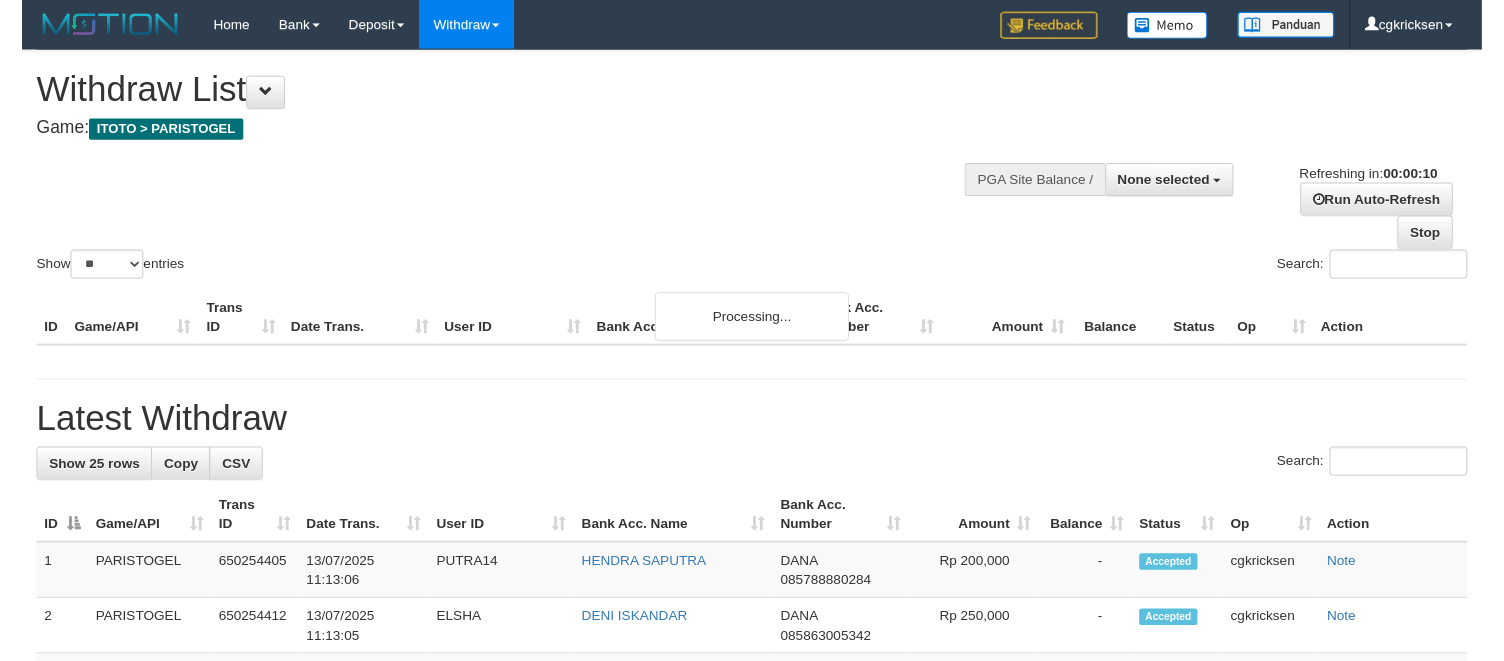 scroll, scrollTop: 0, scrollLeft: 0, axis: both 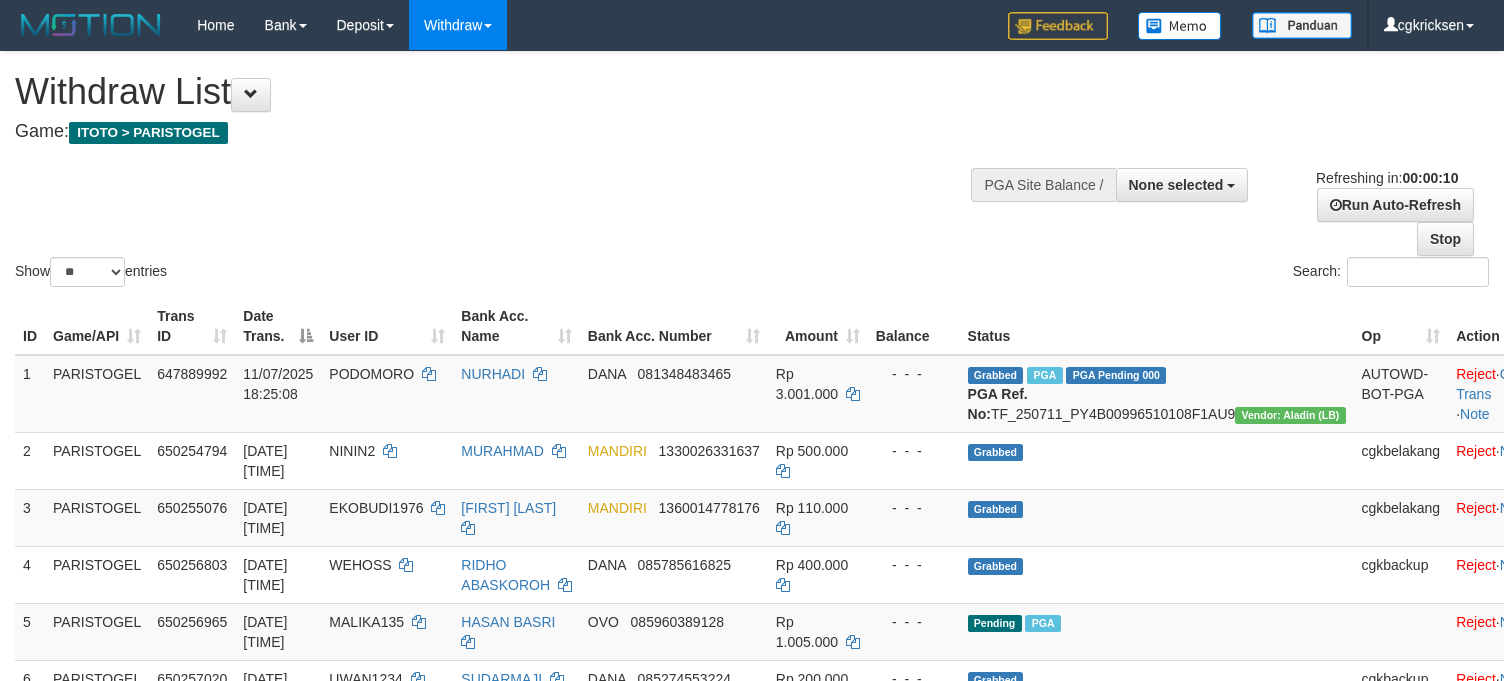 select 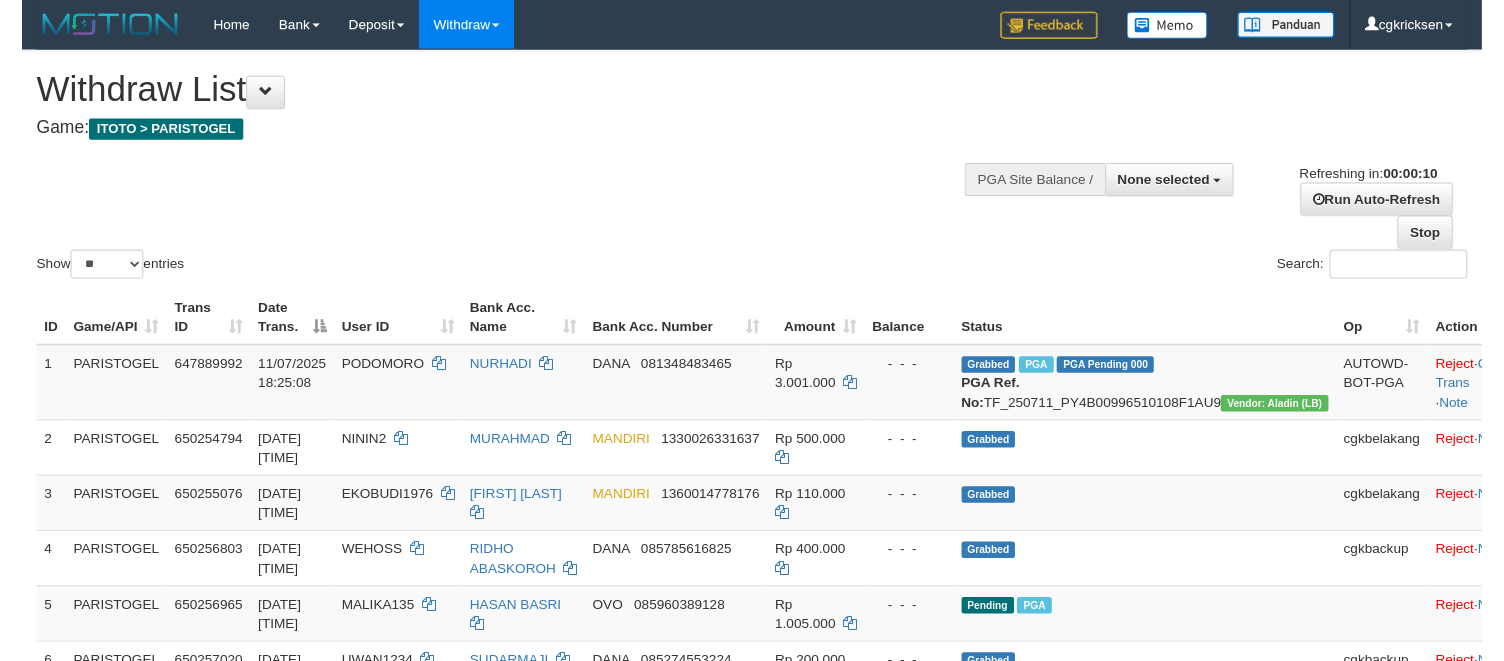 scroll, scrollTop: 0, scrollLeft: 0, axis: both 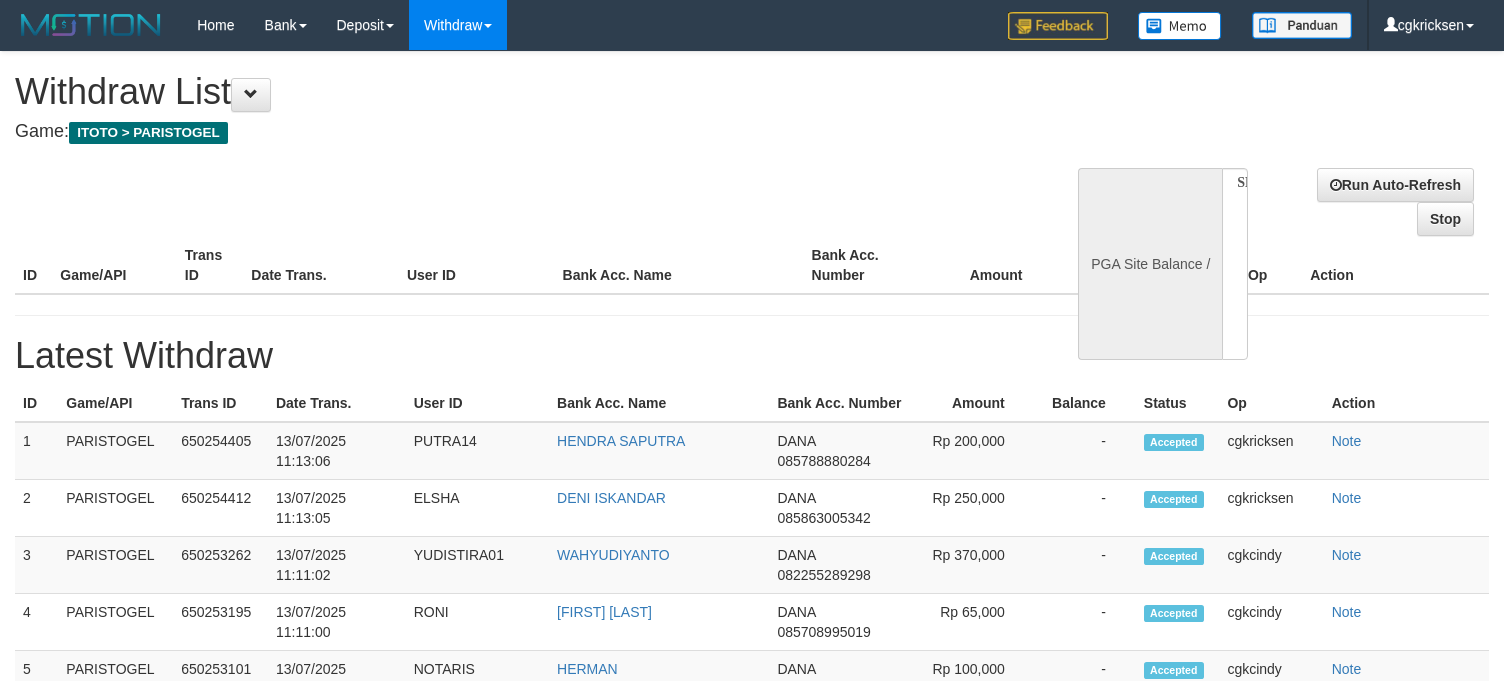 select 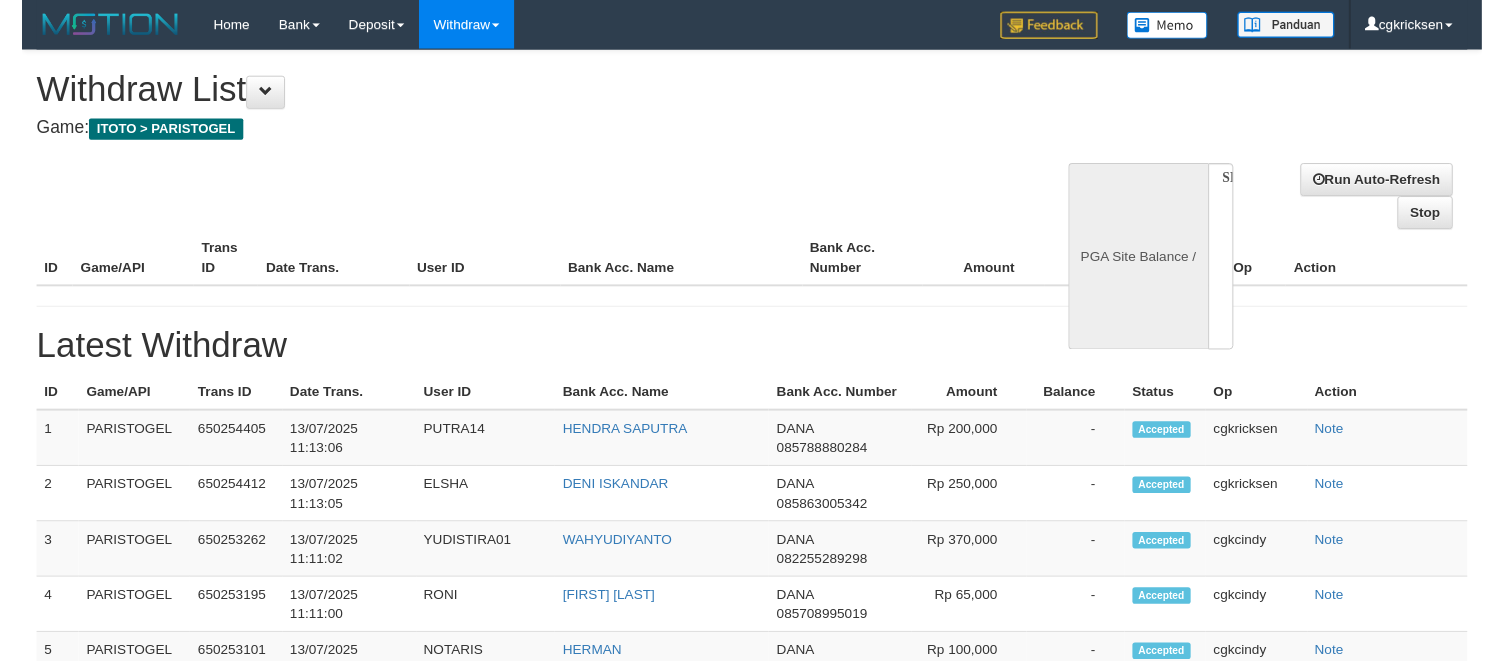 scroll, scrollTop: 0, scrollLeft: 0, axis: both 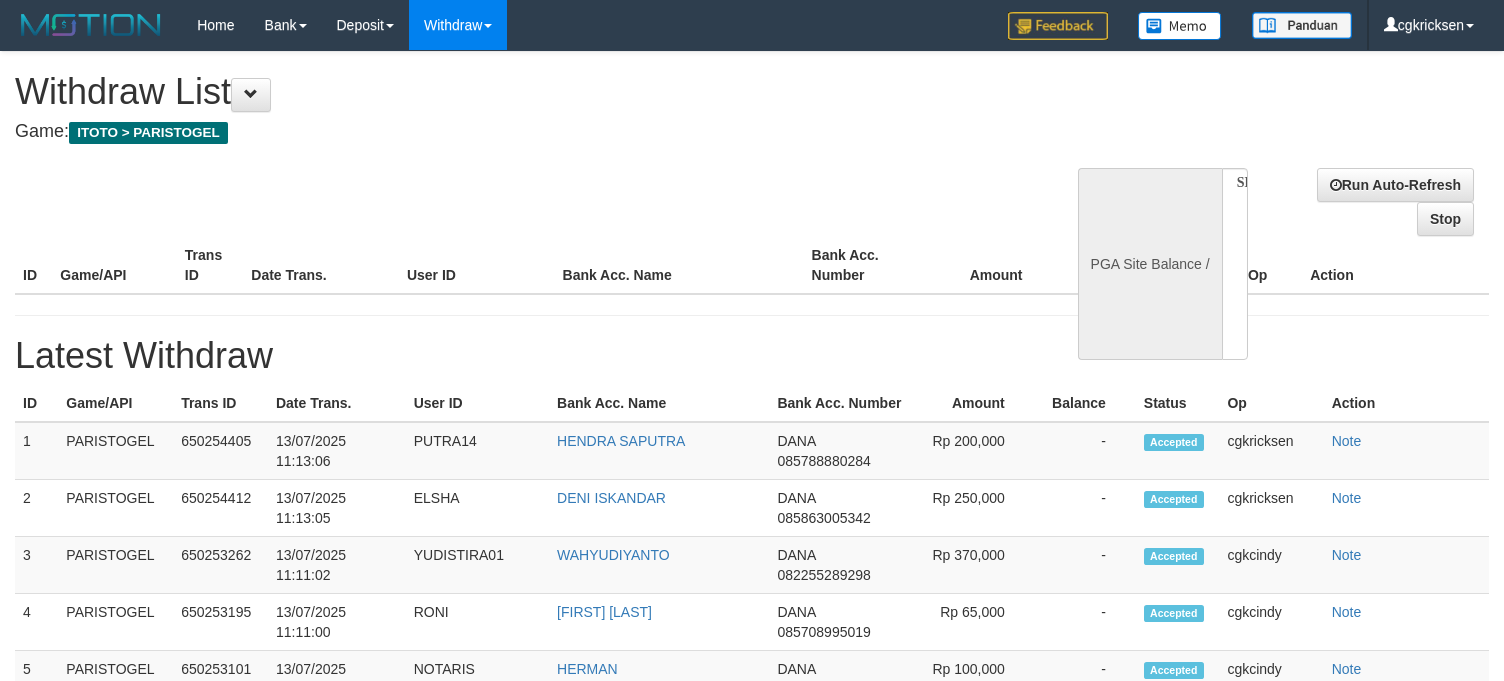select on "**" 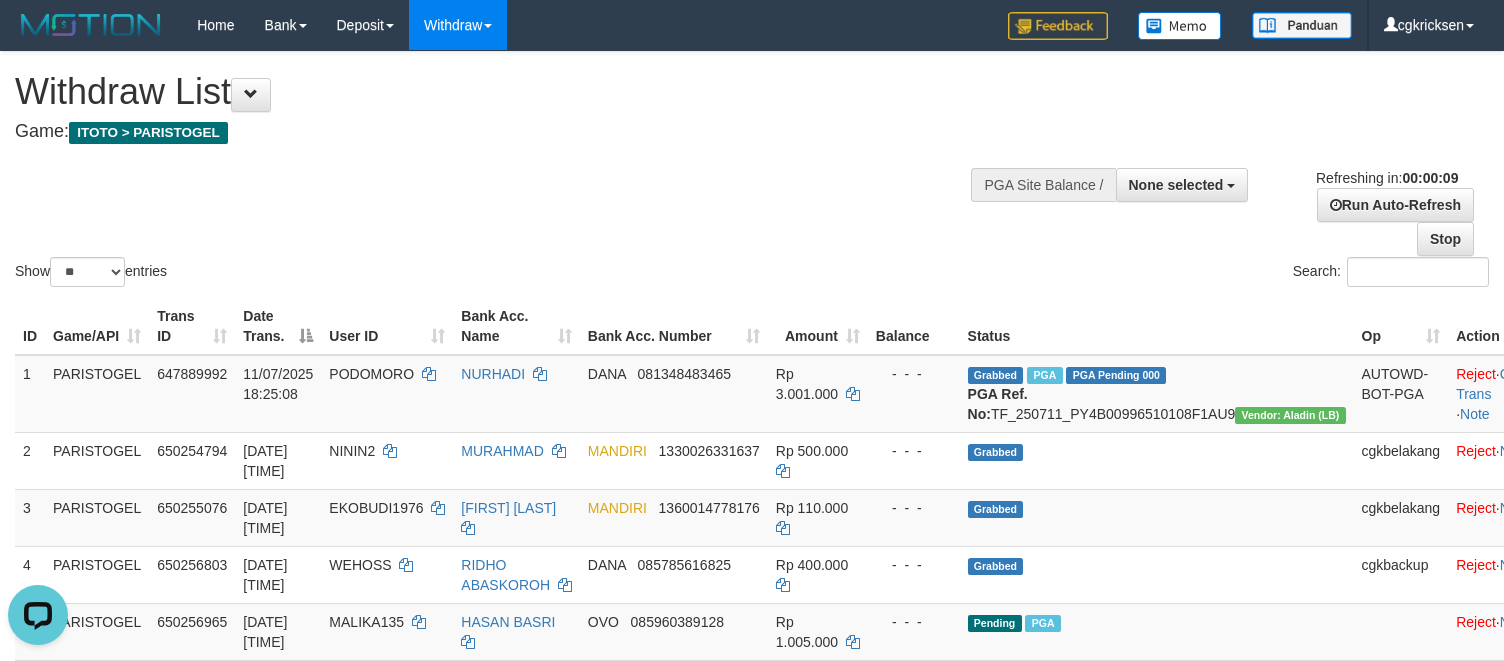 scroll, scrollTop: 0, scrollLeft: 0, axis: both 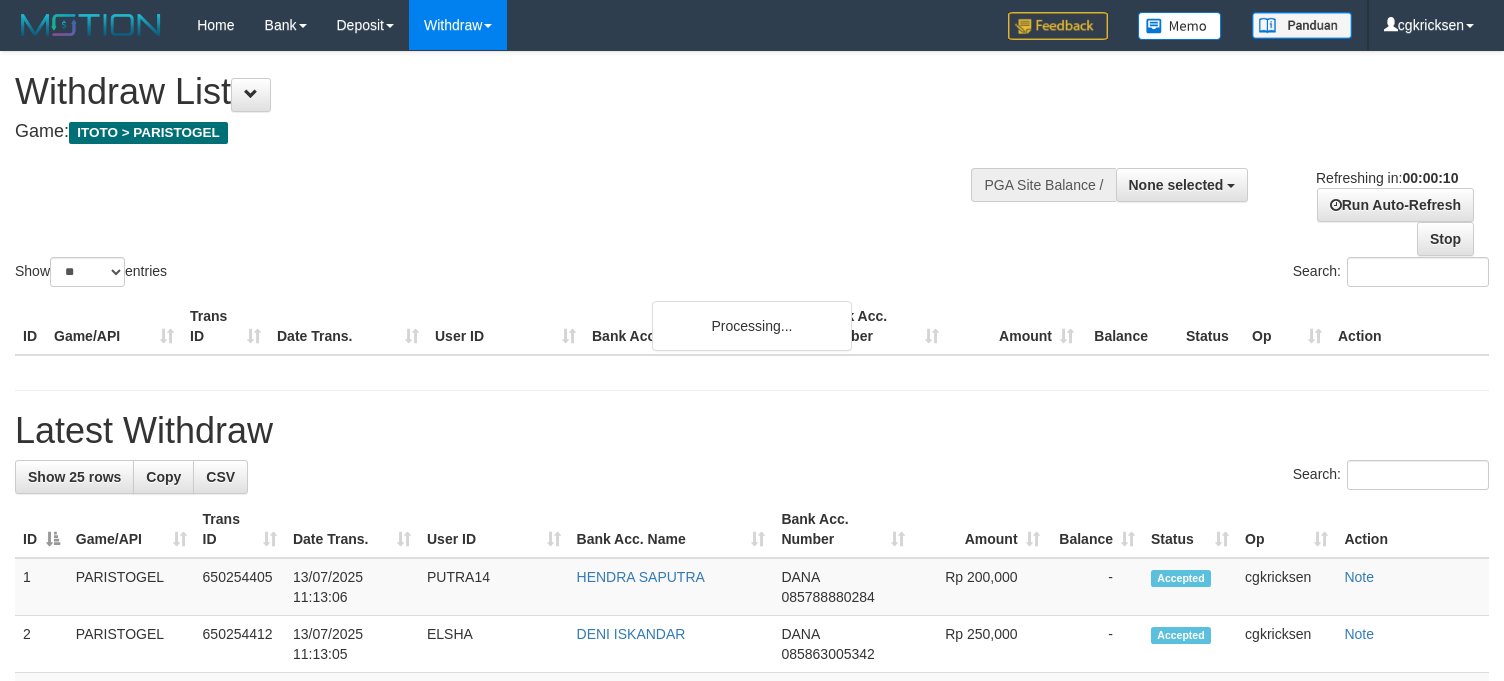 select 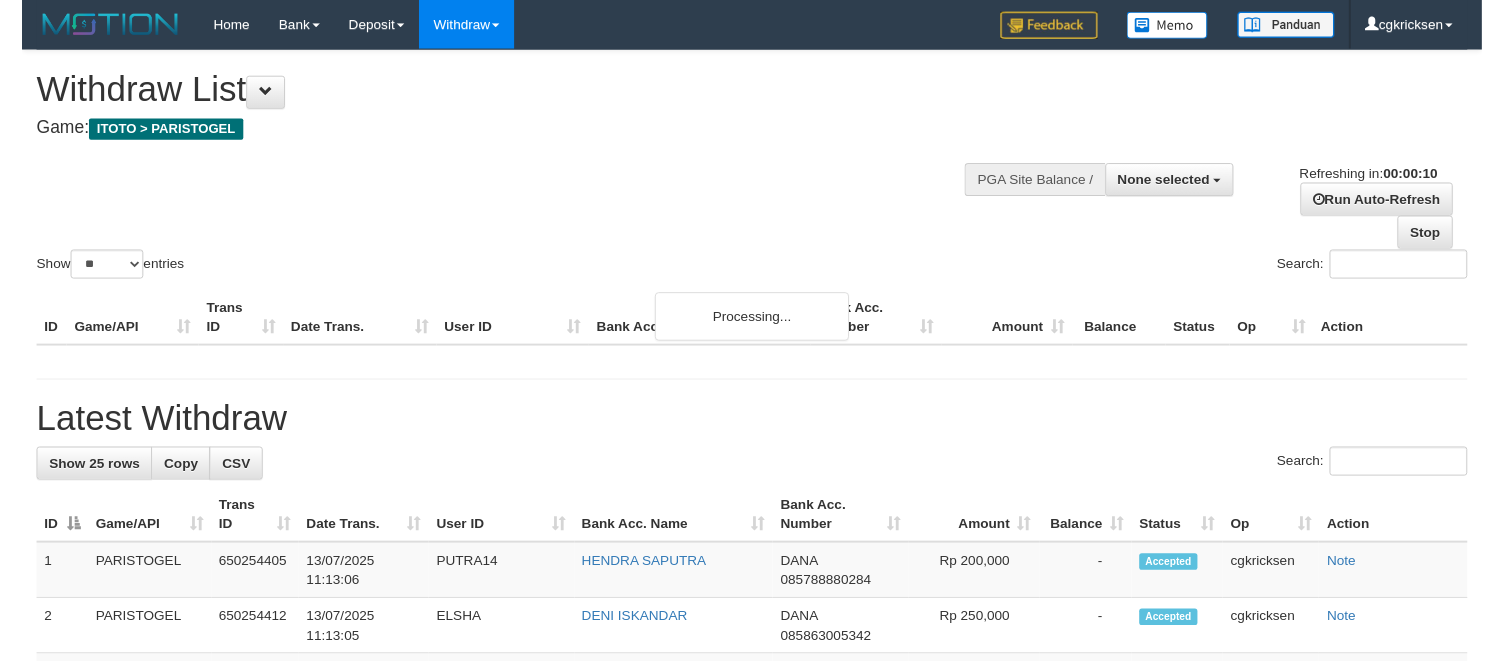 scroll, scrollTop: 0, scrollLeft: 0, axis: both 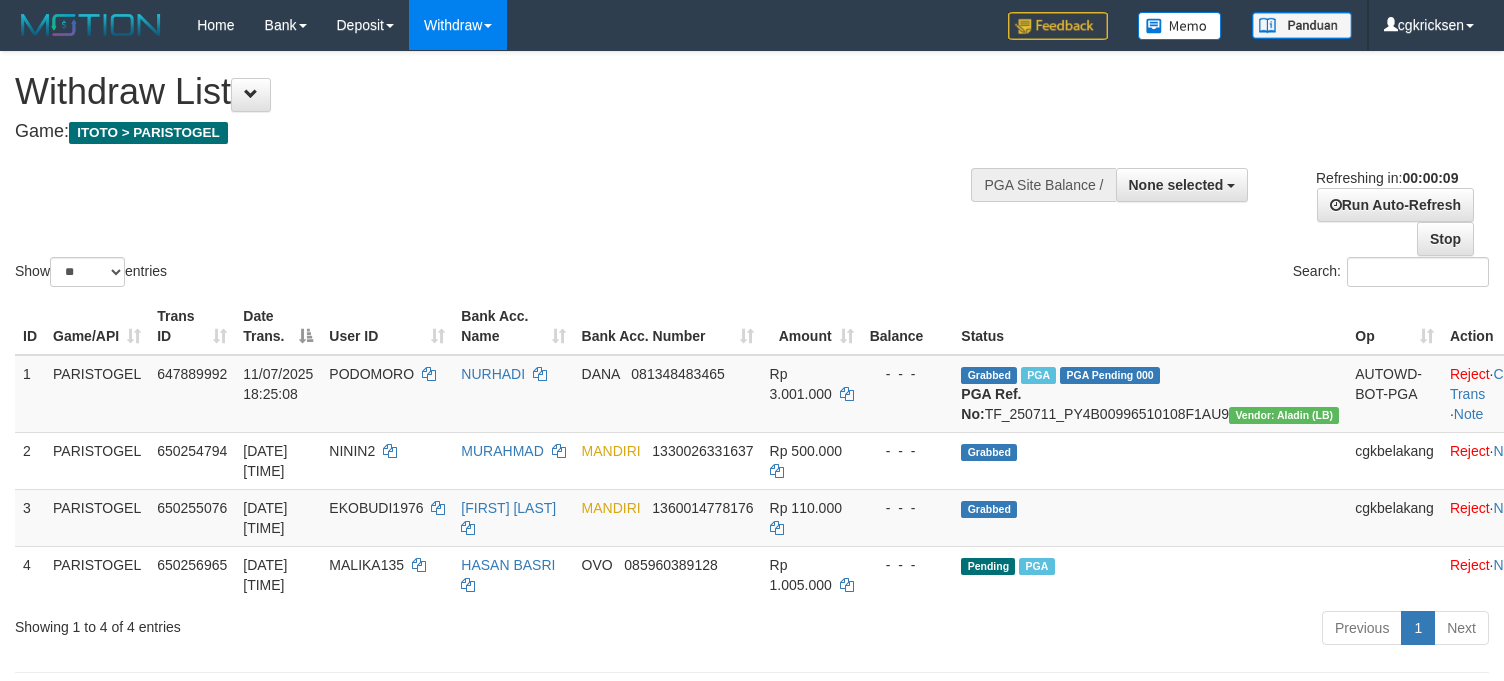 select 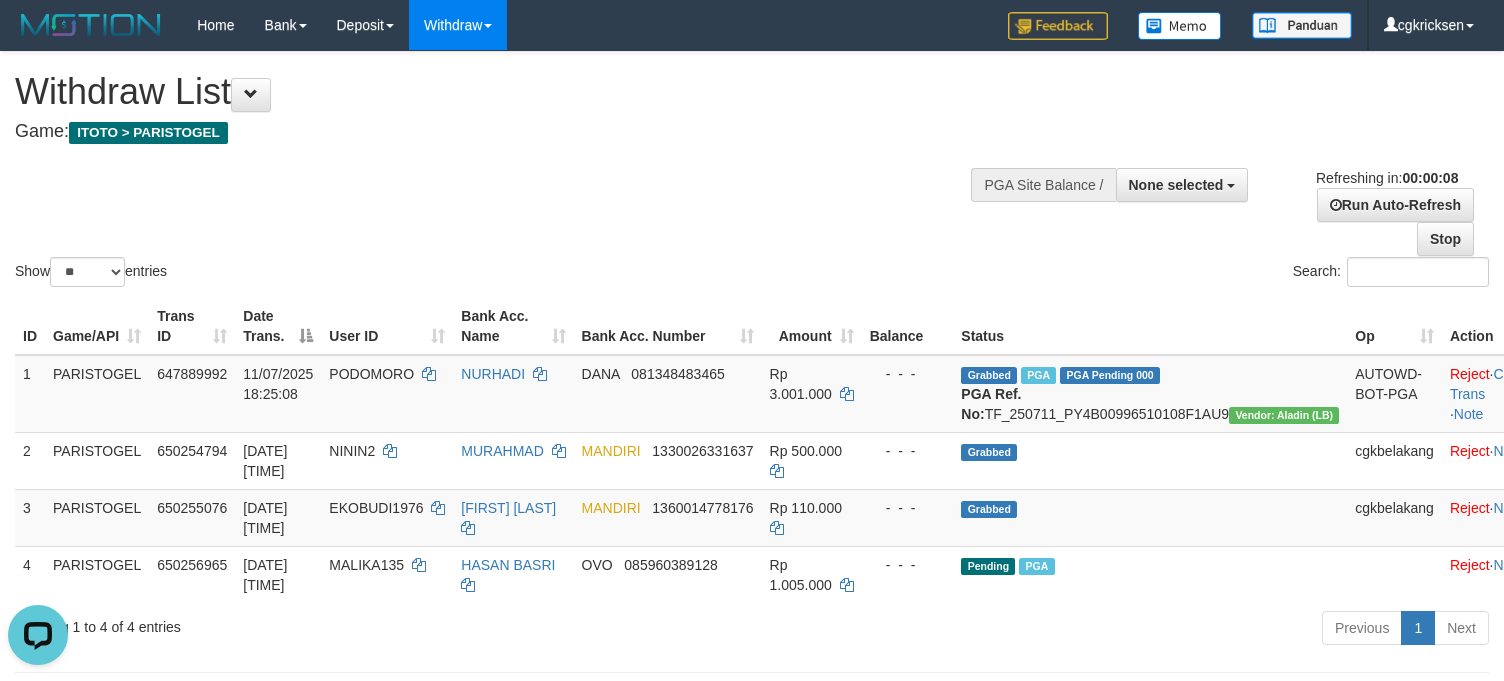 scroll, scrollTop: 0, scrollLeft: 0, axis: both 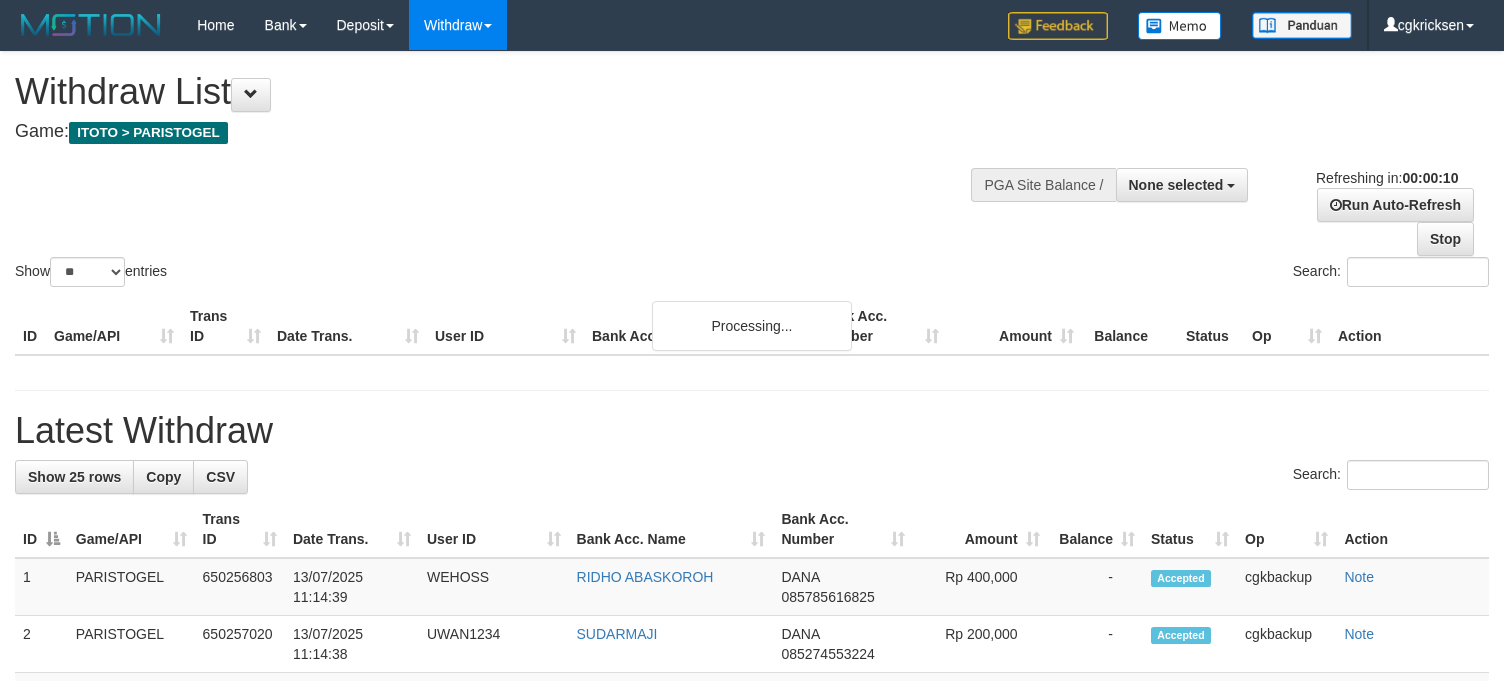 select 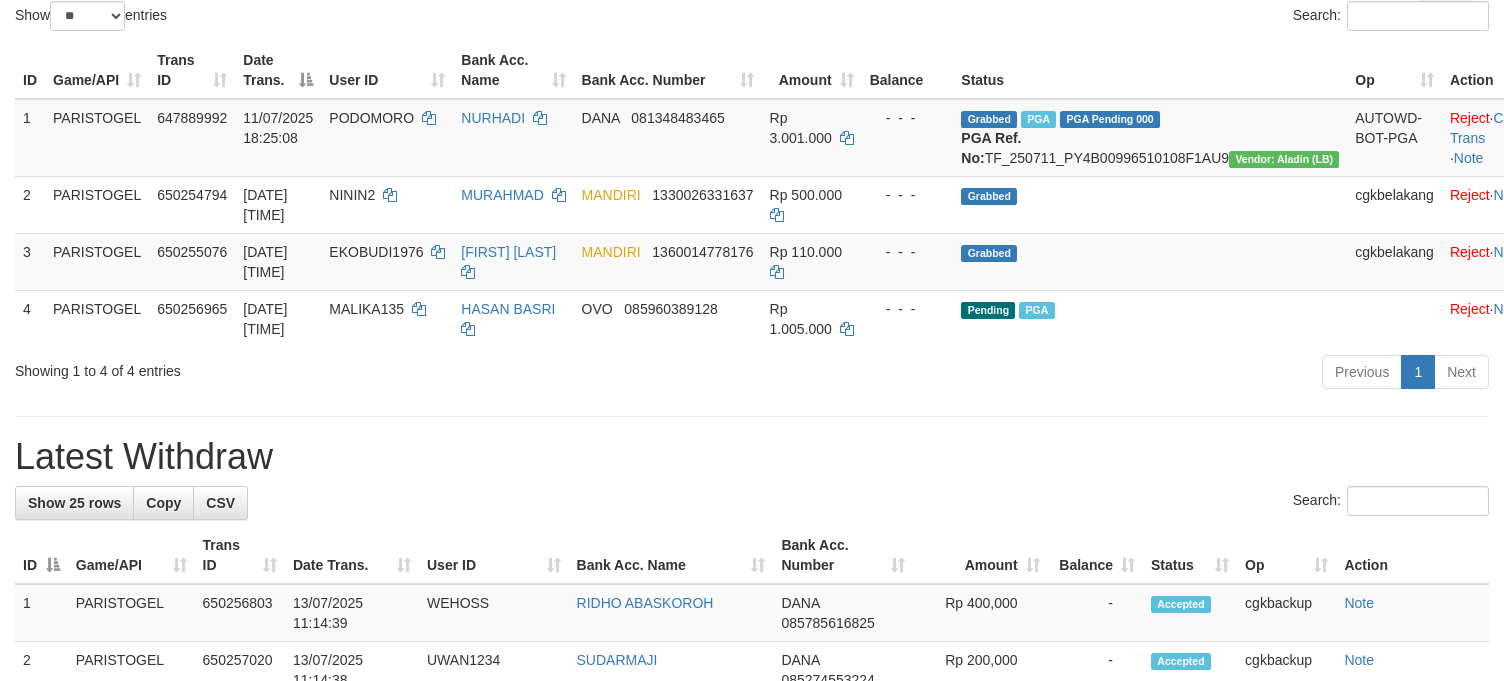 scroll, scrollTop: 266, scrollLeft: 0, axis: vertical 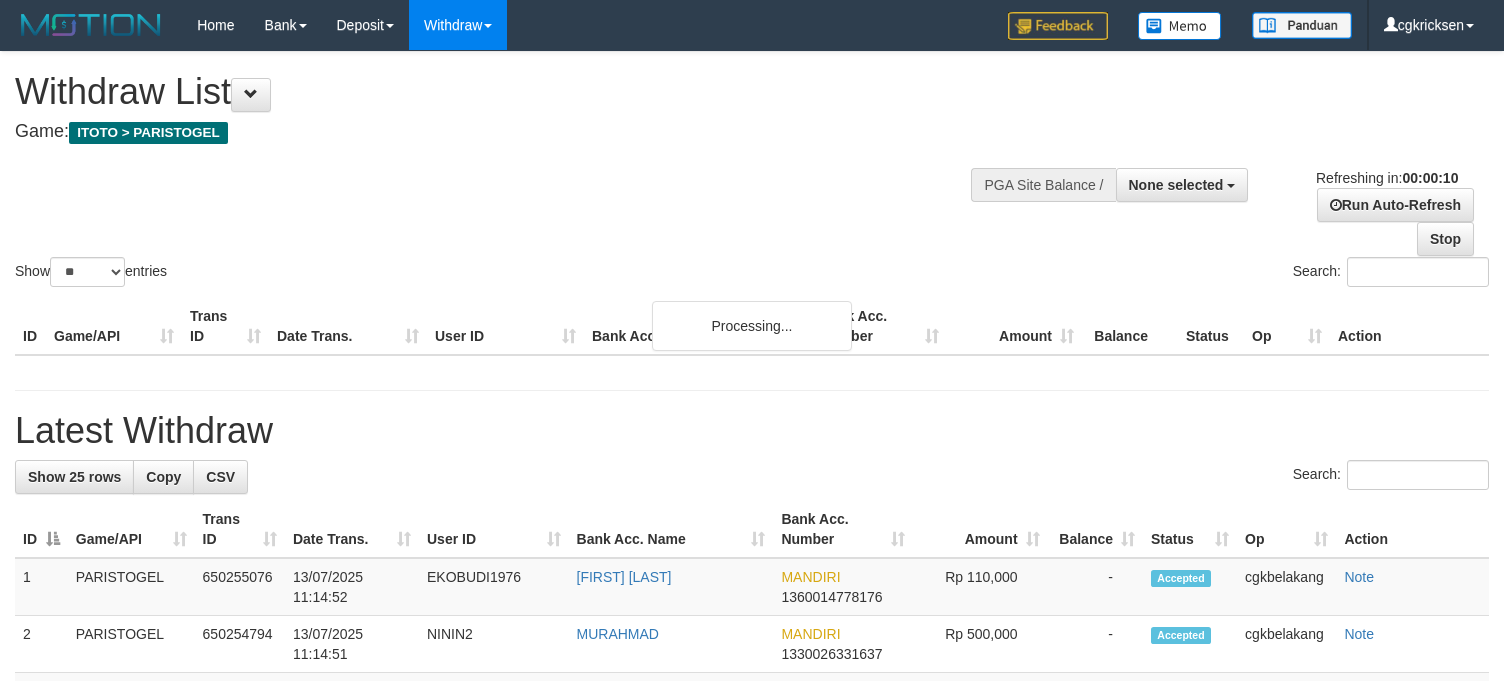 select 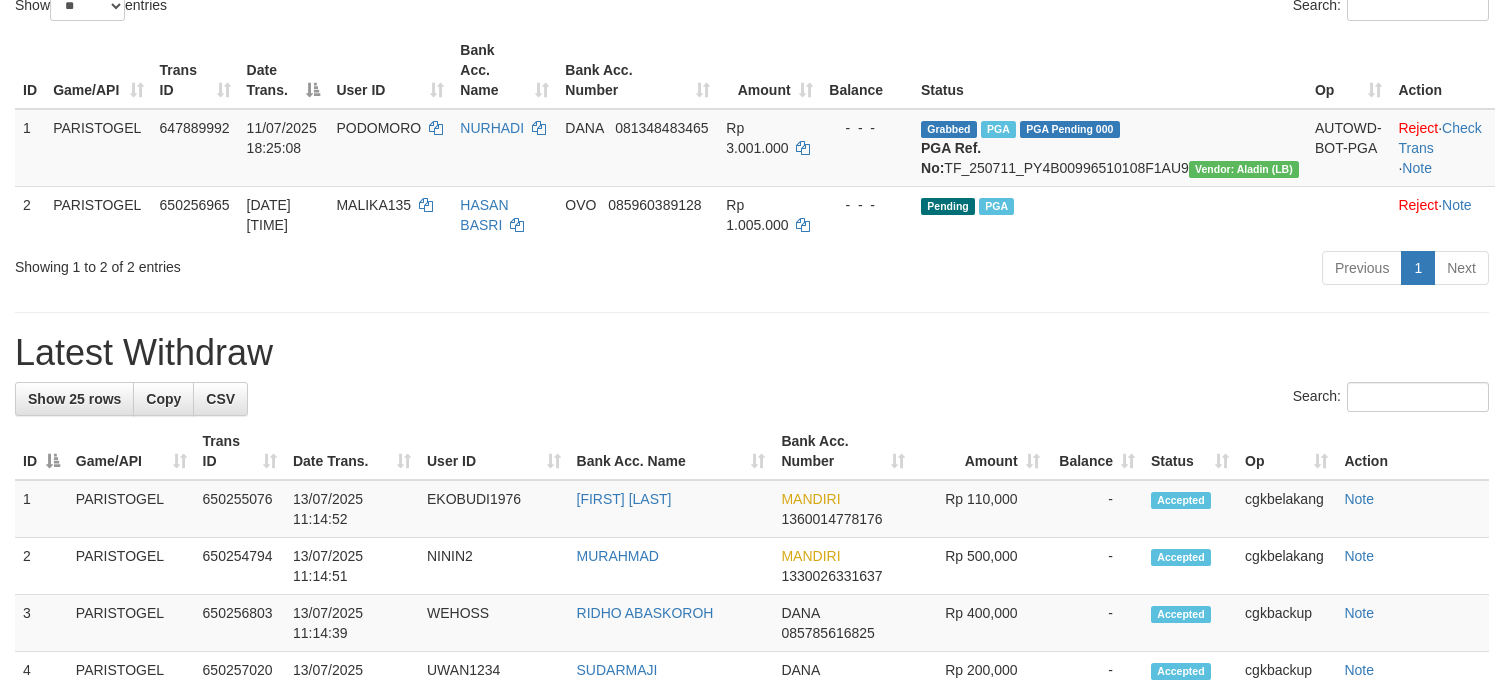 scroll, scrollTop: 133, scrollLeft: 0, axis: vertical 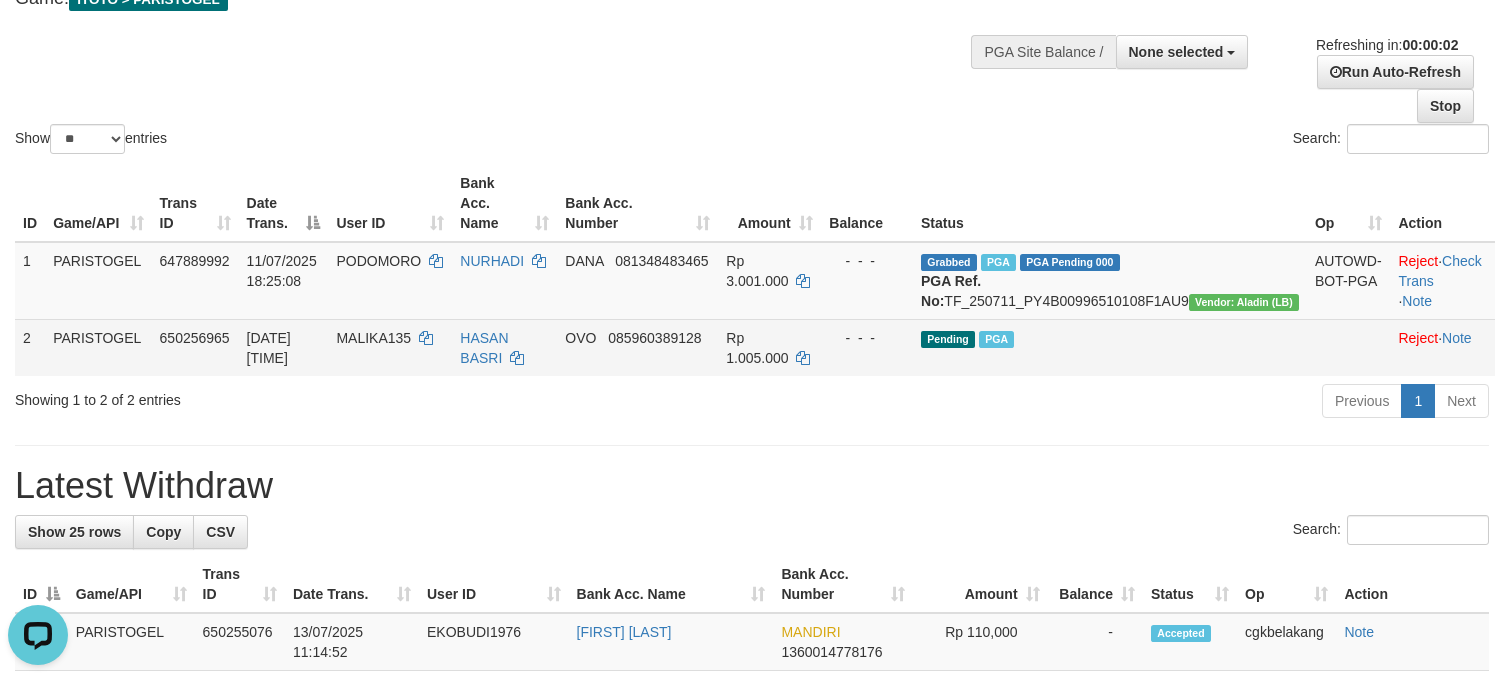 click on "MALIKA135" at bounding box center [390, 347] 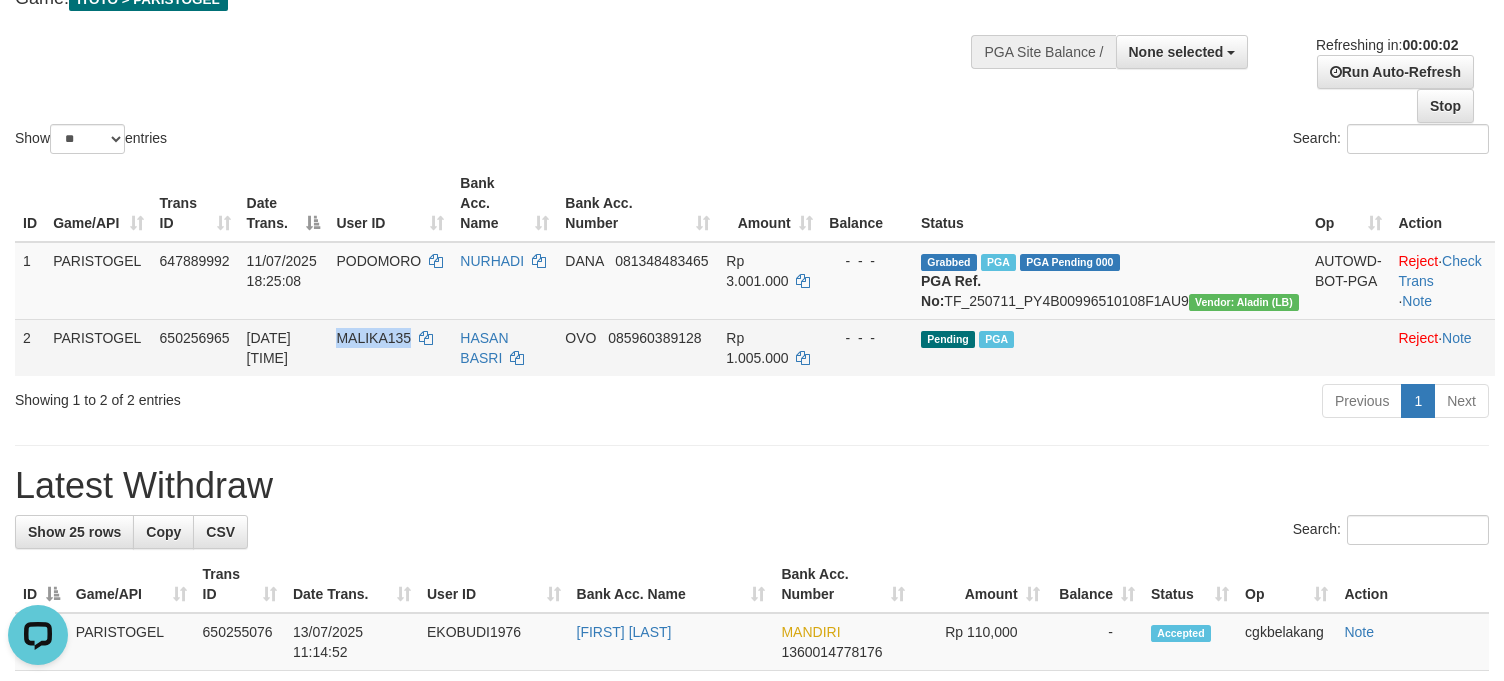 drag, startPoint x: 405, startPoint y: 393, endPoint x: 385, endPoint y: 397, distance: 20.396078 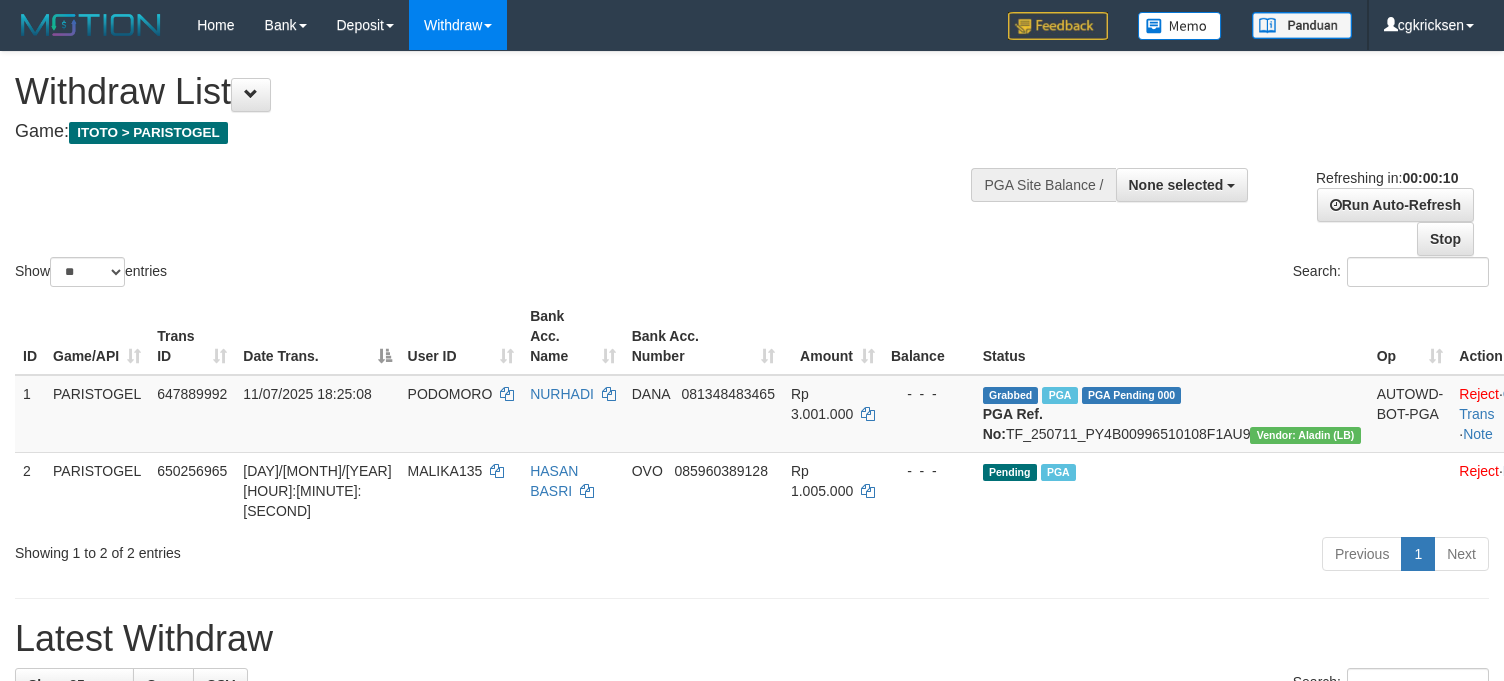 select 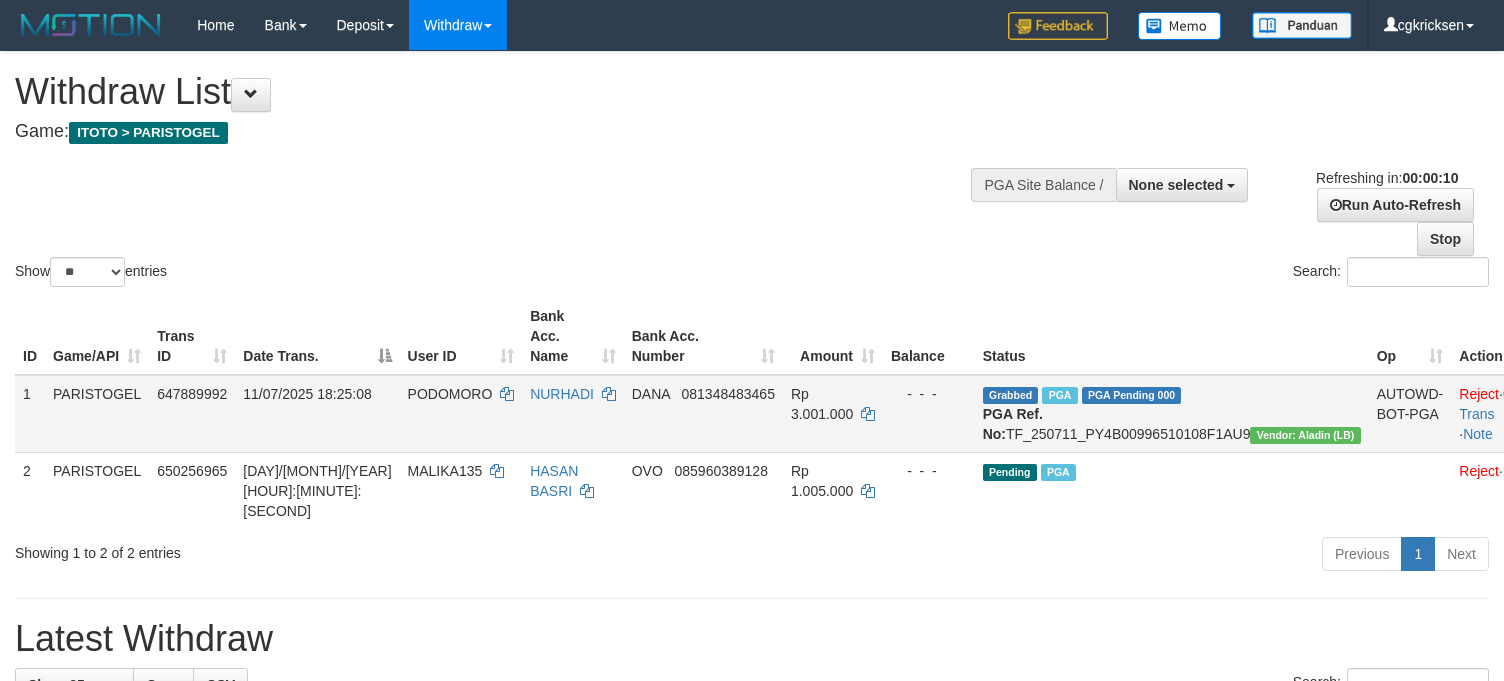 scroll, scrollTop: 0, scrollLeft: 0, axis: both 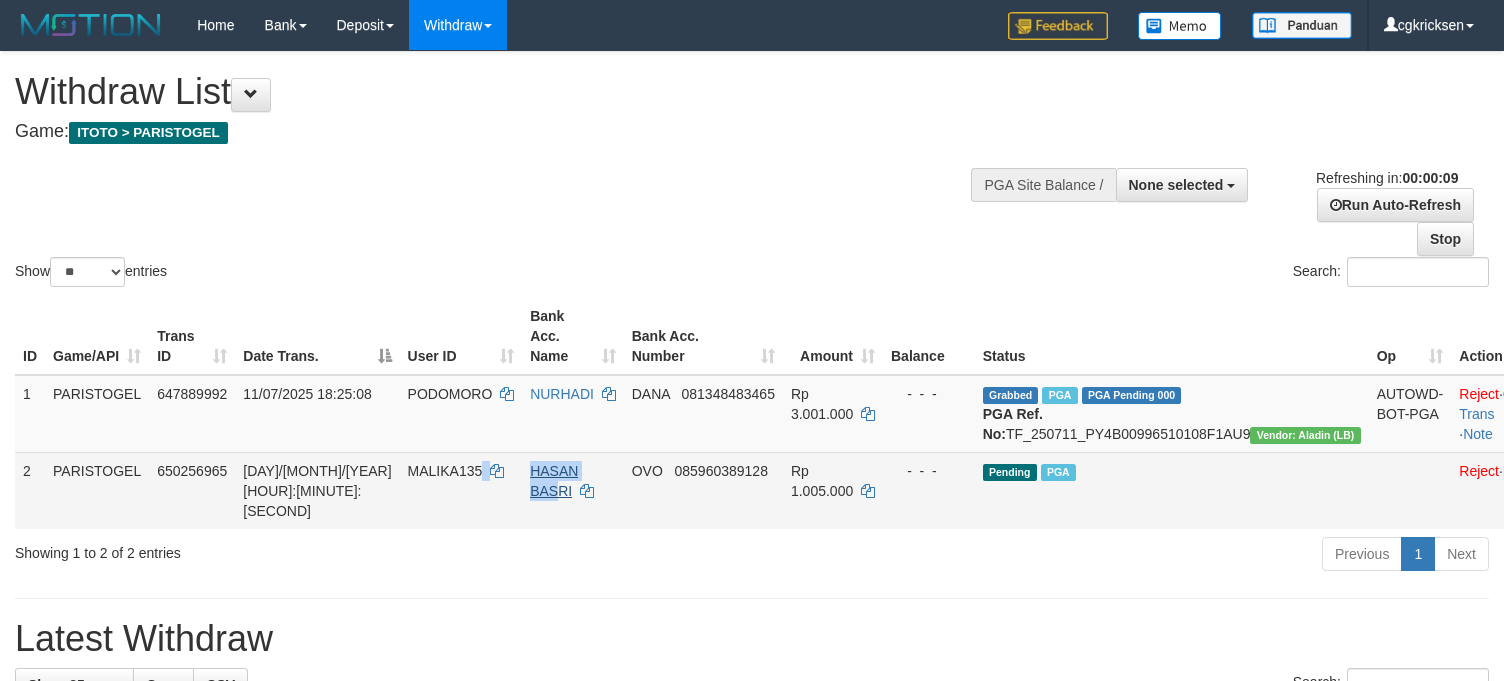 drag, startPoint x: 449, startPoint y: 524, endPoint x: 532, endPoint y: 533, distance: 83.48653 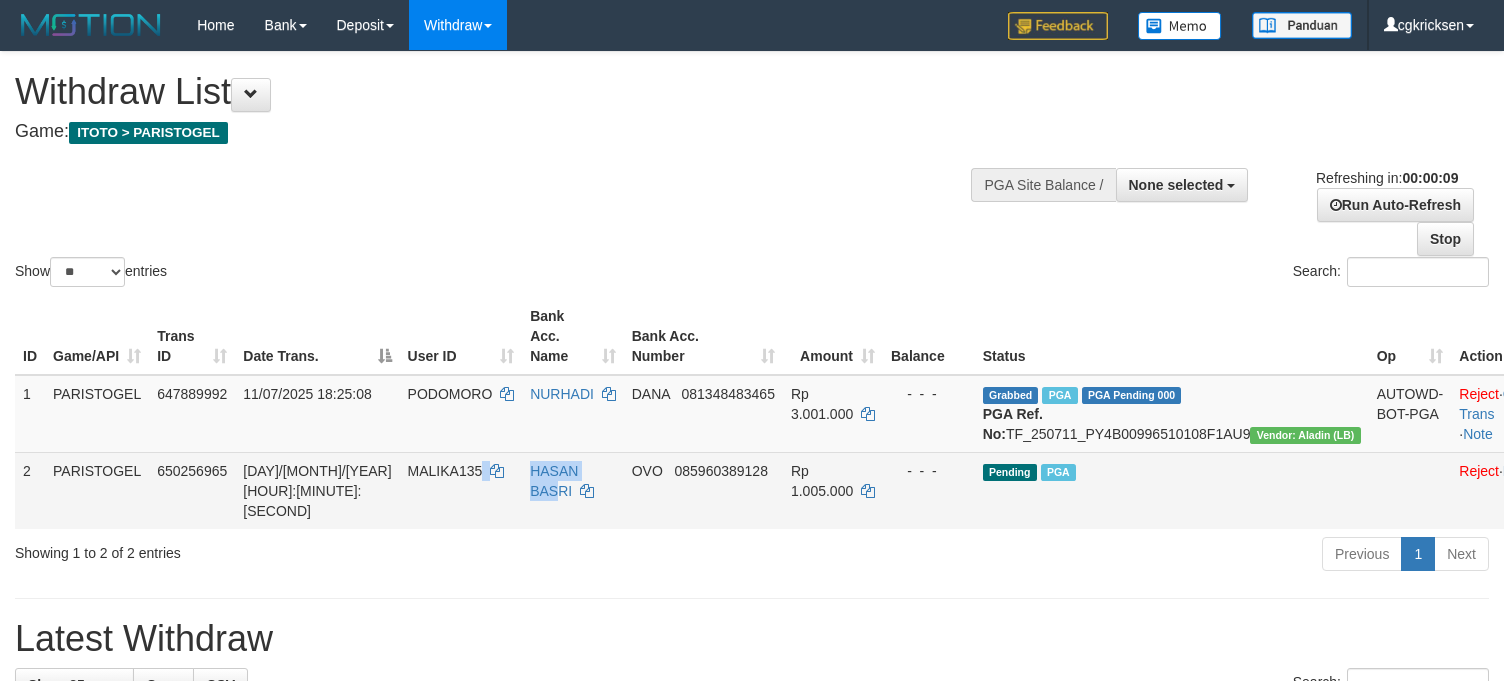 click on "HASAN BASRI" at bounding box center (573, 490) 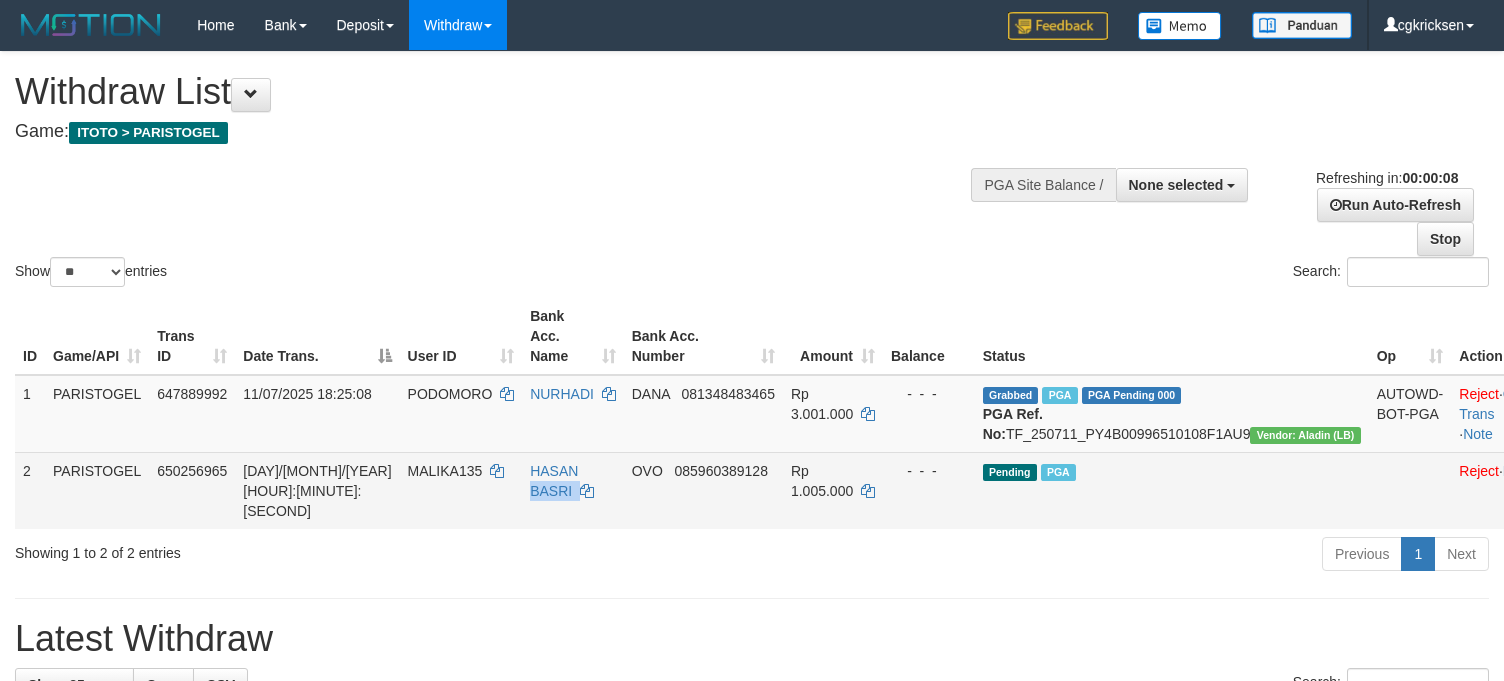 click on "HASAN BASRI" at bounding box center [573, 490] 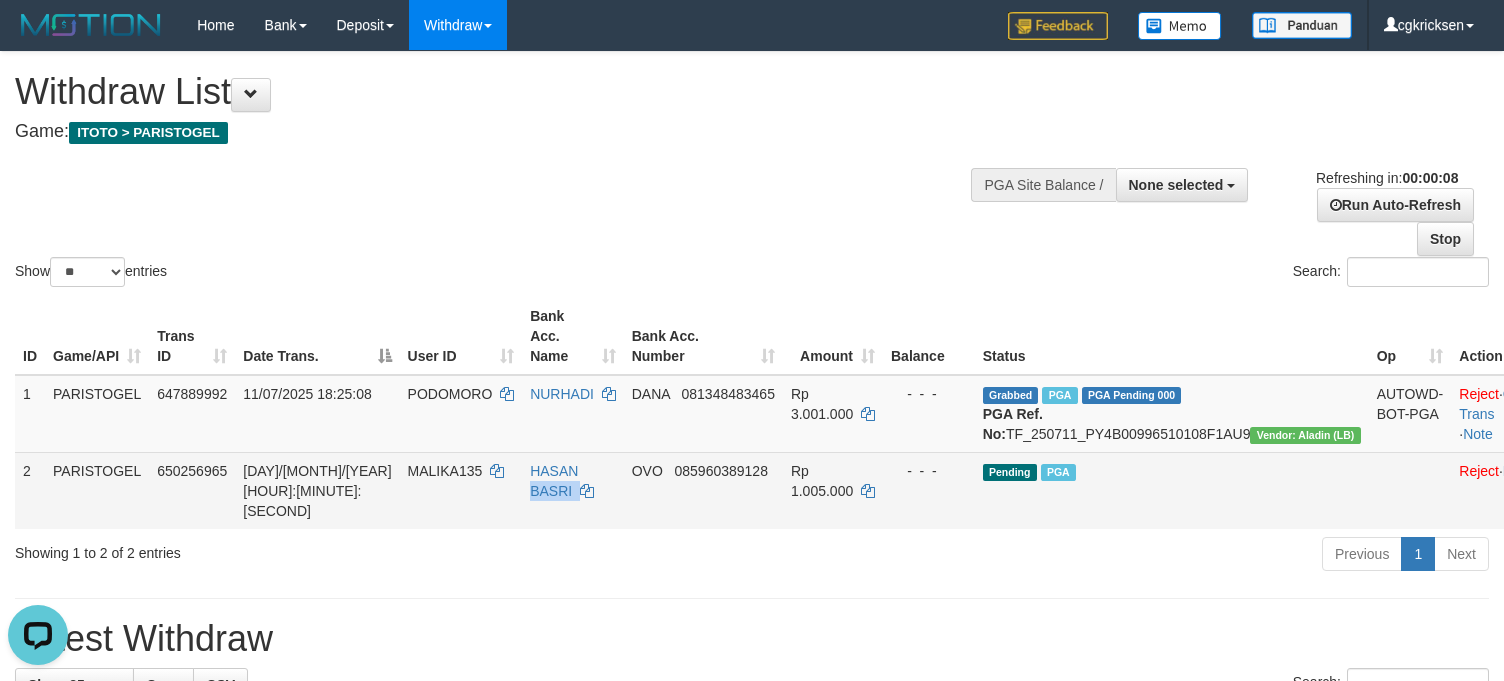 scroll, scrollTop: 0, scrollLeft: 0, axis: both 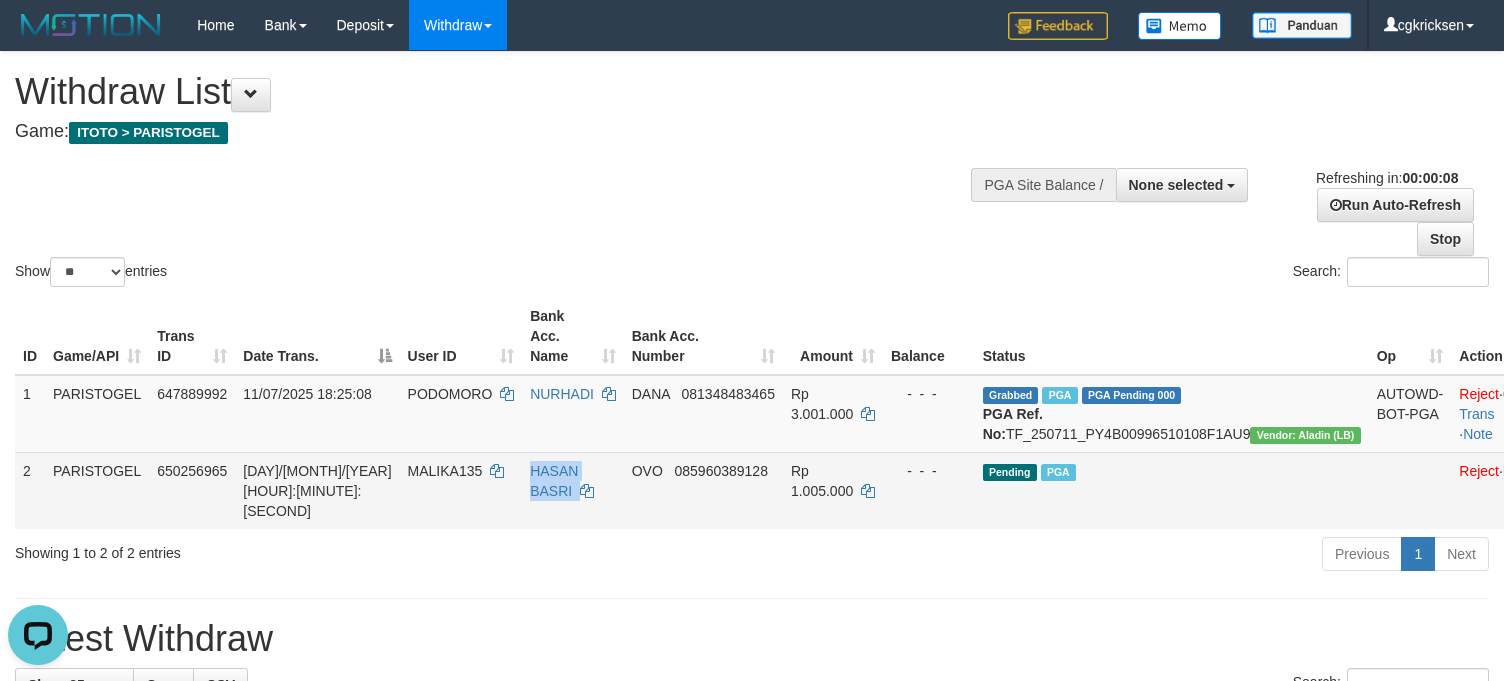 click on "HASAN BASRI" at bounding box center [573, 490] 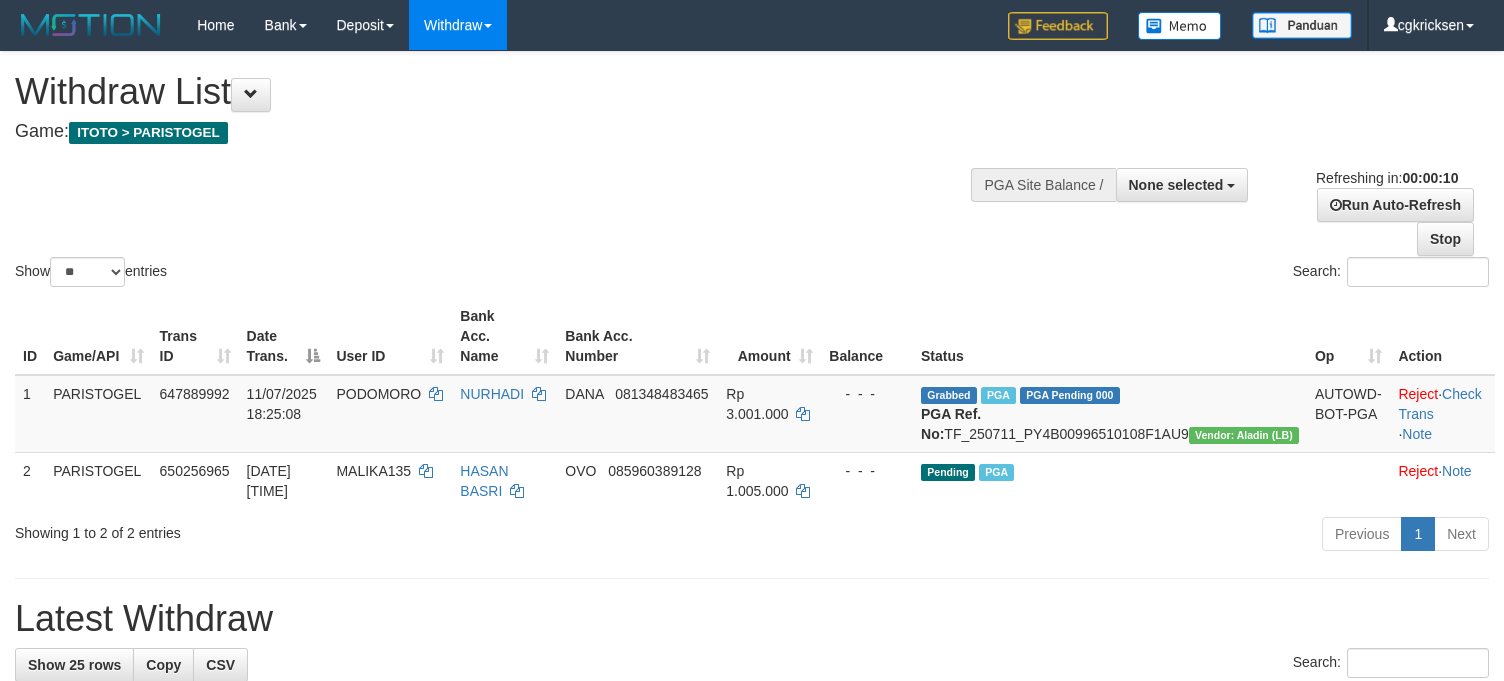 select 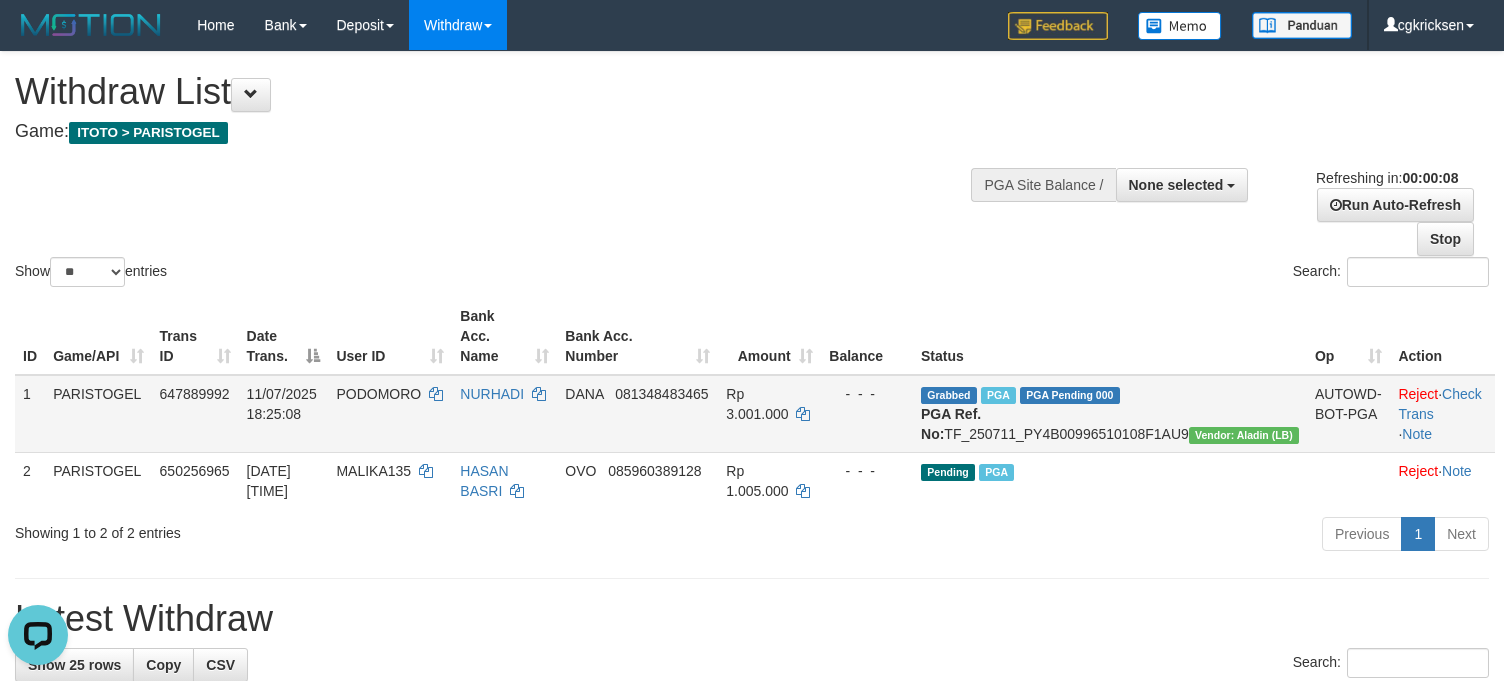 scroll, scrollTop: 0, scrollLeft: 0, axis: both 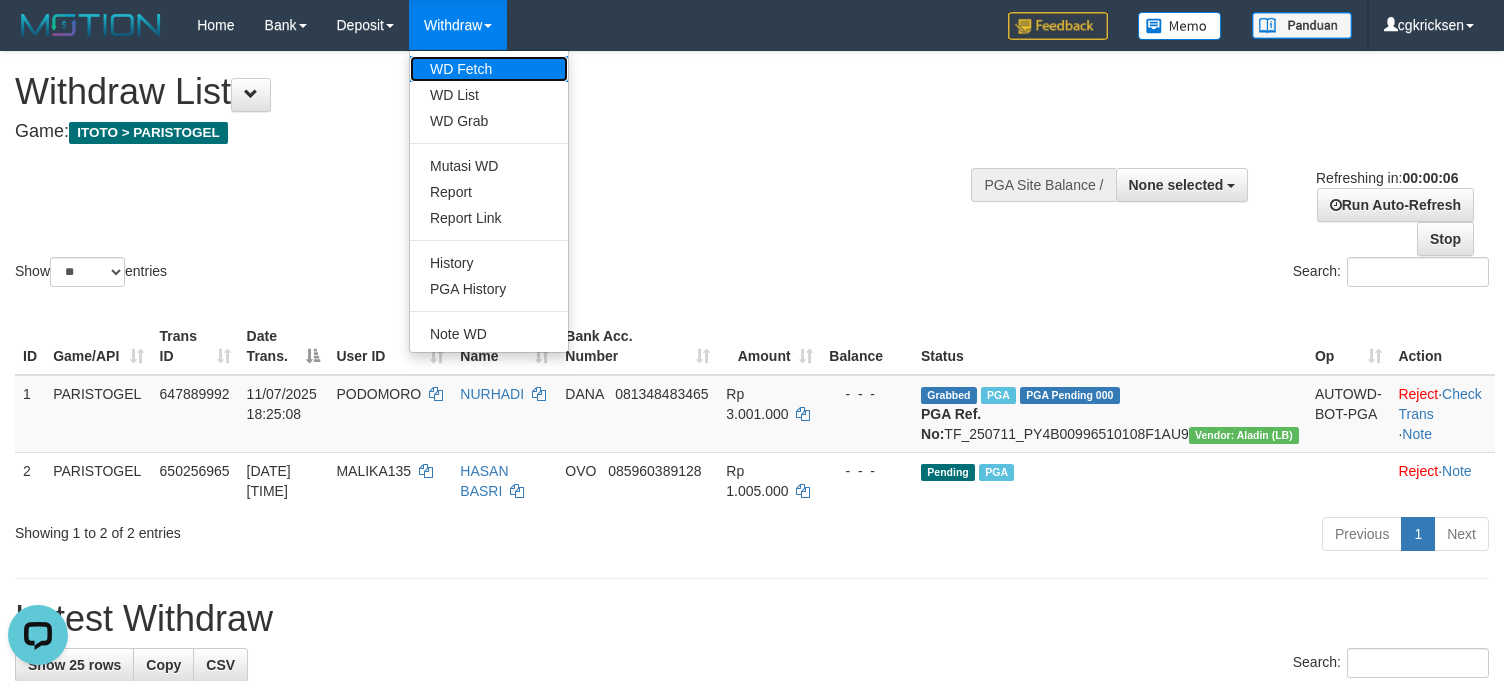 click on "WD Fetch" at bounding box center [489, 69] 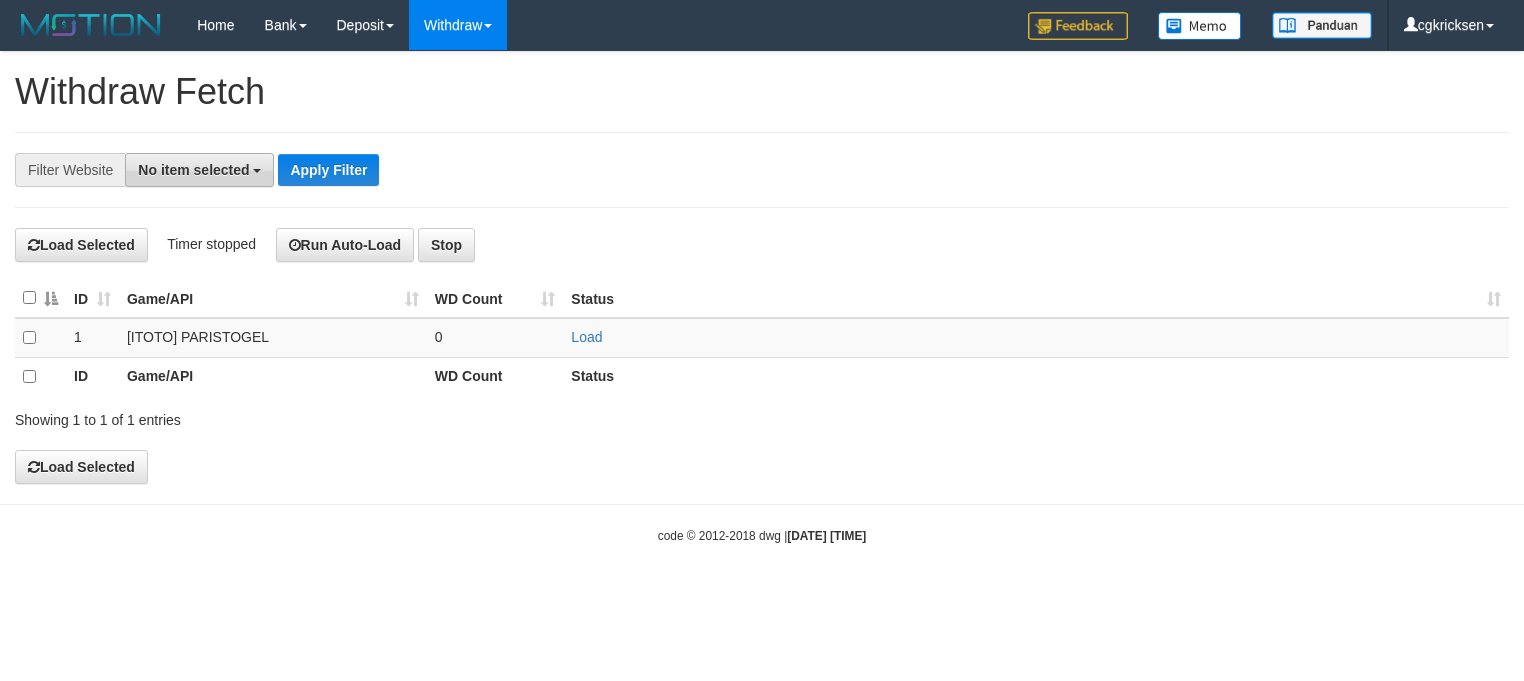 scroll, scrollTop: 0, scrollLeft: 0, axis: both 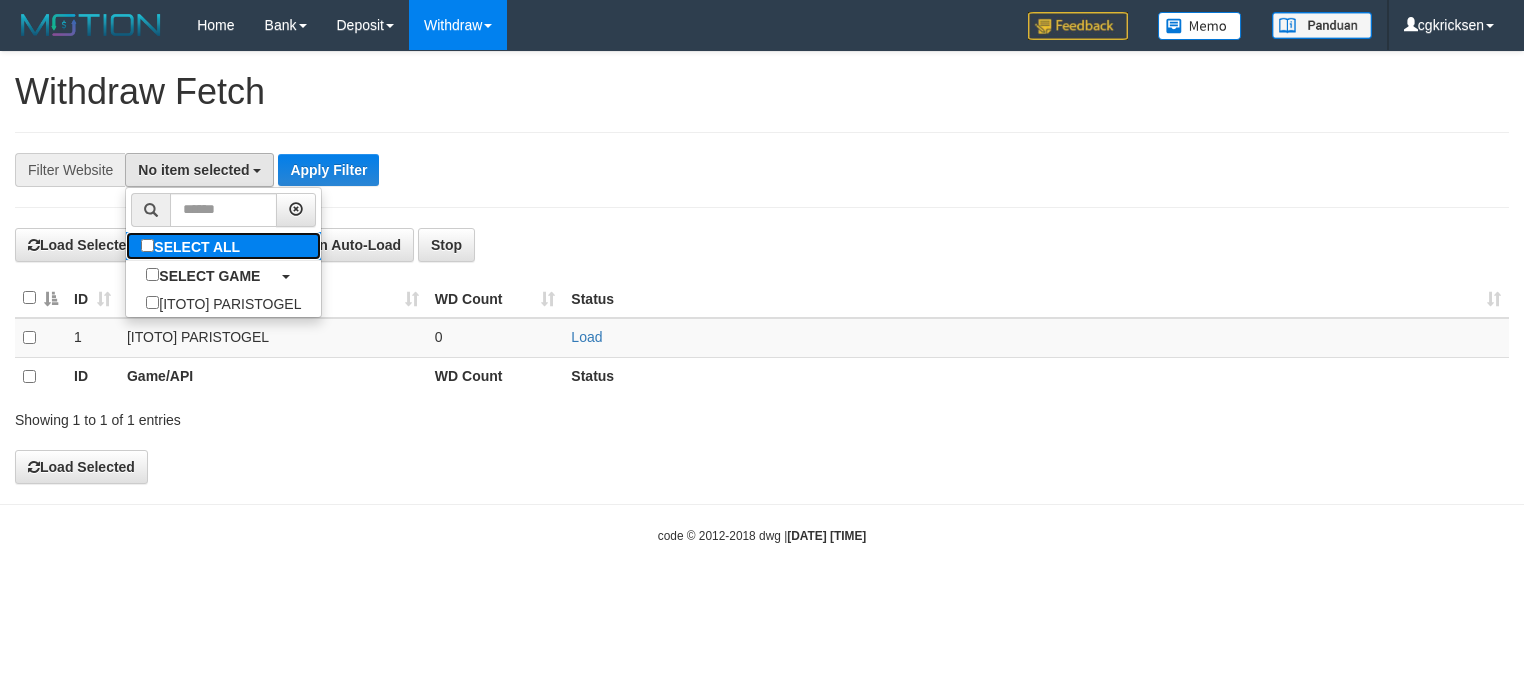 click on "SELECT ALL" at bounding box center (193, 246) 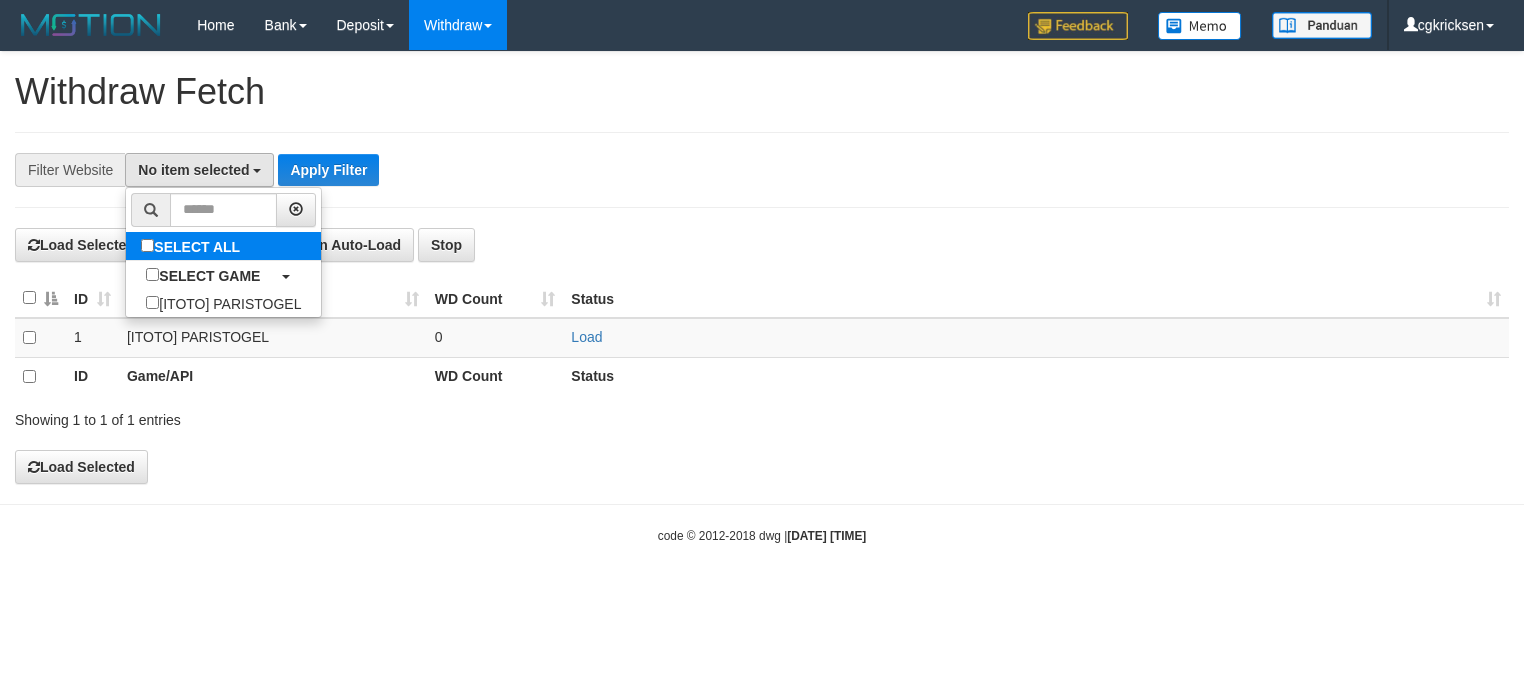 select on "****" 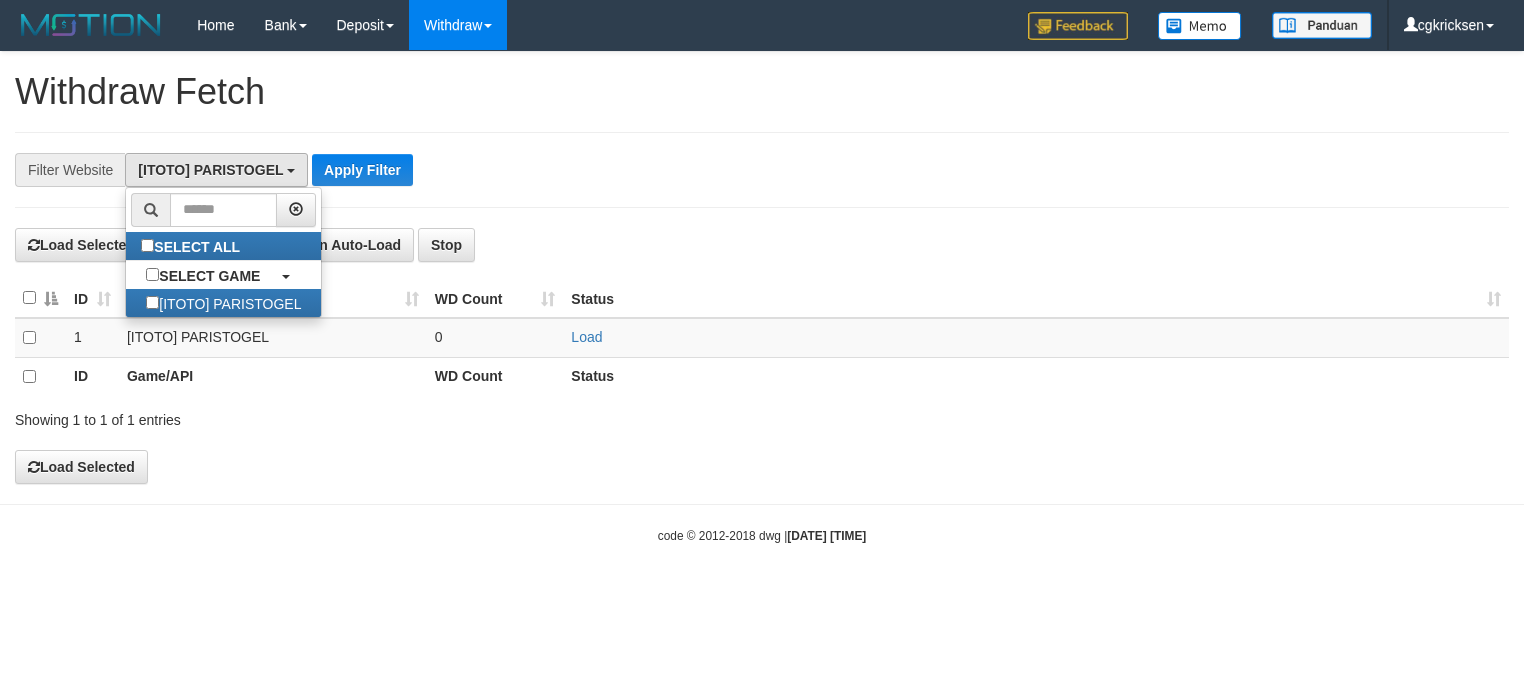 scroll, scrollTop: 17, scrollLeft: 0, axis: vertical 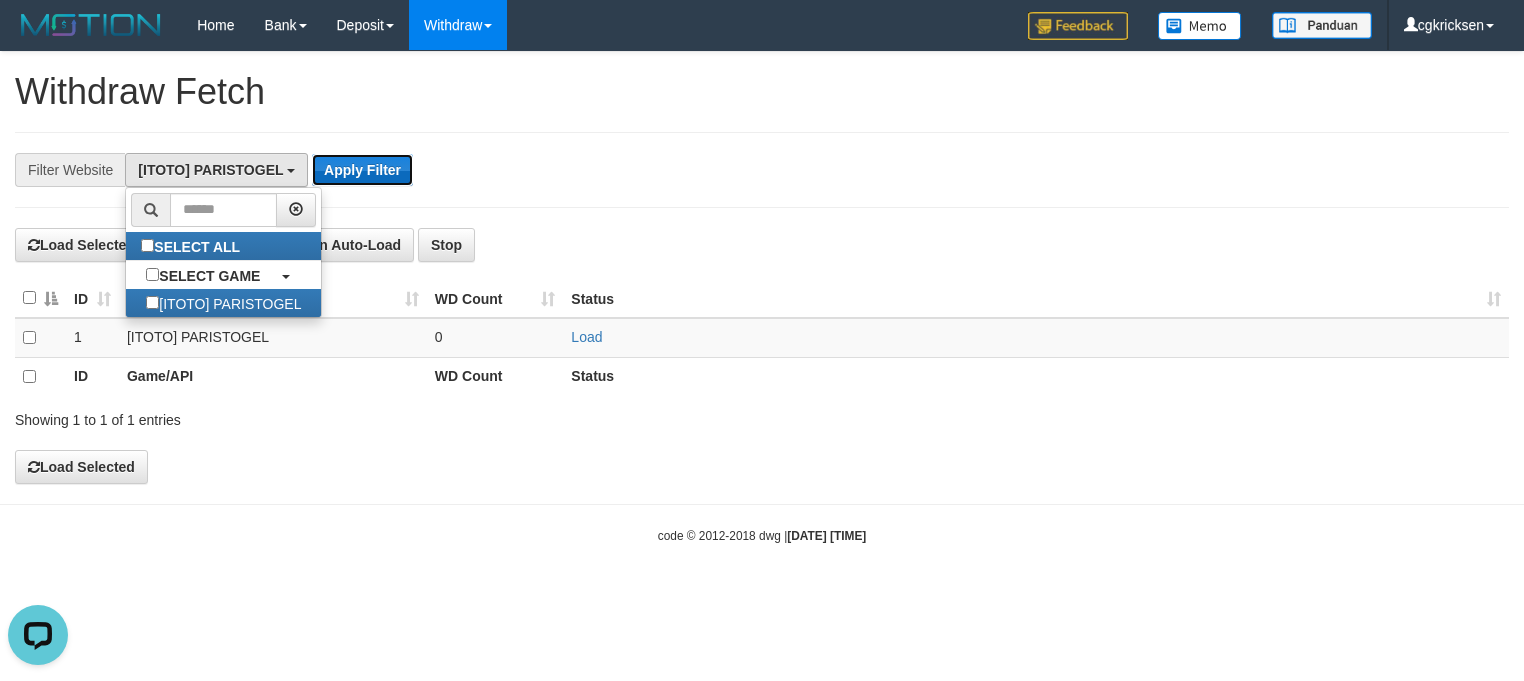 click on "Apply Filter" at bounding box center [362, 170] 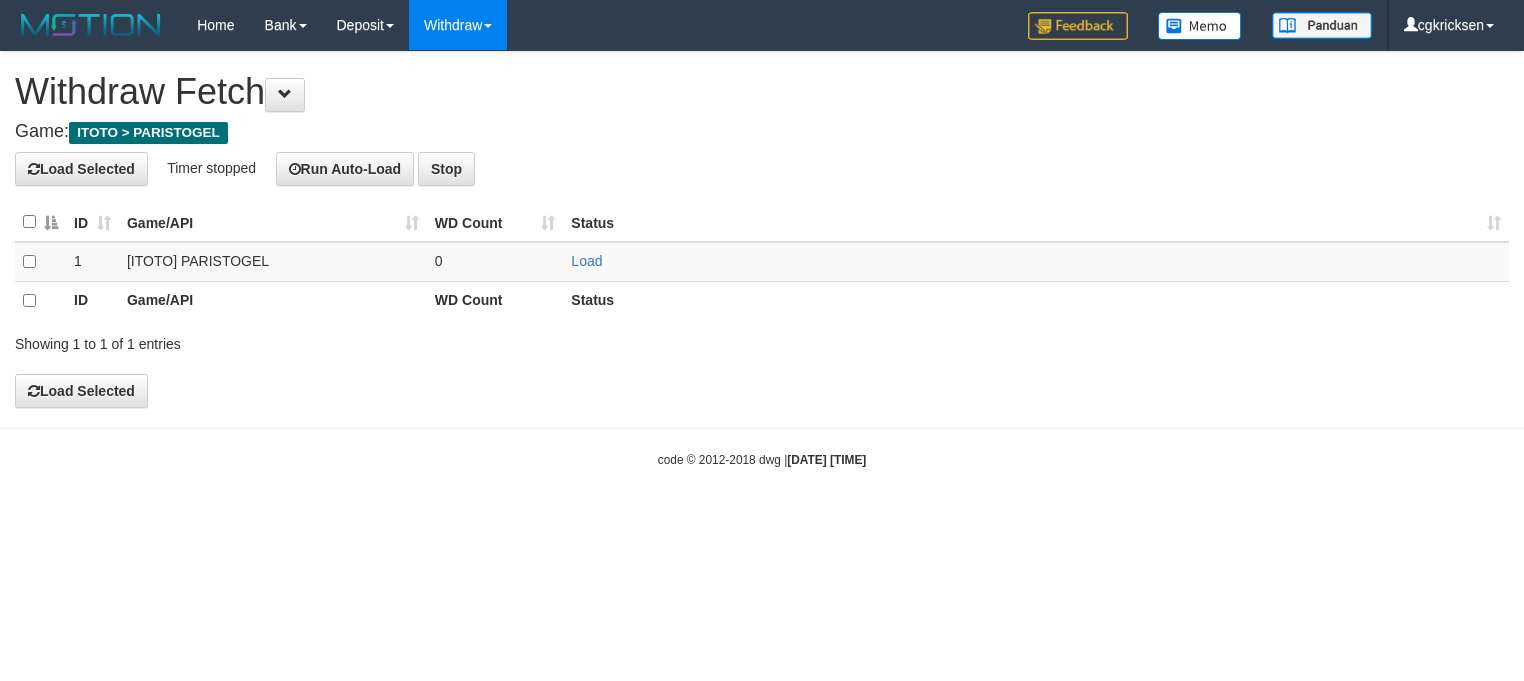 scroll, scrollTop: 0, scrollLeft: 0, axis: both 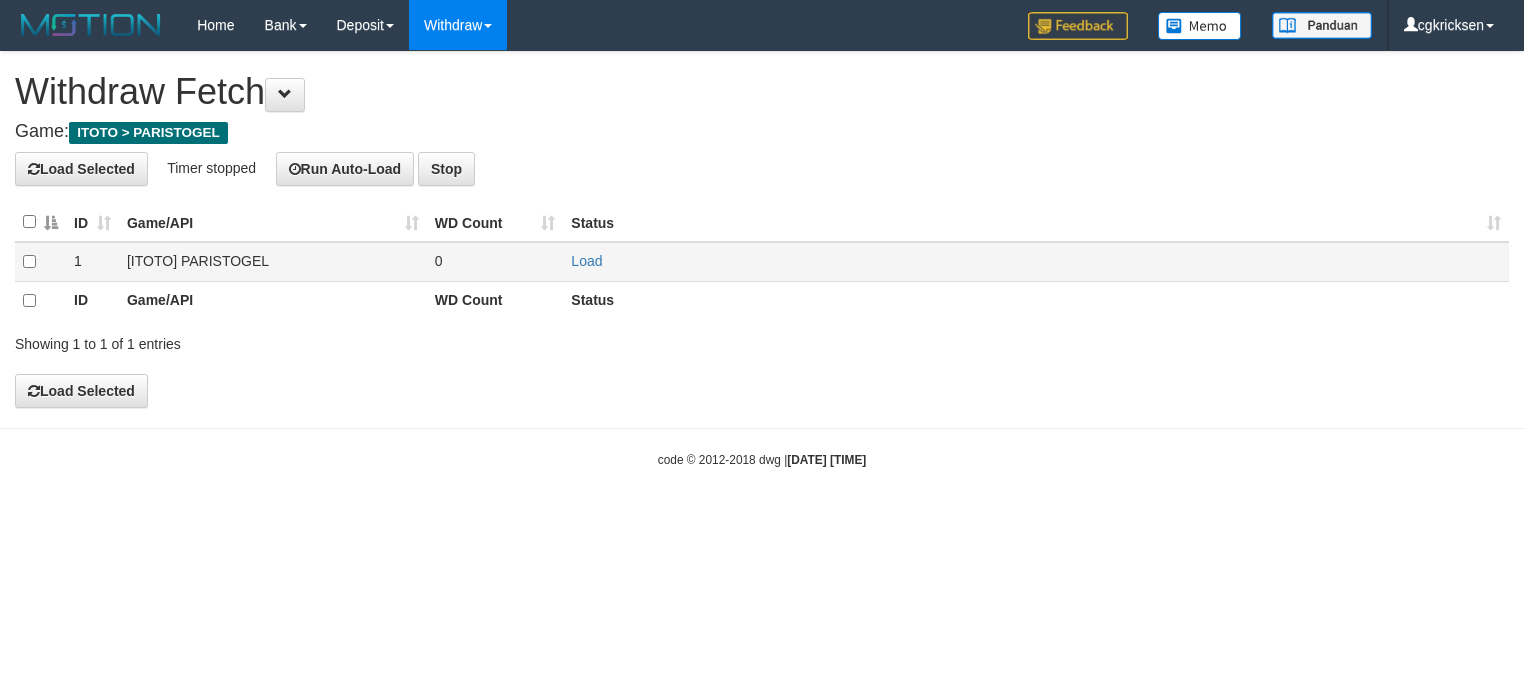 click on "[ITOTO]
PARISTOGEL" at bounding box center [273, 262] 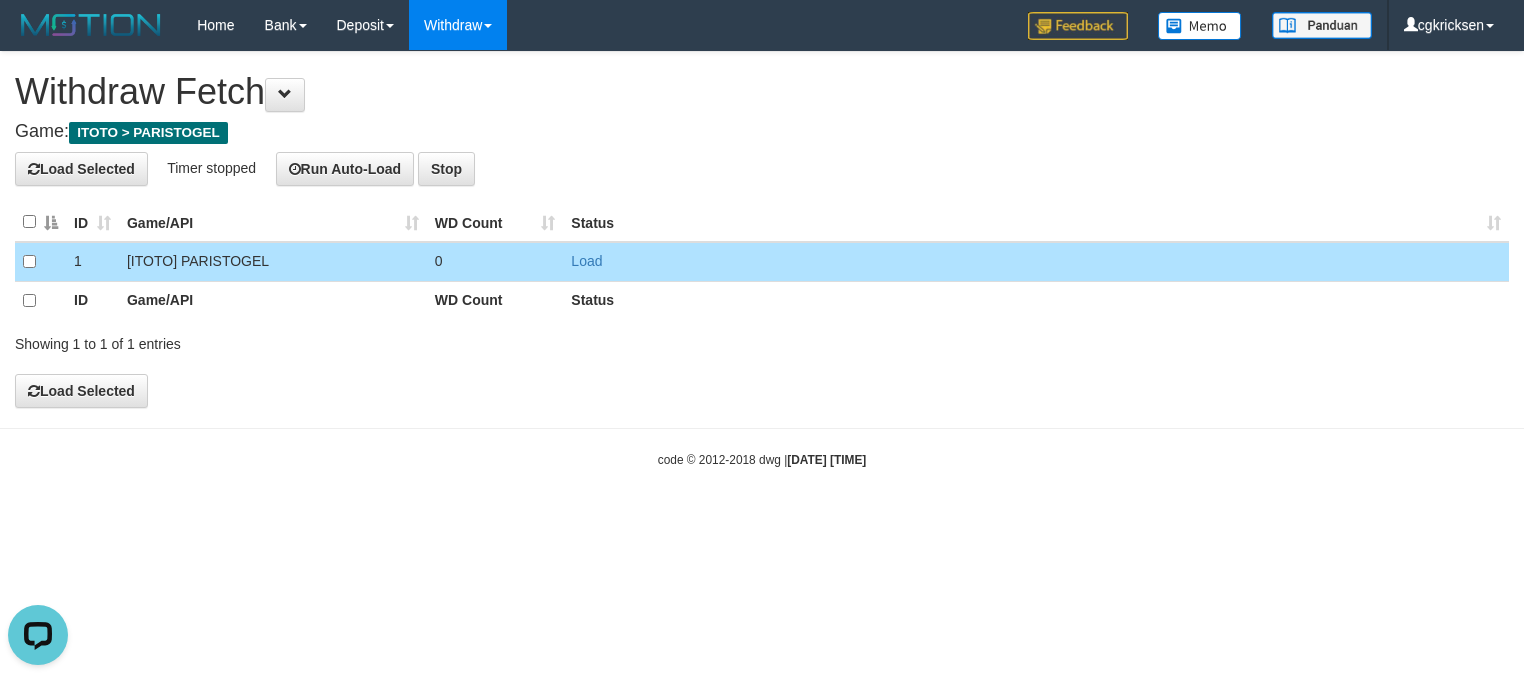 scroll, scrollTop: 0, scrollLeft: 0, axis: both 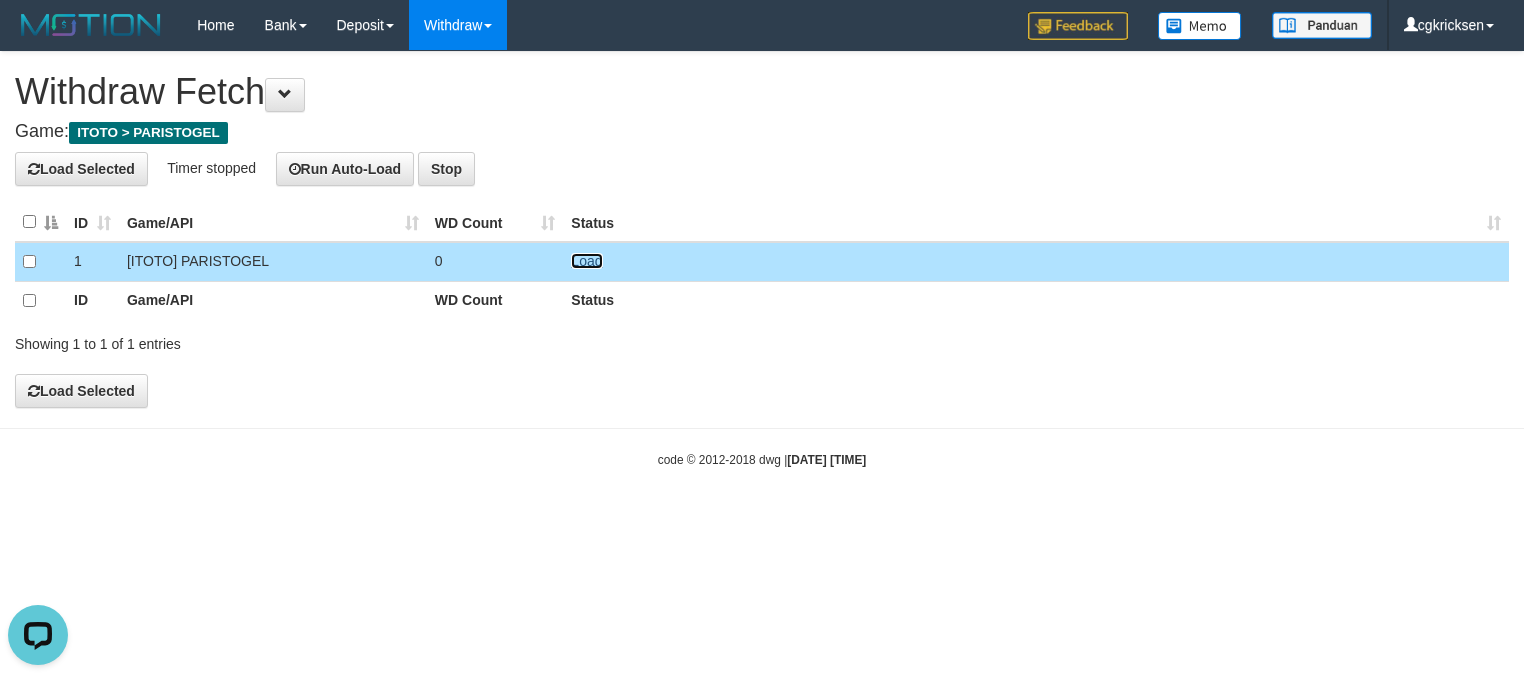 click on "Load" at bounding box center (586, 261) 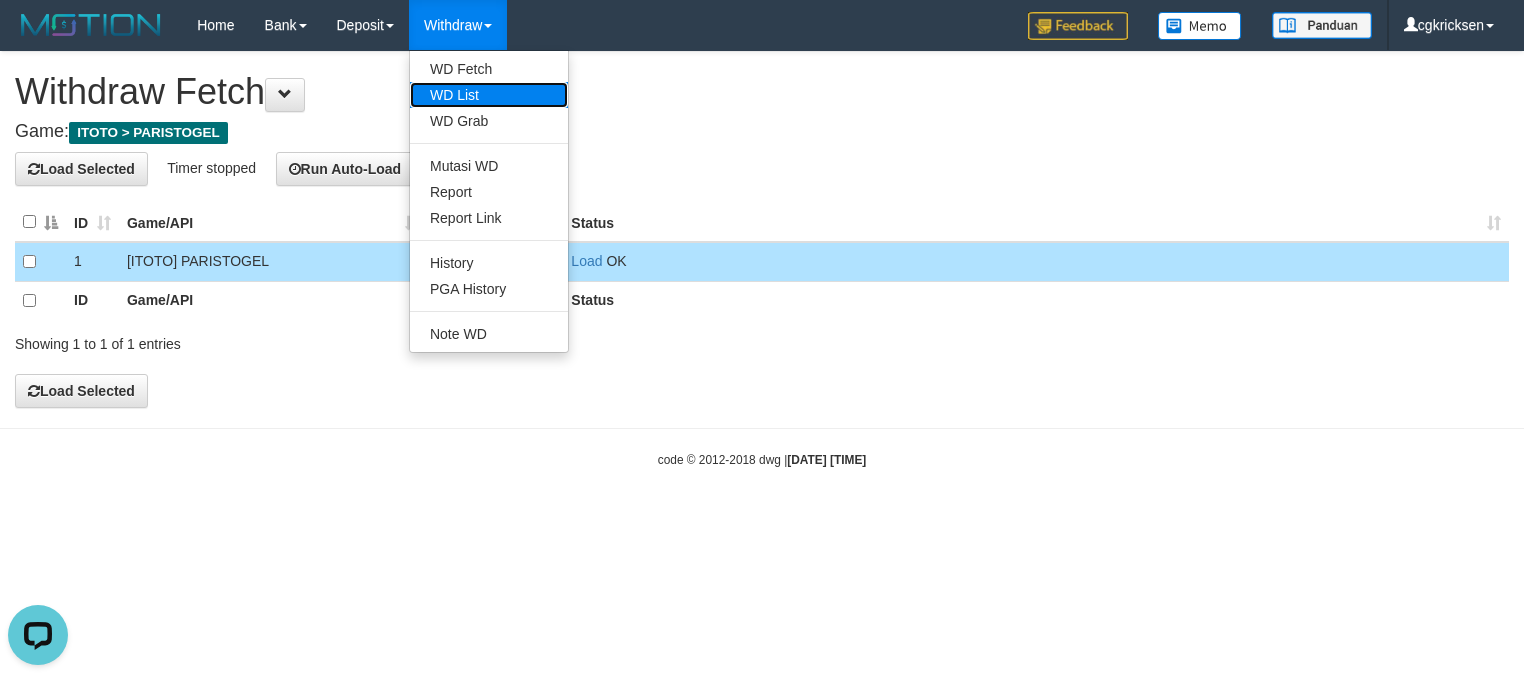 click on "WD List" at bounding box center (489, 95) 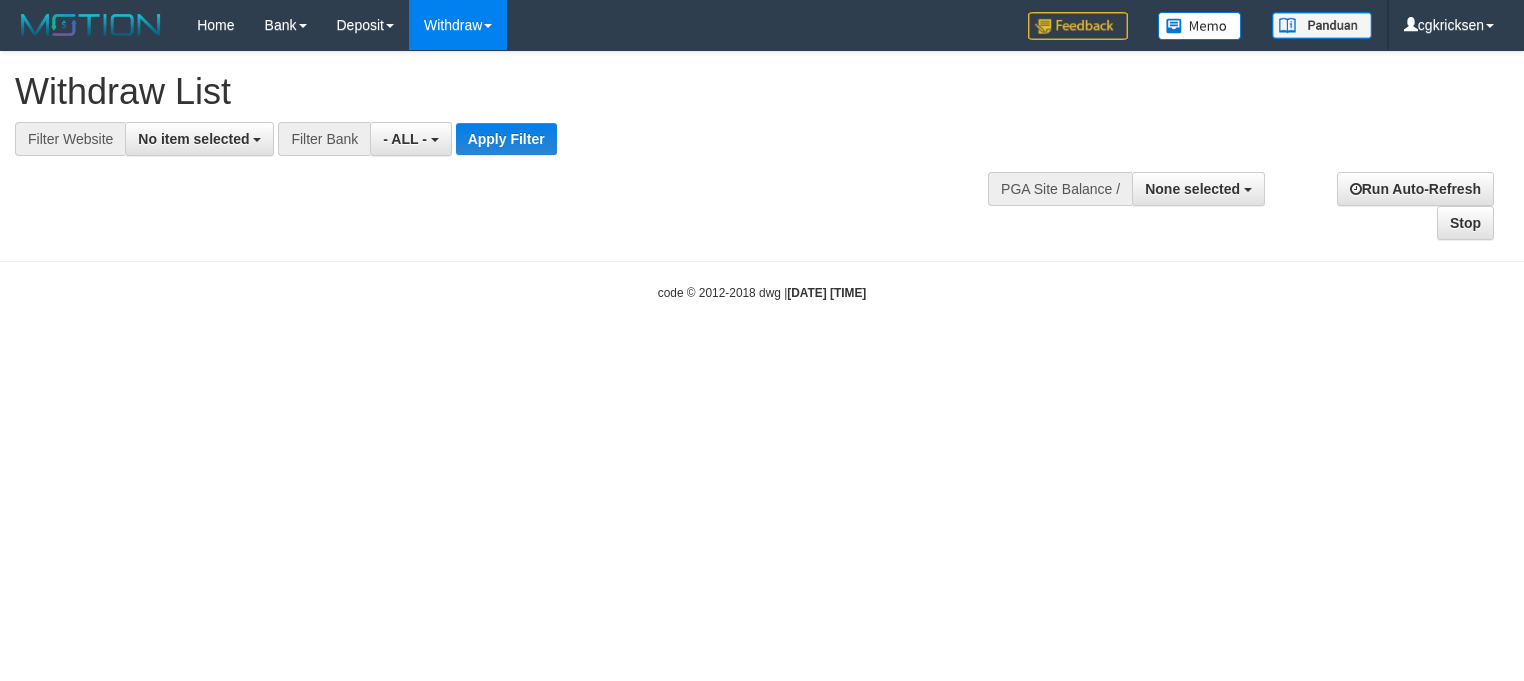 select 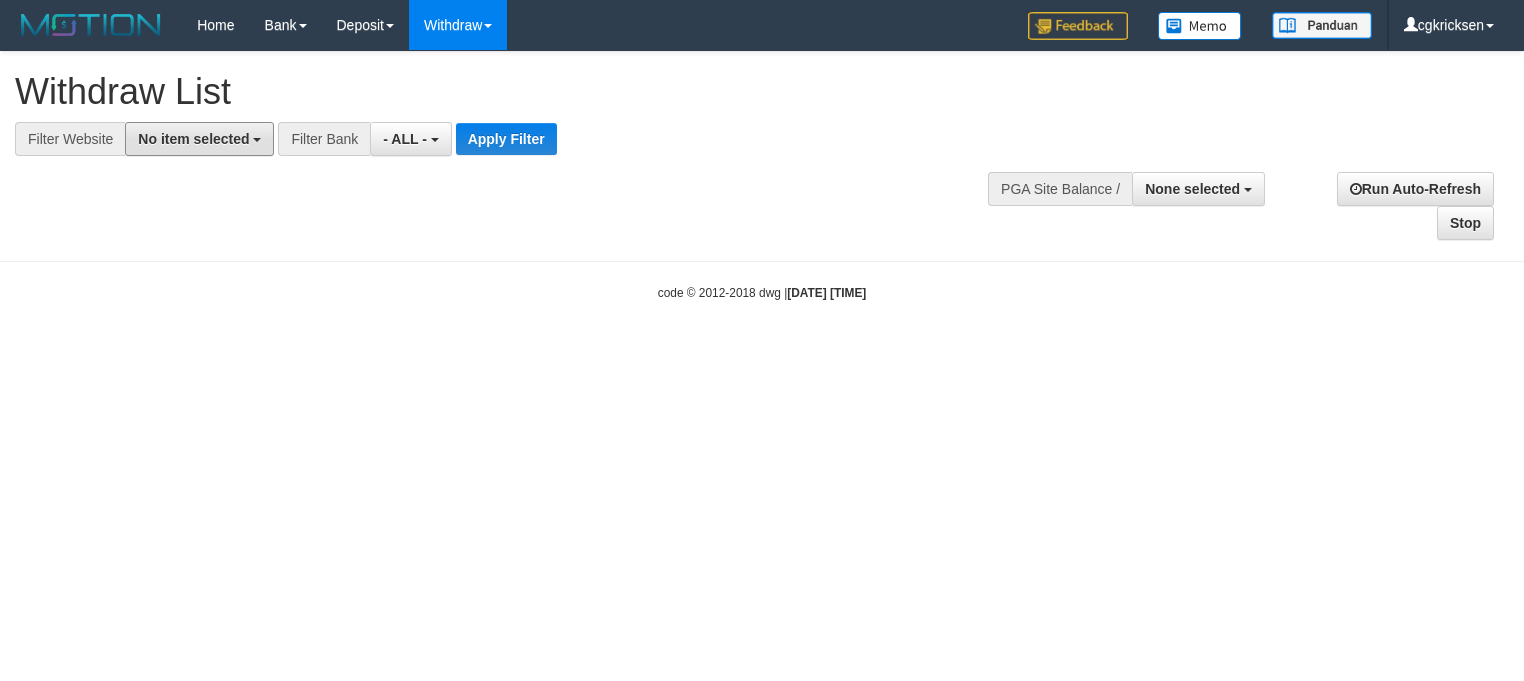 drag, startPoint x: 245, startPoint y: 130, endPoint x: 238, endPoint y: 217, distance: 87.28116 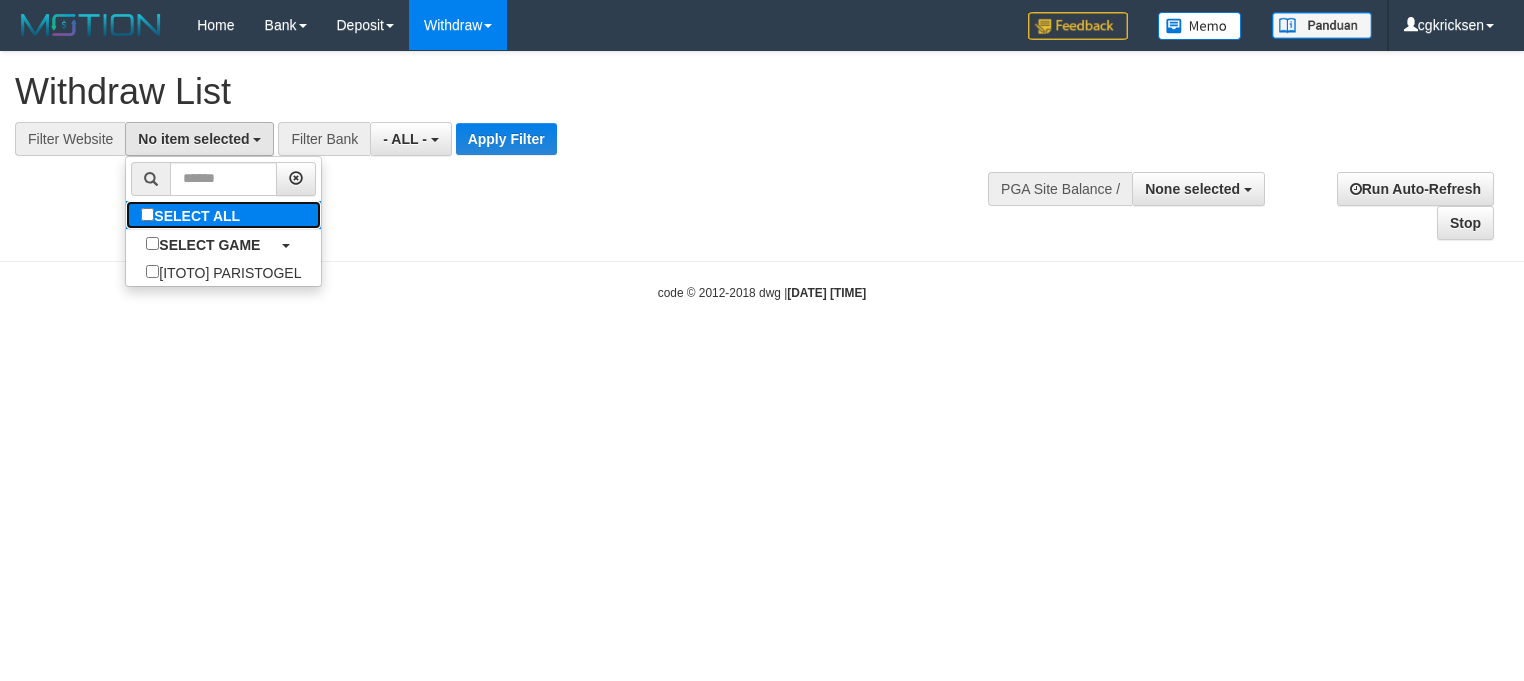 click on "SELECT ALL" at bounding box center (193, 215) 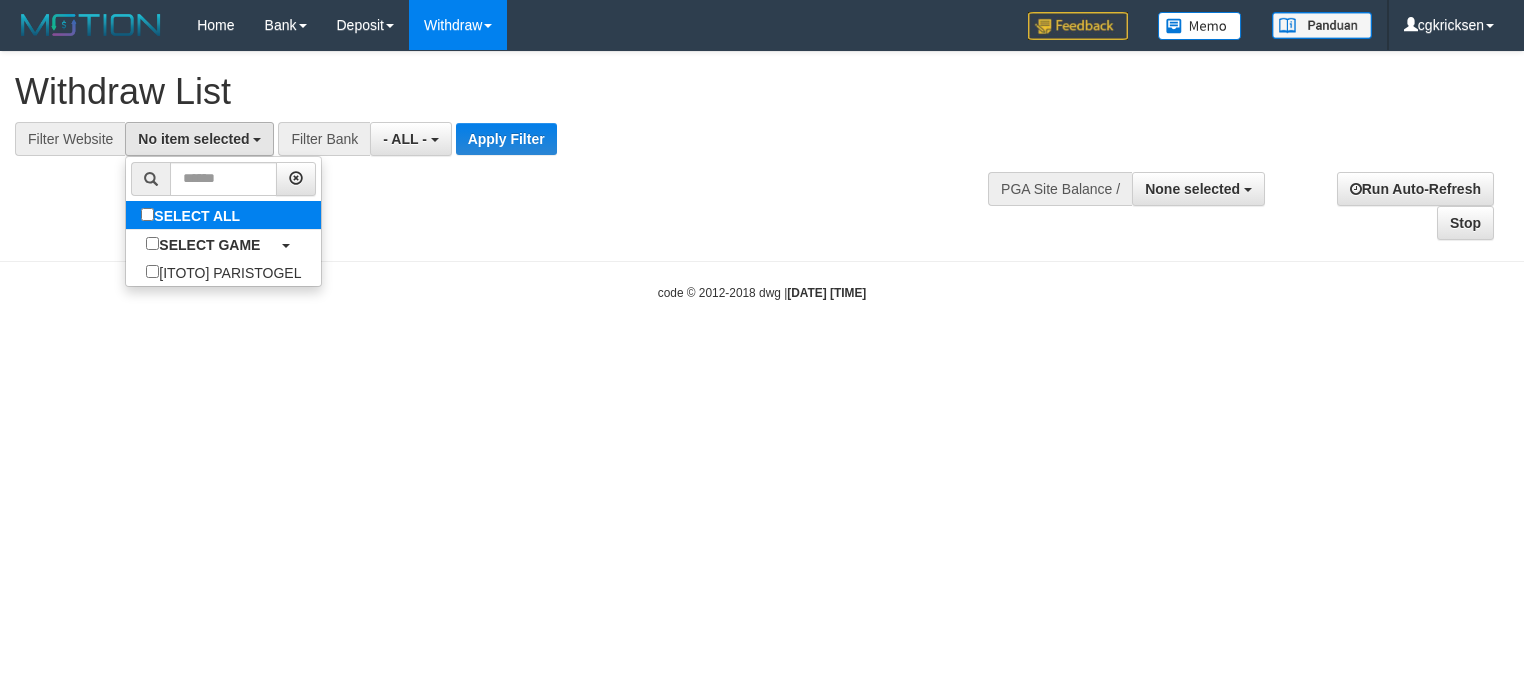 select on "****" 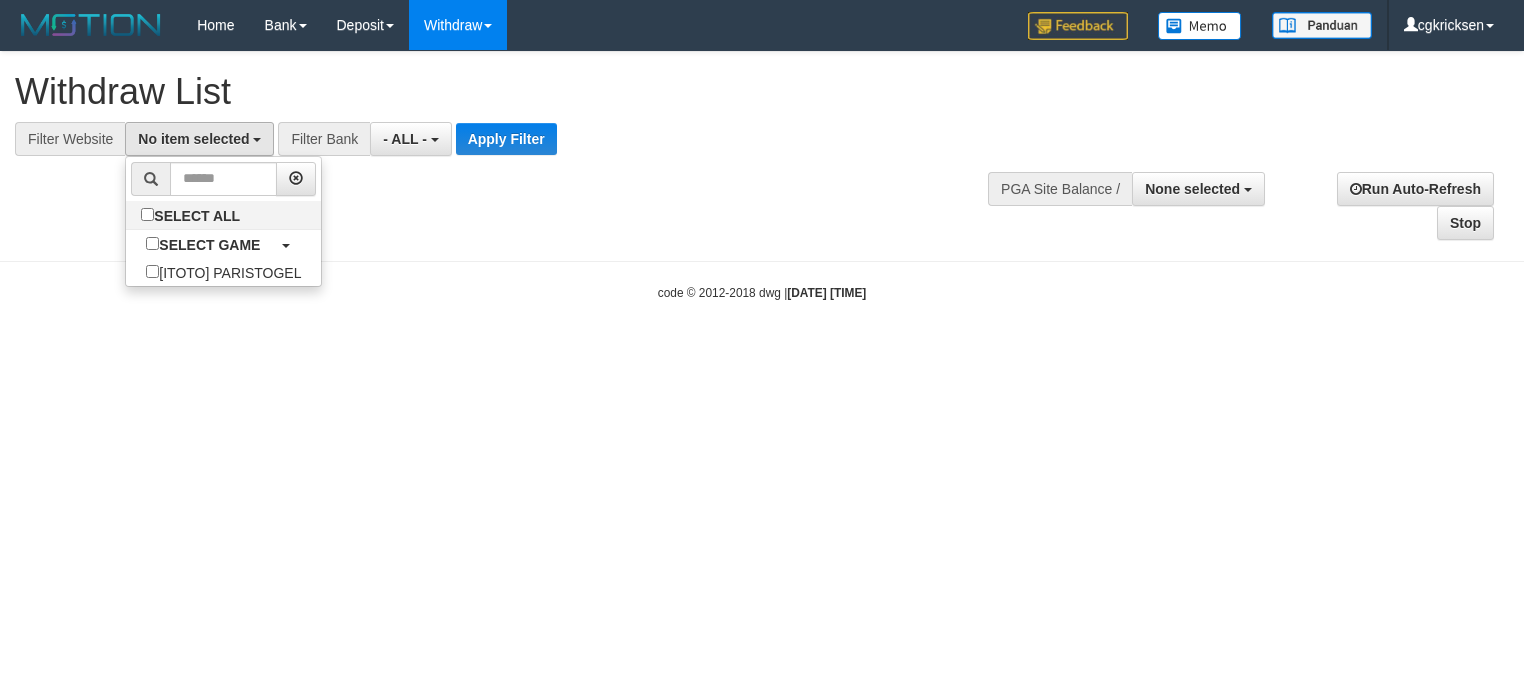 scroll, scrollTop: 17, scrollLeft: 0, axis: vertical 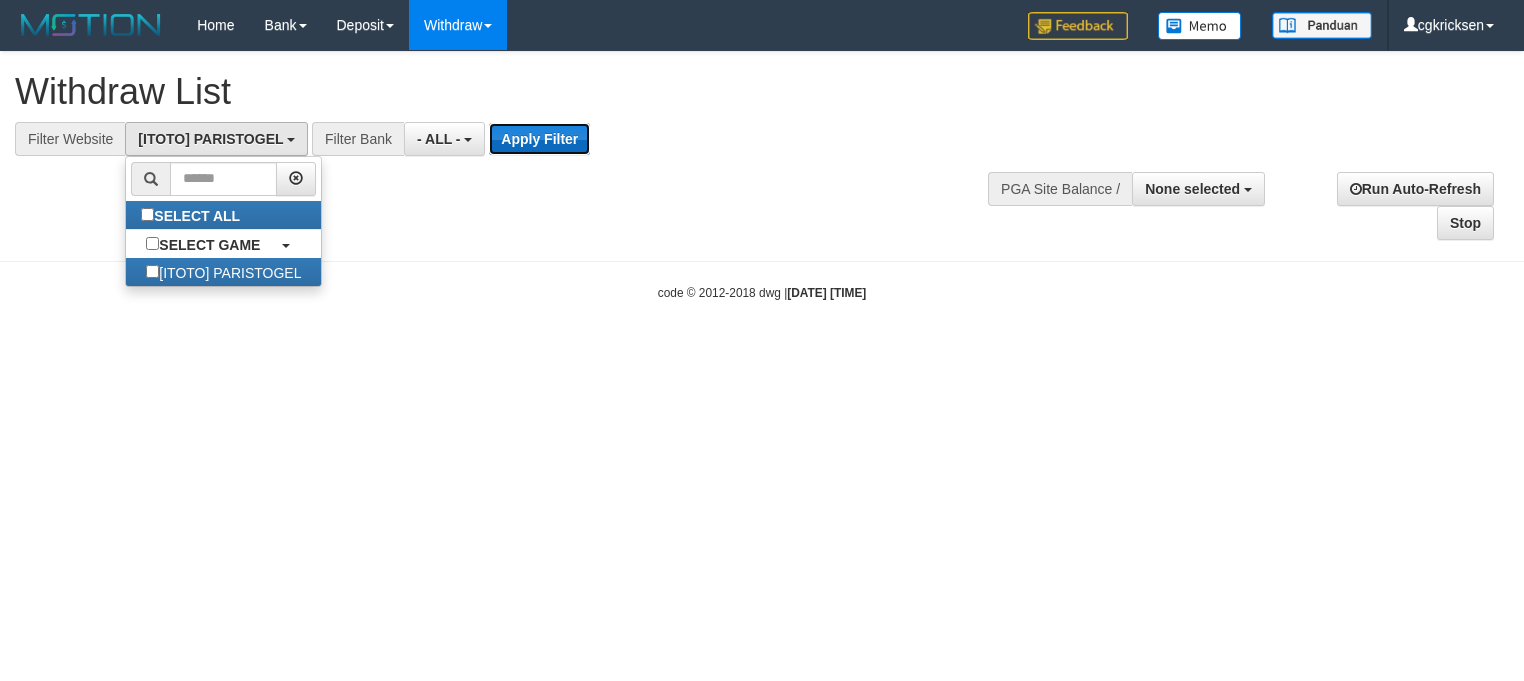 click on "Apply Filter" at bounding box center (539, 139) 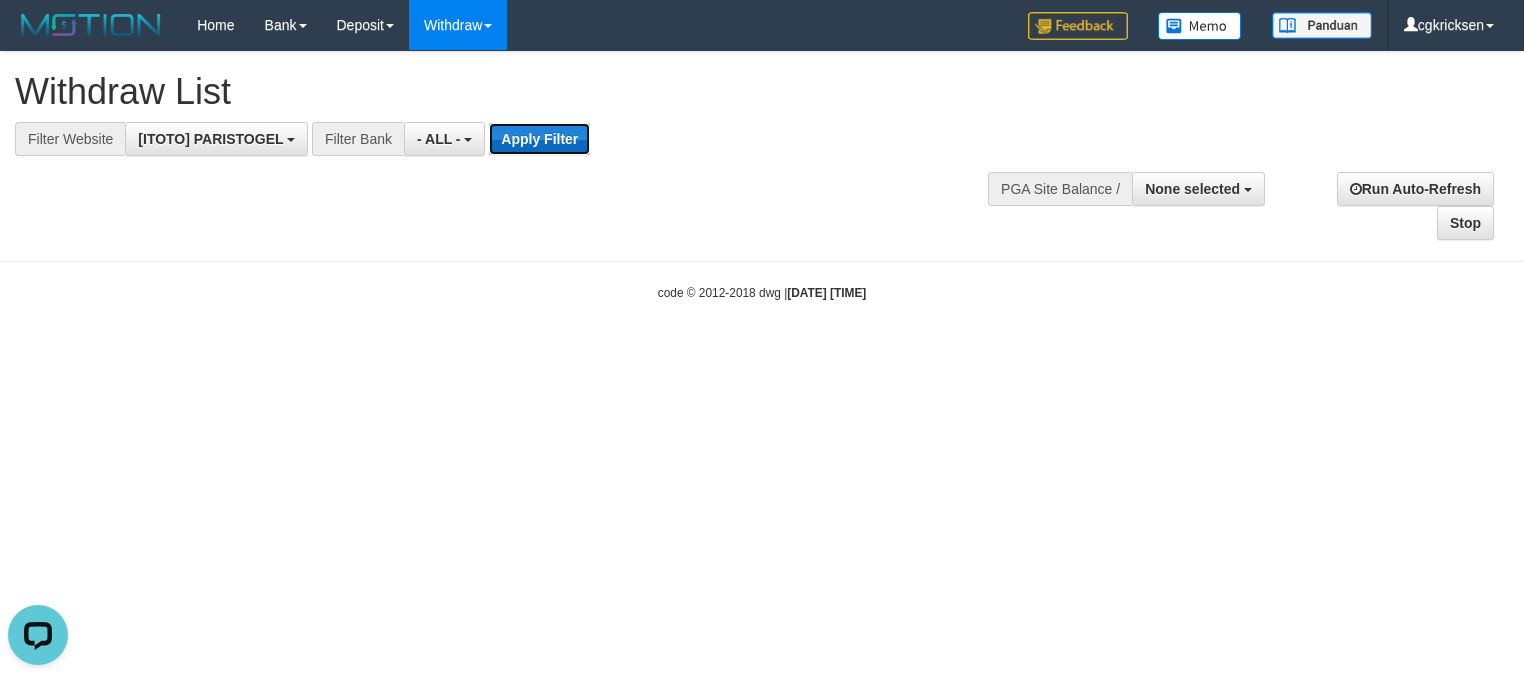 scroll, scrollTop: 0, scrollLeft: 0, axis: both 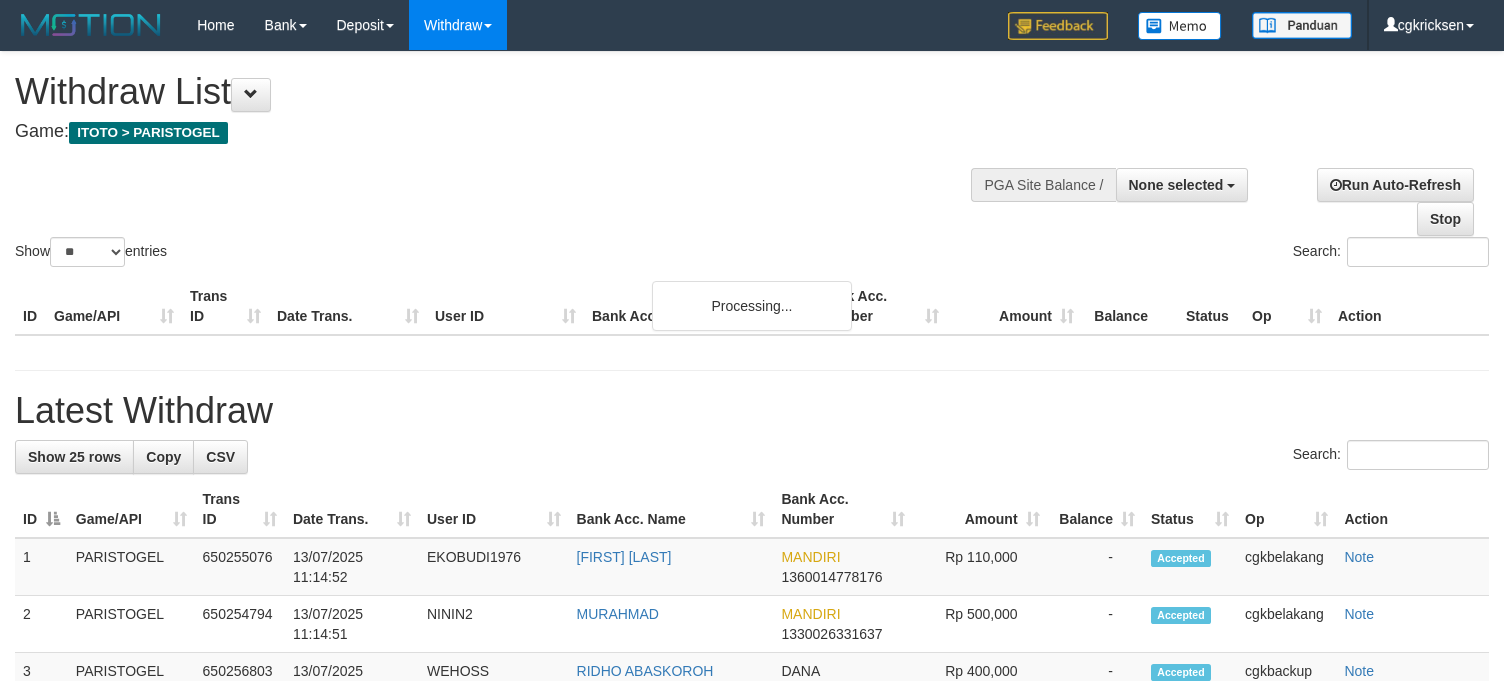 select 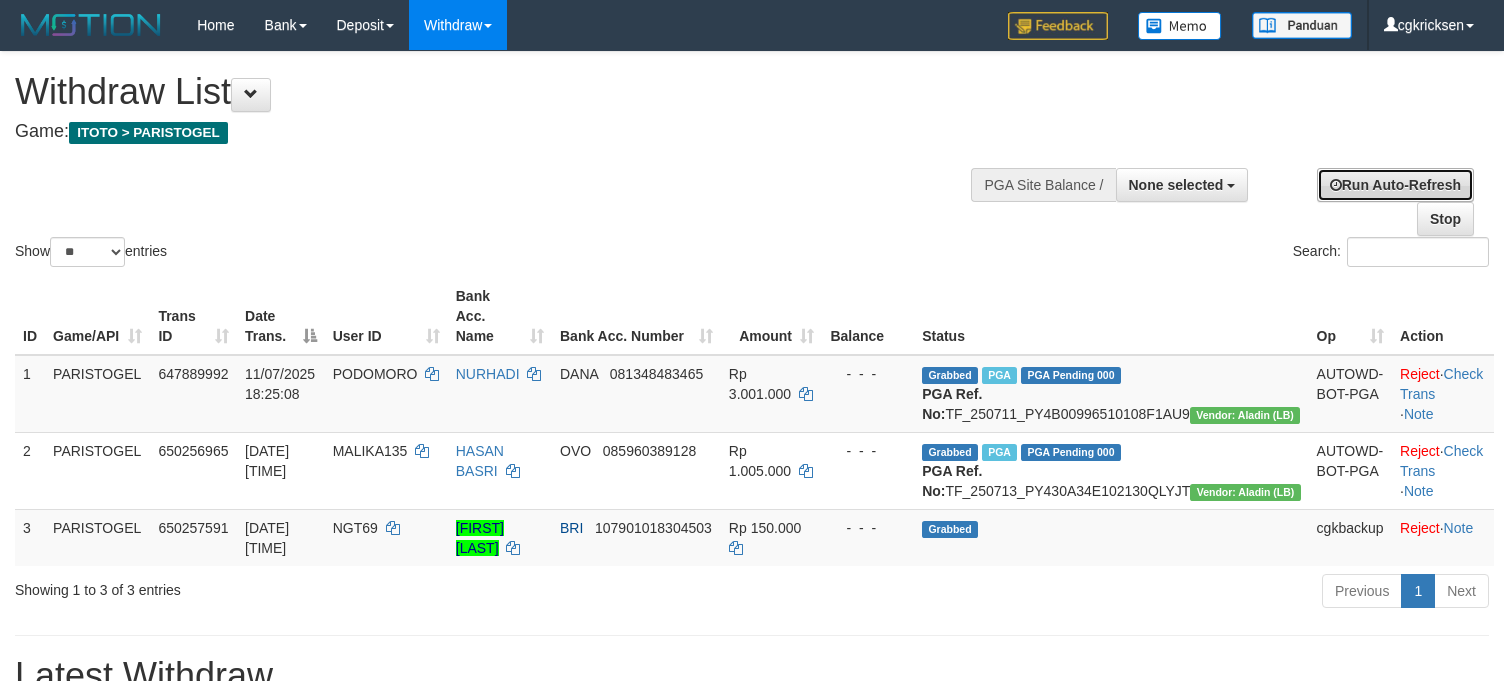click at bounding box center (1336, 185) 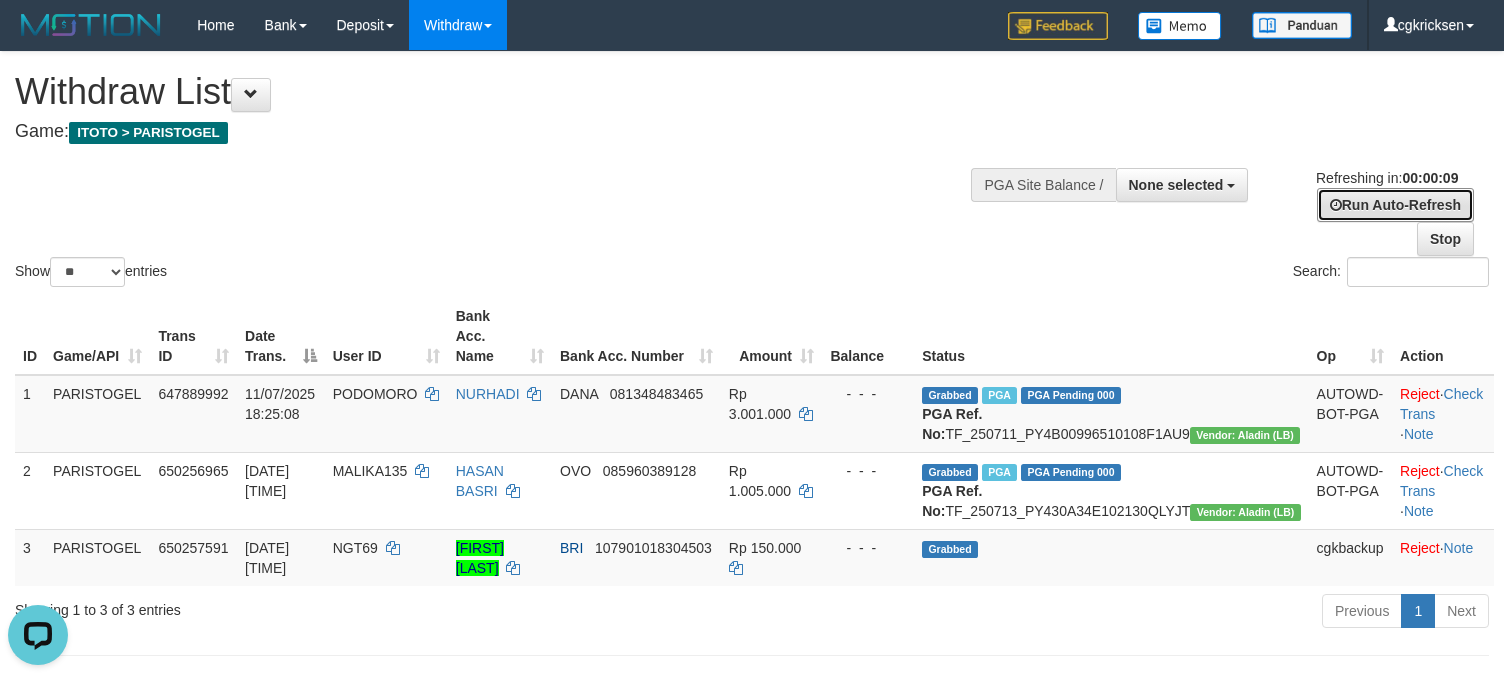 scroll, scrollTop: 0, scrollLeft: 0, axis: both 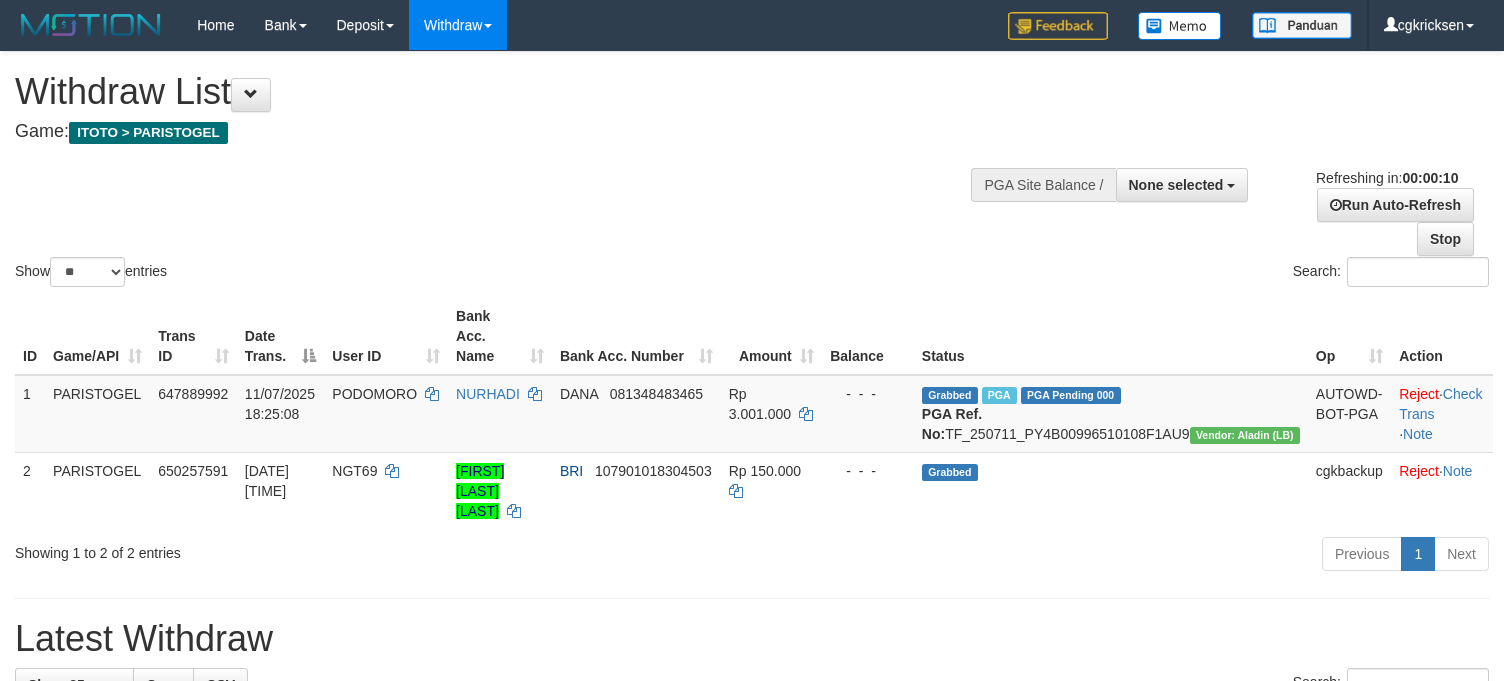 select 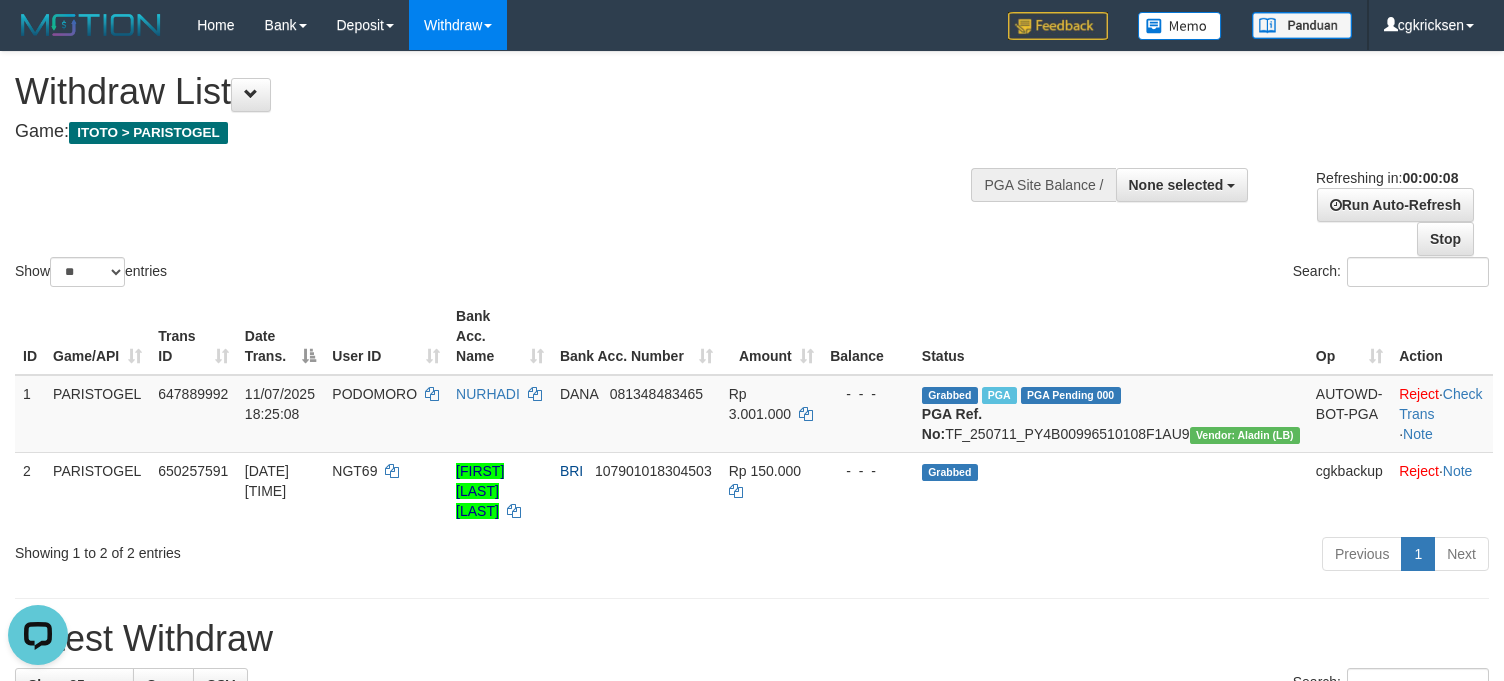 scroll, scrollTop: 0, scrollLeft: 0, axis: both 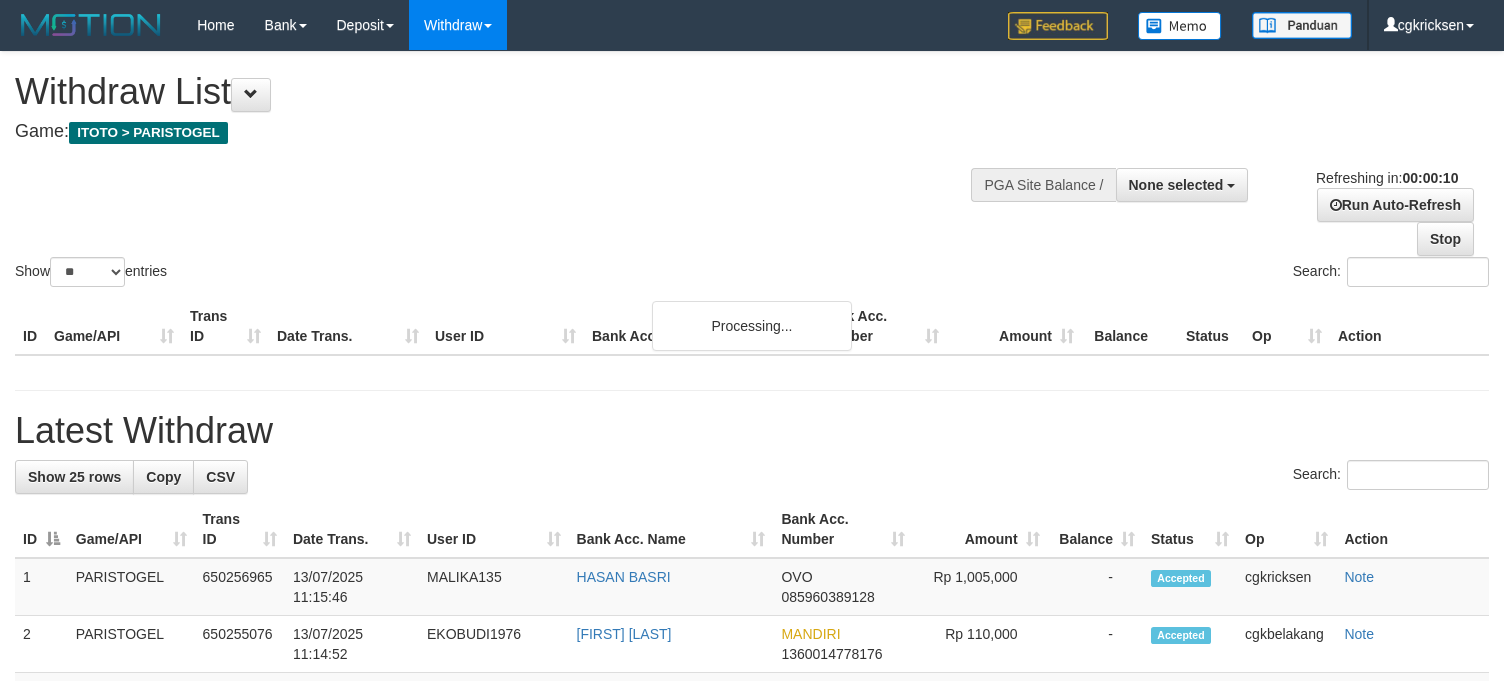 select 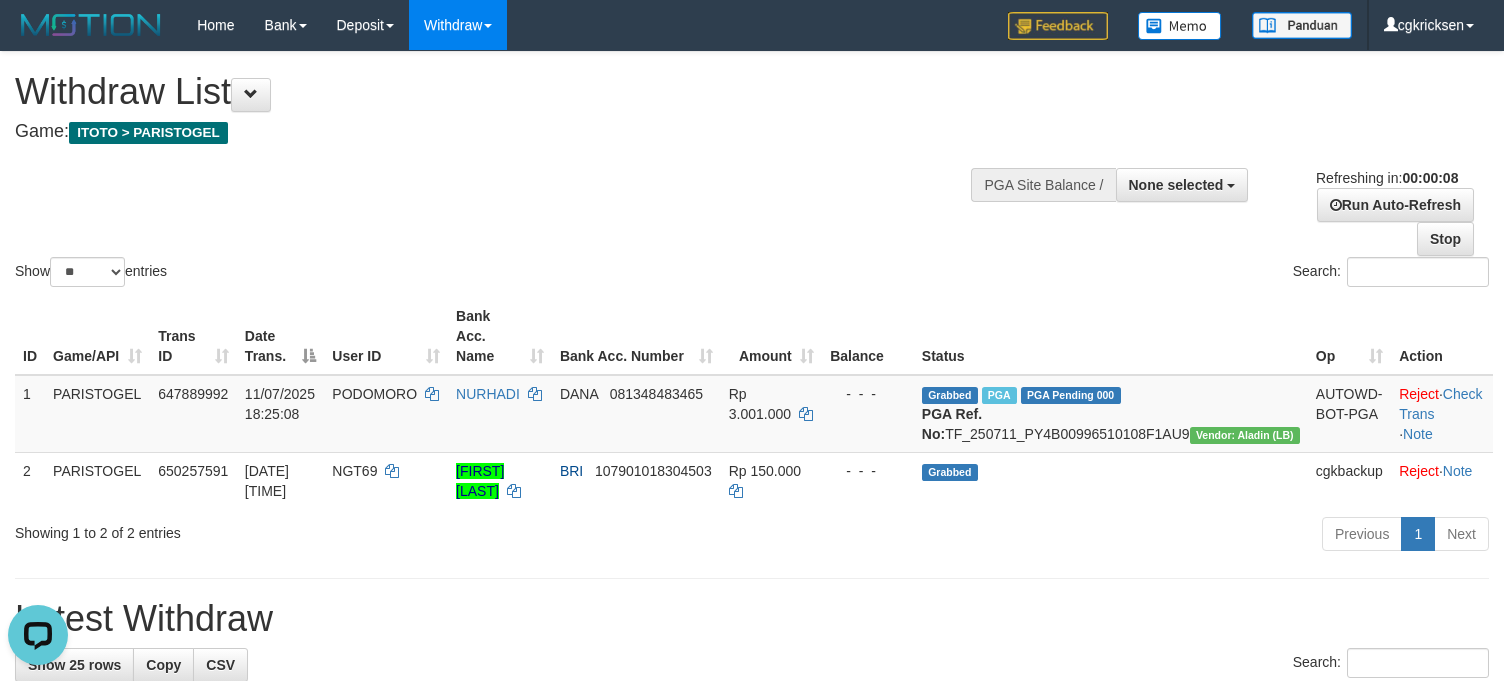 scroll, scrollTop: 0, scrollLeft: 0, axis: both 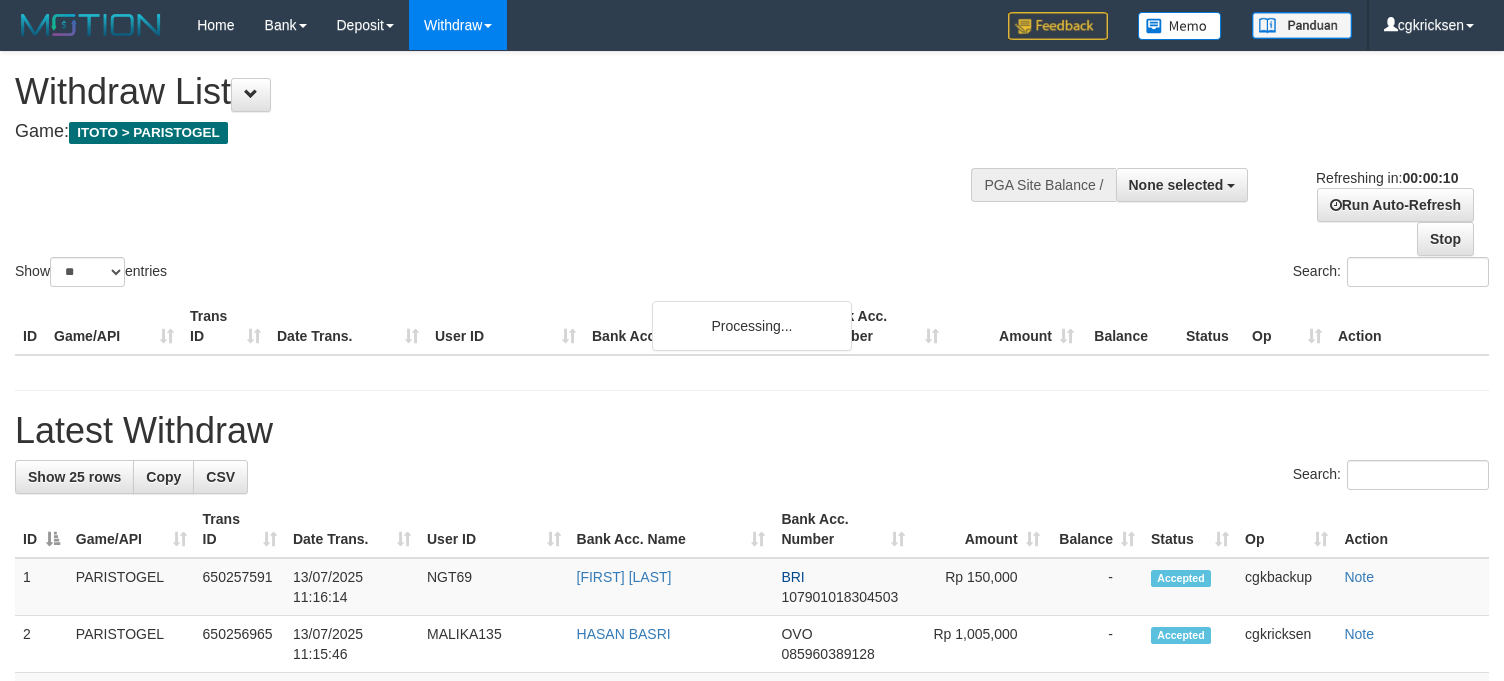 select 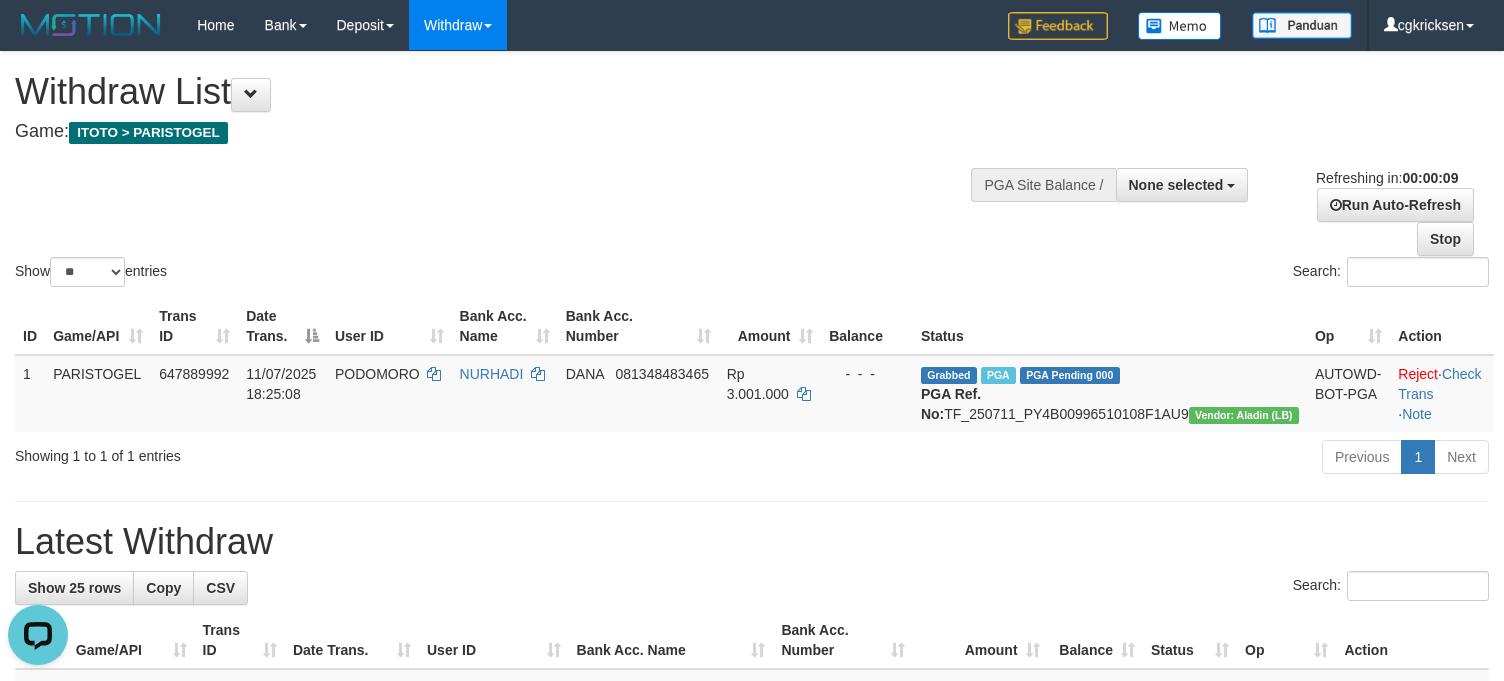 scroll, scrollTop: 0, scrollLeft: 0, axis: both 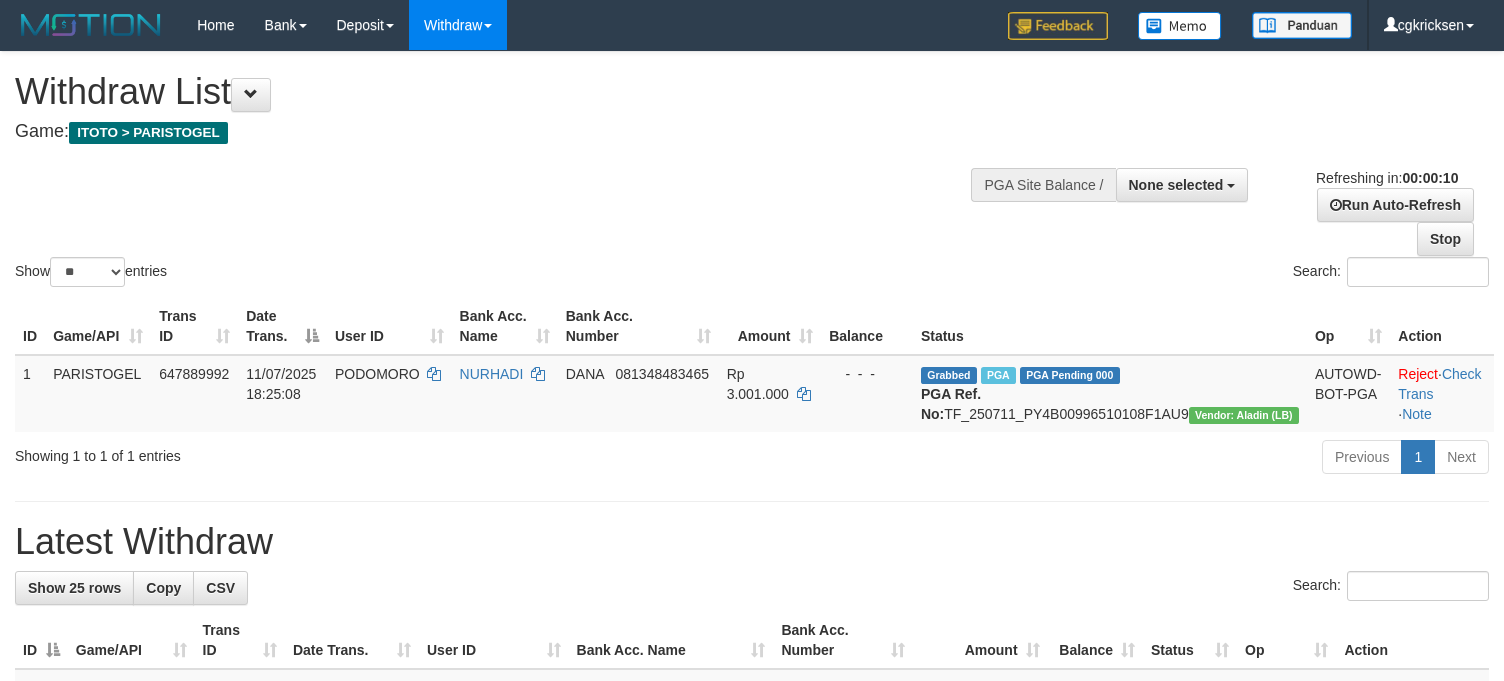 select 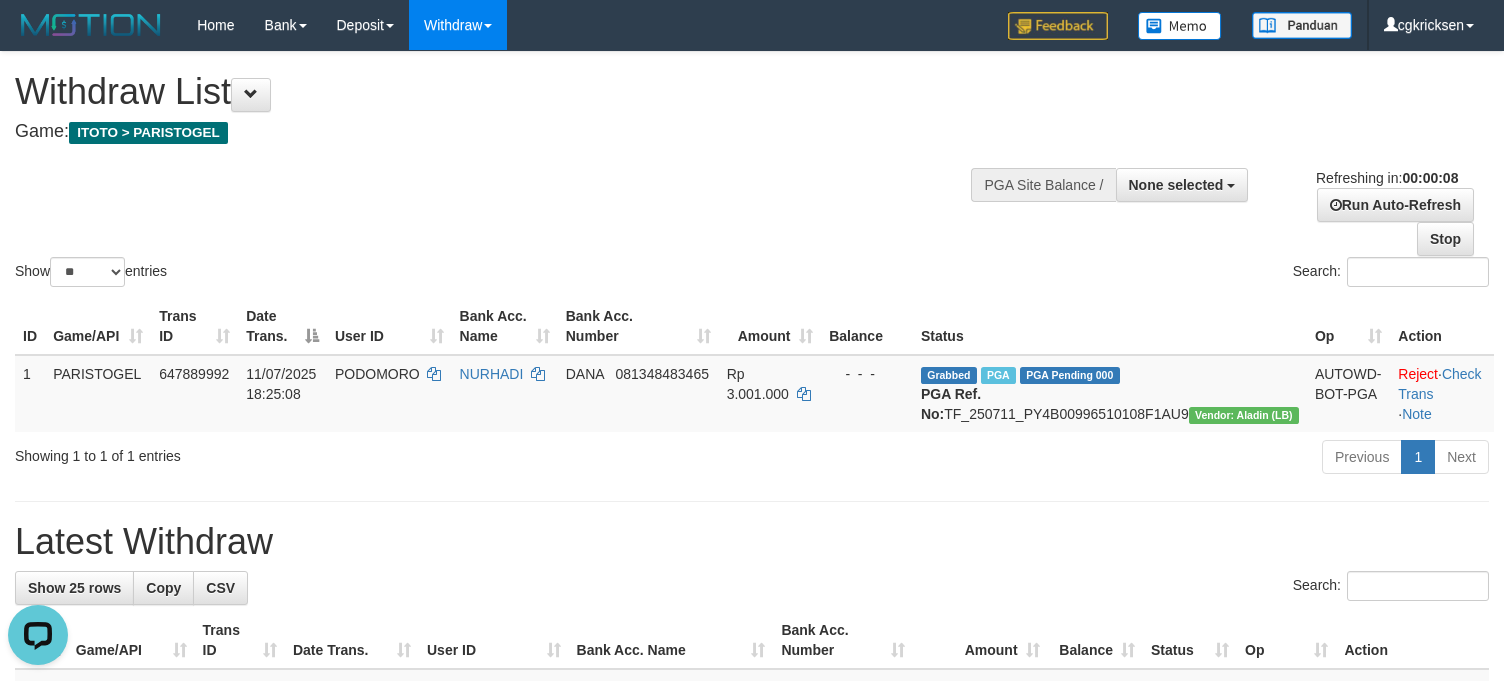 scroll, scrollTop: 0, scrollLeft: 0, axis: both 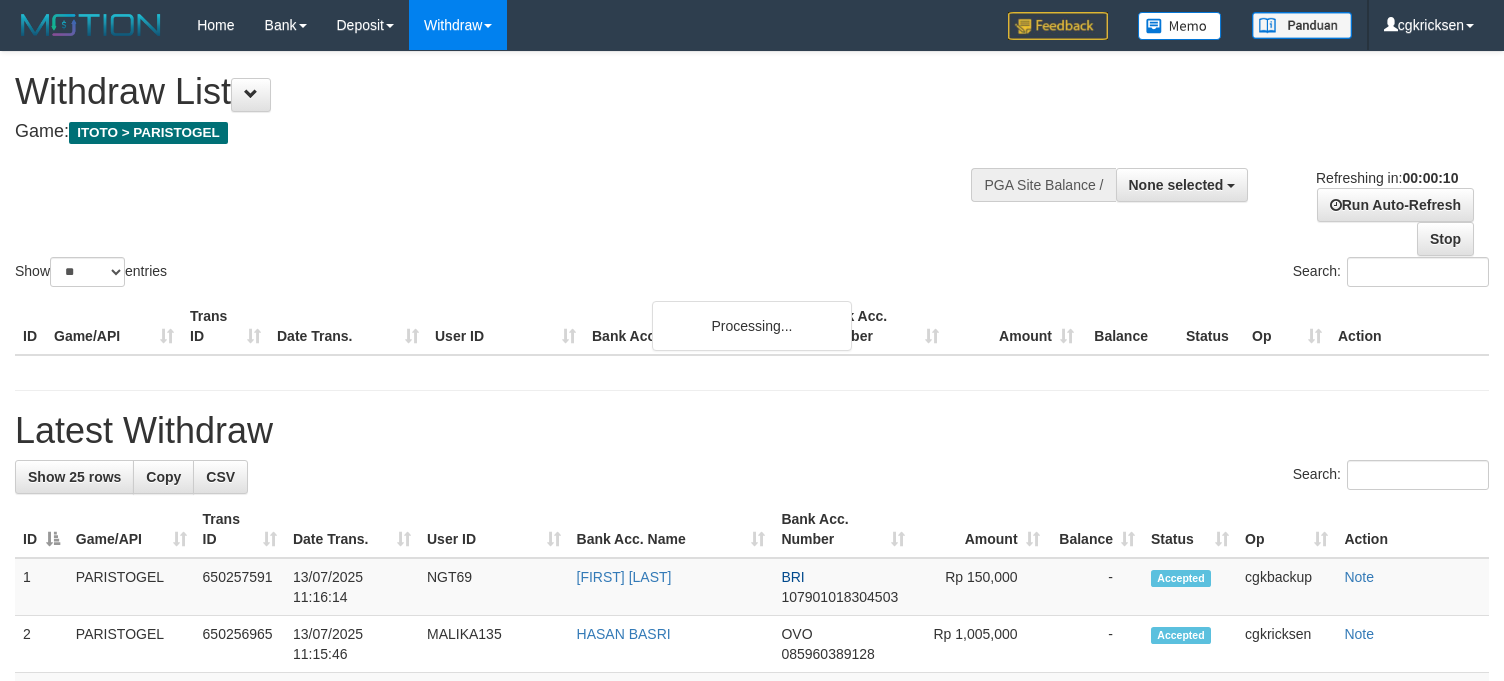 select 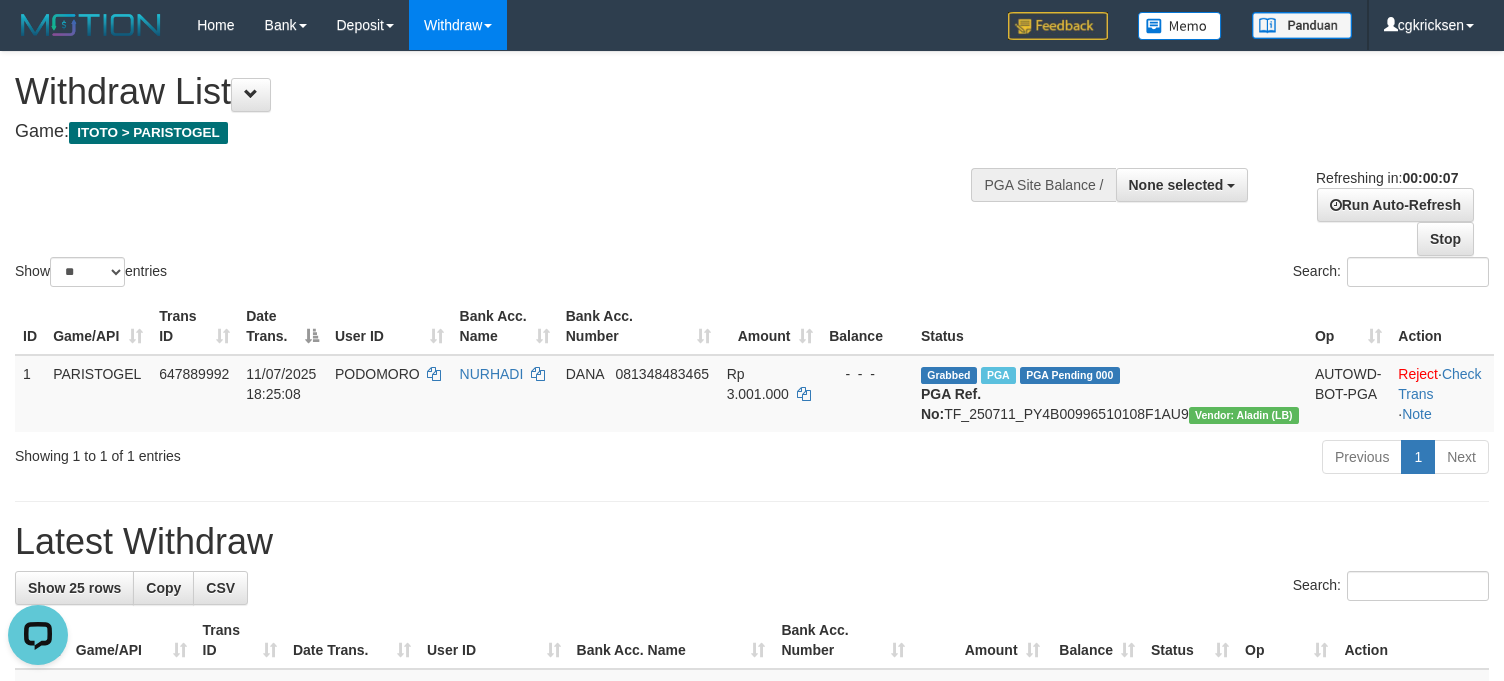 scroll, scrollTop: 0, scrollLeft: 0, axis: both 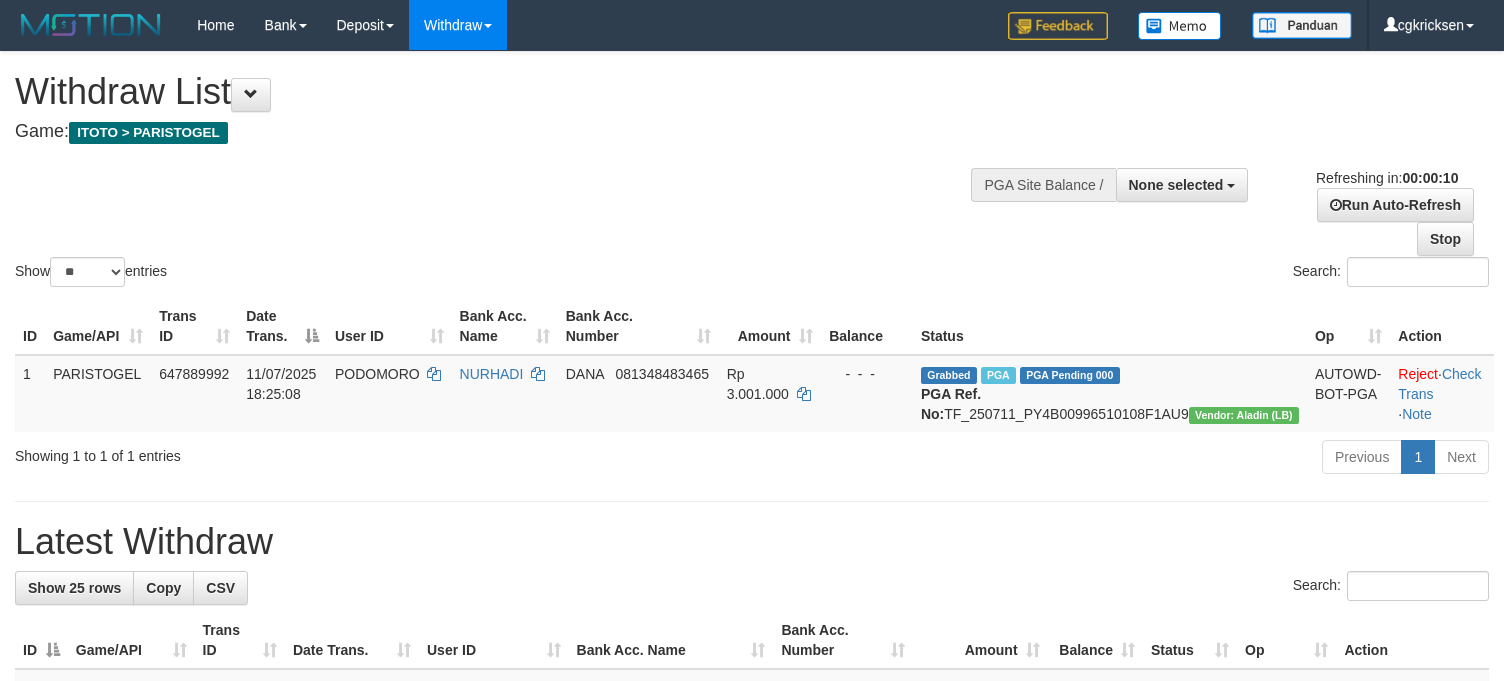 select 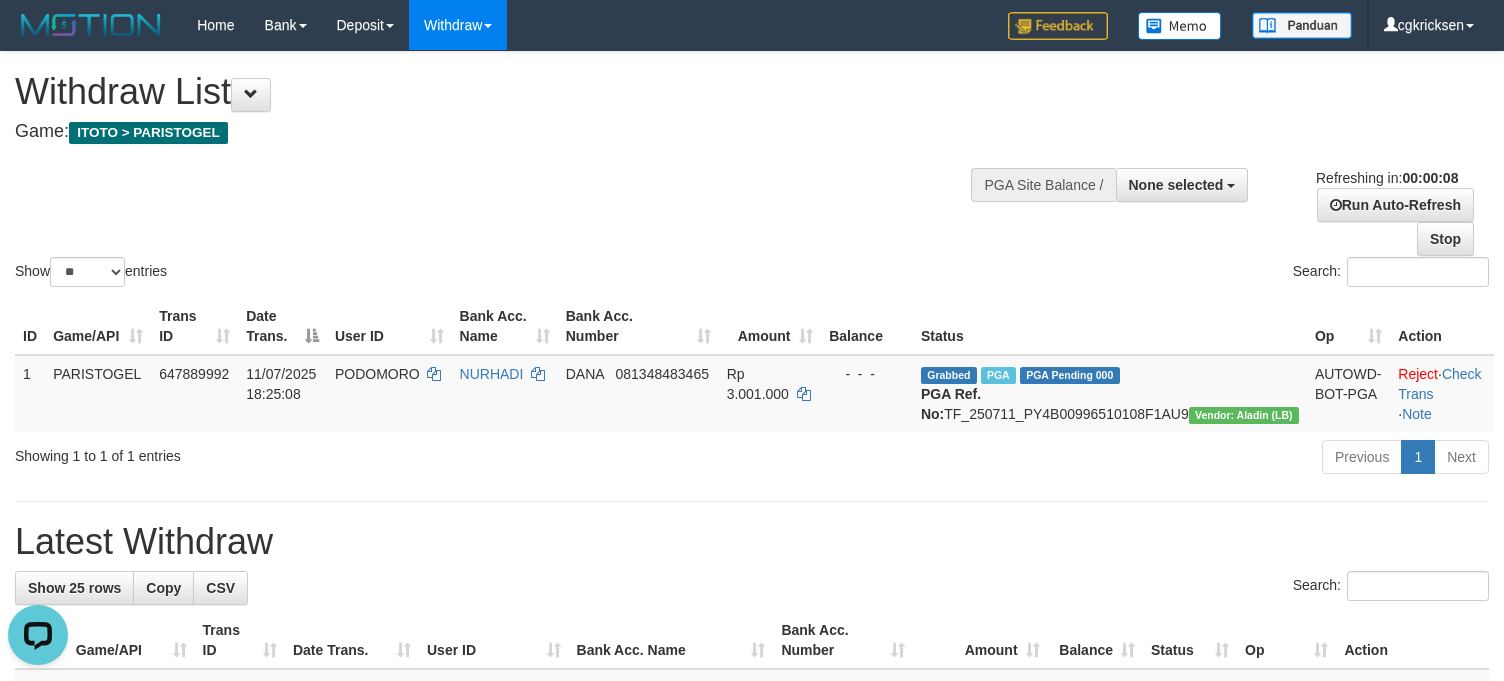 scroll, scrollTop: 0, scrollLeft: 0, axis: both 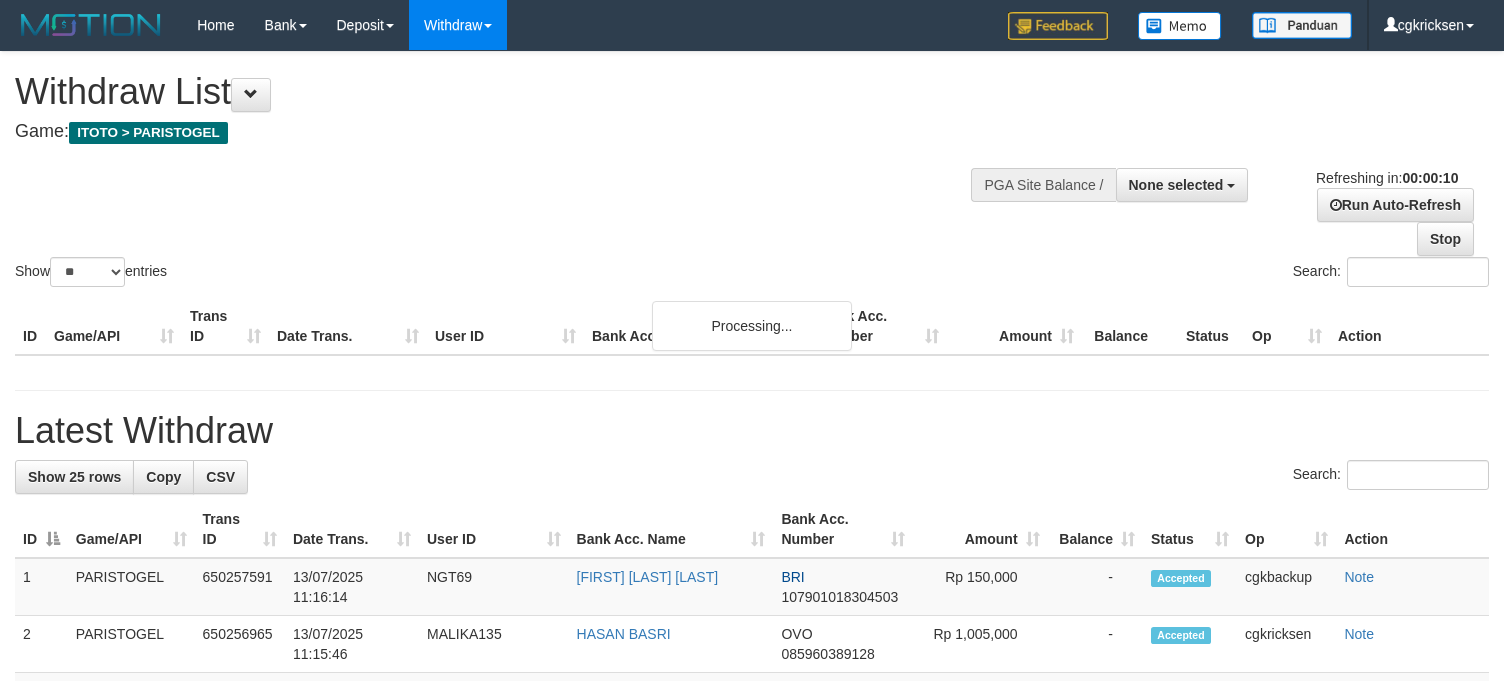 select 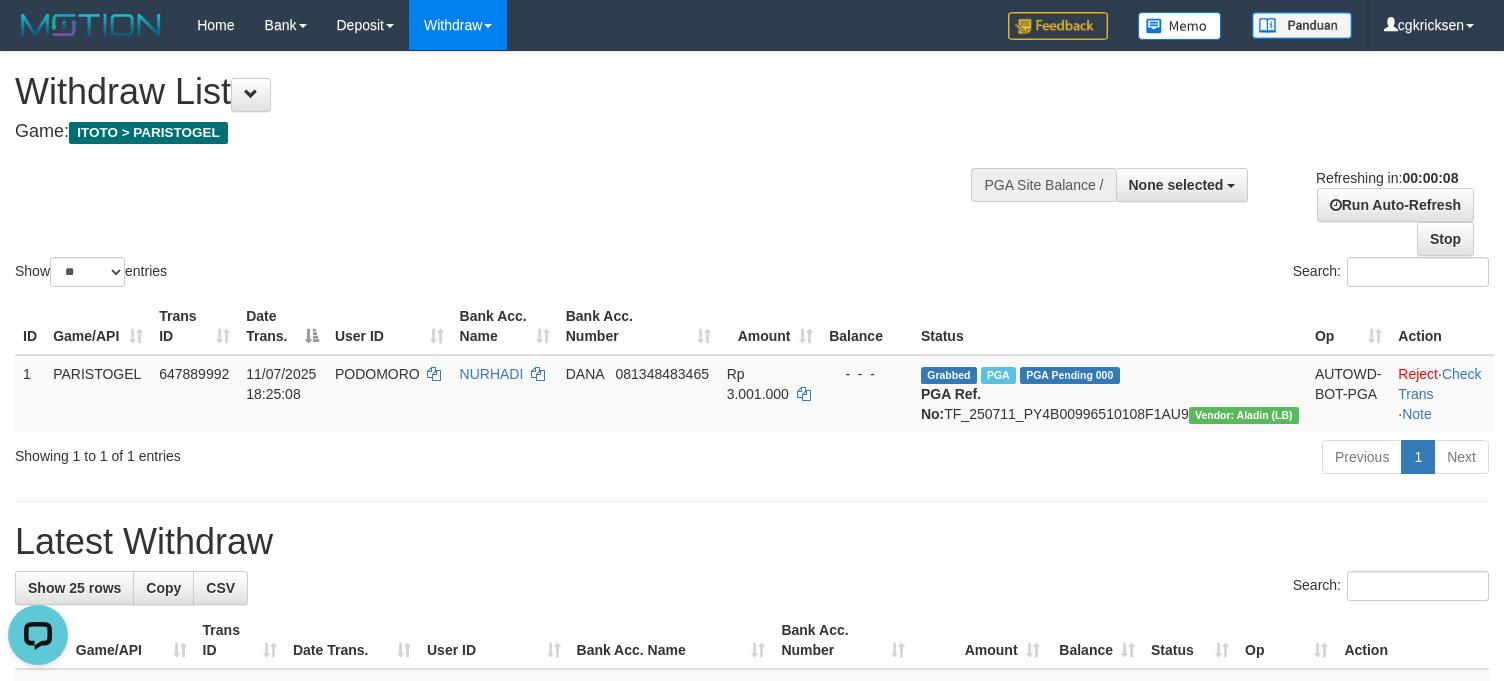 scroll, scrollTop: 0, scrollLeft: 0, axis: both 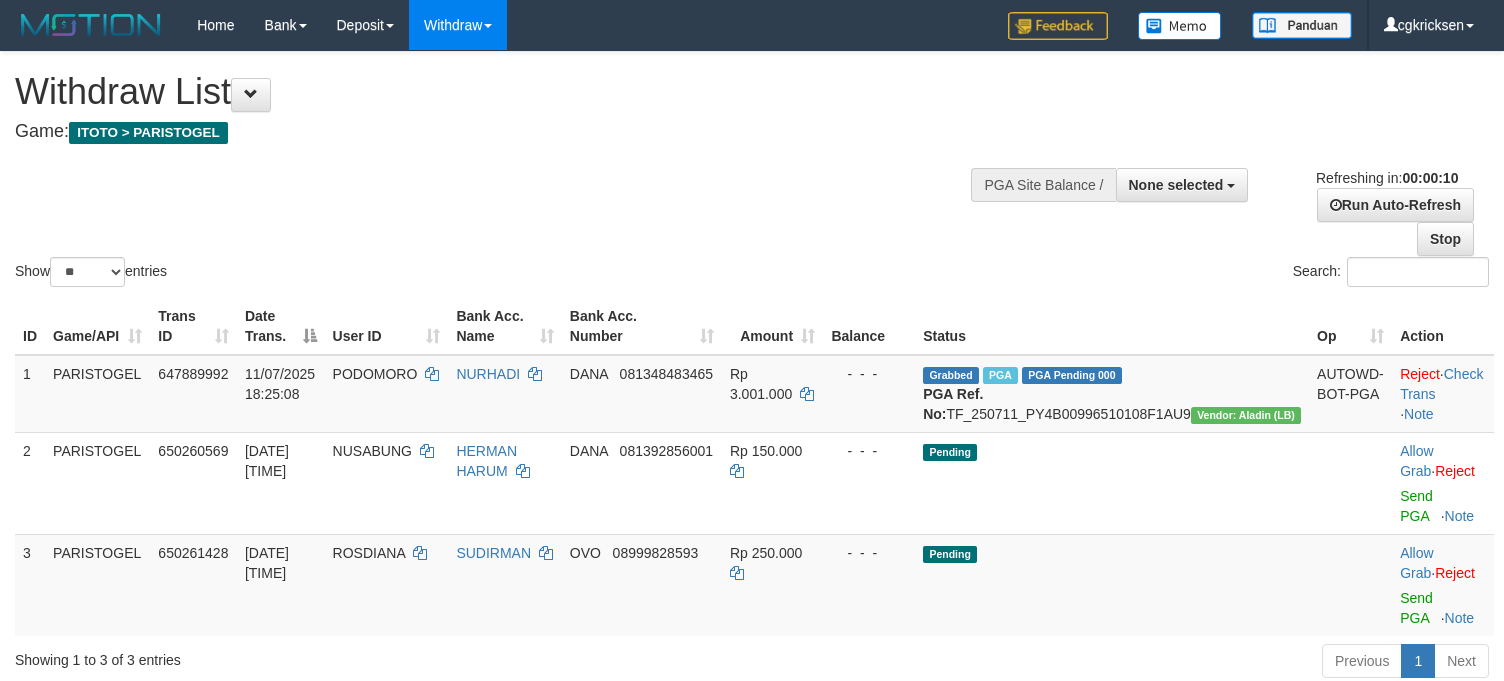 select 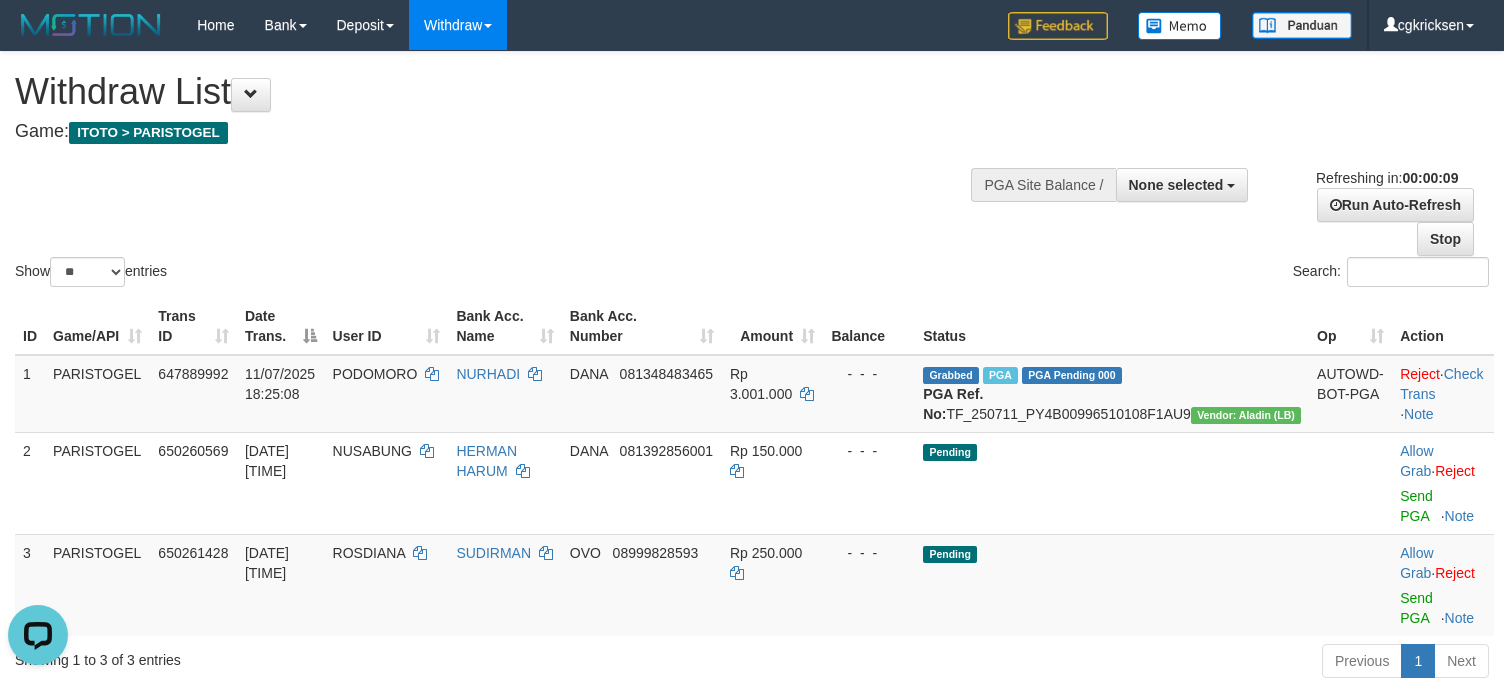 scroll, scrollTop: 0, scrollLeft: 0, axis: both 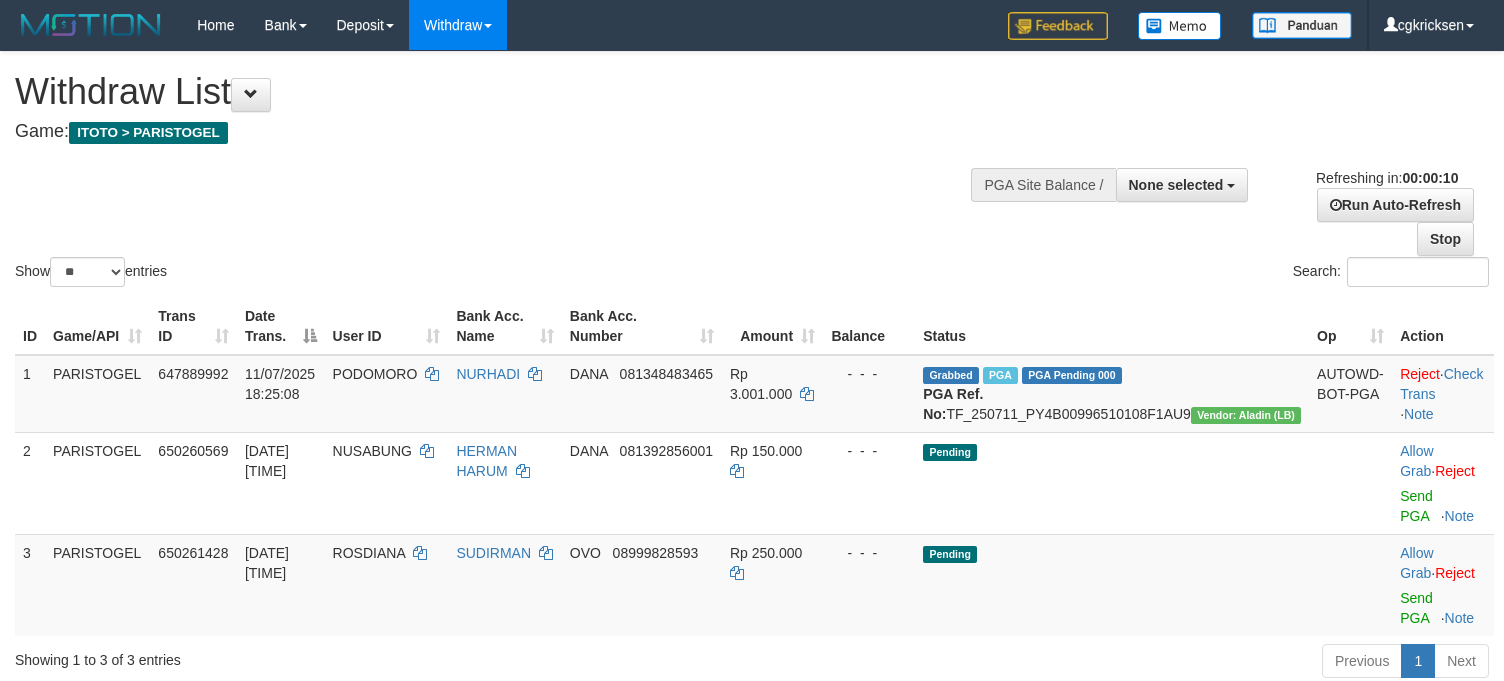 select 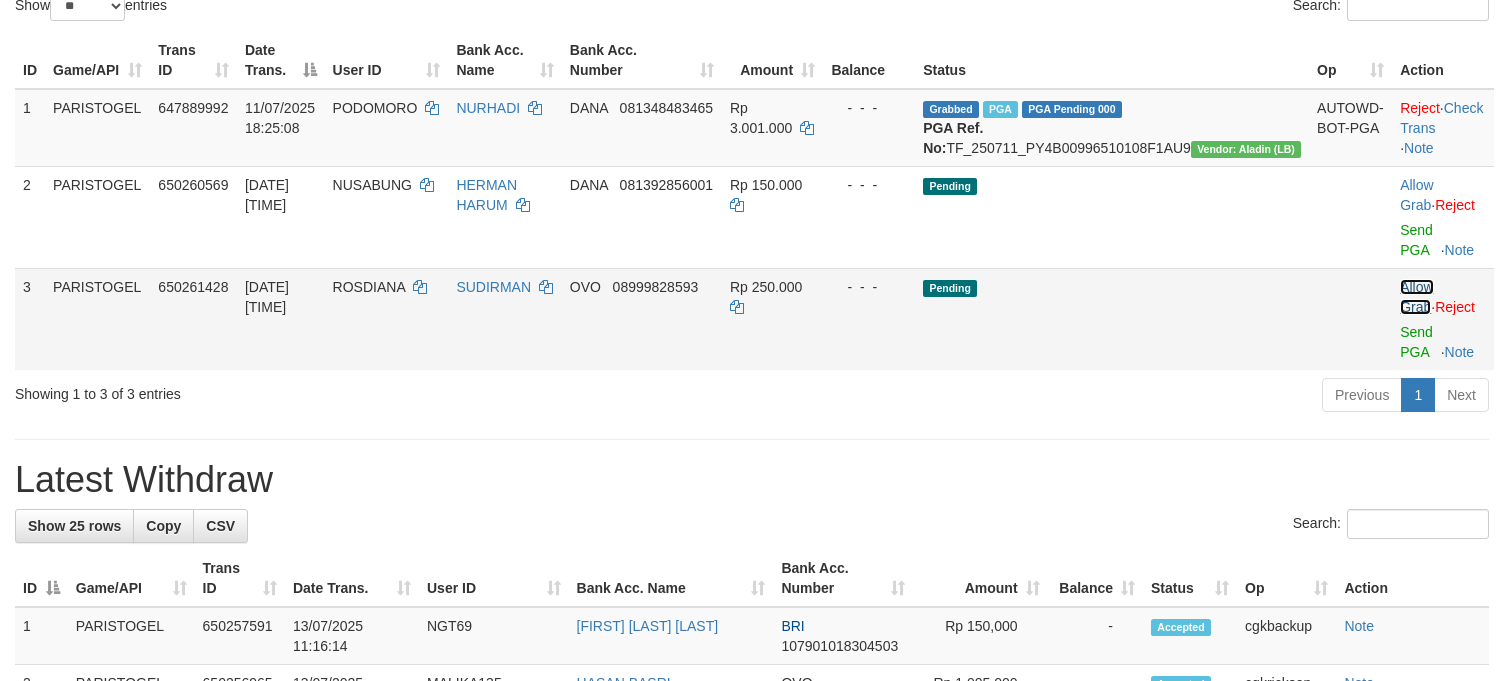 drag, startPoint x: 1380, startPoint y: 350, endPoint x: 1298, endPoint y: 373, distance: 85.16454 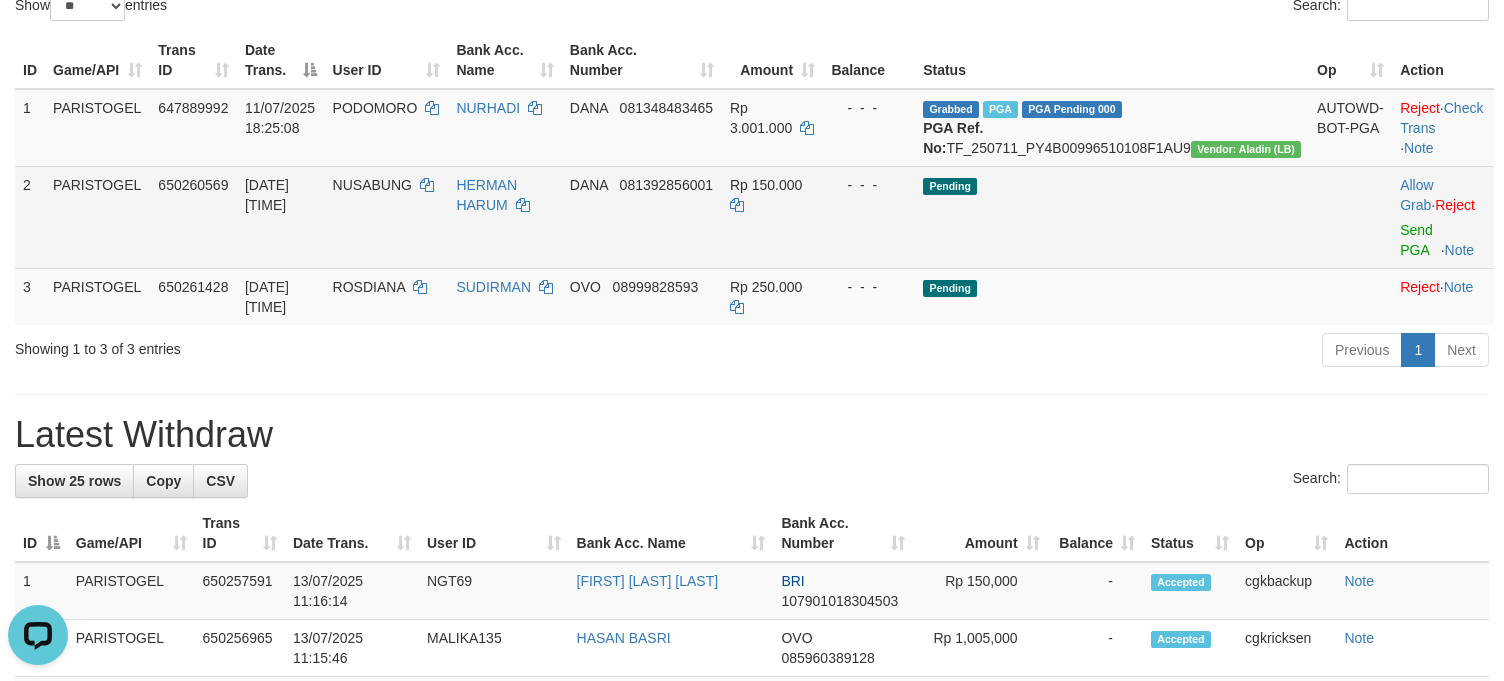 scroll, scrollTop: 0, scrollLeft: 0, axis: both 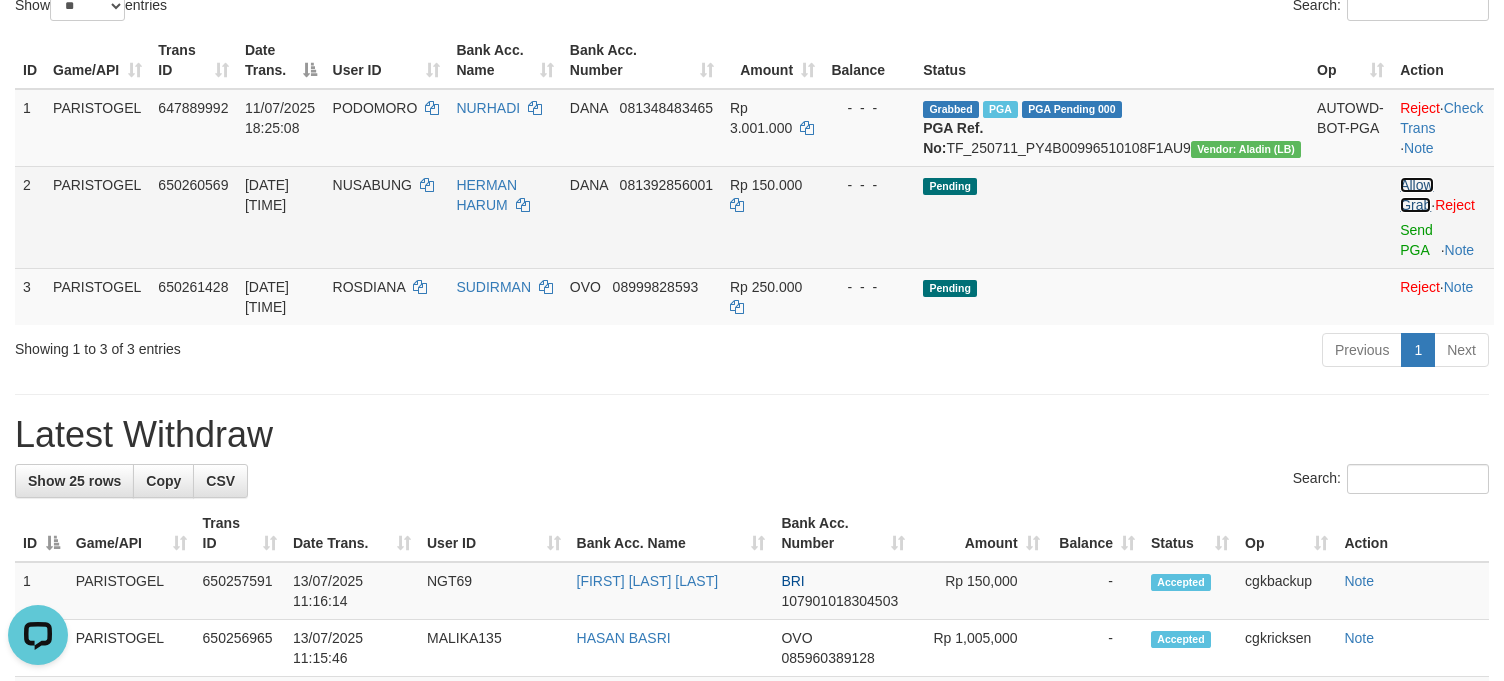 click on "Allow Grab" at bounding box center (1416, 195) 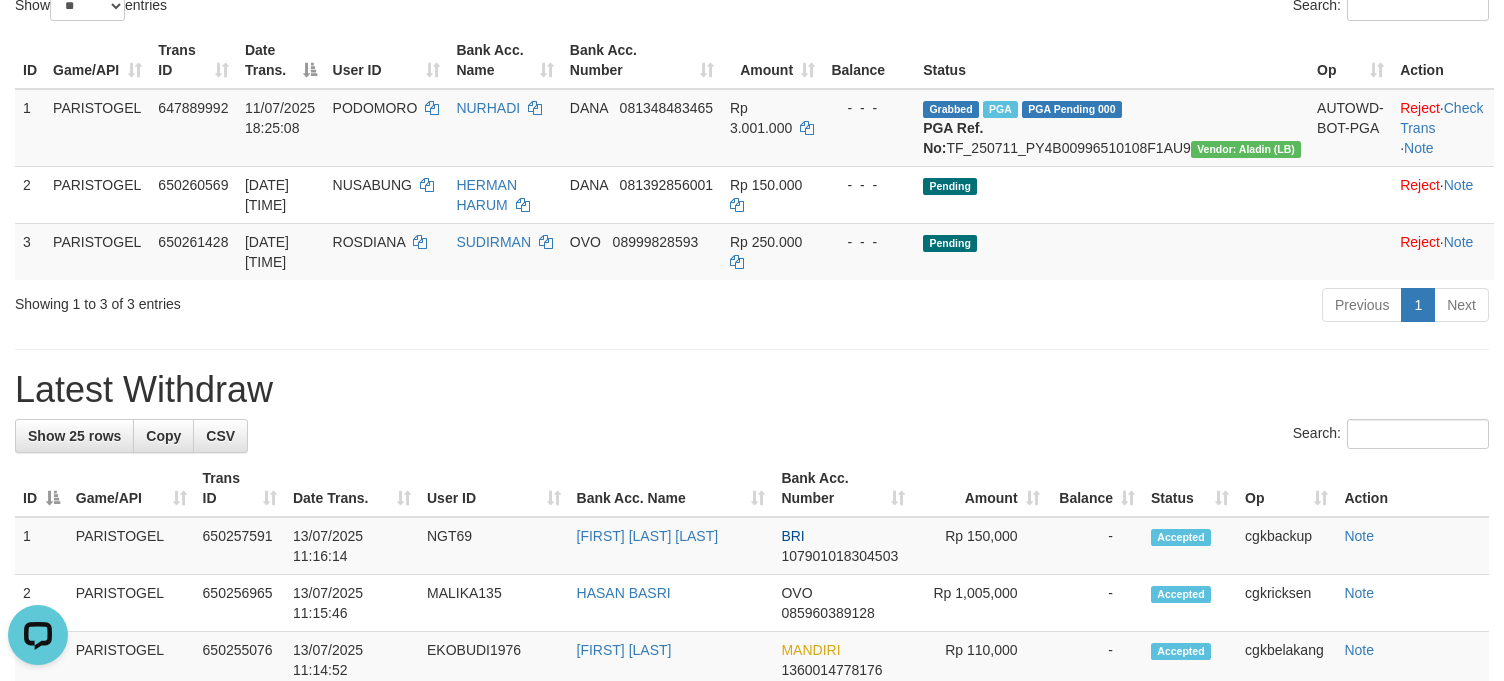 click on "**********" at bounding box center [752, 921] 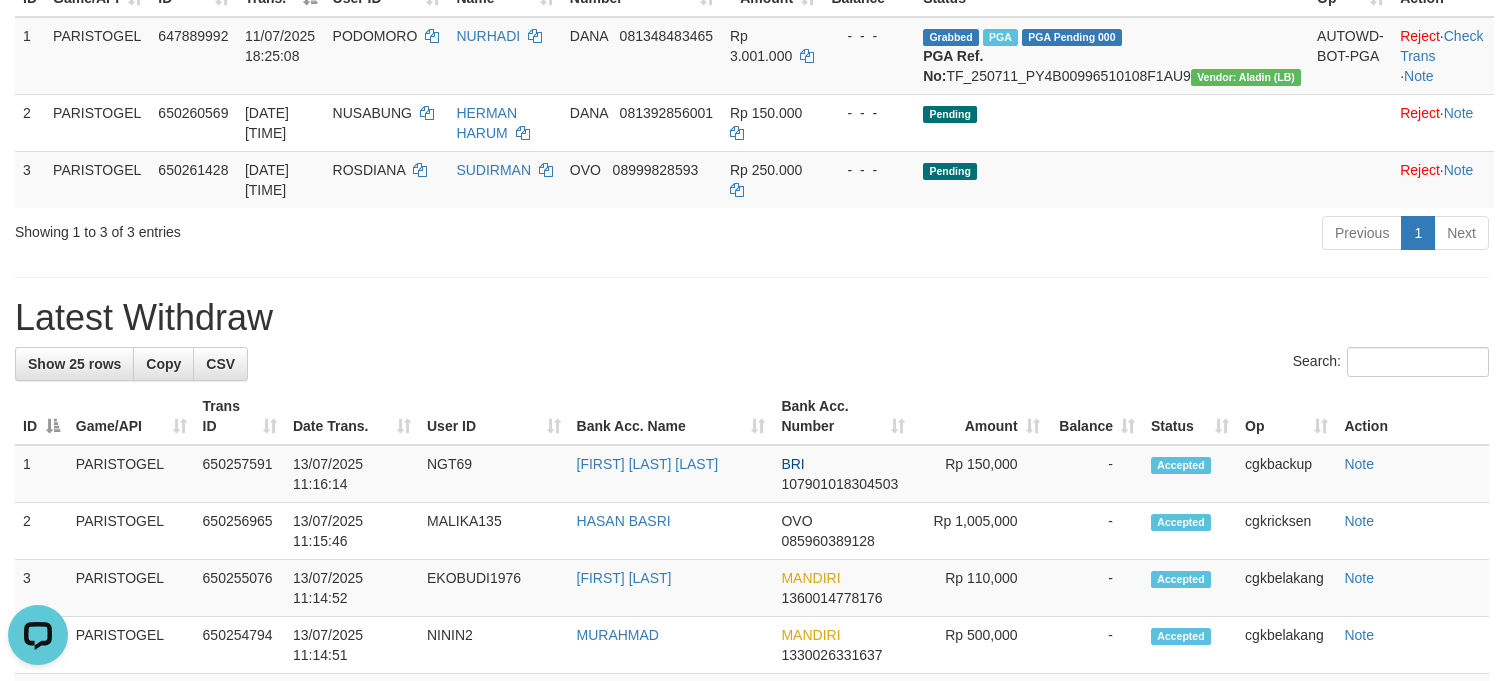 scroll, scrollTop: 400, scrollLeft: 0, axis: vertical 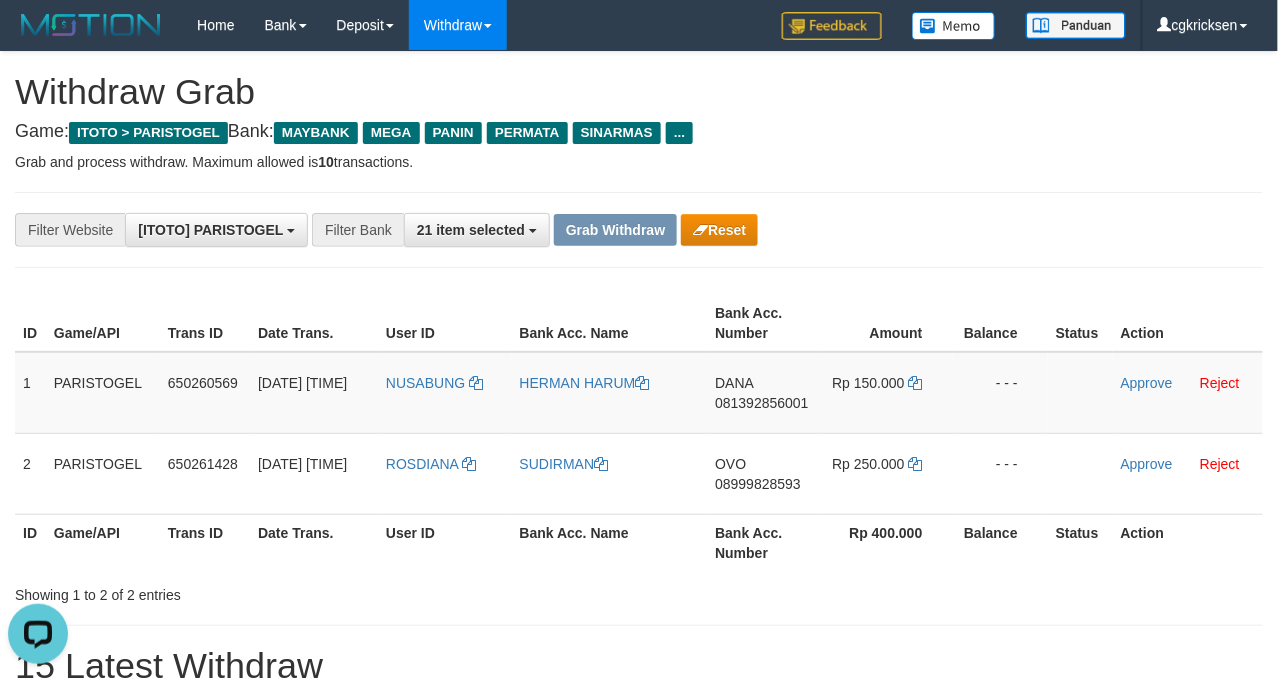 drag, startPoint x: 889, startPoint y: 586, endPoint x: 661, endPoint y: 557, distance: 229.8369 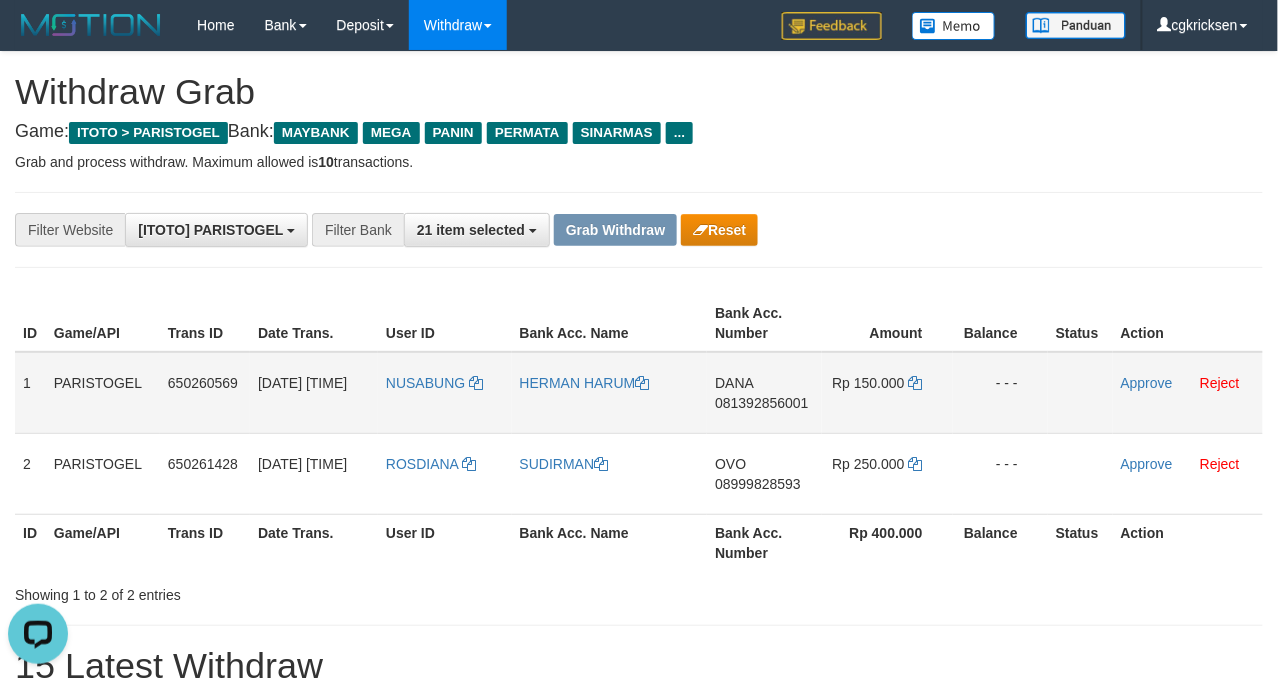 click on "1" at bounding box center [30, 393] 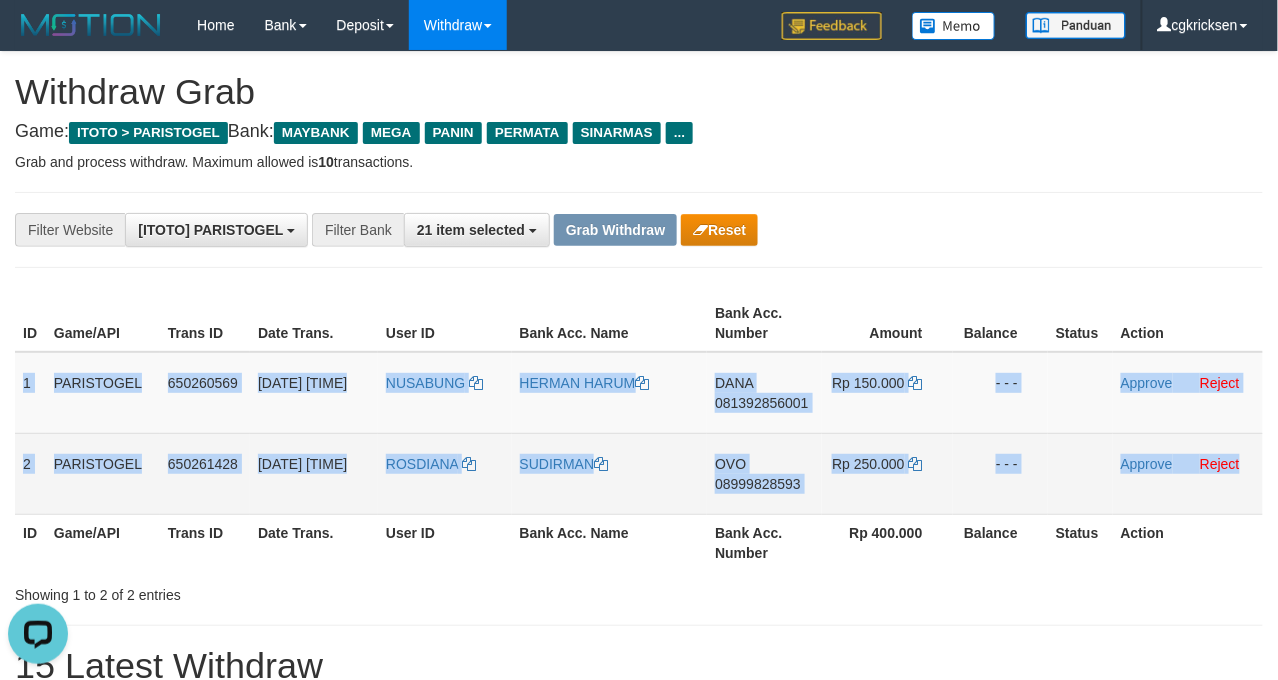 drag, startPoint x: 25, startPoint y: 400, endPoint x: 1240, endPoint y: 493, distance: 1218.5541 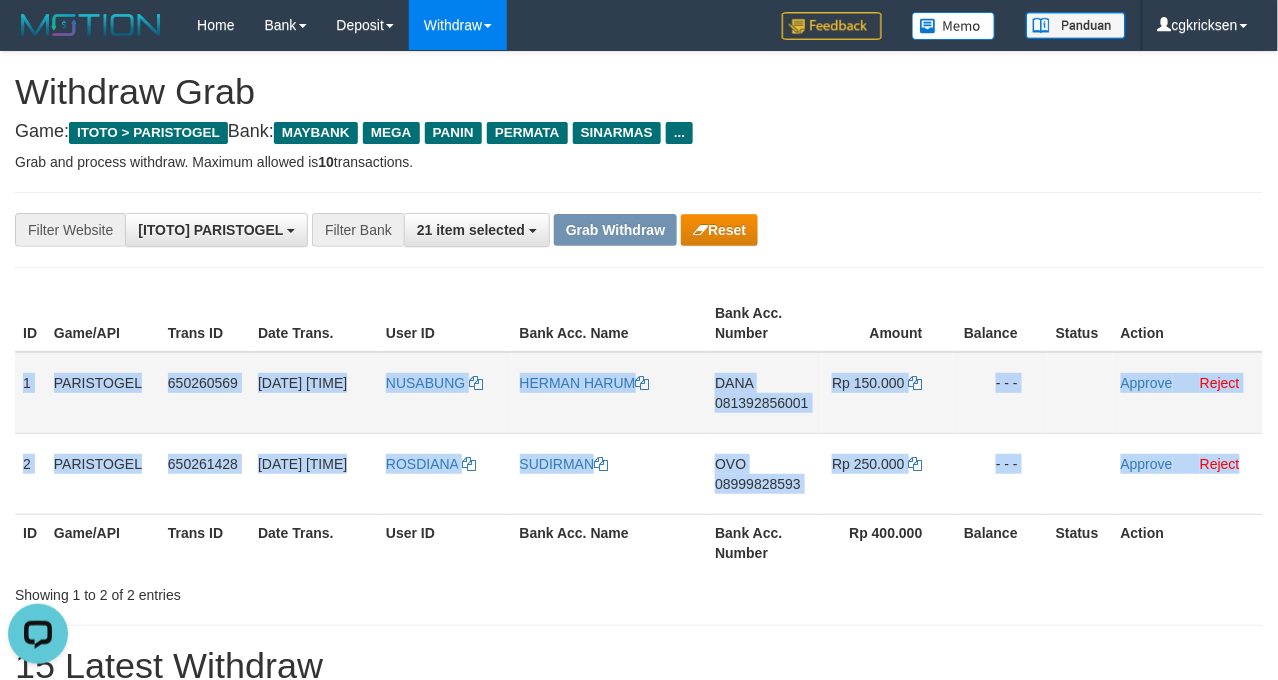 copy on "1
PARISTOGEL
650260569
13/07/2025 11:16:01
NUSABUNG
HERMAN HARUM
DANA
081392856001
Rp 150.000
- - -
Approve
Reject
2
PARISTOGEL
650261428
13/07/2025 11:16:54
ROSDIANA
SUDIRMAN
OVO
08999828593
Rp 250.000
- - -
Approve
Reject" 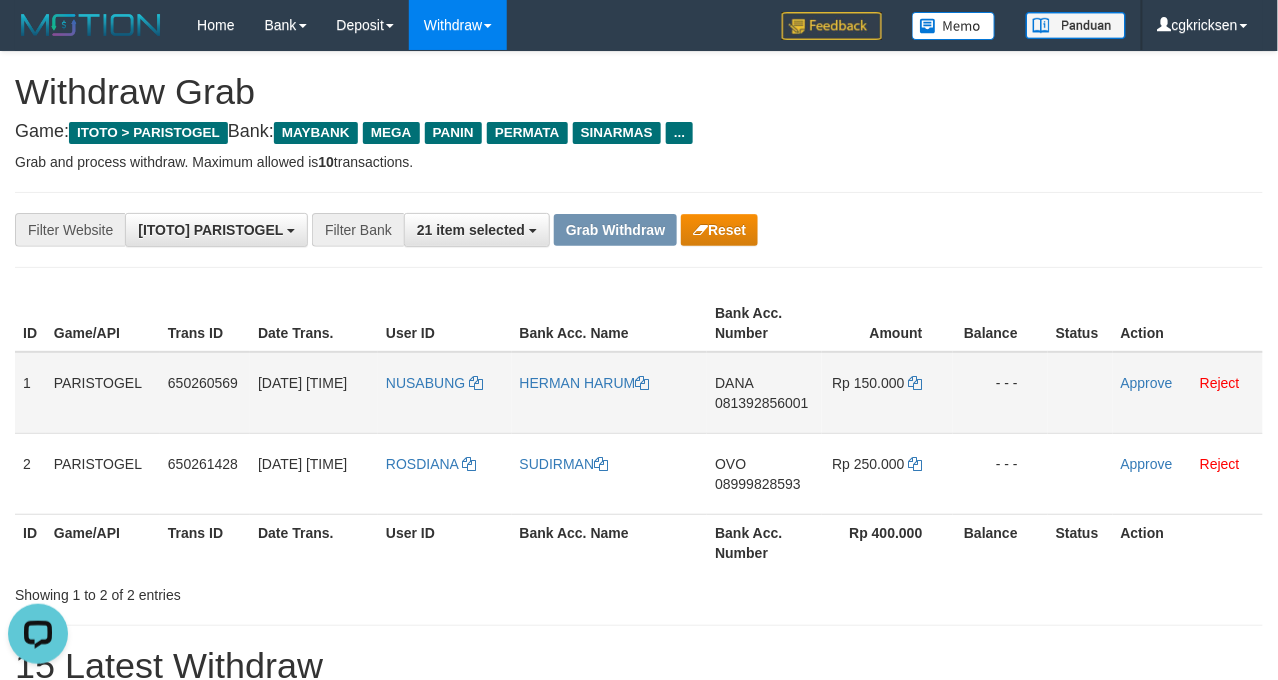 click on "NUSABUNG" at bounding box center [445, 393] 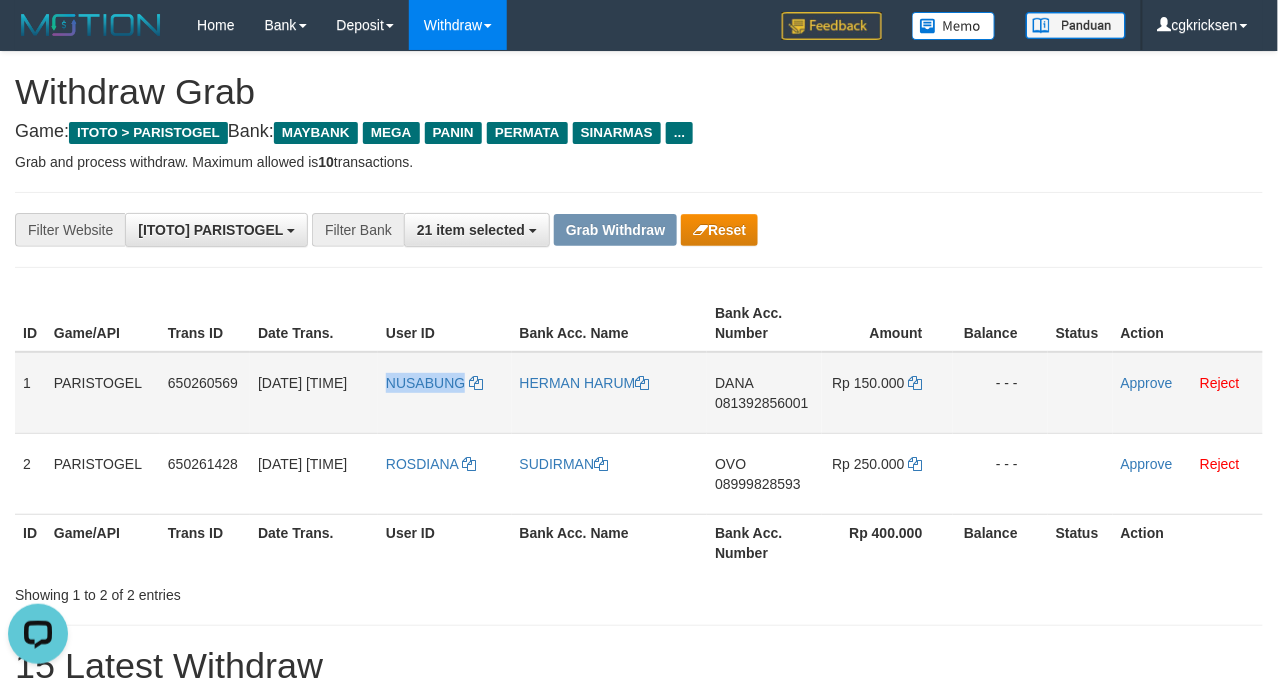 copy on "NUSABUNG" 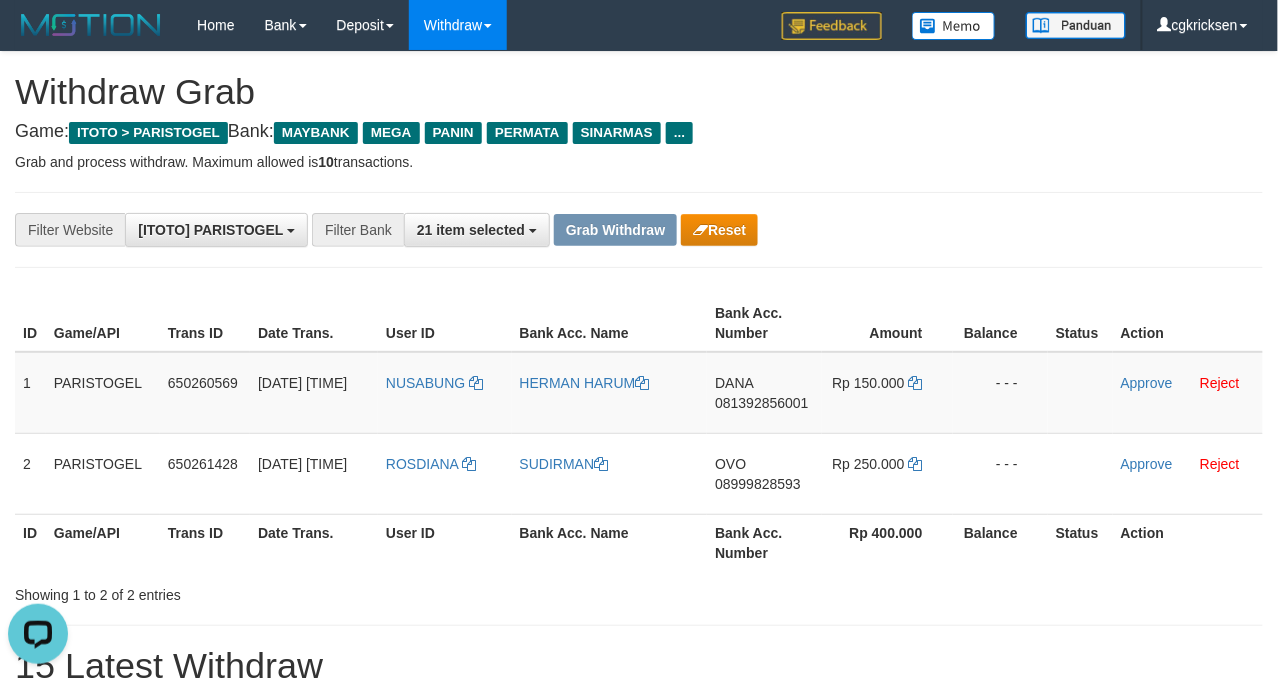 drag, startPoint x: 940, startPoint y: 301, endPoint x: 800, endPoint y: 352, distance: 149 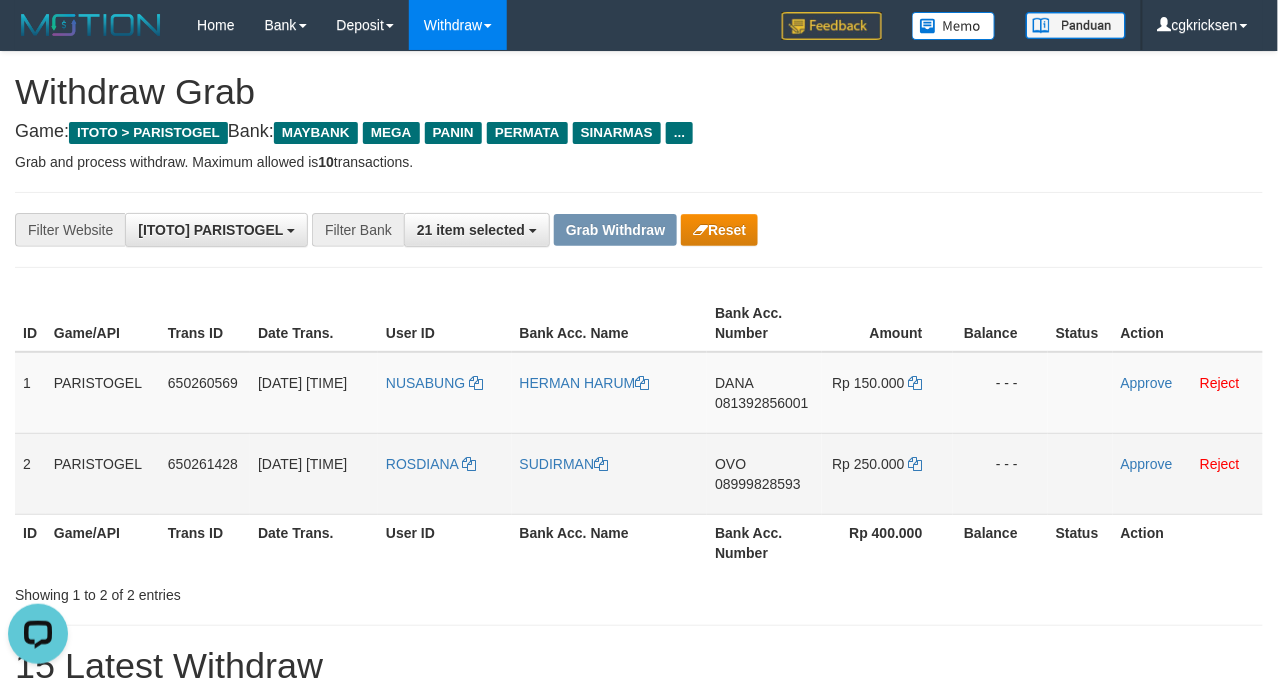click on "ROSDIANA" at bounding box center [445, 473] 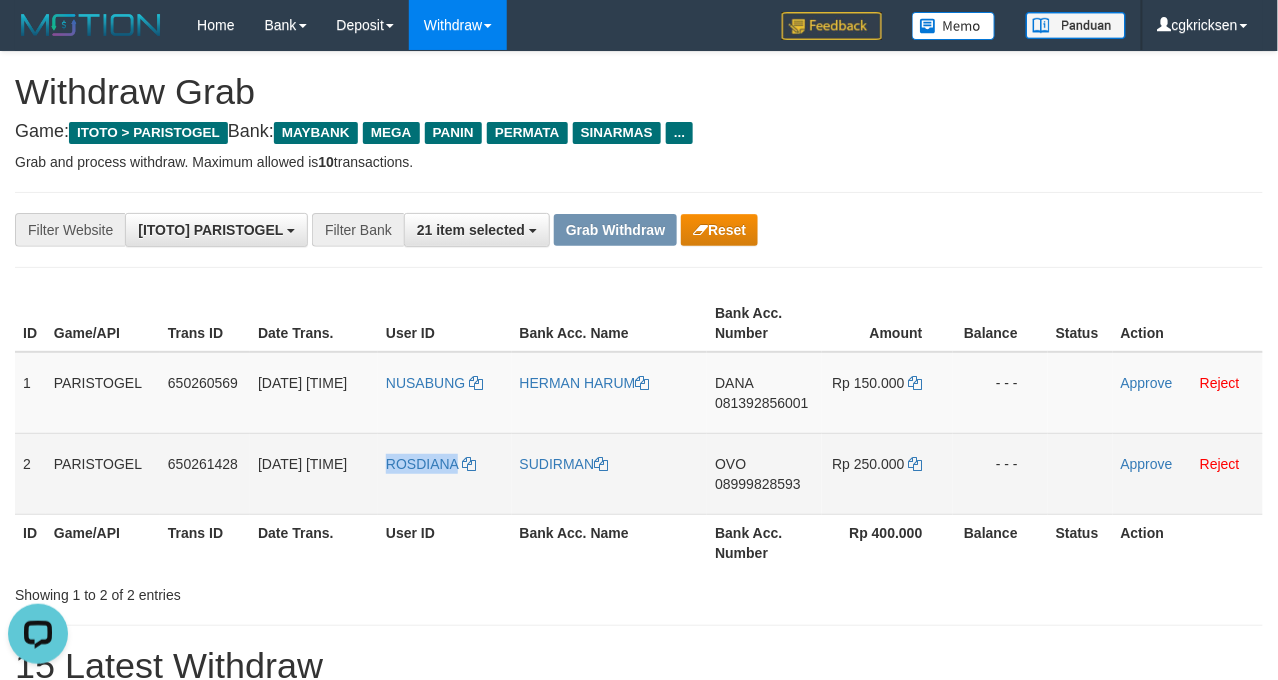 drag, startPoint x: 457, startPoint y: 493, endPoint x: 404, endPoint y: 505, distance: 54.34151 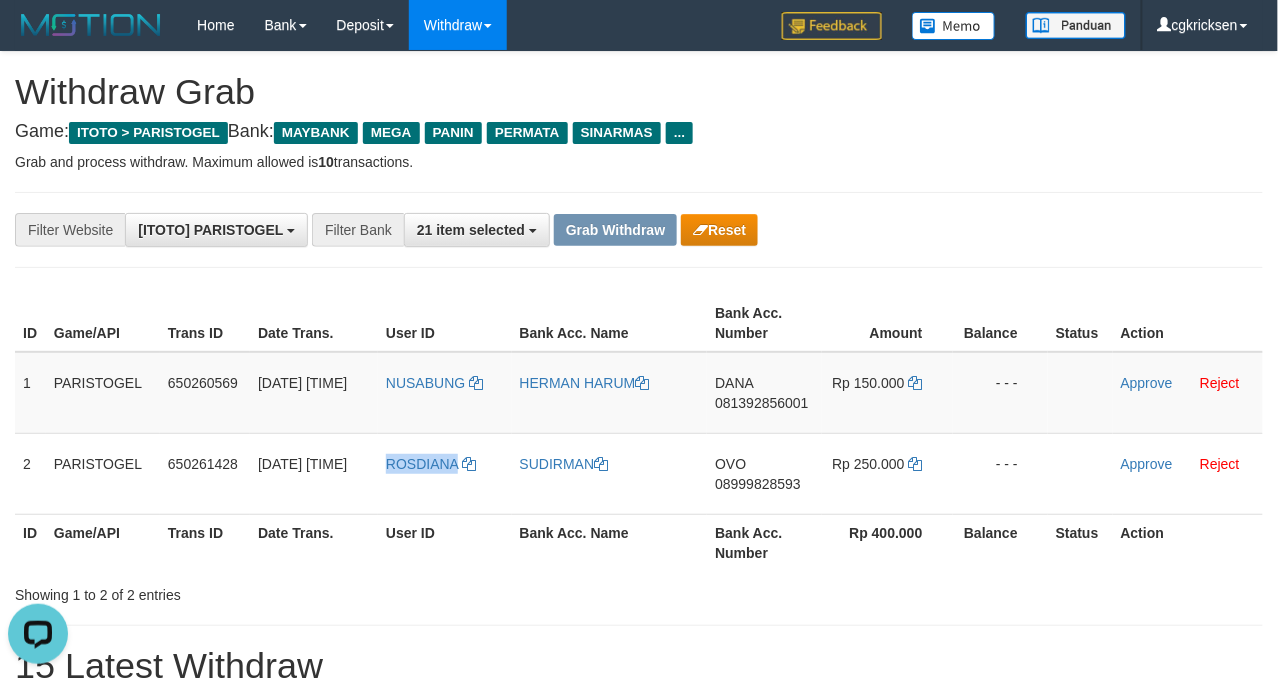 copy on "ROSDIANA" 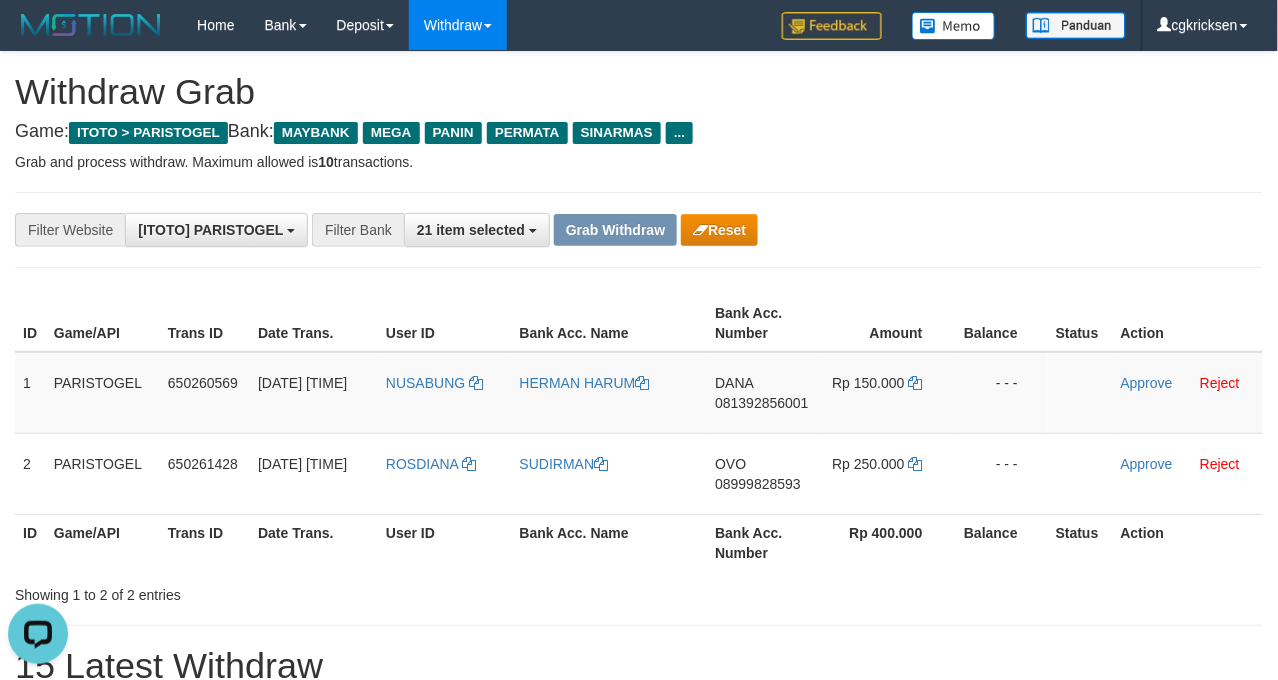 drag, startPoint x: 925, startPoint y: 209, endPoint x: 802, endPoint y: 322, distance: 167.02695 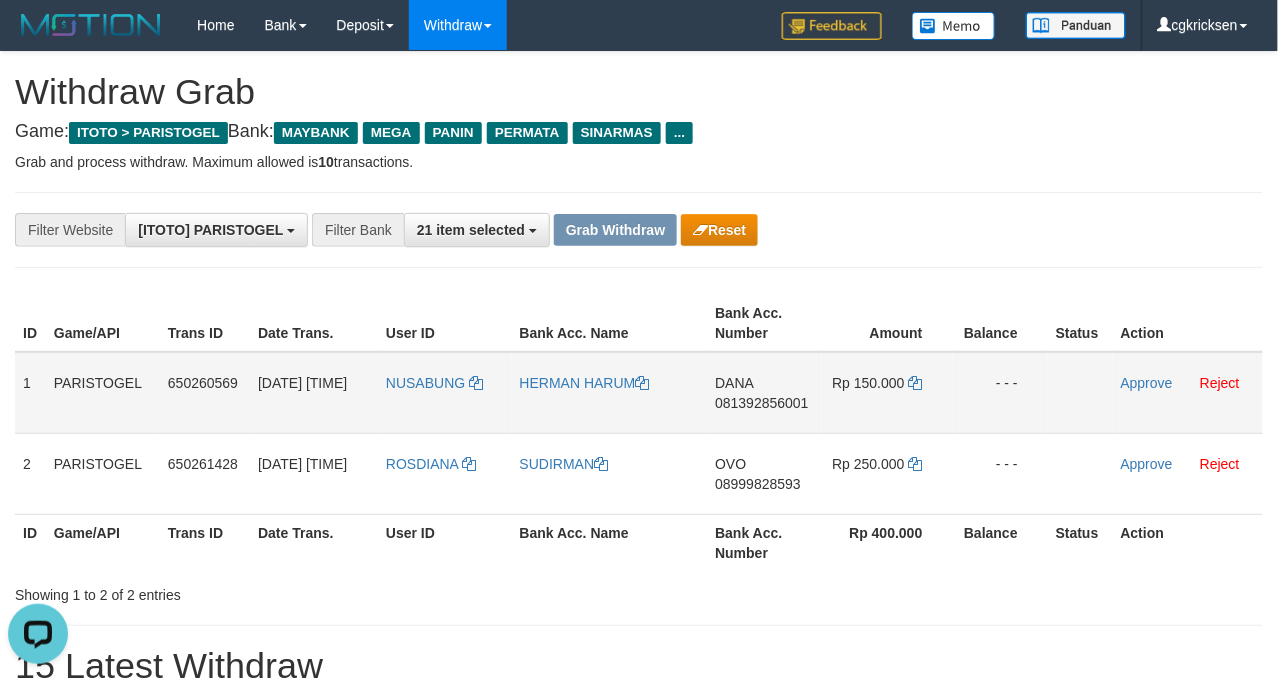 click on "DANA
081392856001" at bounding box center [764, 393] 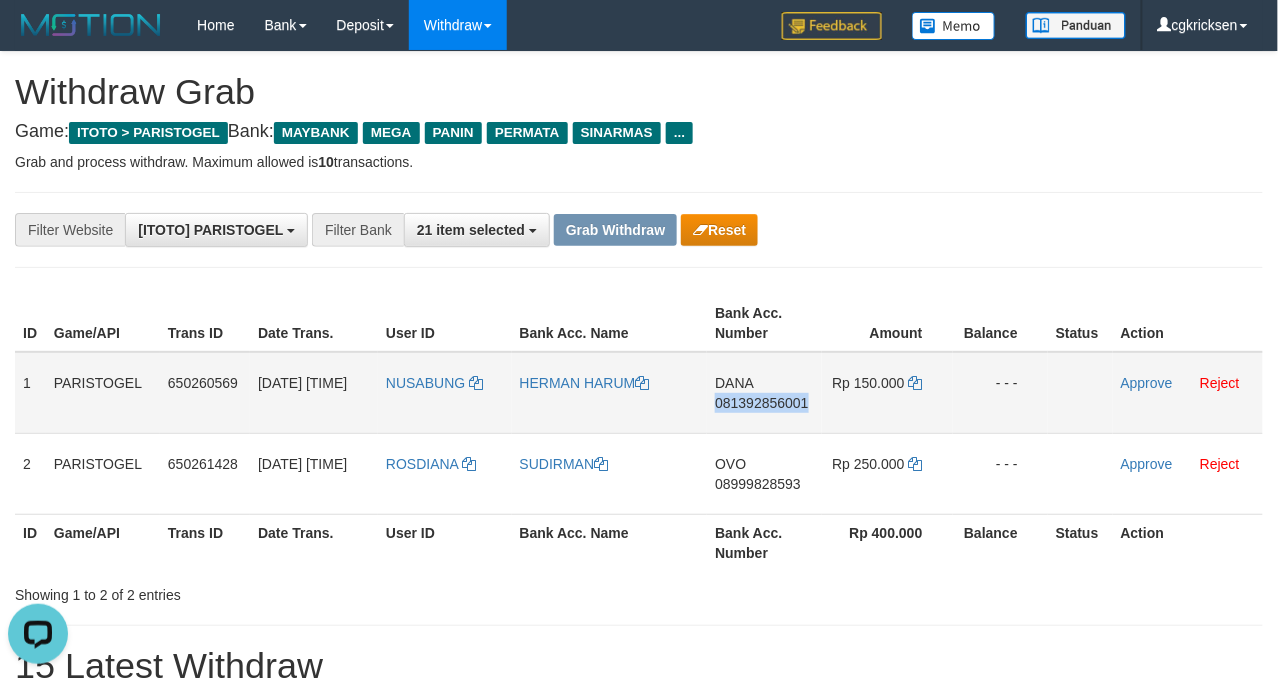 click on "081392856001" at bounding box center (761, 403) 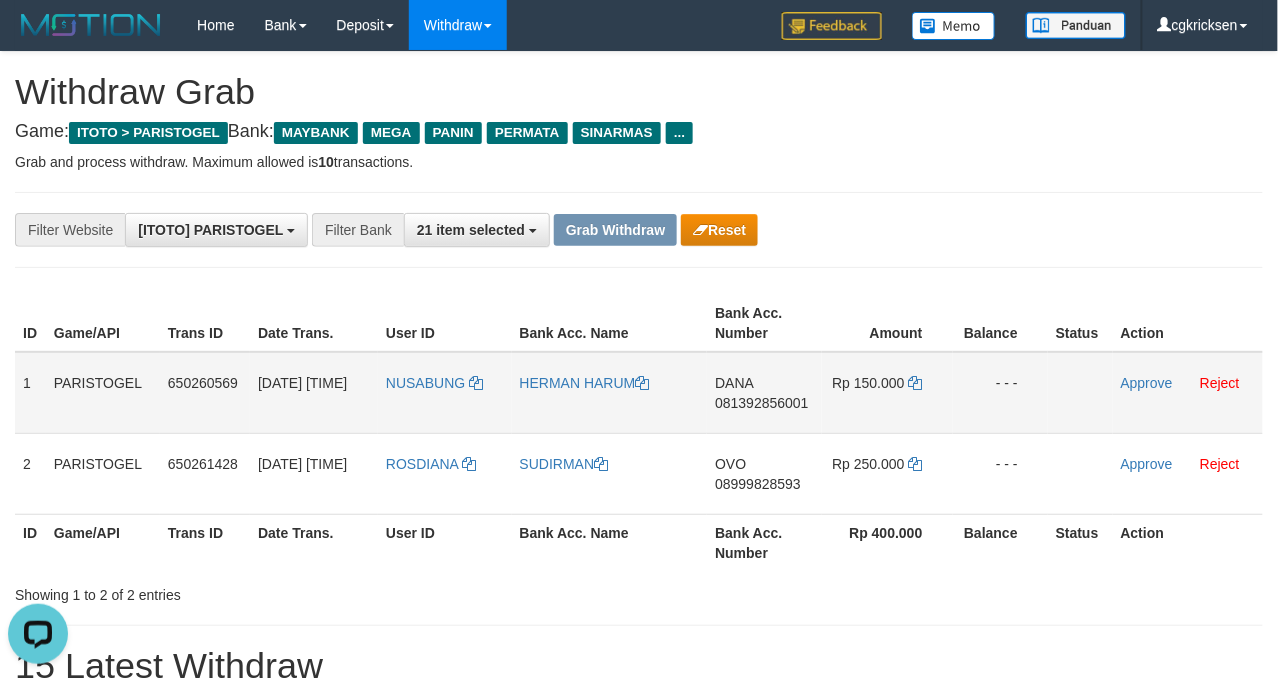 click on "081392856001" at bounding box center (761, 403) 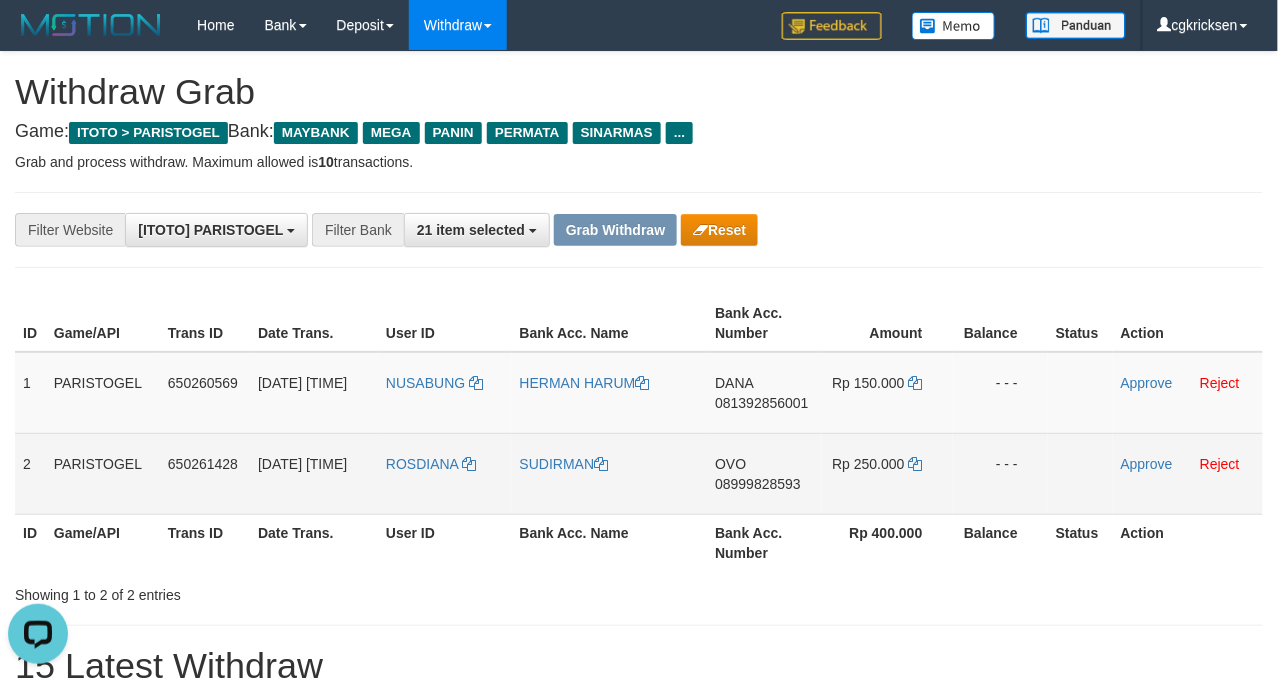 click on "08999828593" at bounding box center (758, 484) 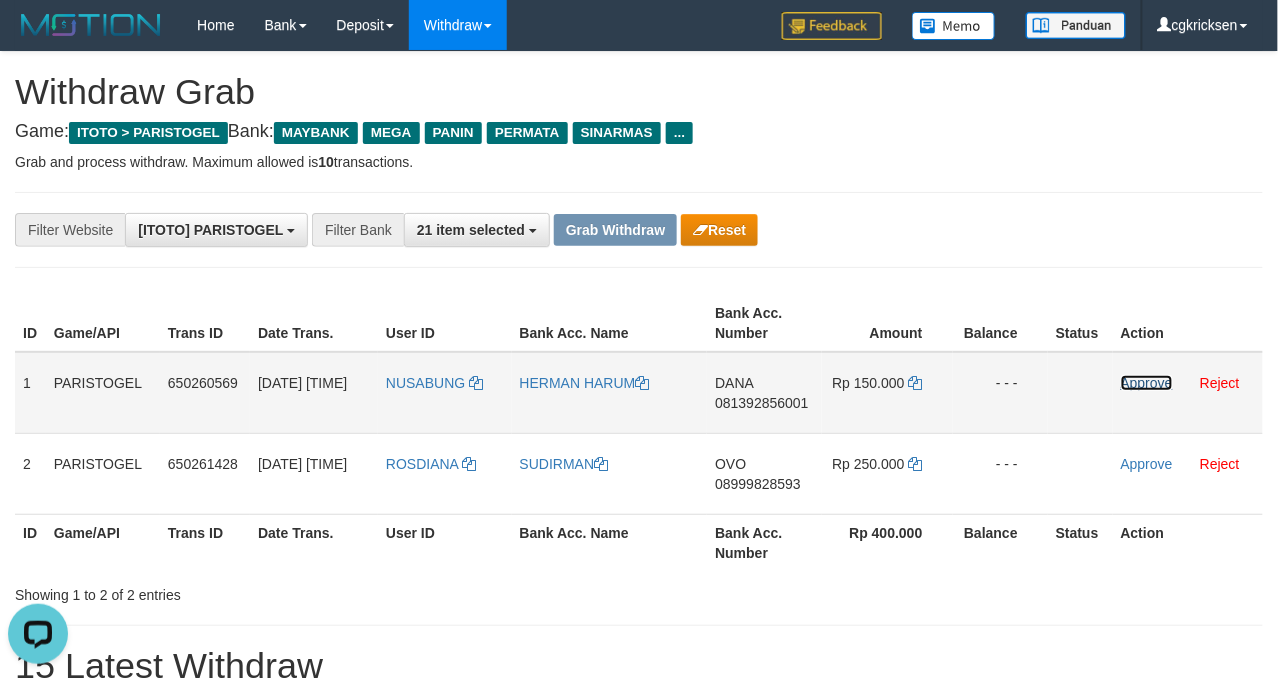 click on "Approve" at bounding box center (1147, 383) 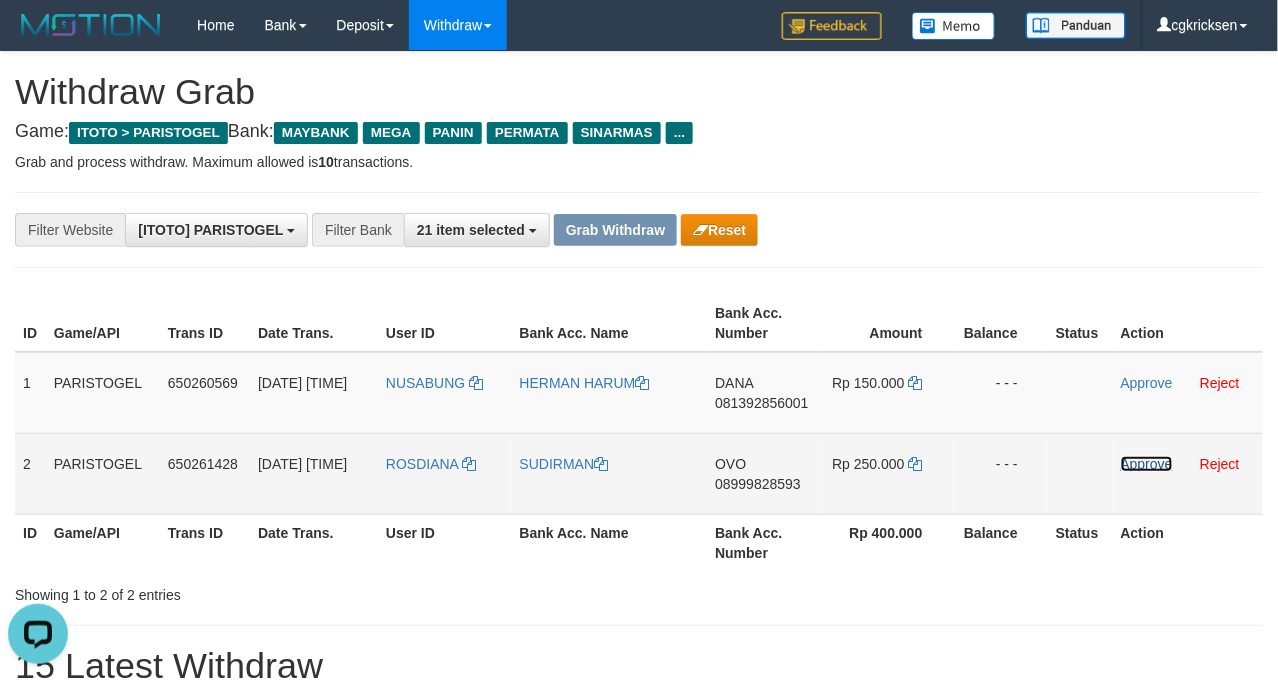 click on "Approve" at bounding box center [1147, 464] 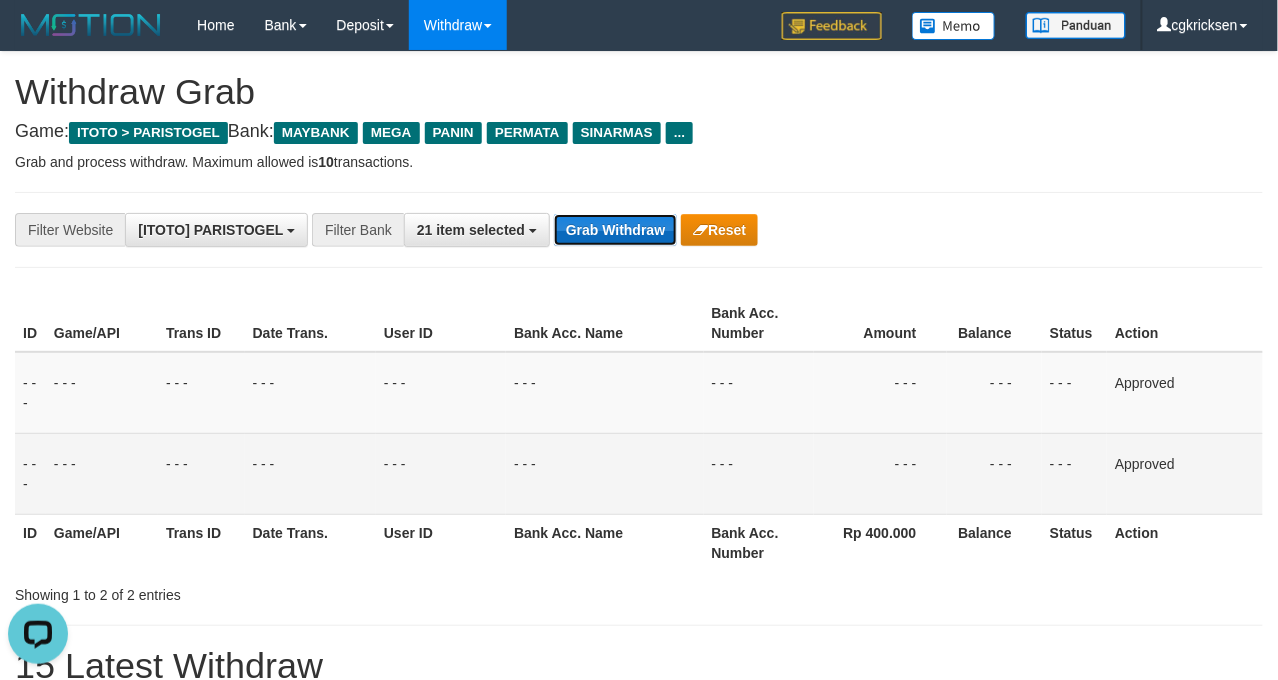 click on "Grab Withdraw" at bounding box center [615, 230] 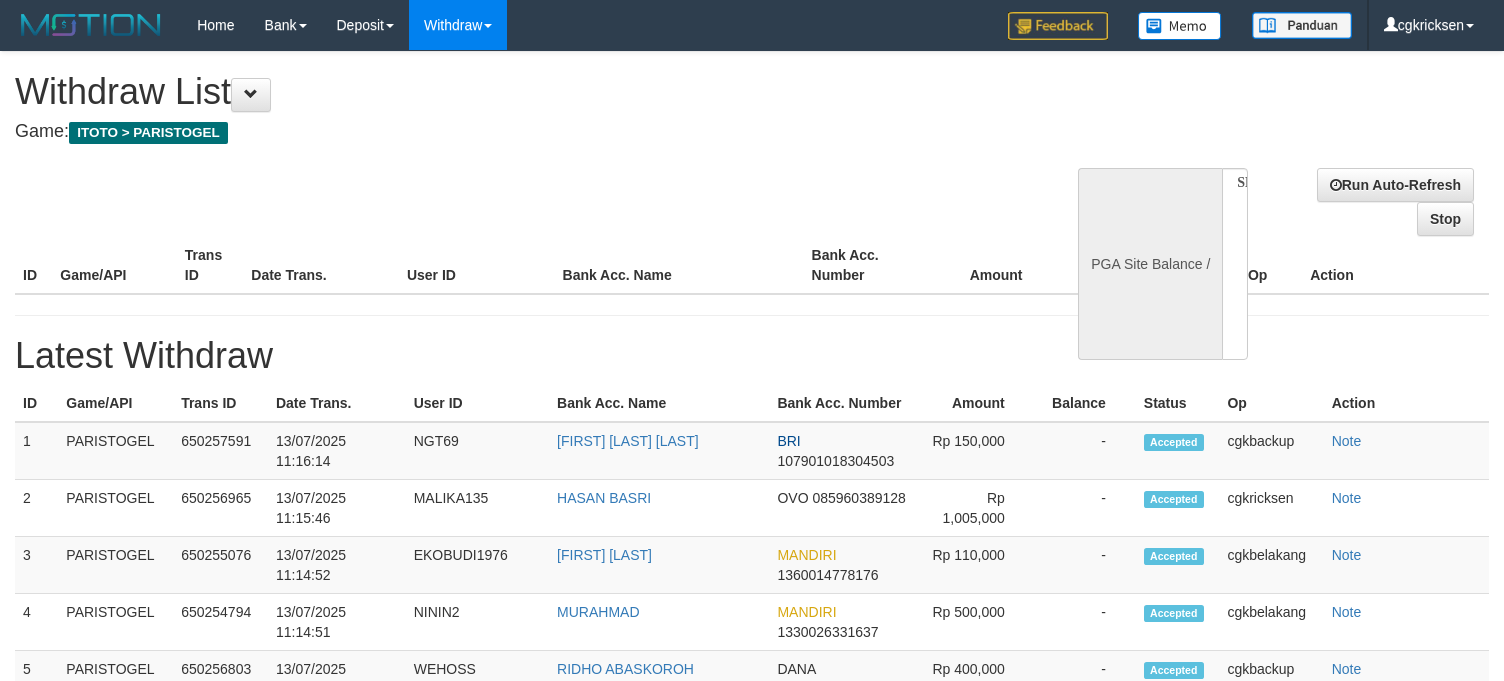 select 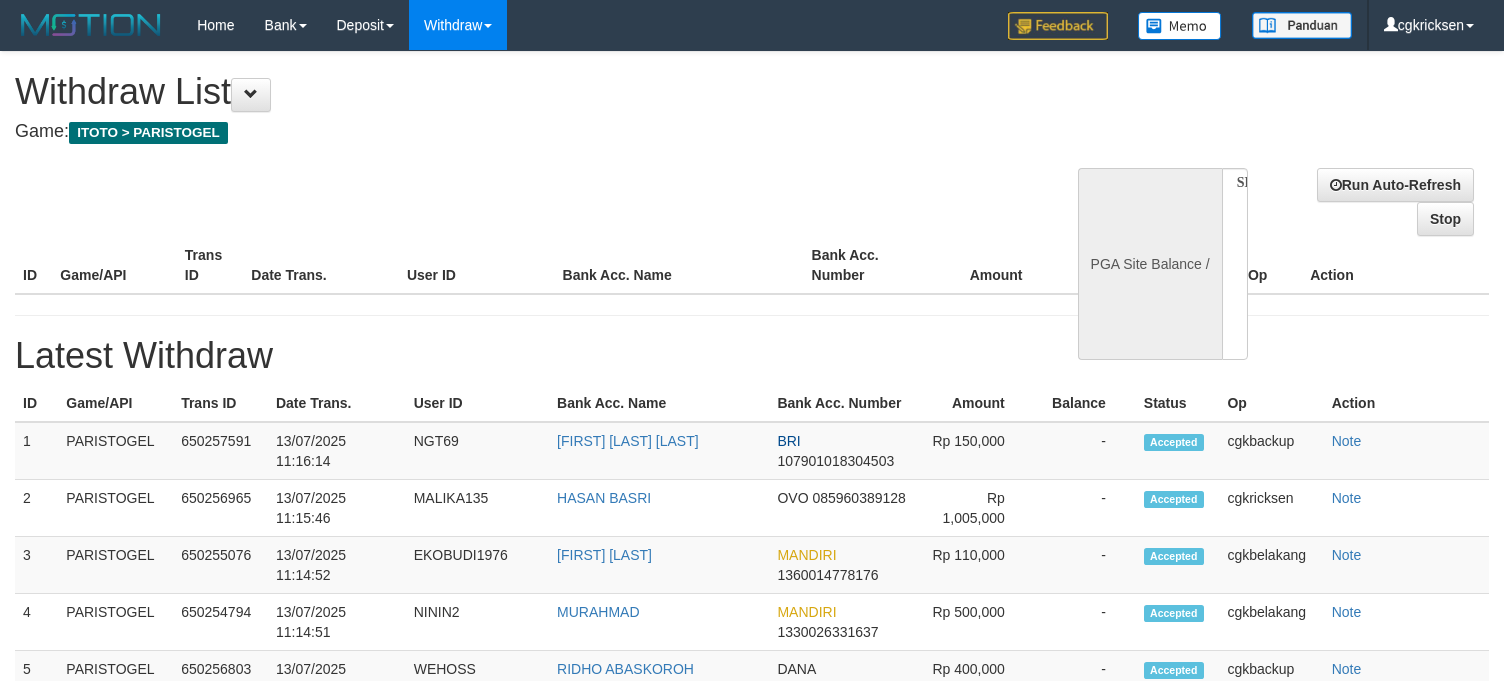 scroll, scrollTop: 0, scrollLeft: 0, axis: both 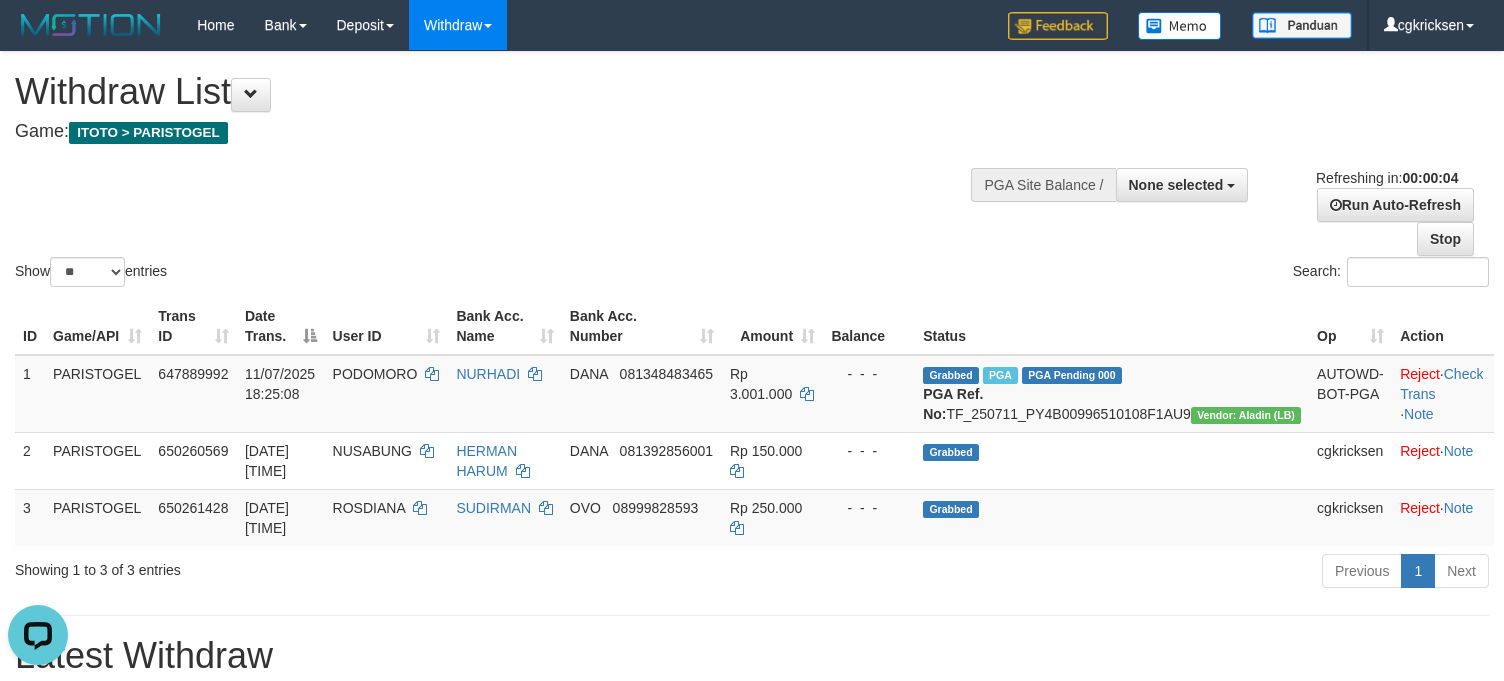 click on "Show  ** ** ** ***  entries Search:" at bounding box center [752, 171] 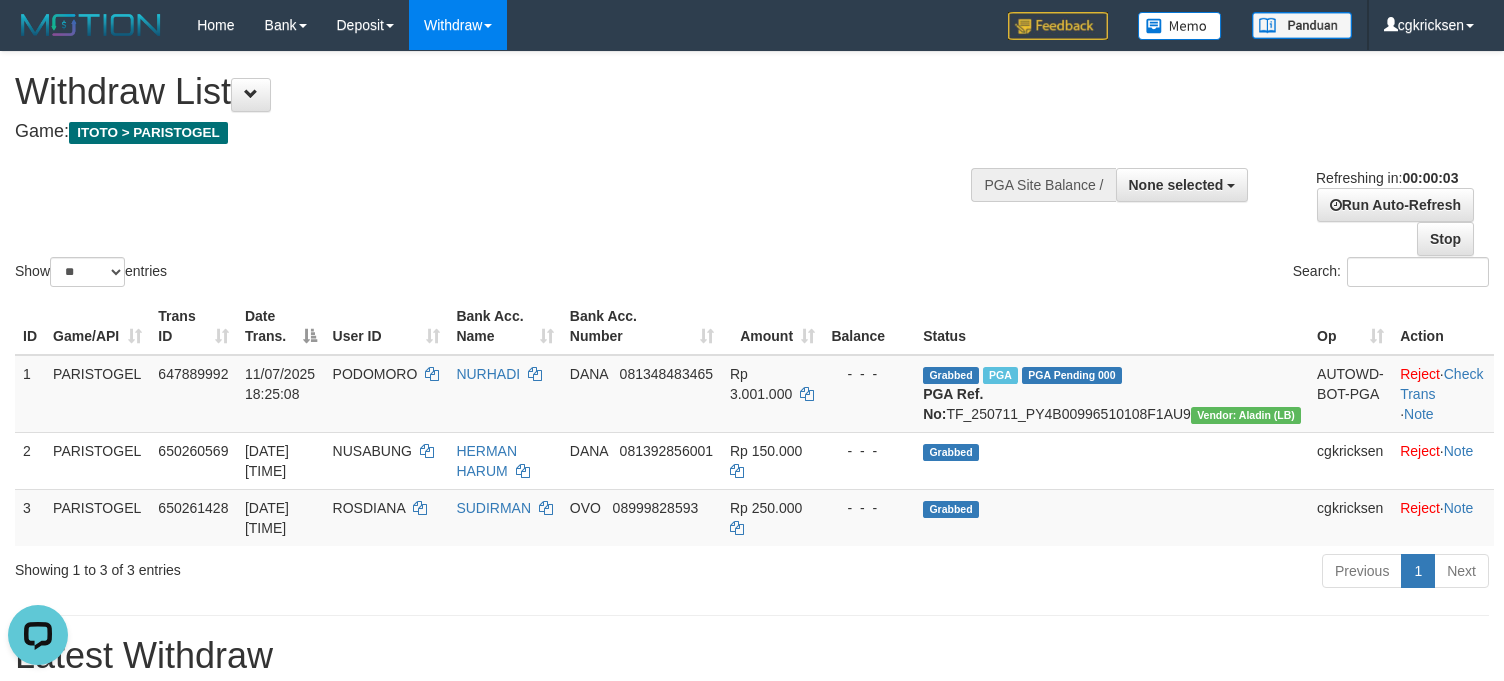 scroll, scrollTop: 589, scrollLeft: 0, axis: vertical 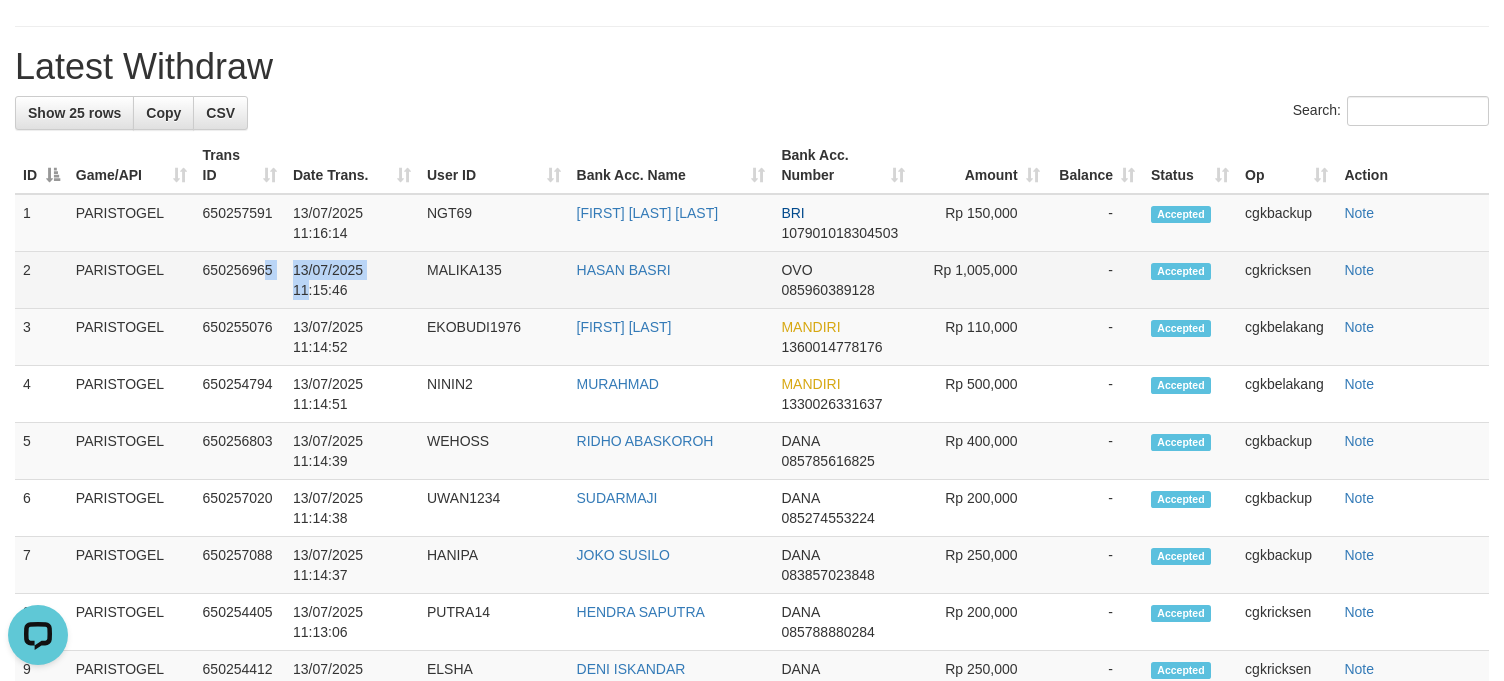 drag, startPoint x: 266, startPoint y: 357, endPoint x: 309, endPoint y: 368, distance: 44.38468 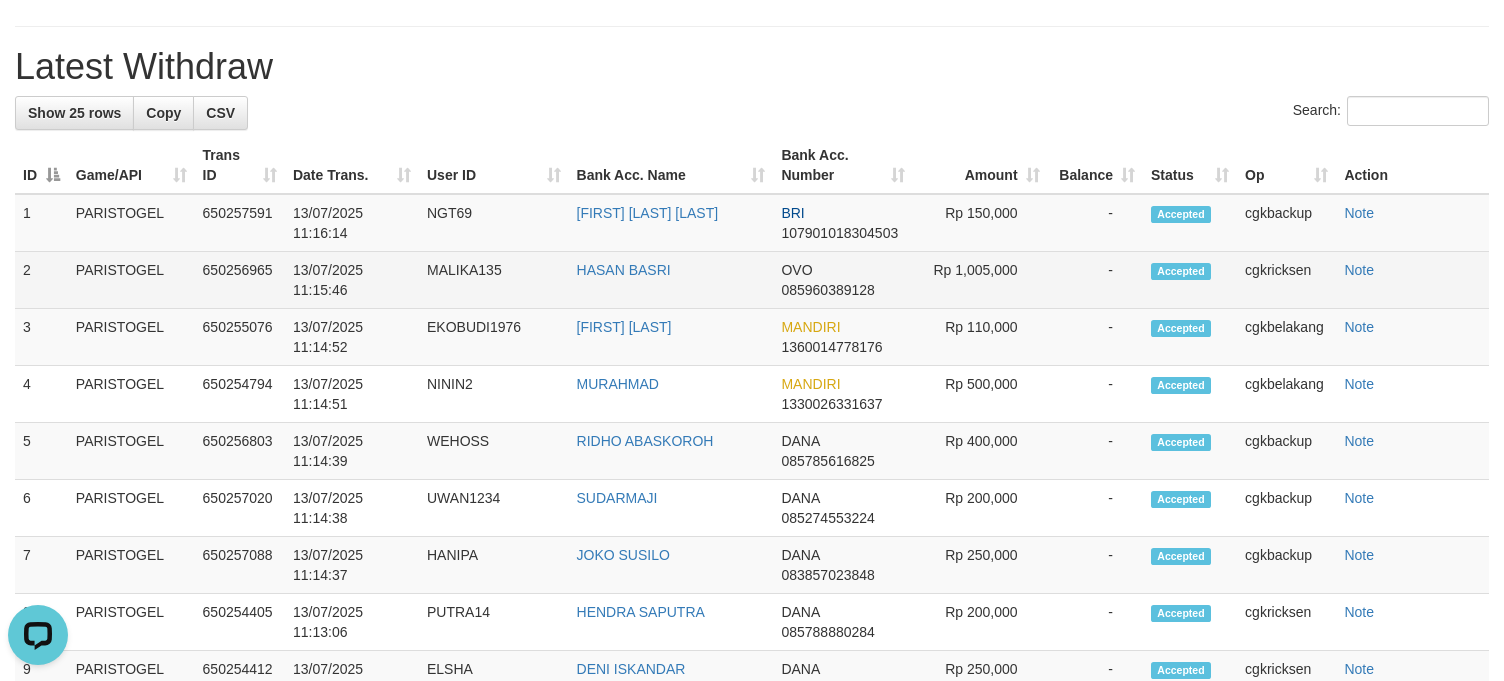 click on "650256965" at bounding box center (240, 280) 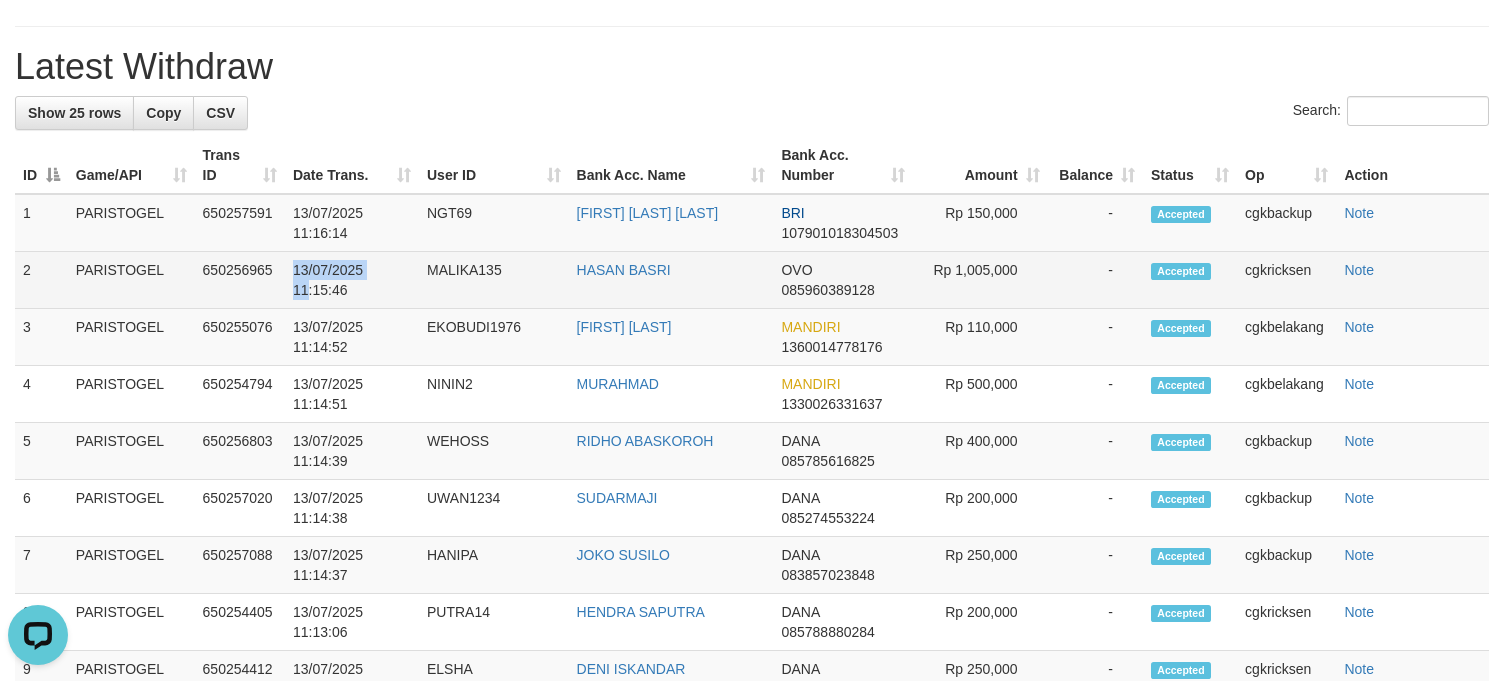 drag, startPoint x: 294, startPoint y: 372, endPoint x: 310, endPoint y: 372, distance: 16 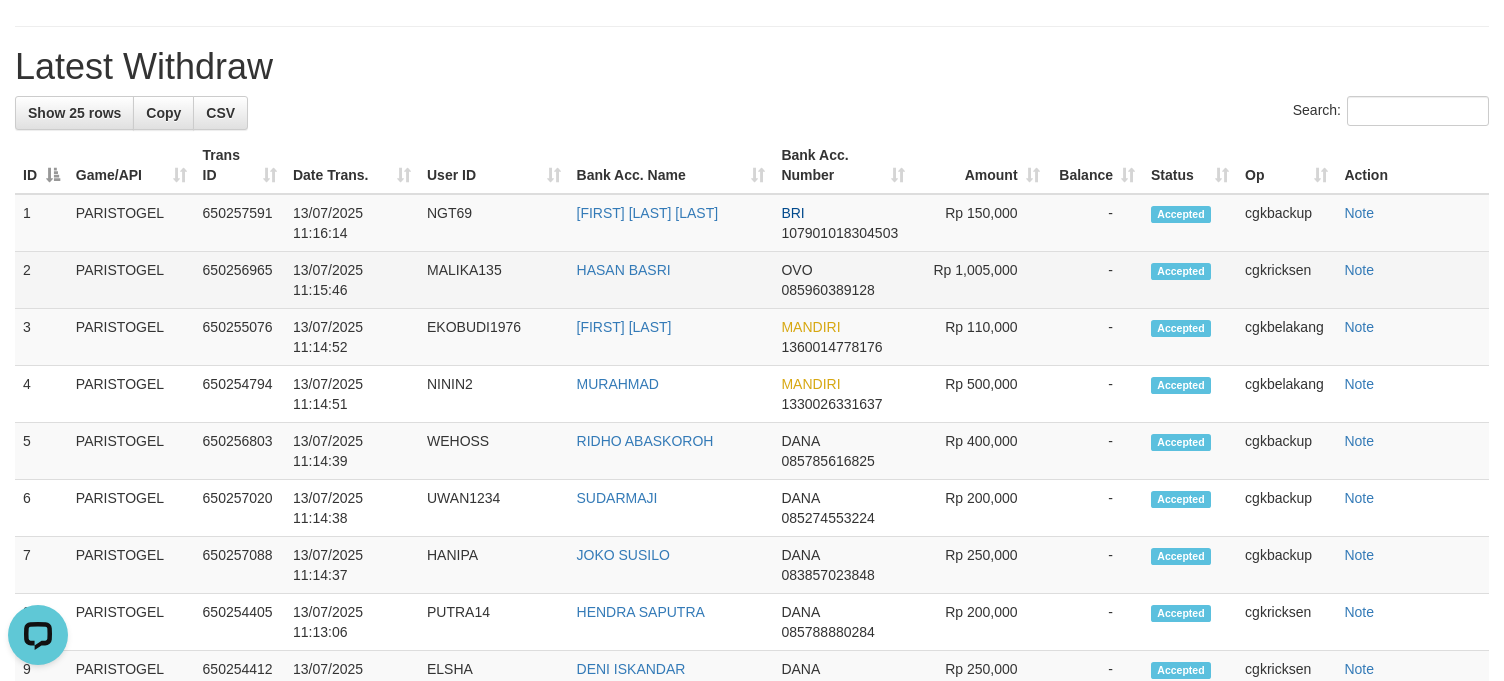 click on "650256965" at bounding box center (240, 280) 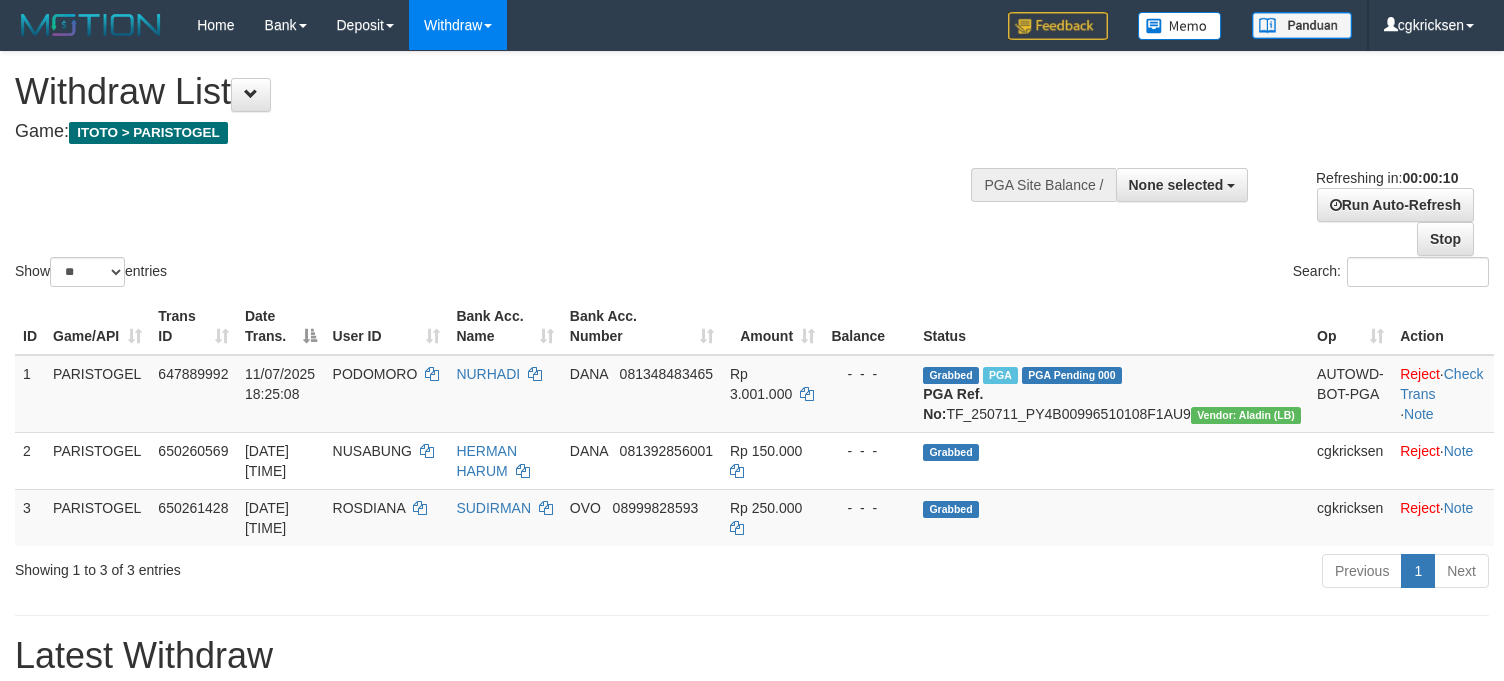 select 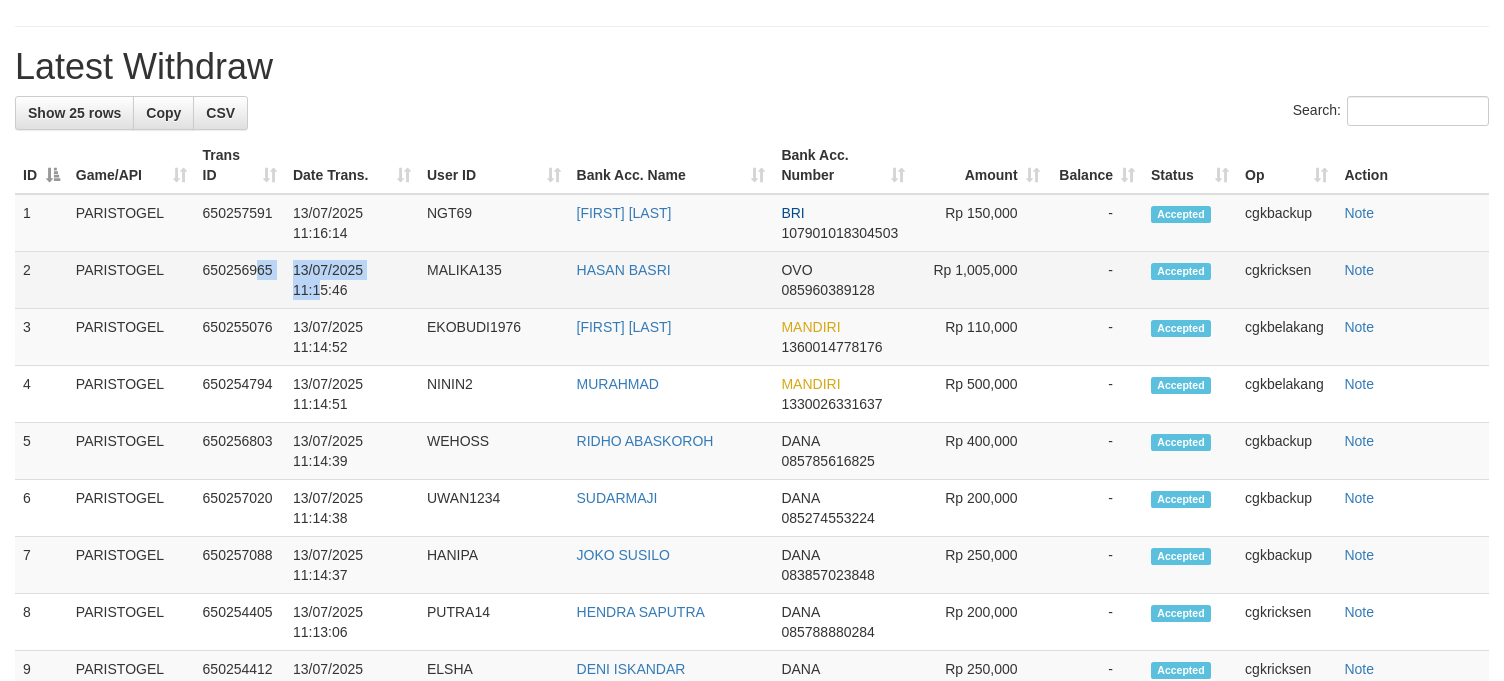 drag, startPoint x: 294, startPoint y: 365, endPoint x: 357, endPoint y: 360, distance: 63.1981 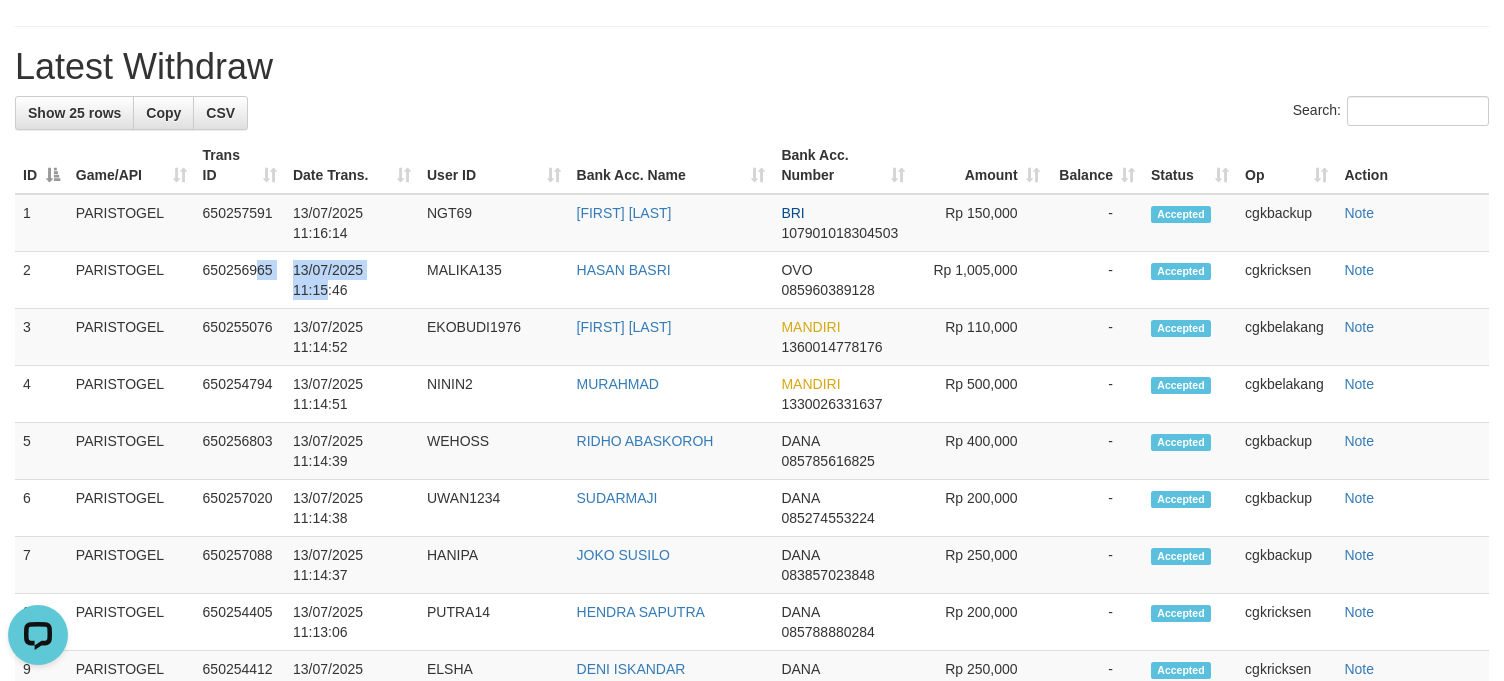 scroll, scrollTop: 0, scrollLeft: 0, axis: both 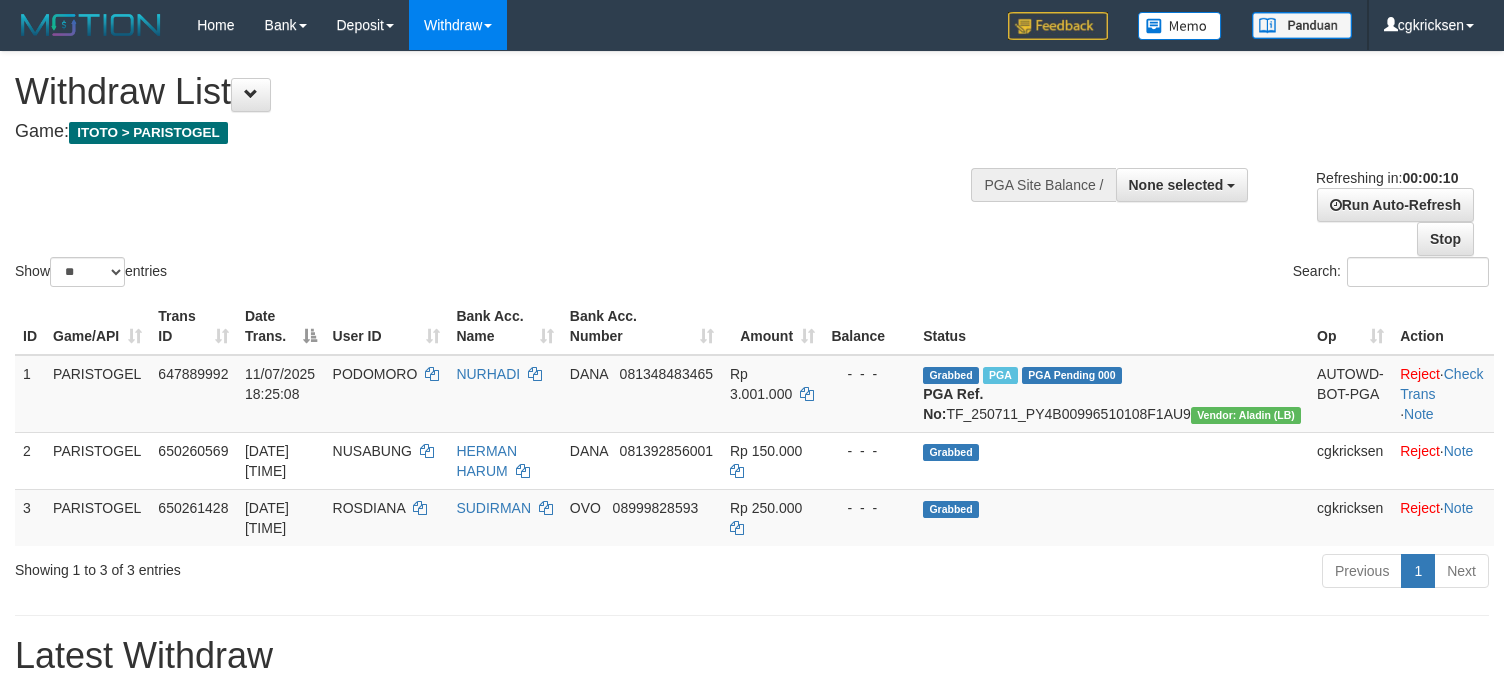 select 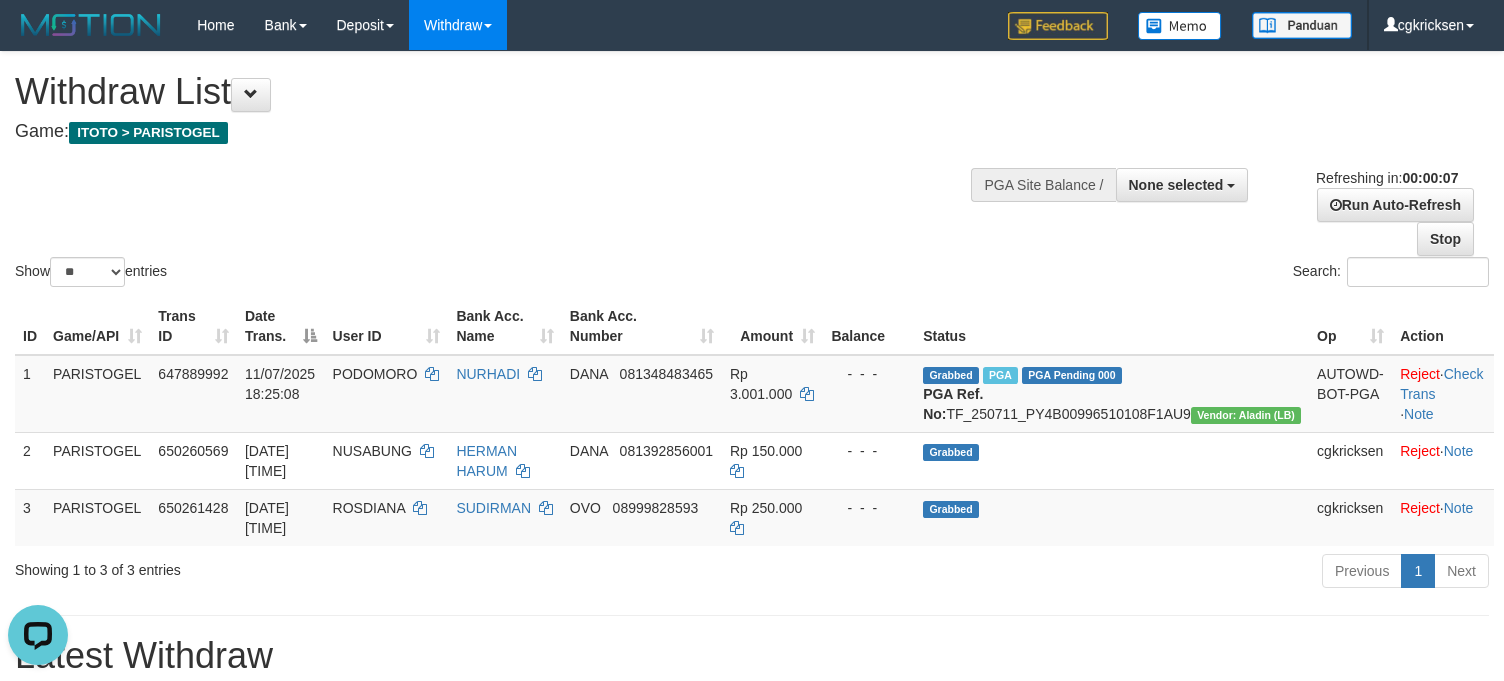 scroll, scrollTop: 0, scrollLeft: 0, axis: both 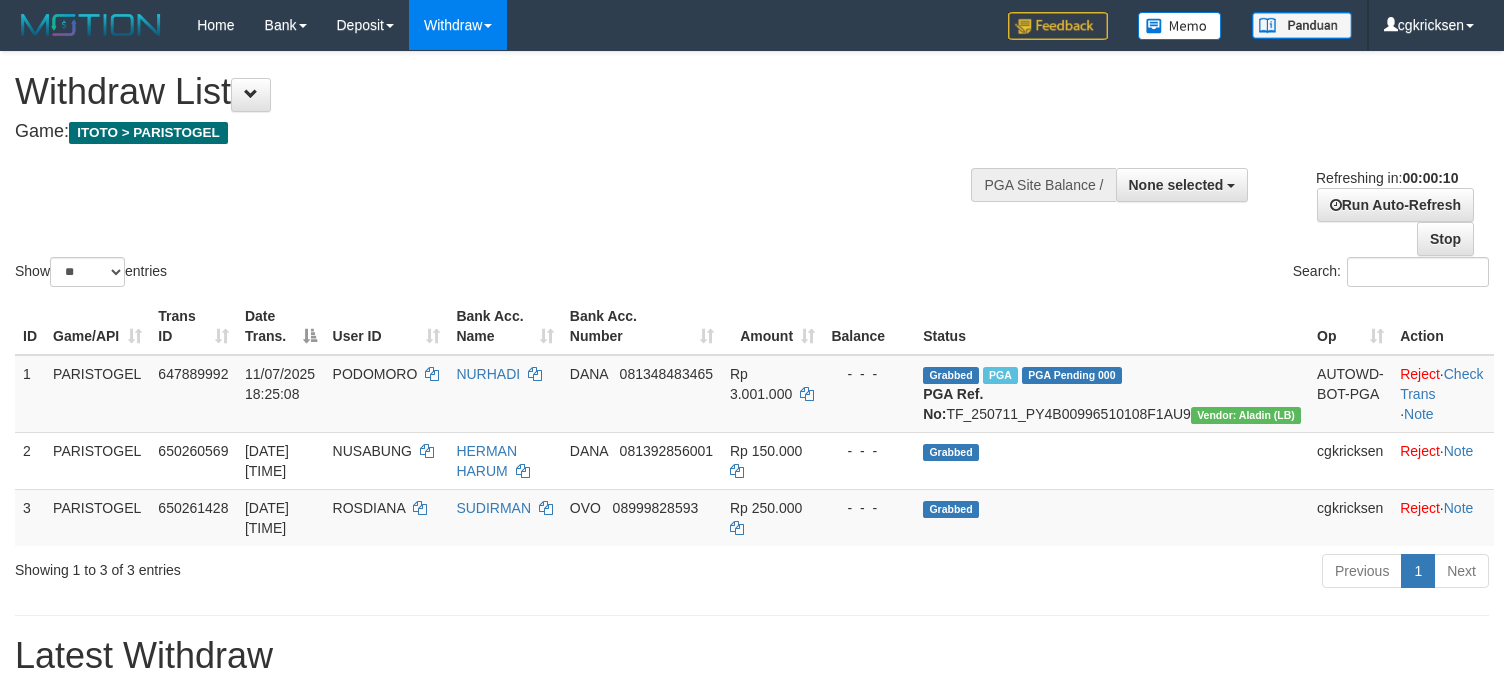 select 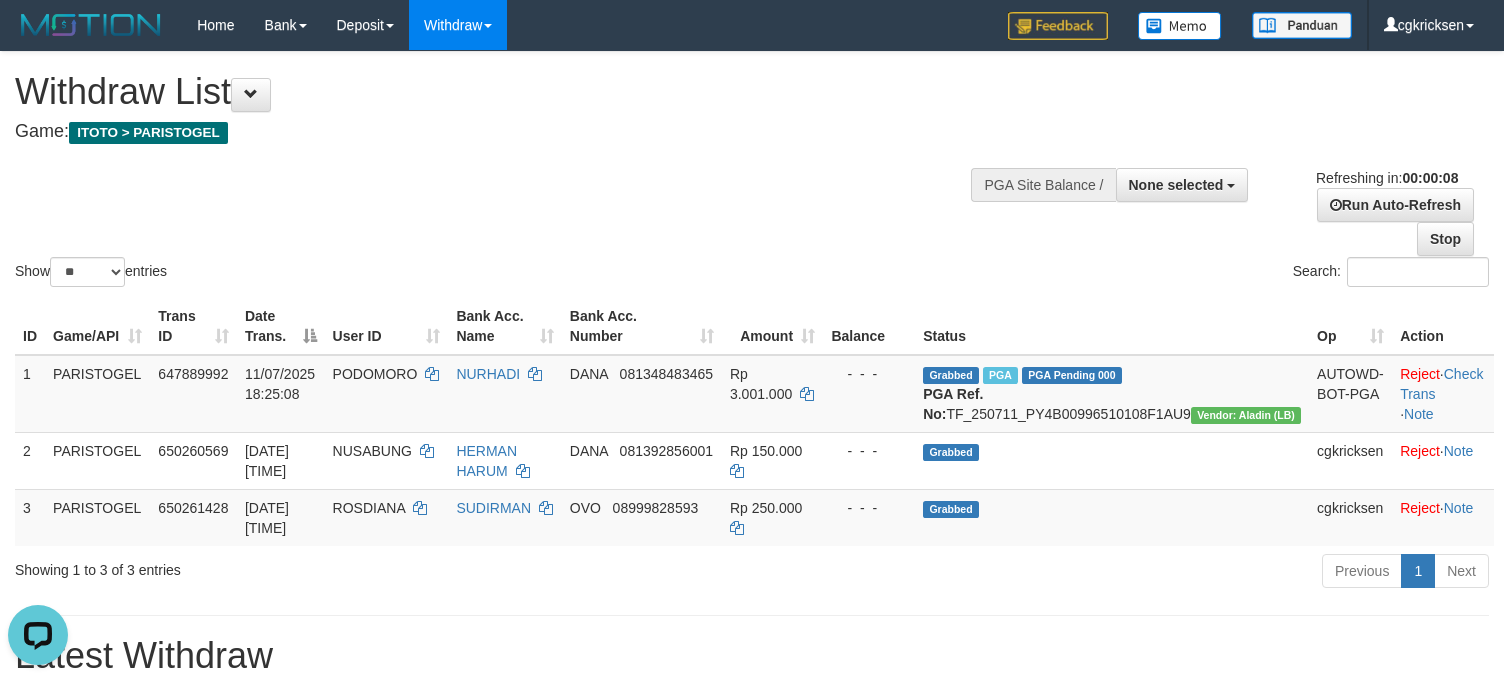 scroll, scrollTop: 0, scrollLeft: 0, axis: both 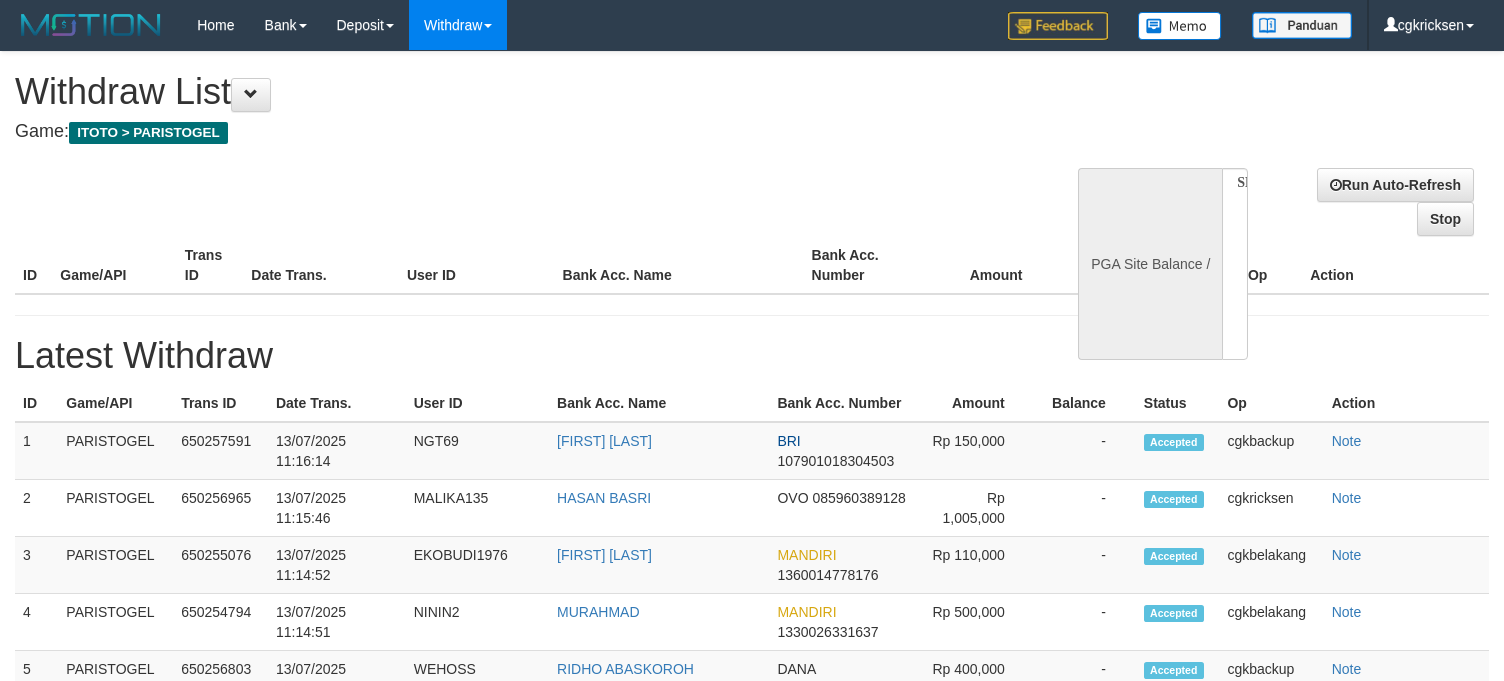 select 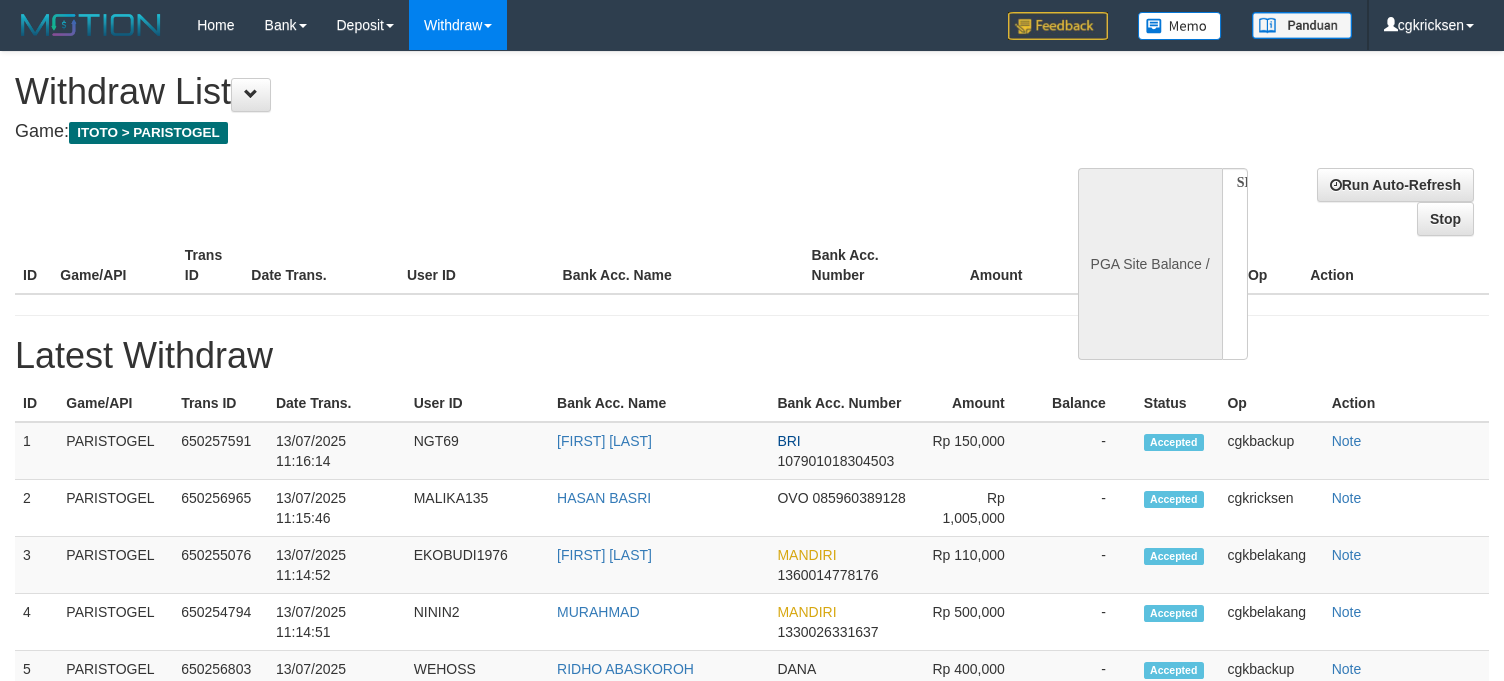 scroll, scrollTop: 0, scrollLeft: 0, axis: both 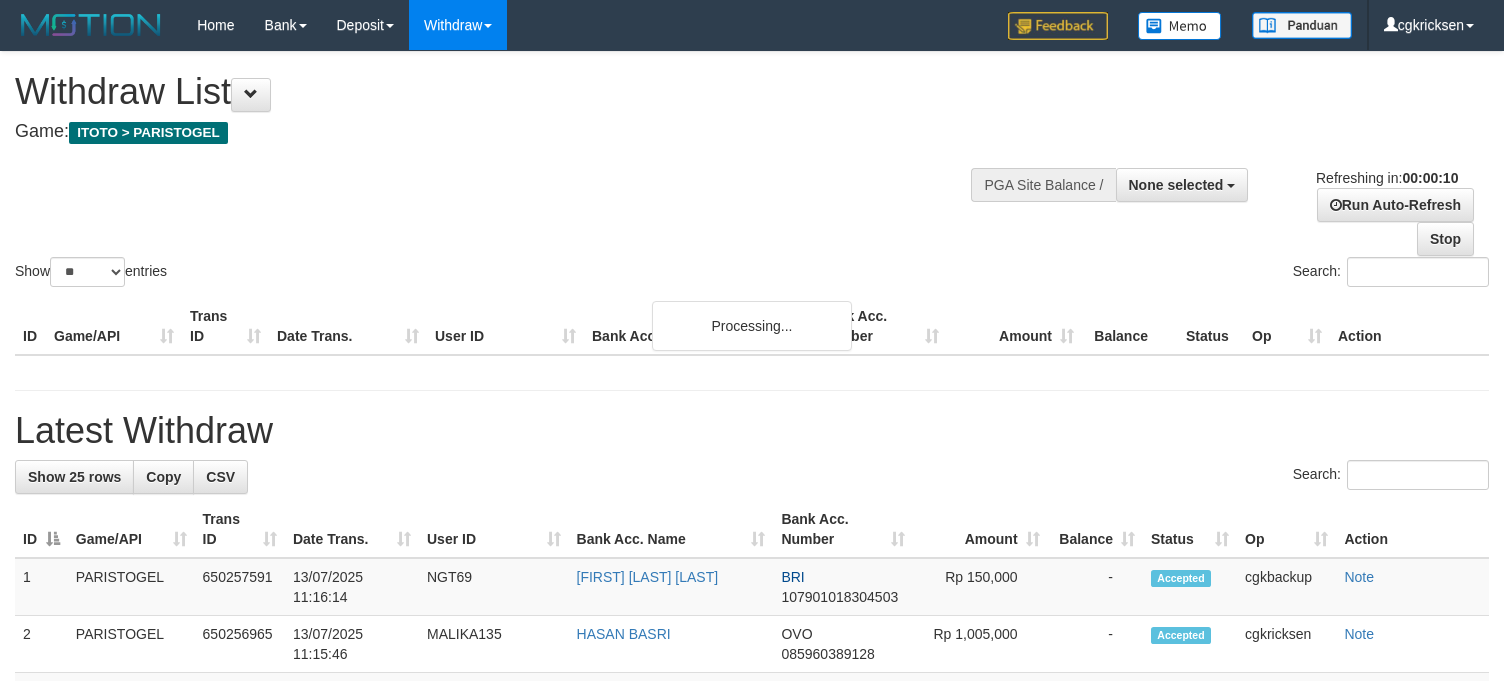 select 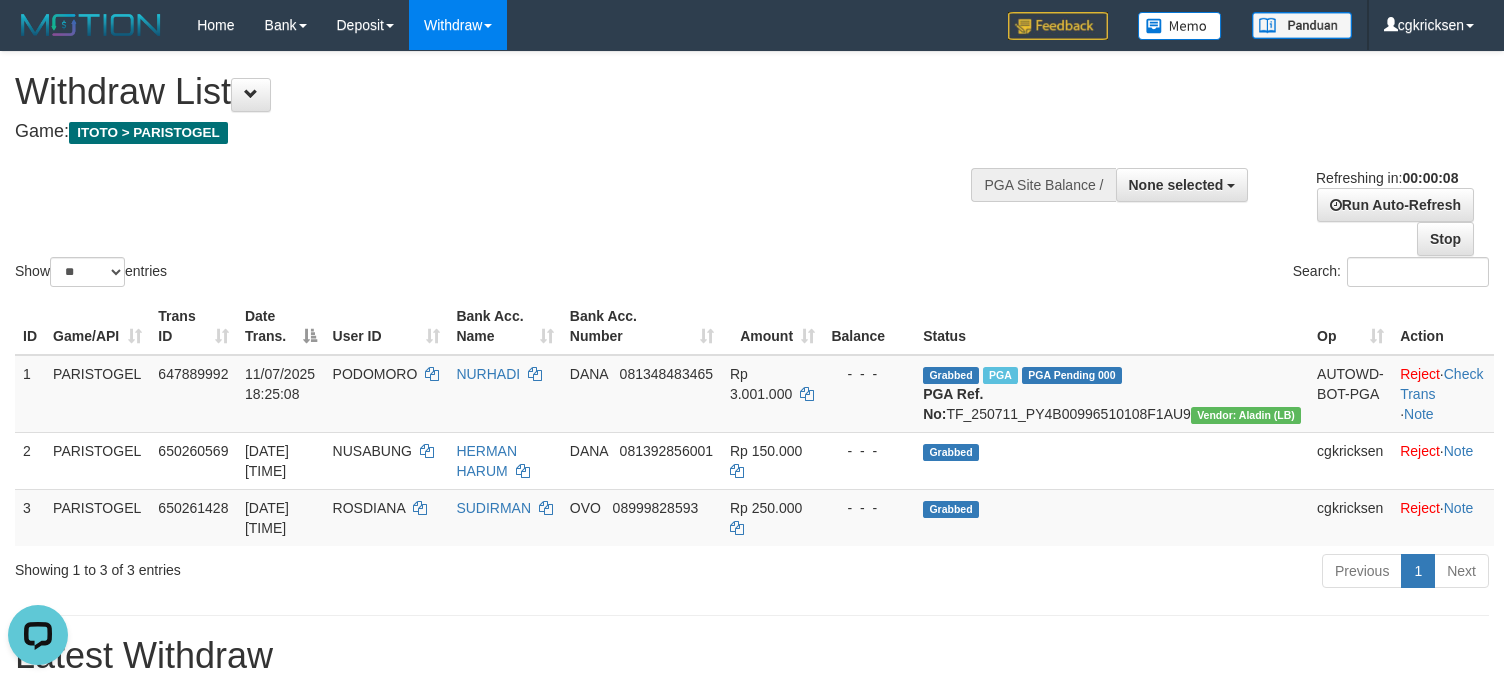 scroll, scrollTop: 0, scrollLeft: 0, axis: both 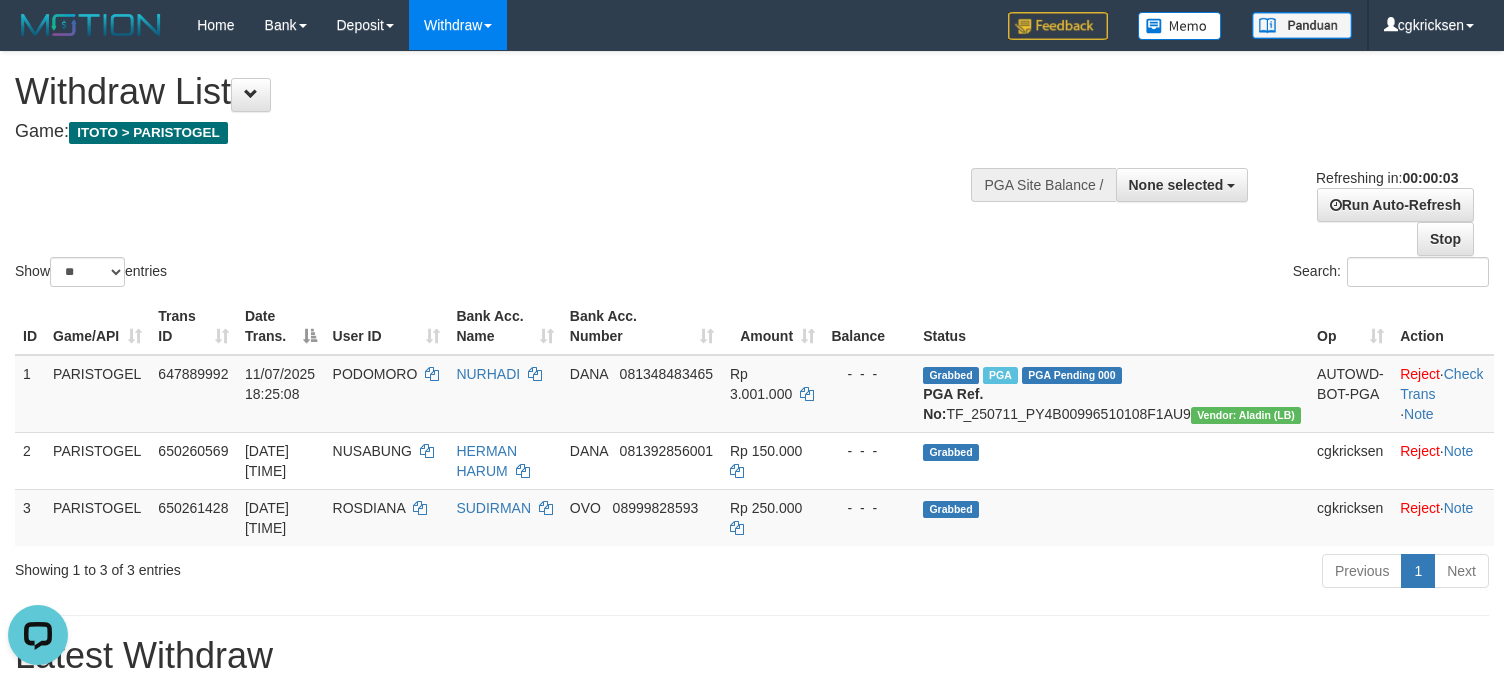 click on "**********" at bounding box center [1258, 204] 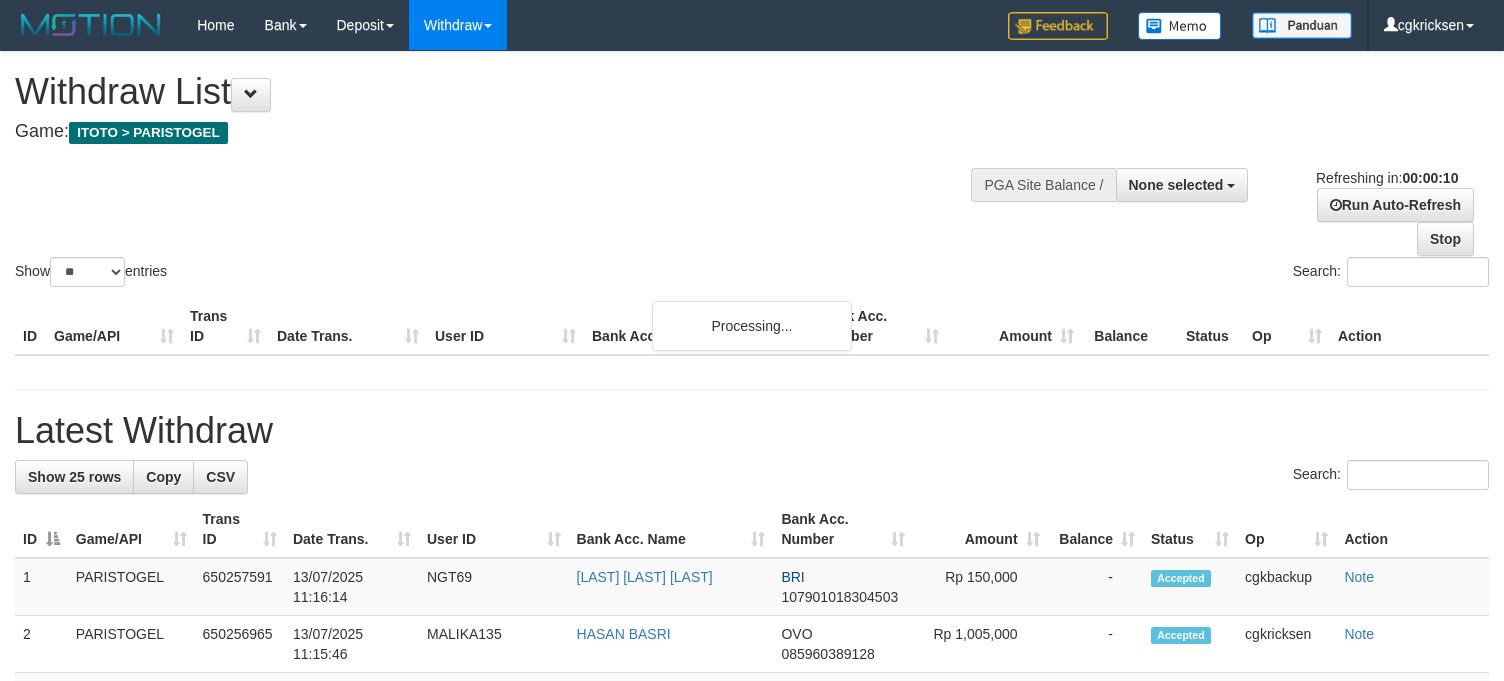 select 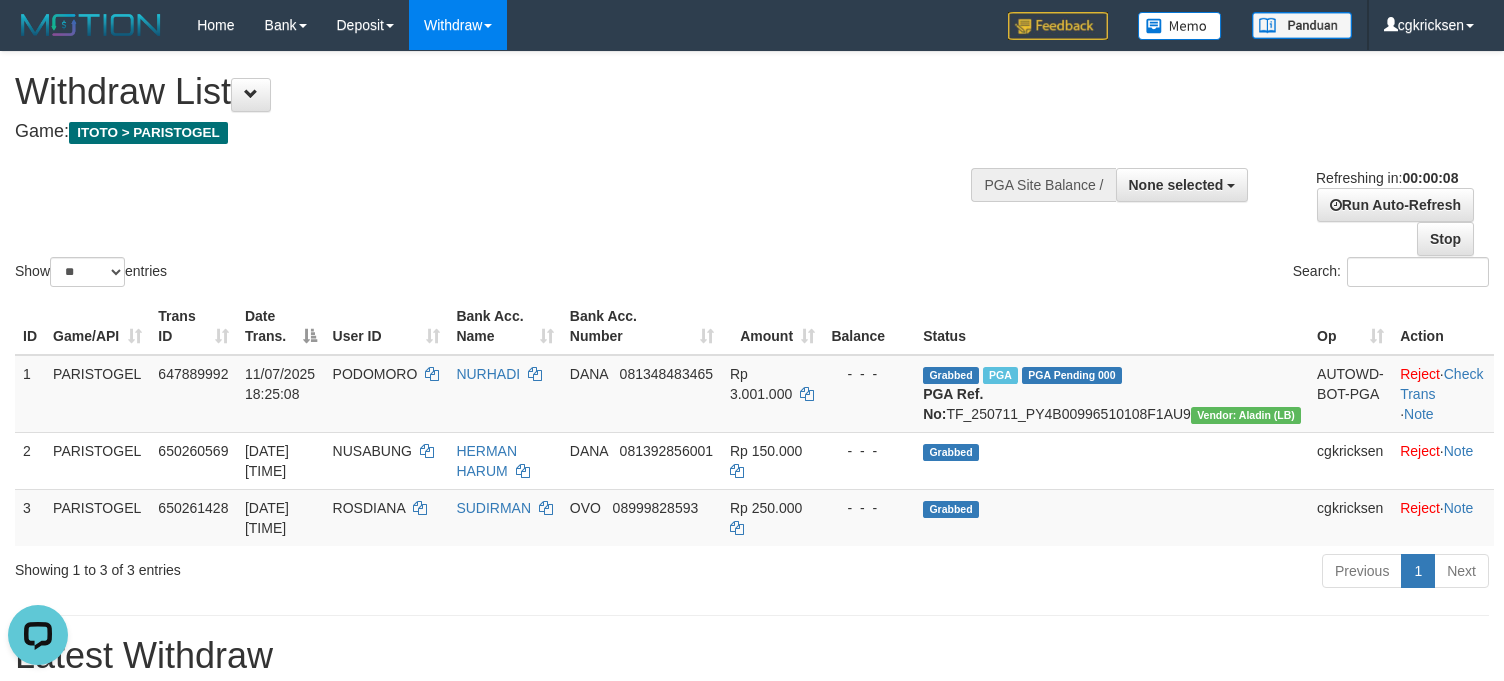 scroll, scrollTop: 0, scrollLeft: 0, axis: both 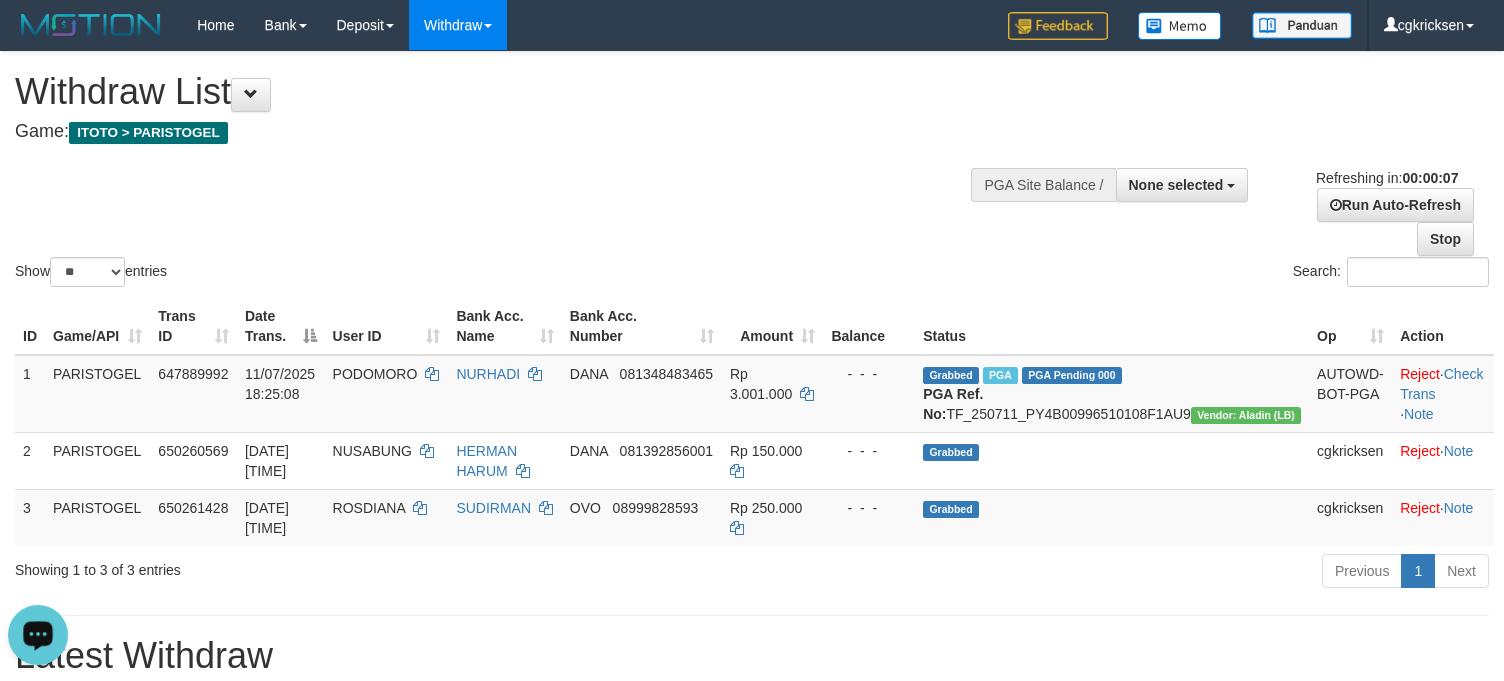 click on "Show  ** ** ** ***  entries Search:" at bounding box center [752, 171] 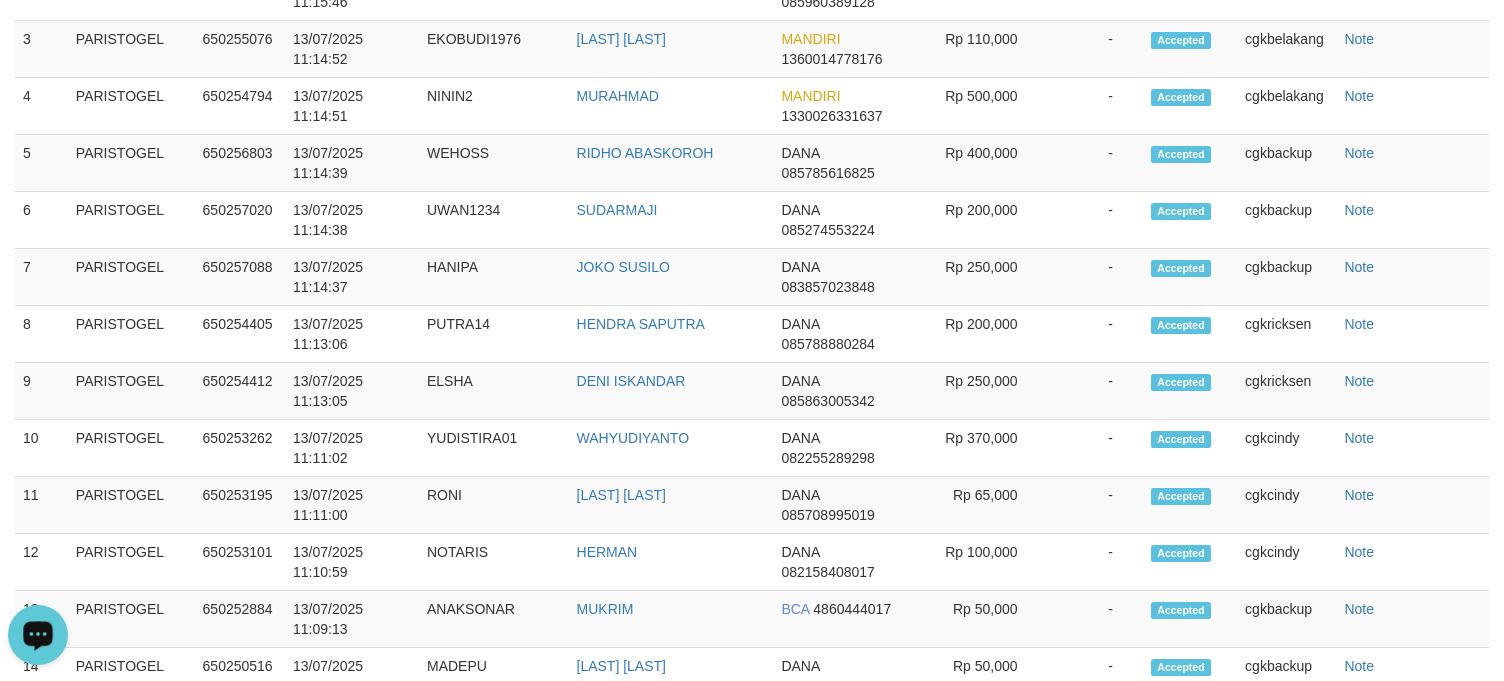 scroll, scrollTop: 678, scrollLeft: 0, axis: vertical 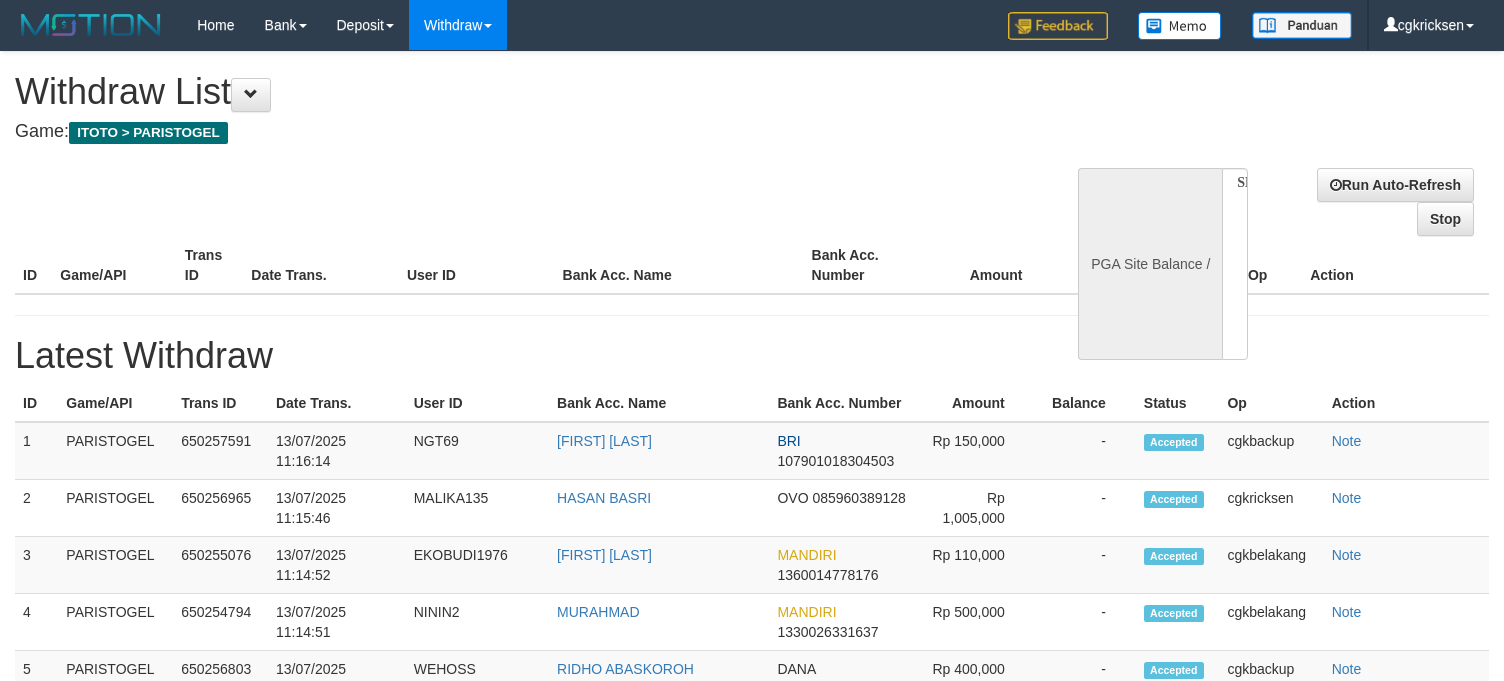 select 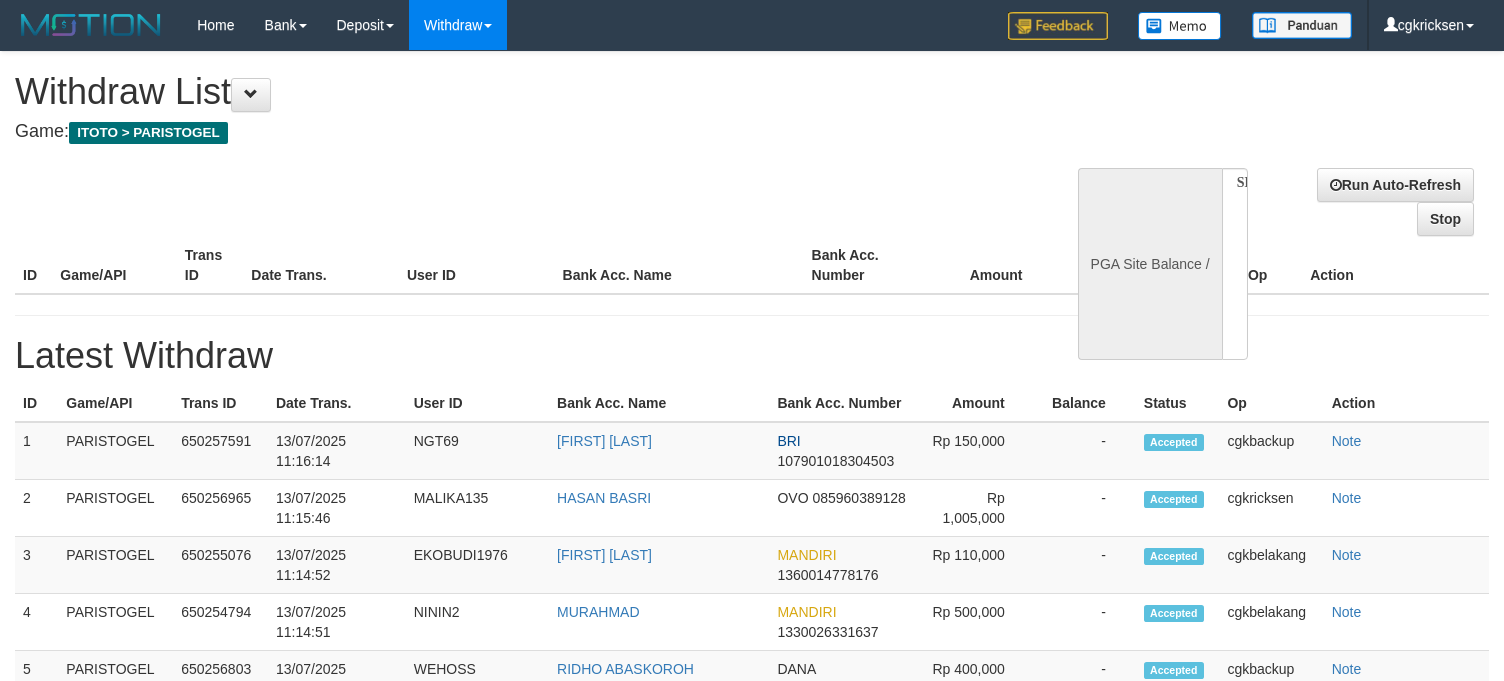 scroll, scrollTop: 0, scrollLeft: 0, axis: both 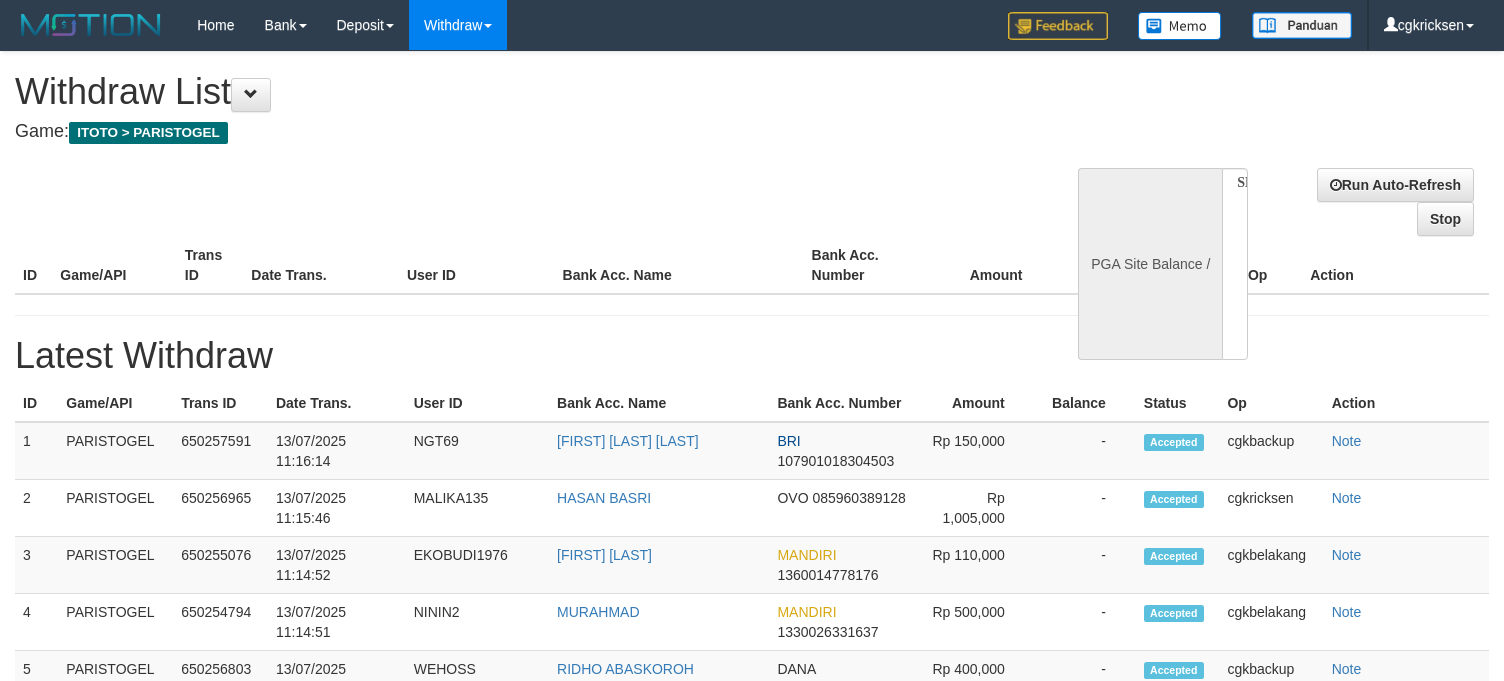 select 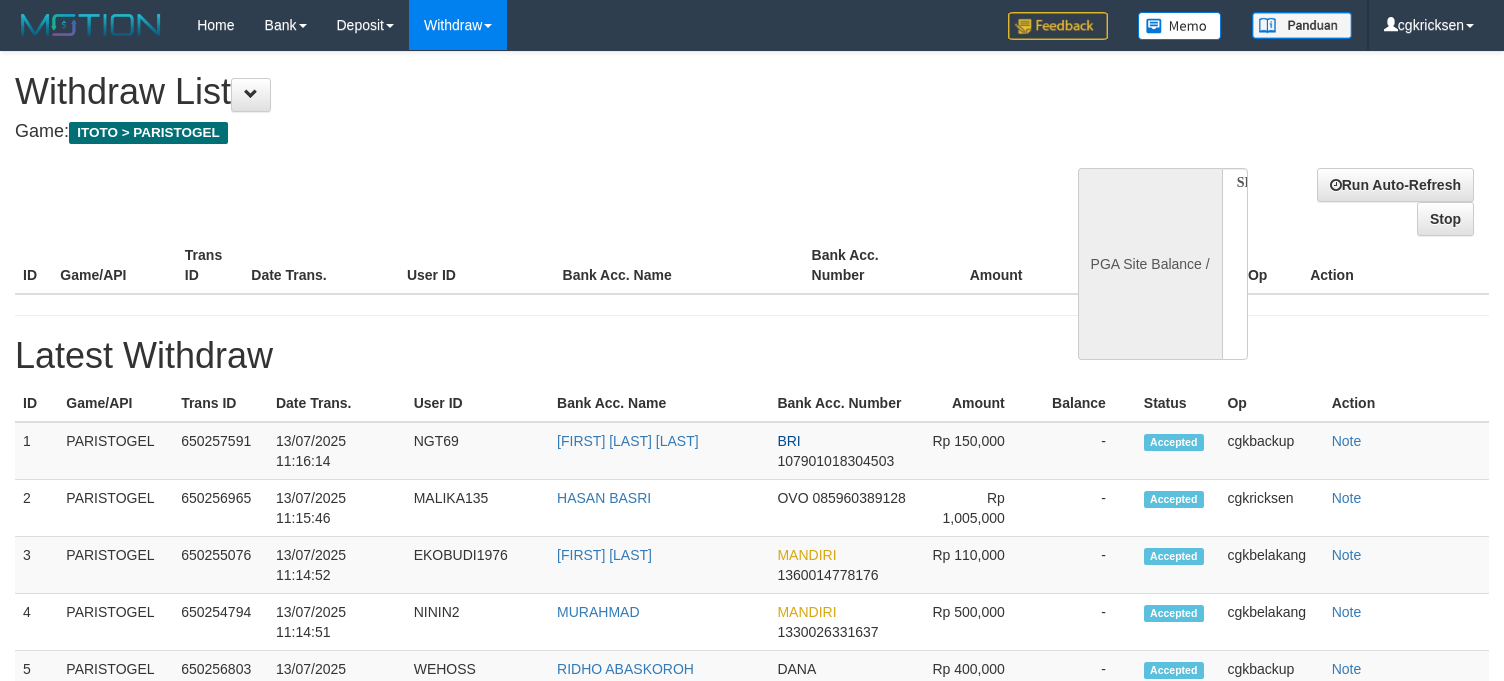 scroll, scrollTop: 0, scrollLeft: 0, axis: both 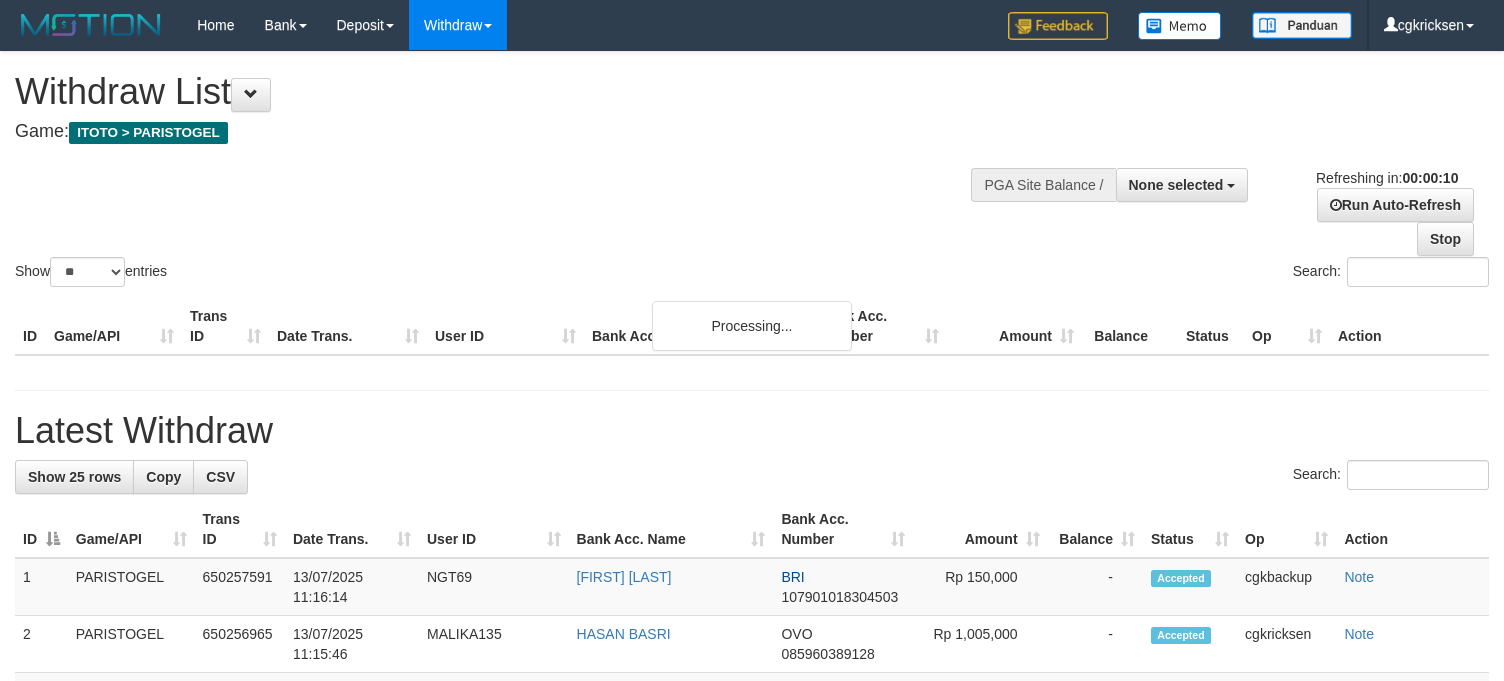 select 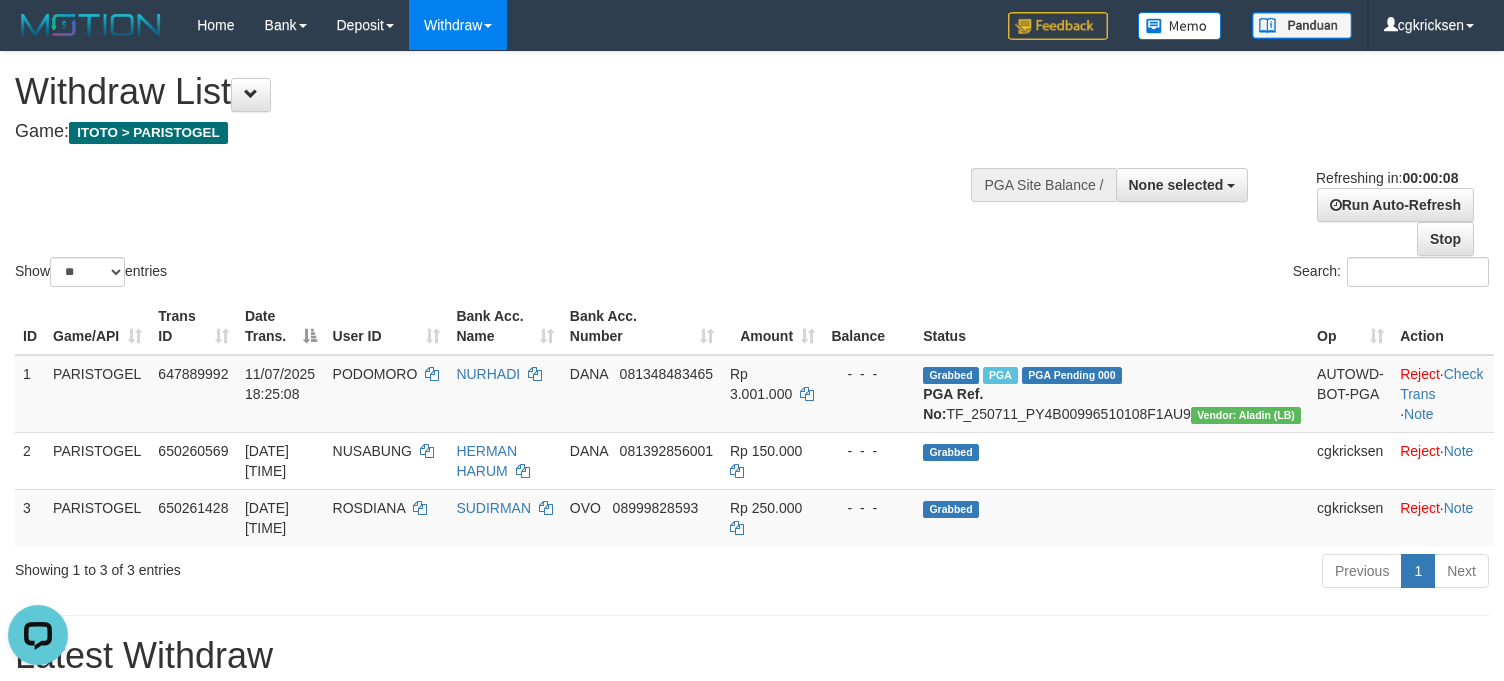 scroll, scrollTop: 0, scrollLeft: 0, axis: both 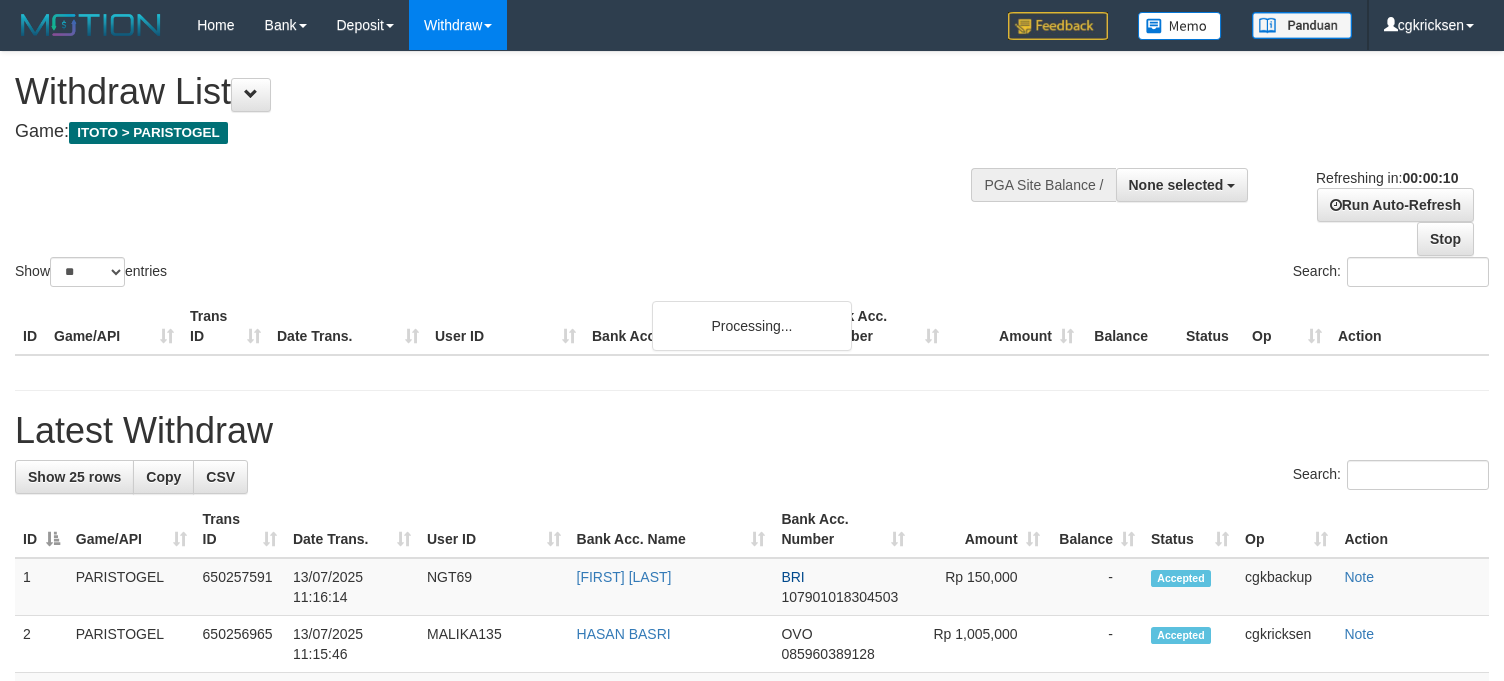 select 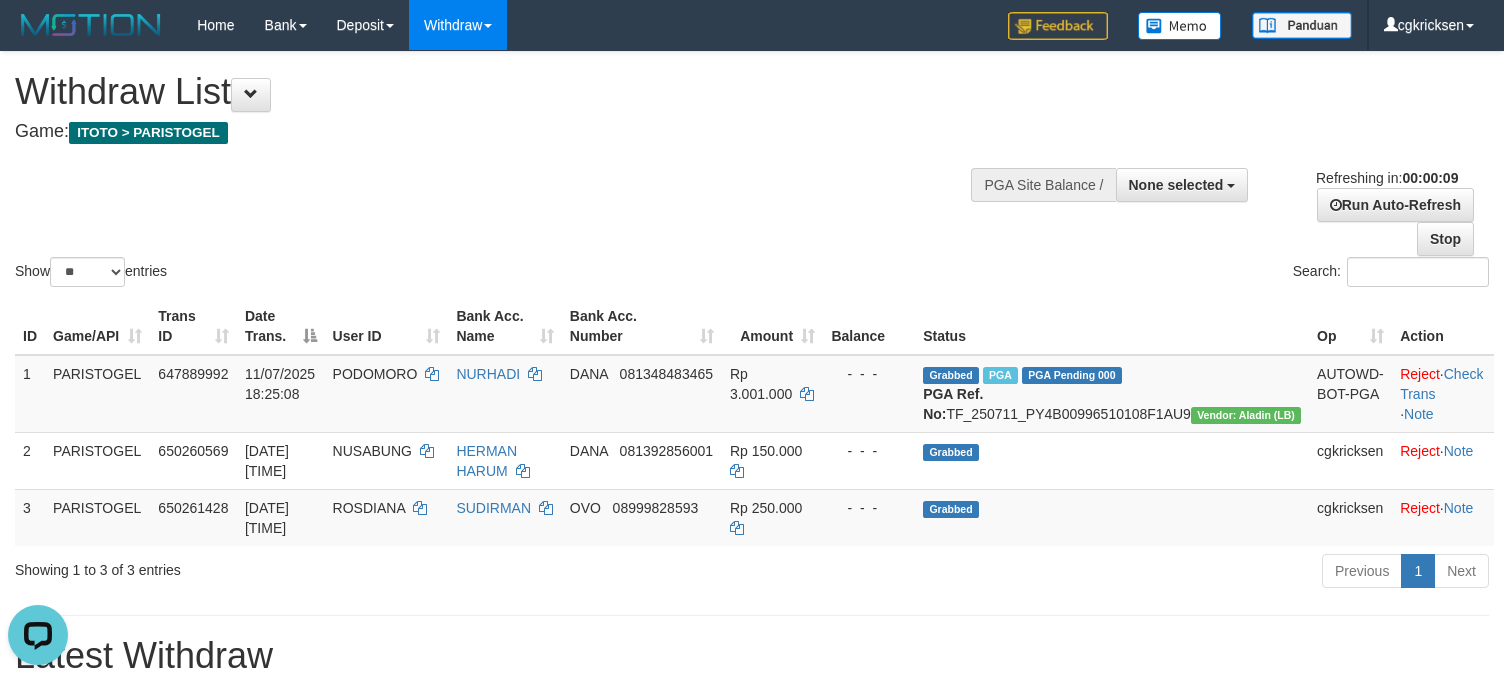scroll, scrollTop: 0, scrollLeft: 0, axis: both 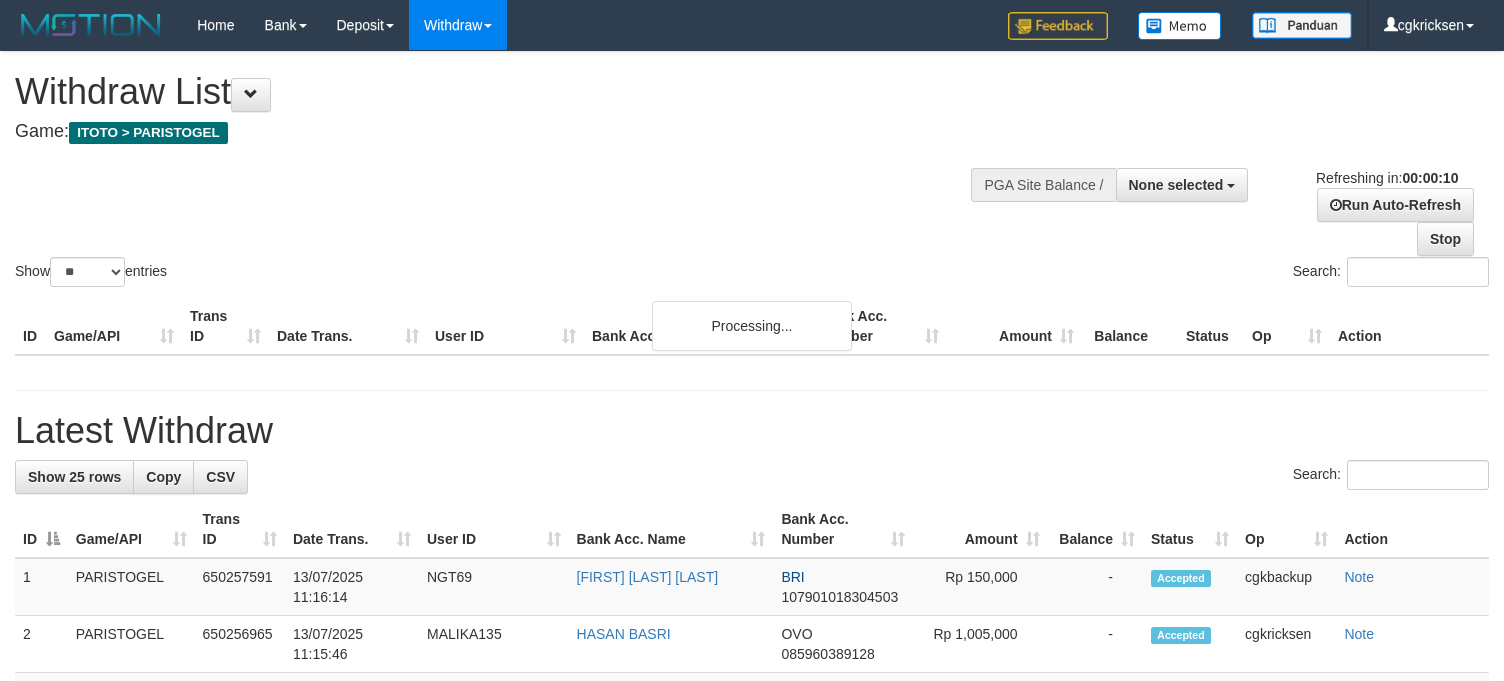 select 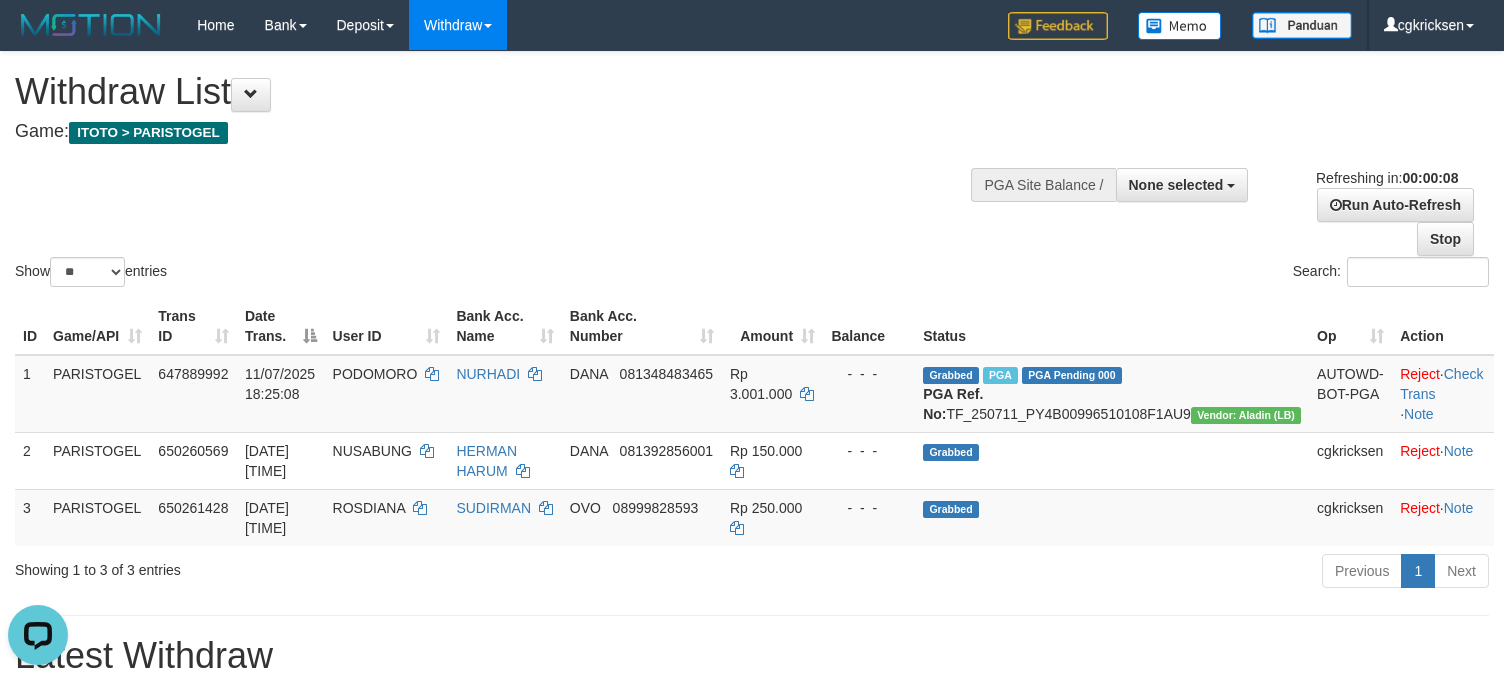 scroll, scrollTop: 0, scrollLeft: 0, axis: both 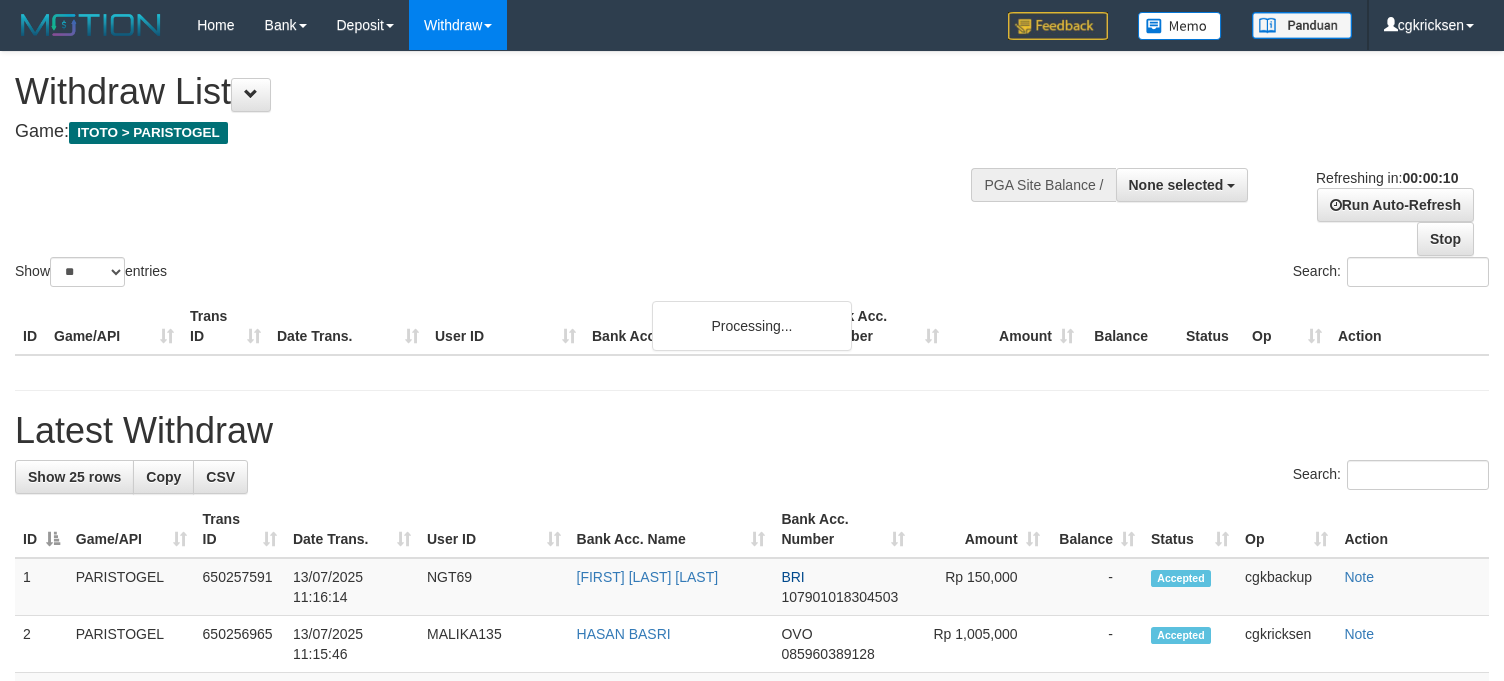 select 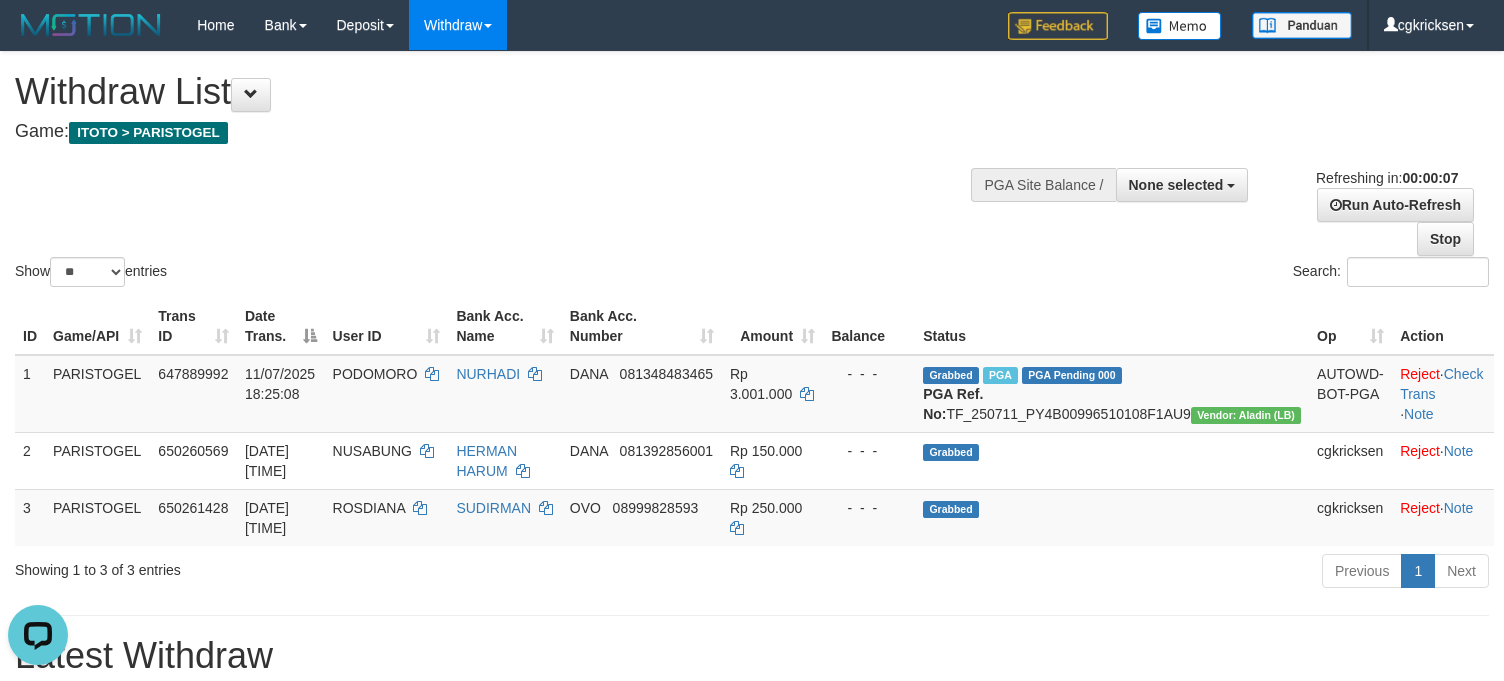 scroll, scrollTop: 0, scrollLeft: 0, axis: both 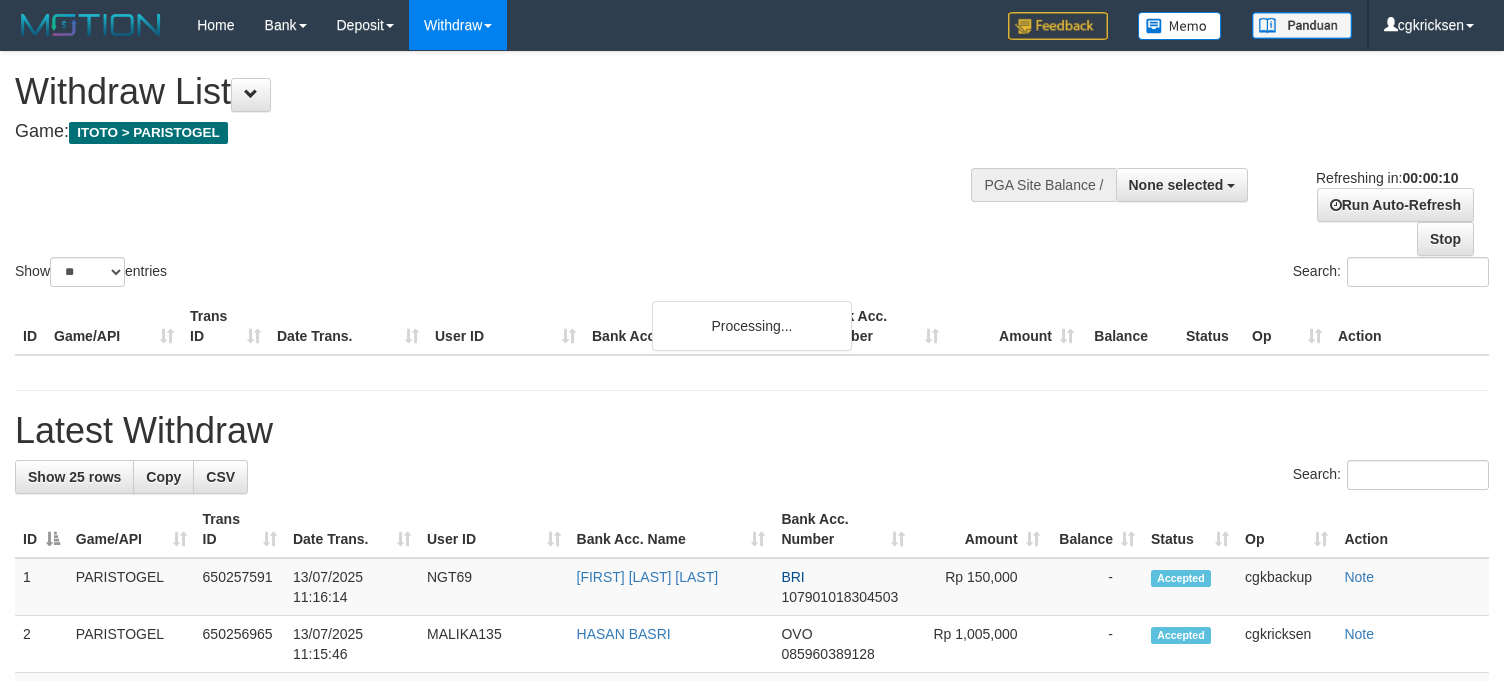 select 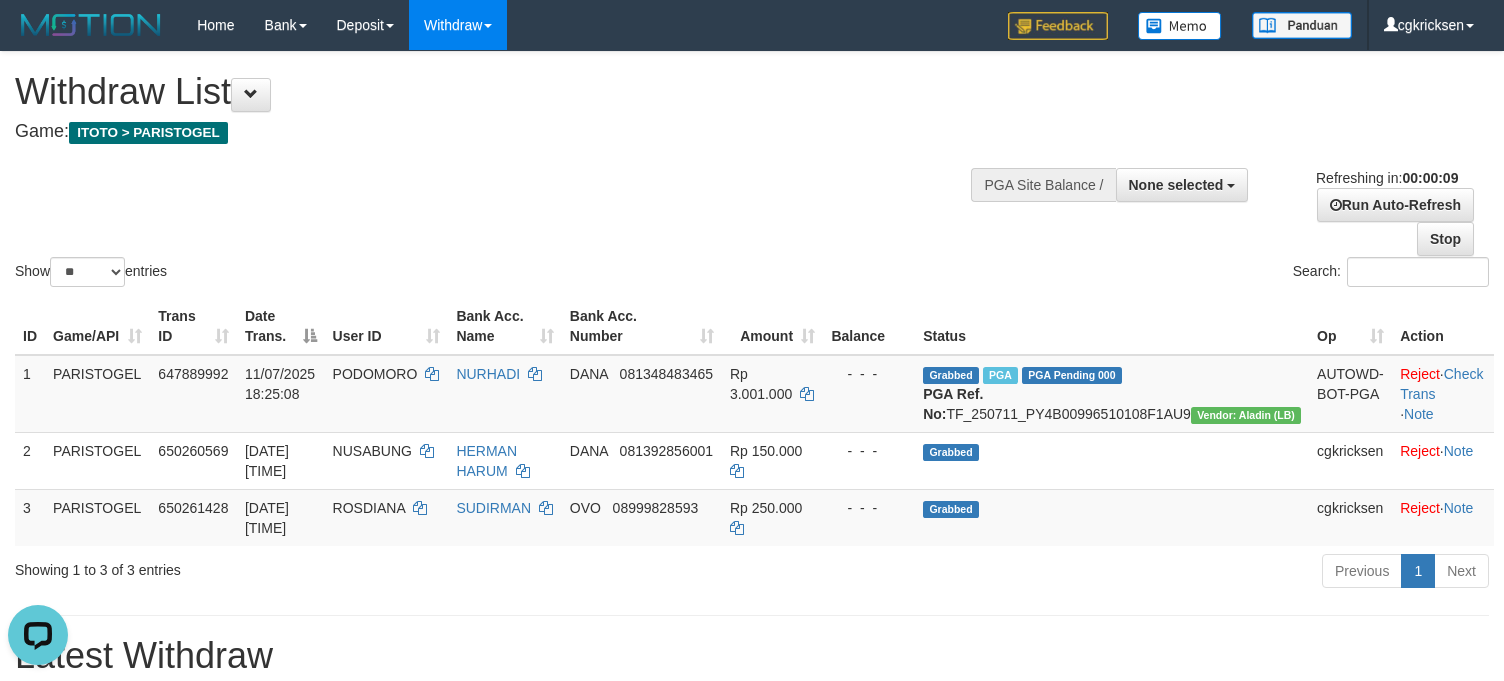 scroll, scrollTop: 0, scrollLeft: 0, axis: both 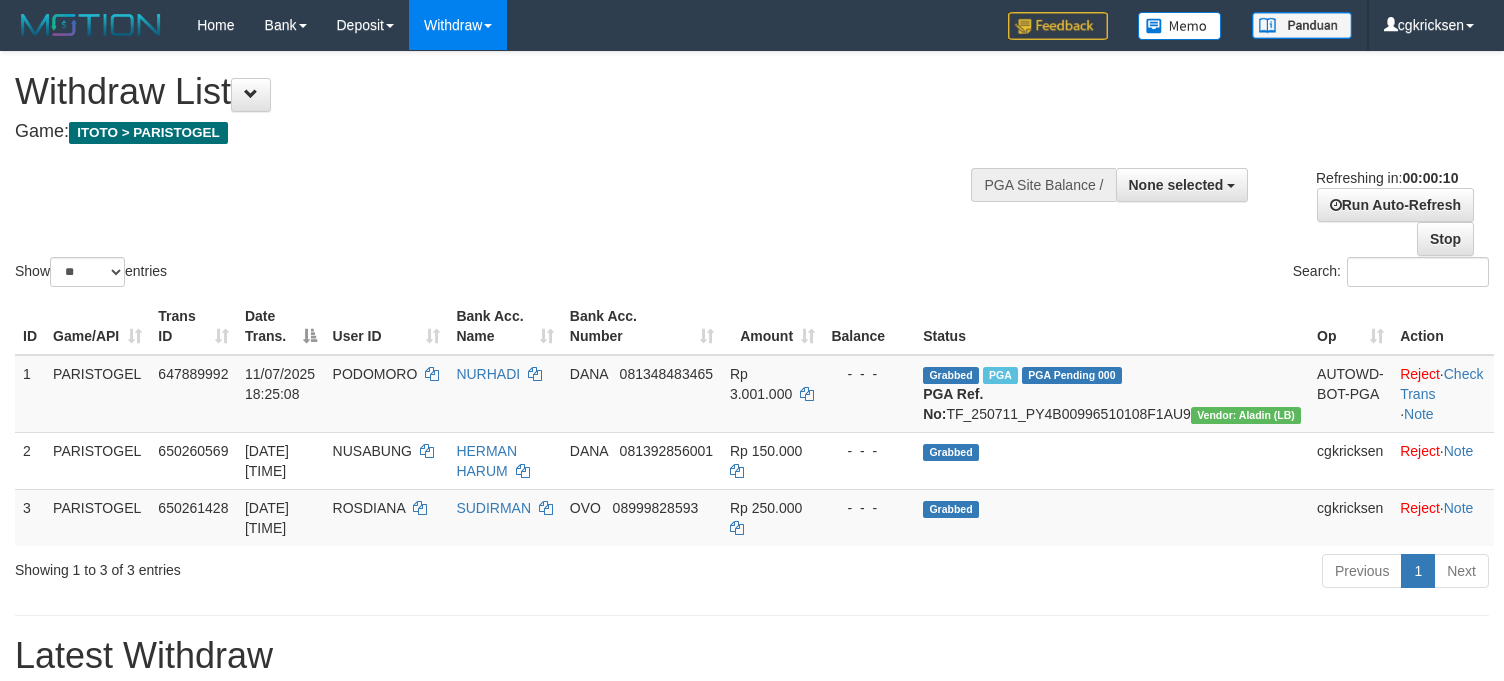 select 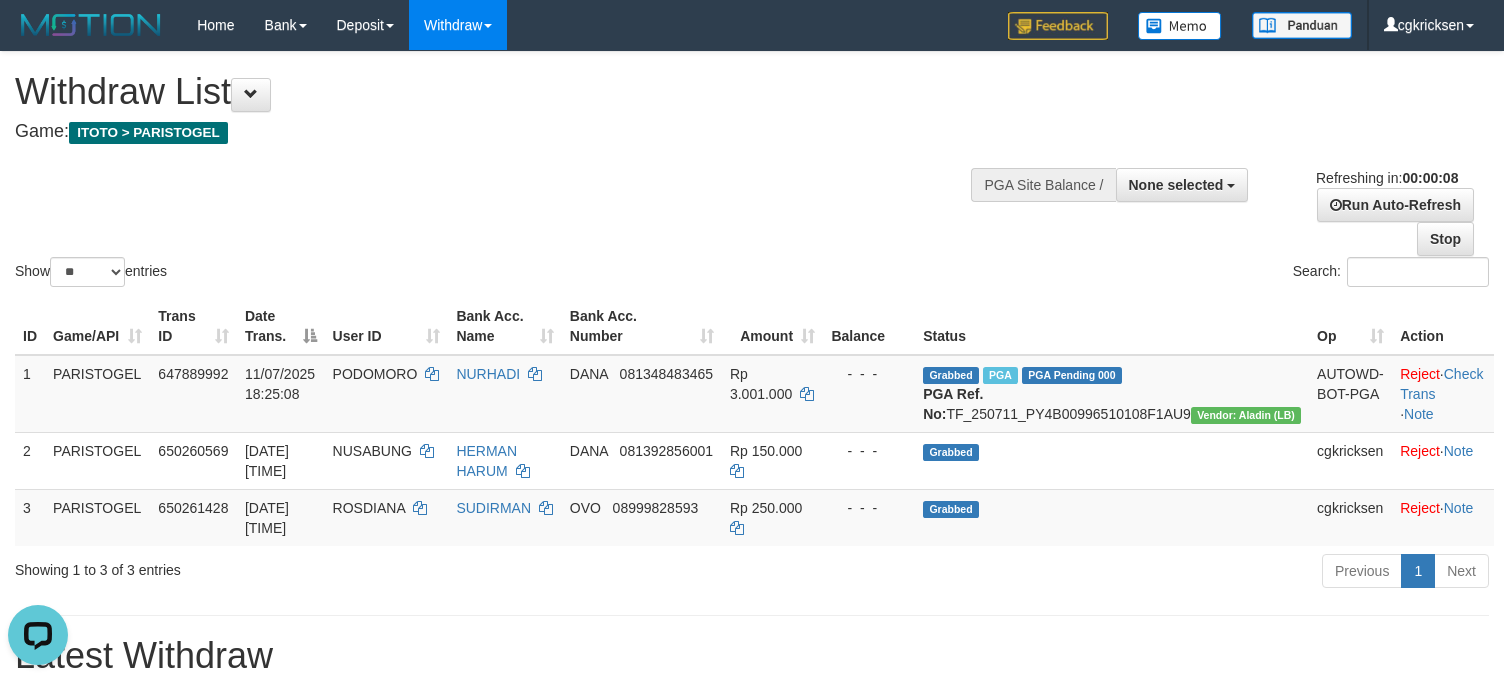 scroll, scrollTop: 0, scrollLeft: 0, axis: both 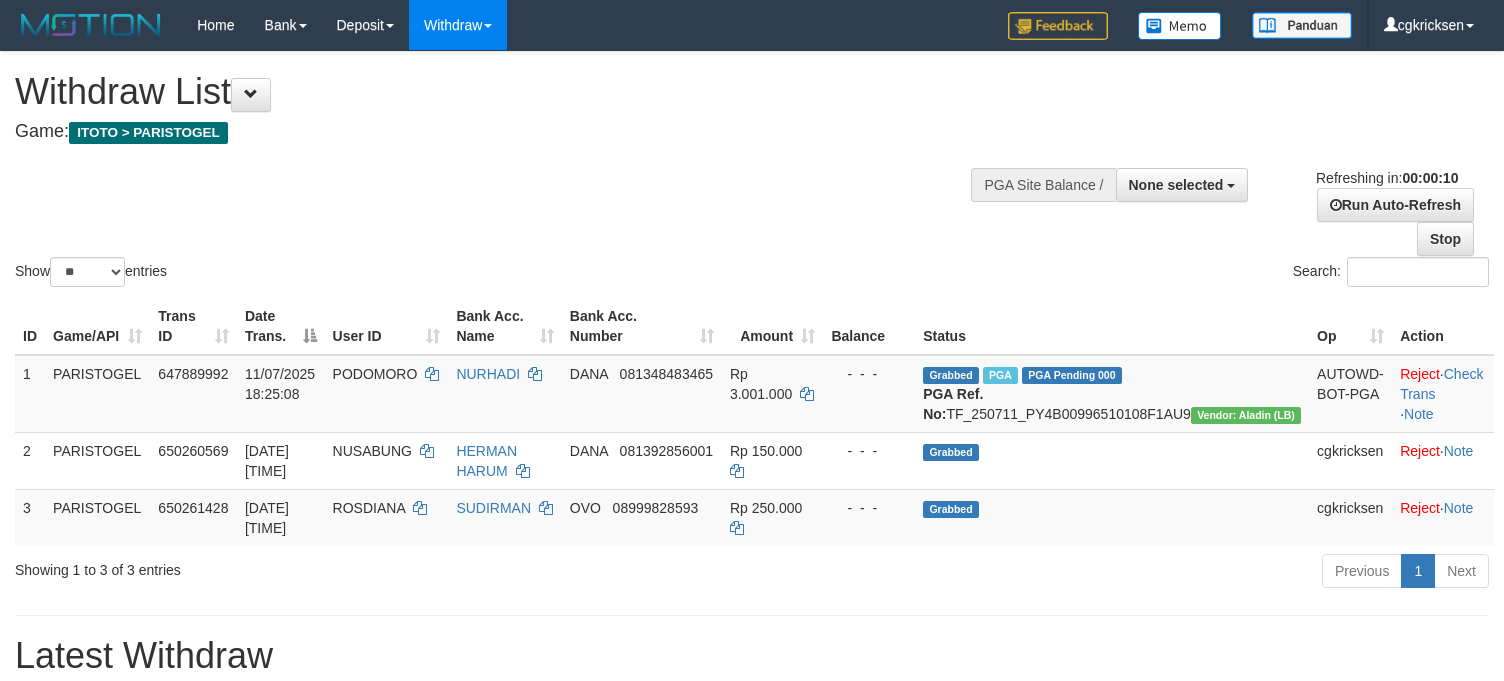 select 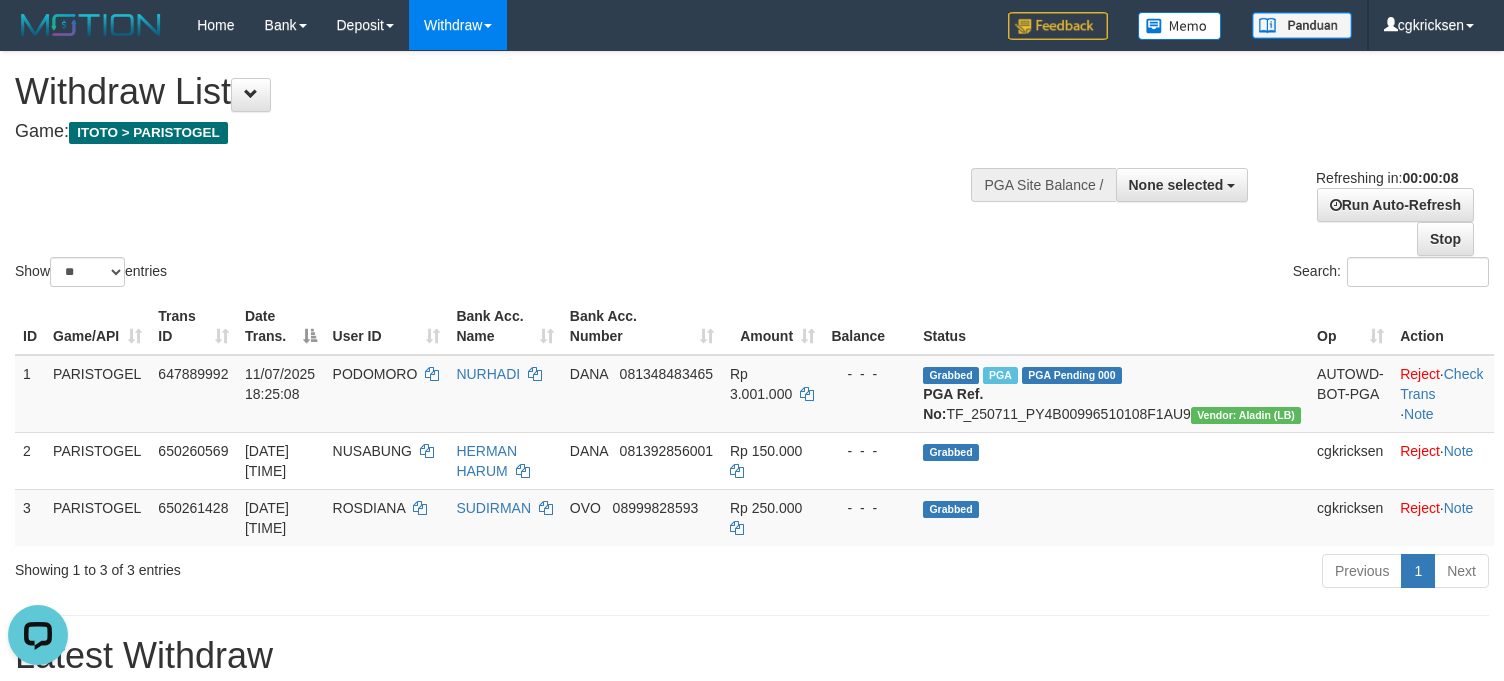 scroll, scrollTop: 0, scrollLeft: 0, axis: both 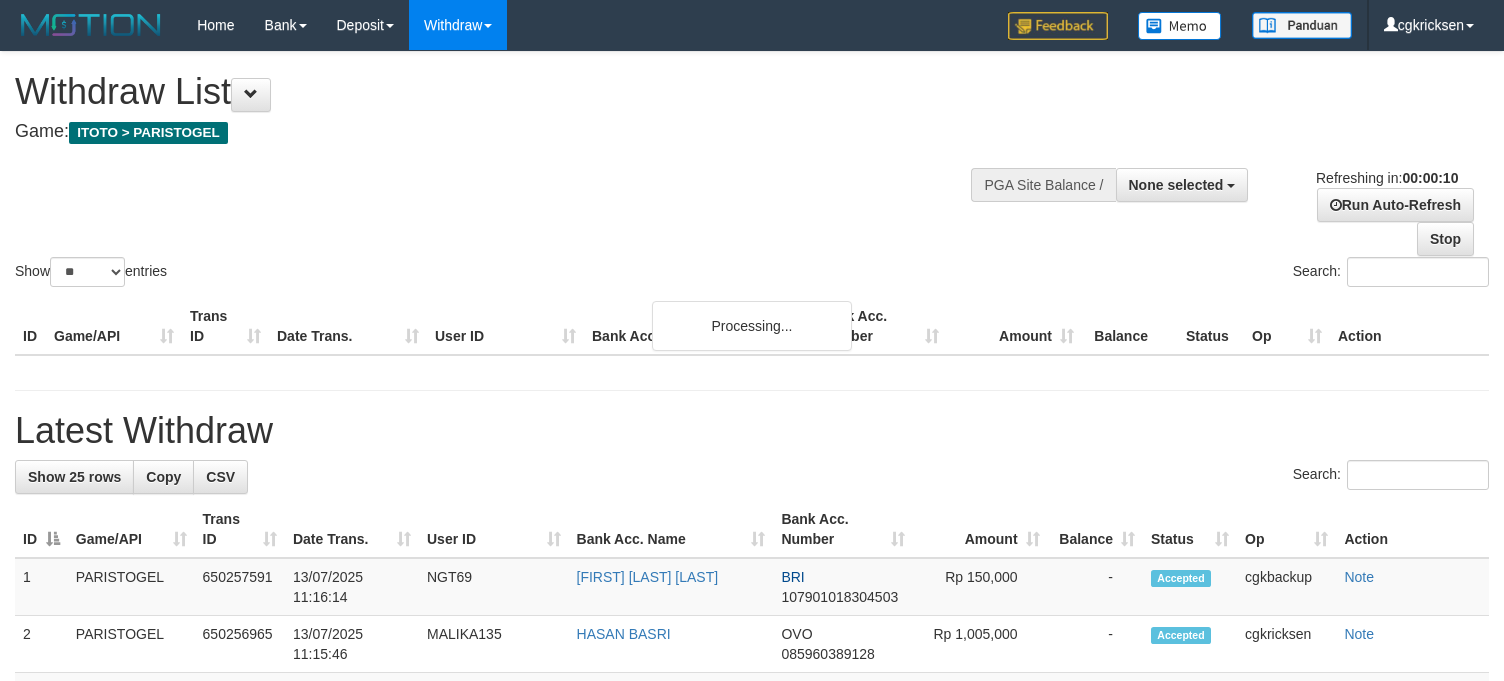 select 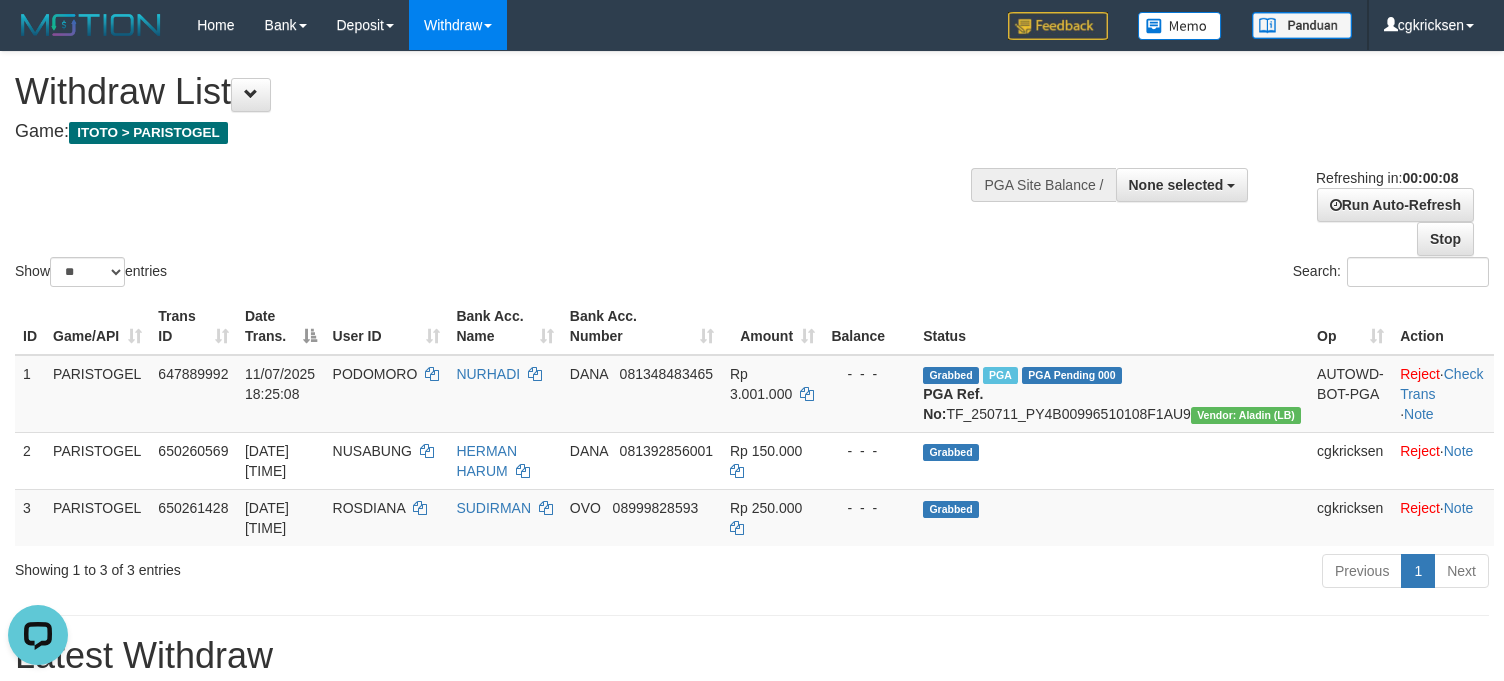 scroll, scrollTop: 0, scrollLeft: 0, axis: both 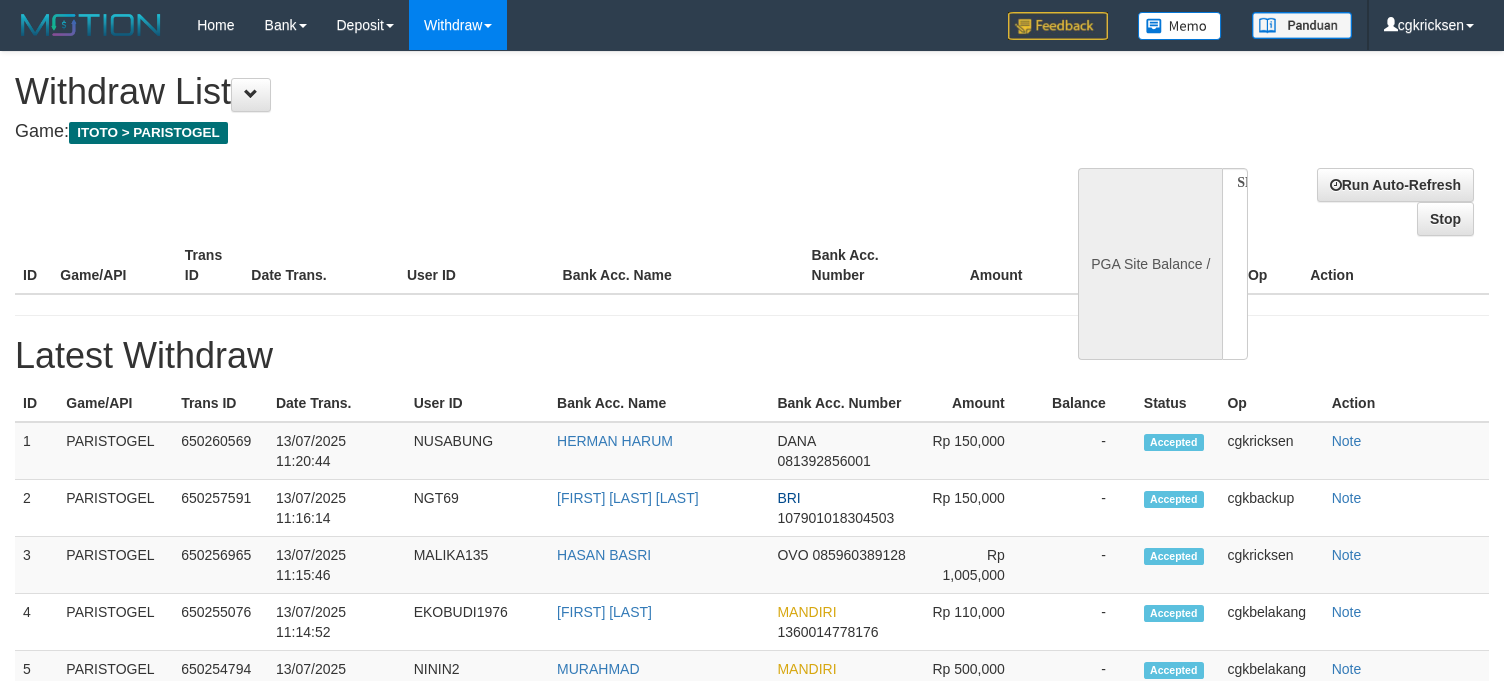 select 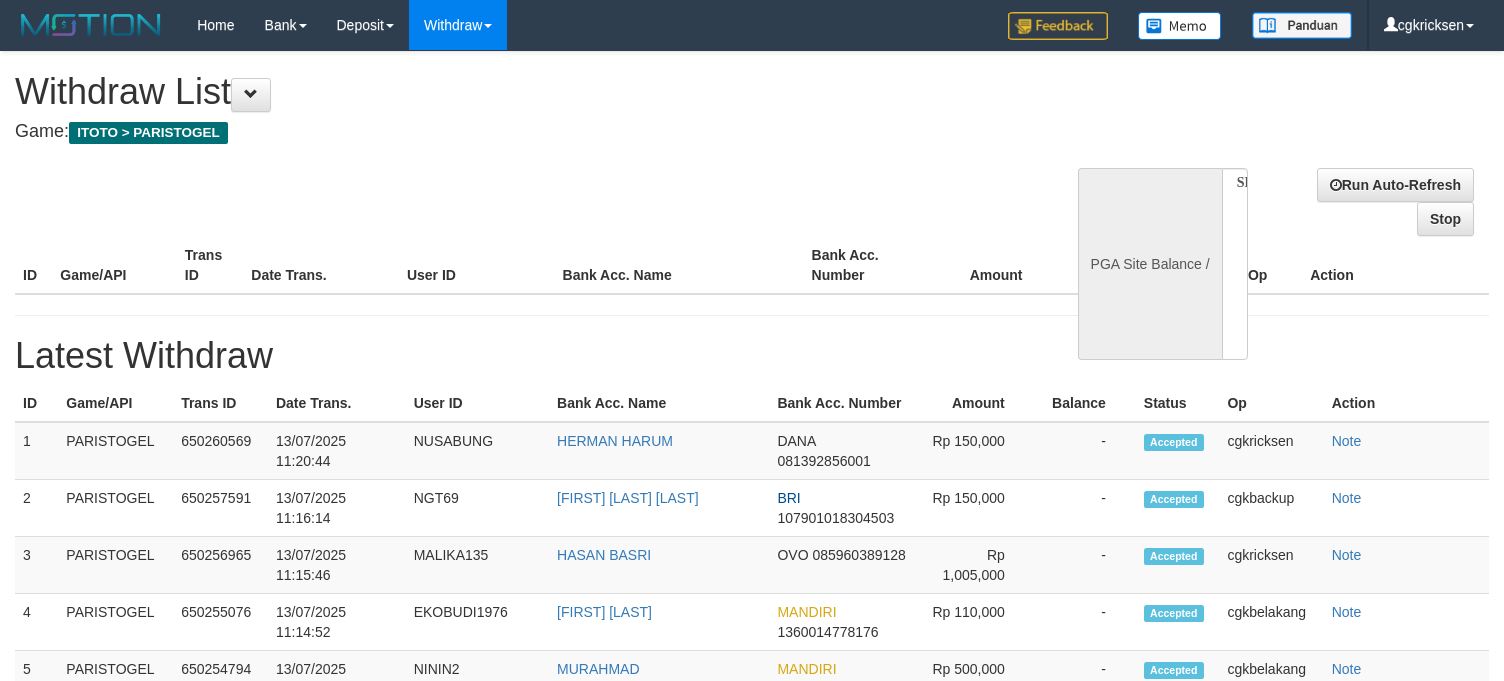scroll, scrollTop: 0, scrollLeft: 0, axis: both 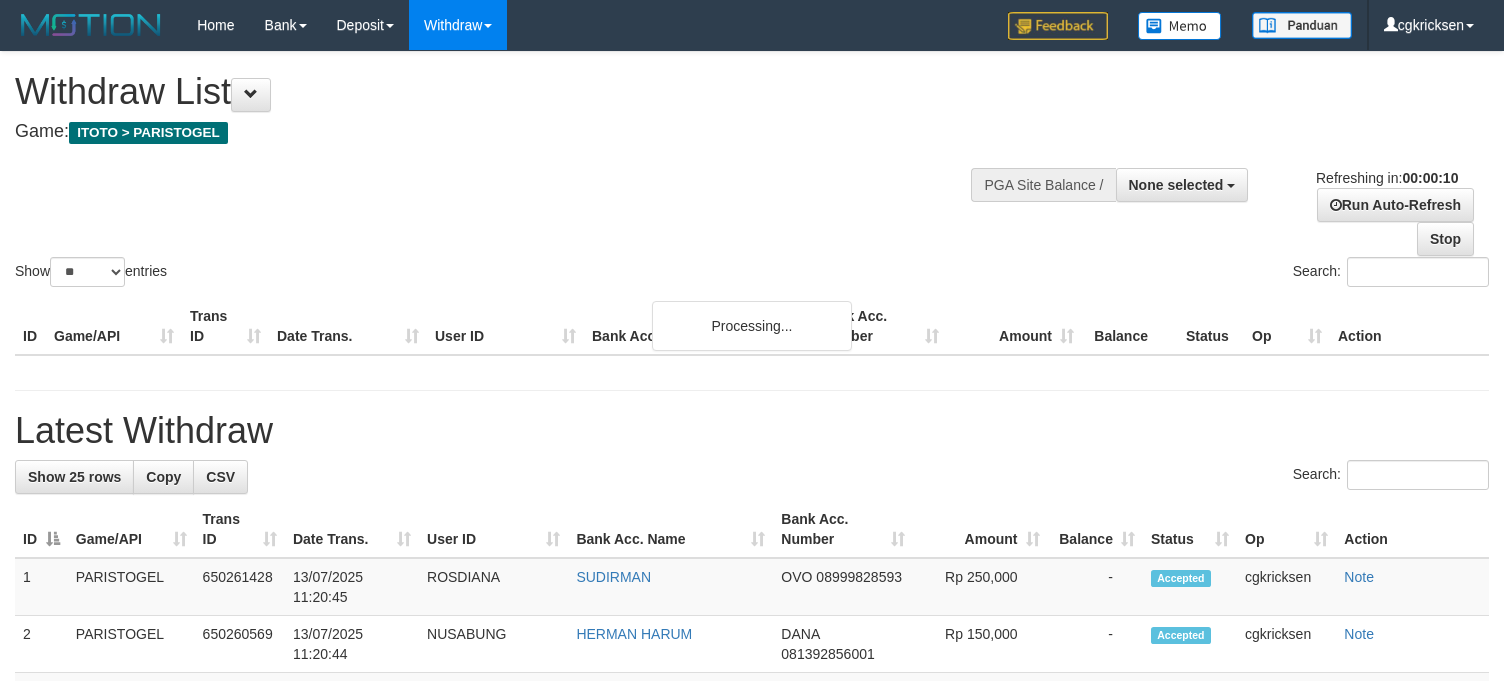 select 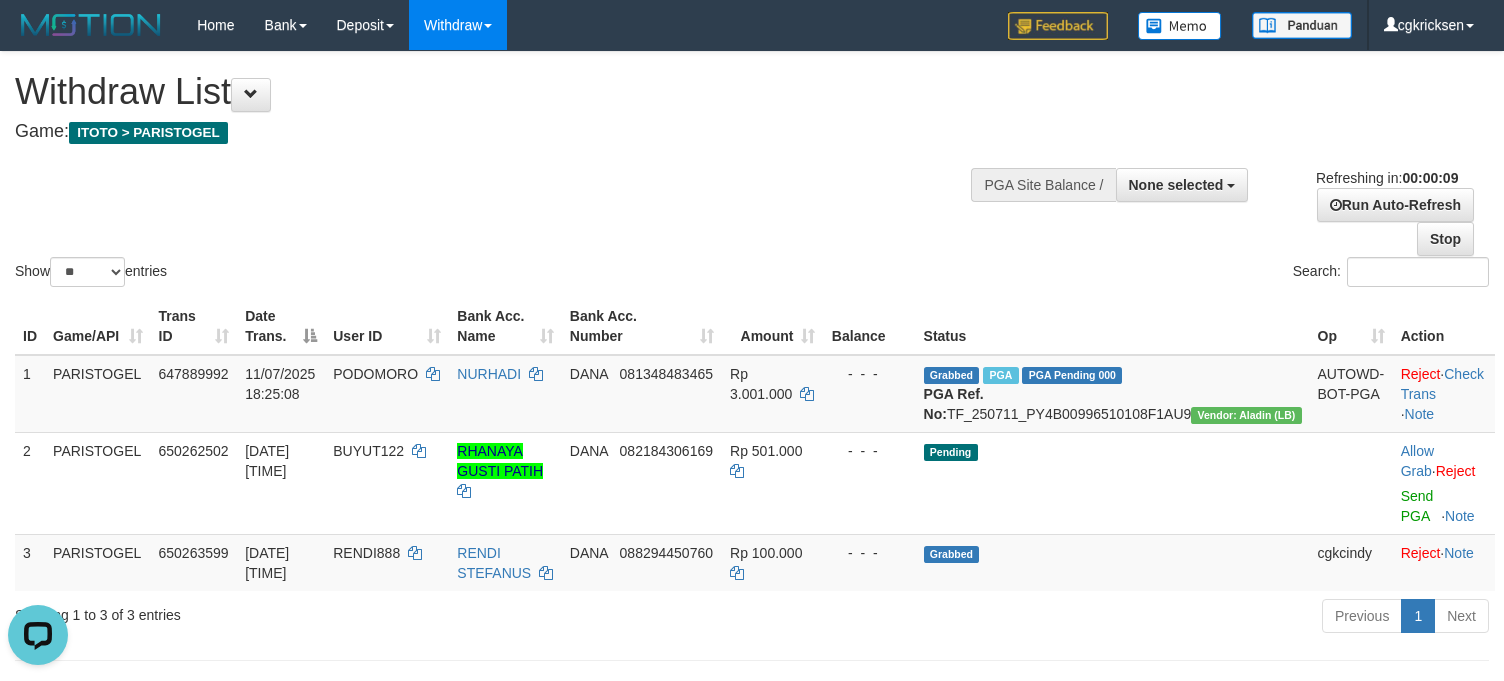 scroll, scrollTop: 0, scrollLeft: 0, axis: both 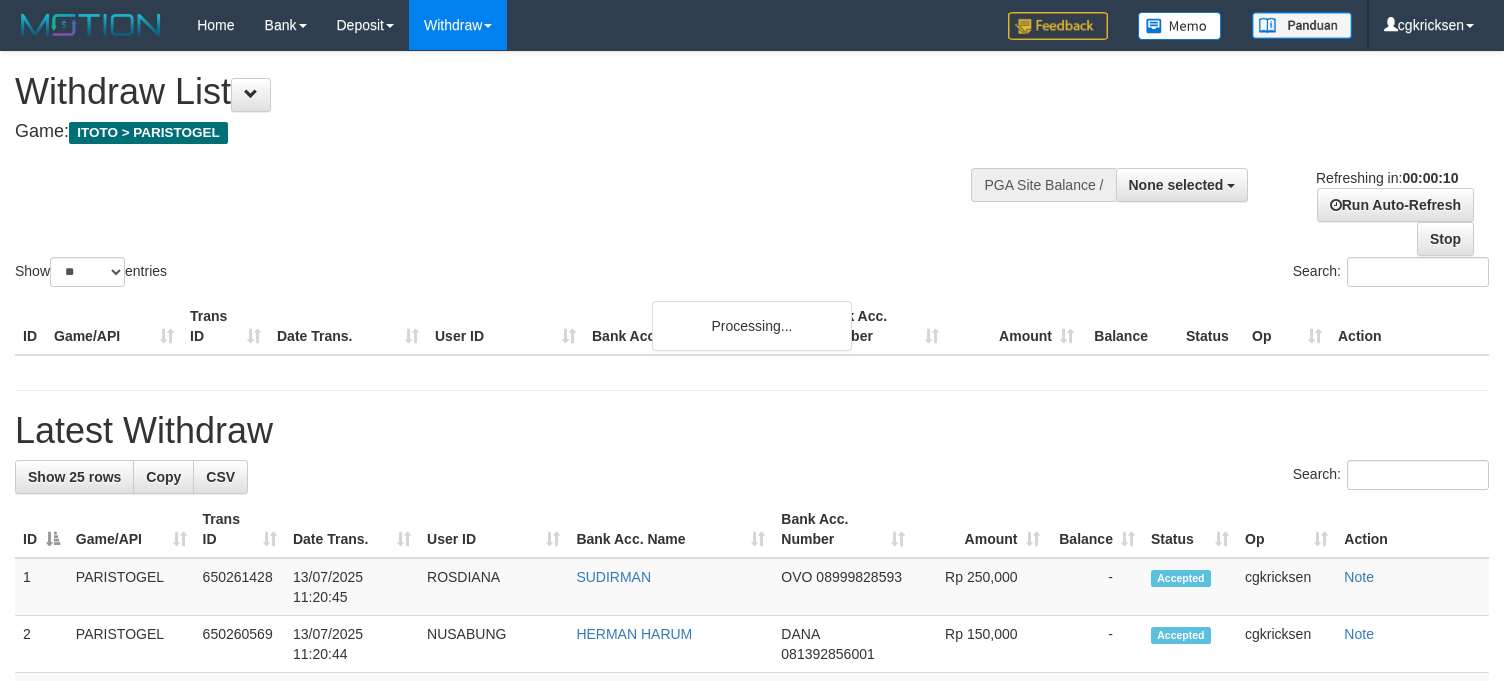 select 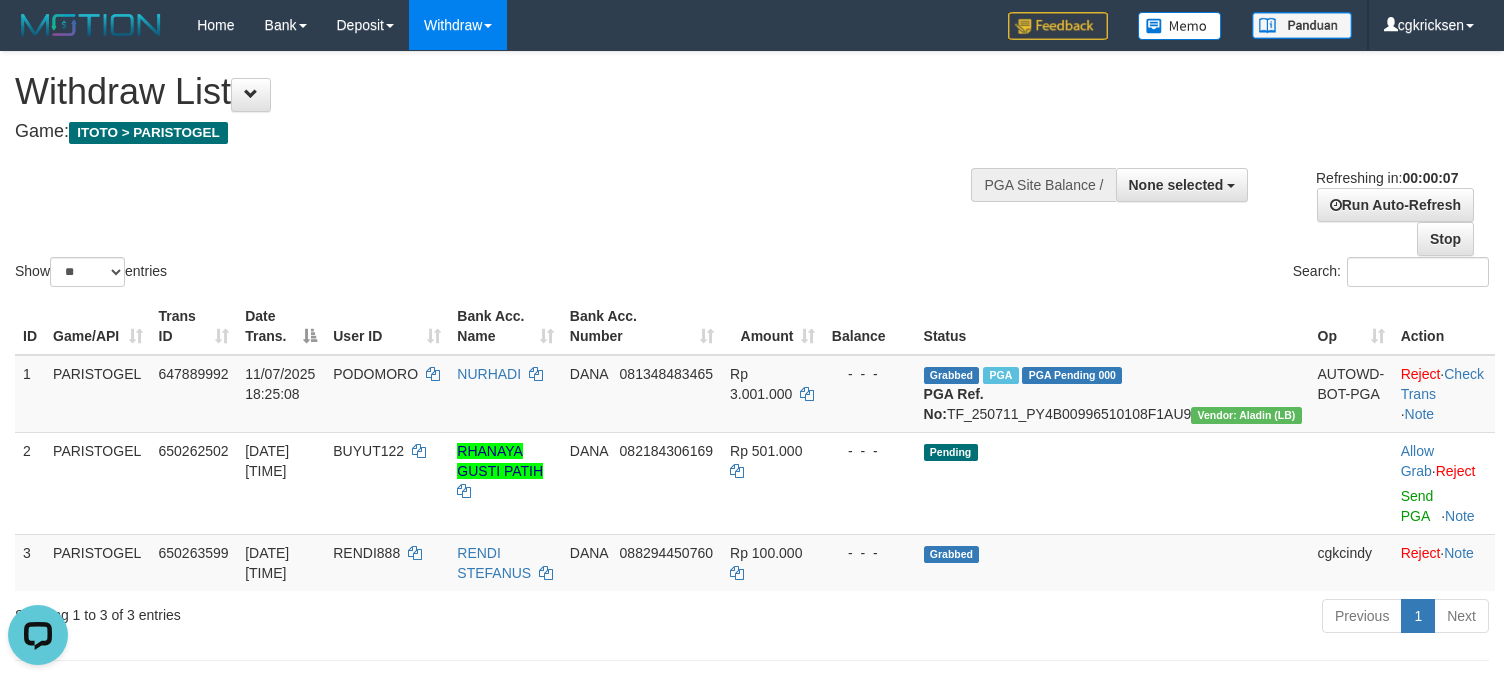 scroll, scrollTop: 0, scrollLeft: 0, axis: both 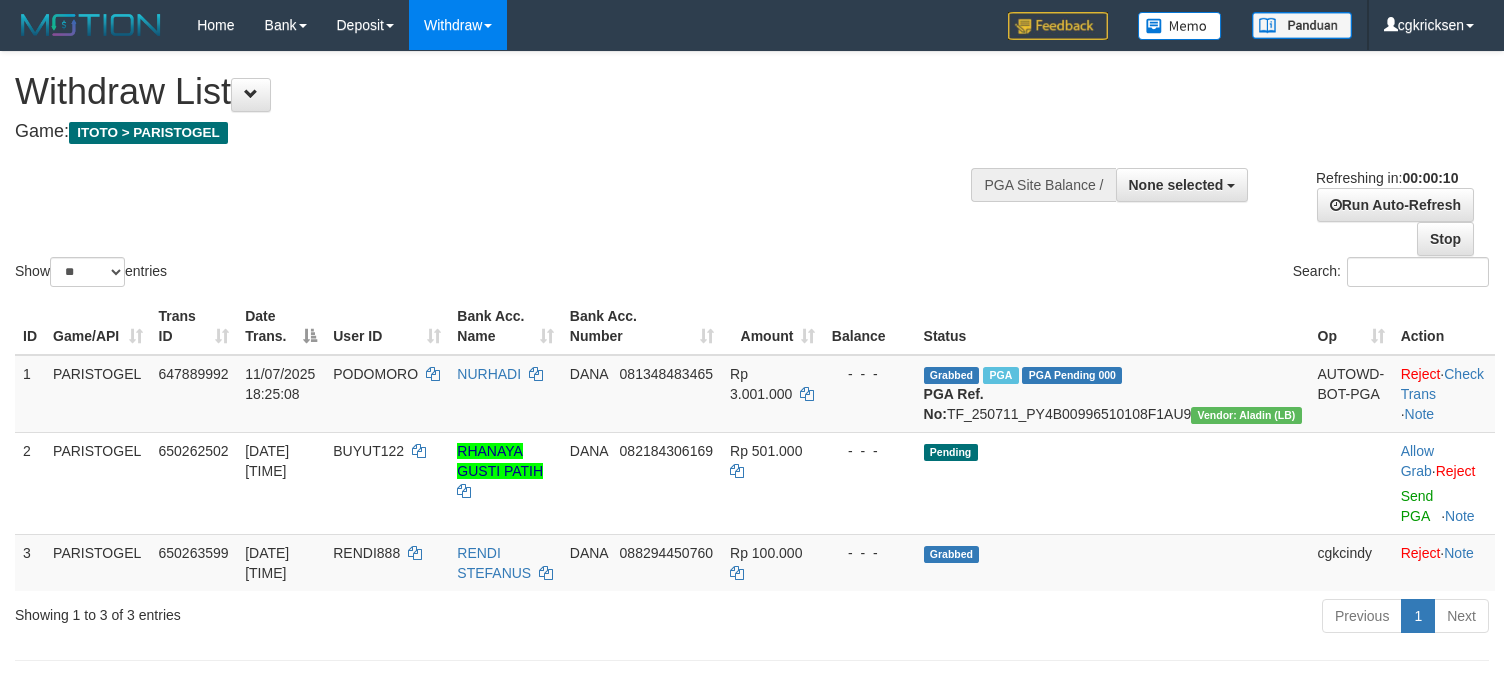 select 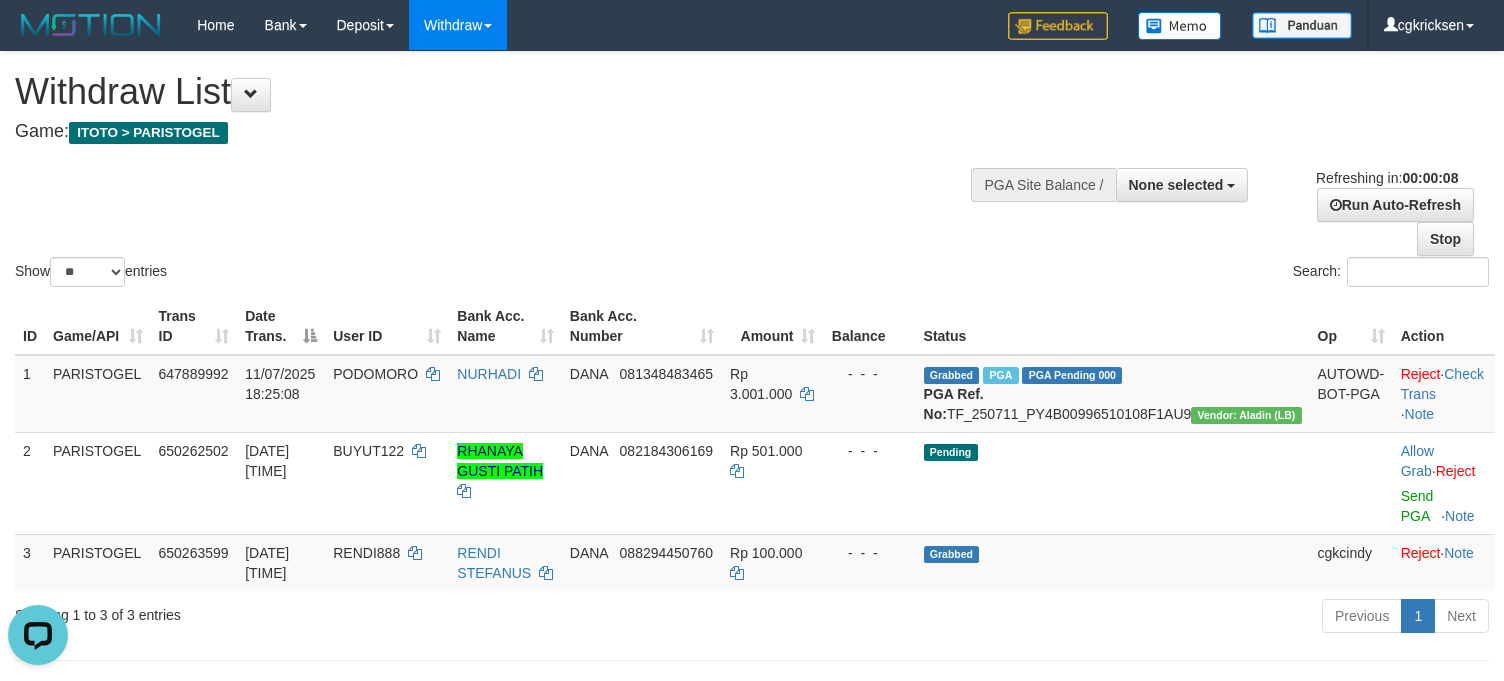 scroll, scrollTop: 0, scrollLeft: 0, axis: both 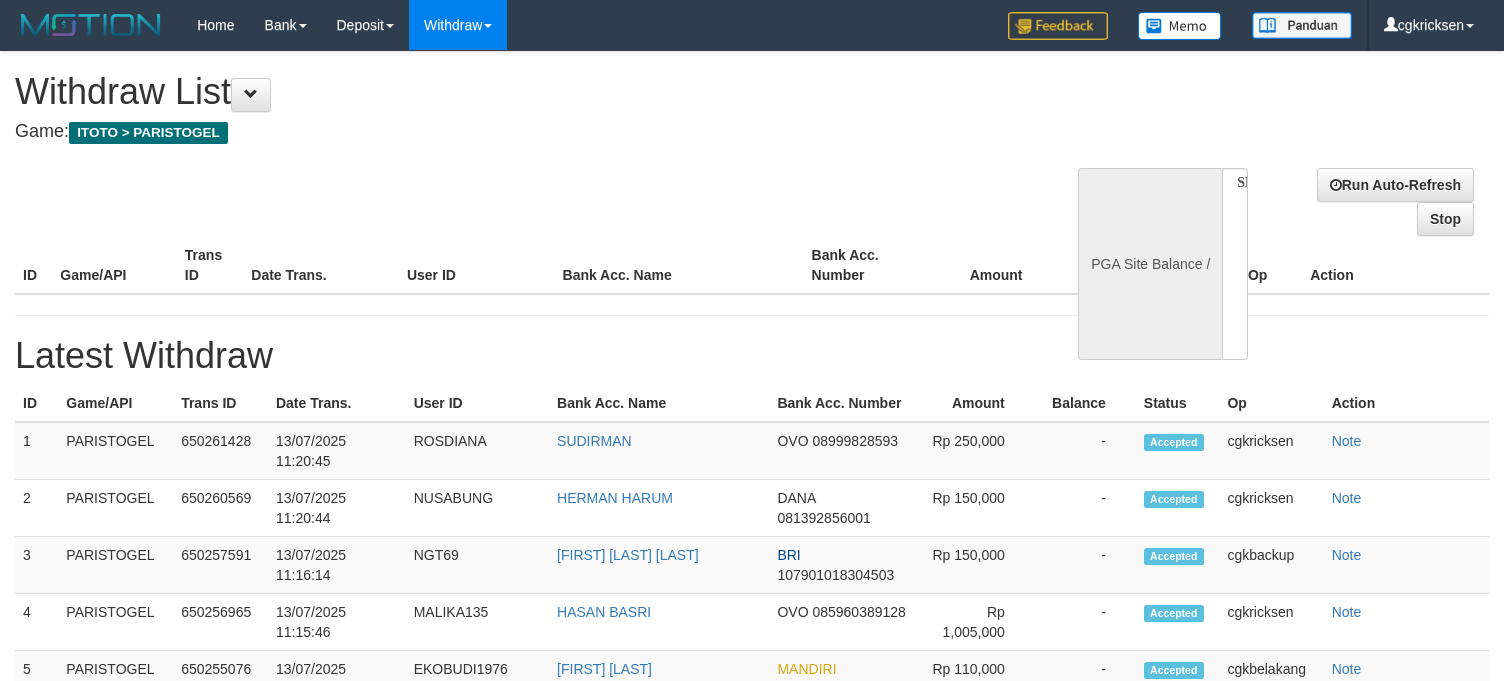 select 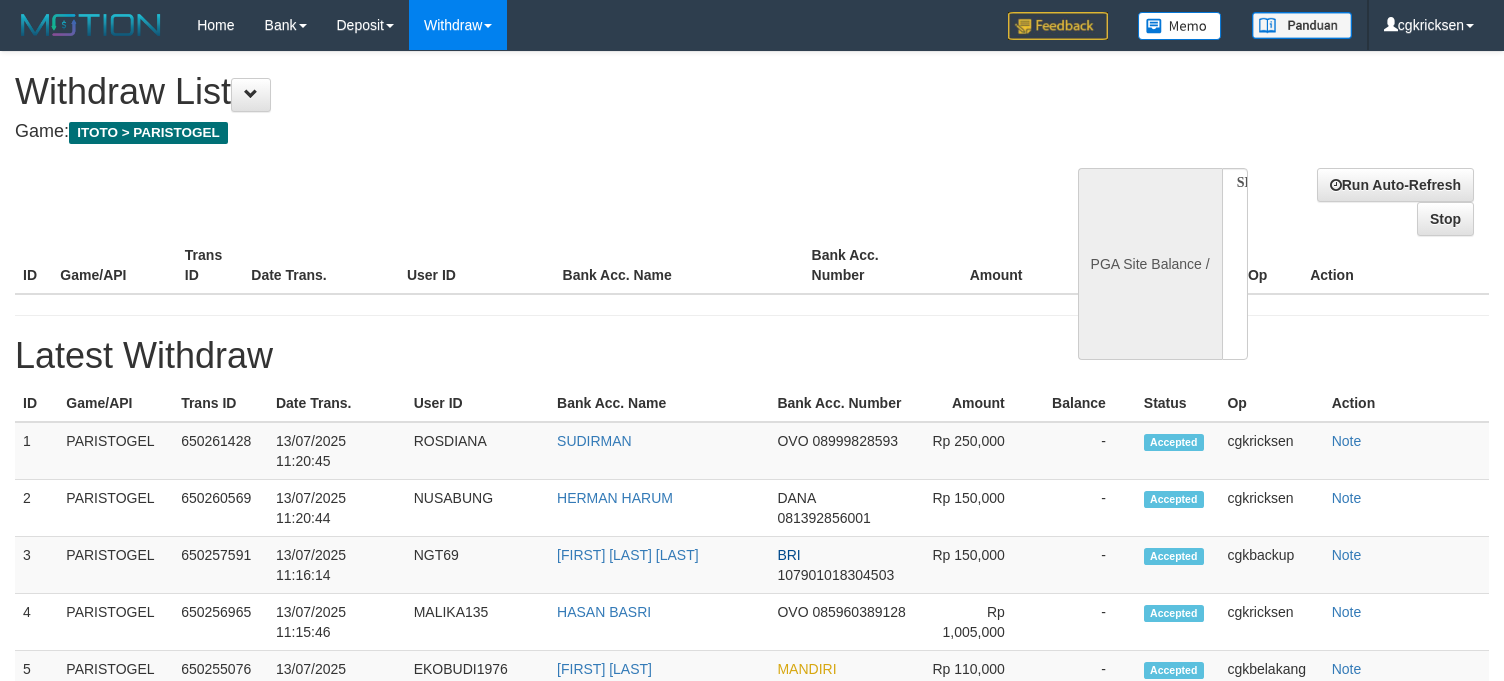 scroll, scrollTop: 0, scrollLeft: 0, axis: both 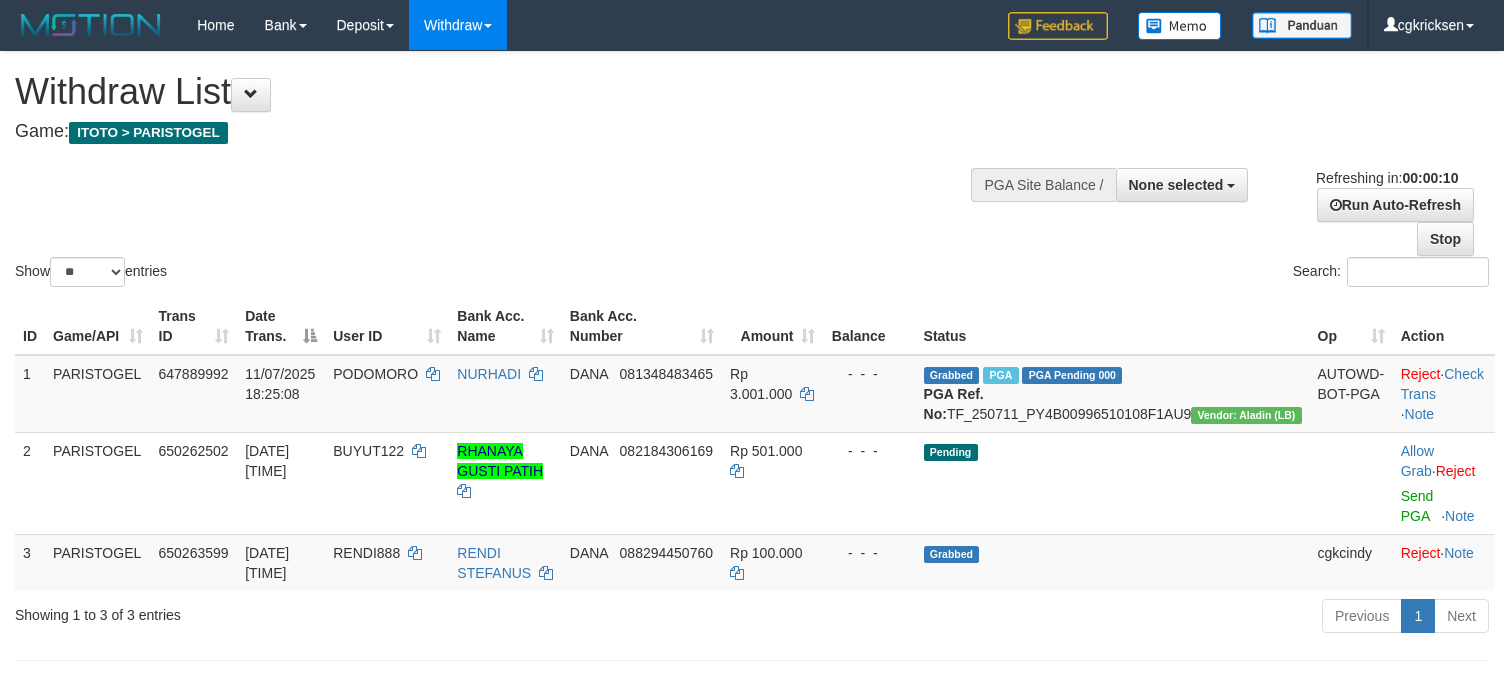select 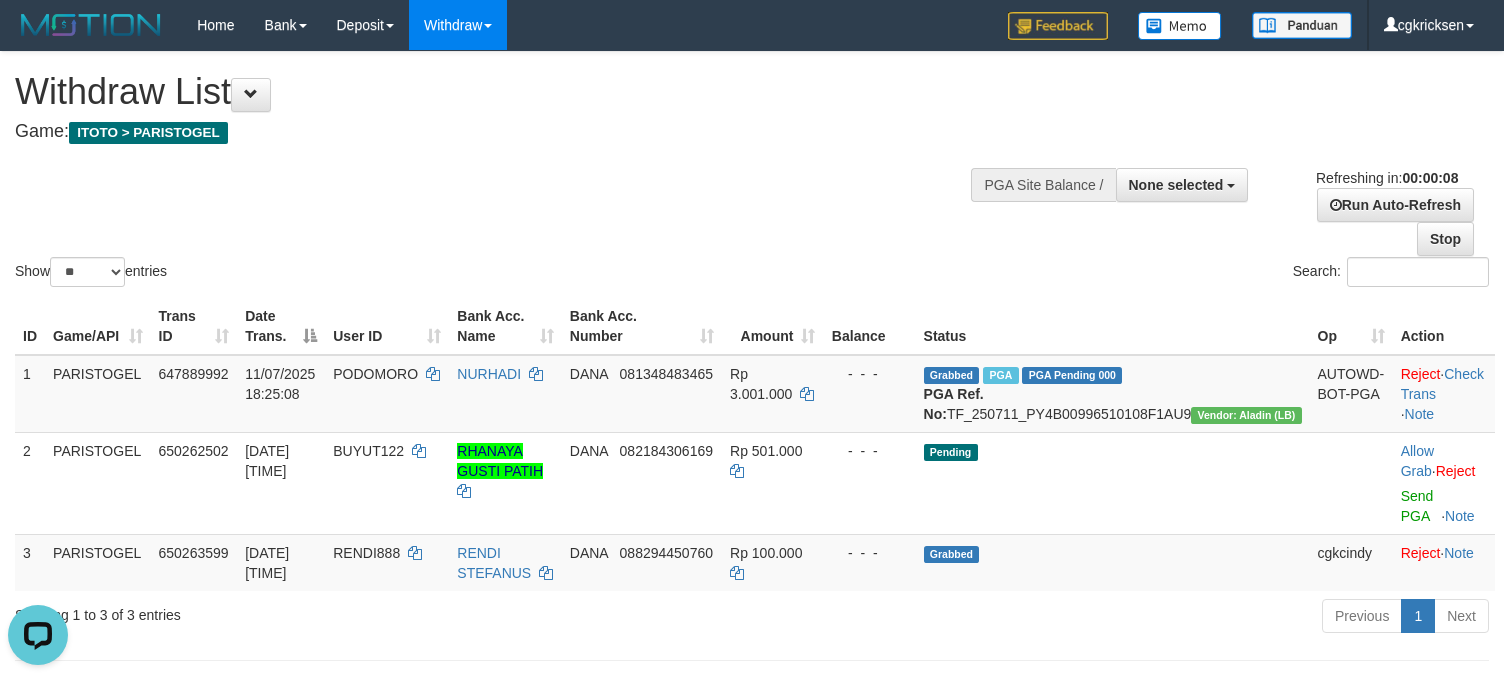 scroll, scrollTop: 0, scrollLeft: 0, axis: both 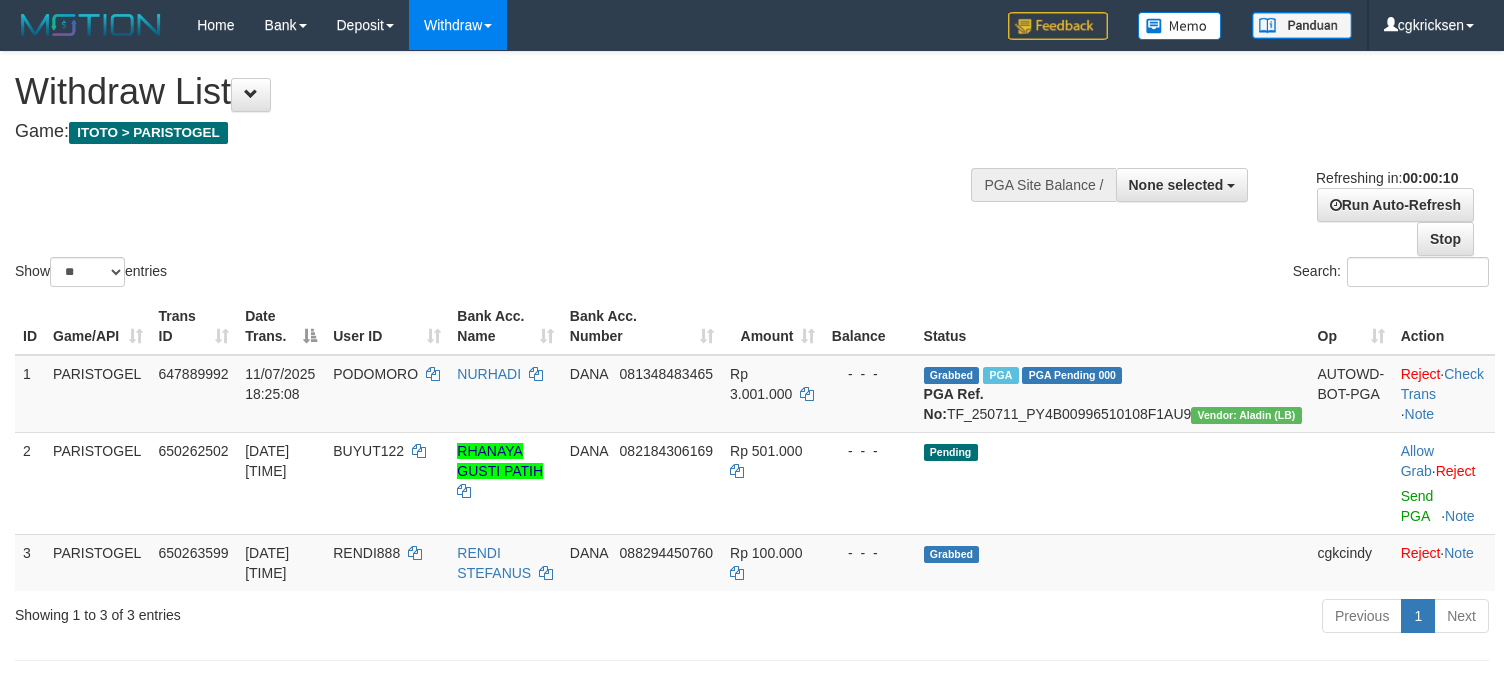 select 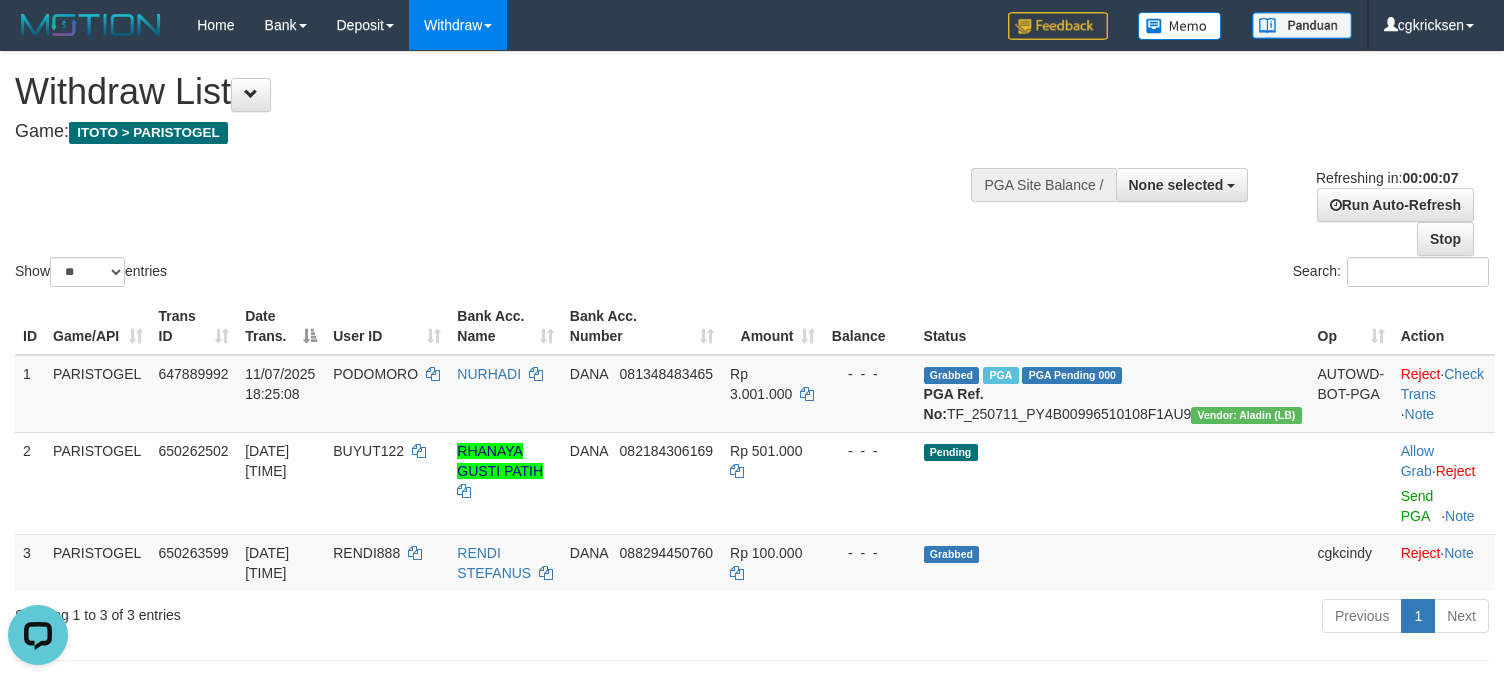 scroll, scrollTop: 0, scrollLeft: 0, axis: both 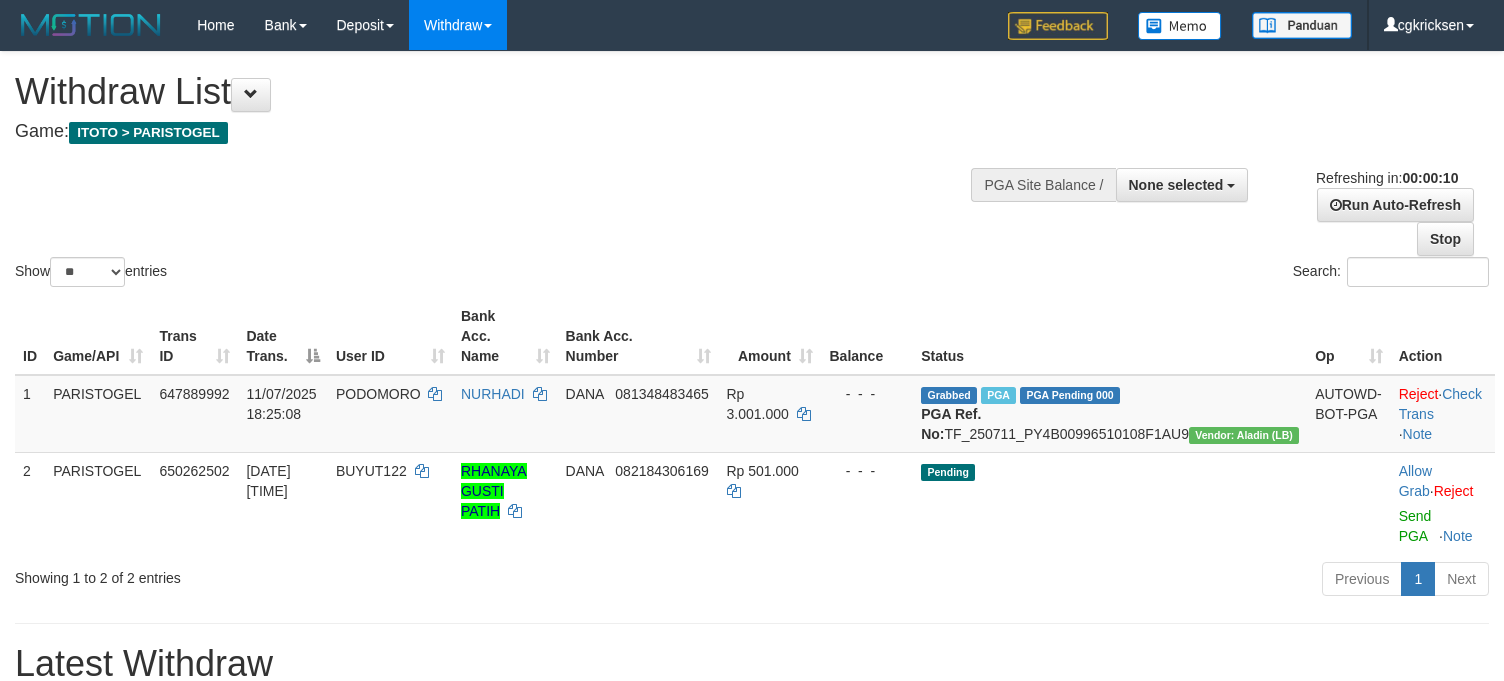 select 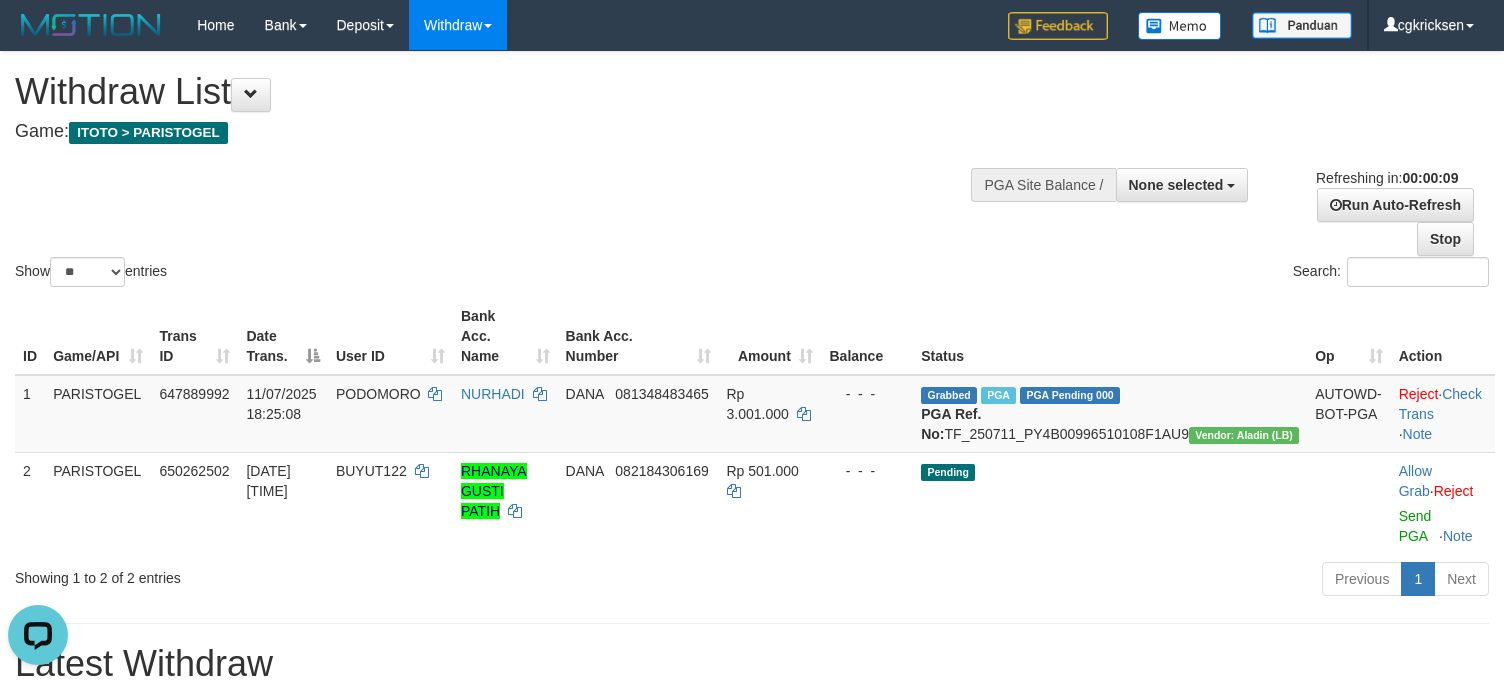 scroll, scrollTop: 0, scrollLeft: 0, axis: both 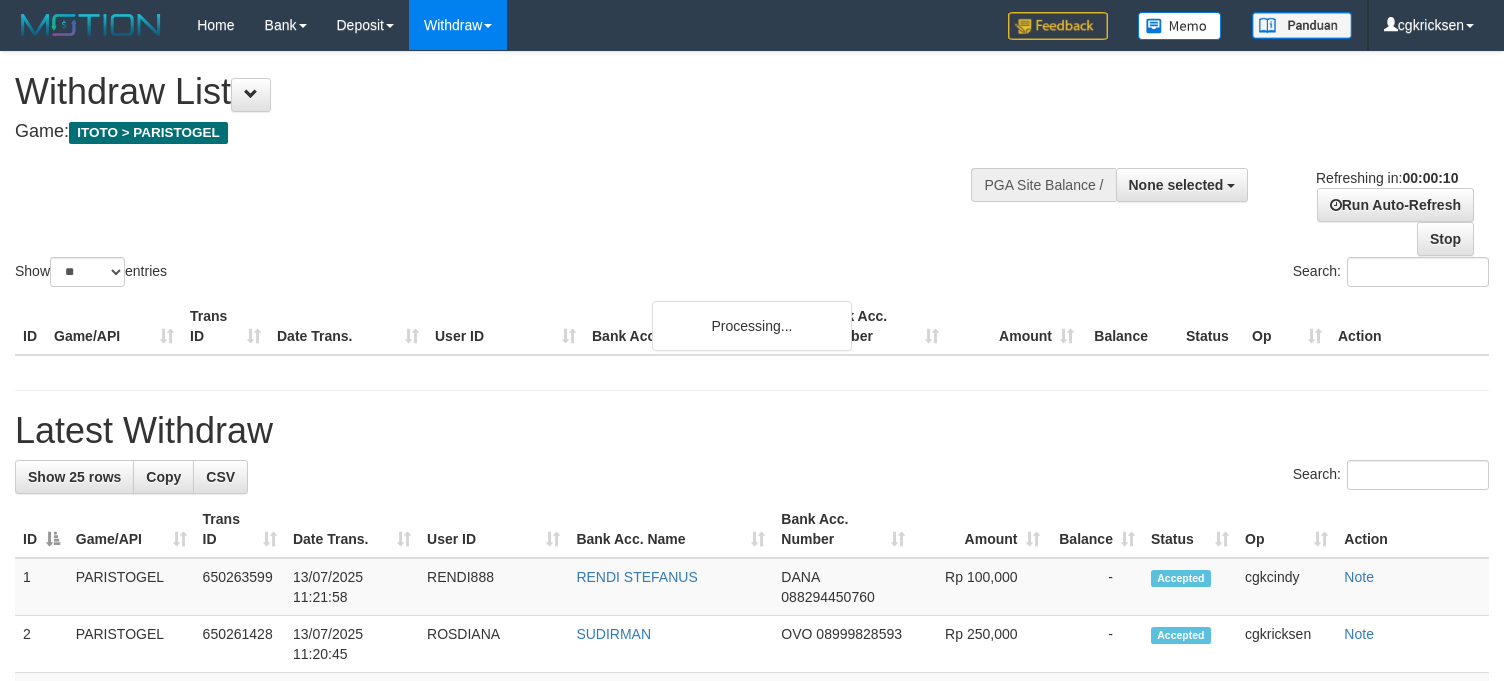 select 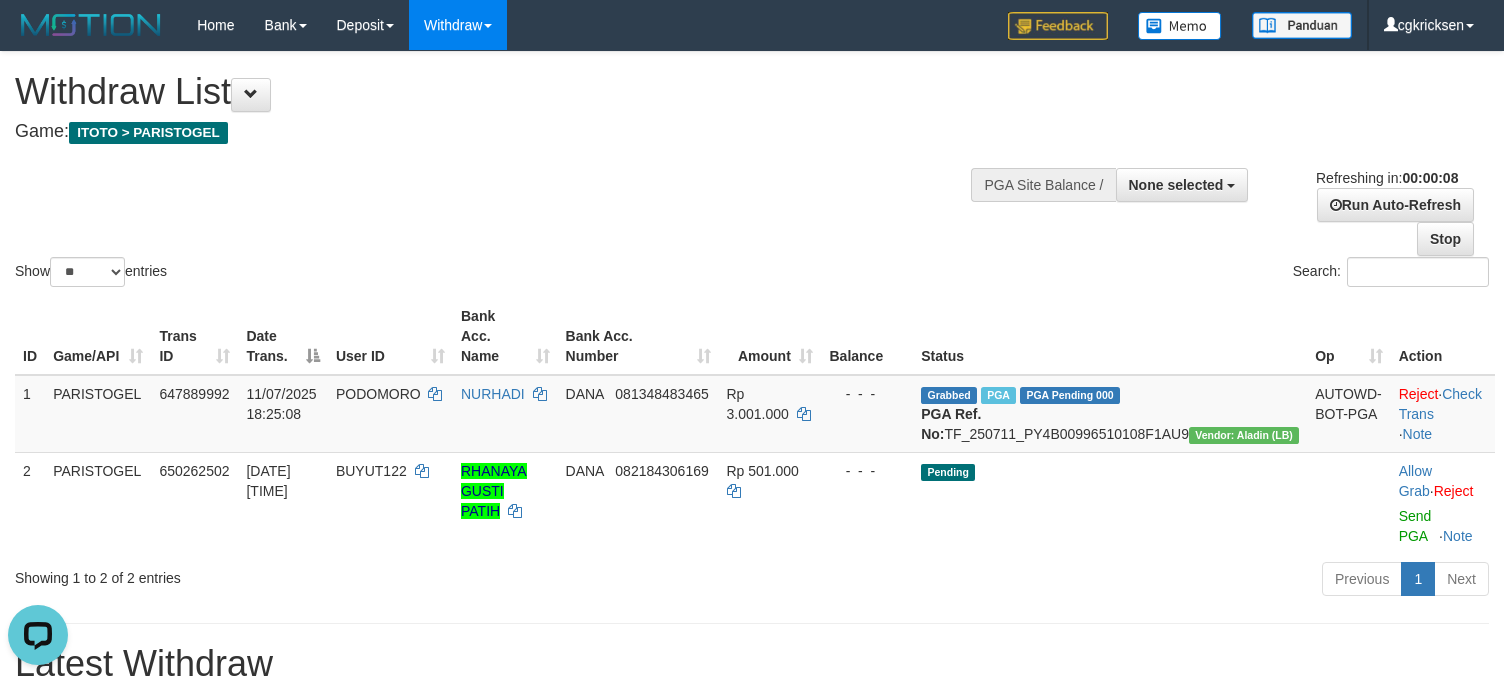 scroll, scrollTop: 0, scrollLeft: 0, axis: both 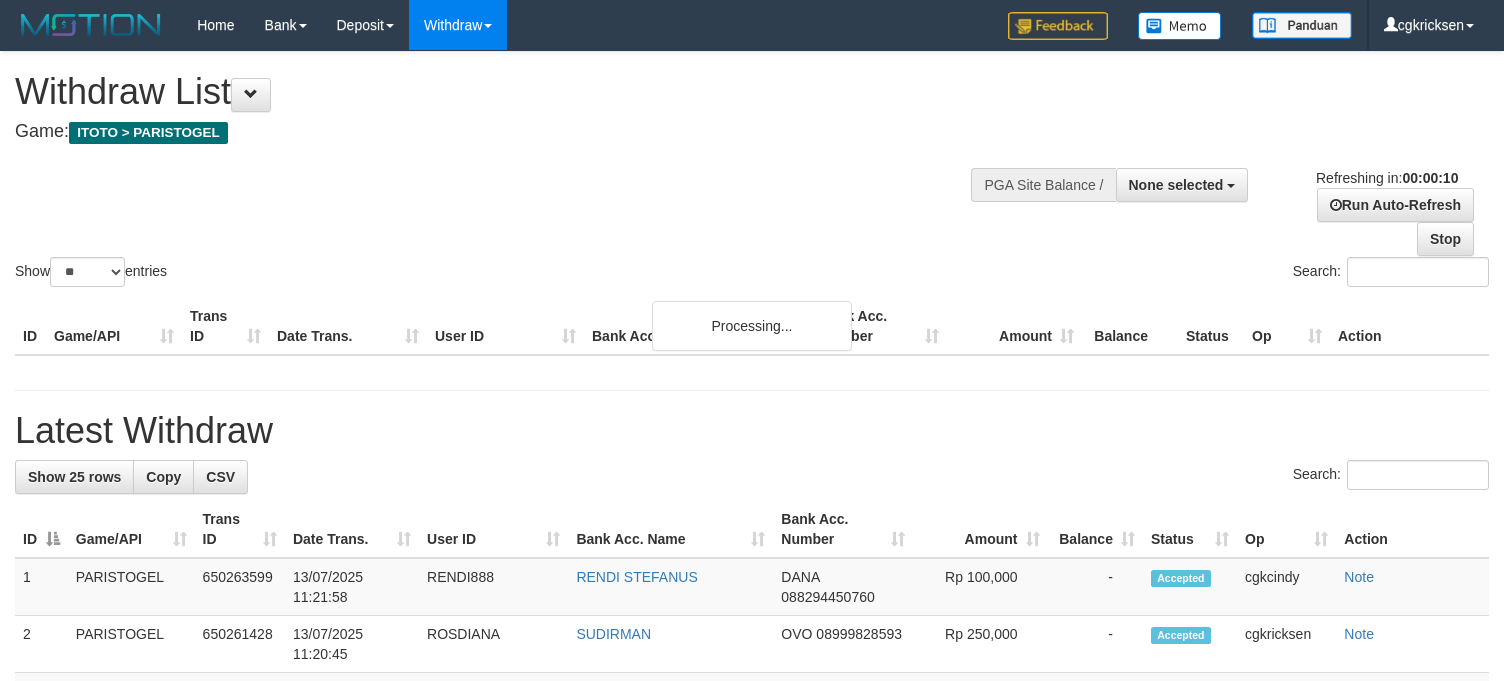 select 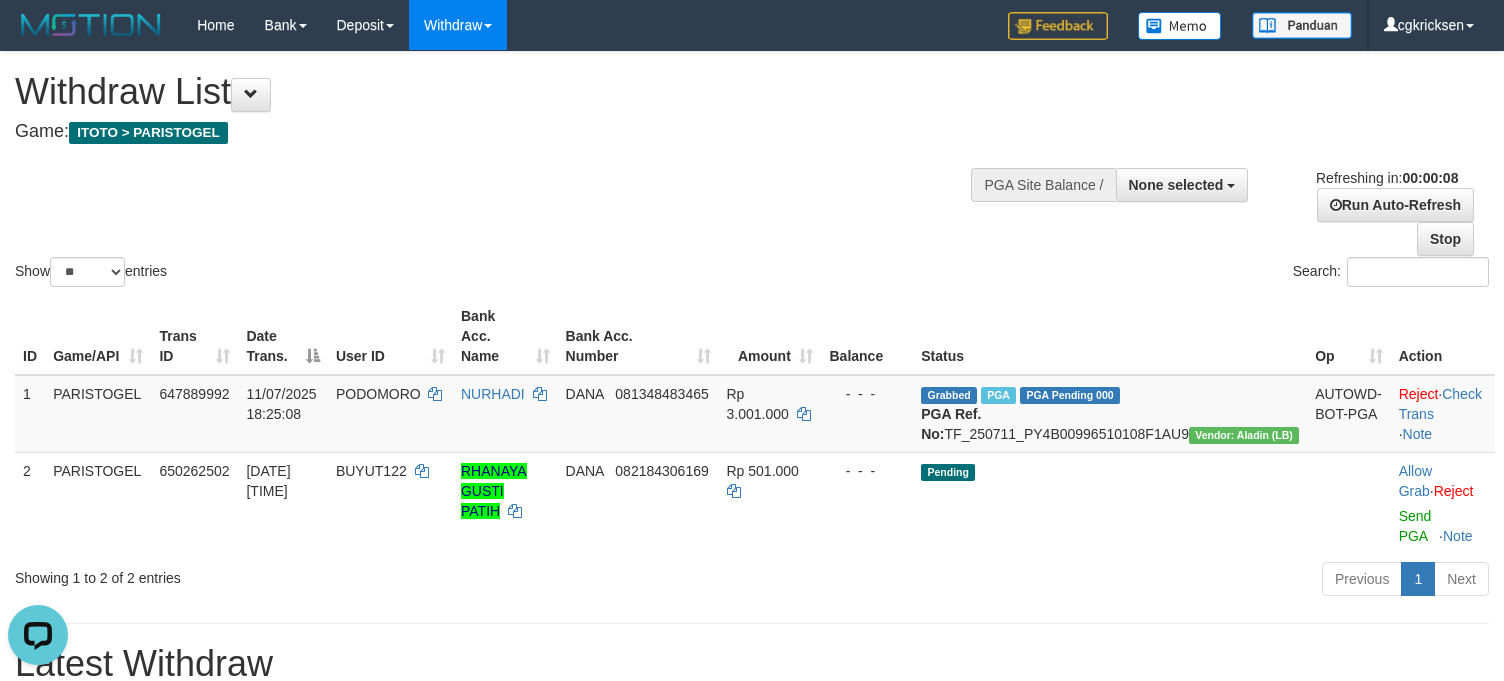 scroll, scrollTop: 0, scrollLeft: 0, axis: both 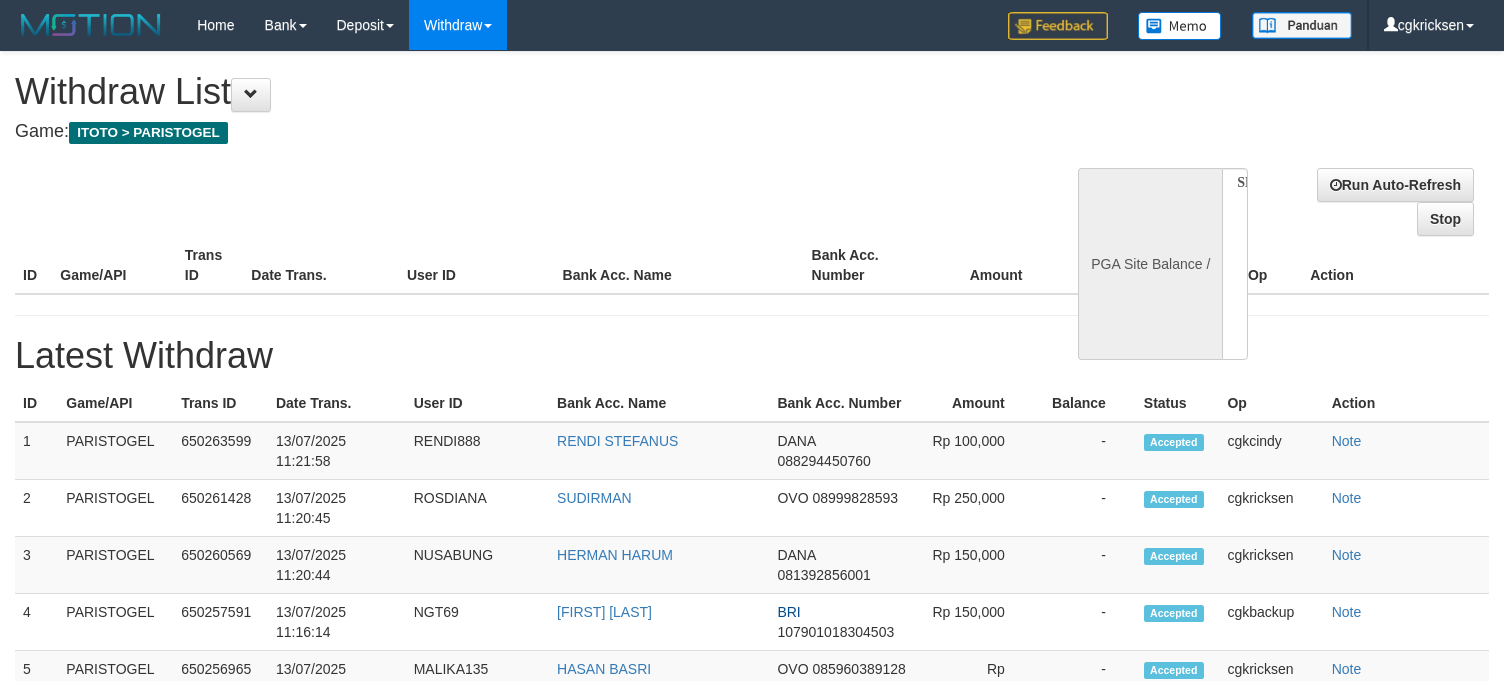 select 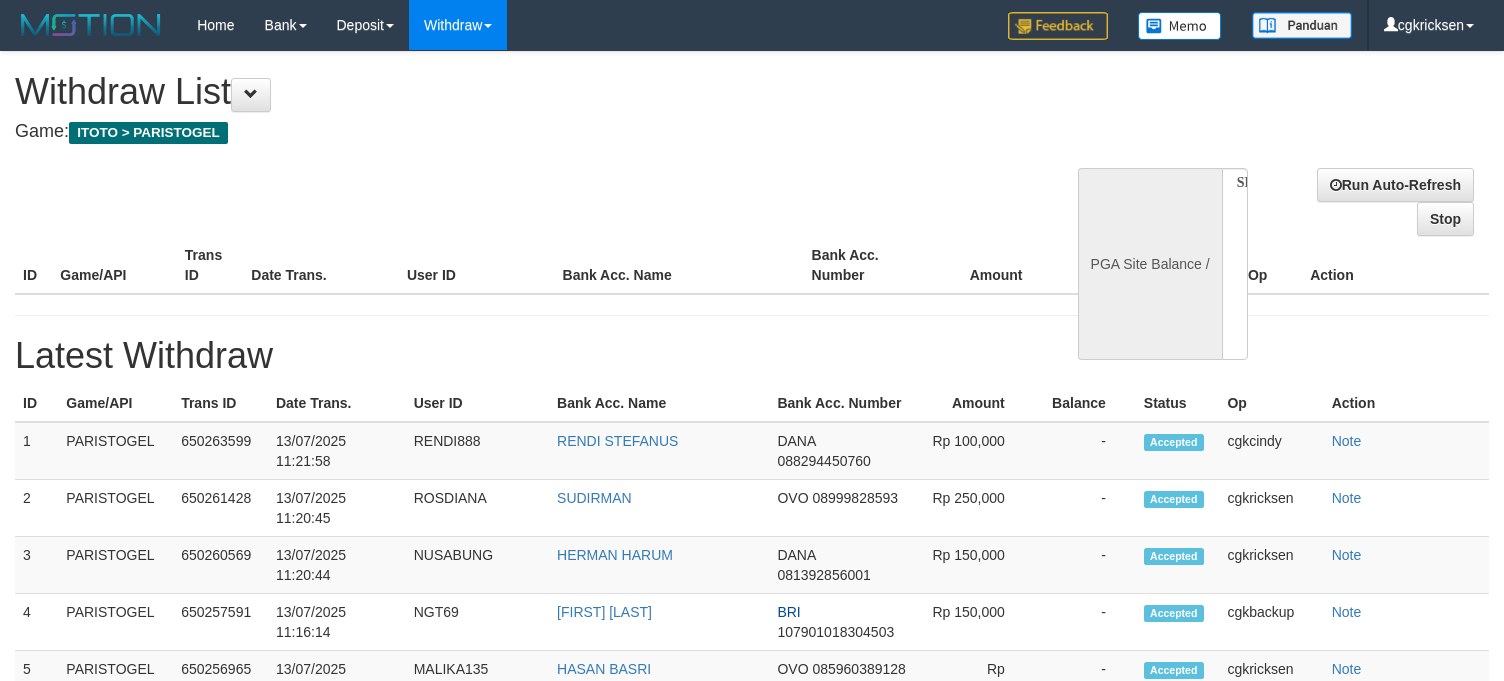 scroll, scrollTop: 0, scrollLeft: 0, axis: both 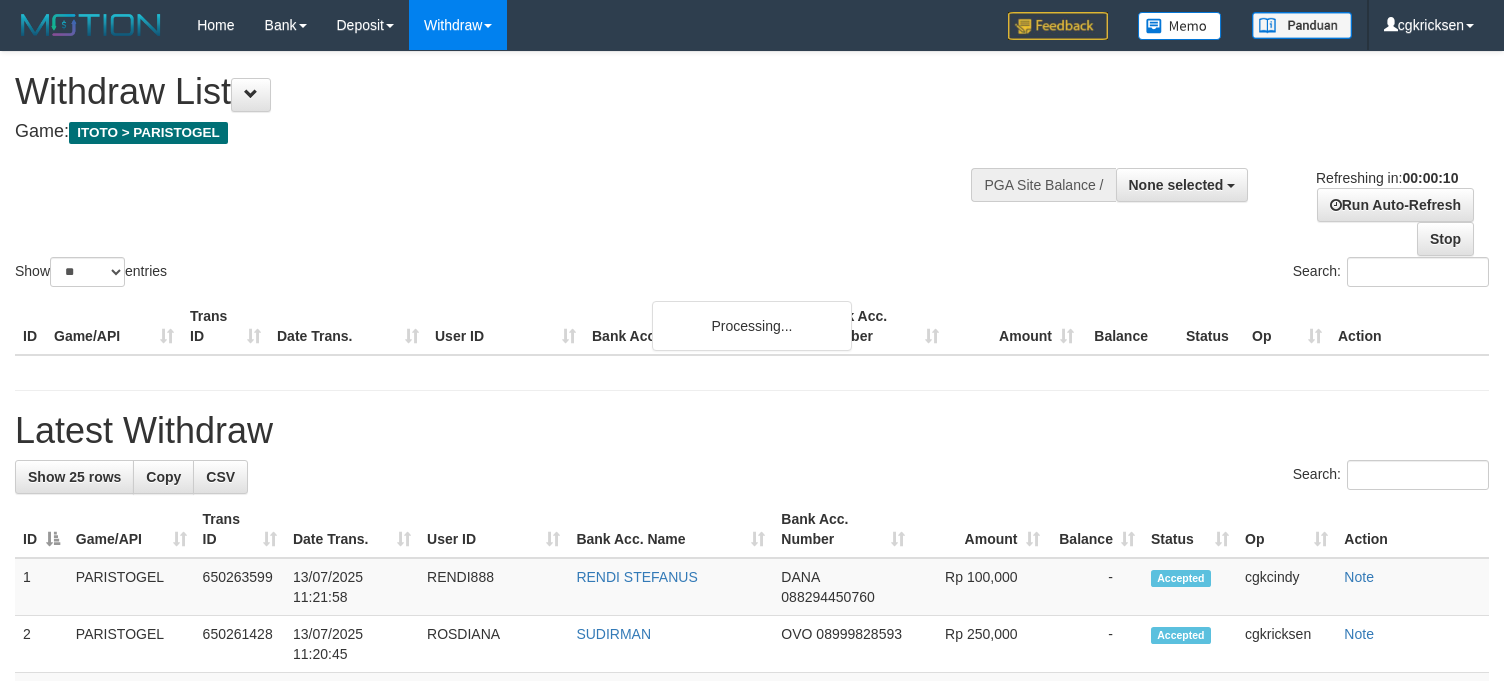 select 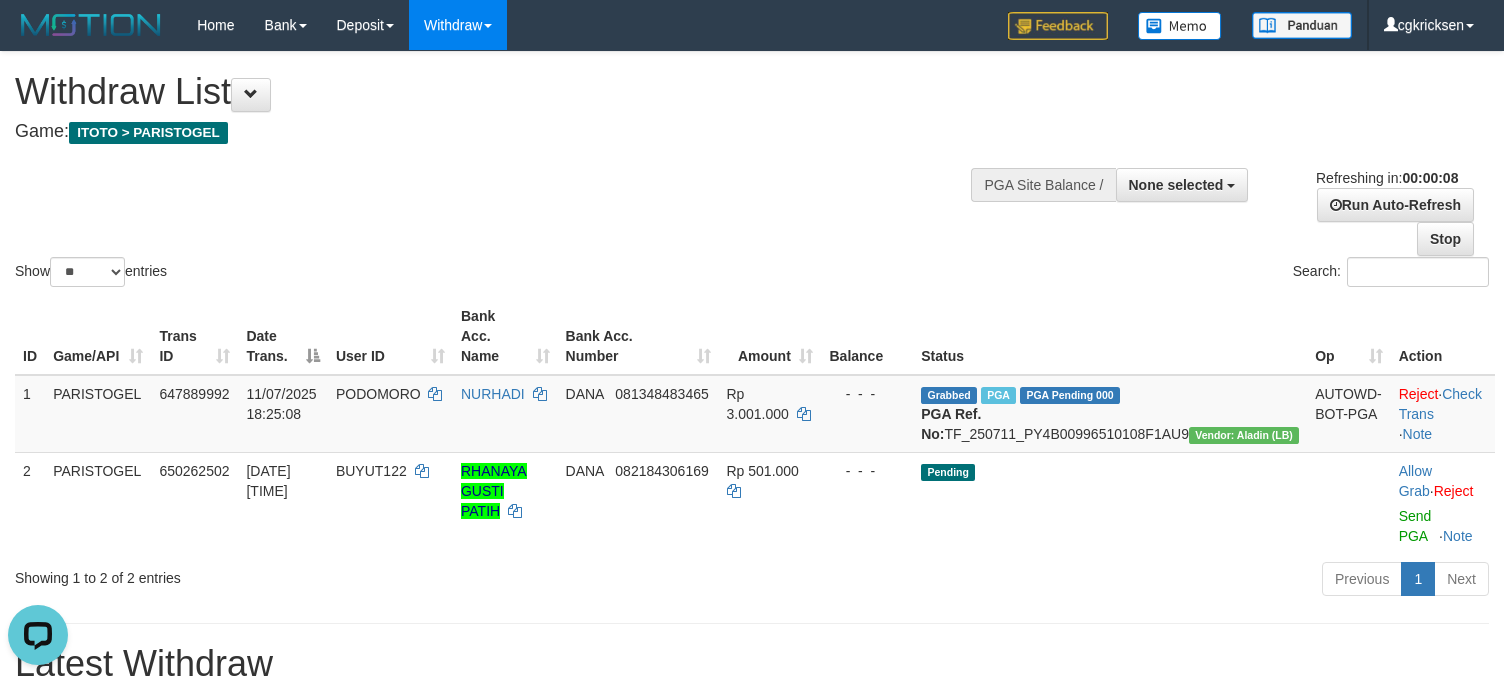 scroll, scrollTop: 0, scrollLeft: 0, axis: both 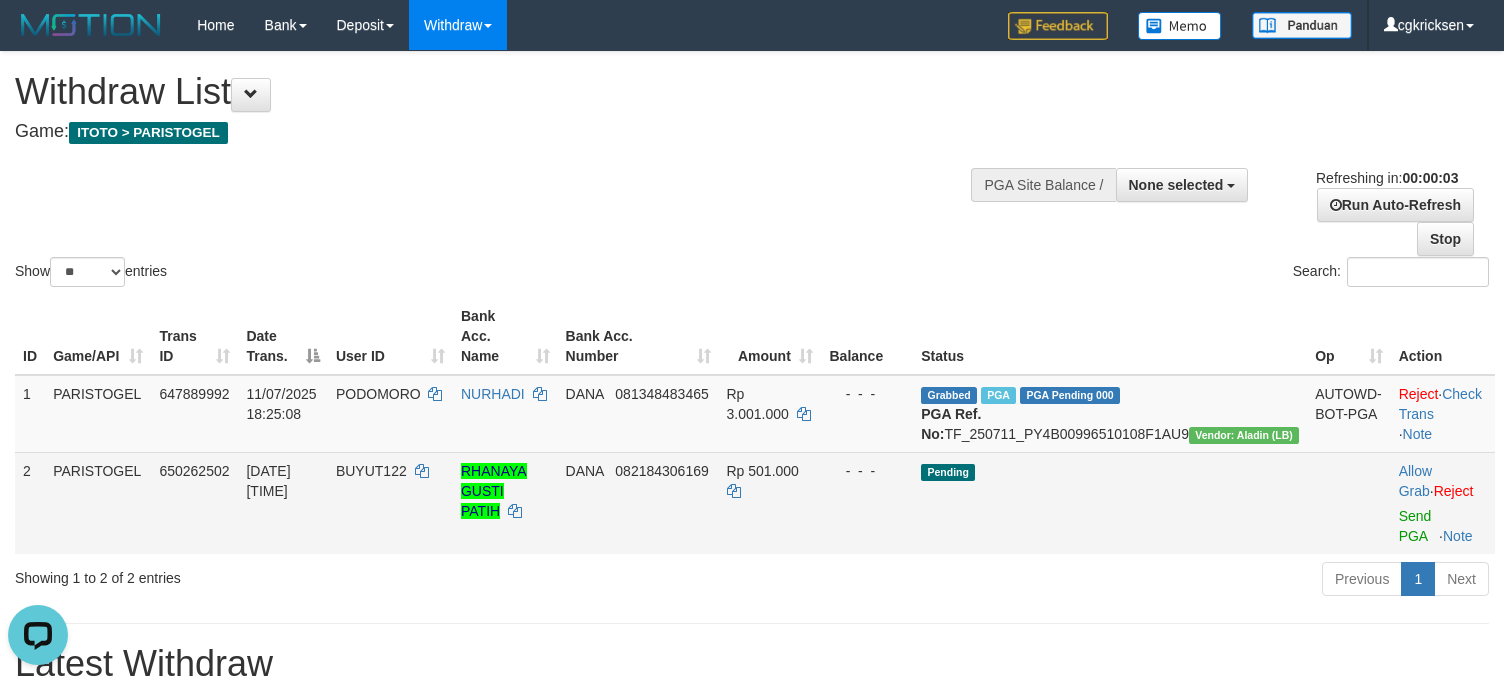 click on "DANA     082184306169" at bounding box center (638, 503) 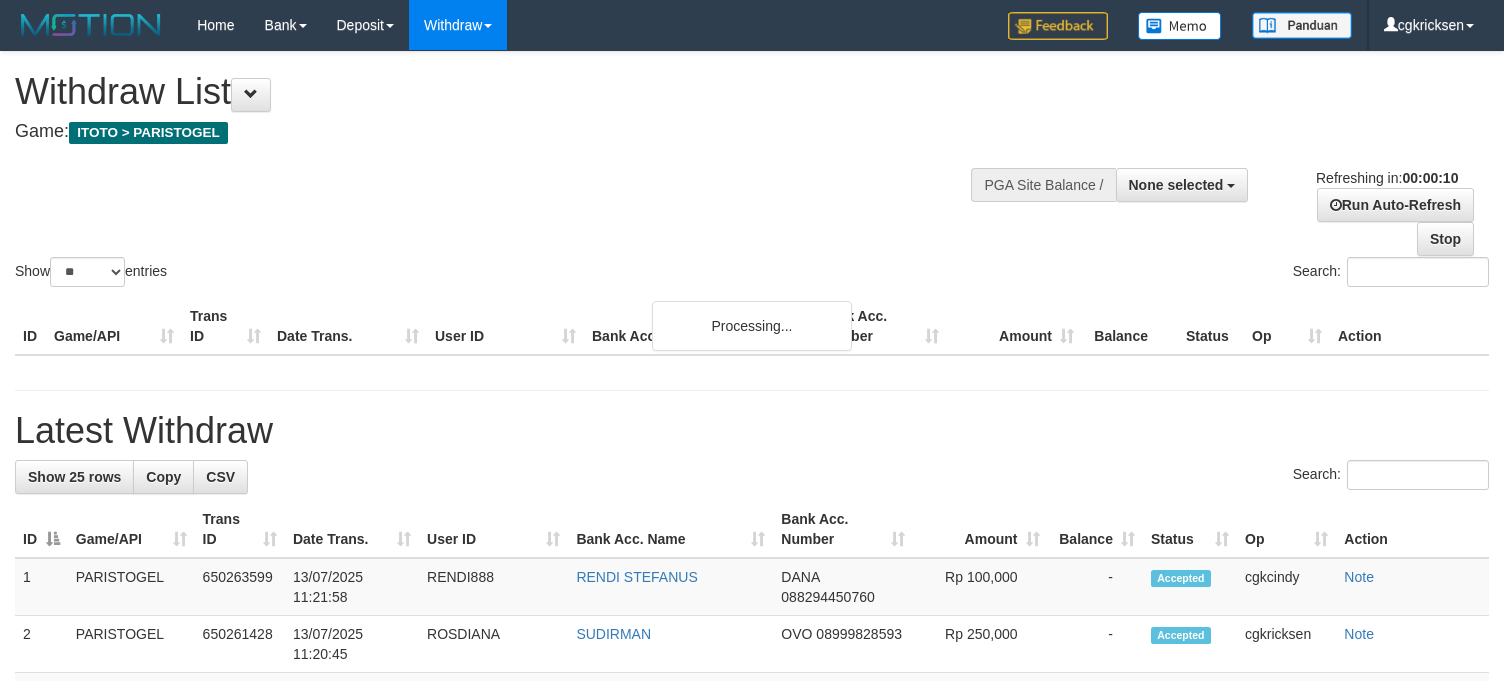 select 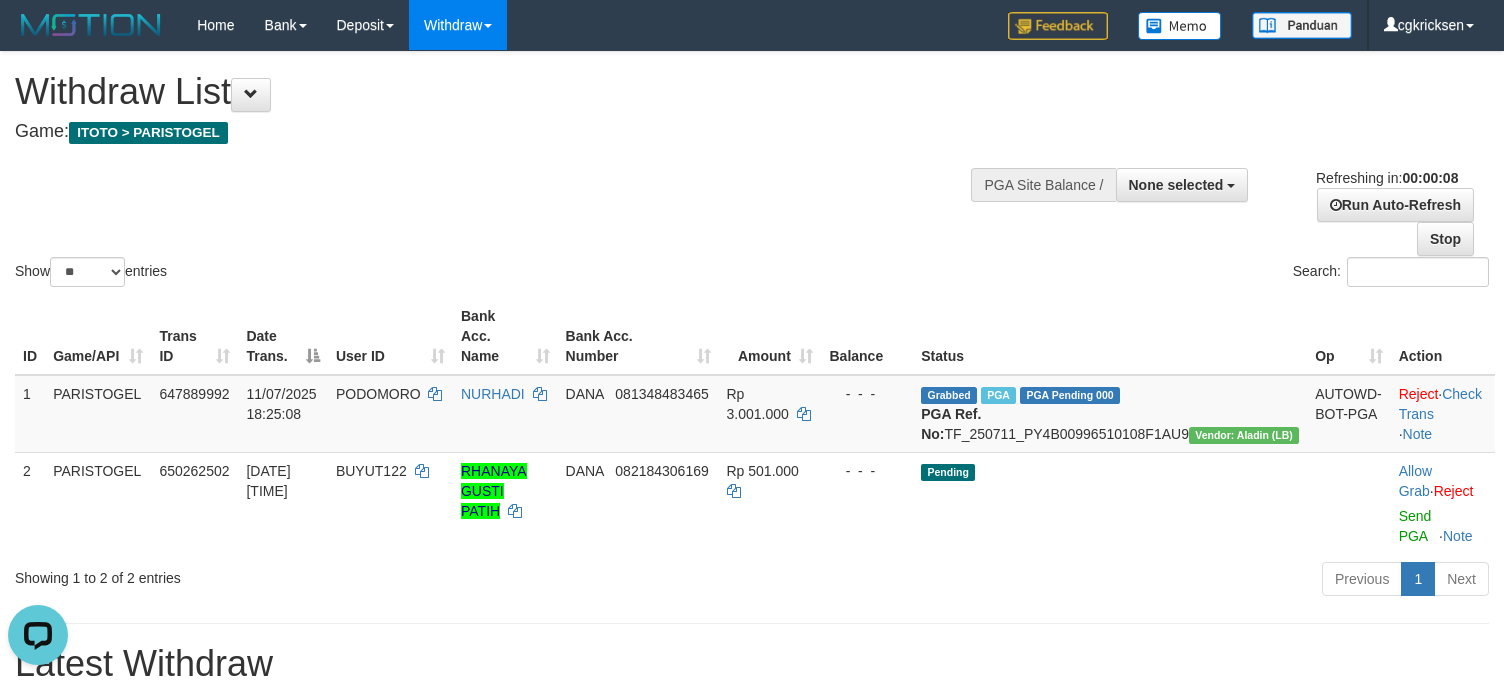 scroll, scrollTop: 0, scrollLeft: 0, axis: both 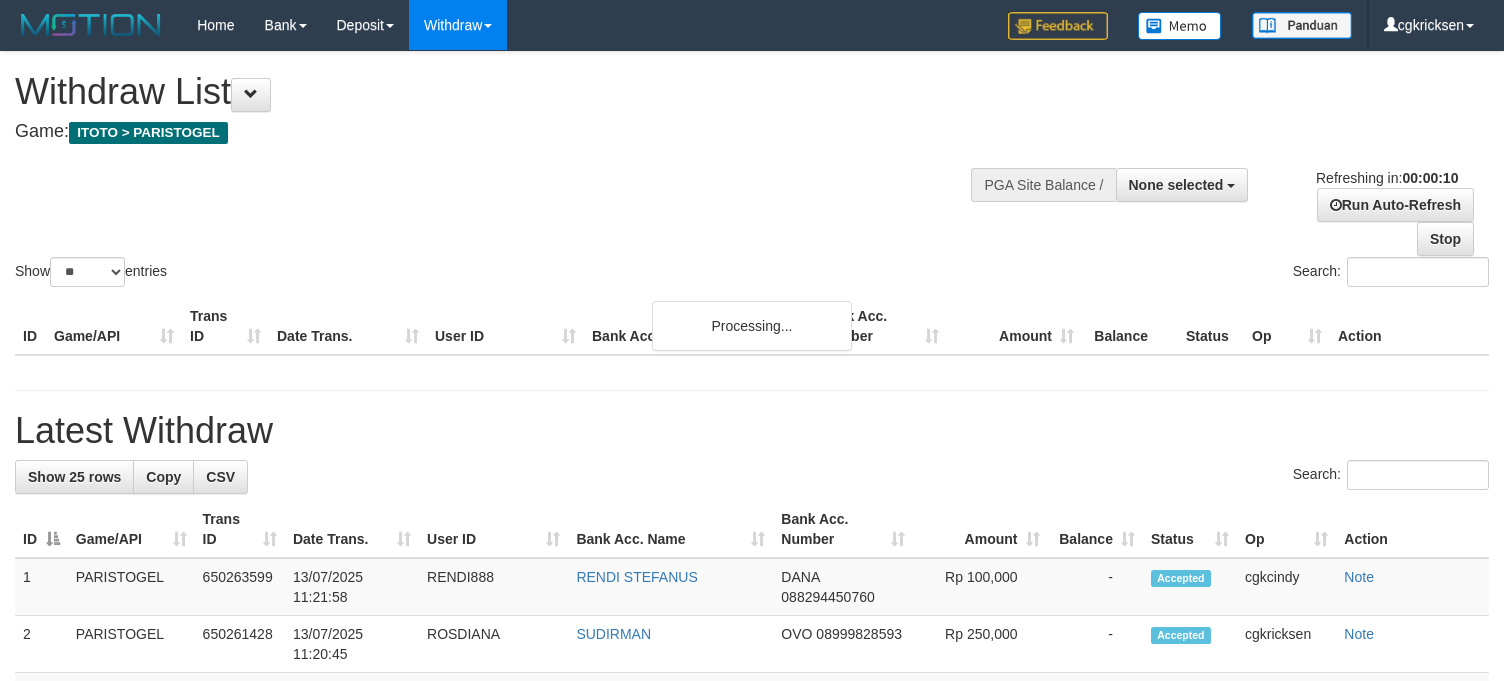 select 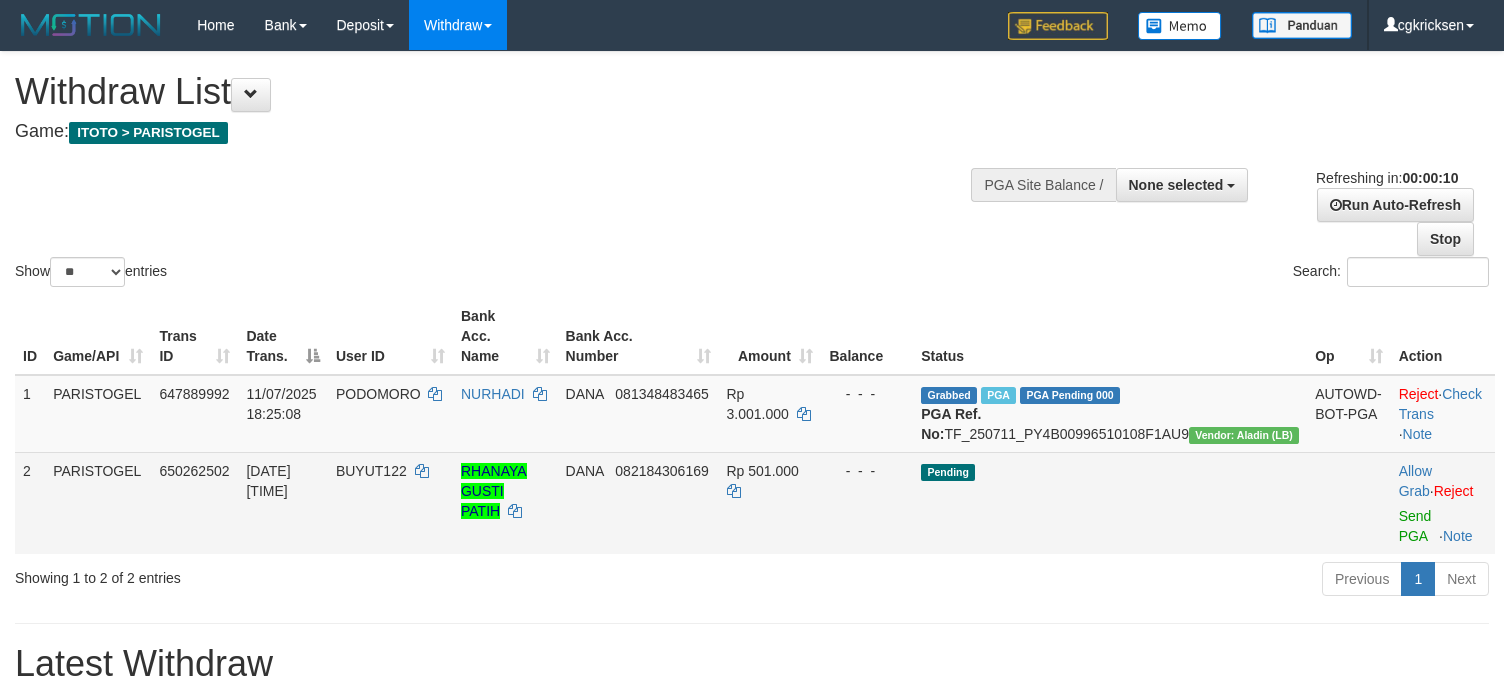 click on "BUYUT122" at bounding box center [390, 503] 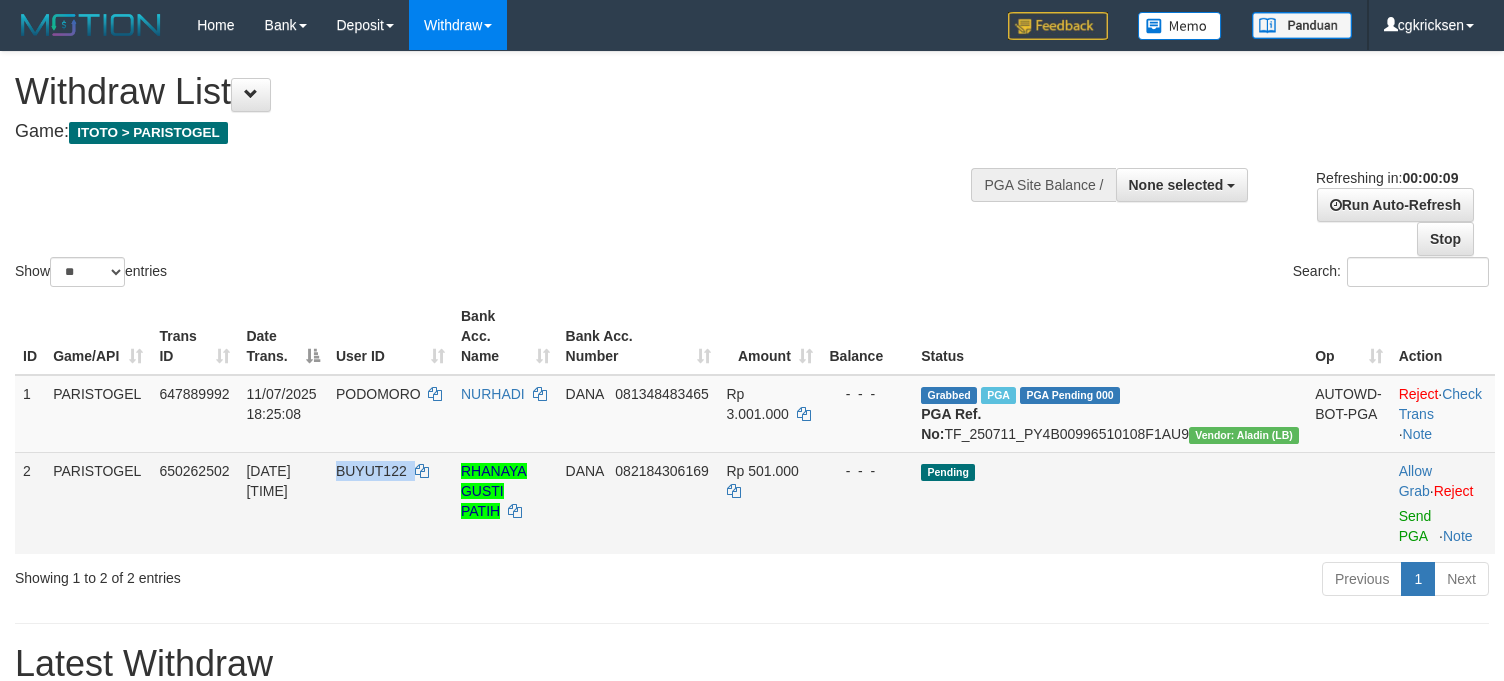 click on "BUYUT122" at bounding box center [390, 503] 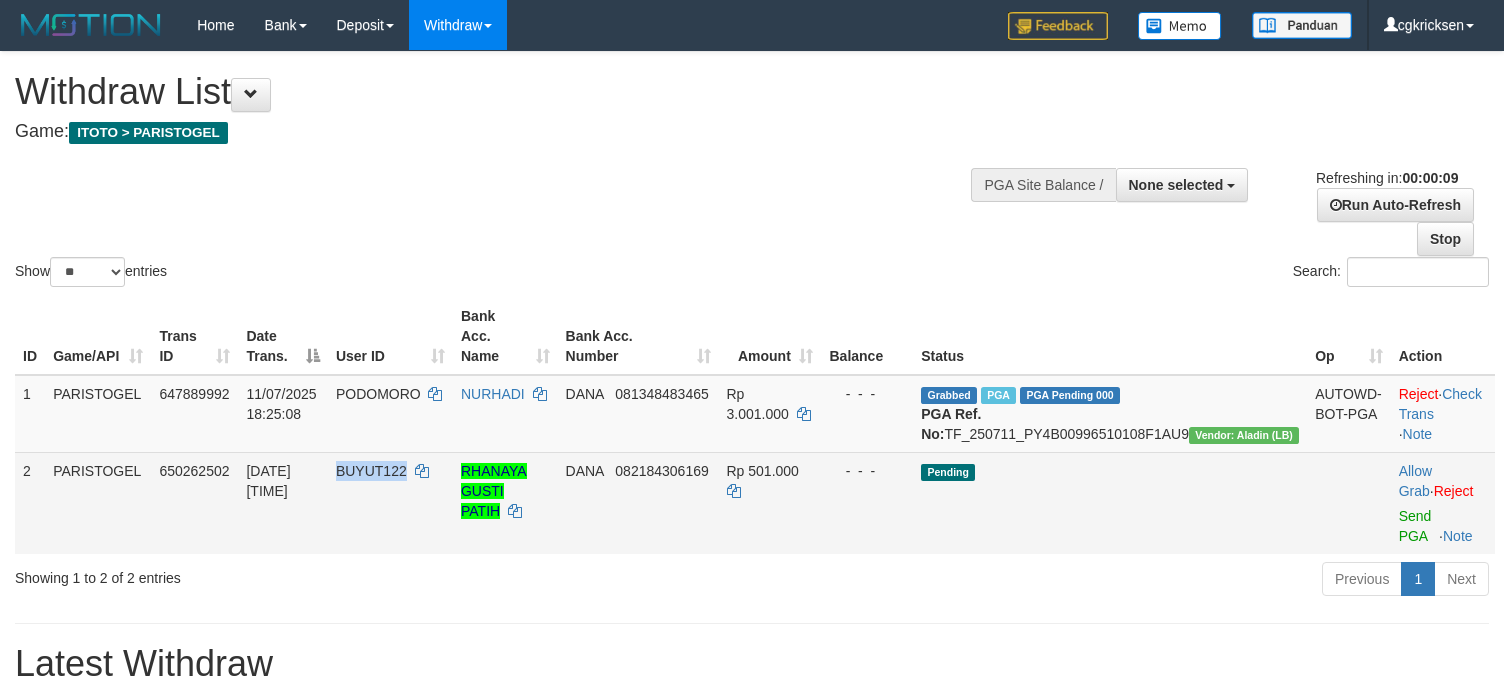 copy on "BUYUT122" 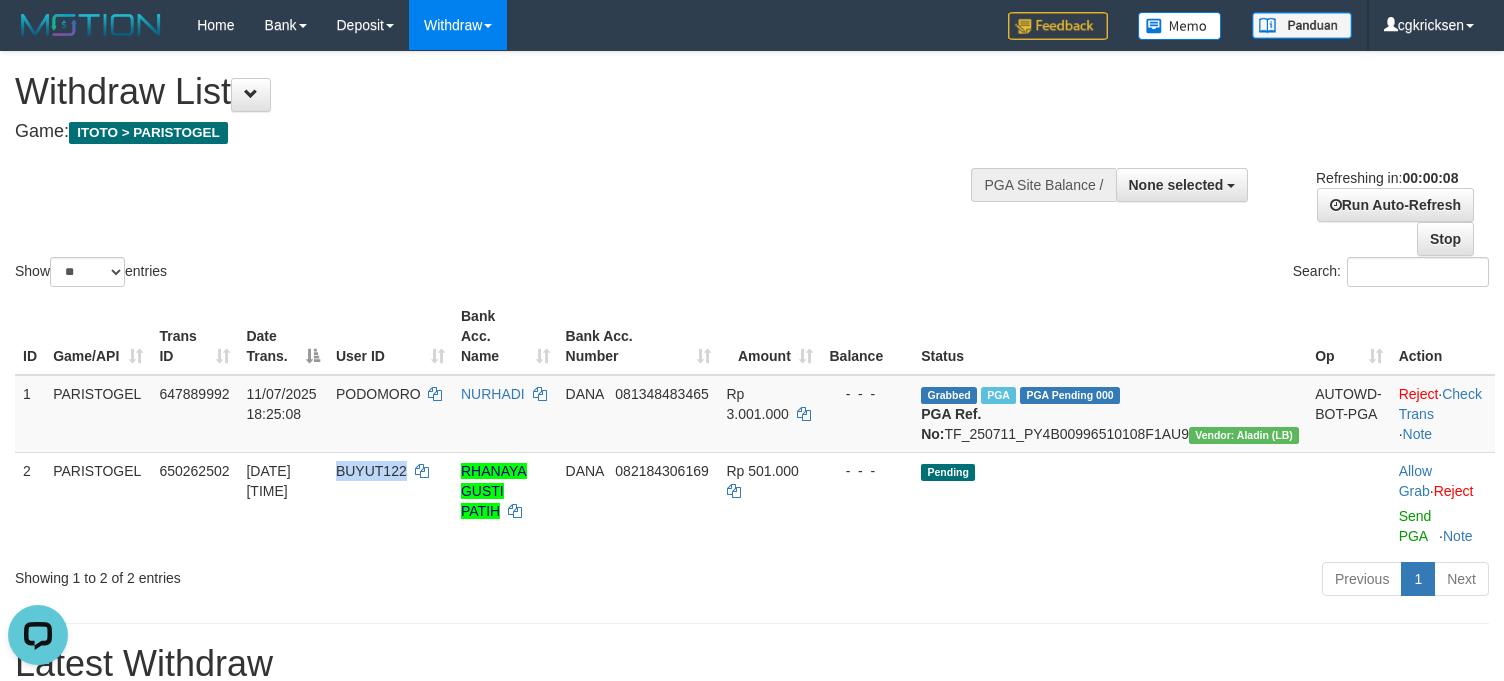 scroll, scrollTop: 0, scrollLeft: 0, axis: both 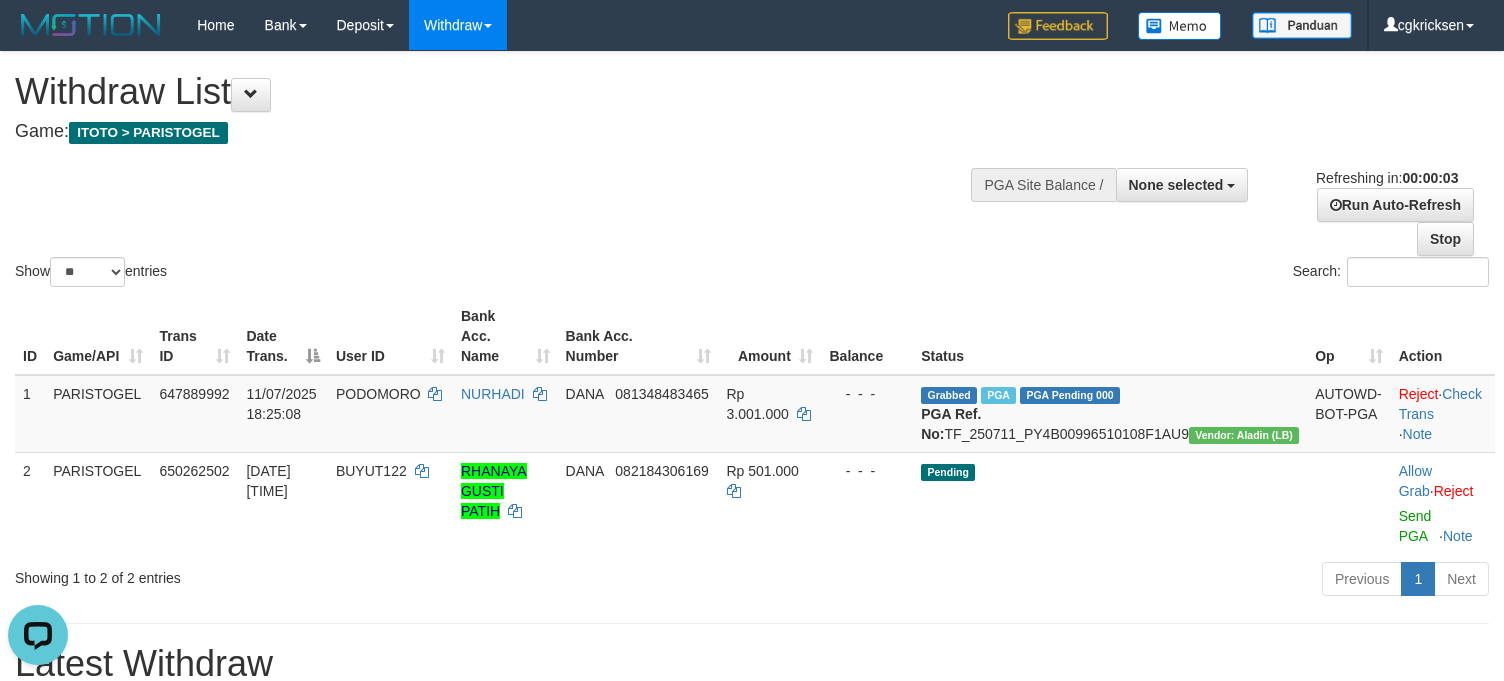 click on "Show  ** ** ** ***  entries Search:" at bounding box center (752, 171) 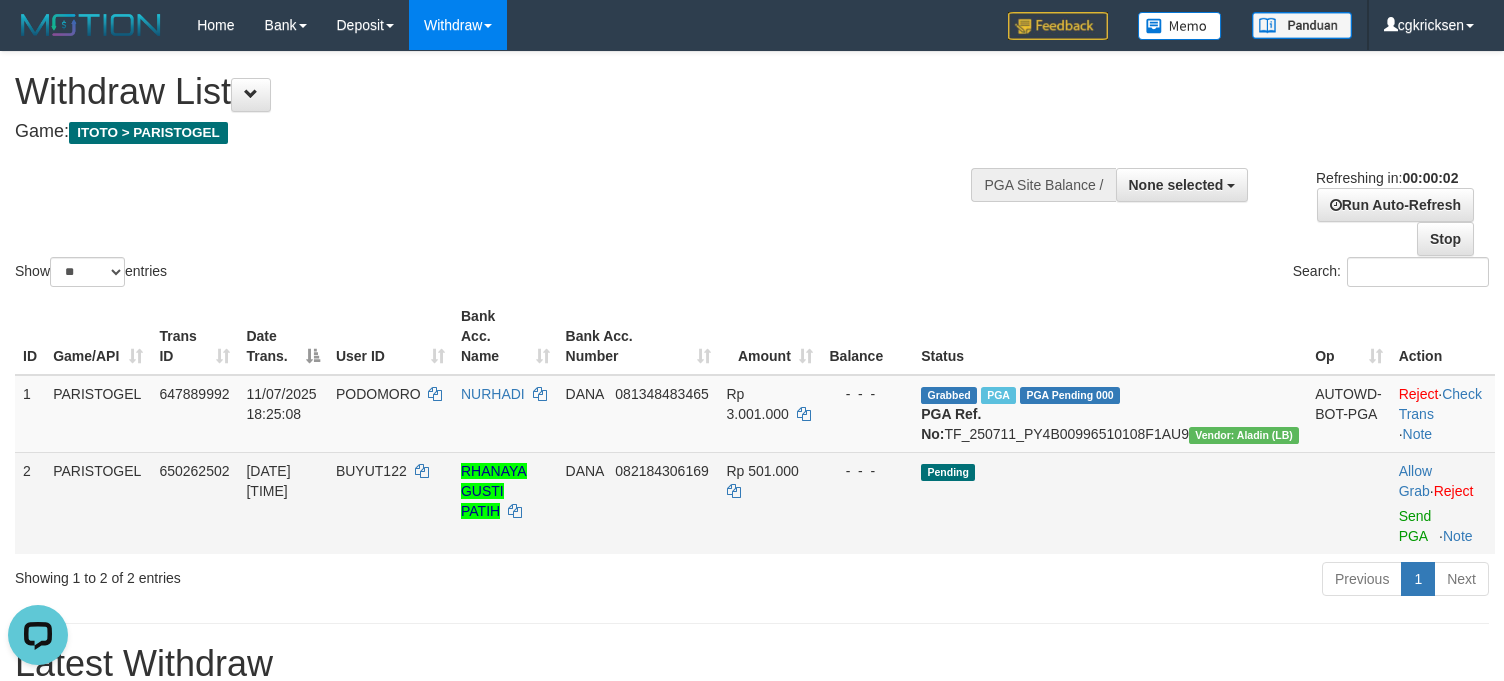 click on "RHANAYA GUSTI PATIH" at bounding box center [505, 503] 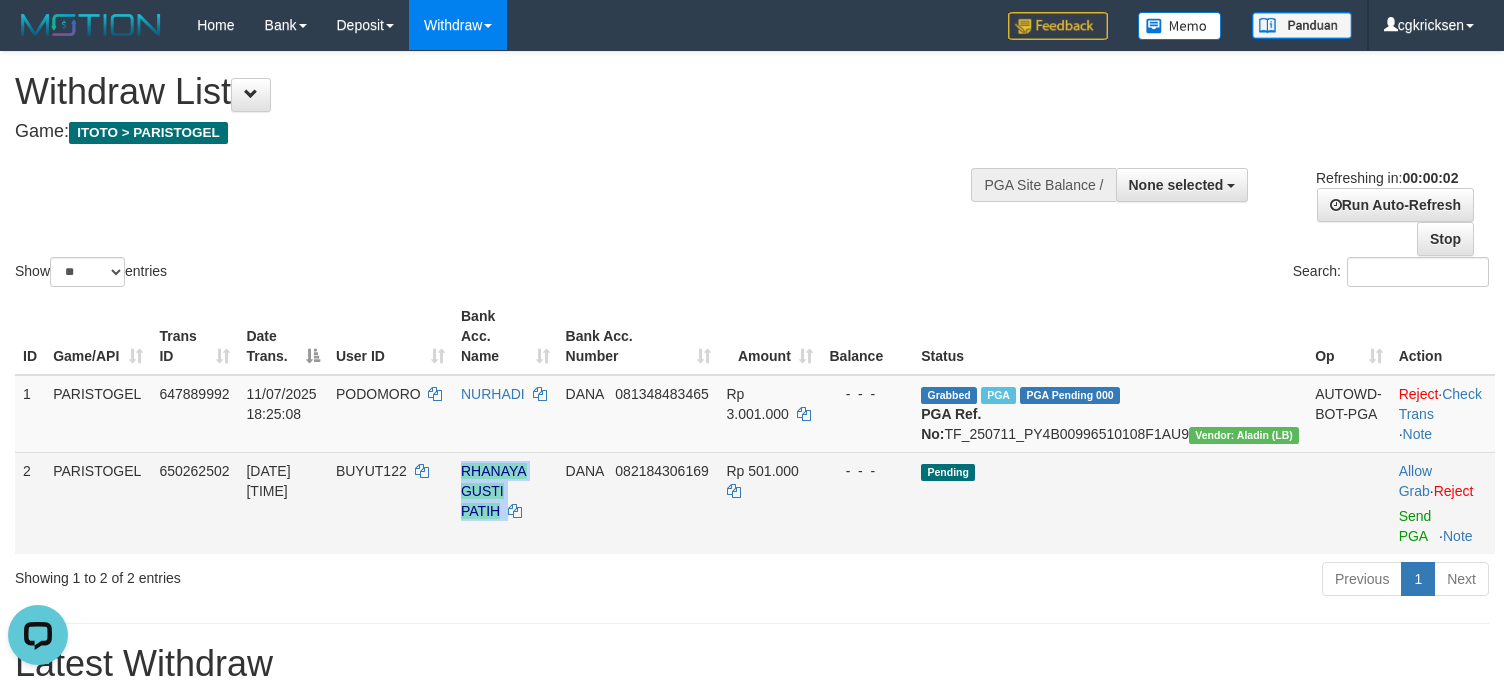click on "RHANAYA GUSTI PATIH" at bounding box center (505, 503) 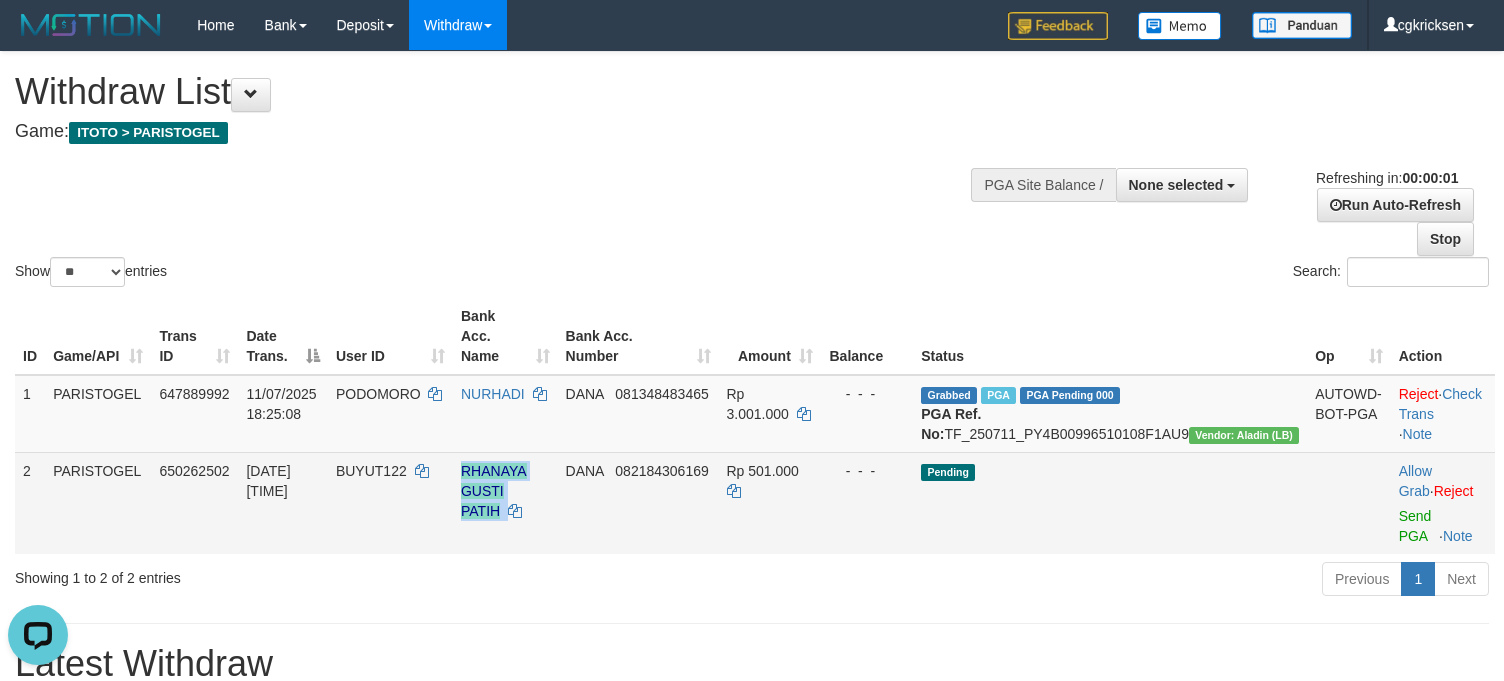 copy on "RHANAYA GUSTI PATIH" 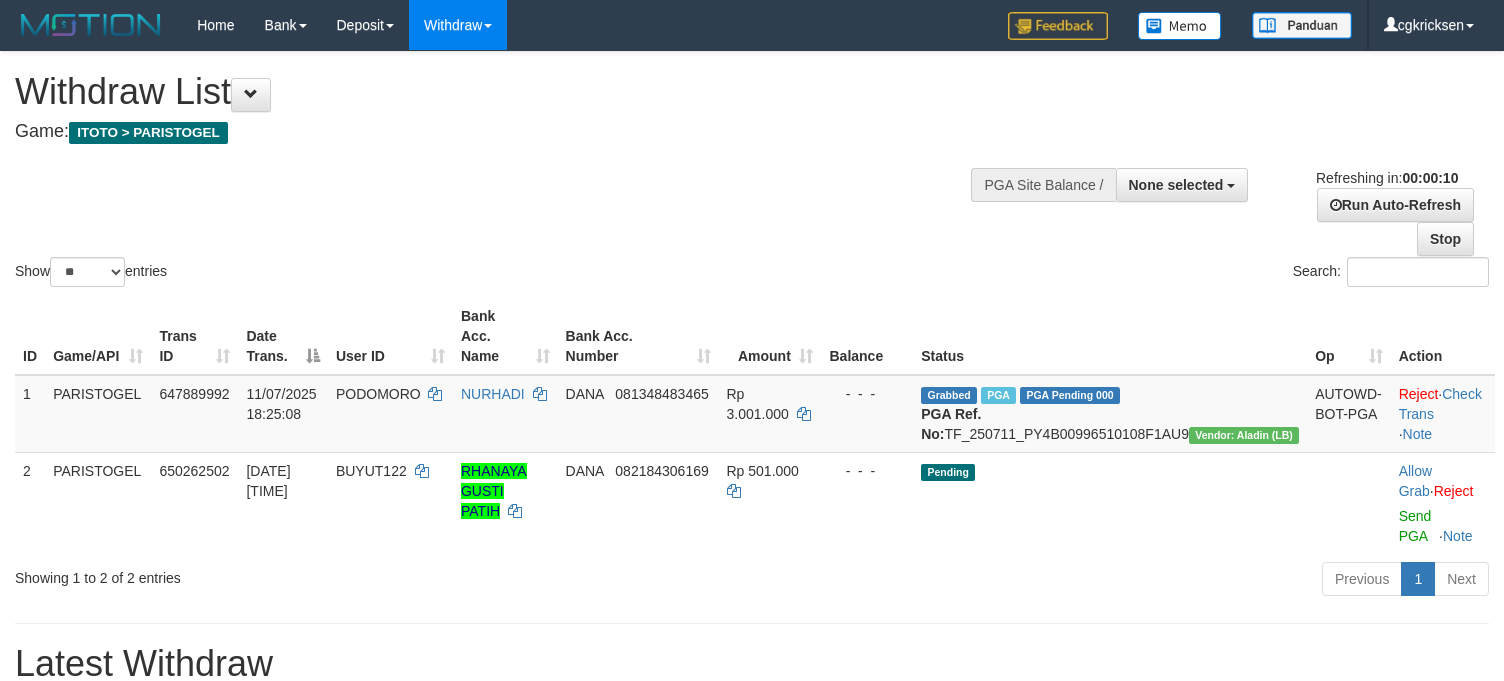 select 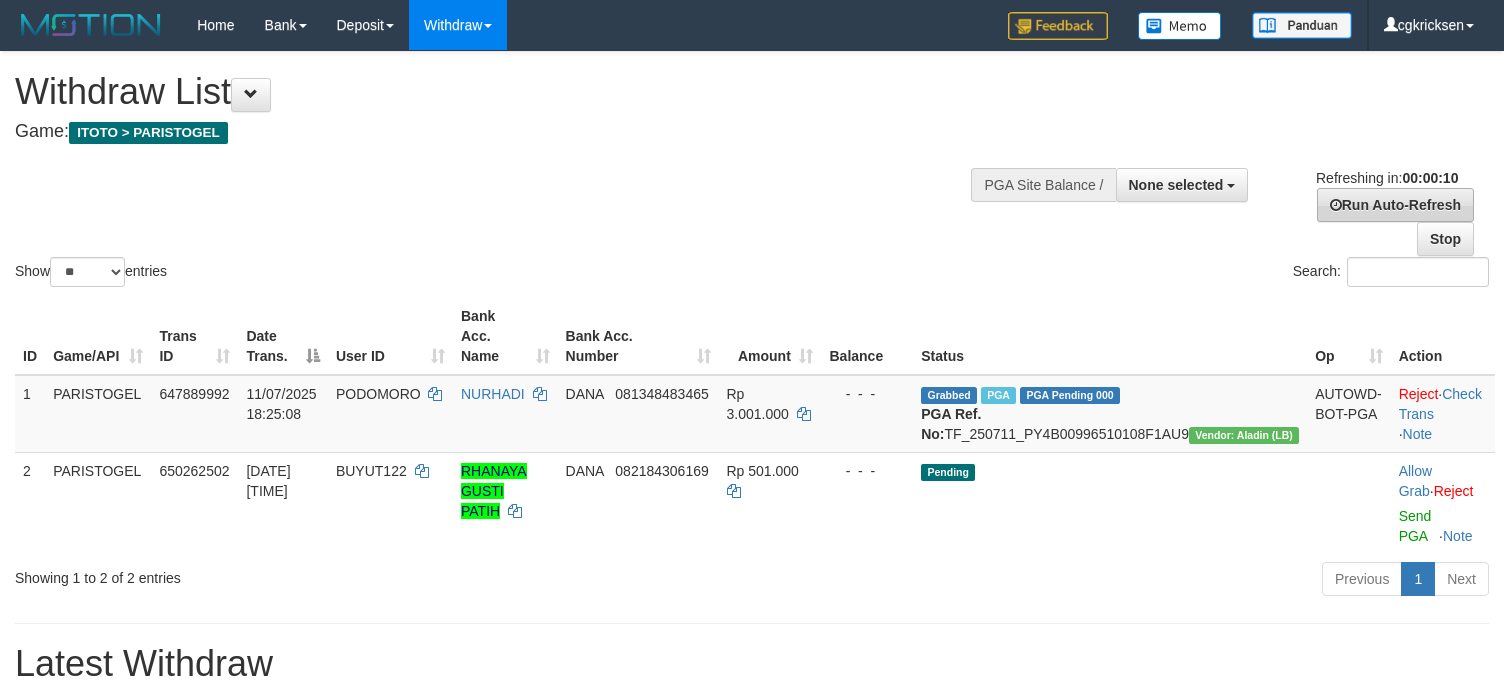 scroll, scrollTop: 0, scrollLeft: 0, axis: both 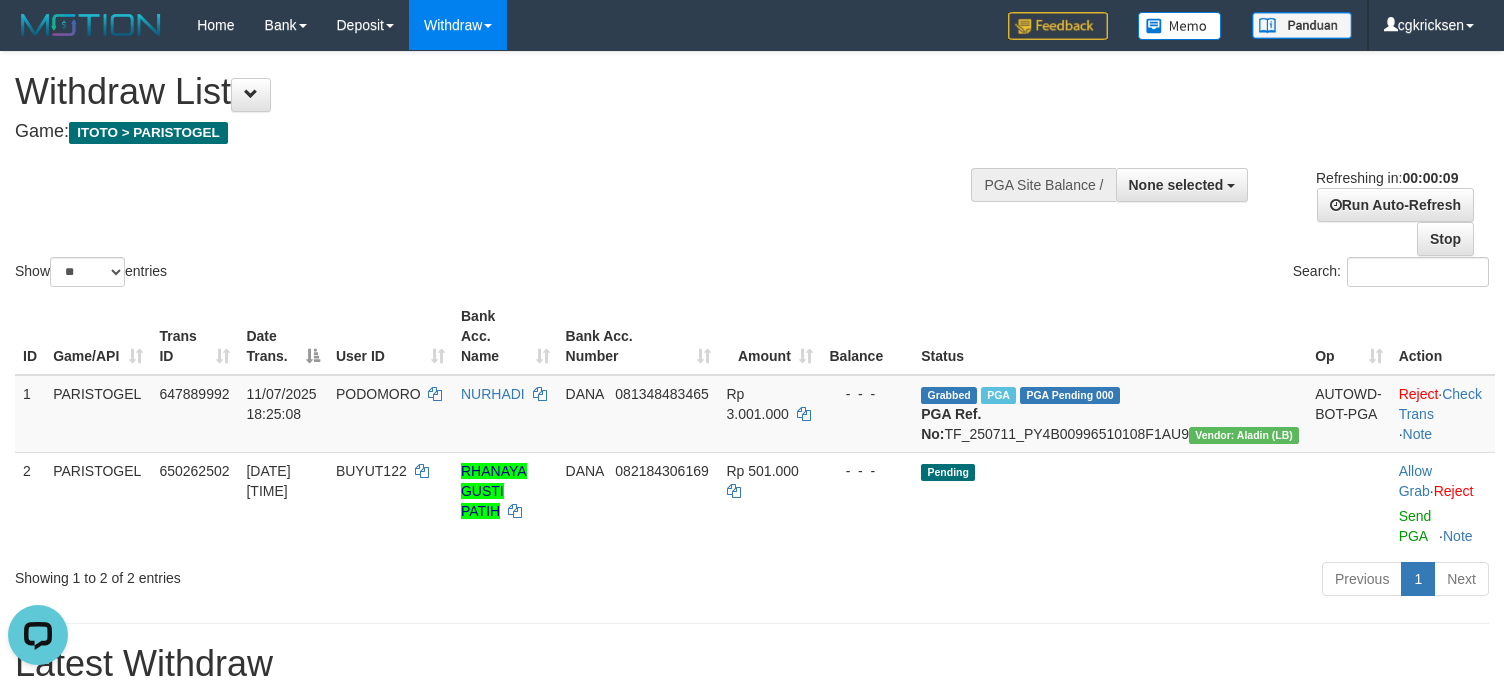 click at bounding box center (1143, 183) 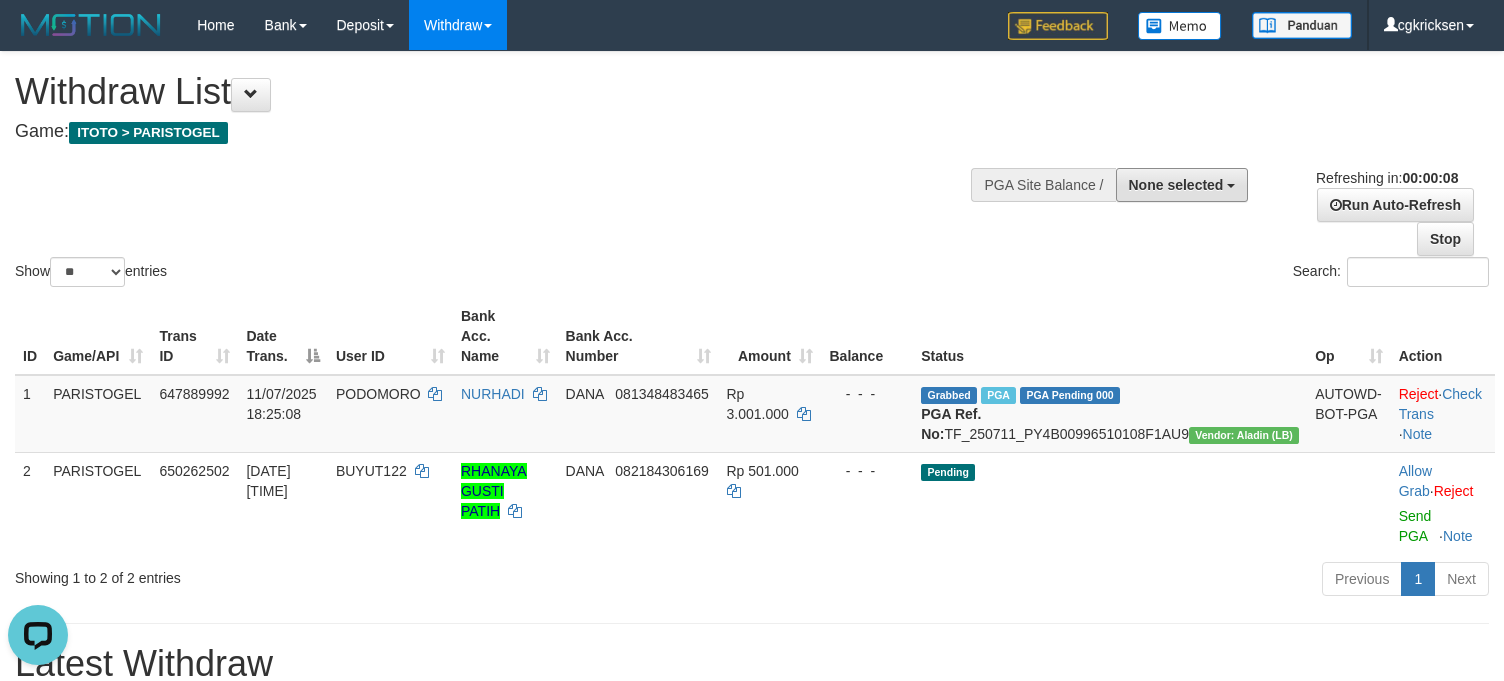 drag, startPoint x: 1193, startPoint y: 186, endPoint x: 1193, endPoint y: 248, distance: 62 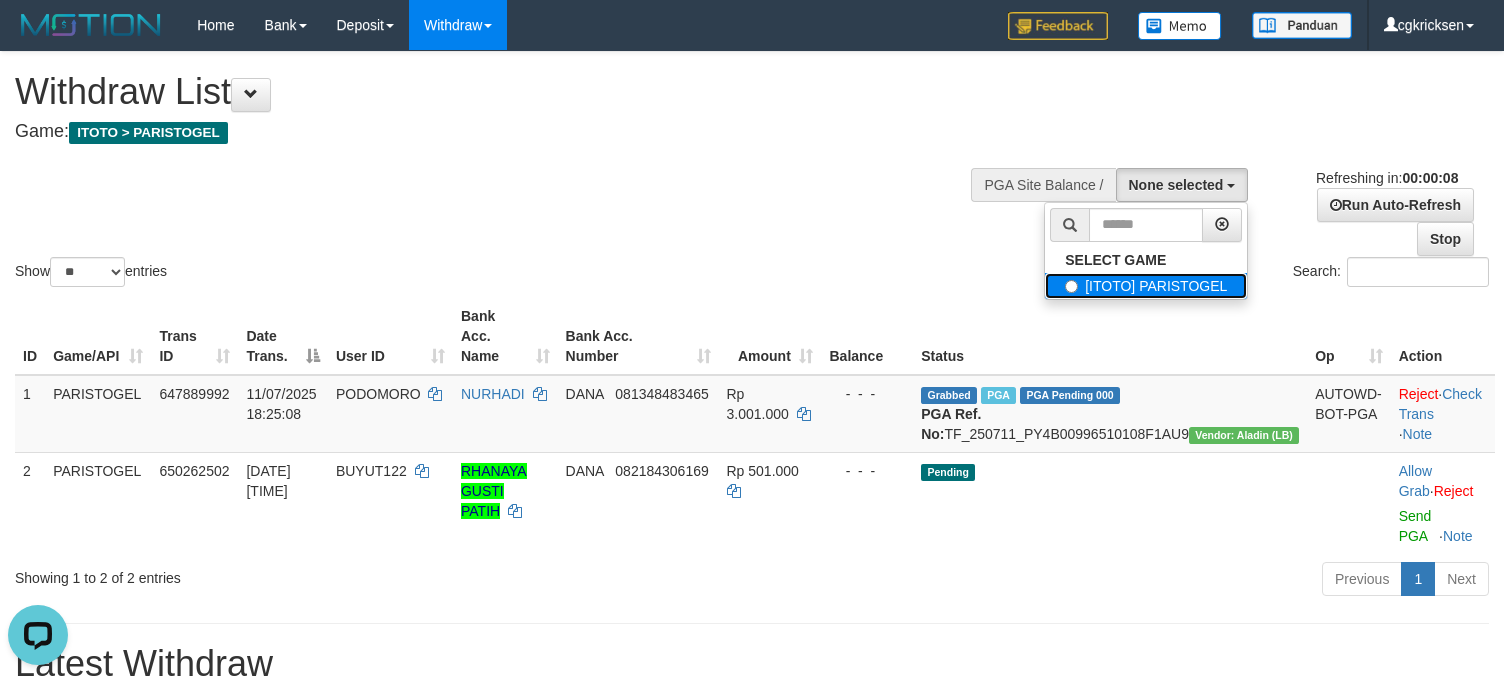 click on "[ITOTO] PARISTOGEL" at bounding box center [1146, 286] 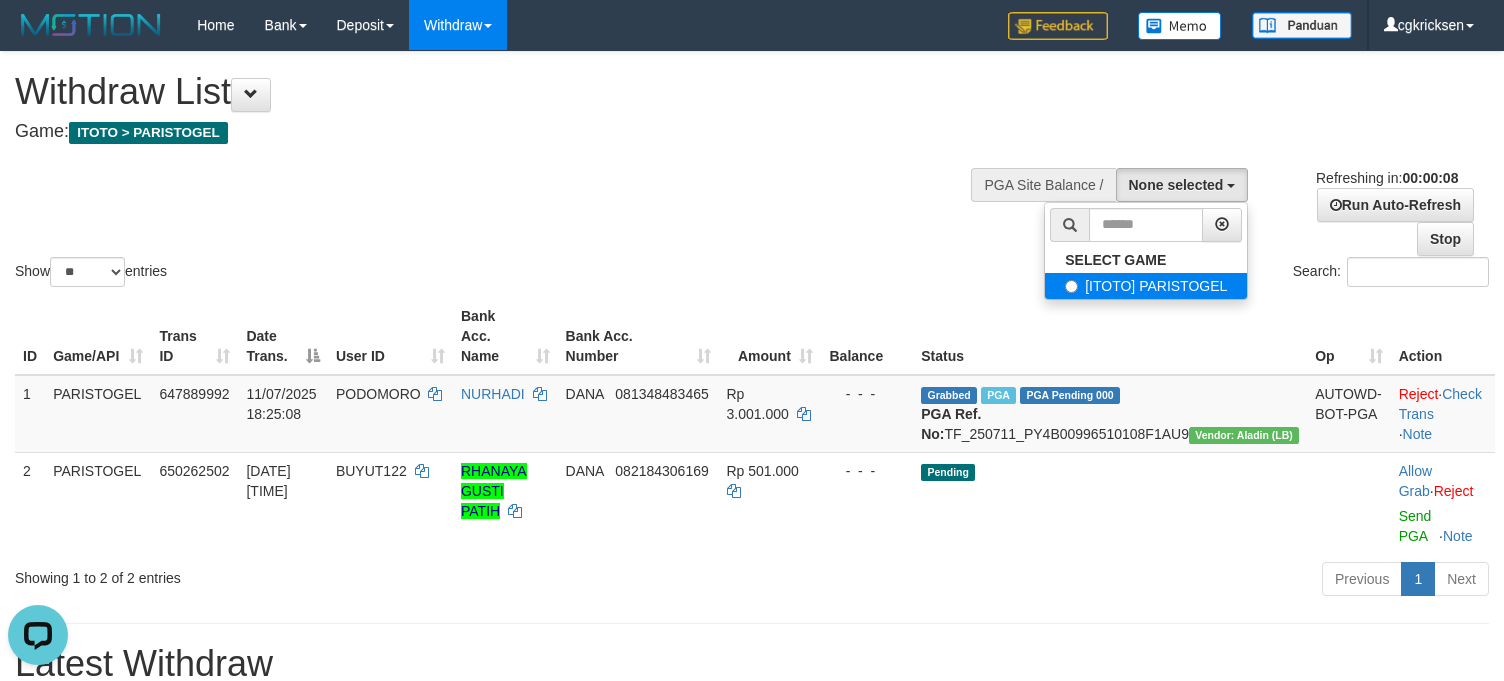 select on "****" 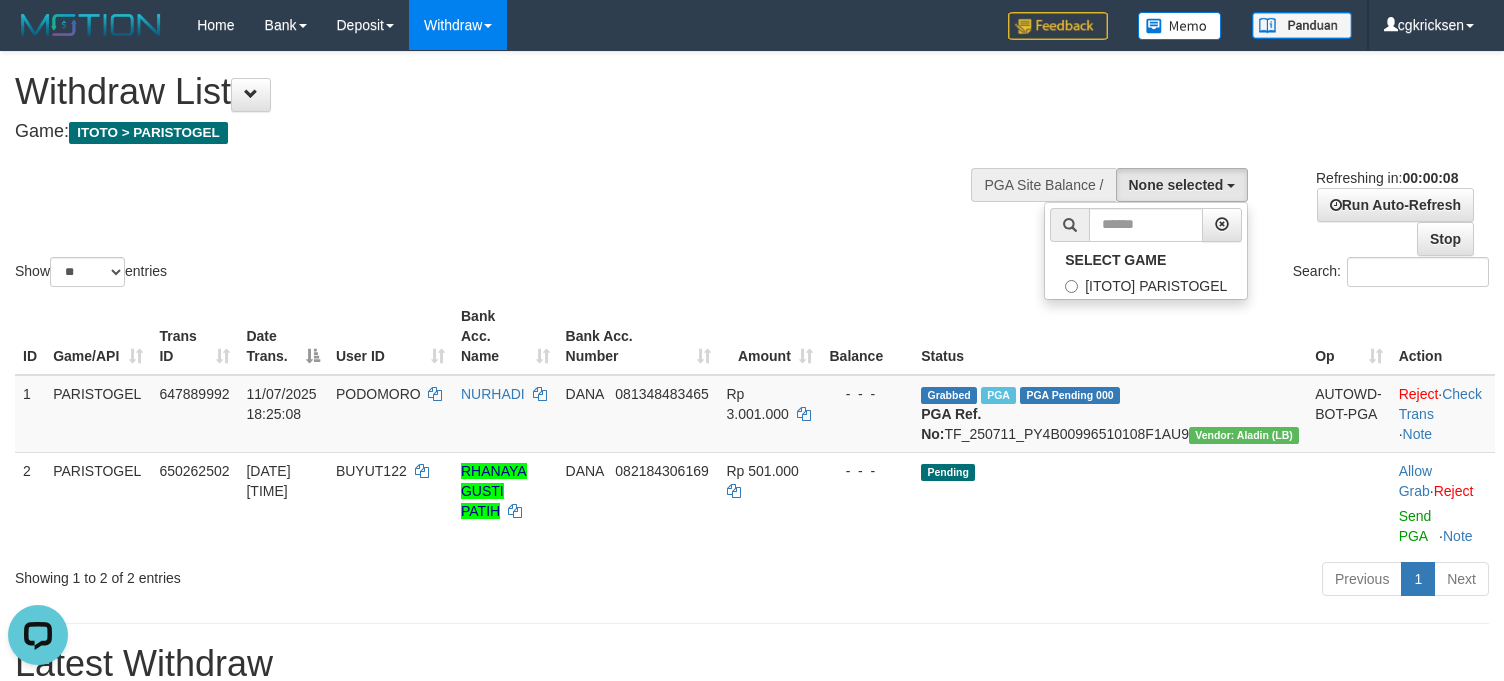scroll, scrollTop: 17, scrollLeft: 0, axis: vertical 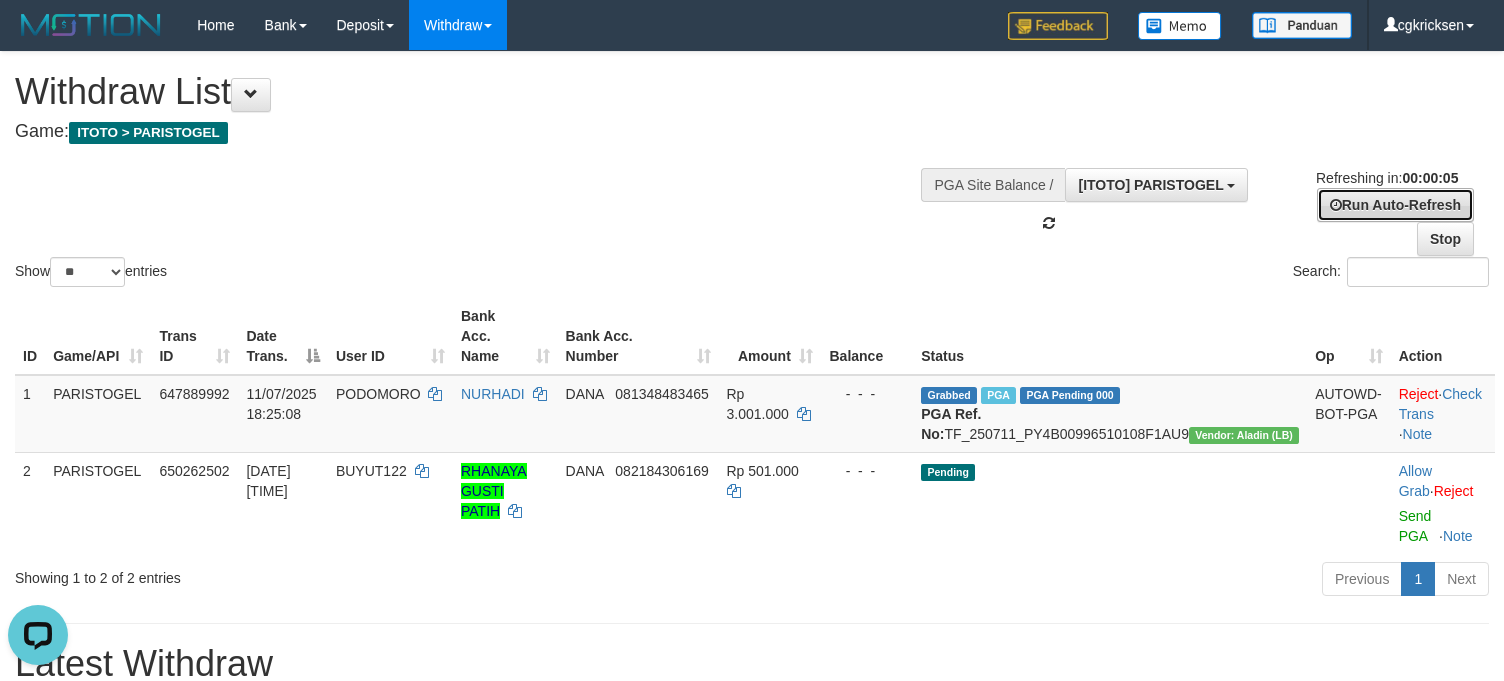 click on "Run Auto-Refresh" at bounding box center [1395, 205] 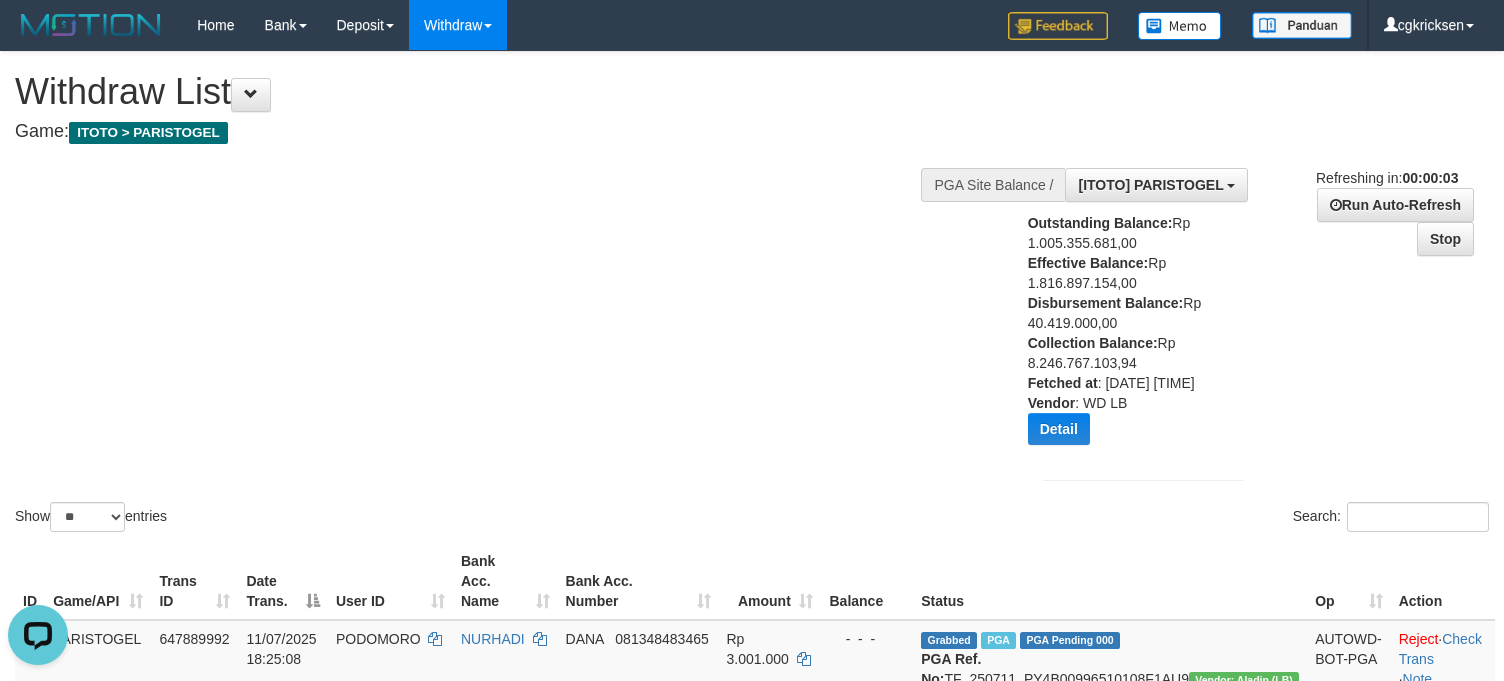drag, startPoint x: 1413, startPoint y: 169, endPoint x: 1409, endPoint y: 184, distance: 15.524175 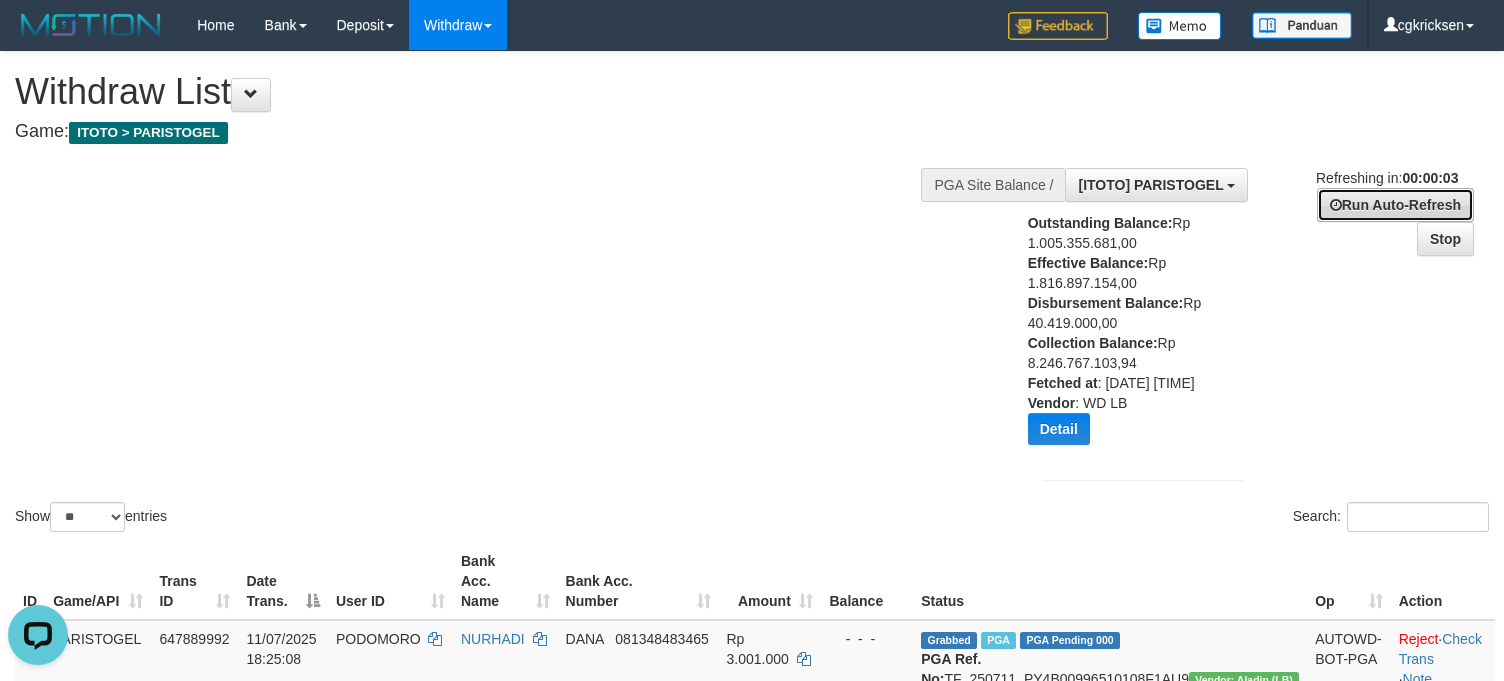 click on "Run Auto-Refresh" at bounding box center [1395, 205] 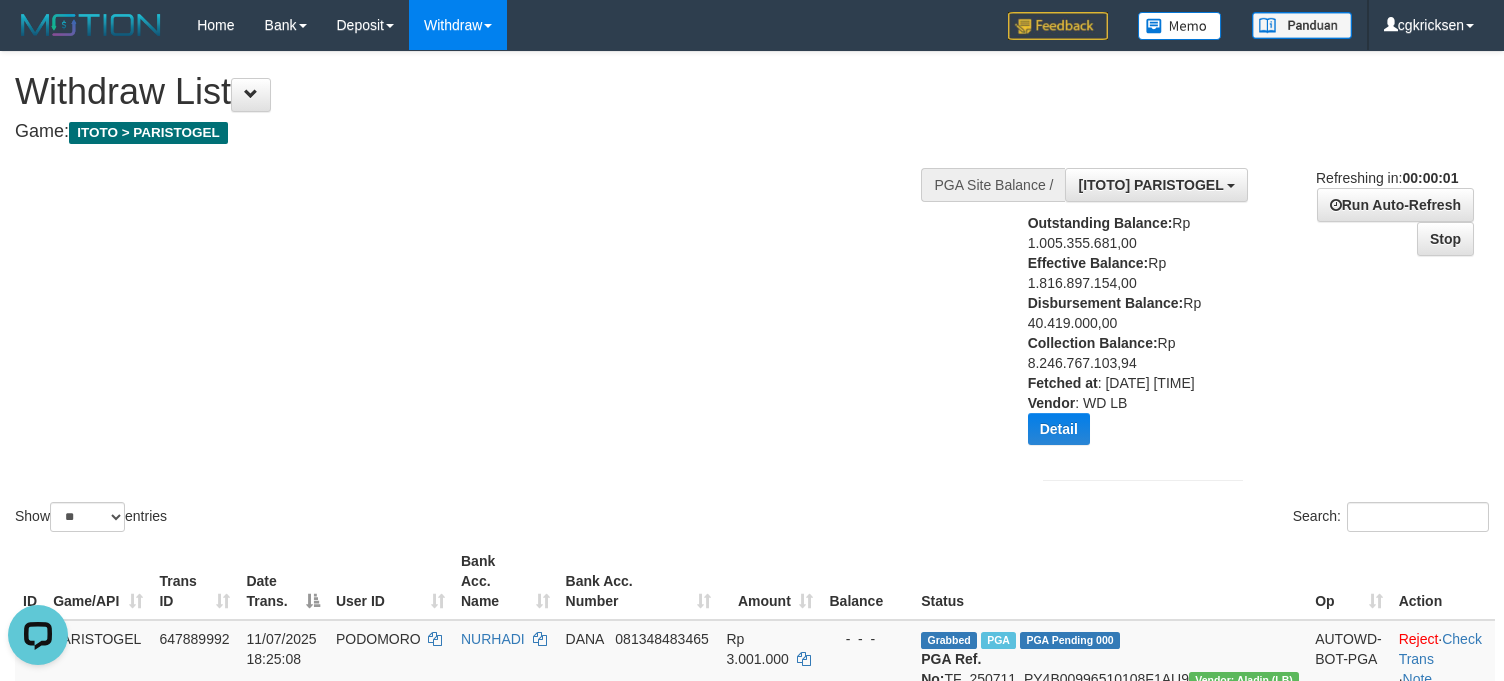 click on "Show  ** ** ** ***  entries Search:" at bounding box center [752, 294] 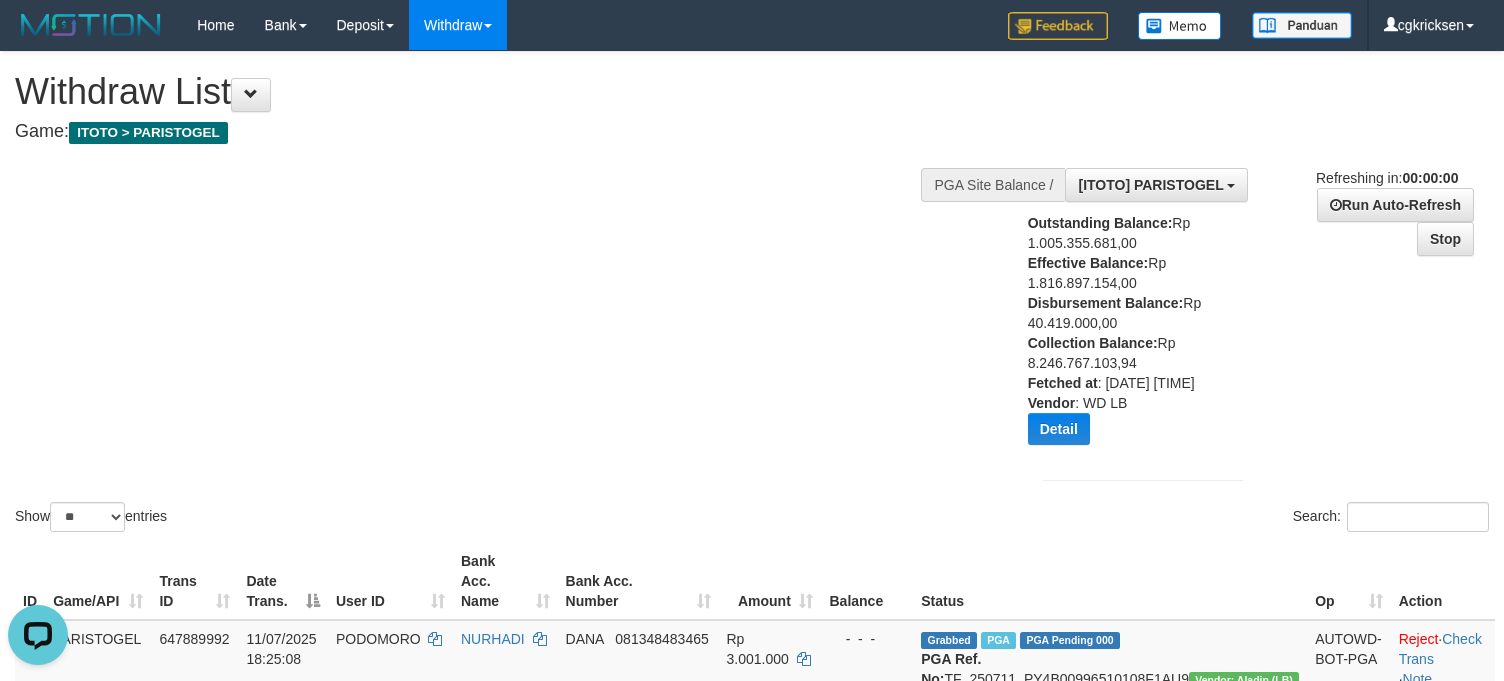 scroll, scrollTop: 442, scrollLeft: 0, axis: vertical 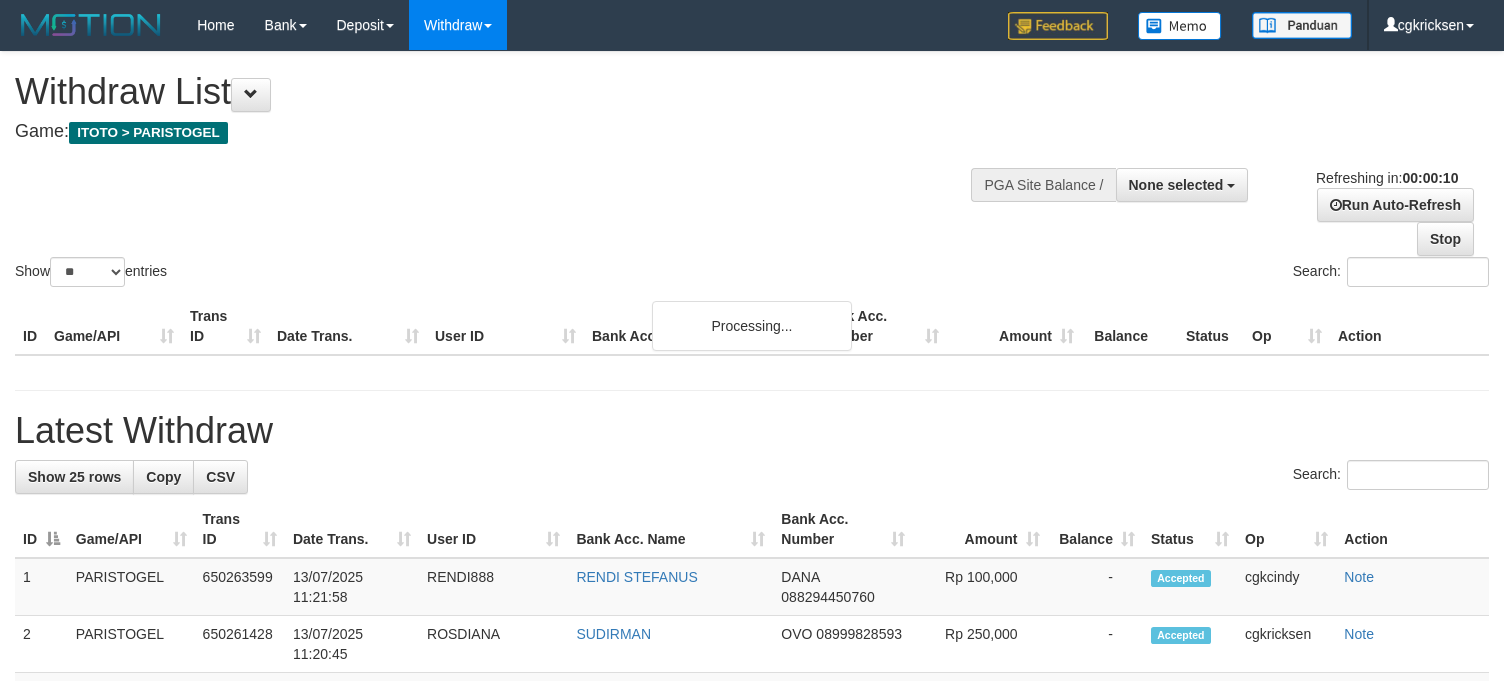 select 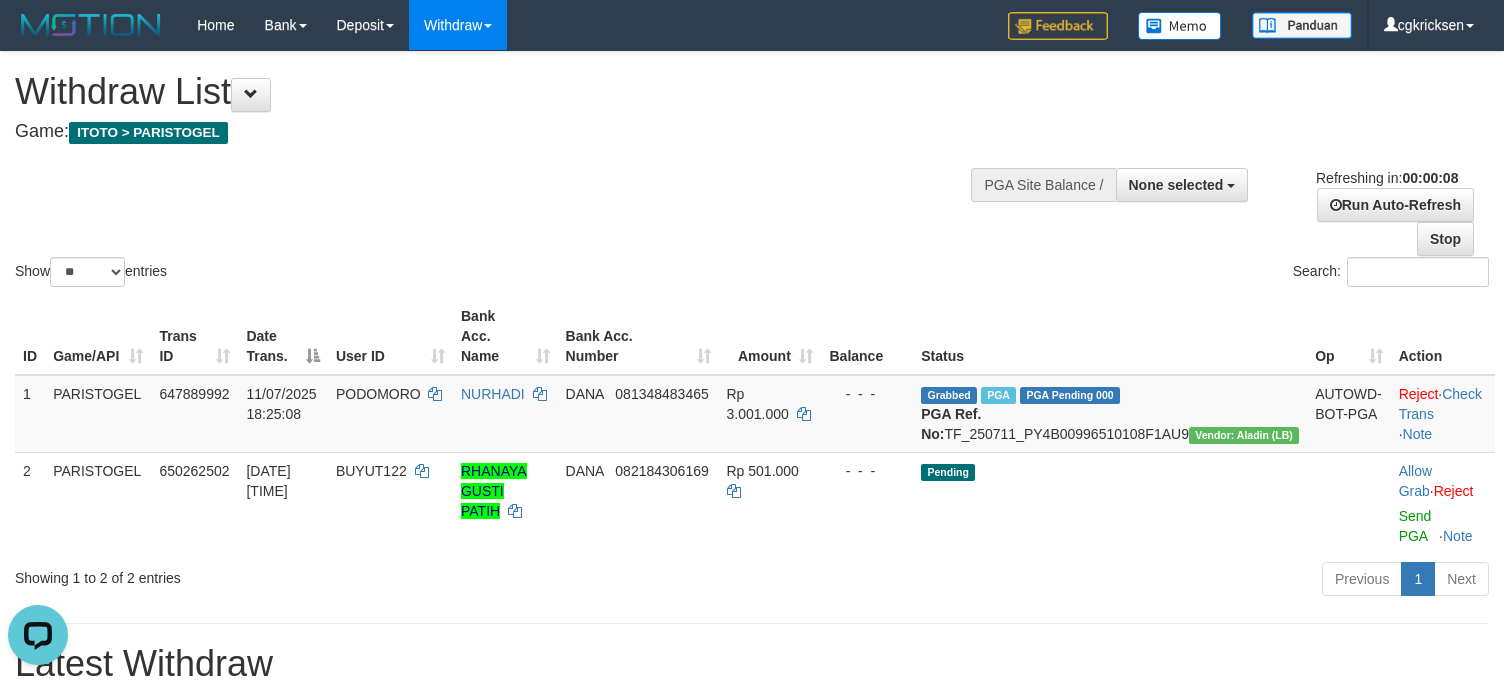 scroll, scrollTop: 0, scrollLeft: 0, axis: both 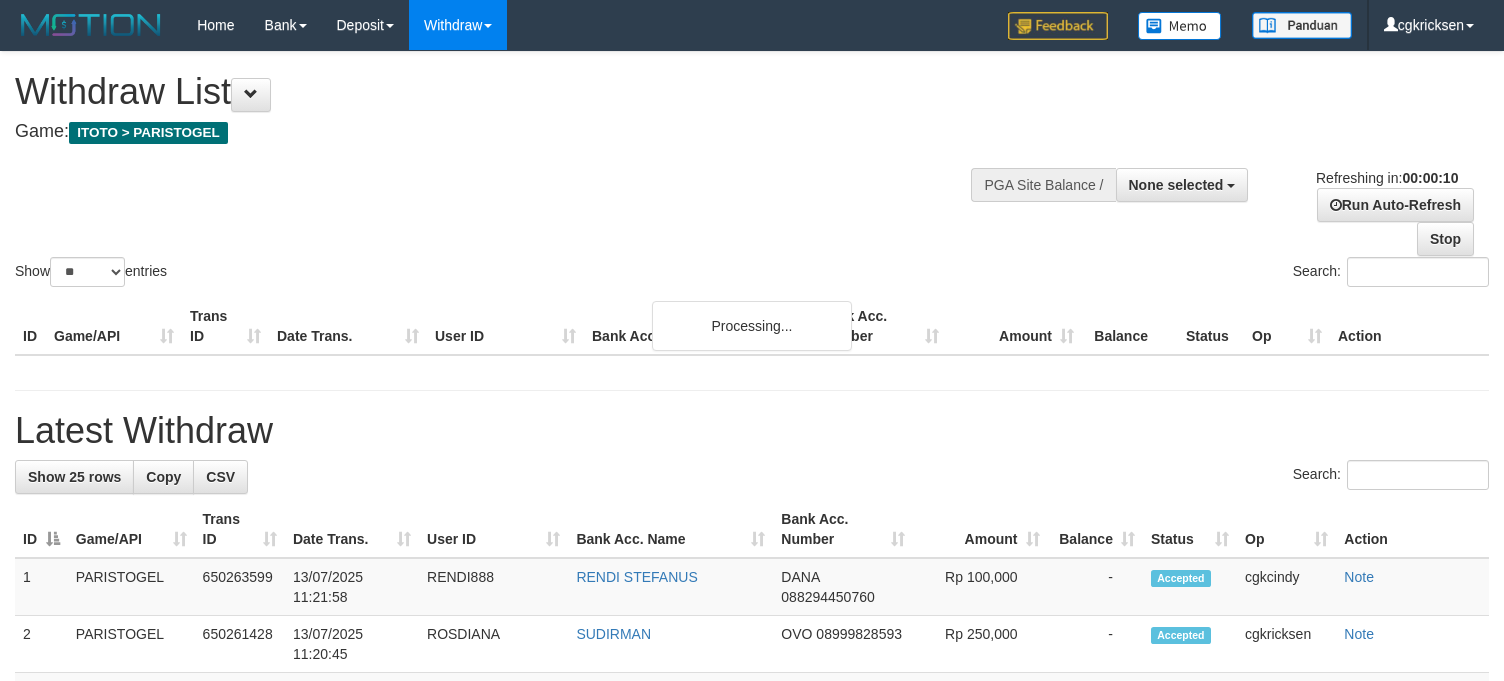 select 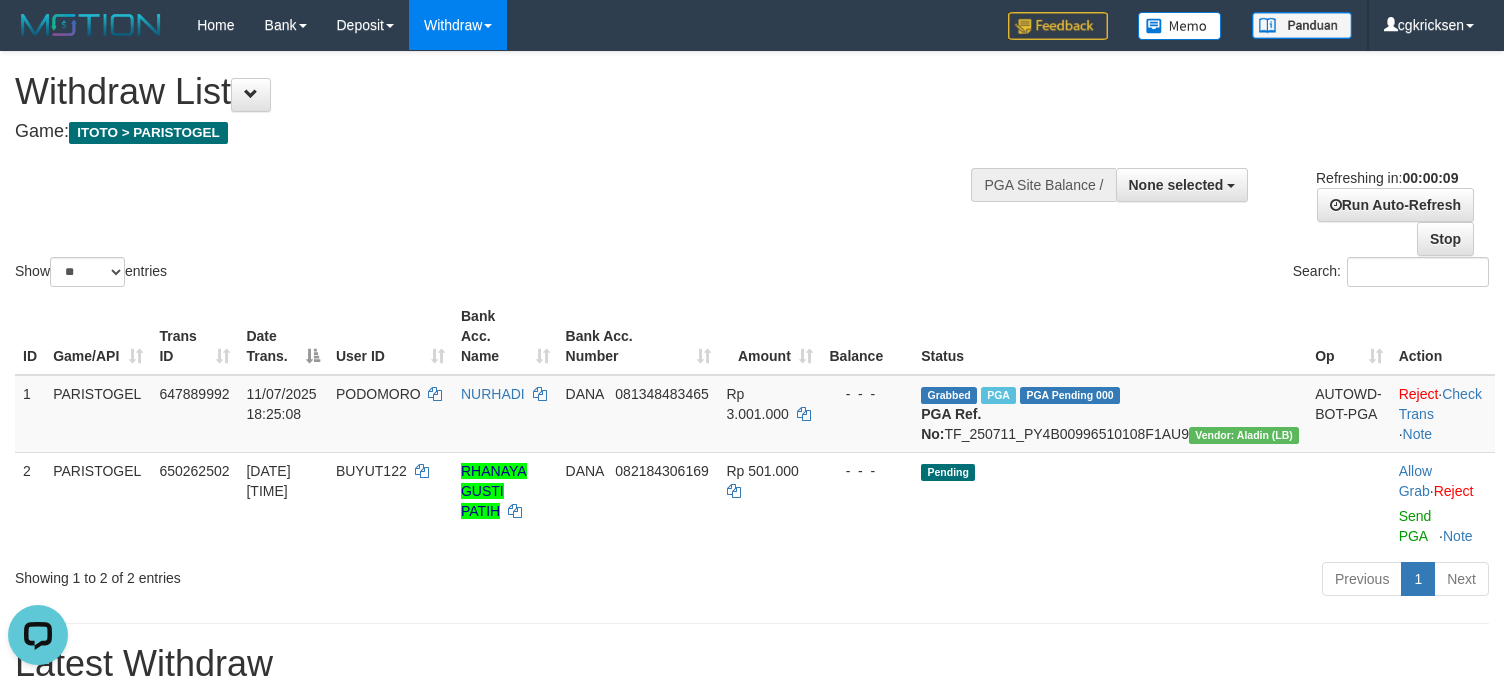 scroll, scrollTop: 0, scrollLeft: 0, axis: both 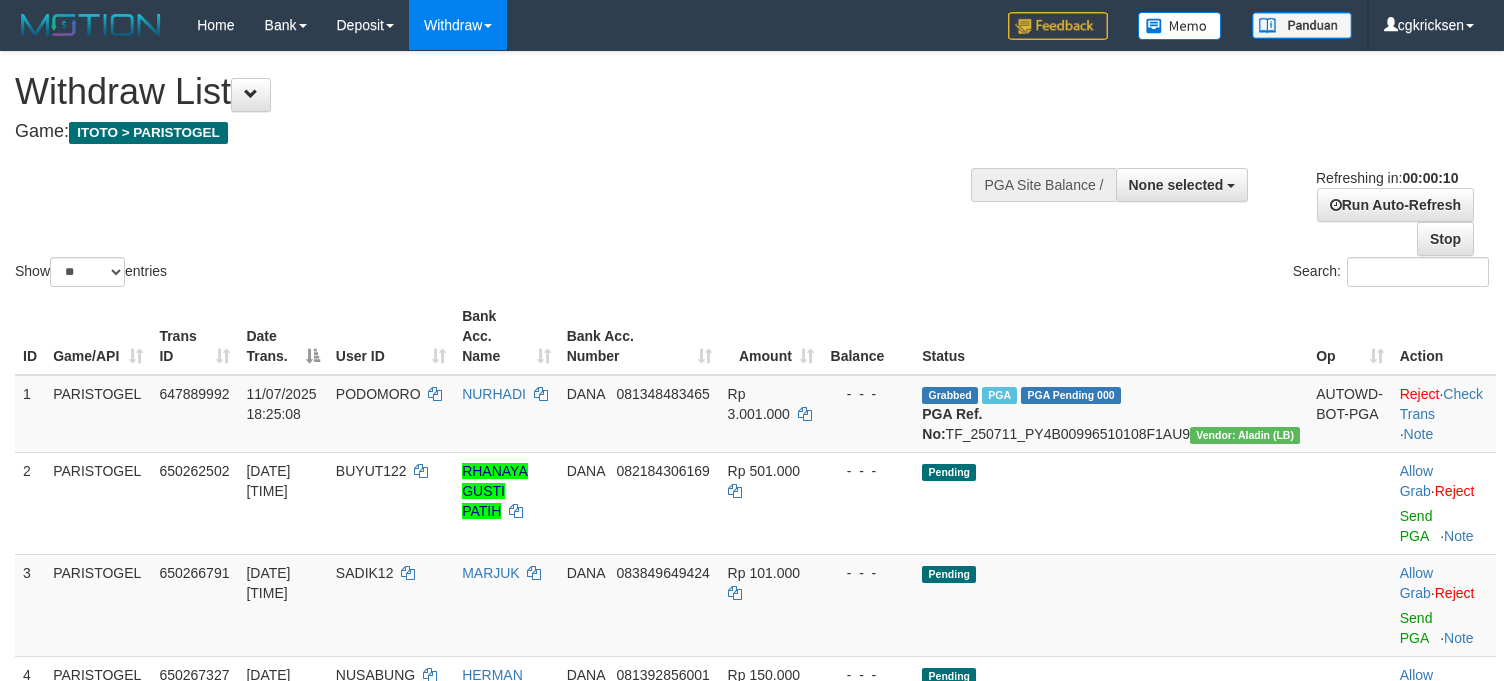 select 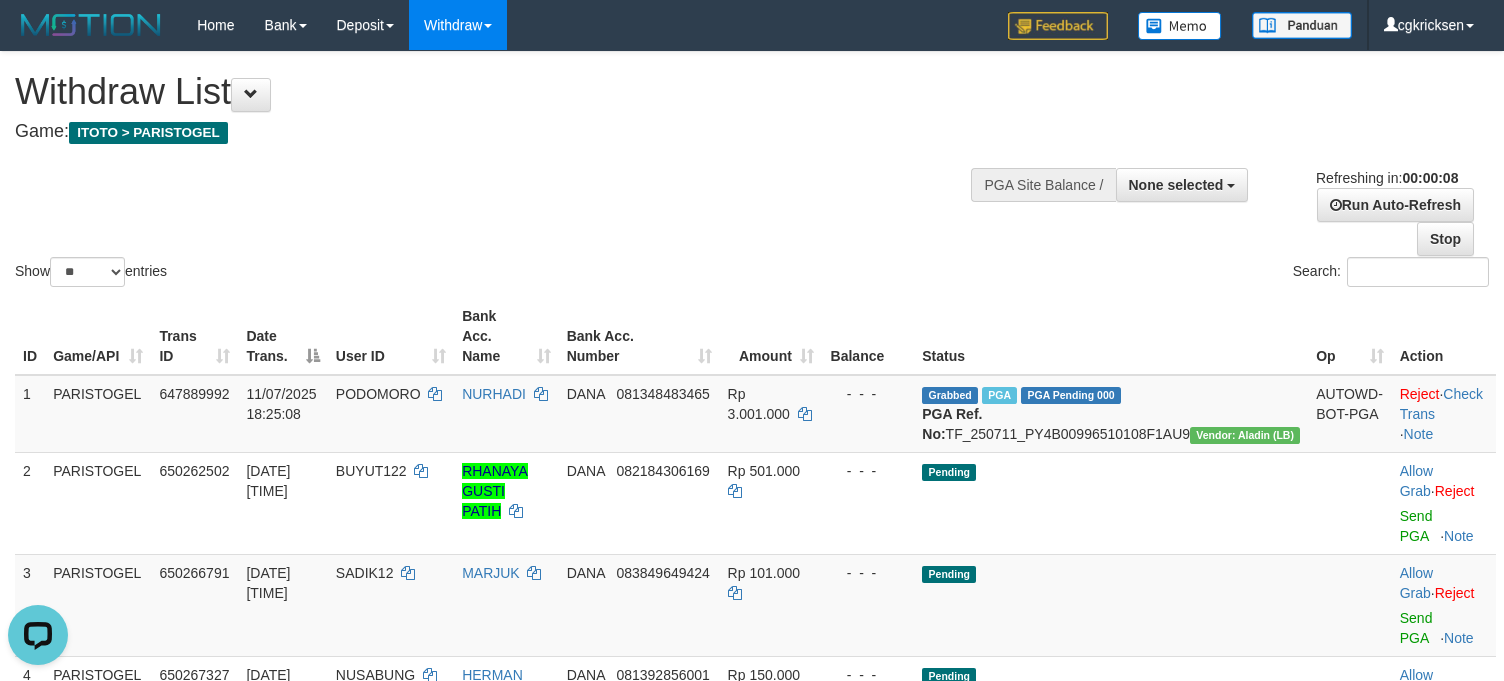 scroll, scrollTop: 0, scrollLeft: 0, axis: both 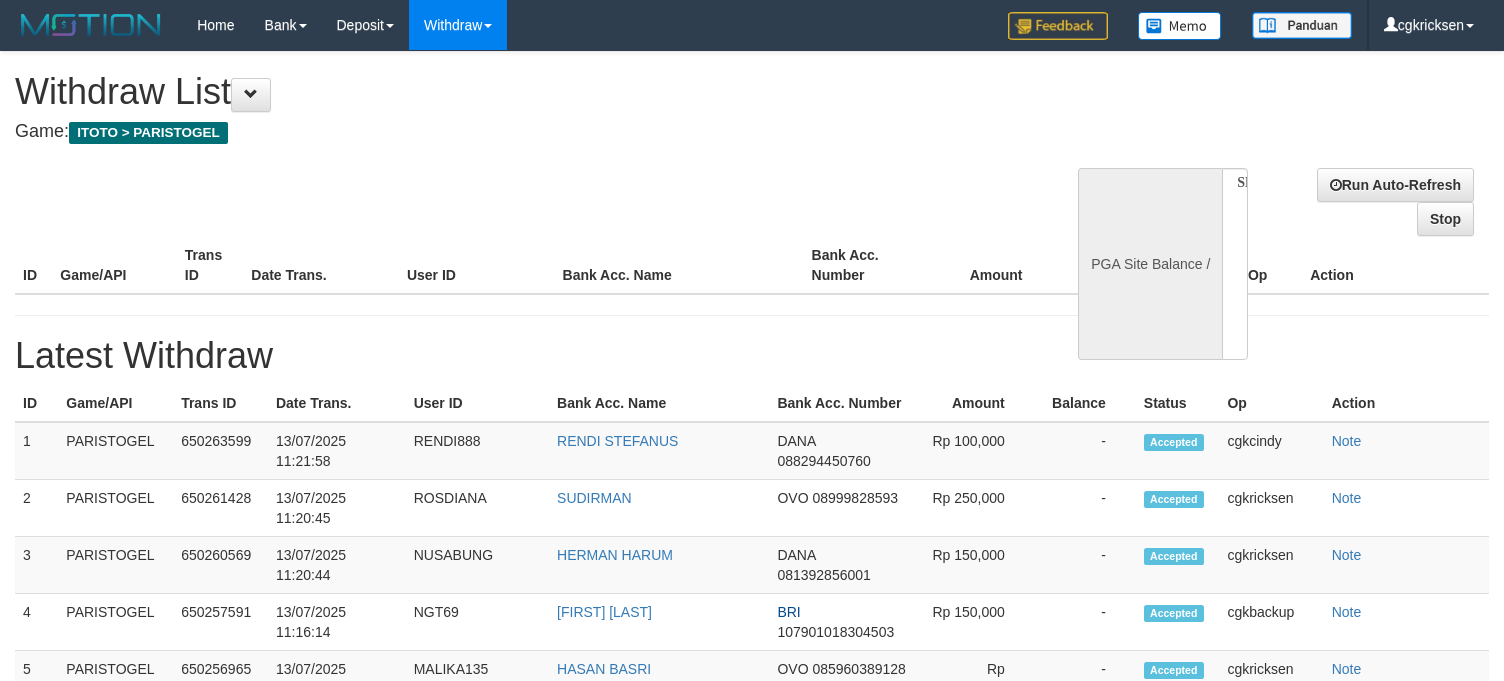 select 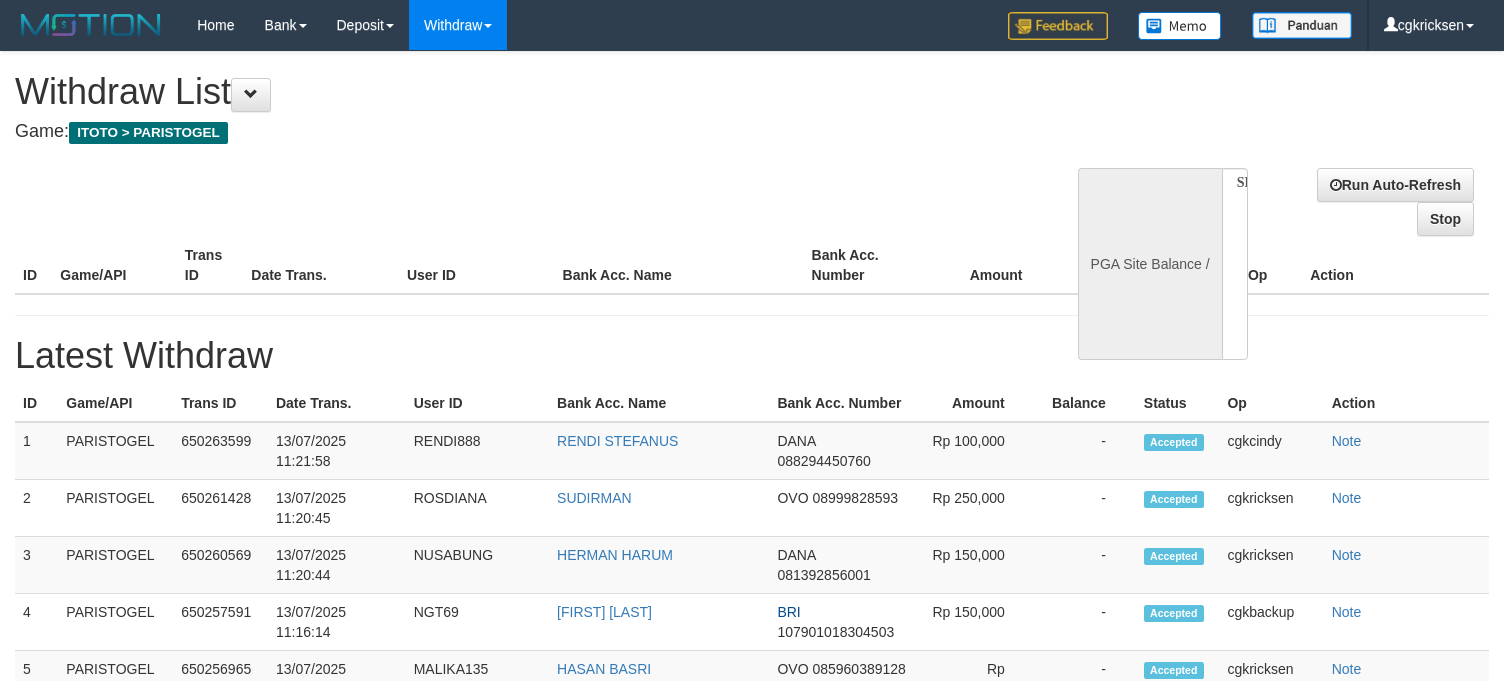 scroll, scrollTop: 0, scrollLeft: 0, axis: both 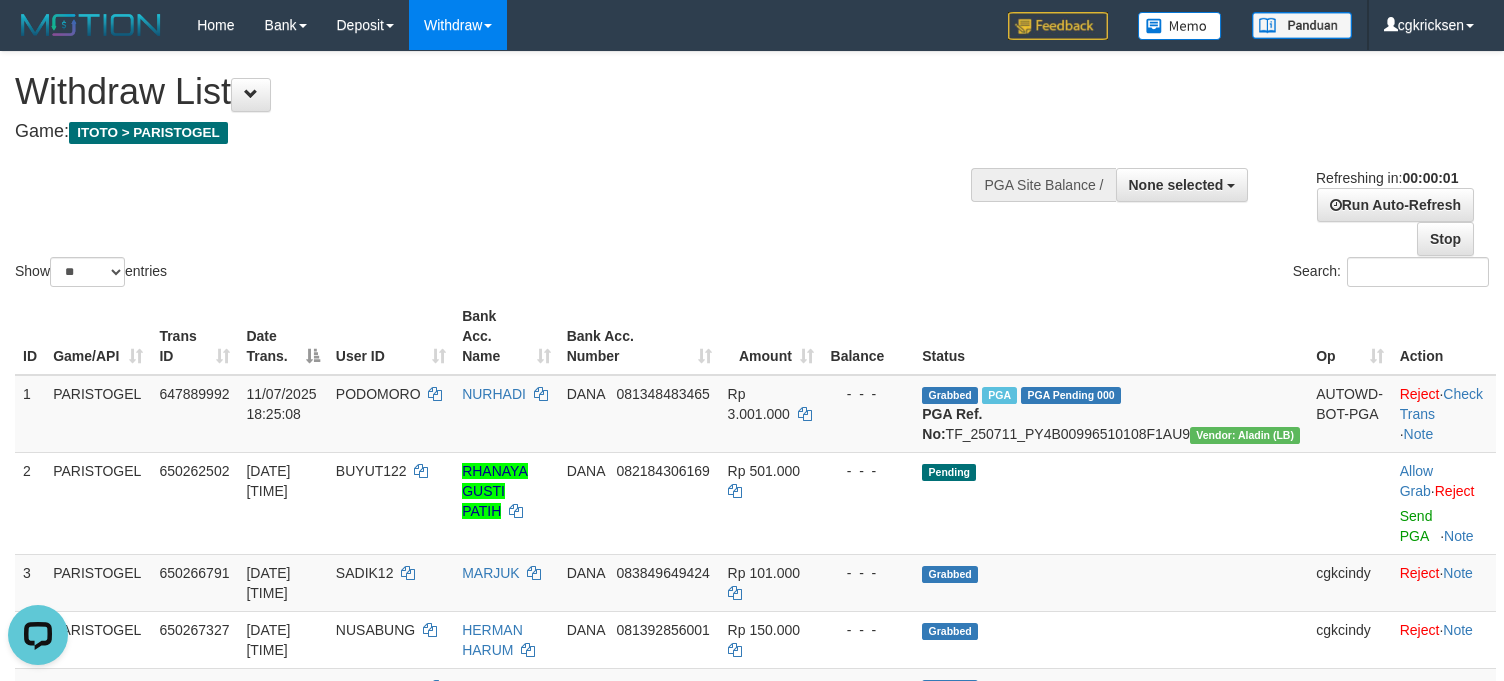 click on "Show  ** ** ** ***  entries Search:" at bounding box center (752, 171) 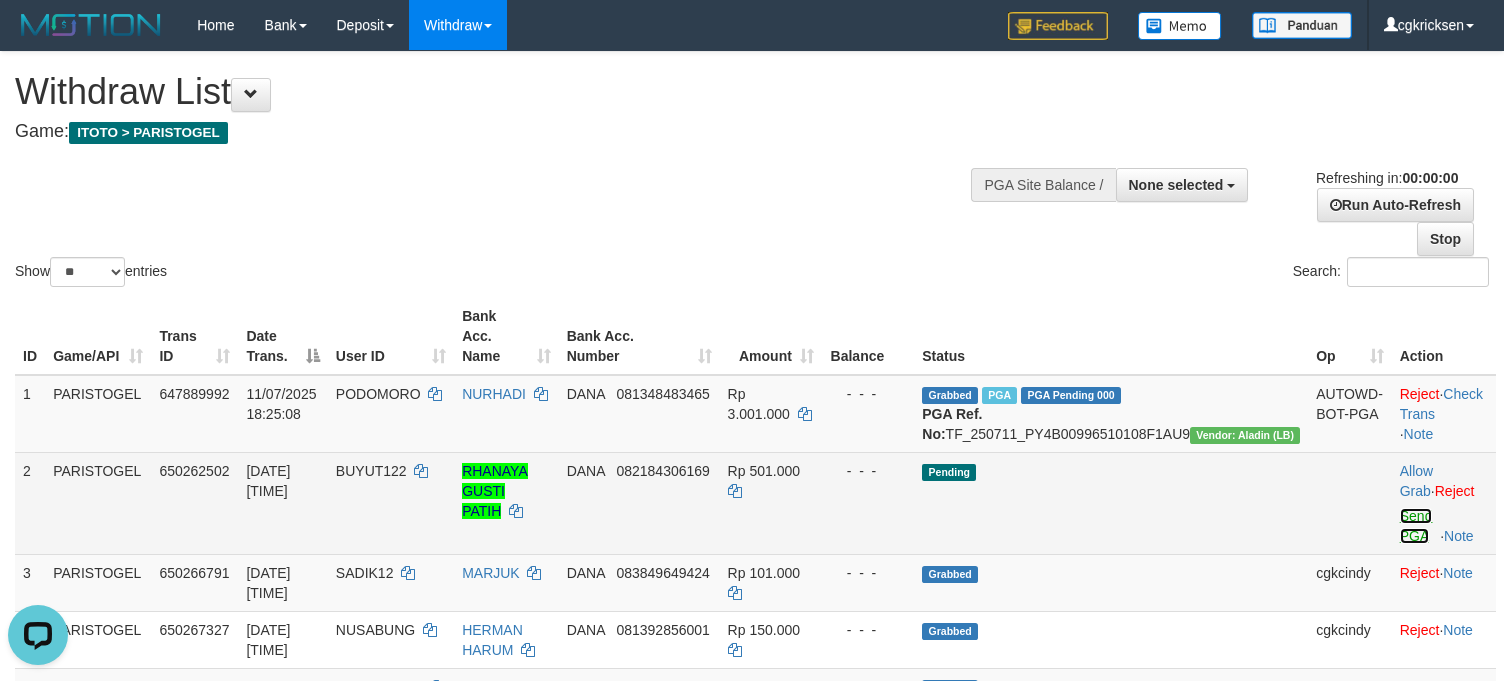 click on "Send PGA" at bounding box center (1416, 526) 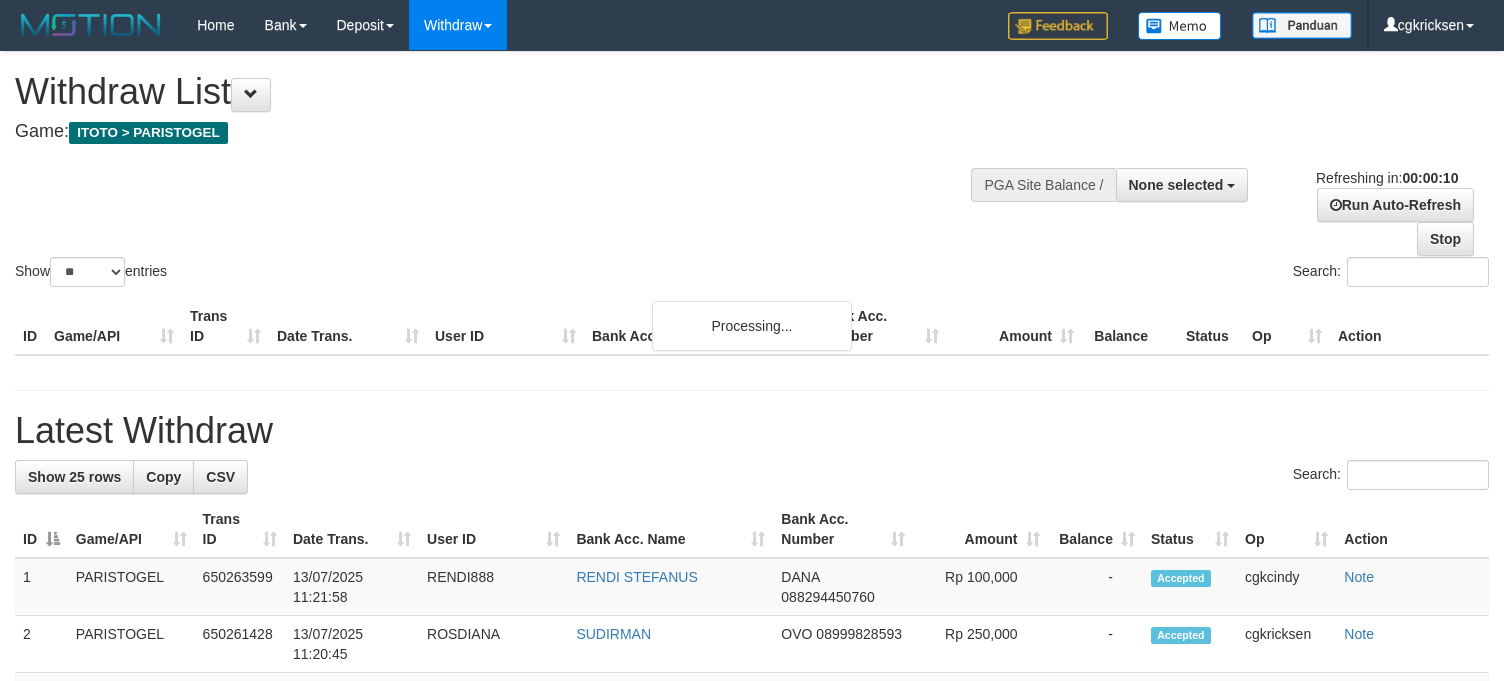 select 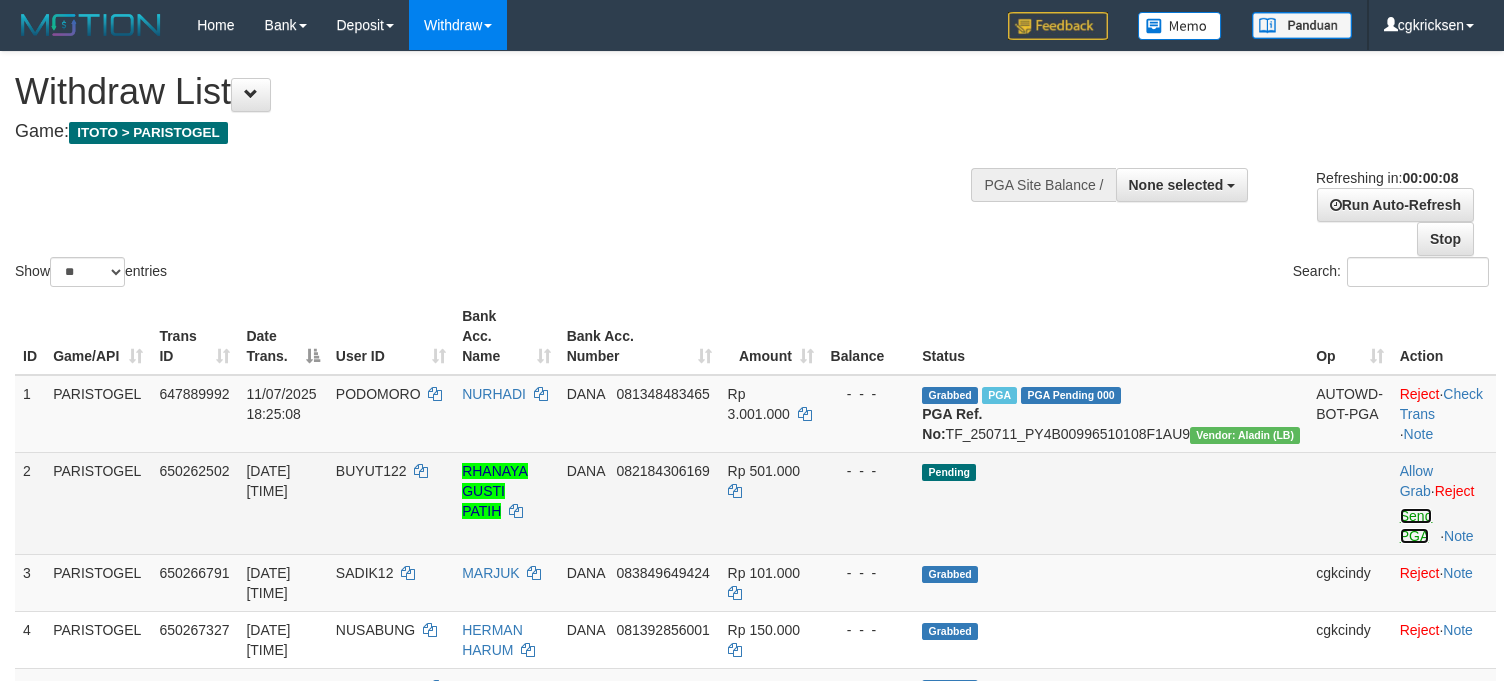 click on "Send PGA" at bounding box center (1416, 526) 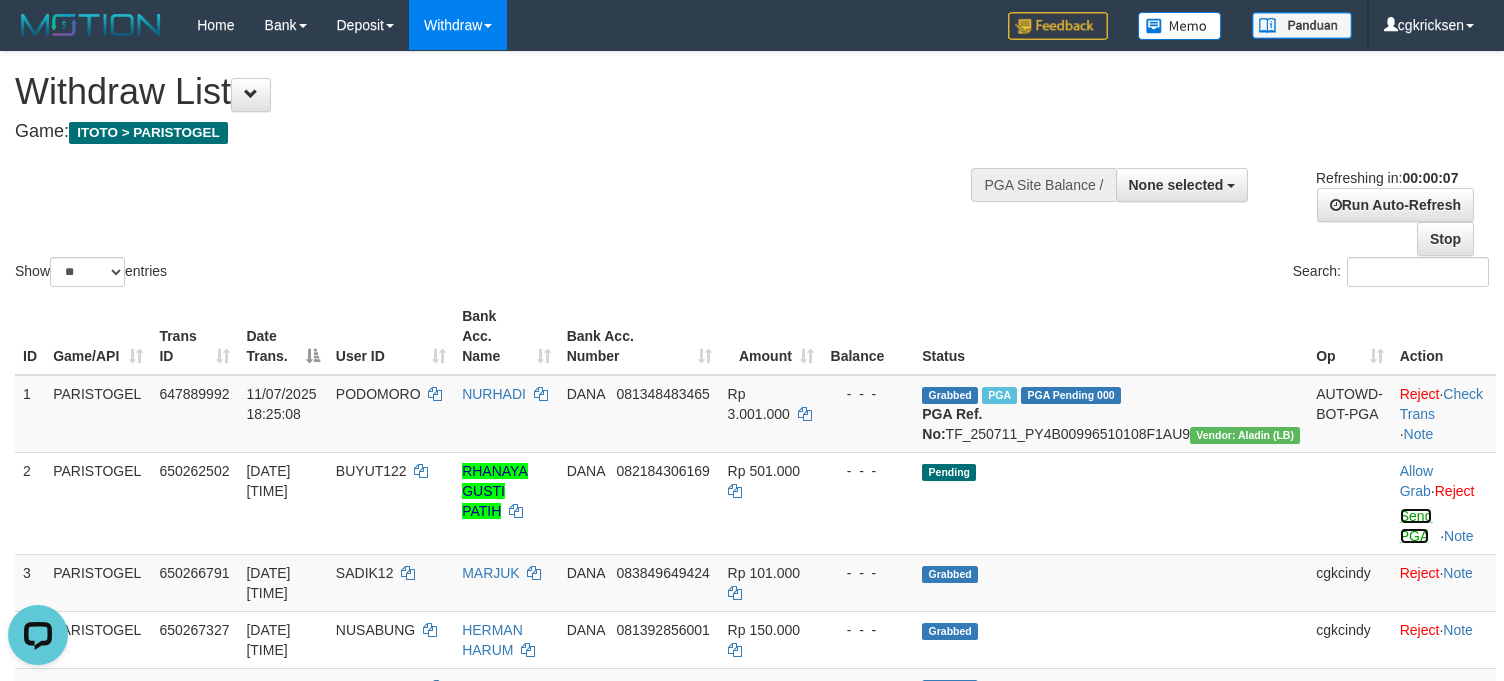 scroll, scrollTop: 0, scrollLeft: 0, axis: both 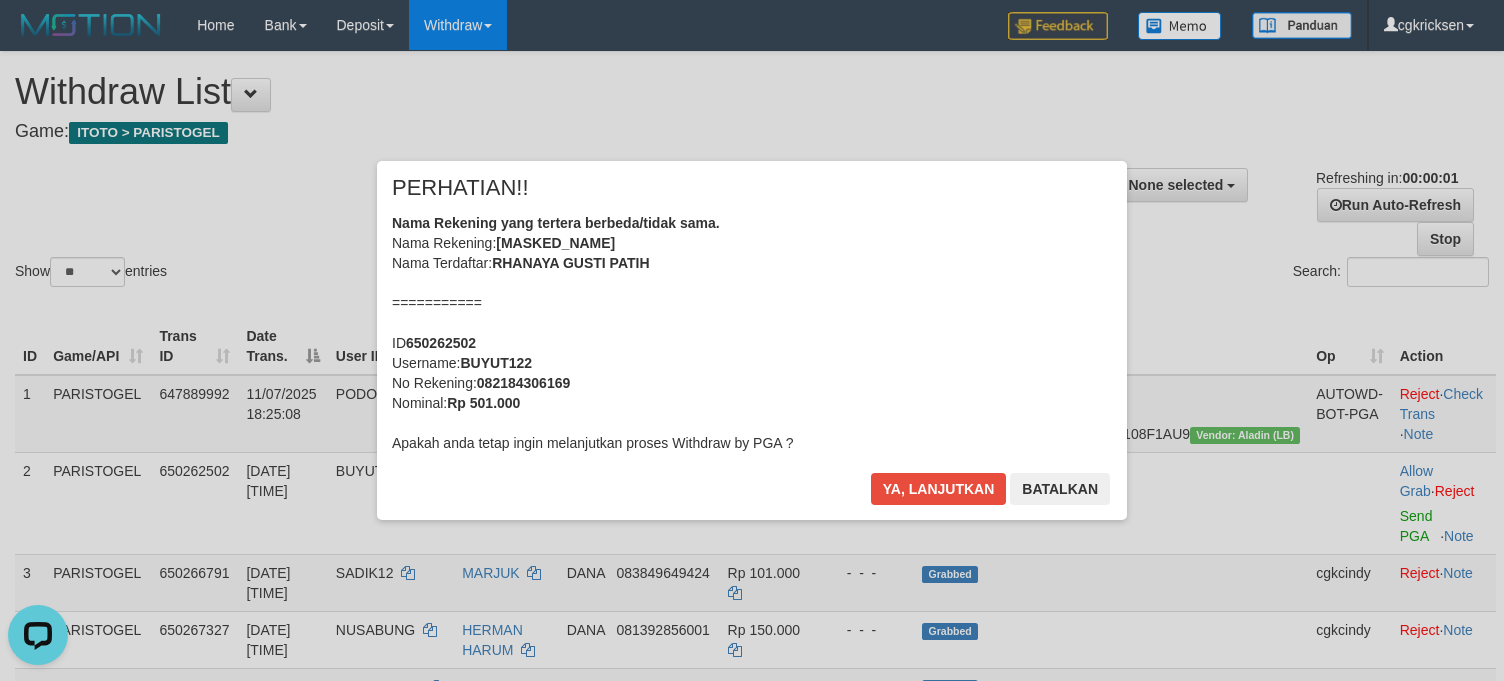 click on "× PERHATIAN!! Nama Rekening yang tertera berbeda/tidak sama. Nama Rekening:  DNXX RHXXXXX GUXXX PAXXX Nama Terdaftar:  RHANAYA GUSTI PATIH =========== ID  650262502 Username:  BUYUT122 No Rekening:  082184306169 Nominal:  Rp 501.000 Apakah anda tetap ingin melanjutkan proses Withdraw by PGA ? Ya, lanjutkan Batalkan" at bounding box center [752, 340] 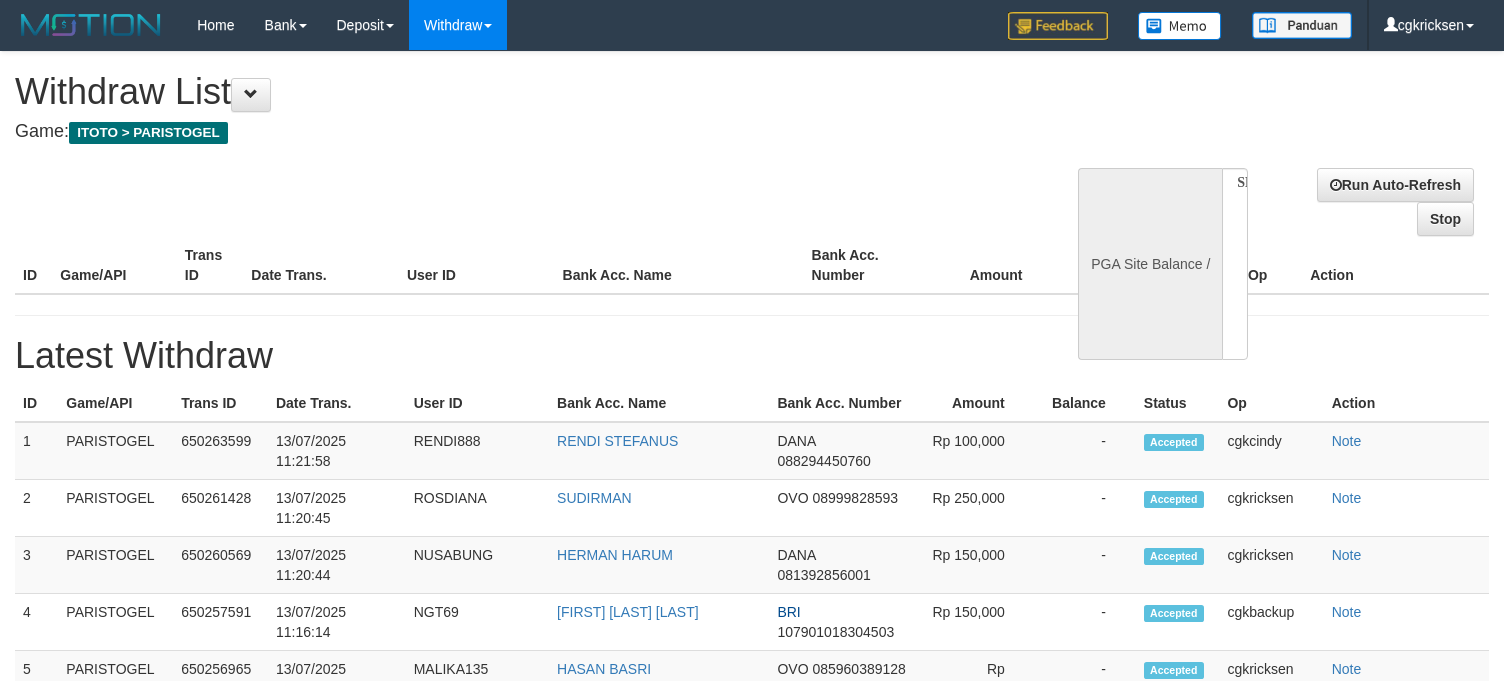 select 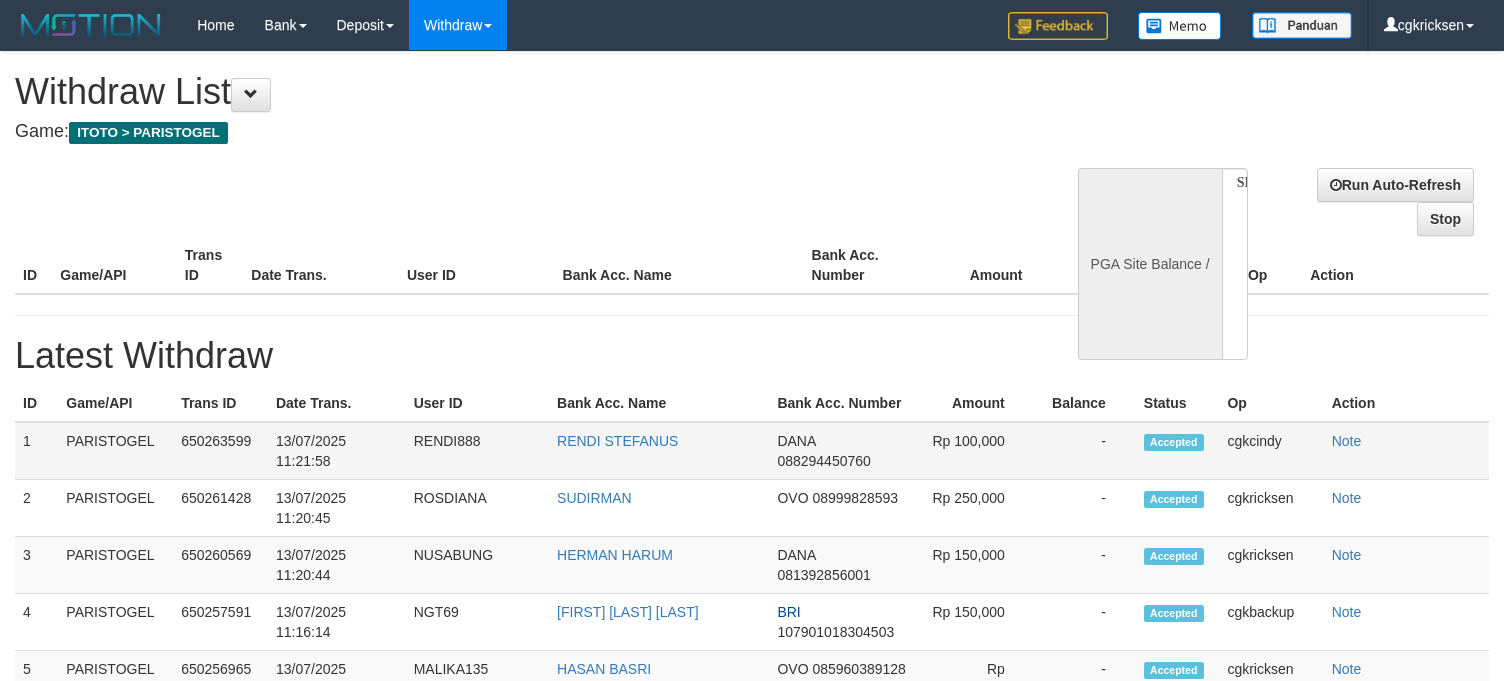 scroll, scrollTop: 0, scrollLeft: 0, axis: both 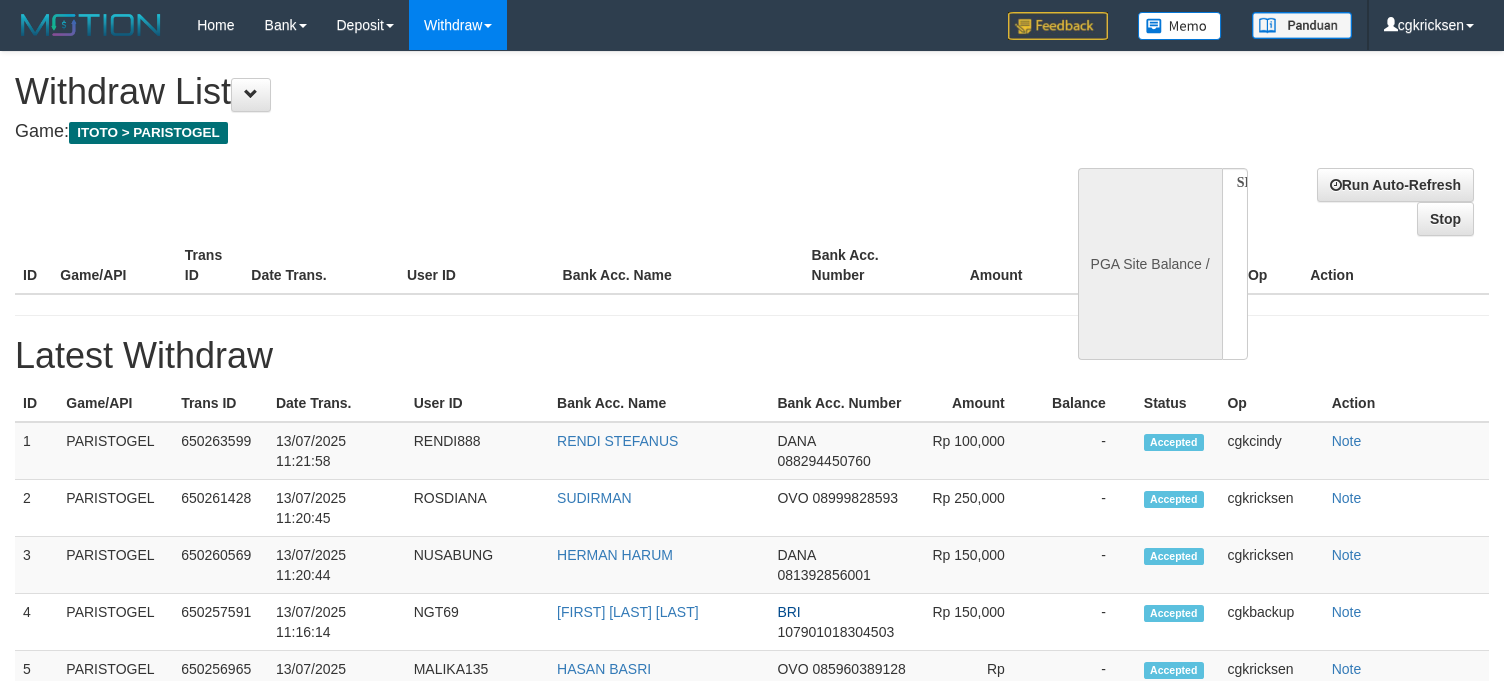 select on "**" 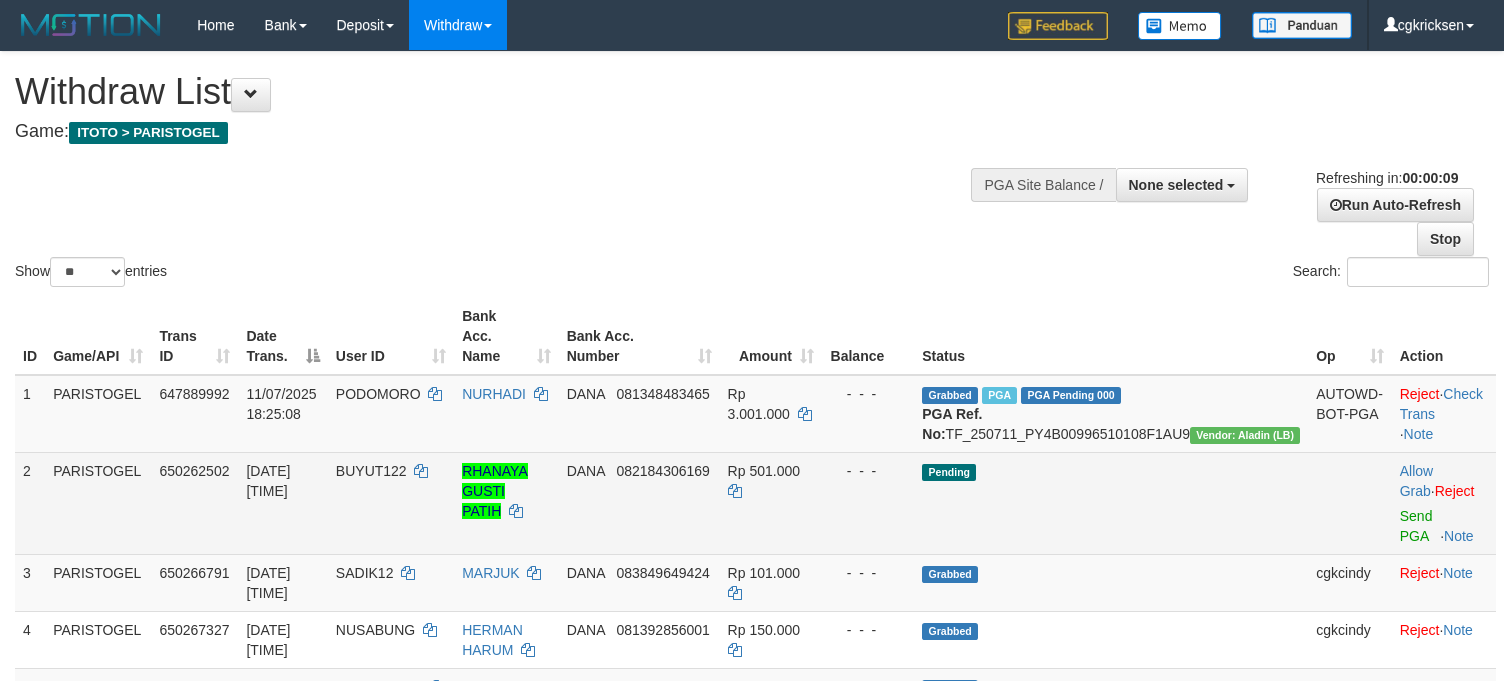 click on "Allow Grab   ·    Reject Send PGA     ·    Note" at bounding box center (1444, 503) 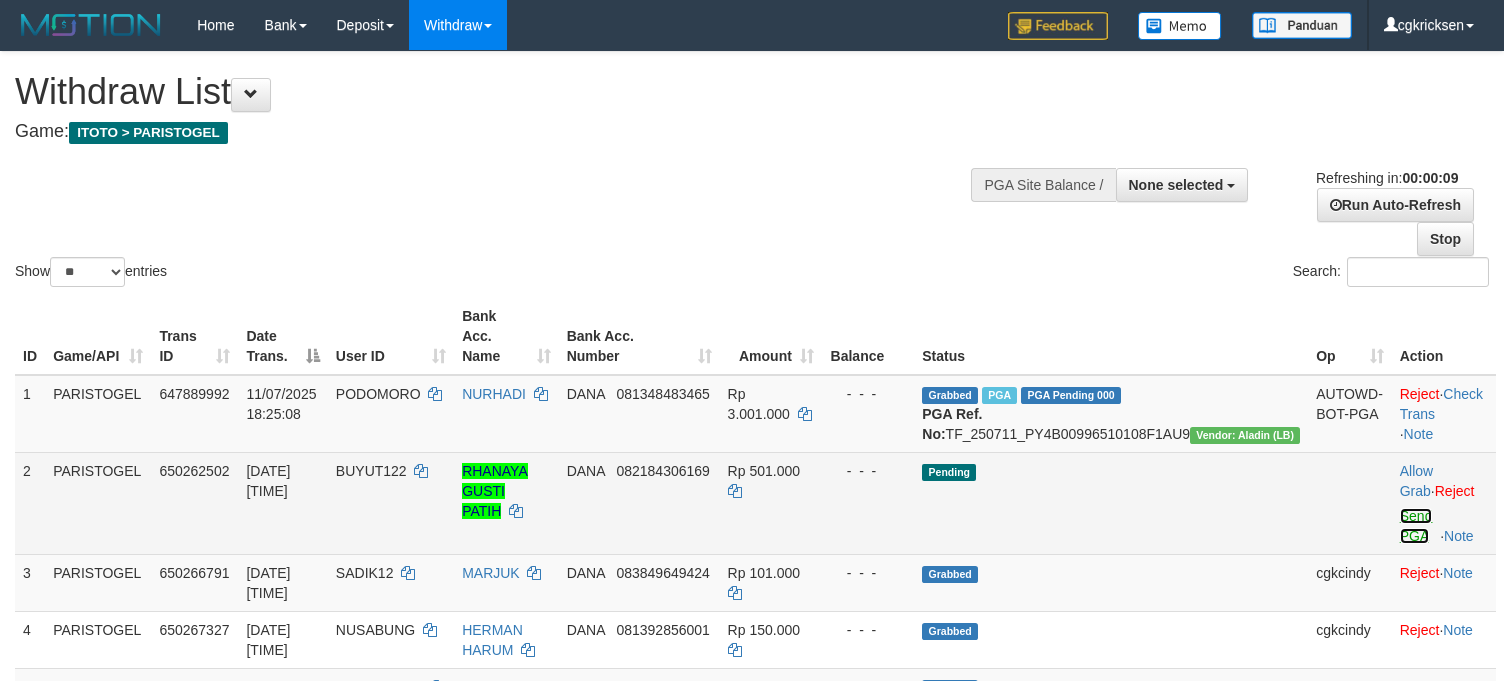 click on "Send PGA" at bounding box center (1416, 526) 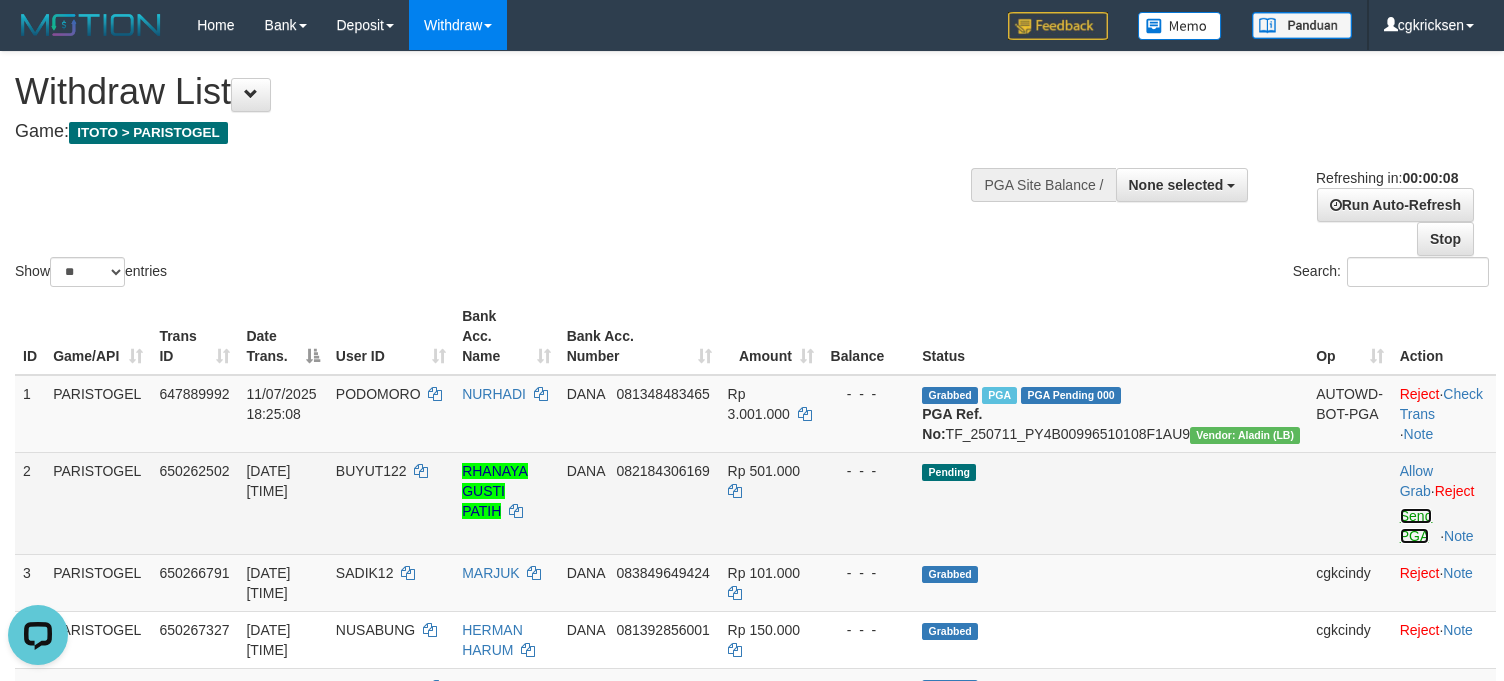 scroll, scrollTop: 0, scrollLeft: 0, axis: both 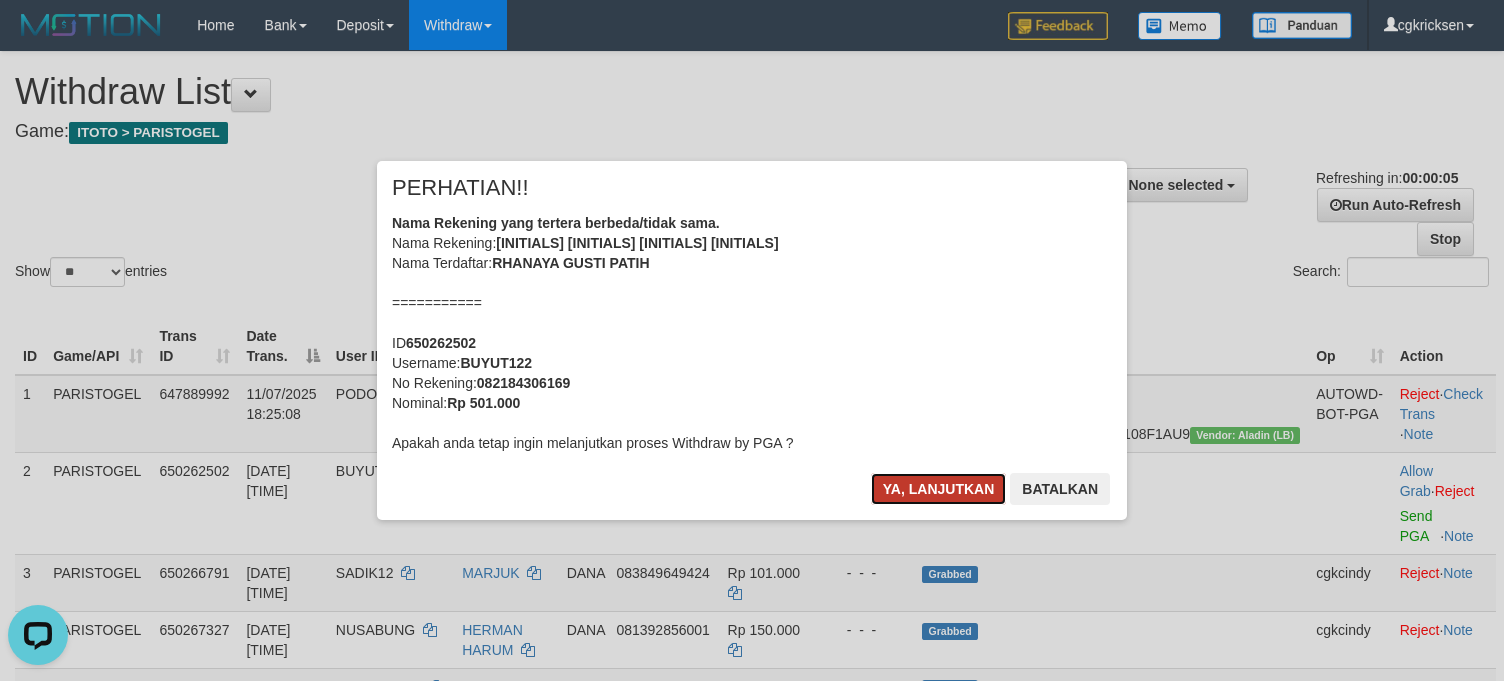 click on "Ya, lanjutkan" at bounding box center [939, 489] 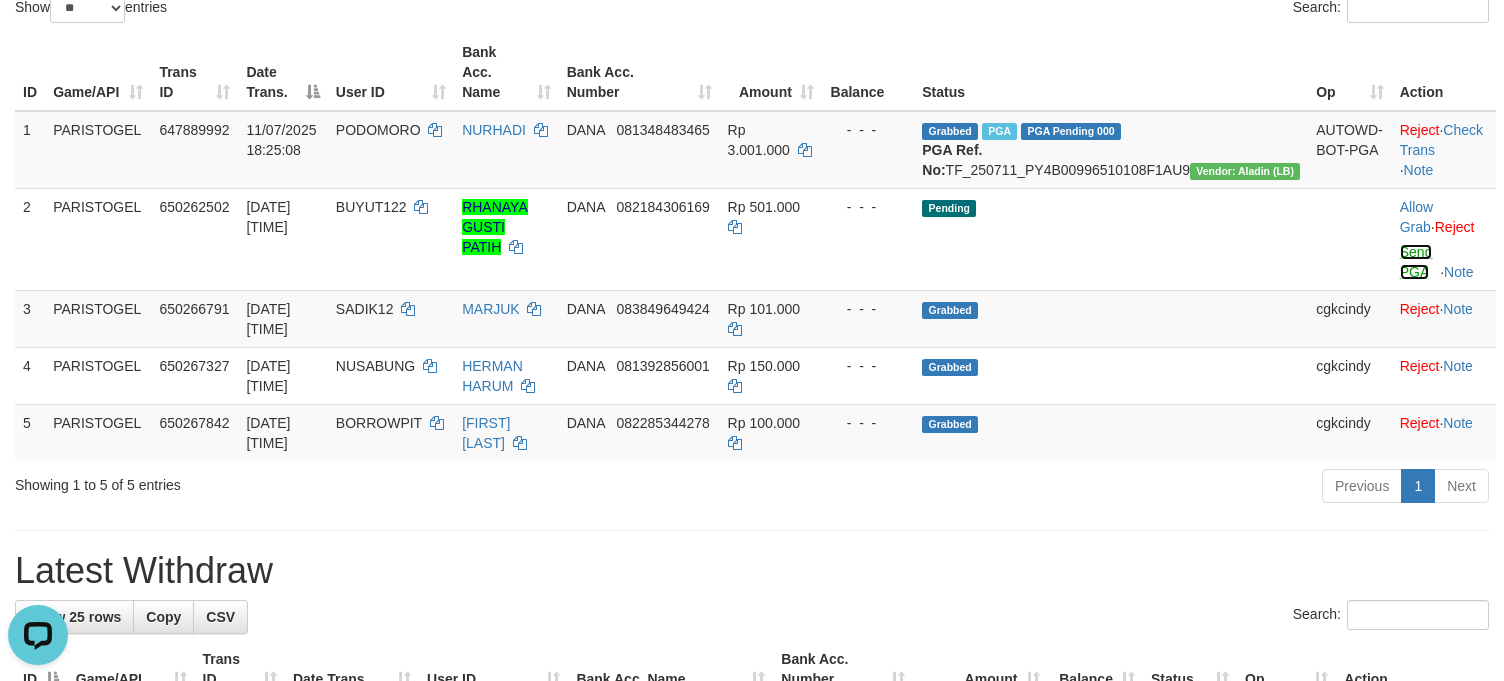 scroll, scrollTop: 266, scrollLeft: 0, axis: vertical 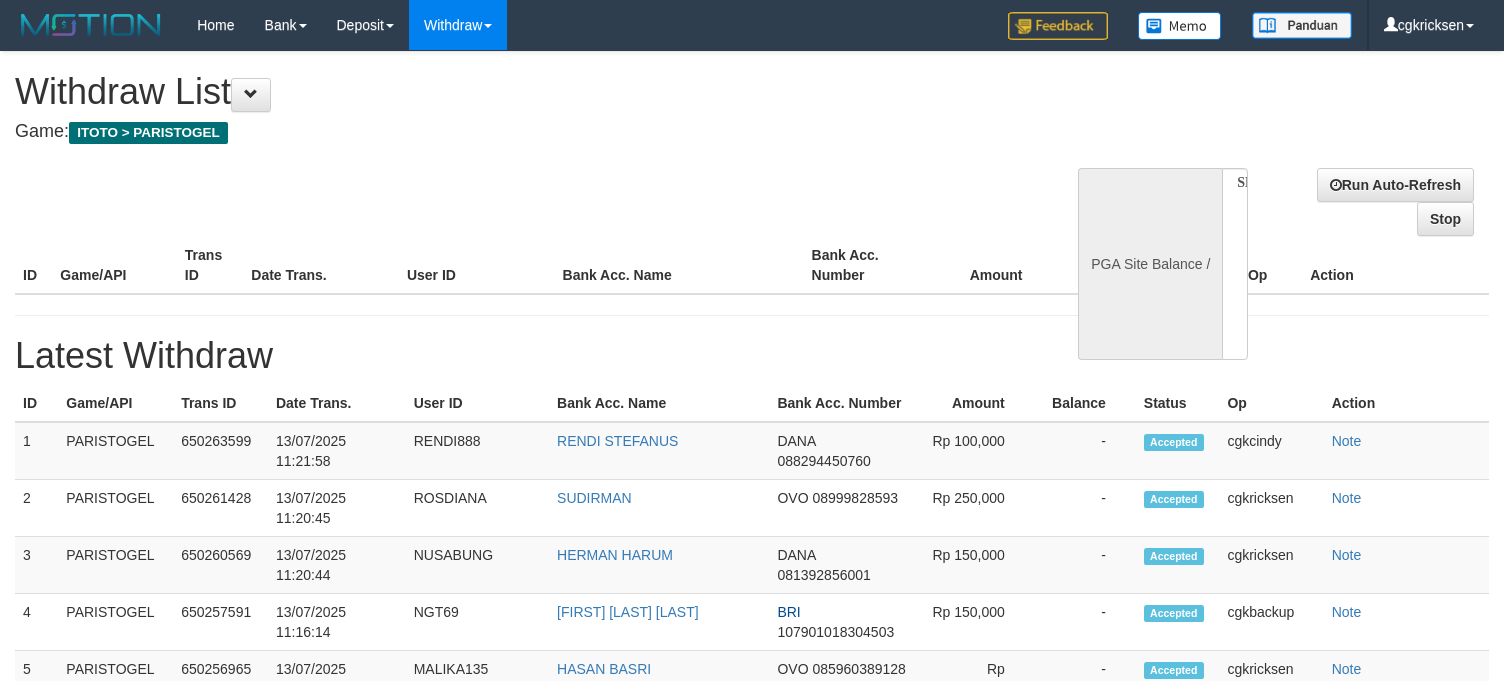 select 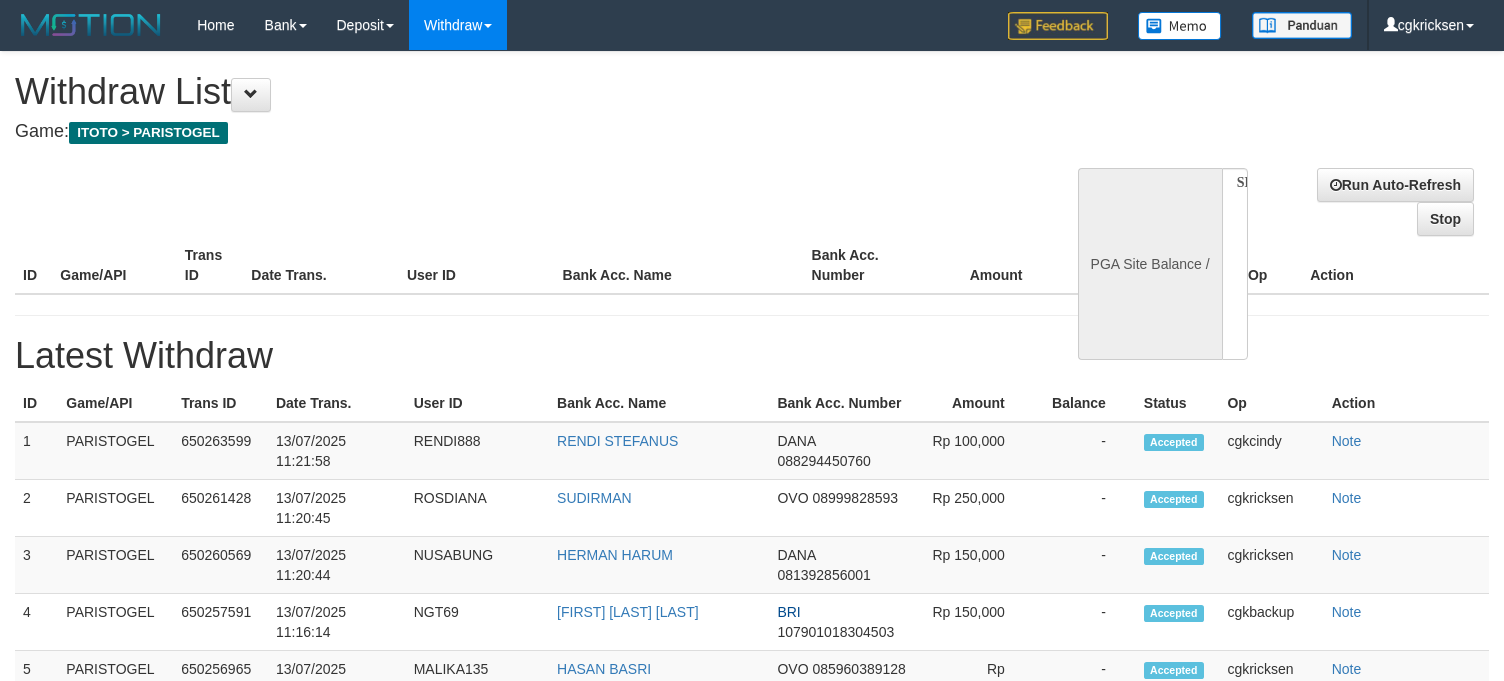 scroll, scrollTop: 0, scrollLeft: 0, axis: both 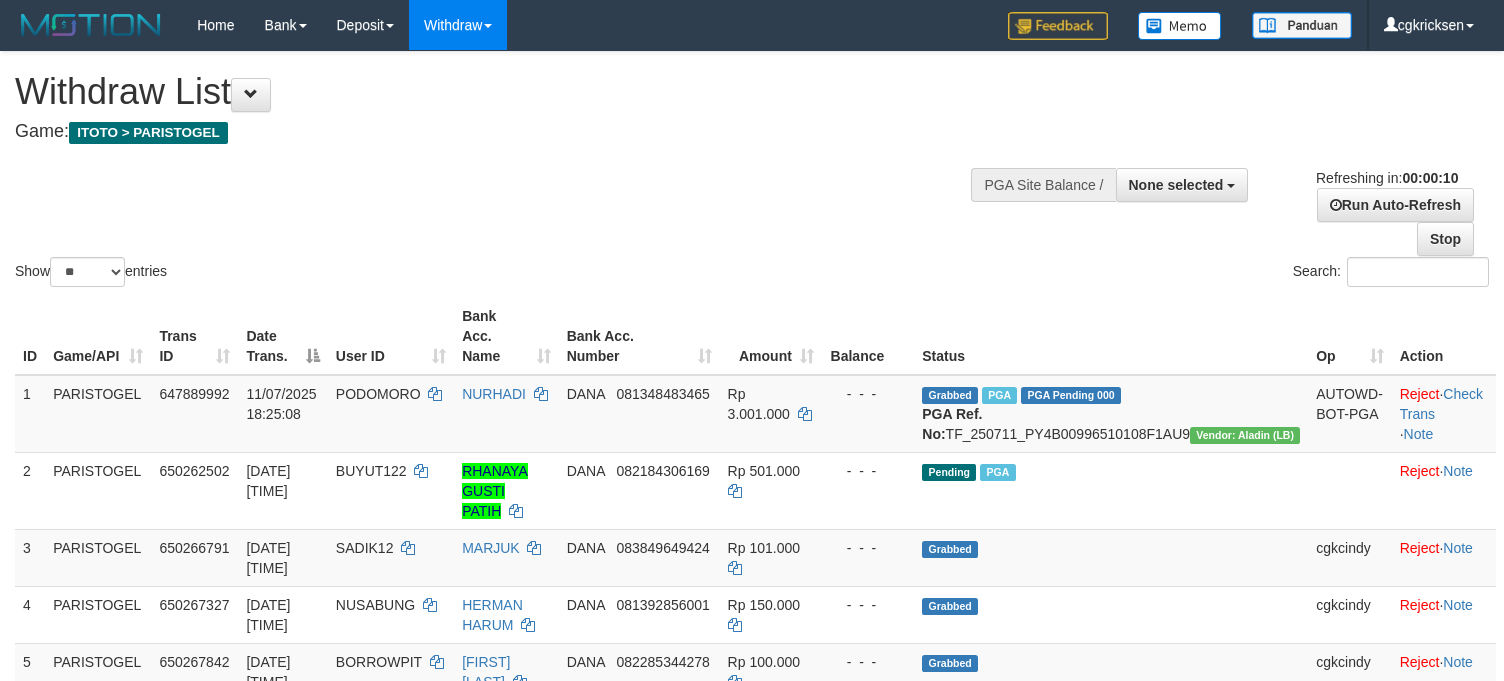 select 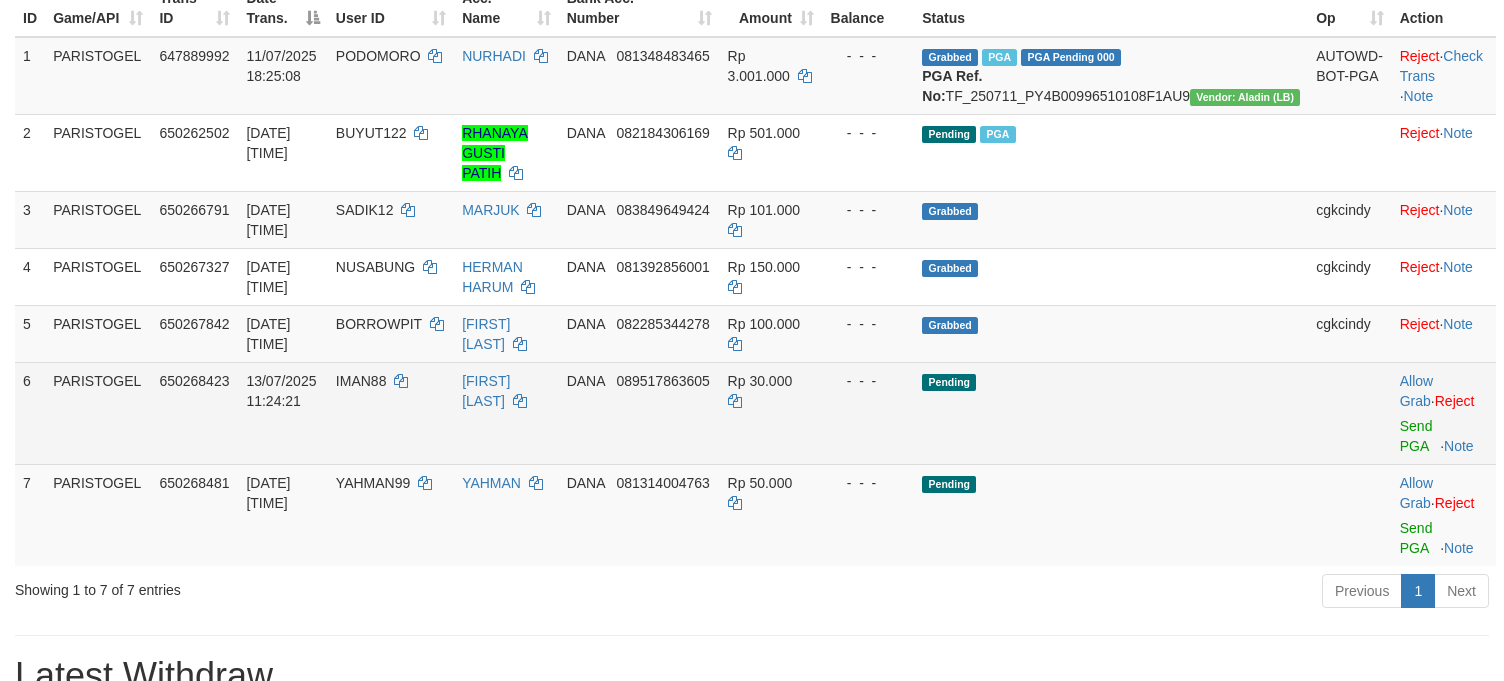 scroll, scrollTop: 400, scrollLeft: 0, axis: vertical 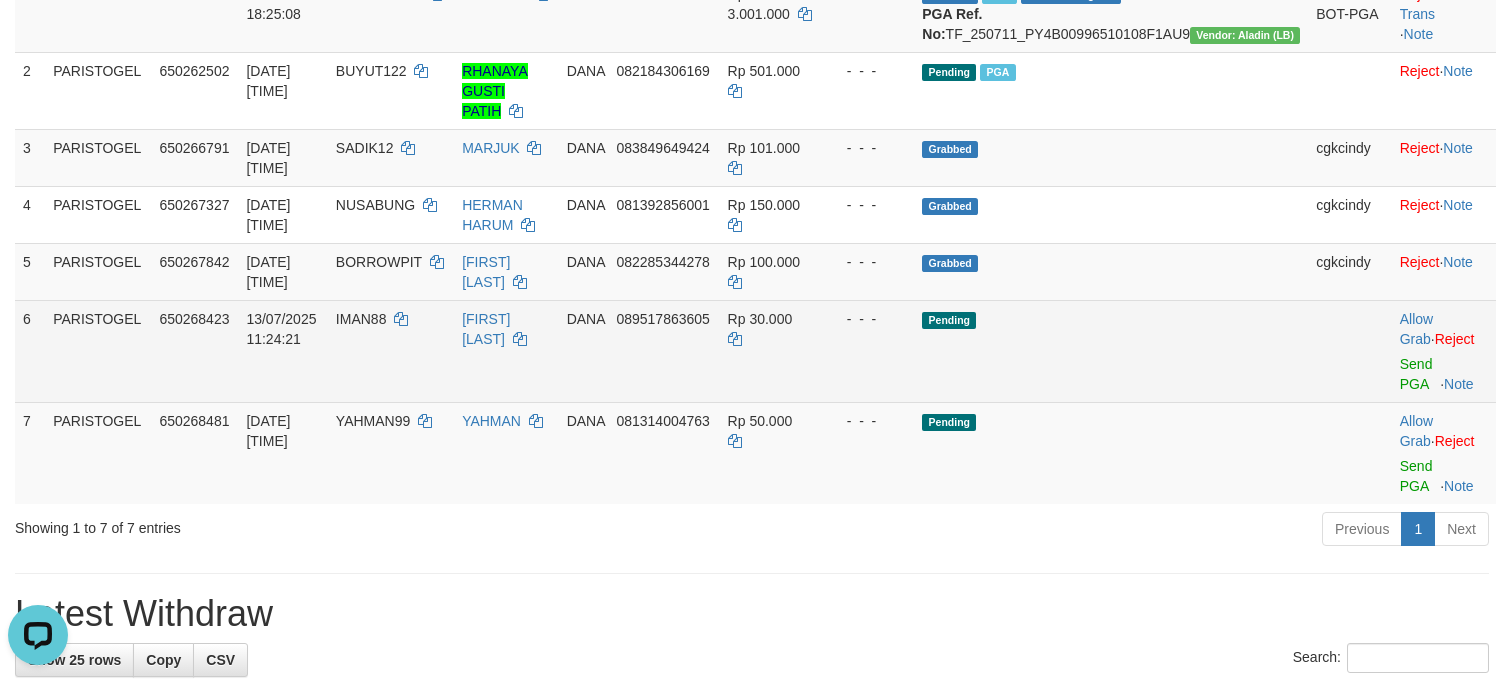 click on "Allow Grab   ·    Reject Send PGA     ·    Note" at bounding box center [1444, 351] 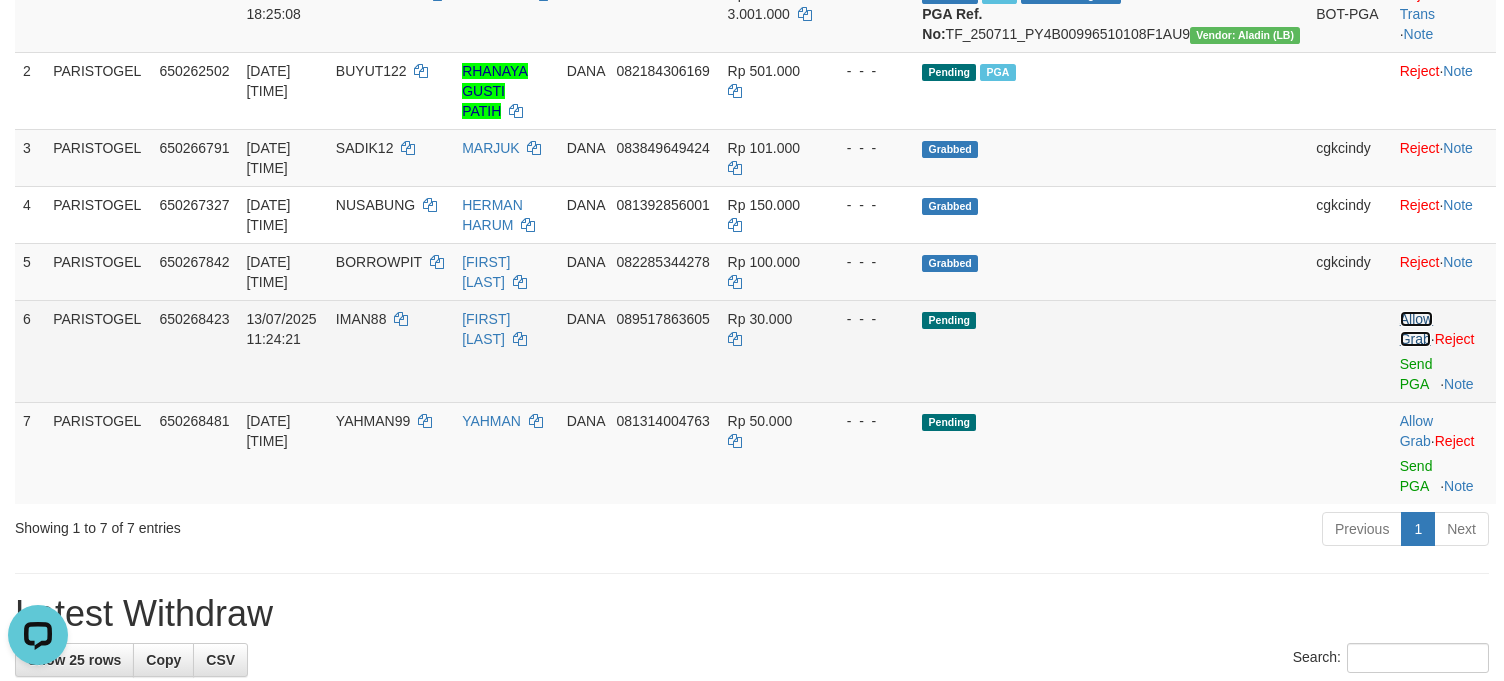 click on "Allow Grab" at bounding box center [1416, 329] 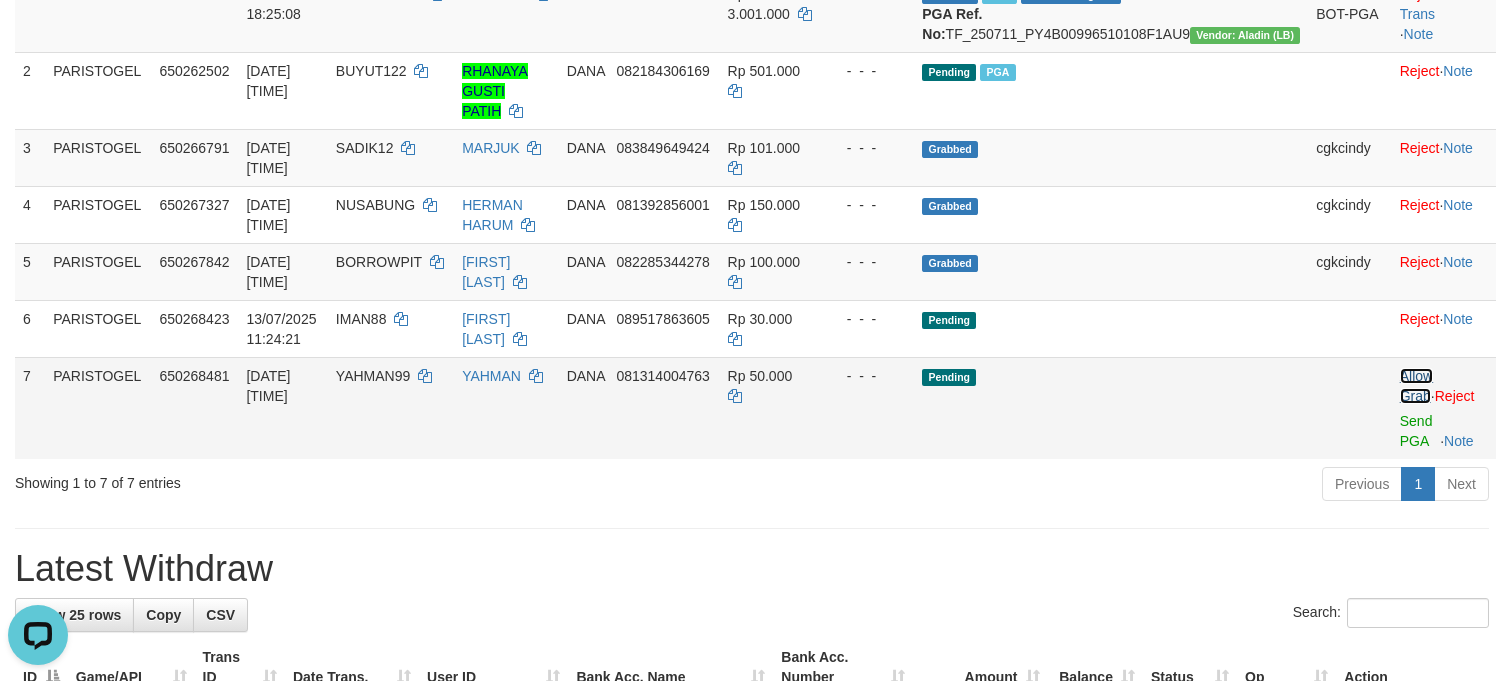 click on "Allow Grab" at bounding box center [1416, 386] 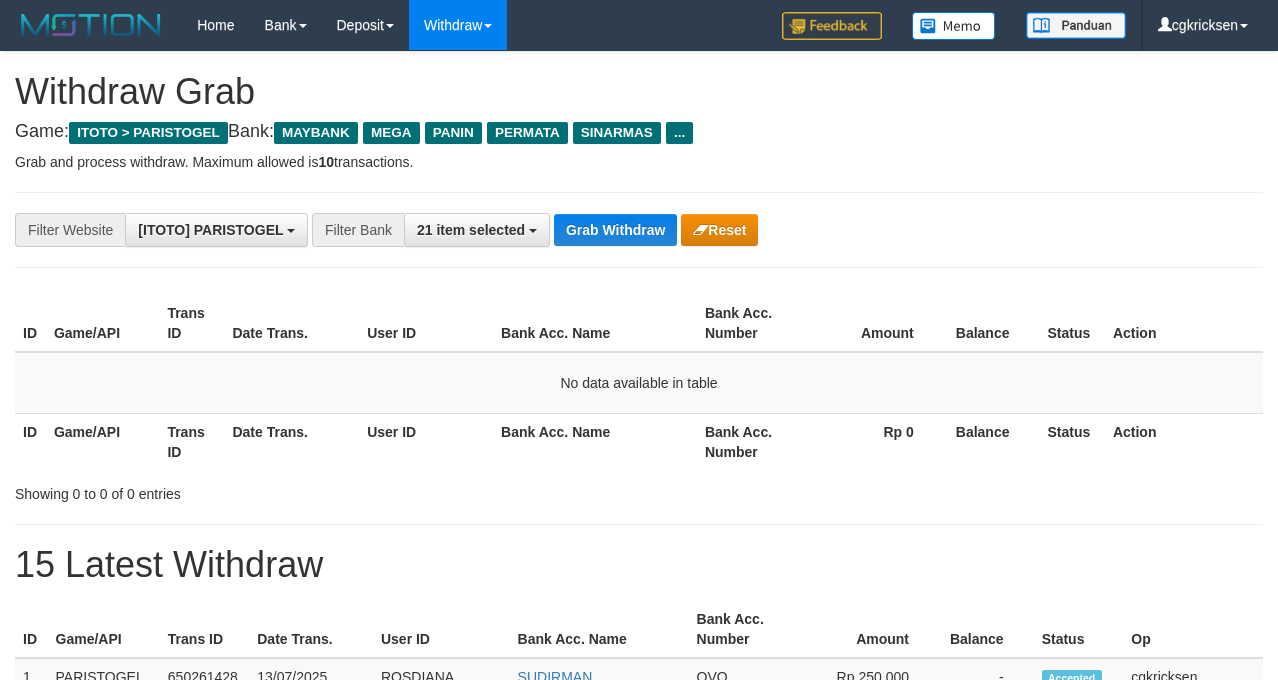 scroll, scrollTop: 0, scrollLeft: 0, axis: both 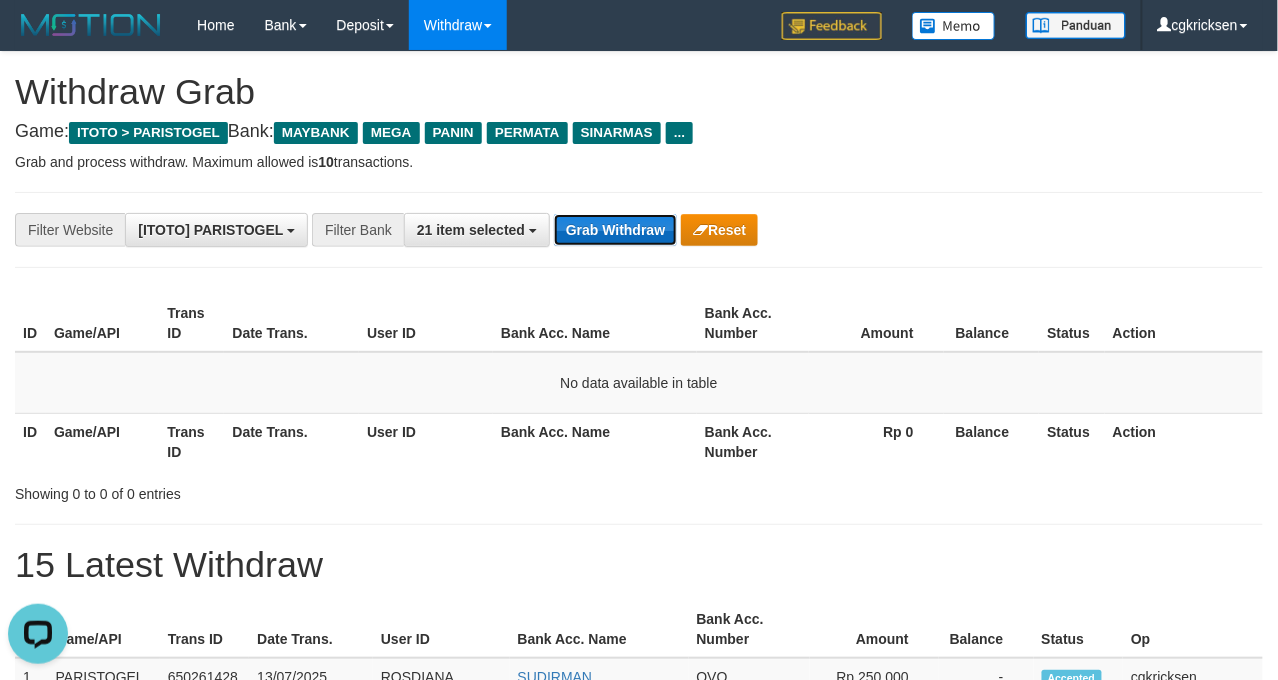 click on "Grab Withdraw" at bounding box center [615, 230] 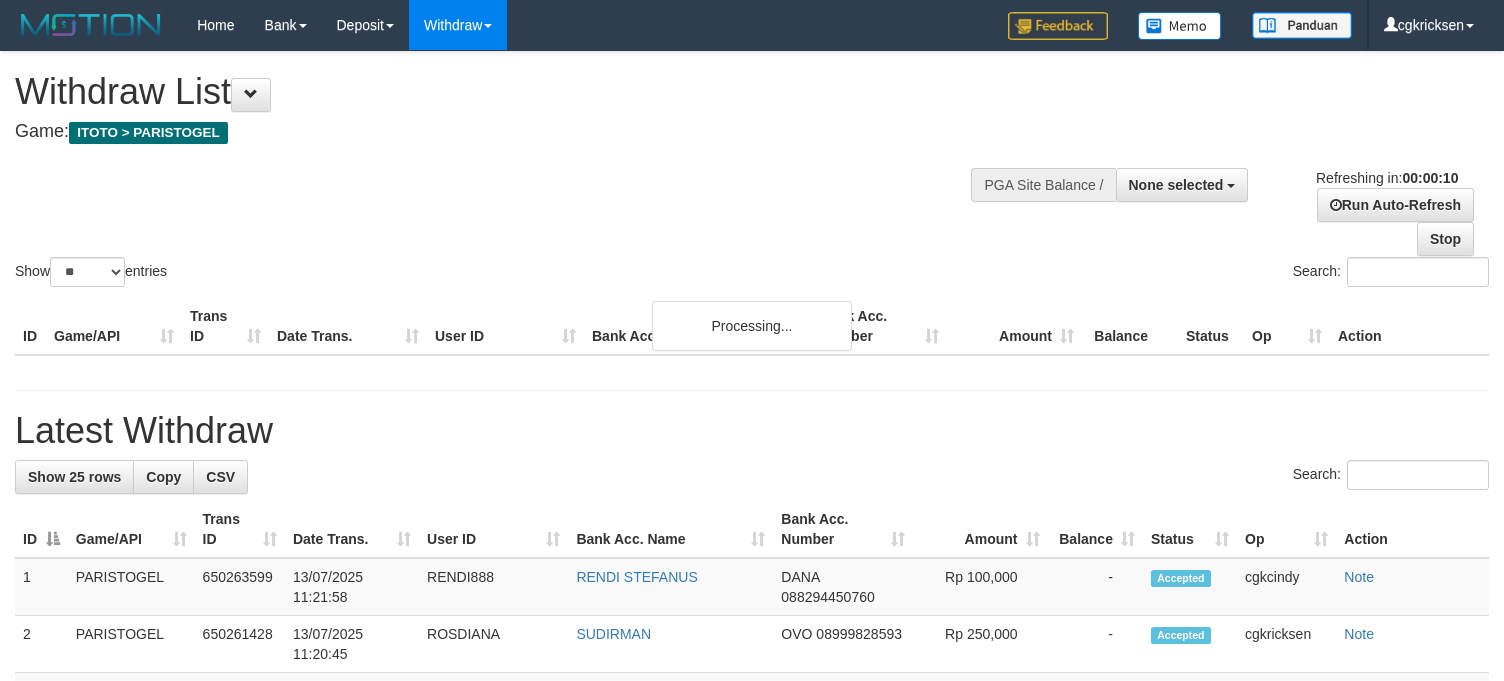 select 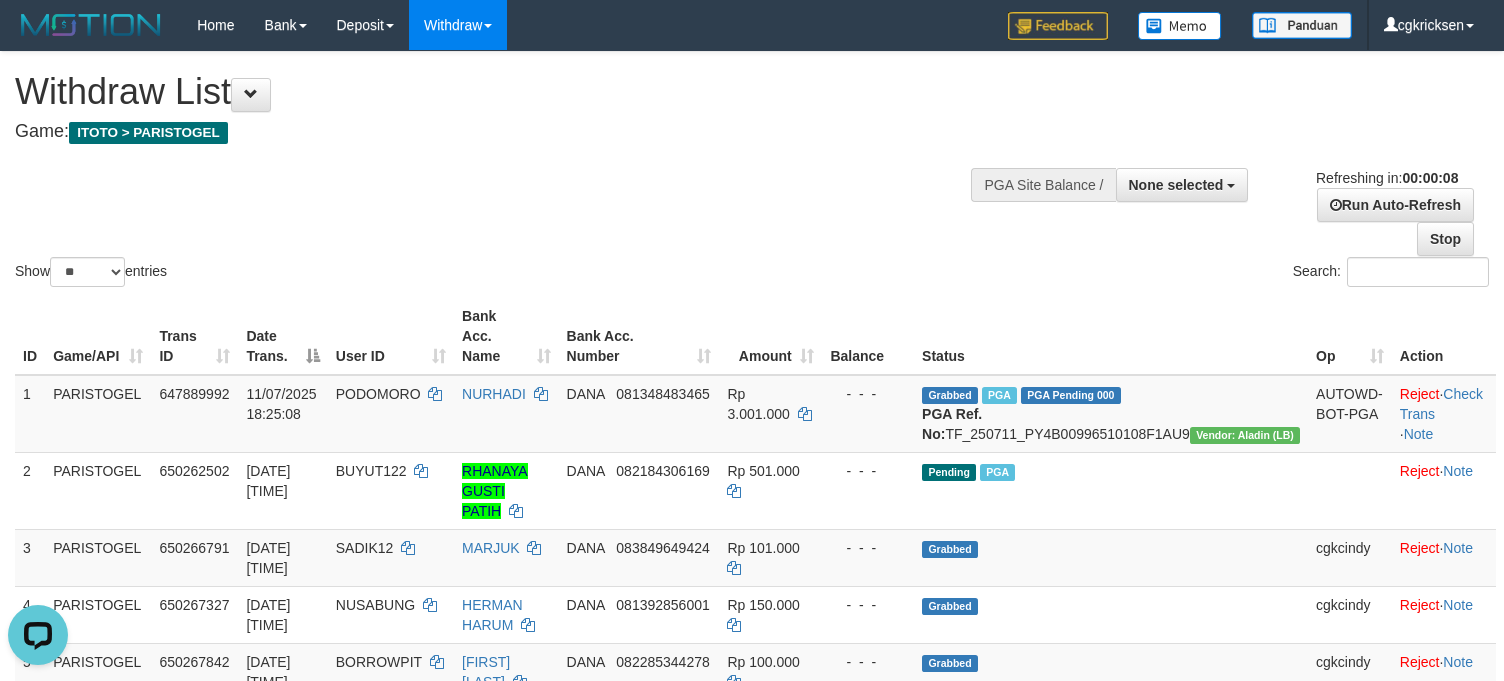 scroll, scrollTop: 0, scrollLeft: 0, axis: both 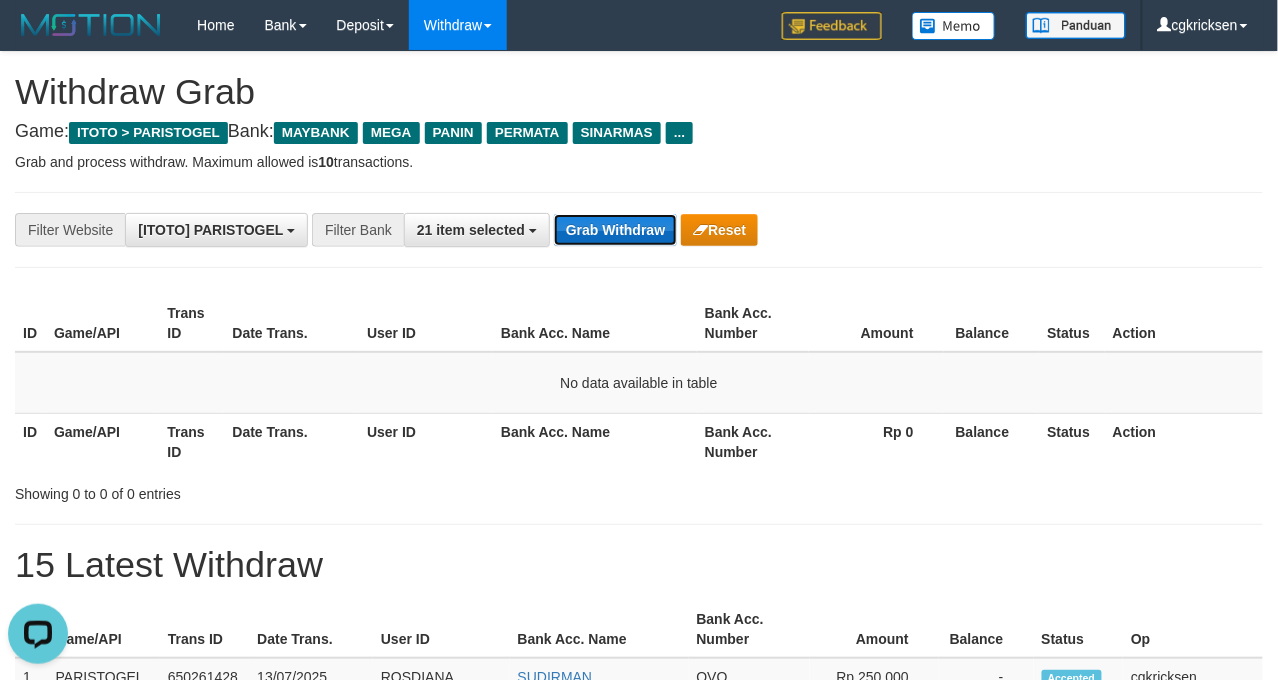 click on "Grab Withdraw" at bounding box center [615, 230] 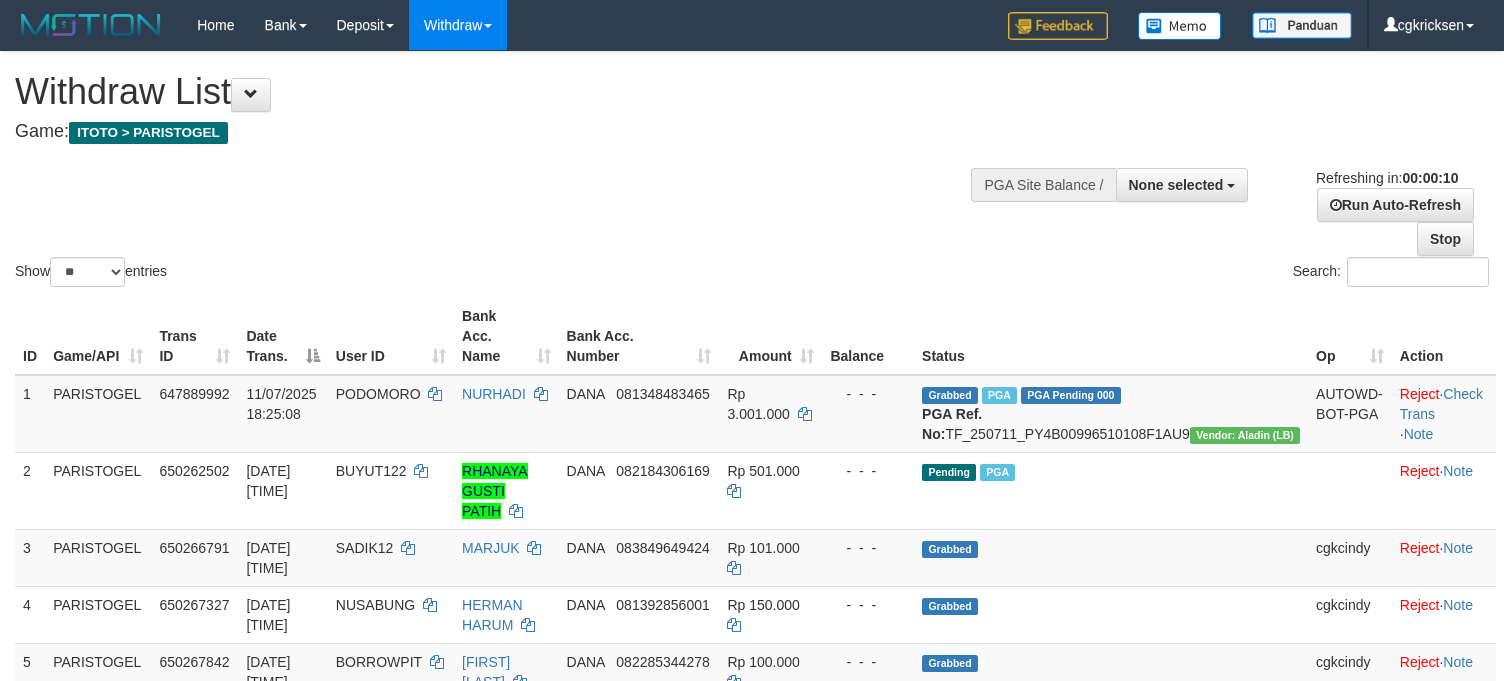 select 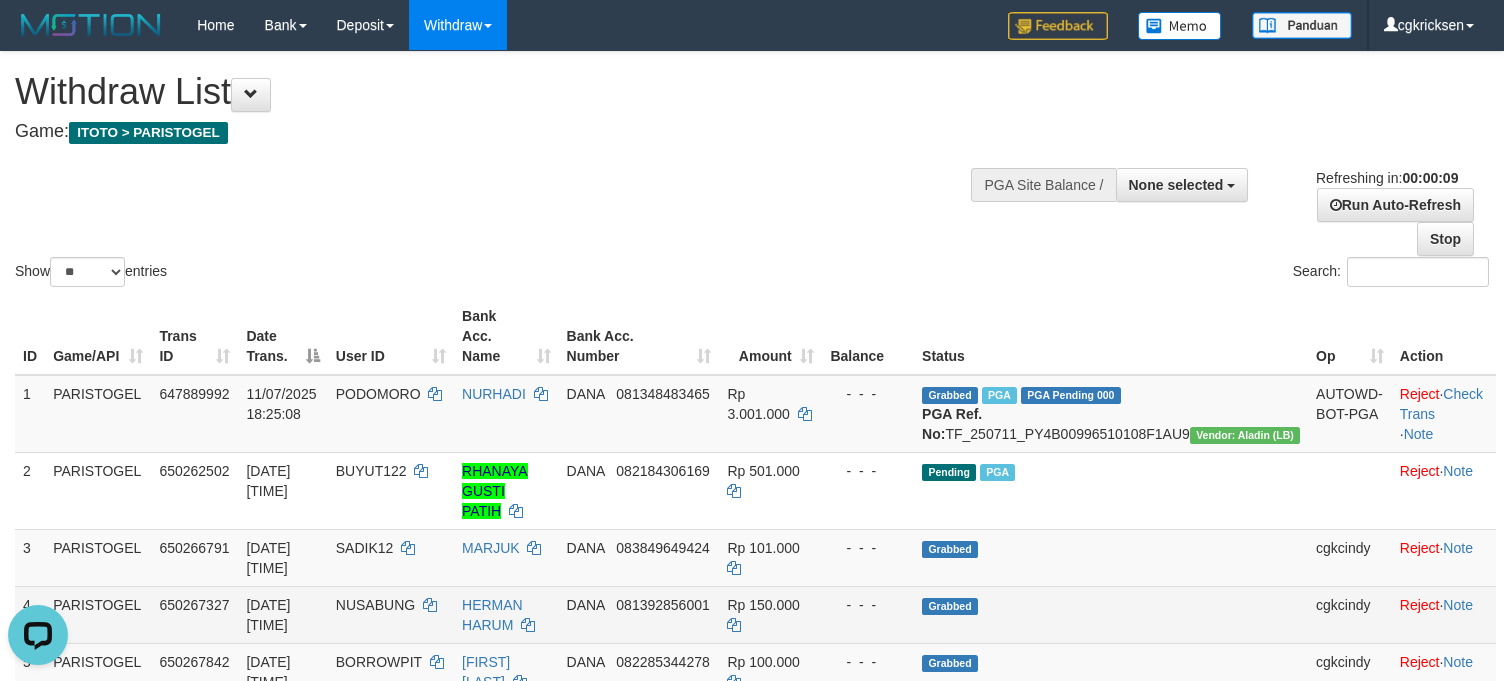 scroll, scrollTop: 0, scrollLeft: 0, axis: both 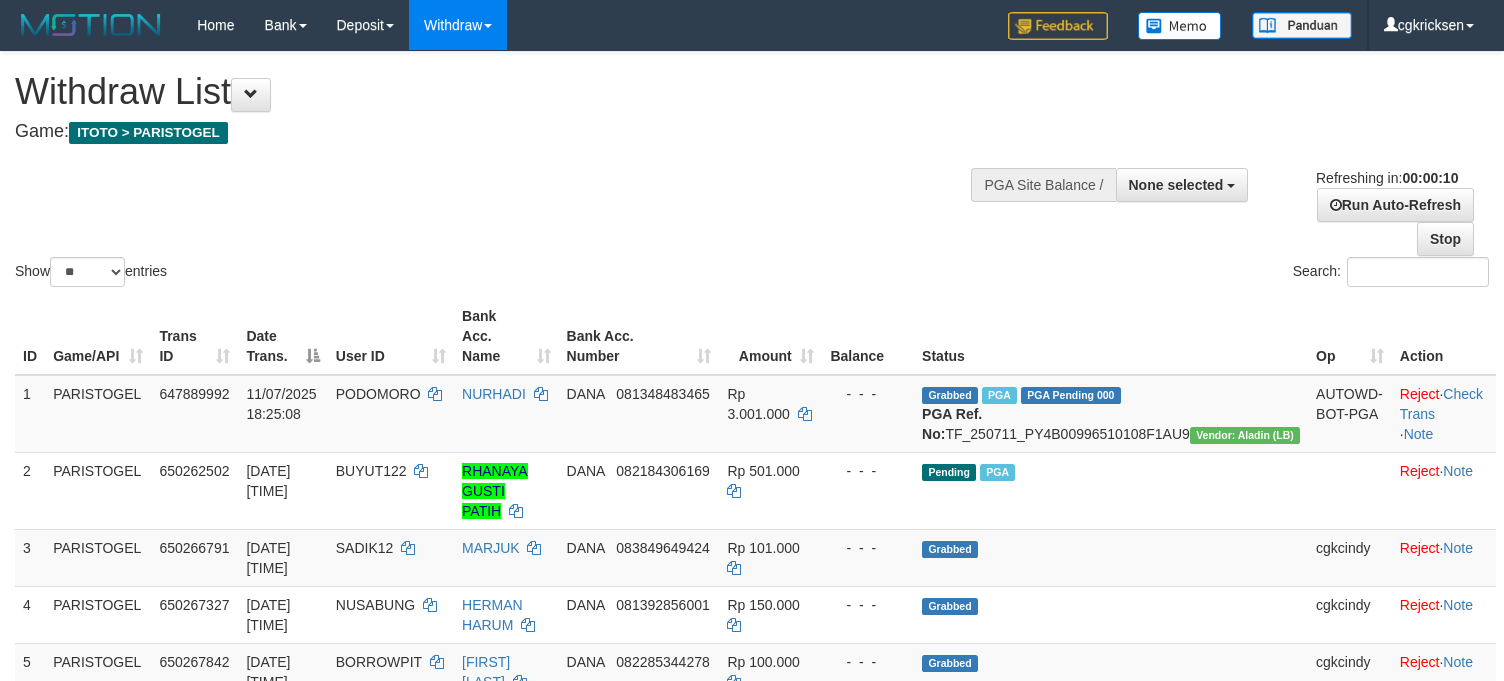 select 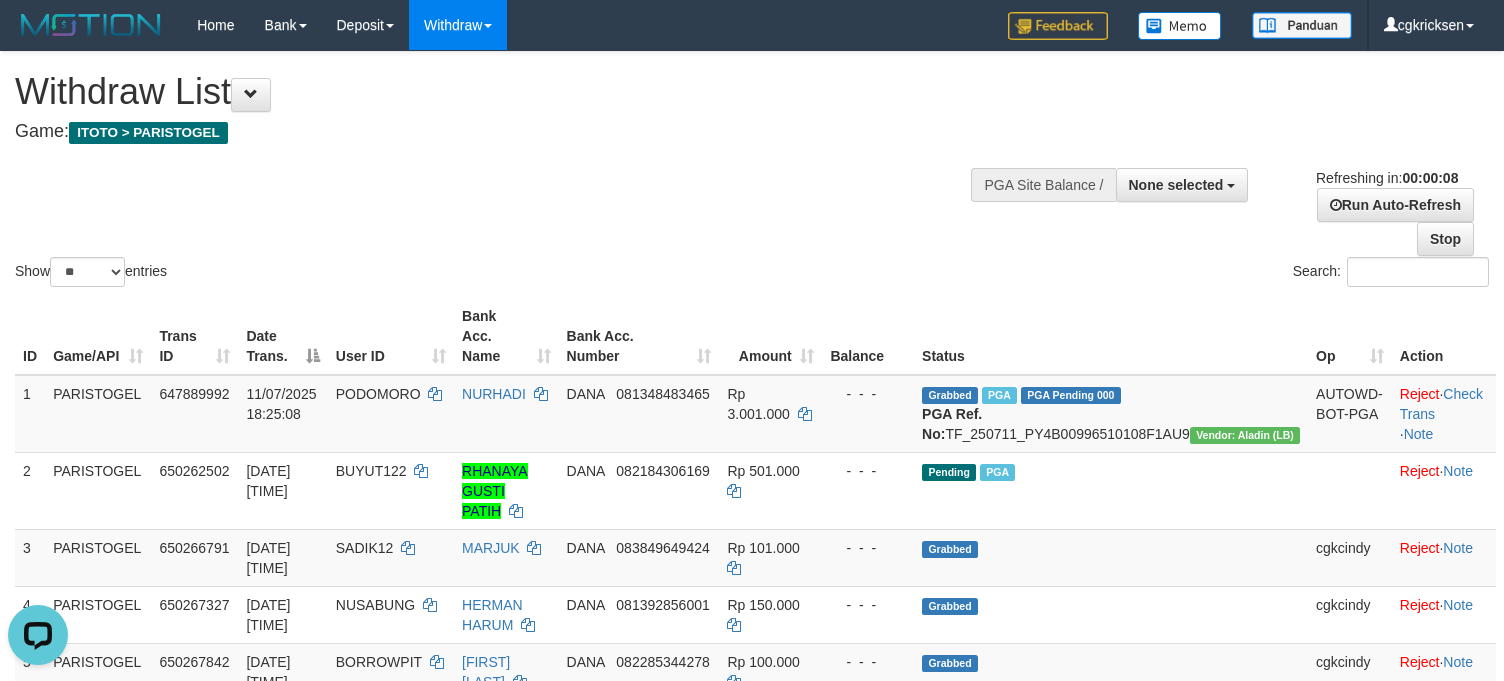 scroll, scrollTop: 0, scrollLeft: 0, axis: both 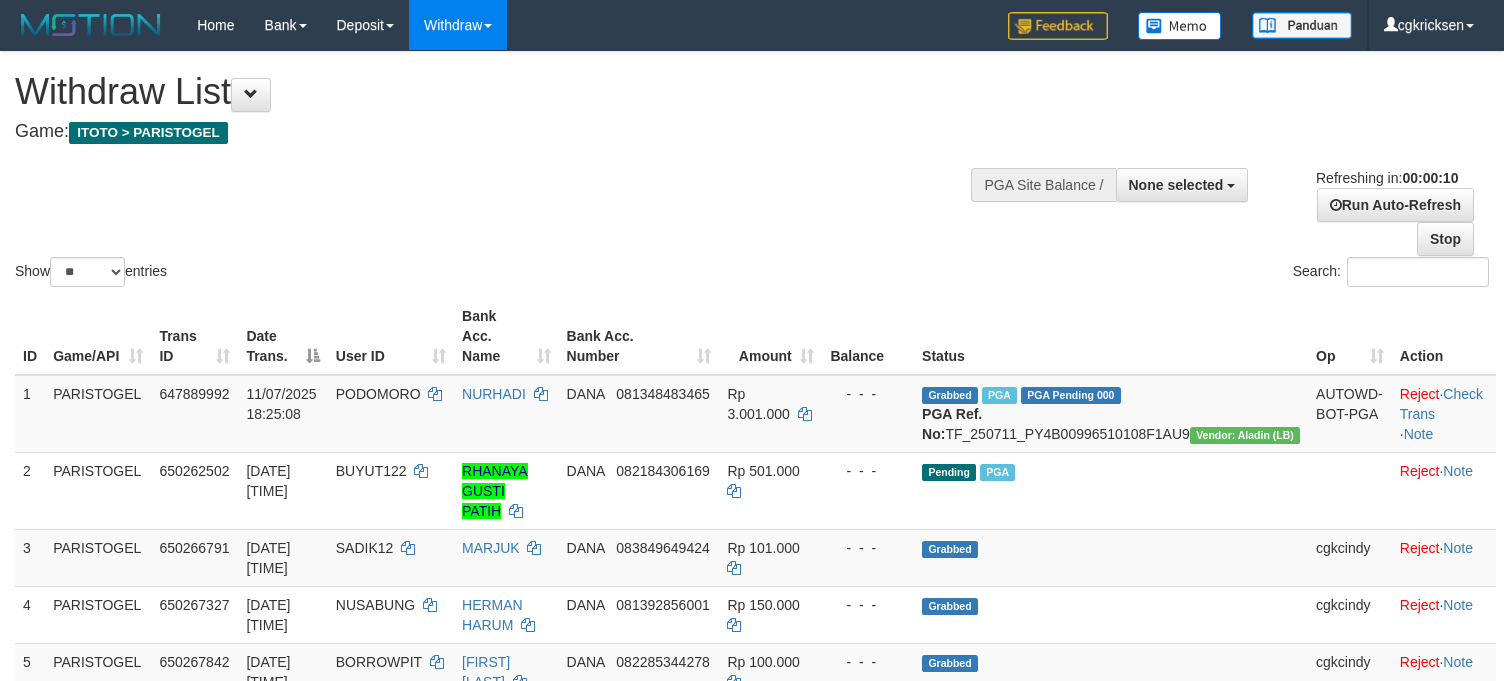 select 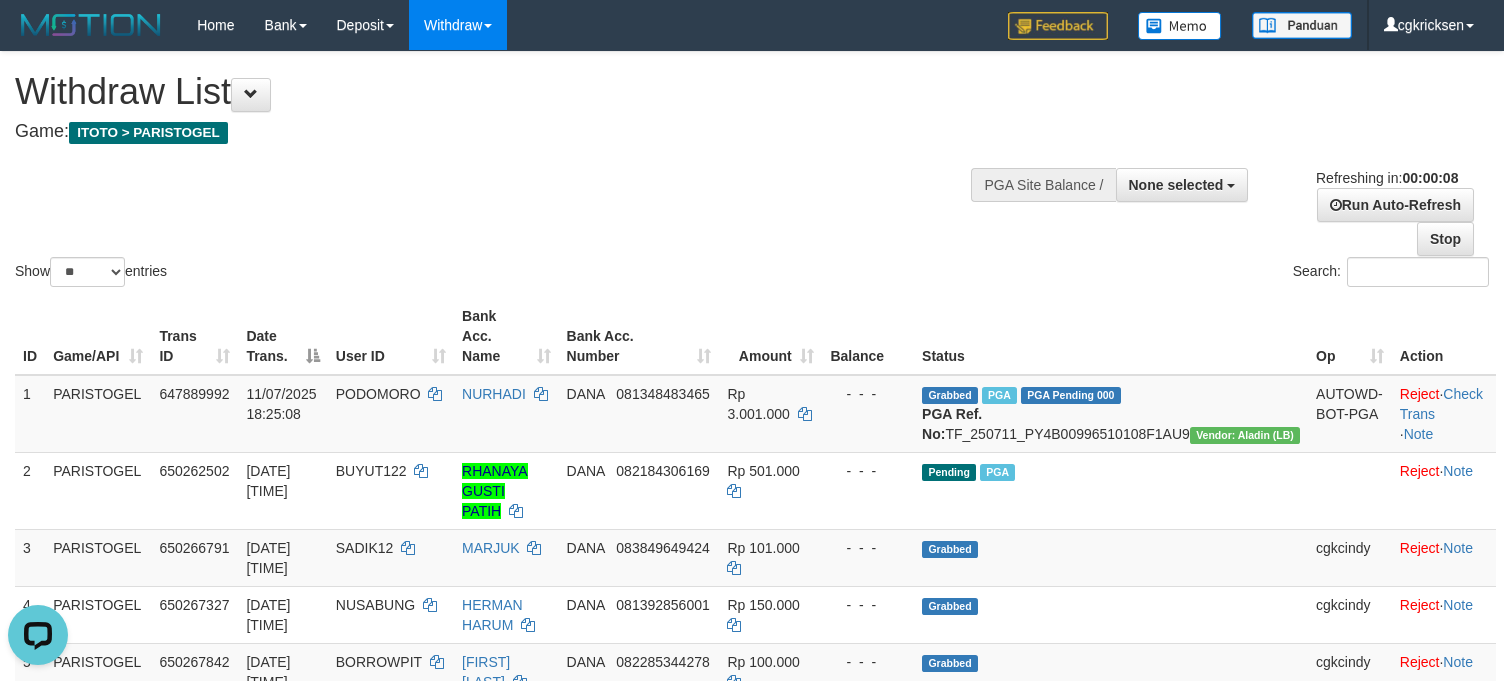 scroll, scrollTop: 0, scrollLeft: 0, axis: both 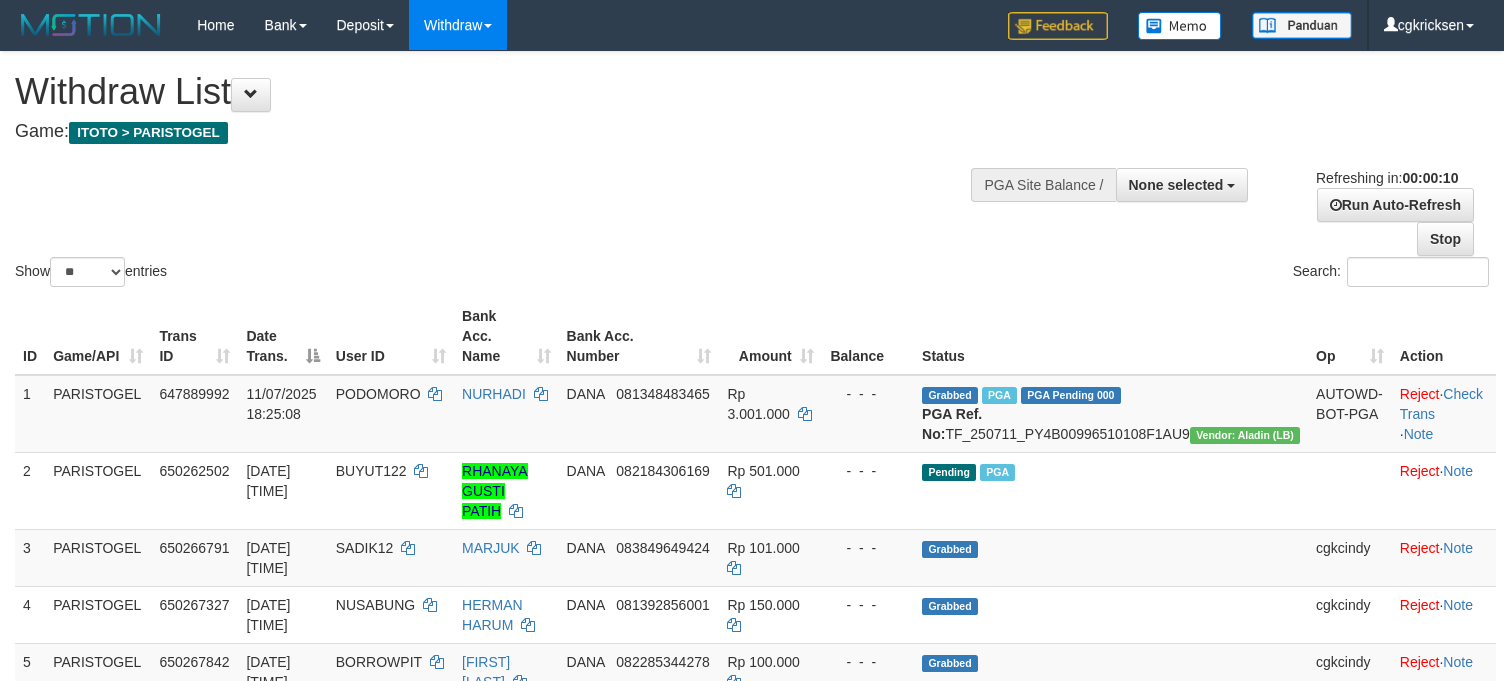 select 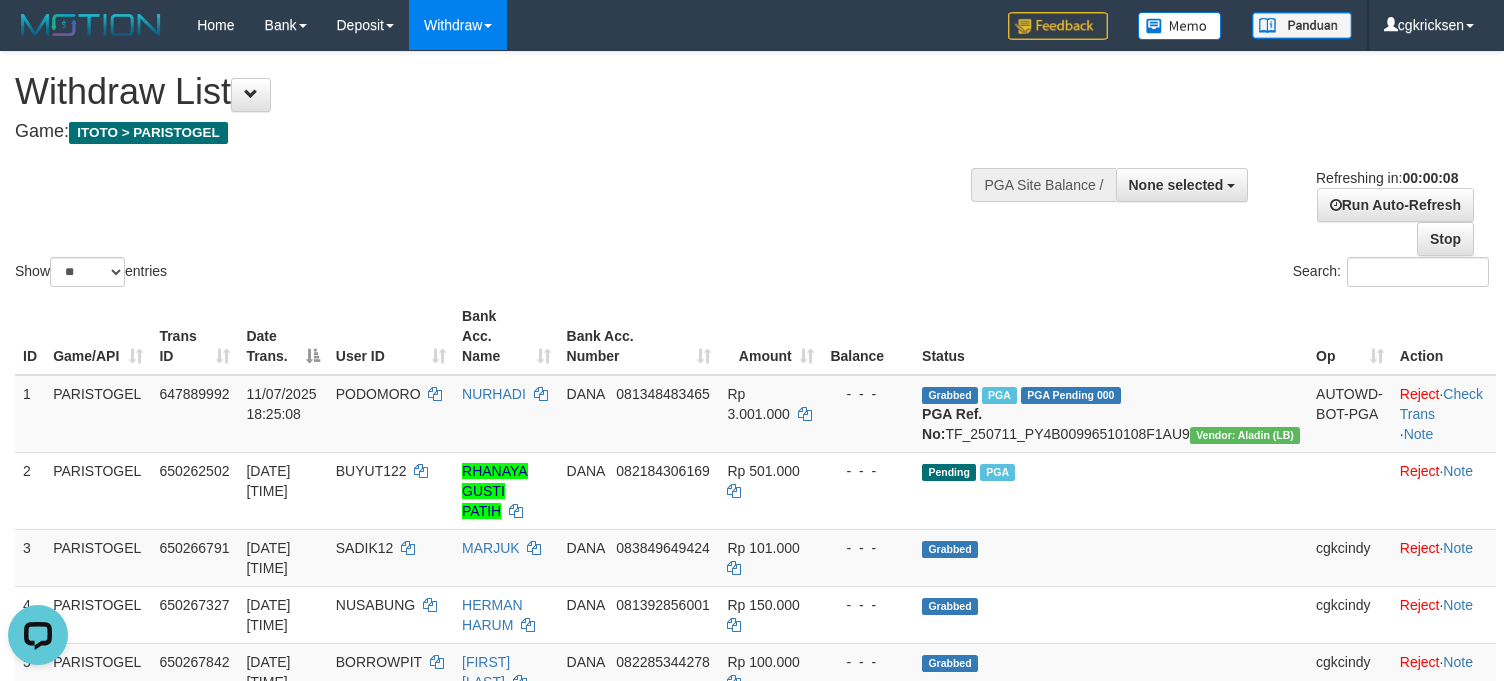 scroll, scrollTop: 0, scrollLeft: 0, axis: both 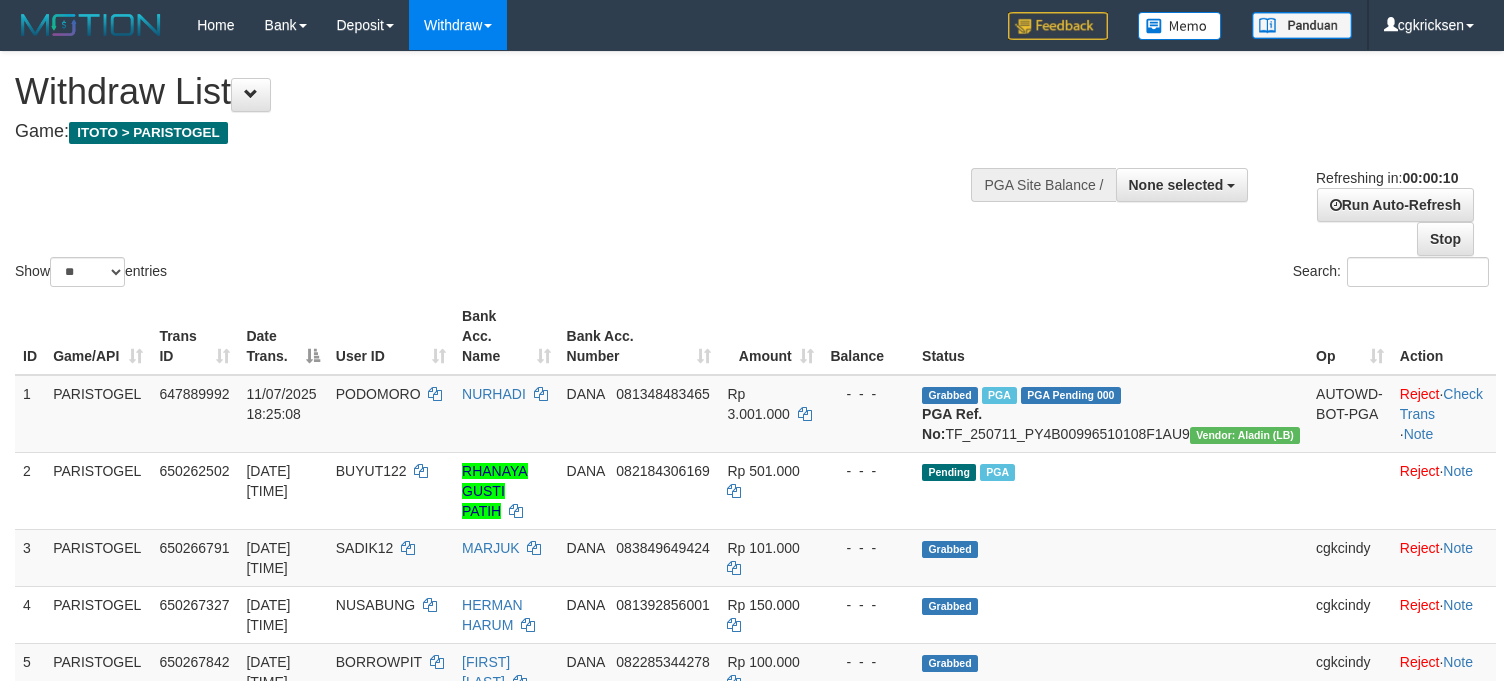 select 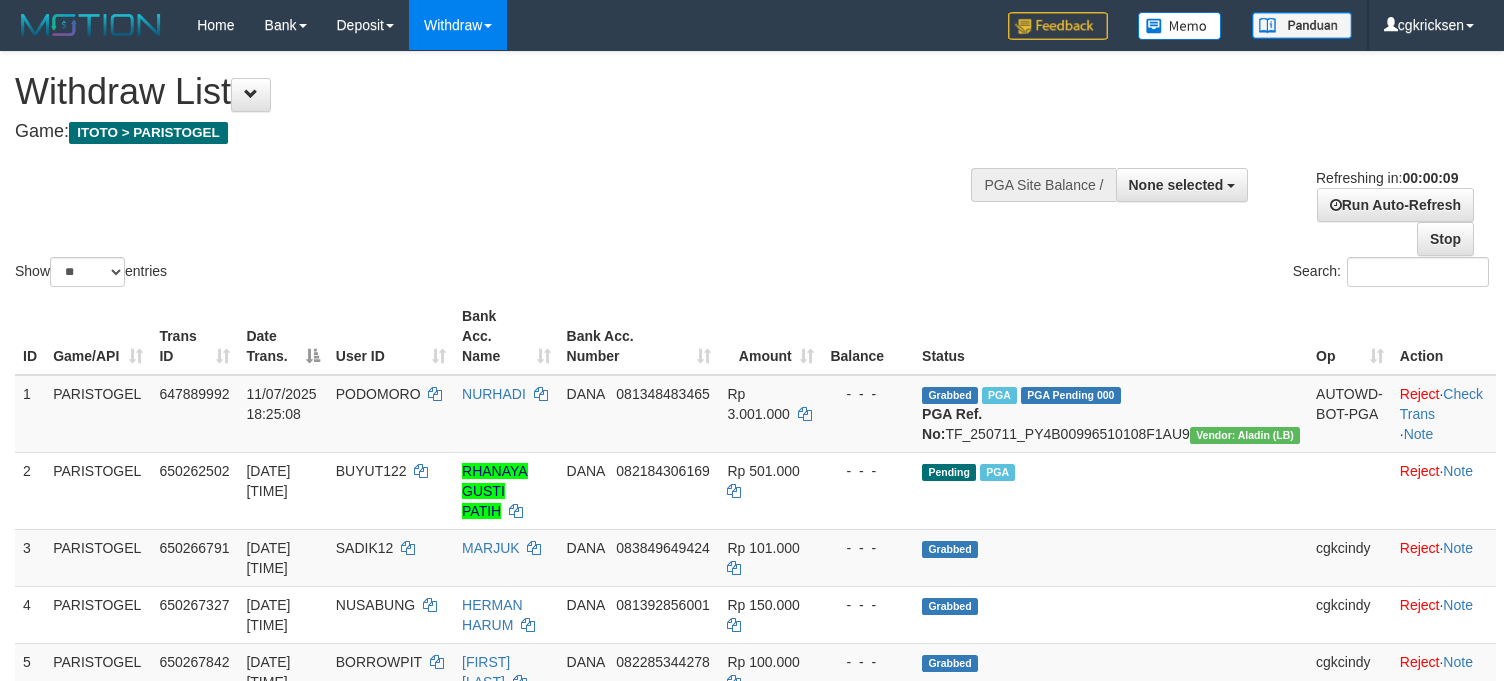 click on "Show  ** ** ** ***  entries Search:" at bounding box center (752, 171) 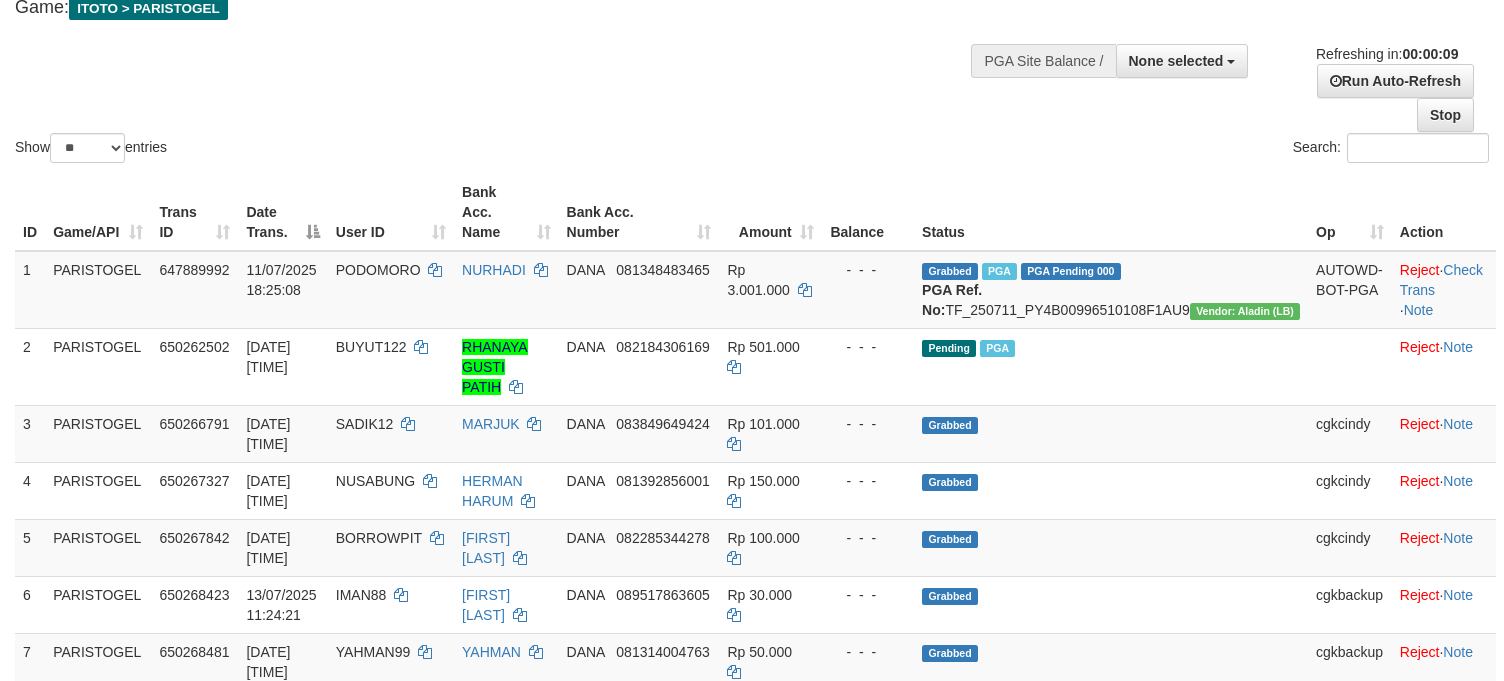 scroll, scrollTop: 266, scrollLeft: 0, axis: vertical 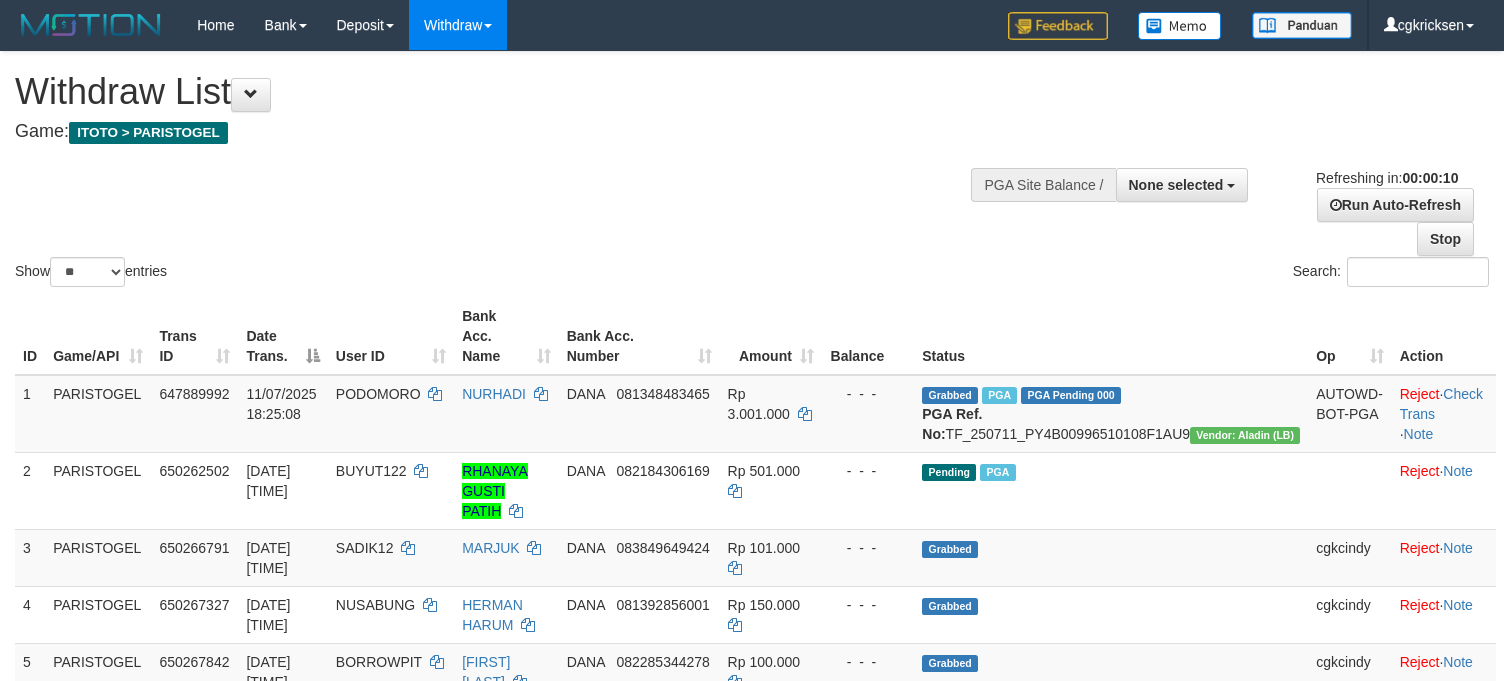 select 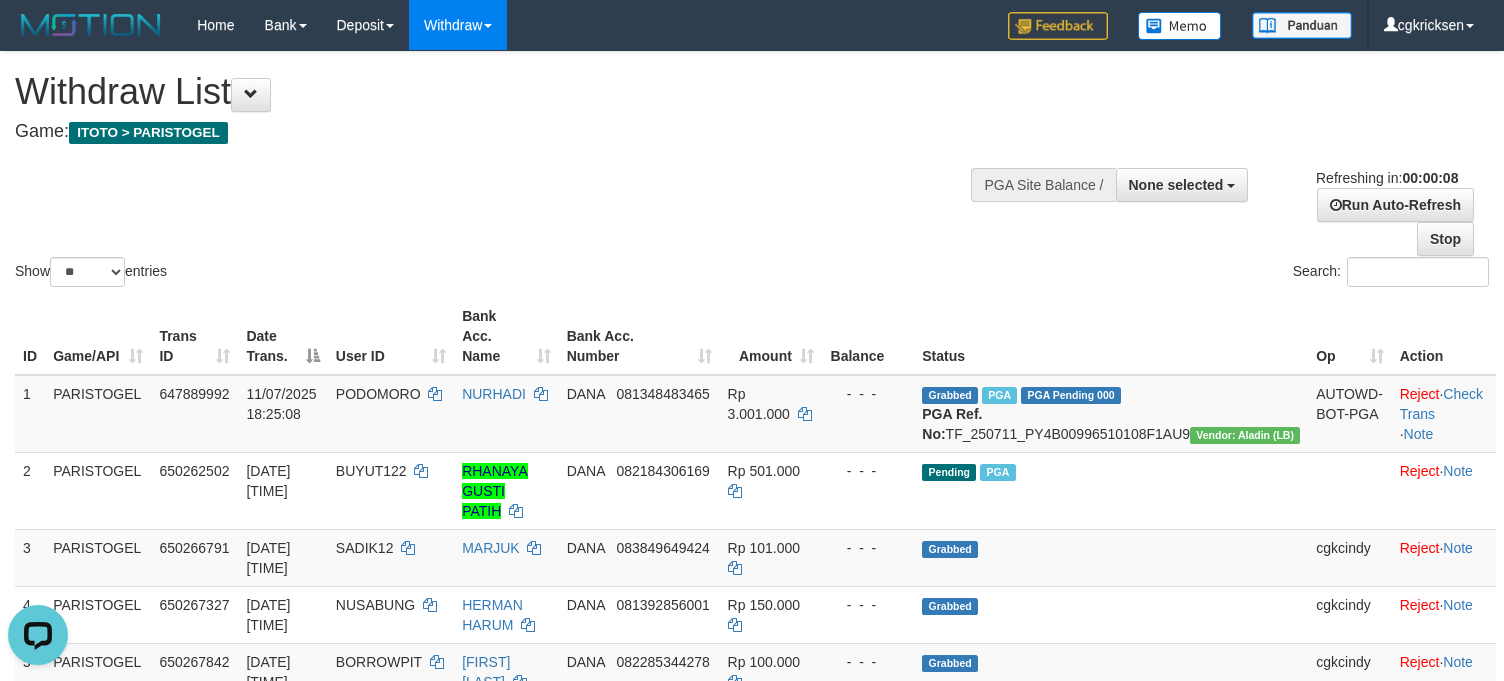 scroll, scrollTop: 0, scrollLeft: 0, axis: both 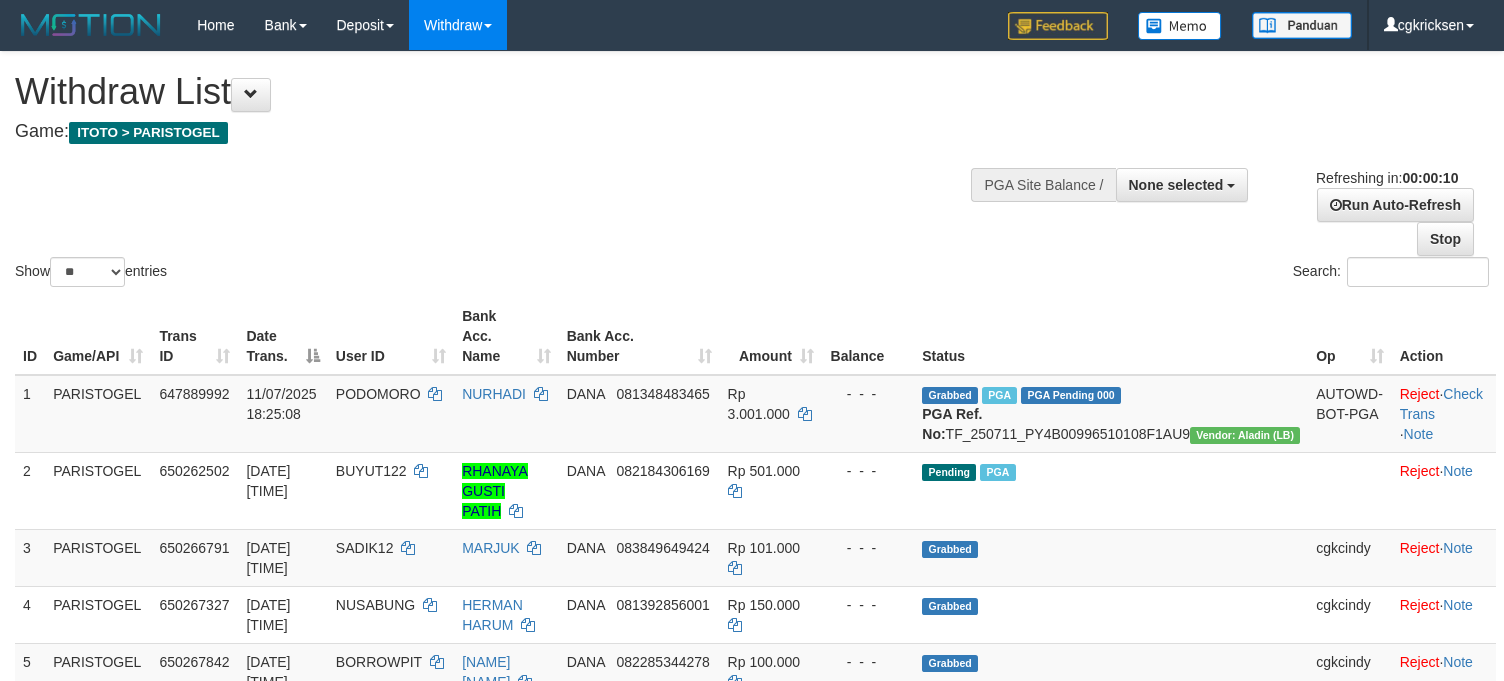 select 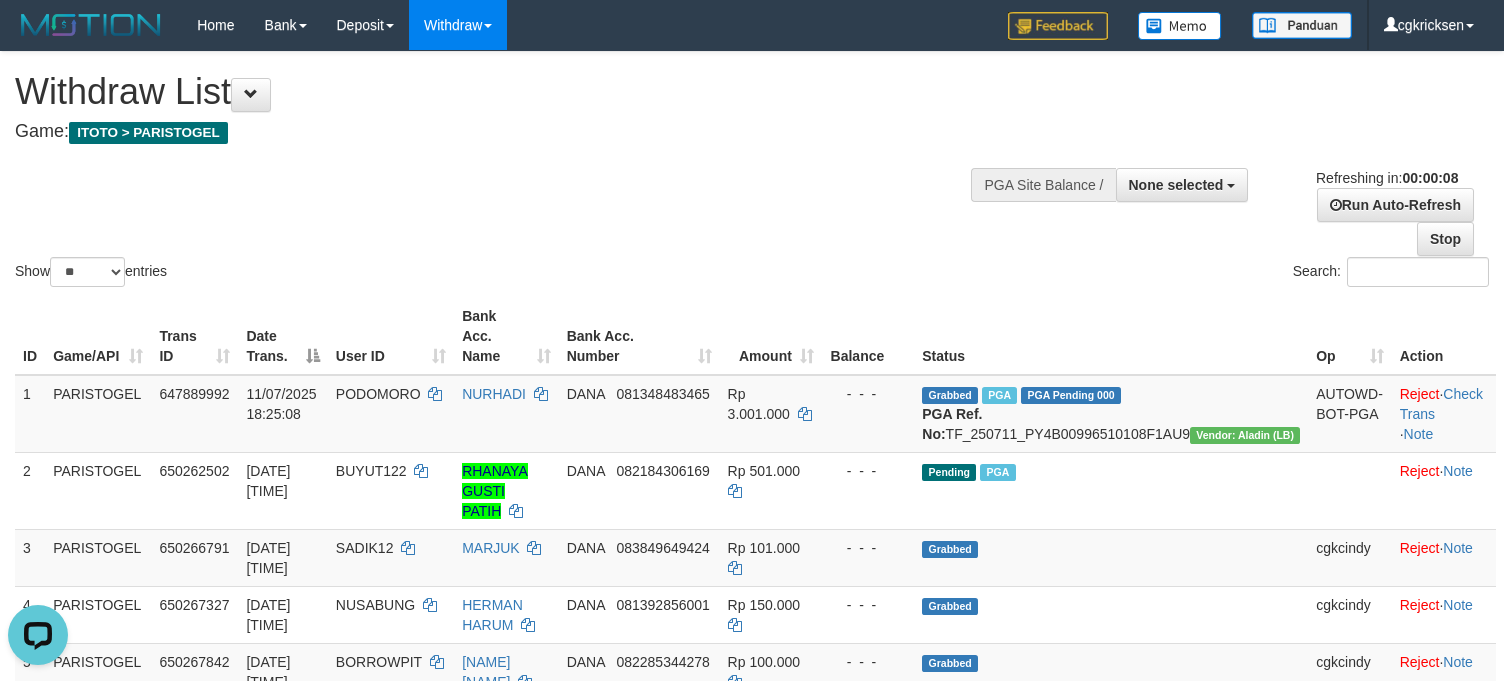 scroll, scrollTop: 0, scrollLeft: 0, axis: both 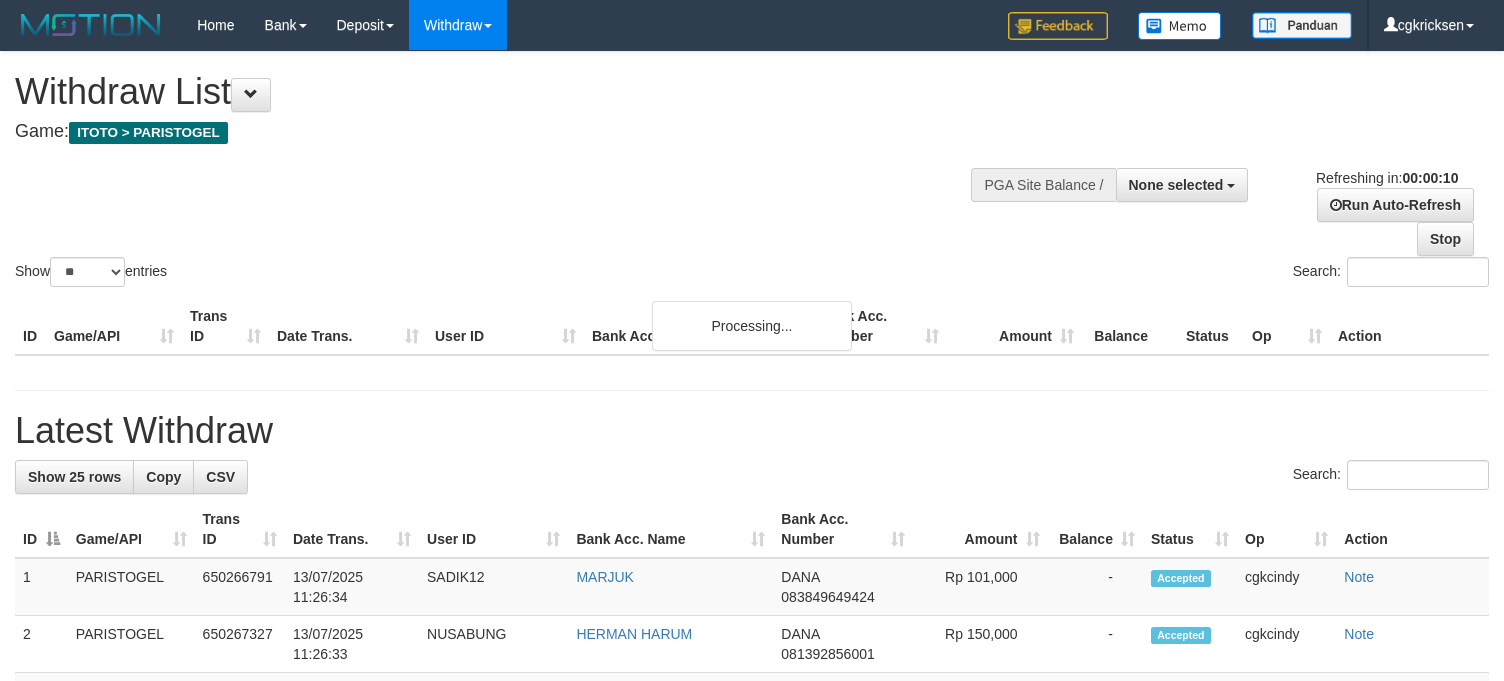 select 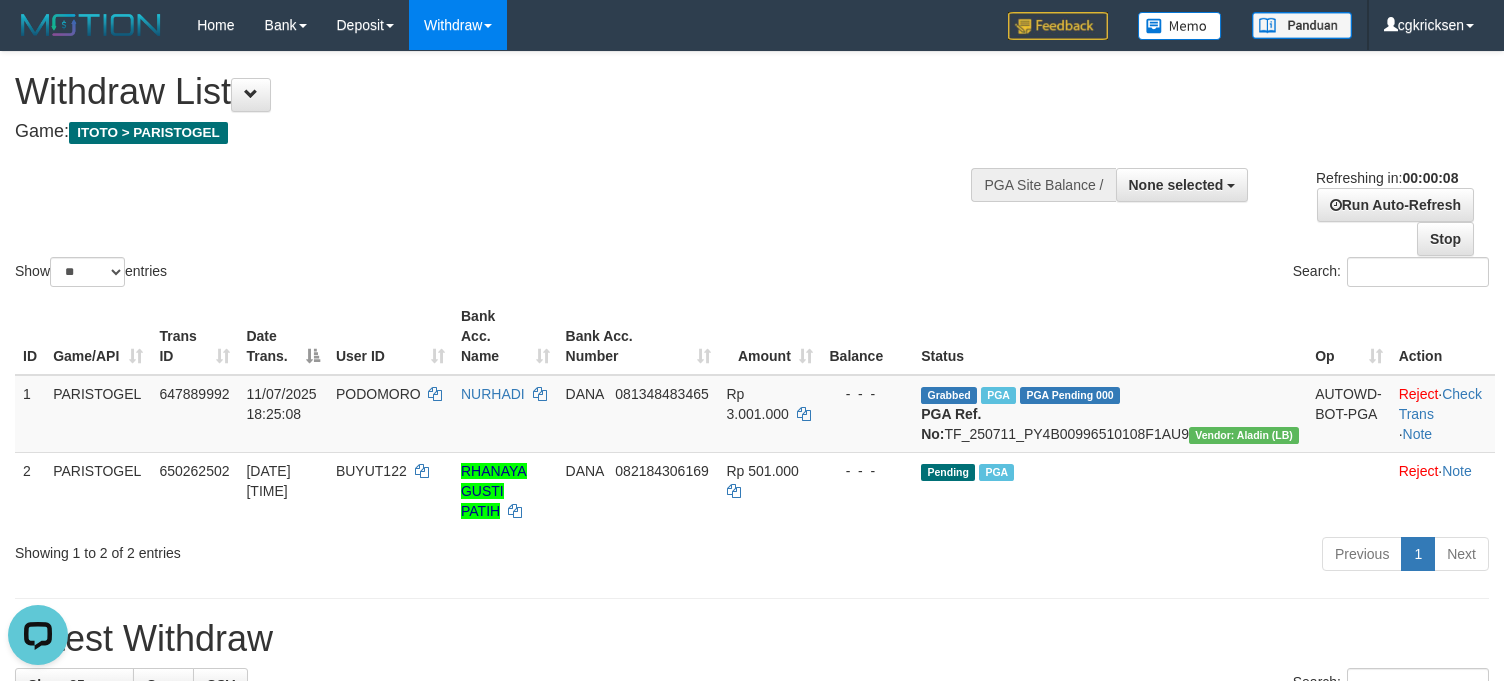 scroll, scrollTop: 0, scrollLeft: 0, axis: both 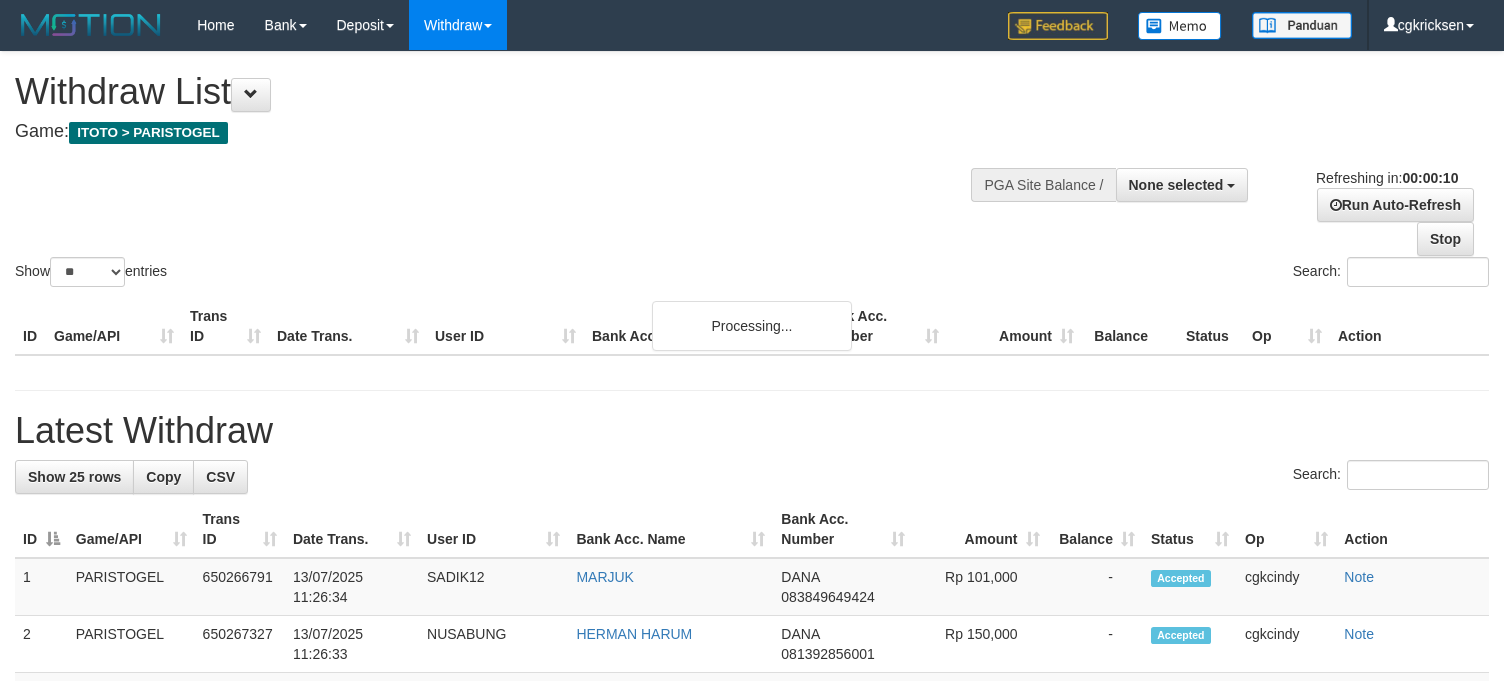 select 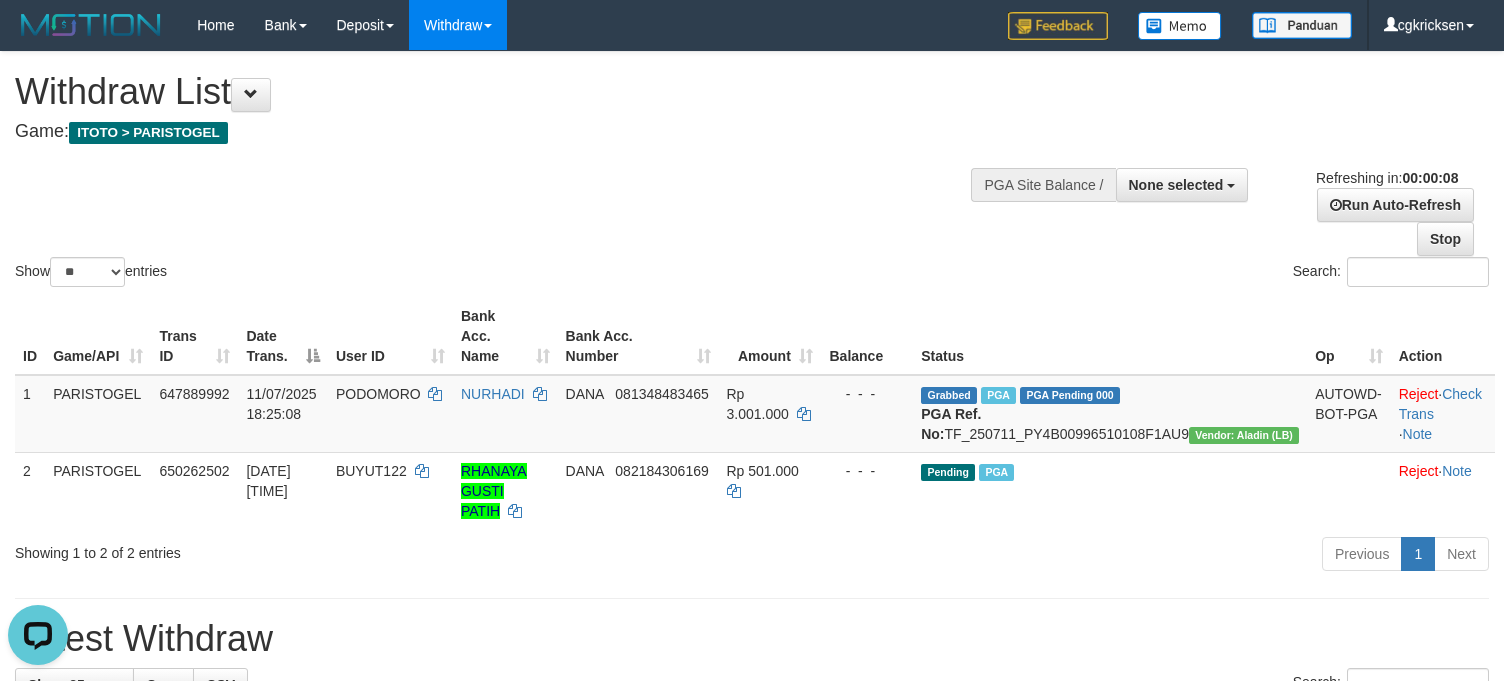 scroll, scrollTop: 0, scrollLeft: 0, axis: both 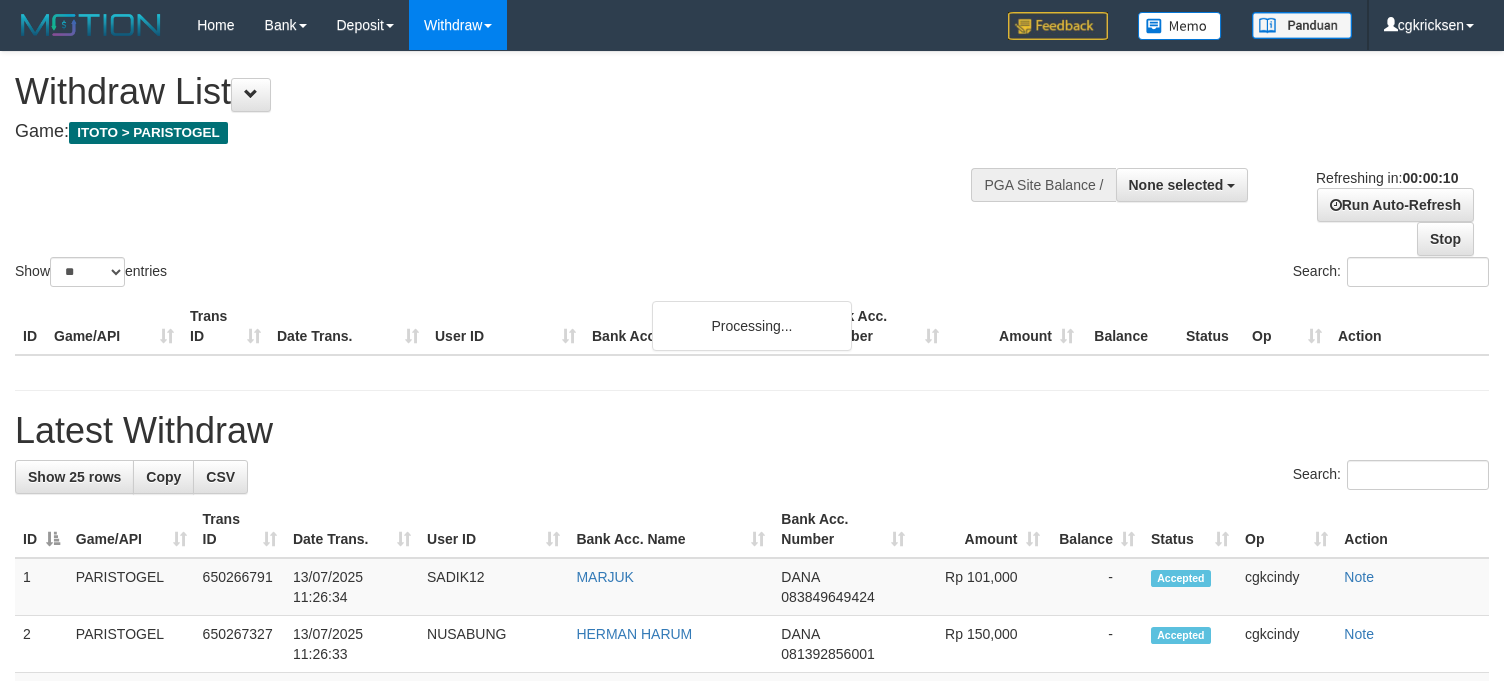 select 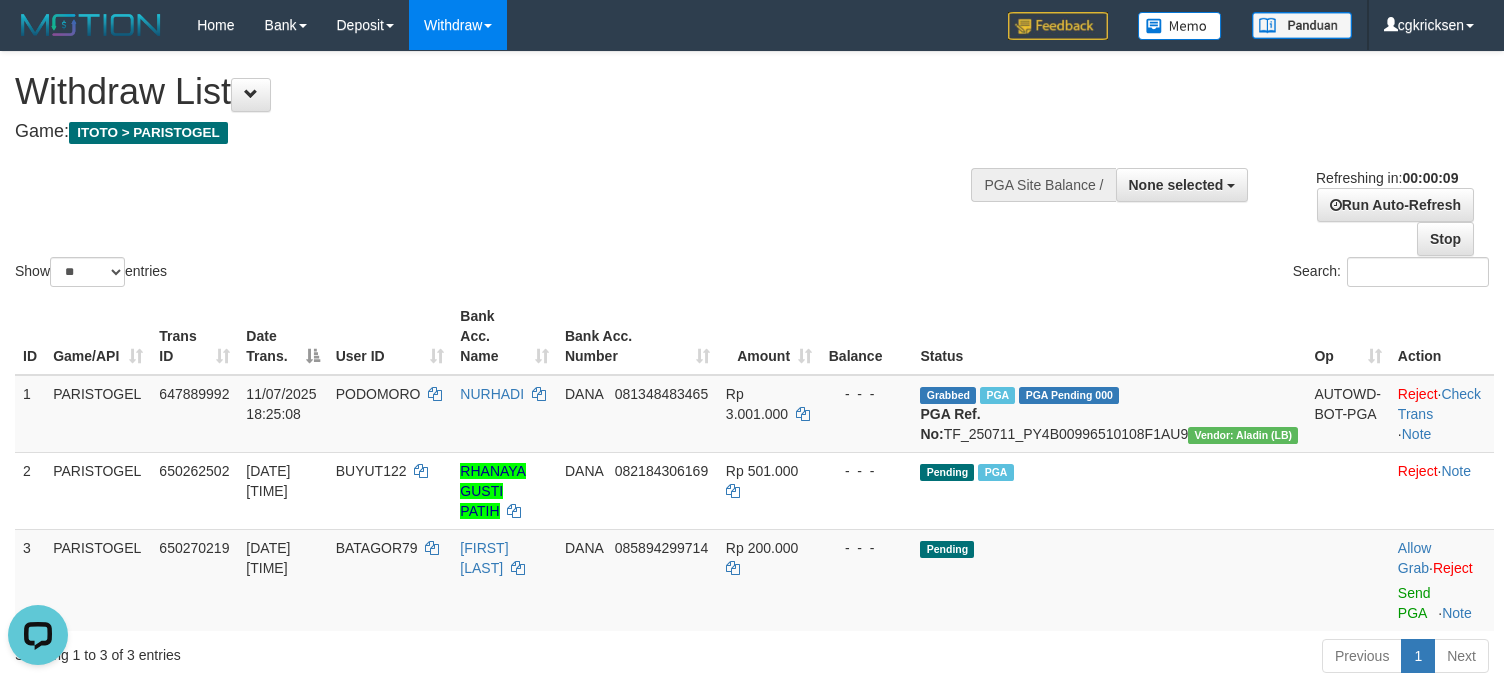 scroll, scrollTop: 0, scrollLeft: 0, axis: both 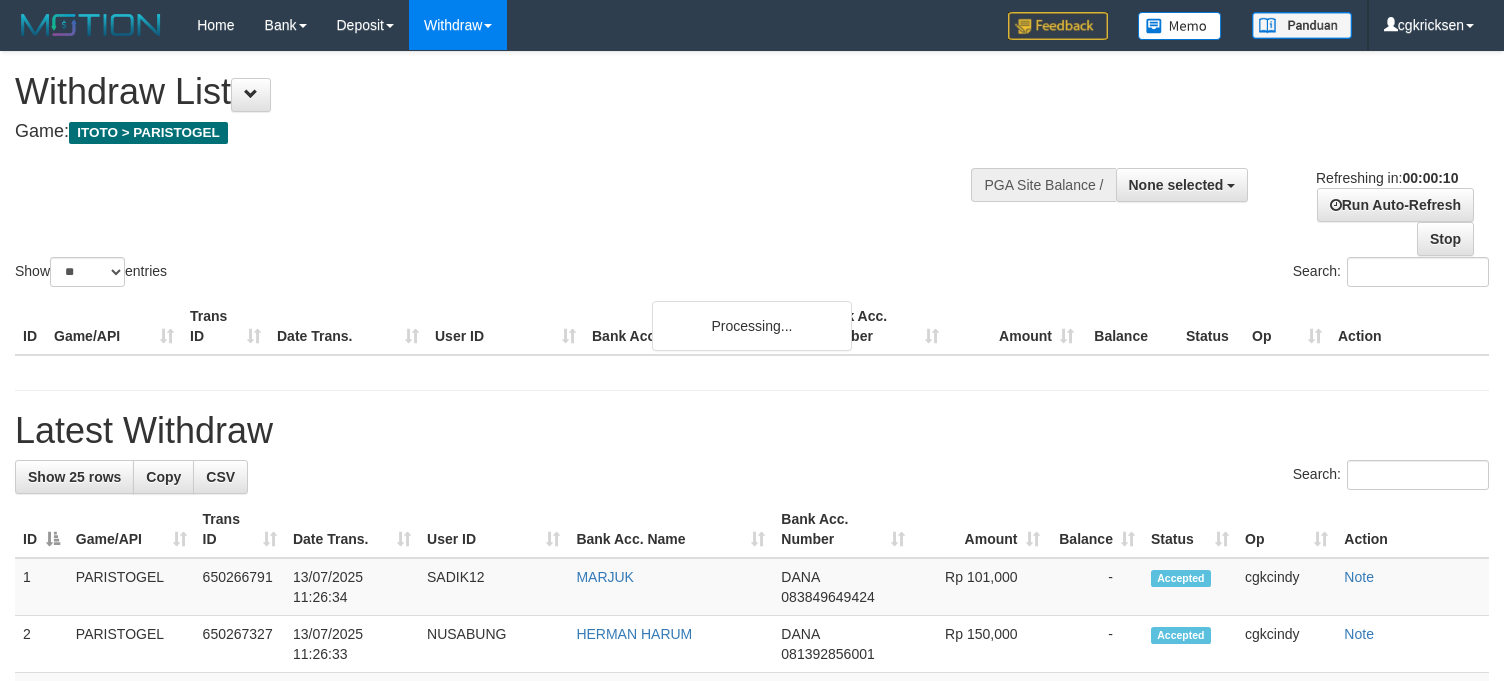 select 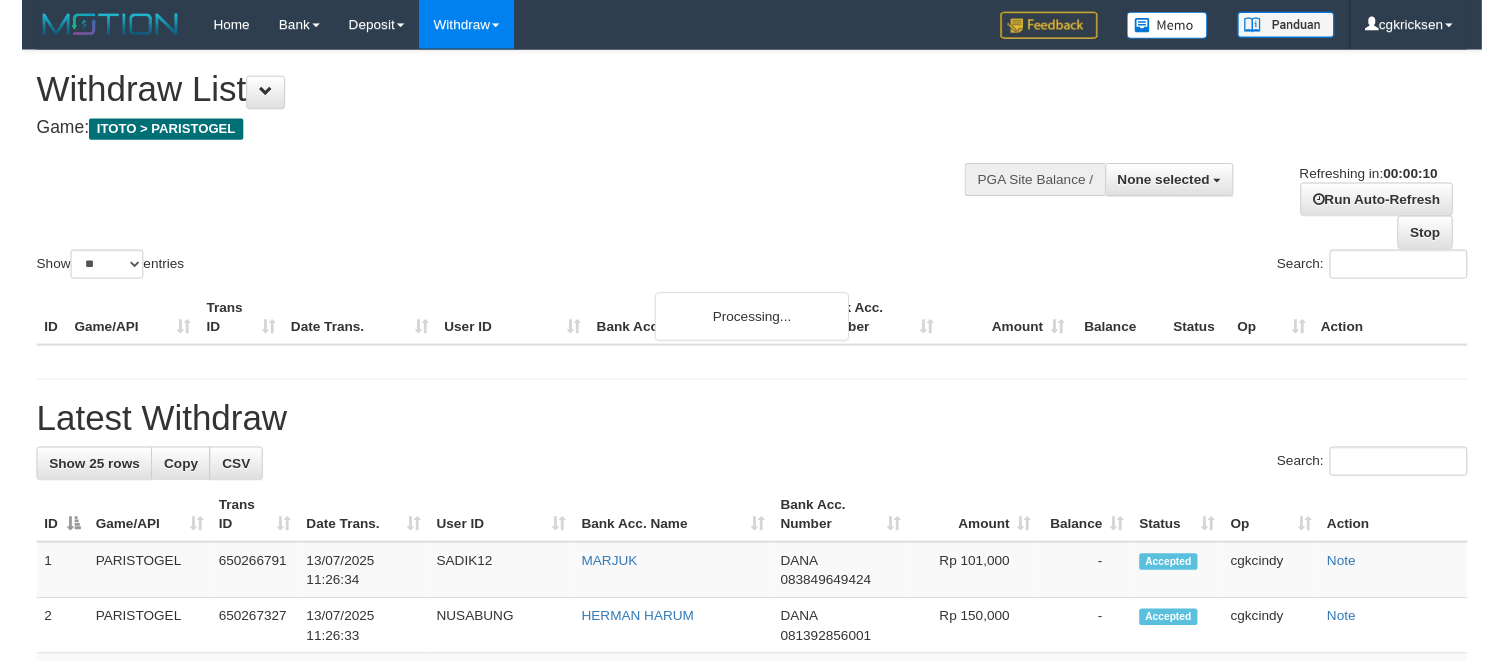 scroll, scrollTop: 0, scrollLeft: 0, axis: both 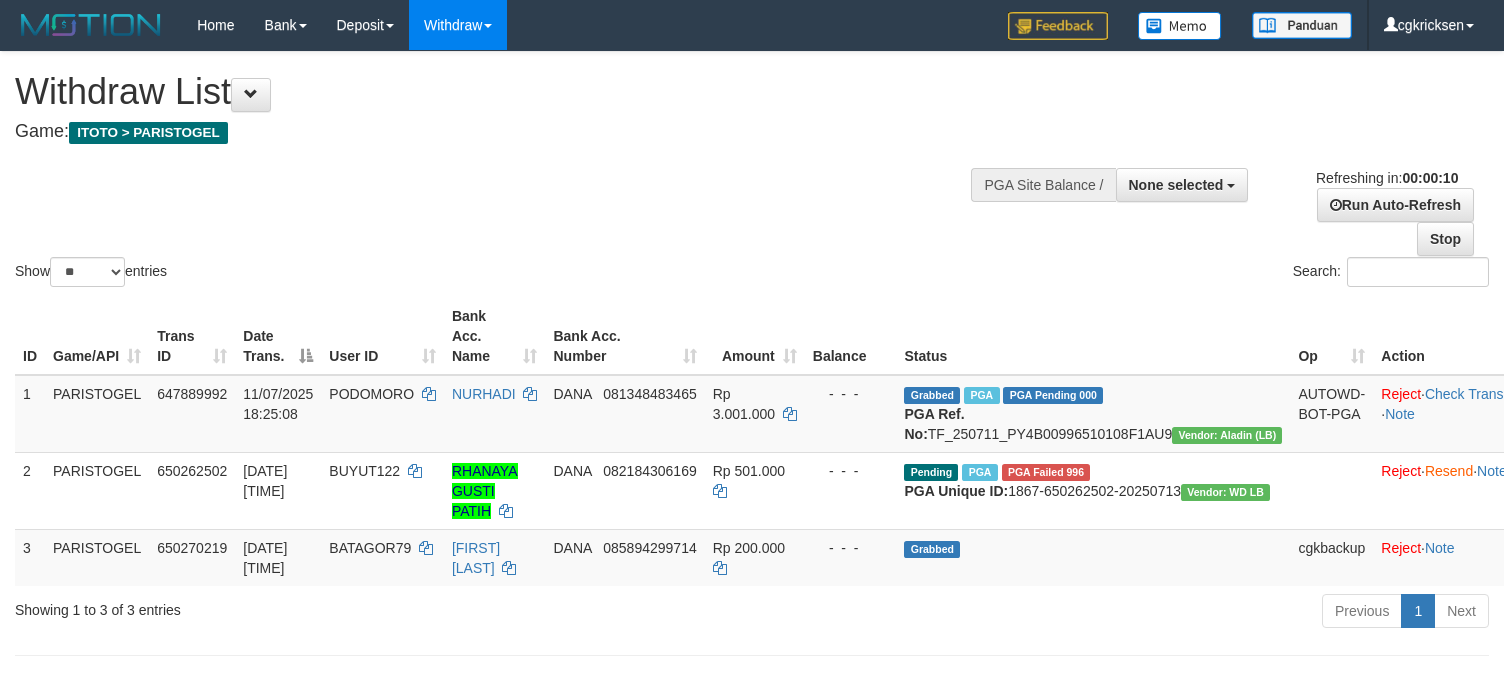 select 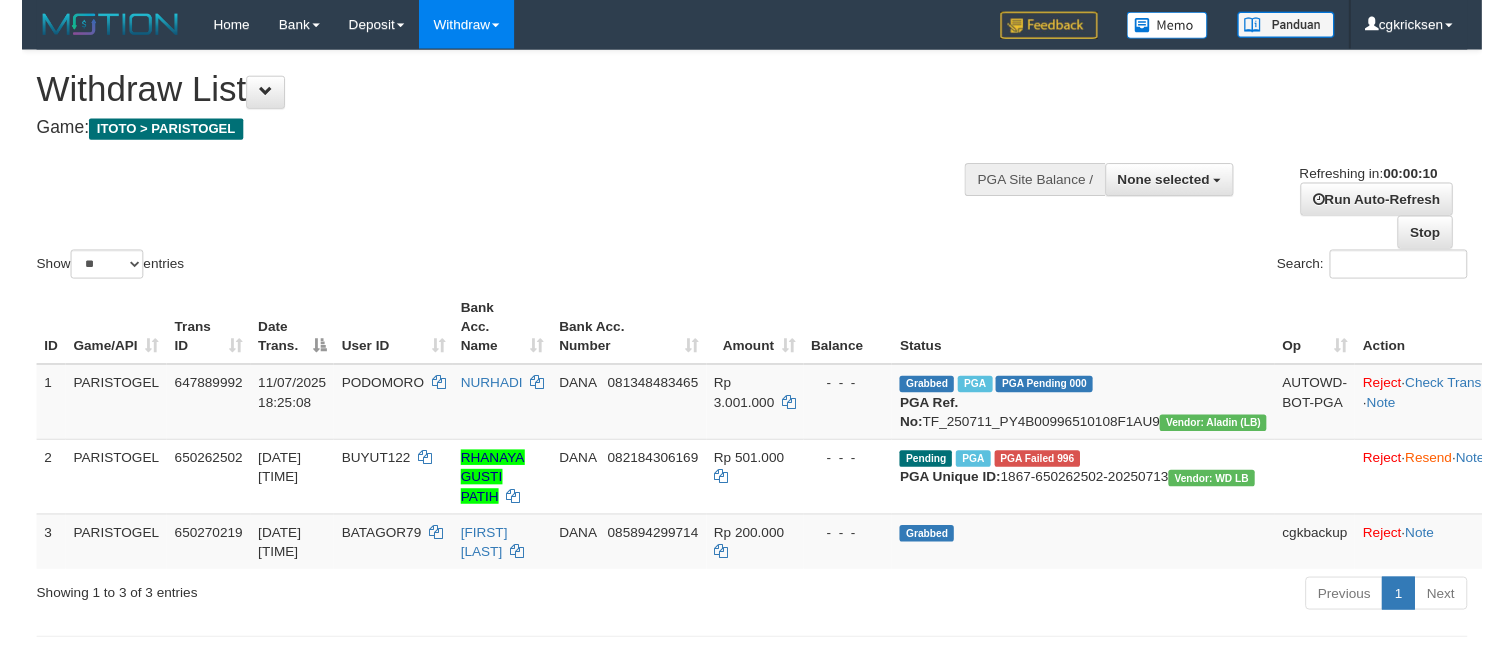 scroll, scrollTop: 0, scrollLeft: 0, axis: both 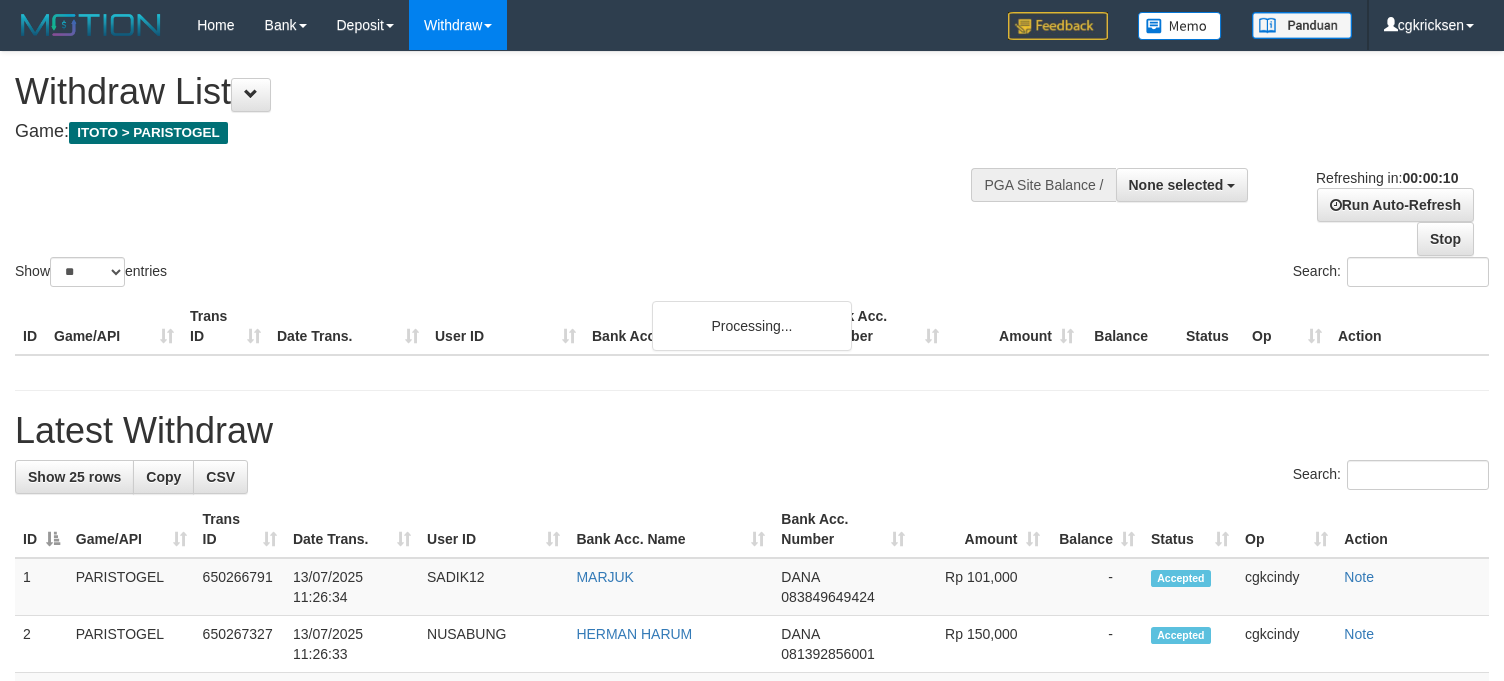select 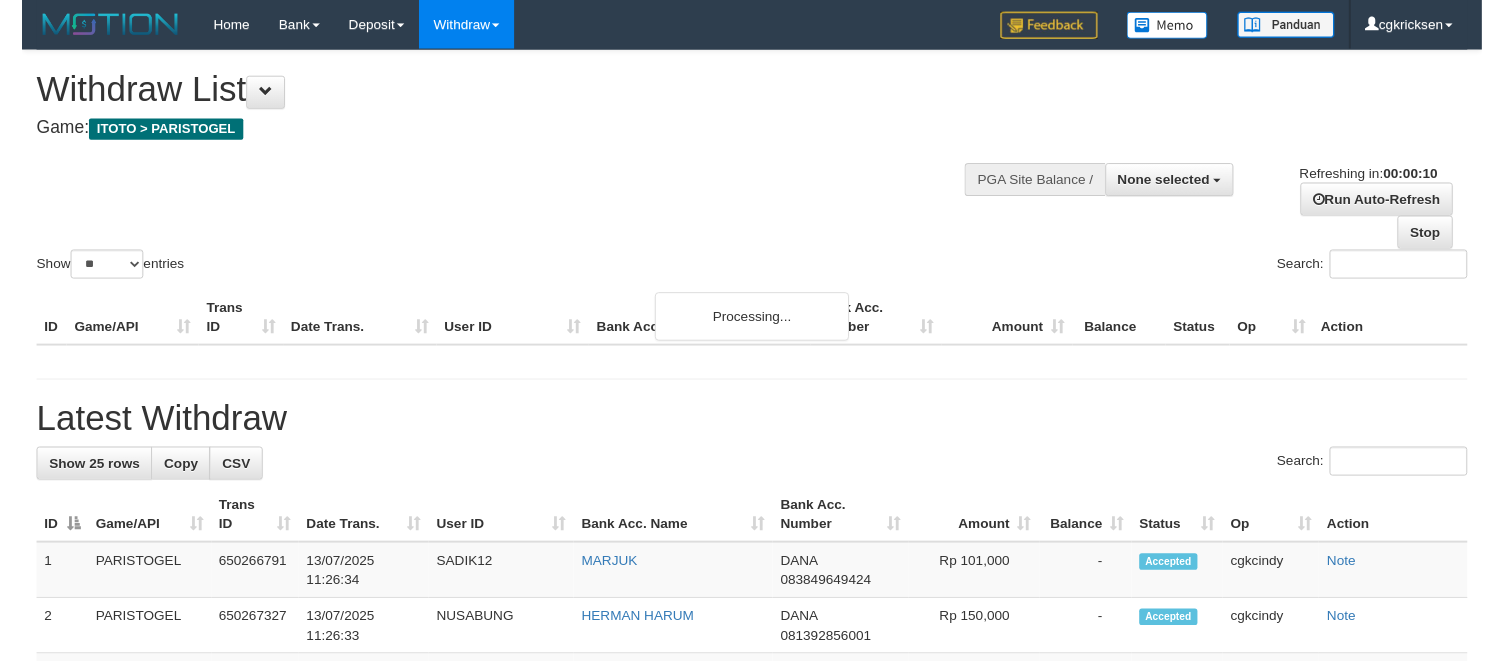 scroll, scrollTop: 0, scrollLeft: 0, axis: both 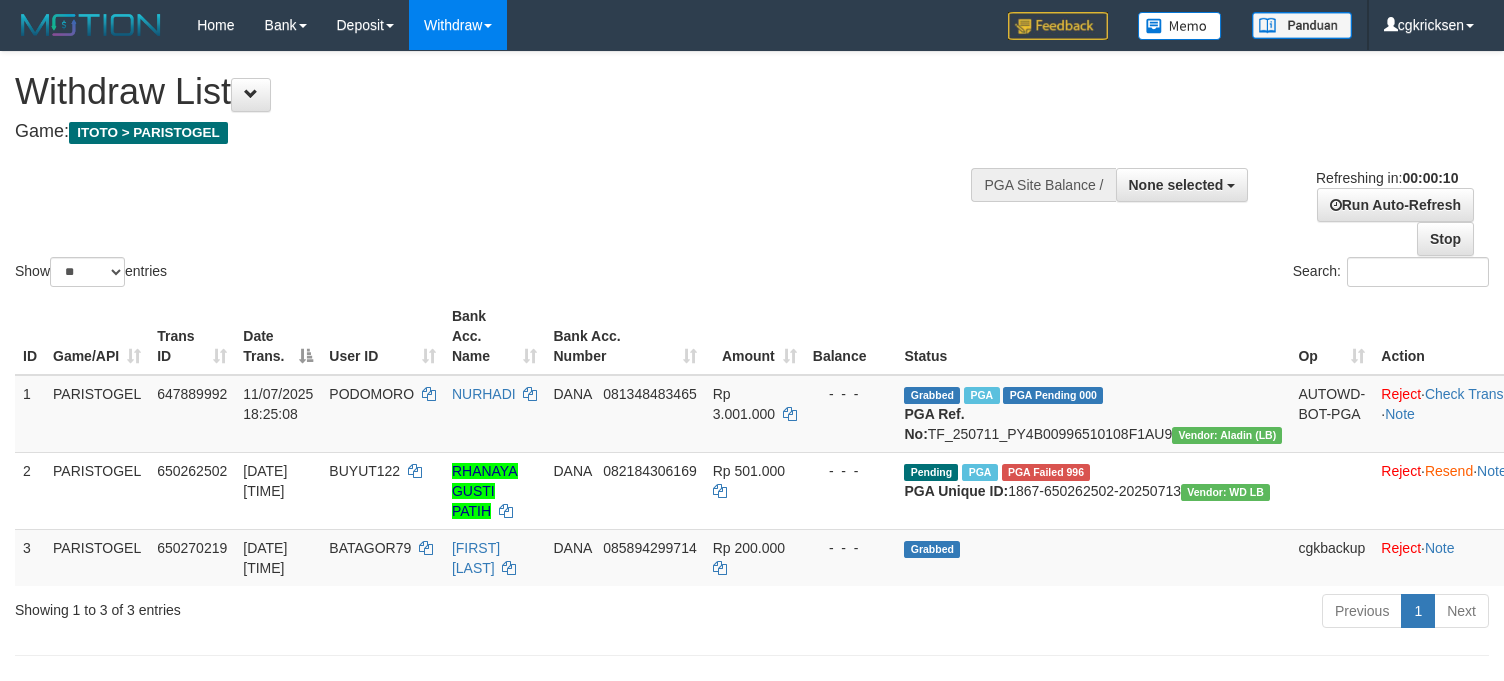 select 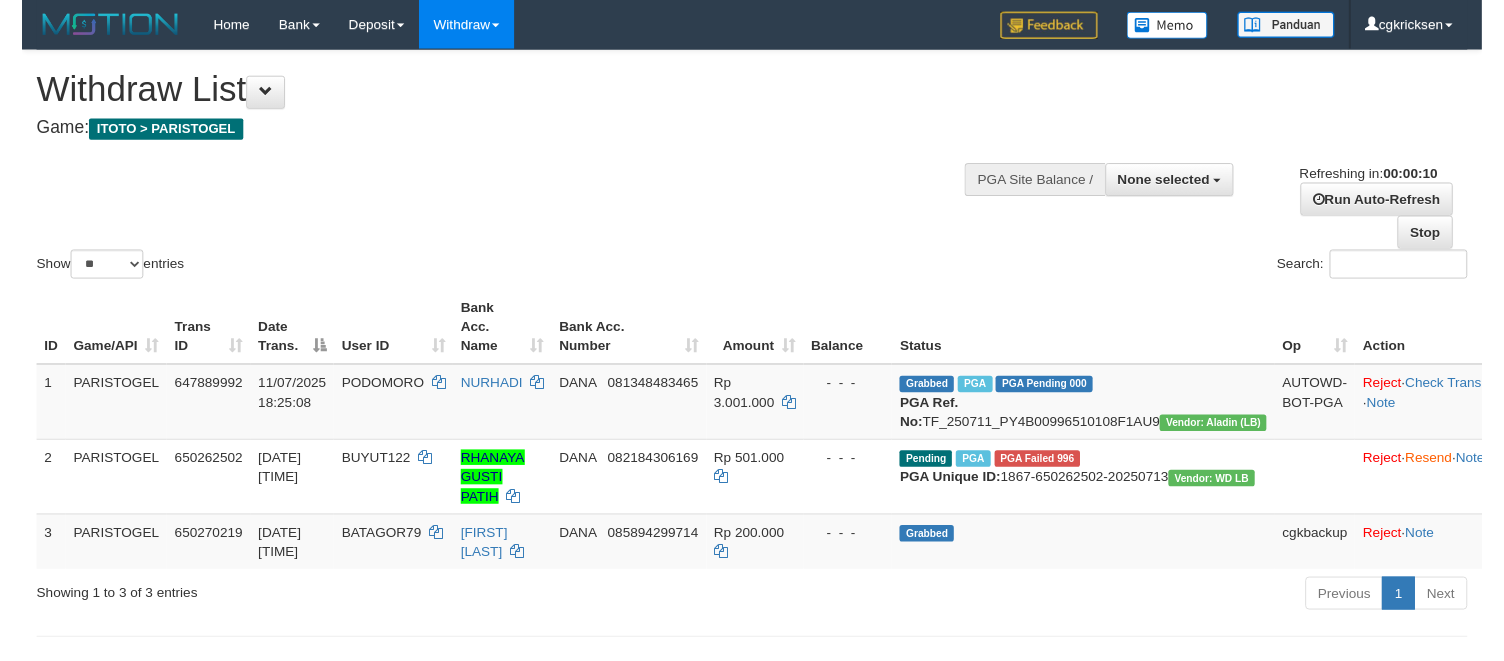 scroll, scrollTop: 0, scrollLeft: 0, axis: both 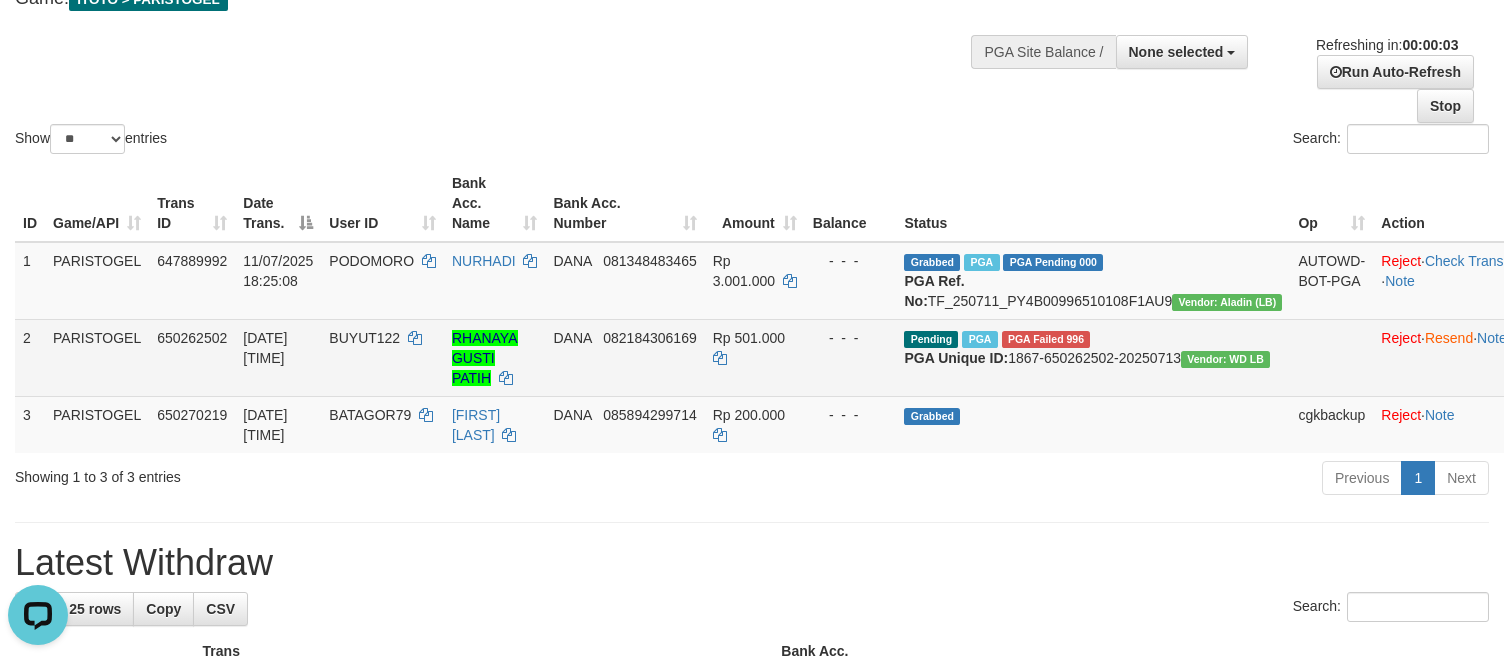 click on "BUYUT122" at bounding box center (382, 357) 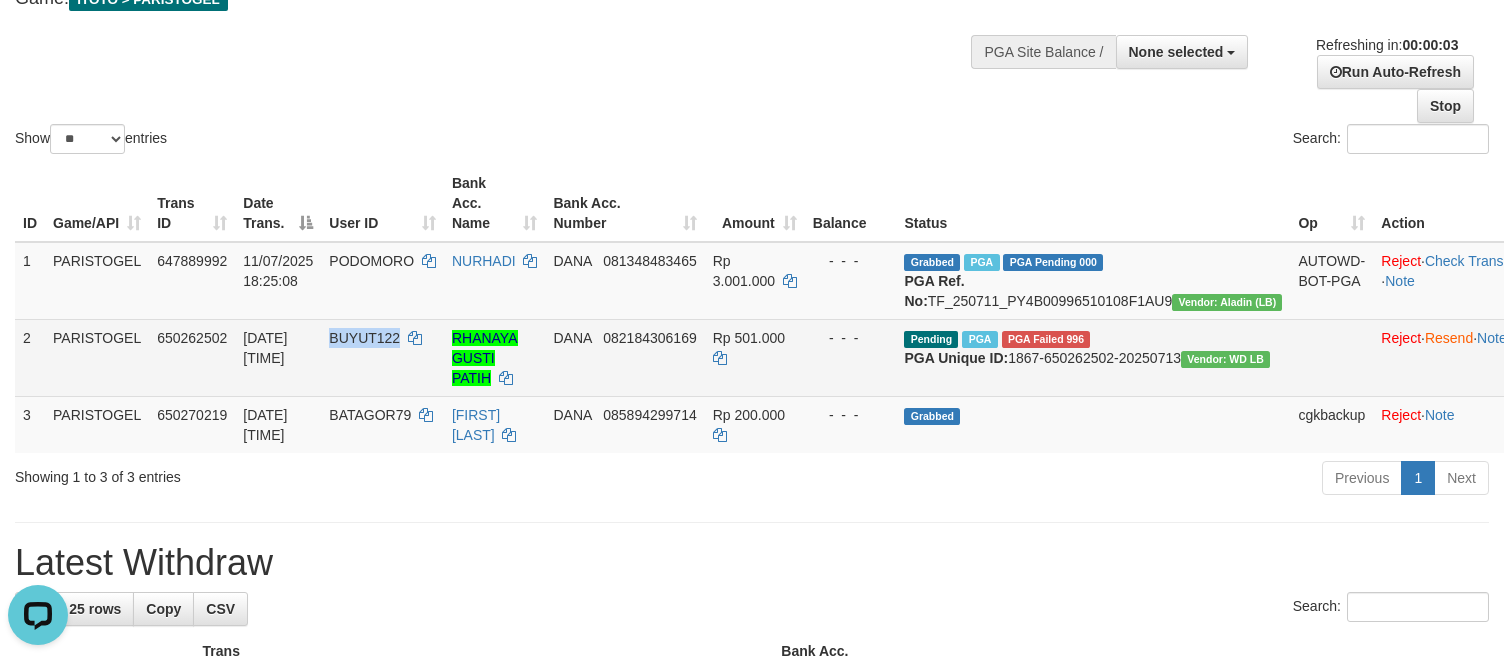 drag, startPoint x: 410, startPoint y: 418, endPoint x: 345, endPoint y: 418, distance: 65 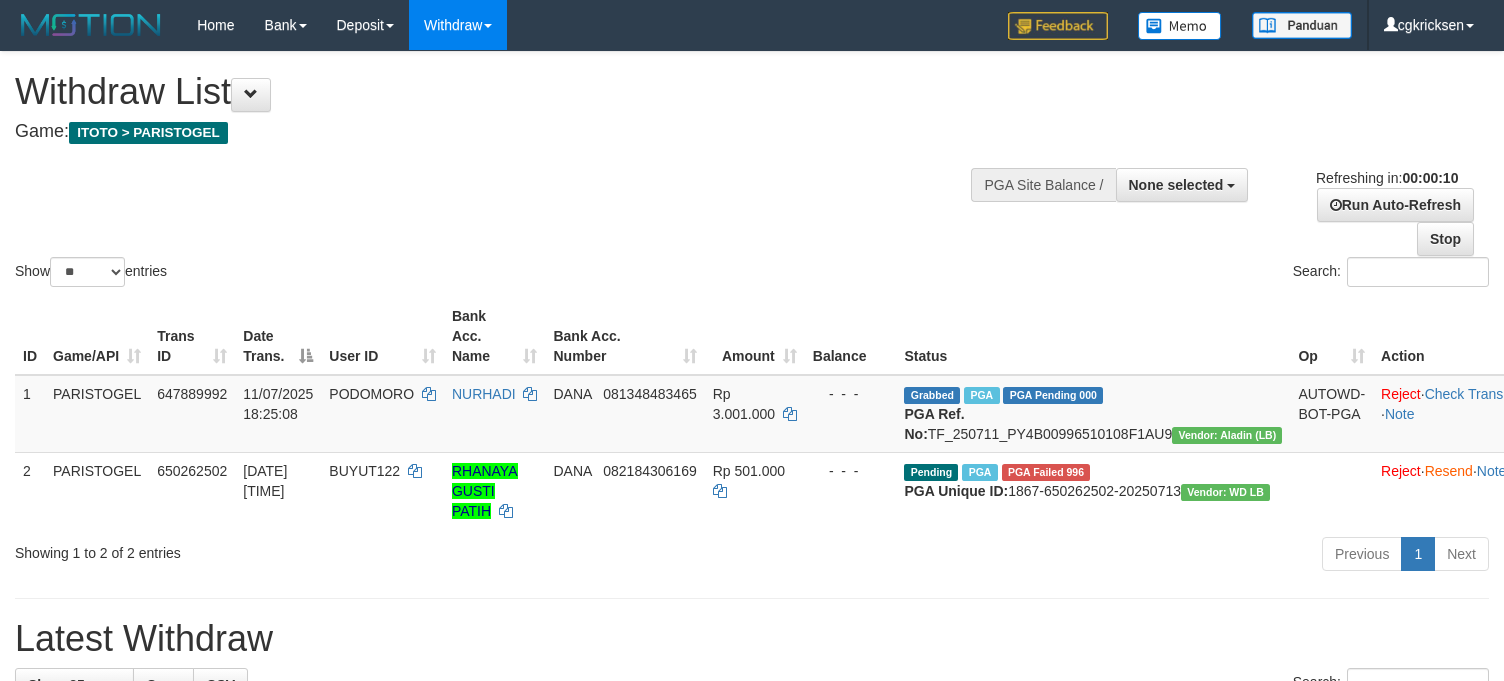 select 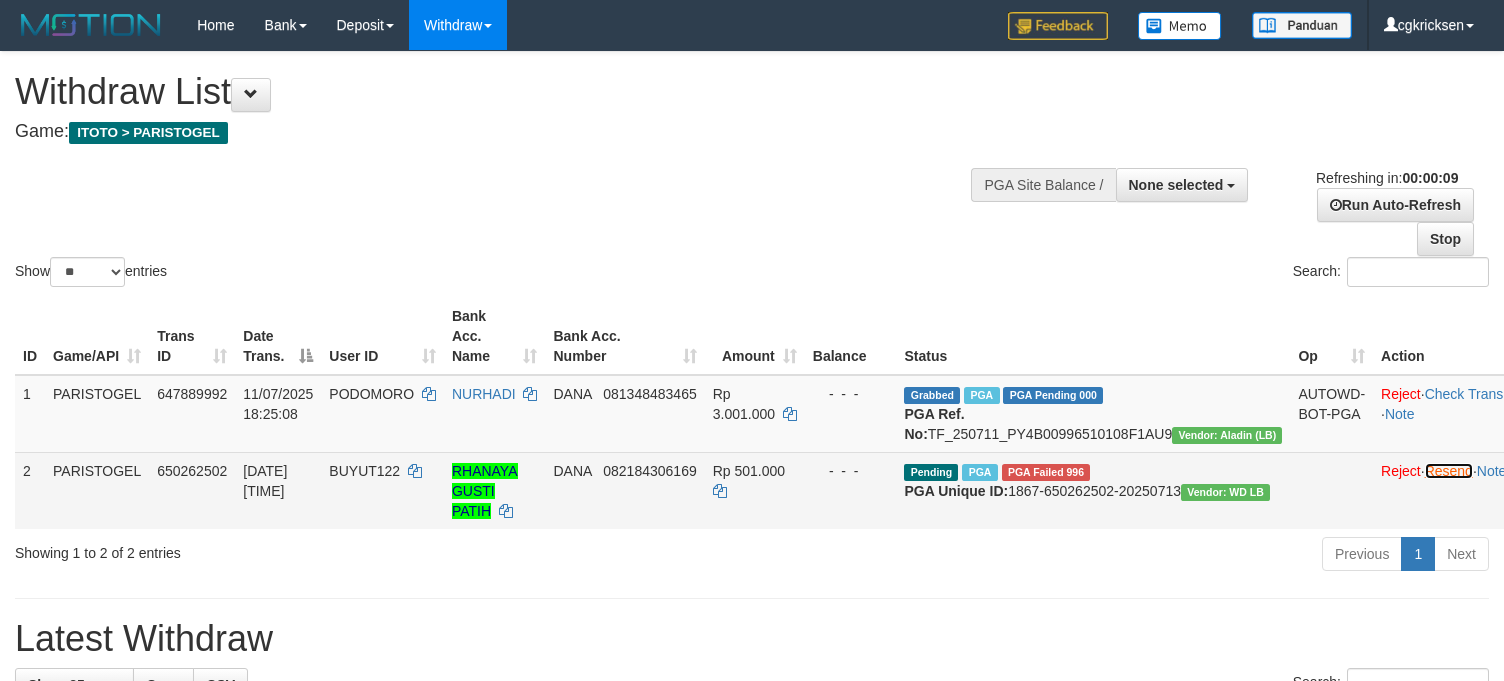 click on "Resend" at bounding box center [1449, 471] 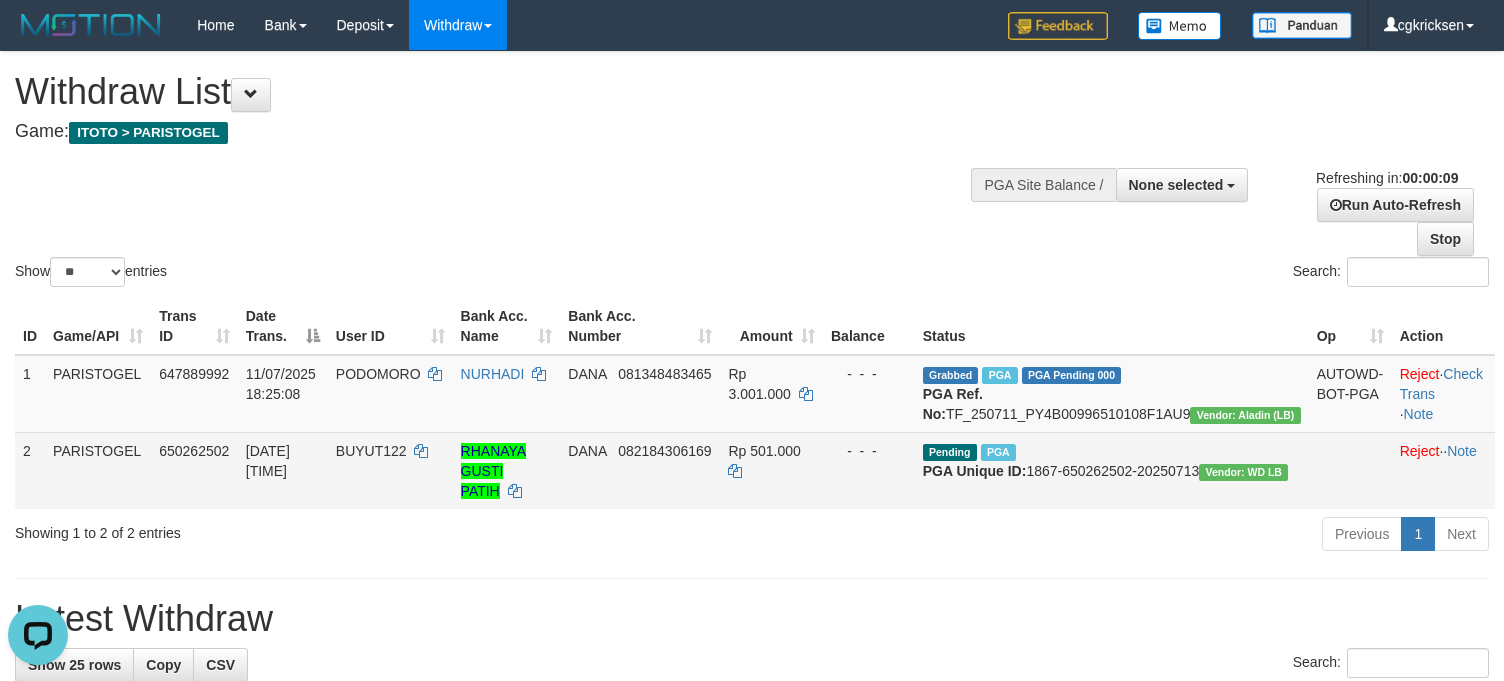 scroll, scrollTop: 0, scrollLeft: 0, axis: both 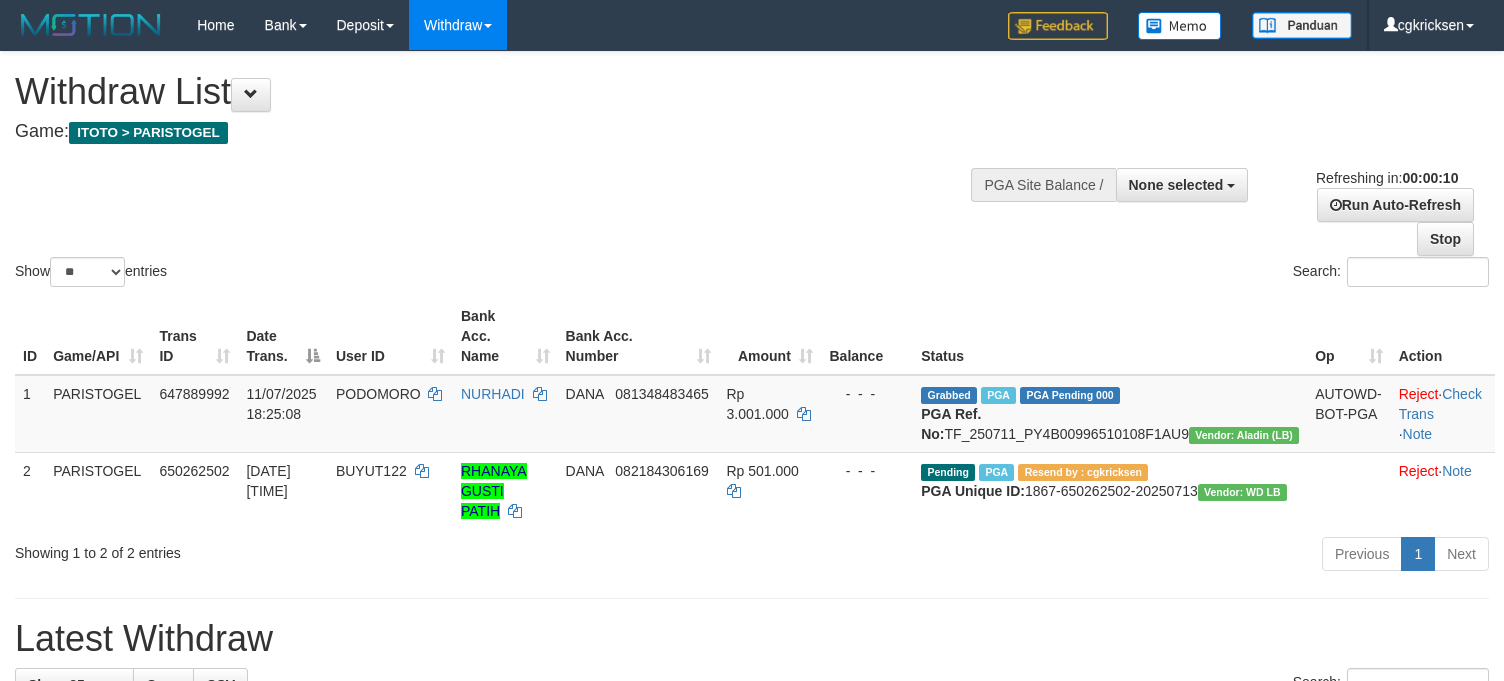 select 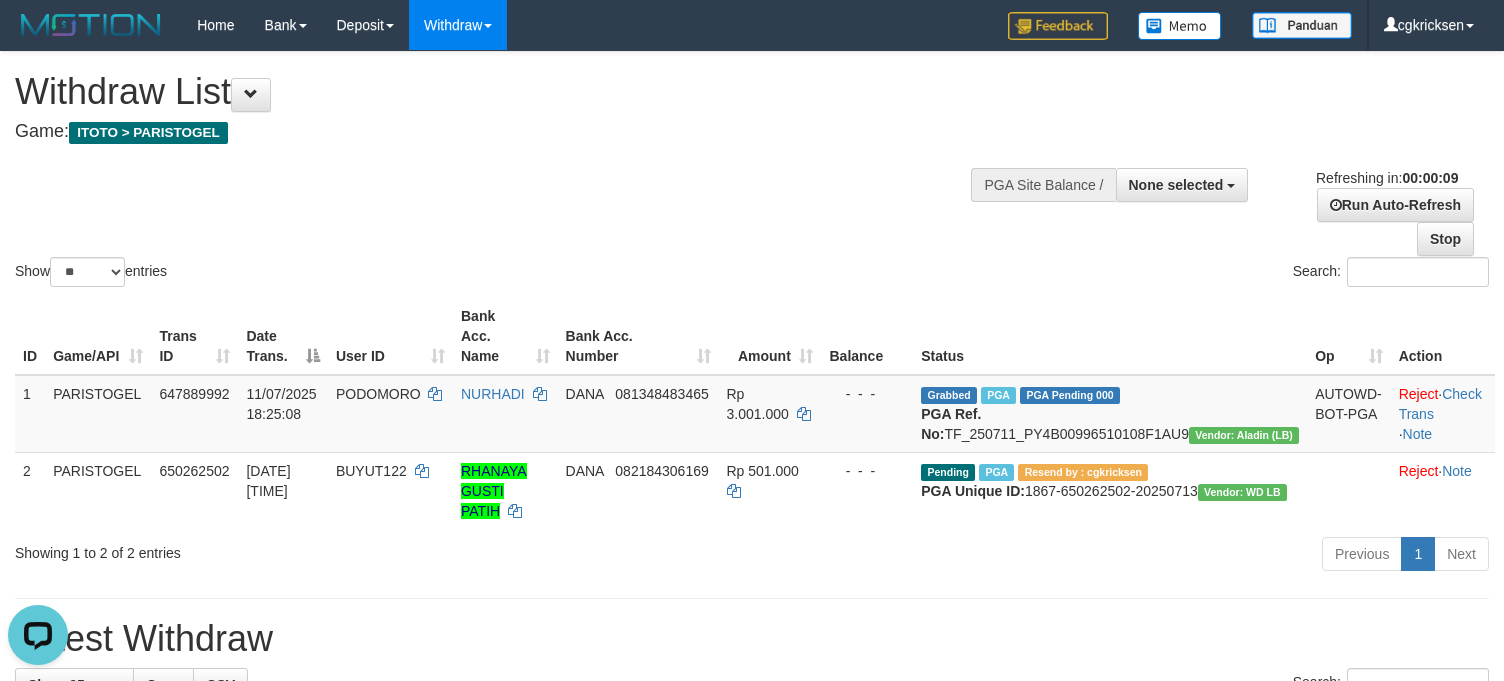 scroll, scrollTop: 0, scrollLeft: 0, axis: both 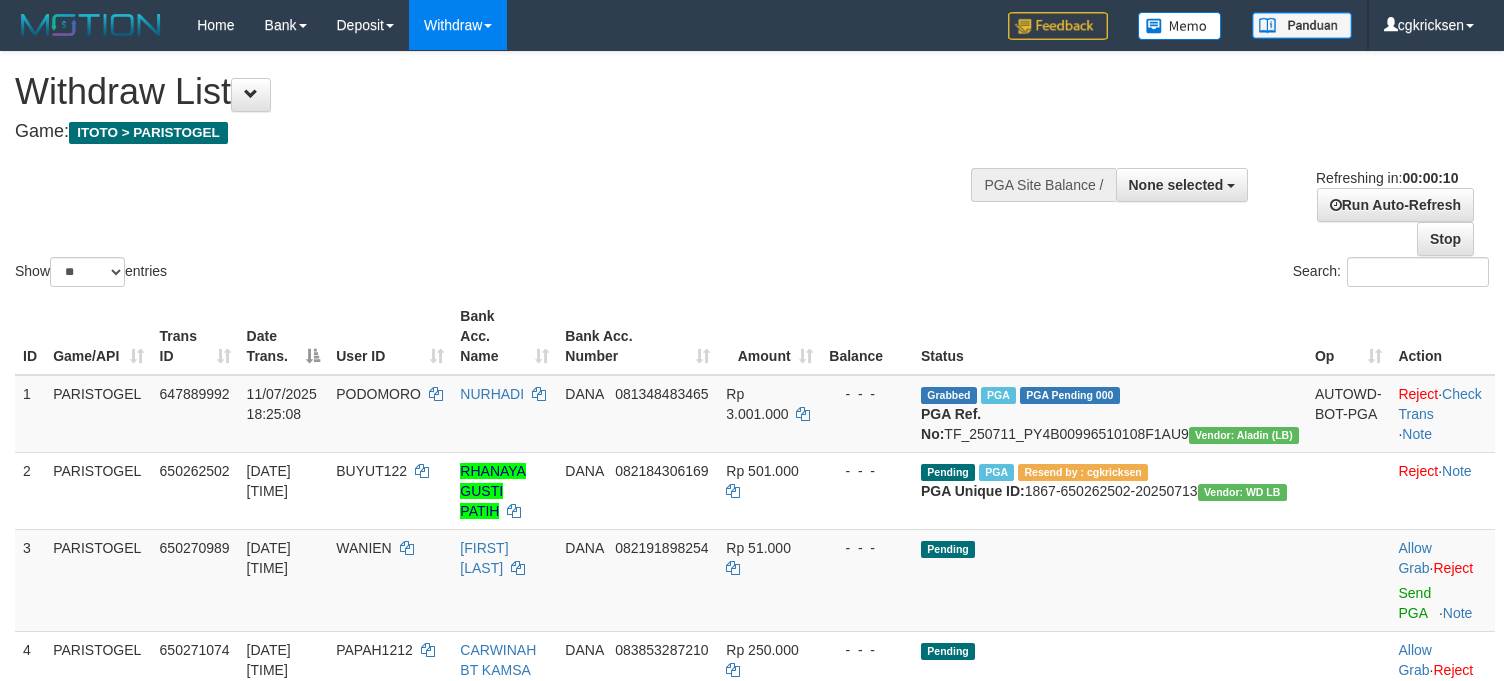 select 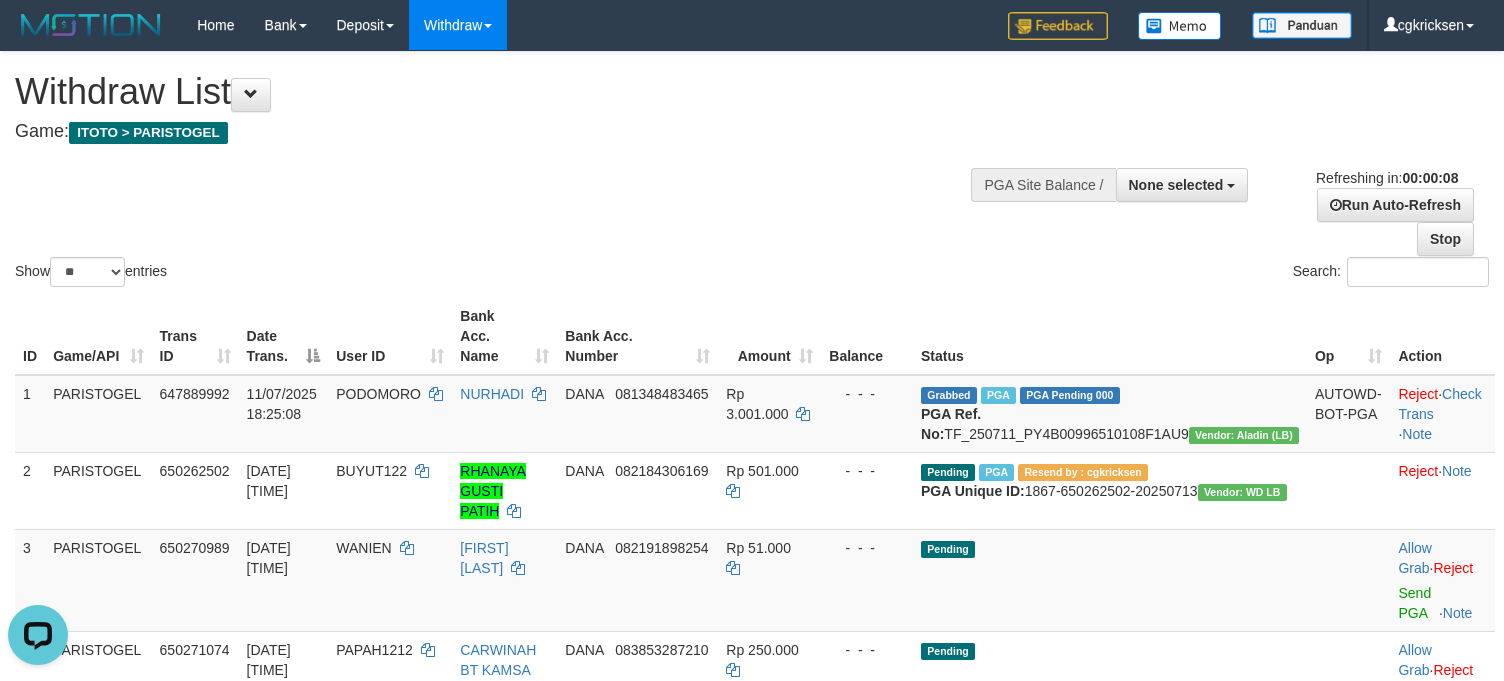 scroll, scrollTop: 0, scrollLeft: 0, axis: both 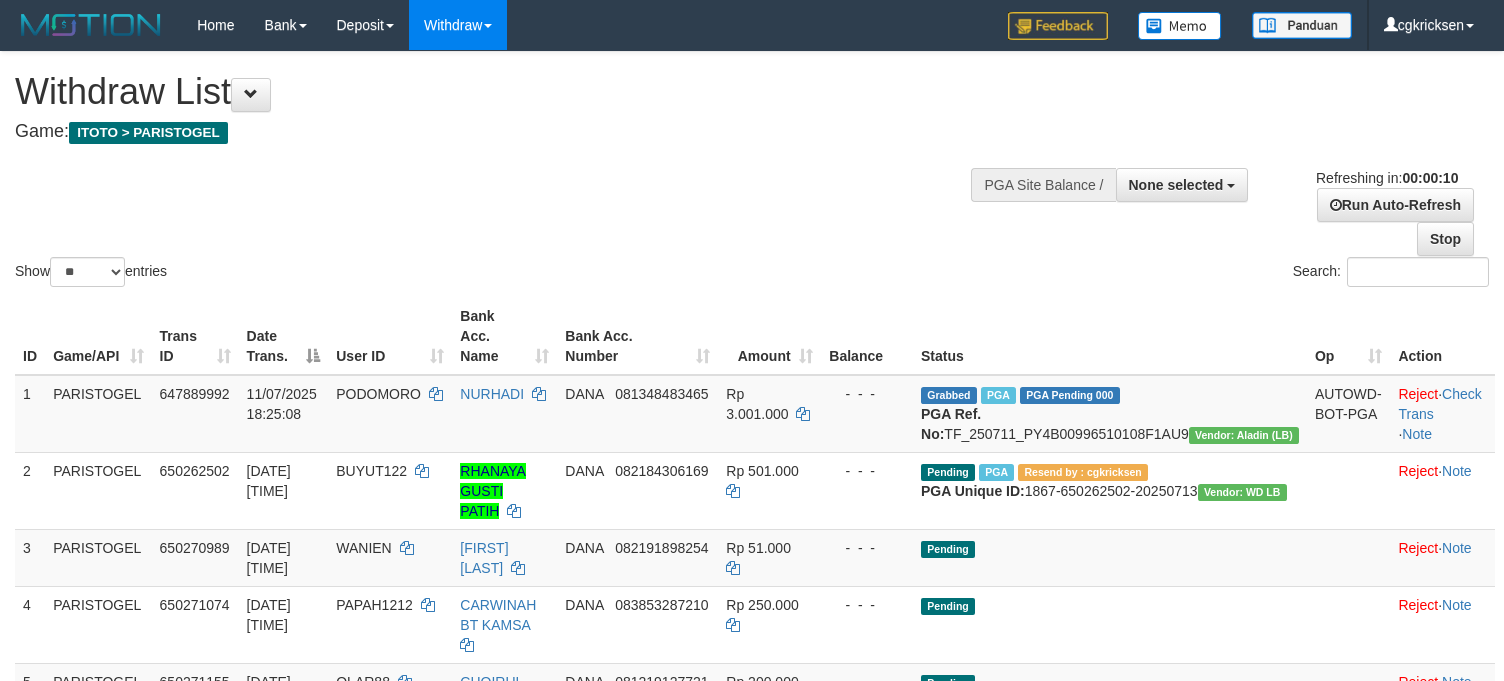 select 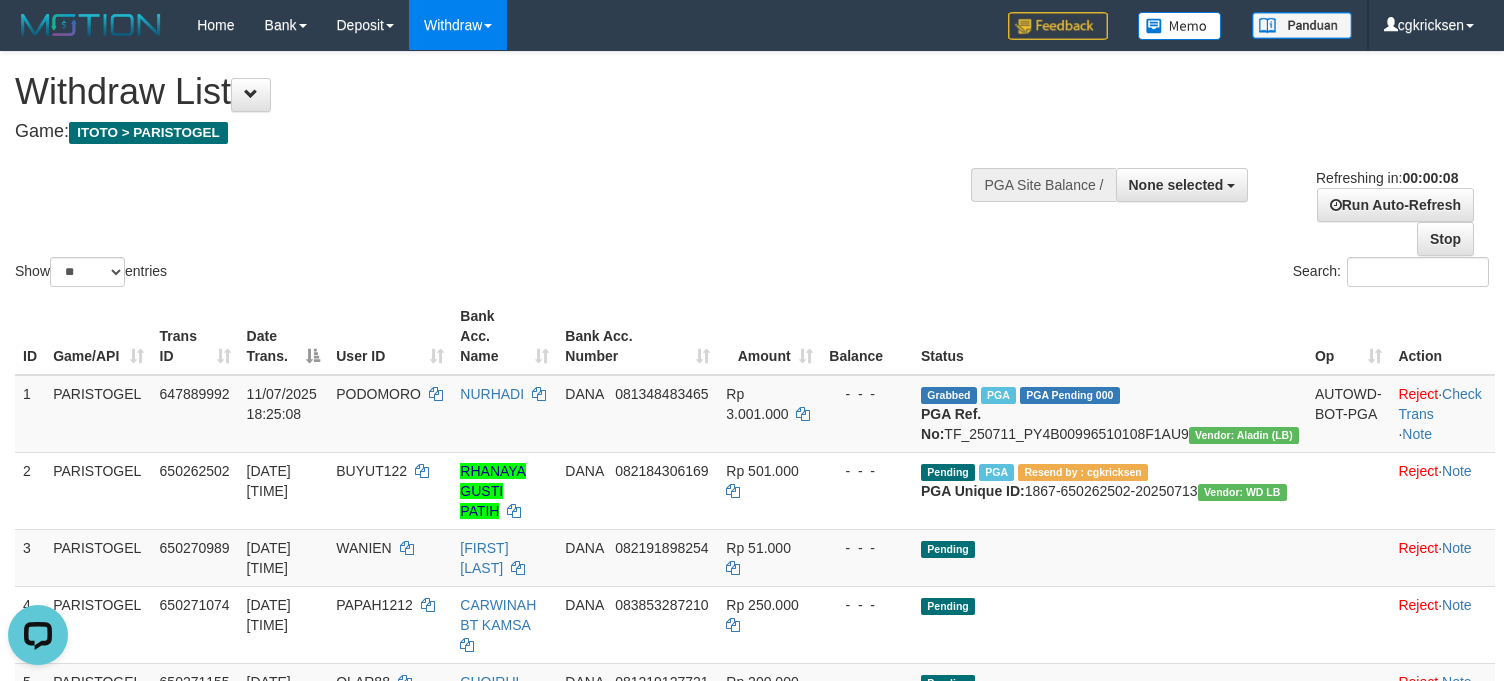scroll, scrollTop: 0, scrollLeft: 0, axis: both 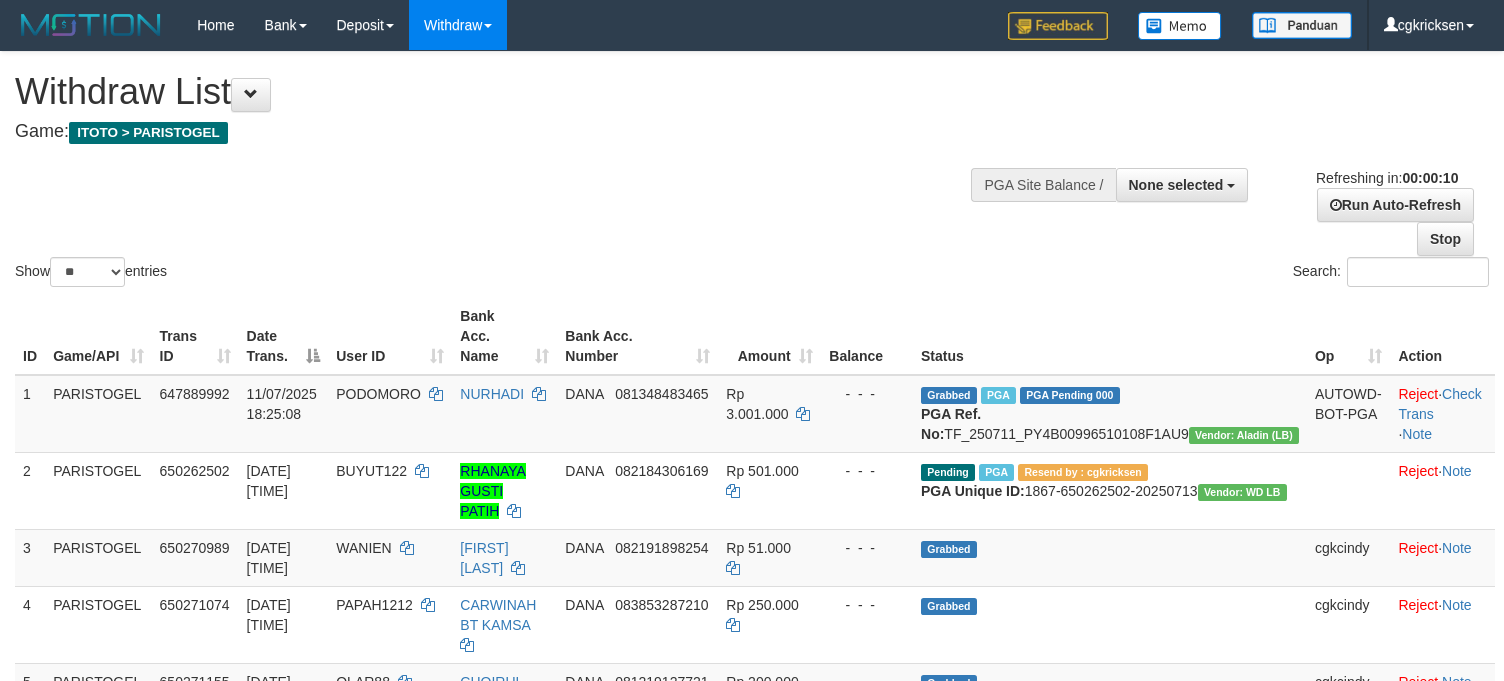 select 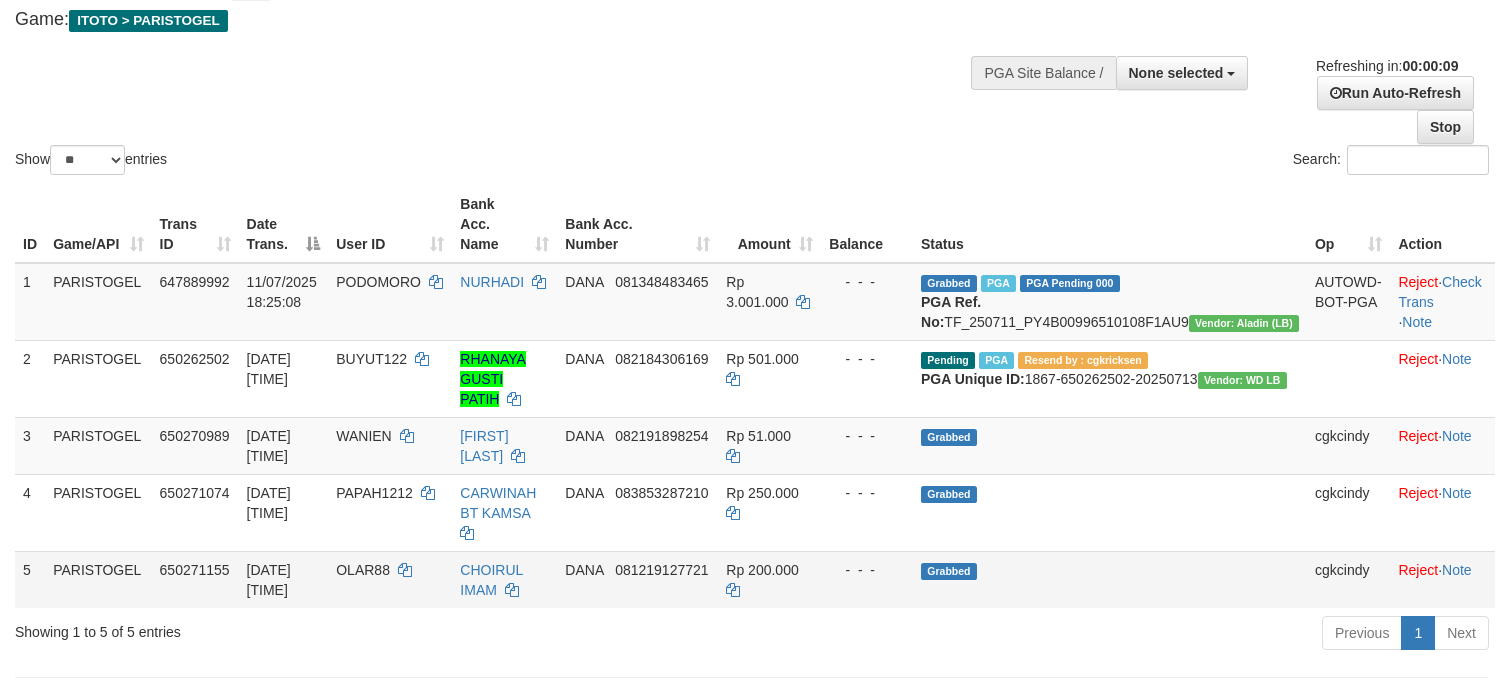 scroll, scrollTop: 266, scrollLeft: 0, axis: vertical 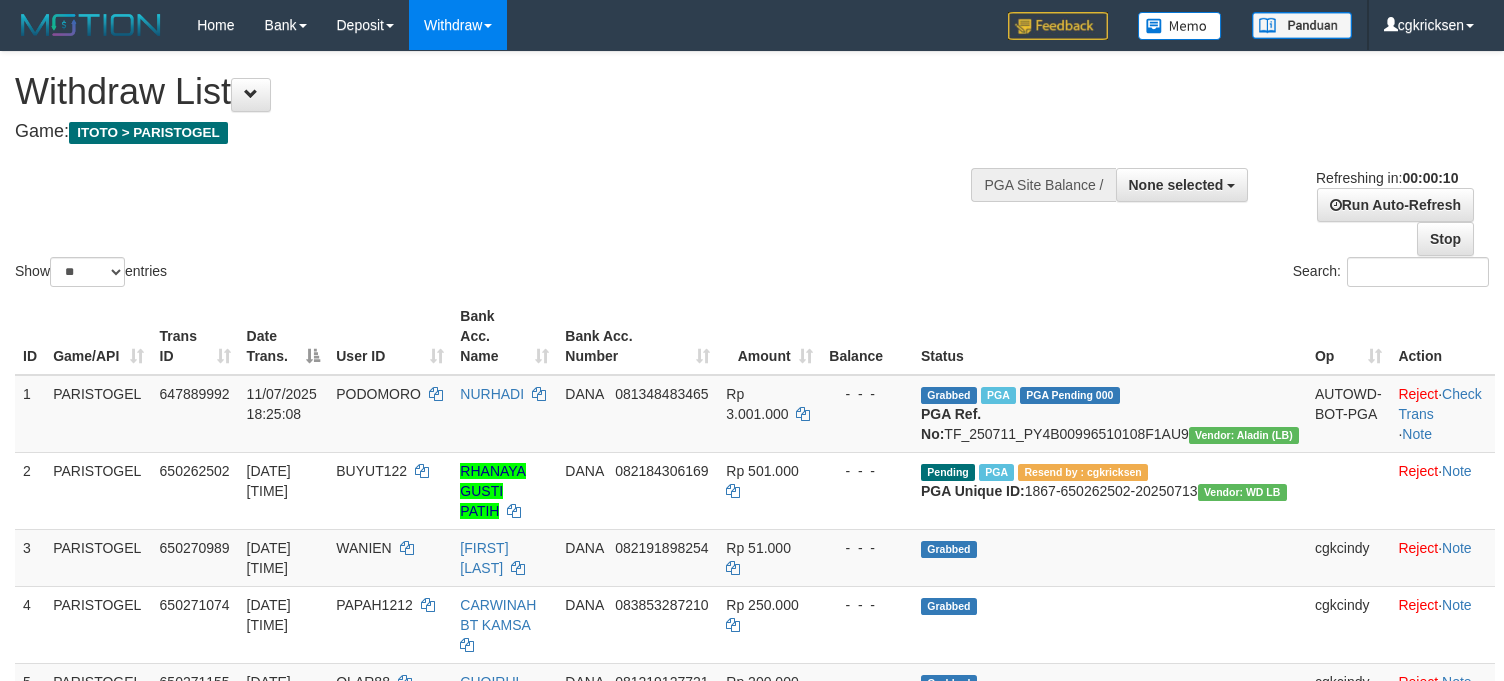 select 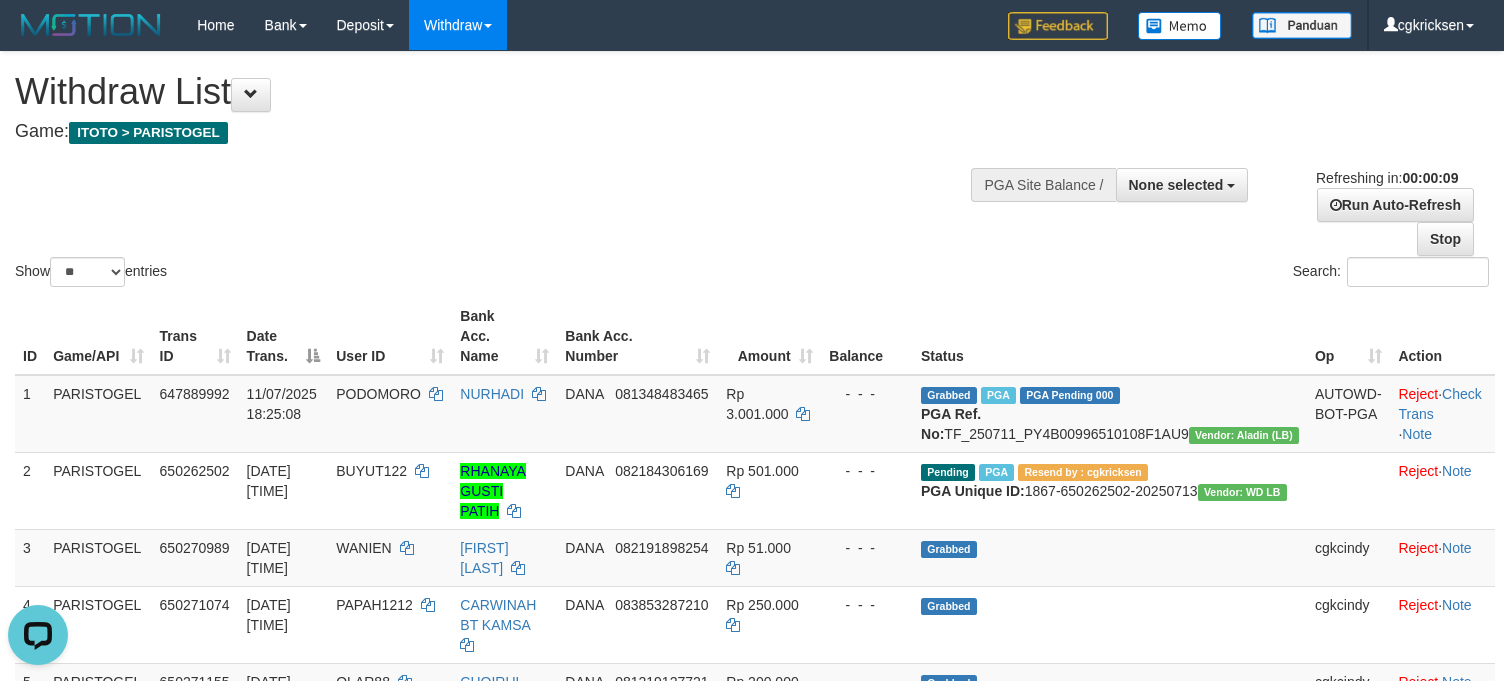 scroll, scrollTop: 0, scrollLeft: 0, axis: both 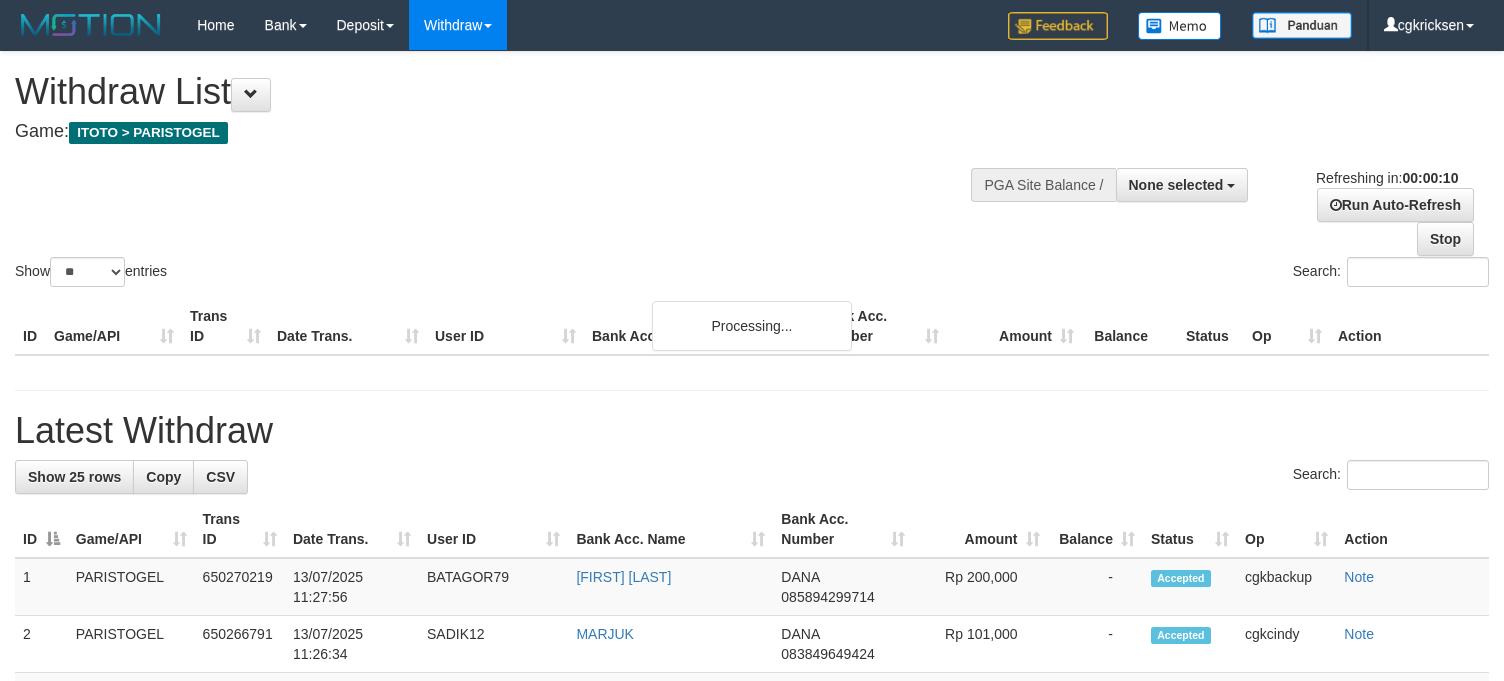select 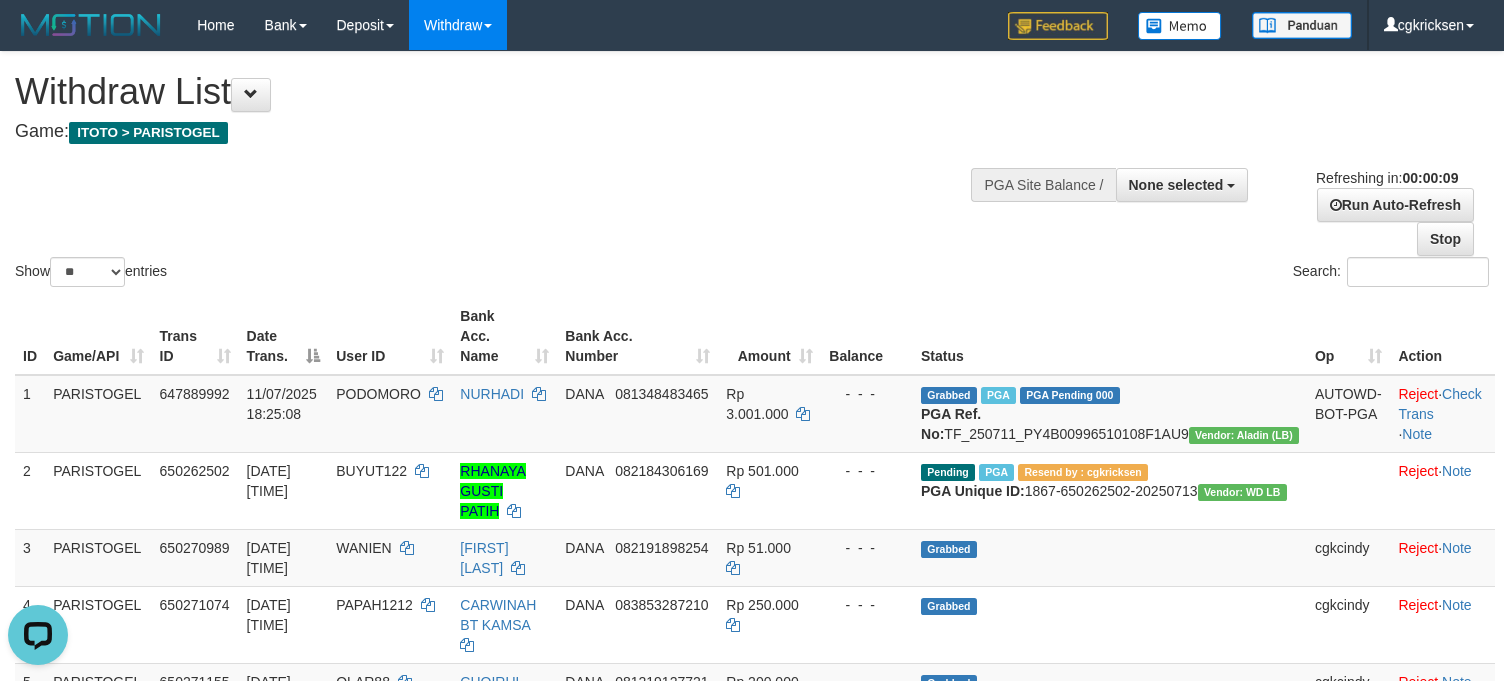 scroll, scrollTop: 0, scrollLeft: 0, axis: both 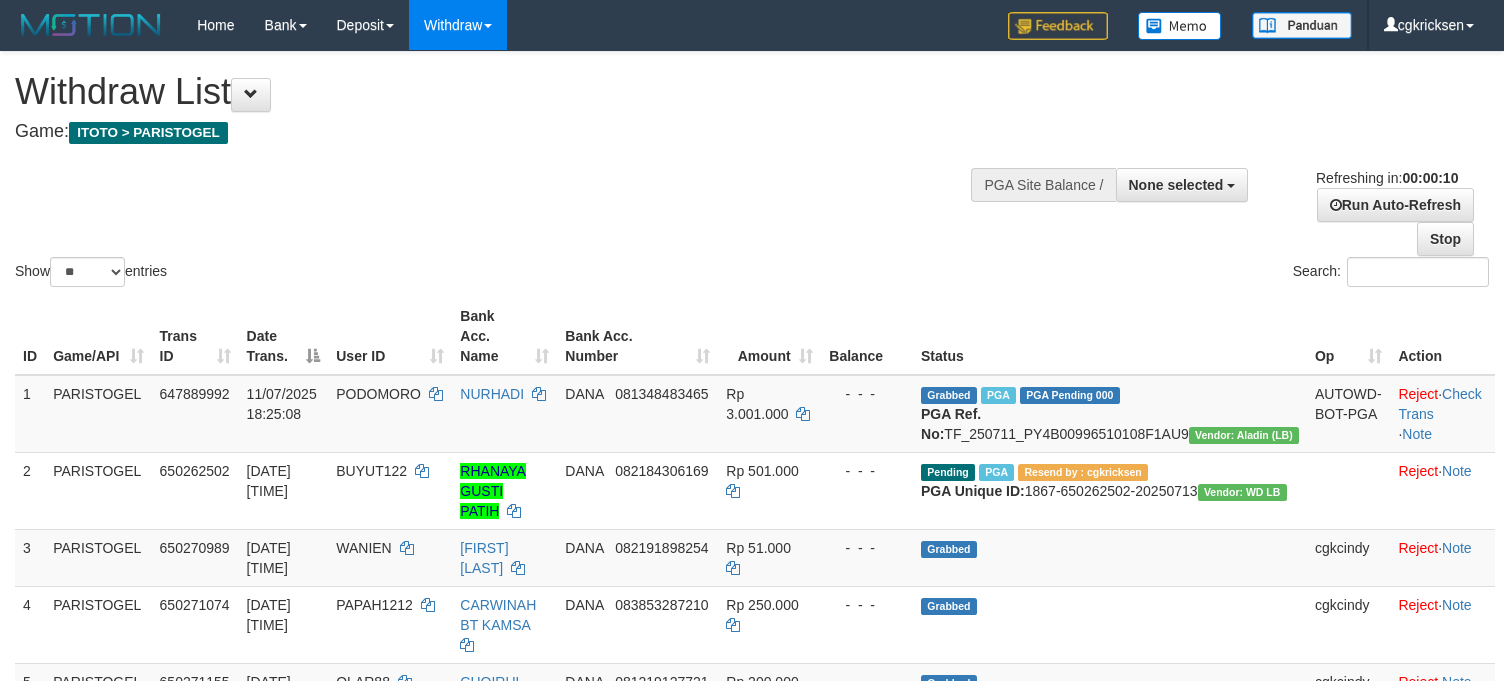 select 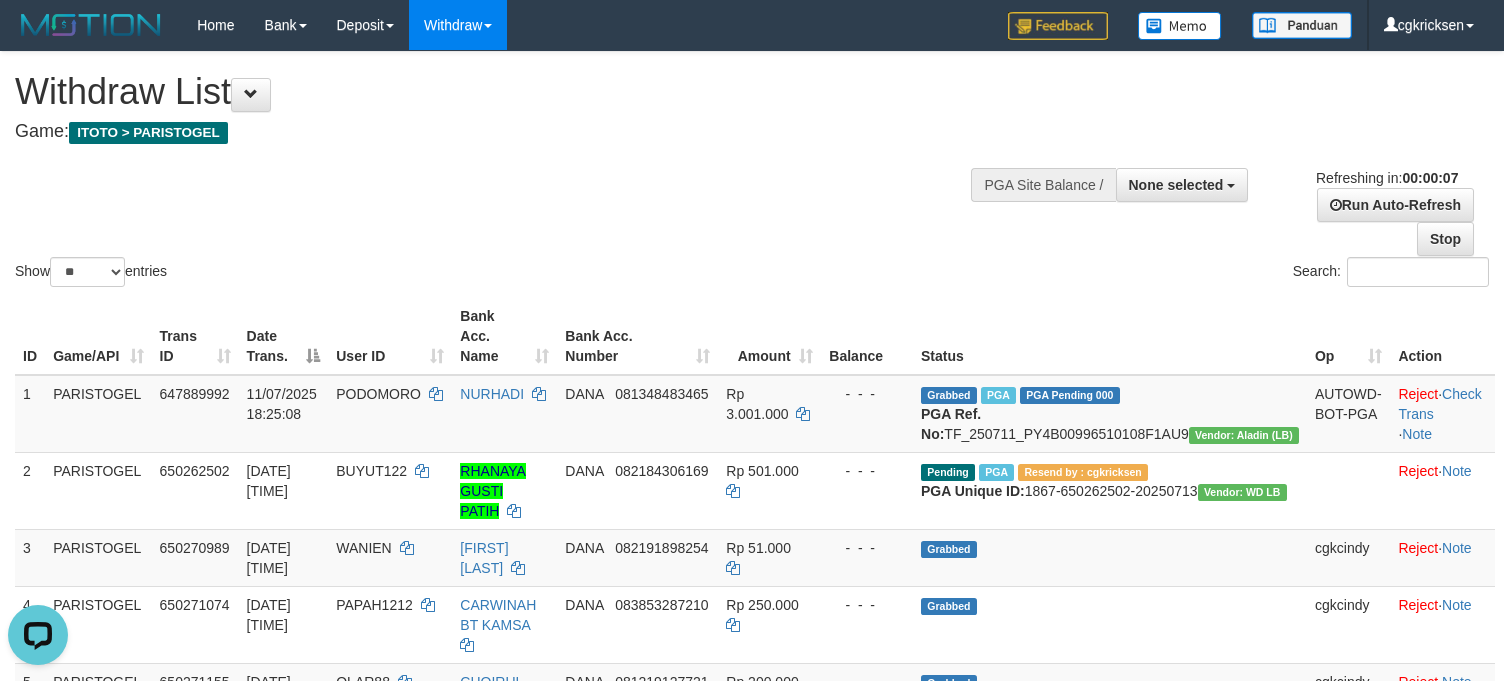scroll, scrollTop: 0, scrollLeft: 0, axis: both 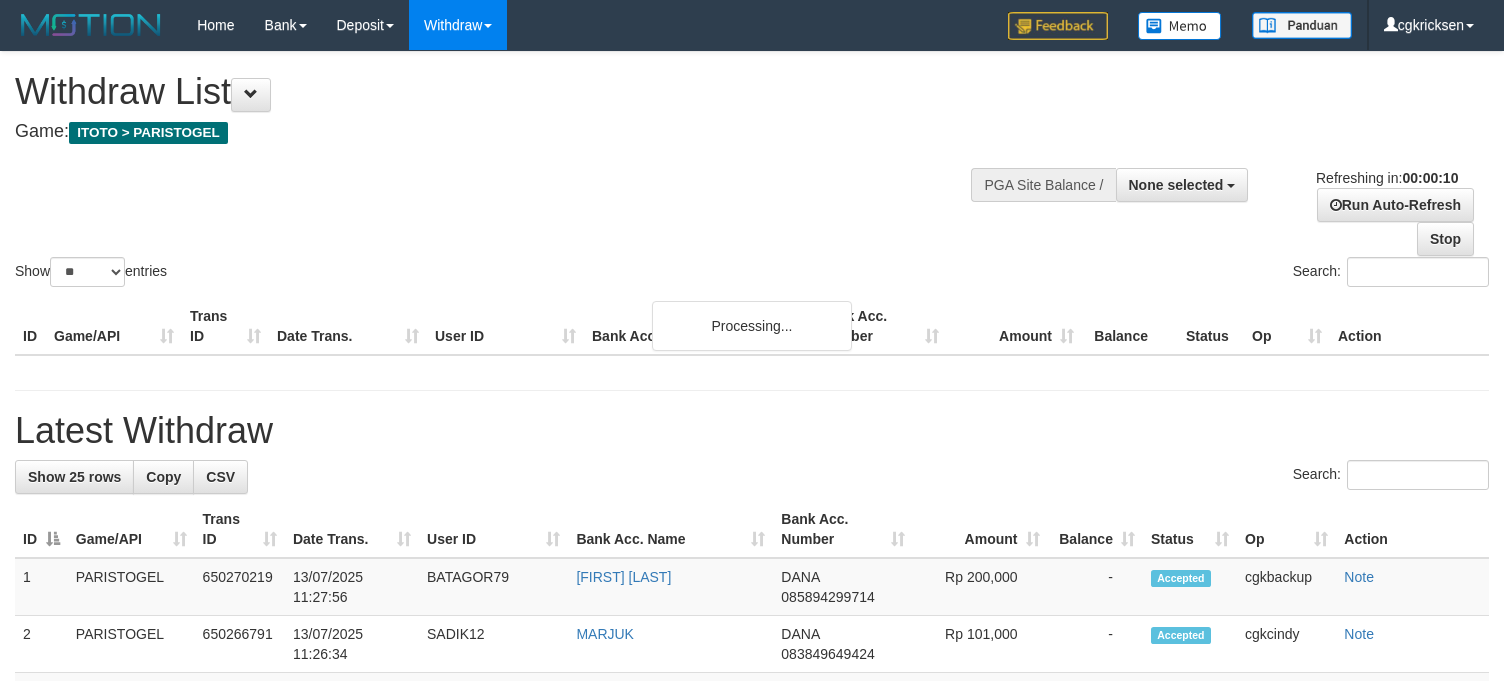 select 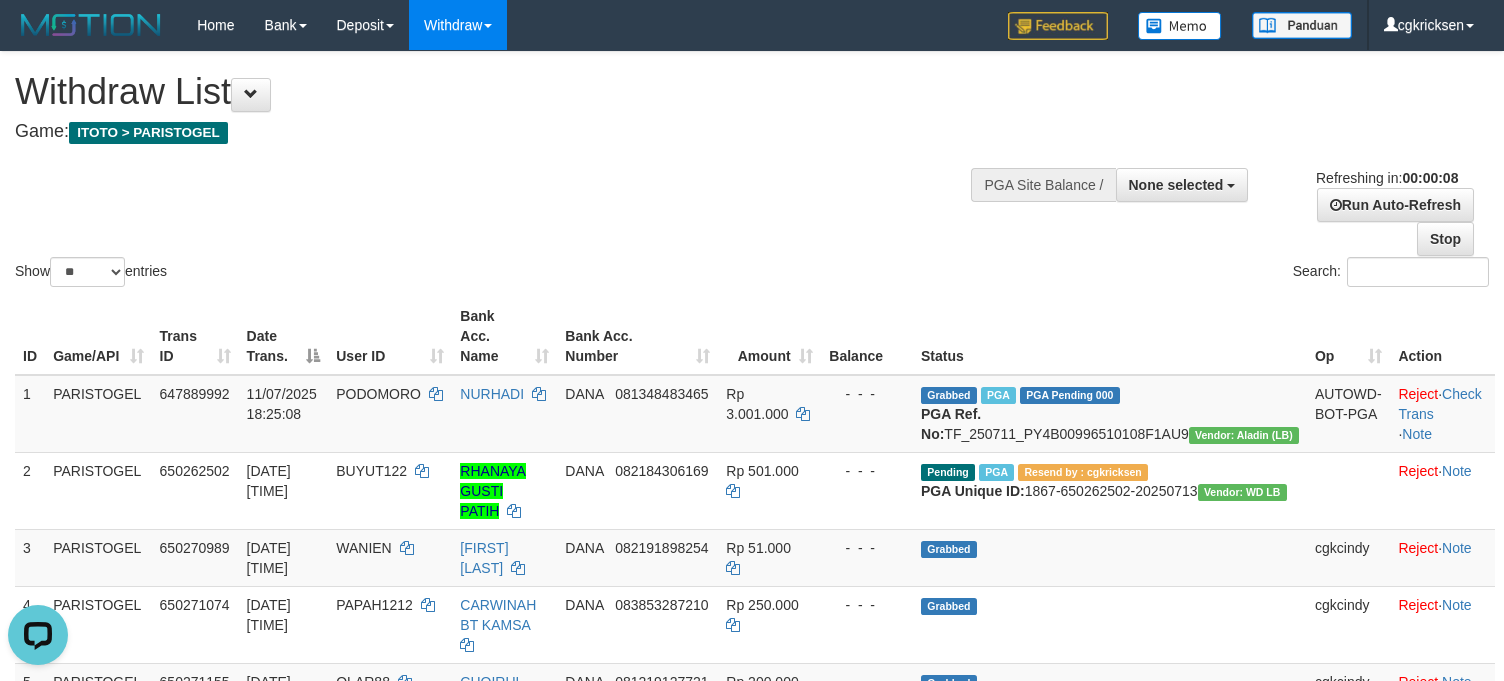 scroll, scrollTop: 0, scrollLeft: 0, axis: both 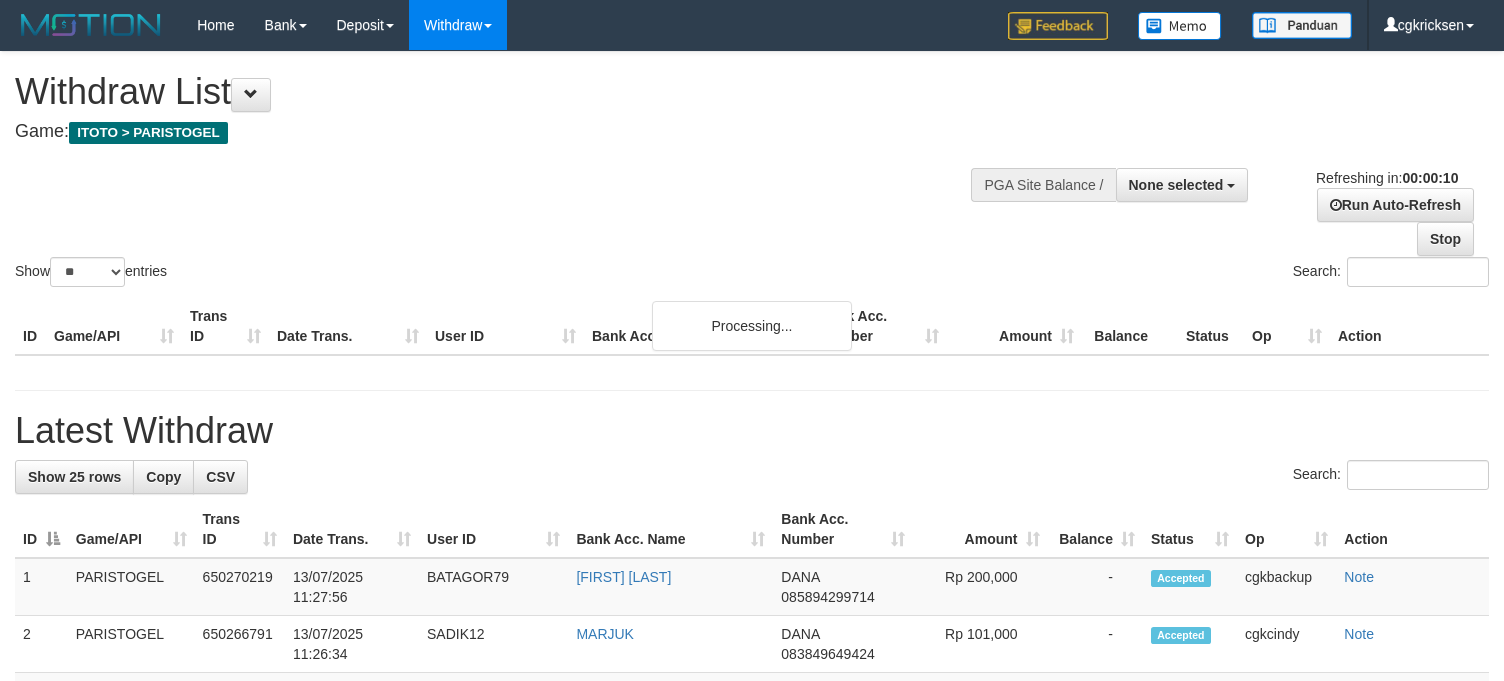 select 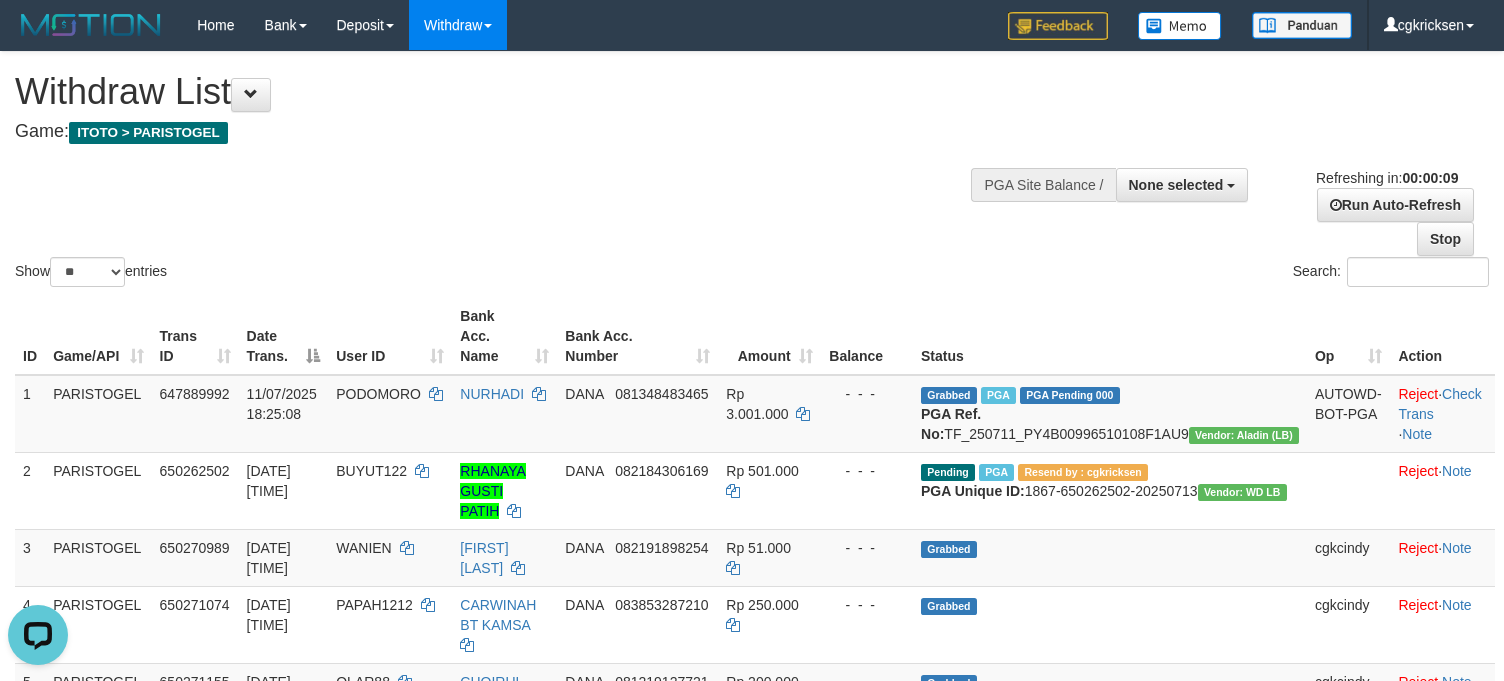 scroll, scrollTop: 0, scrollLeft: 0, axis: both 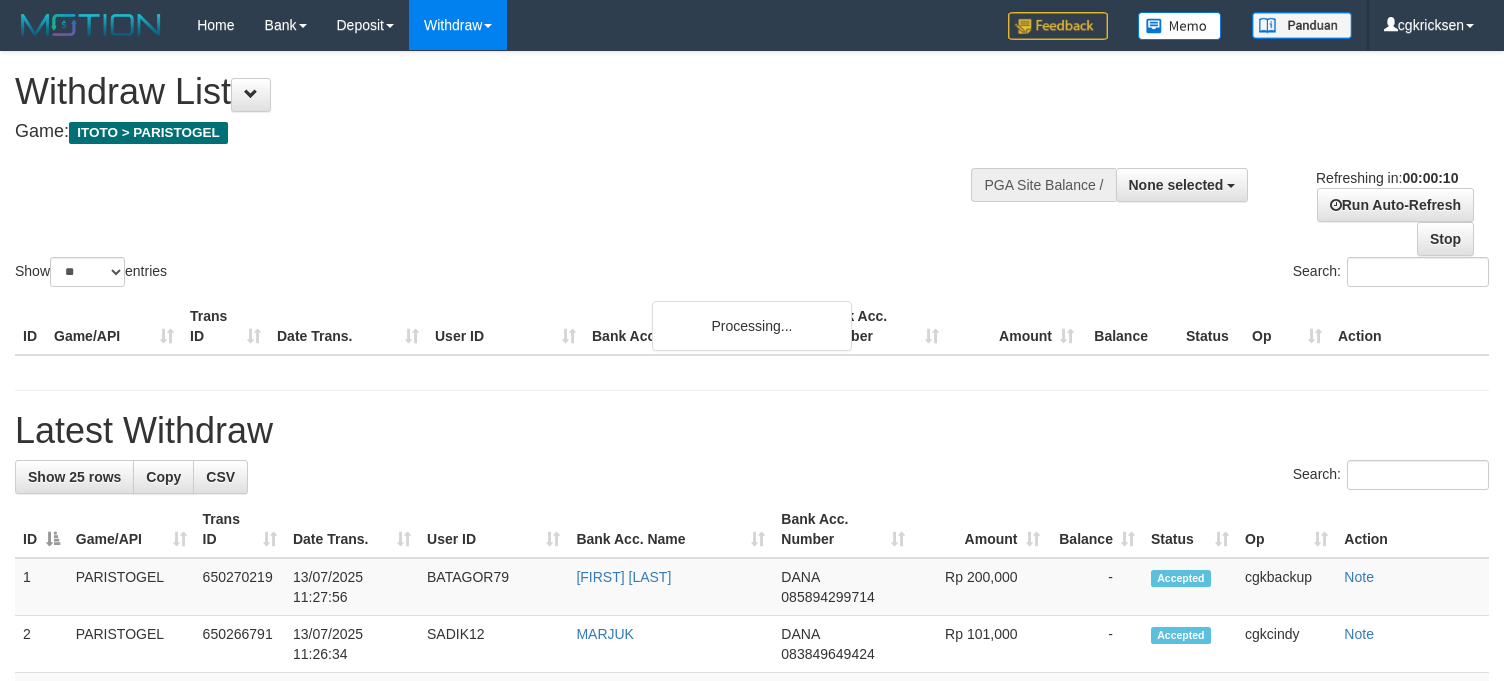 select 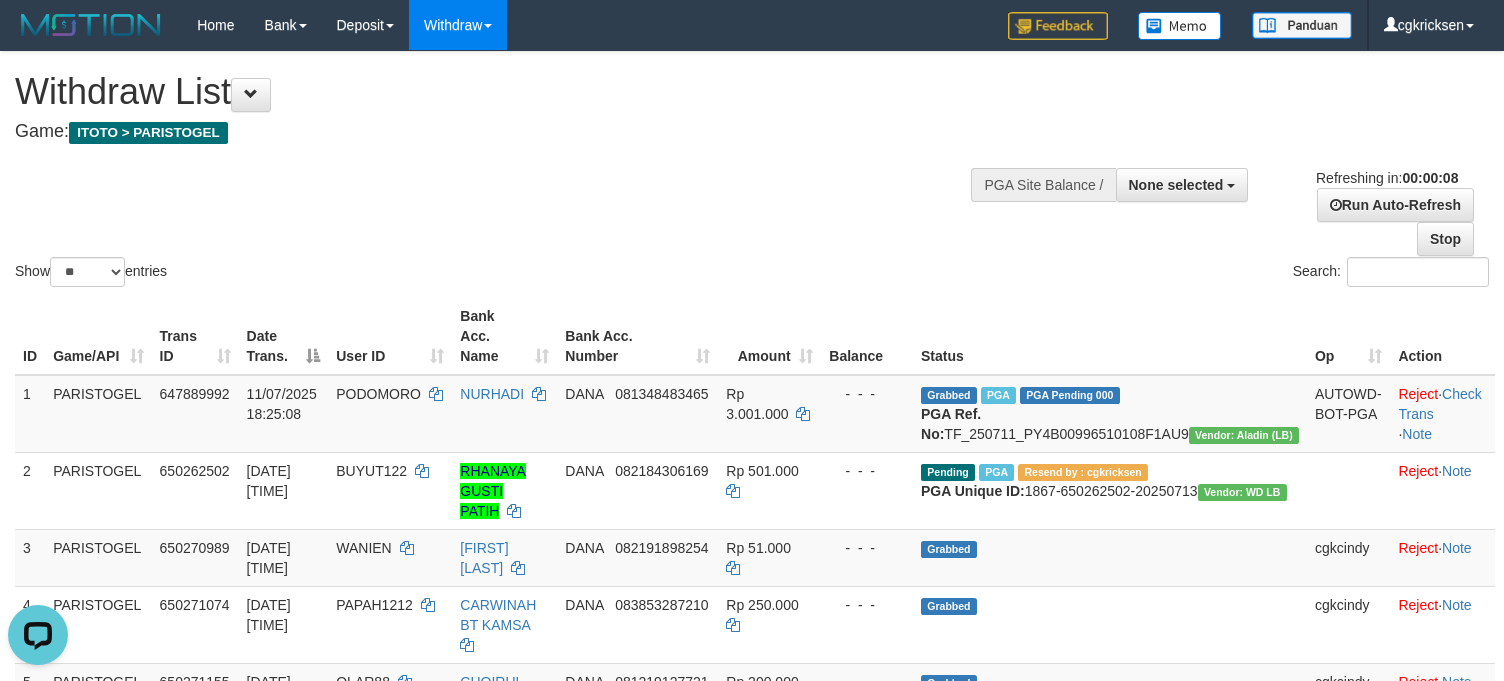 scroll, scrollTop: 0, scrollLeft: 0, axis: both 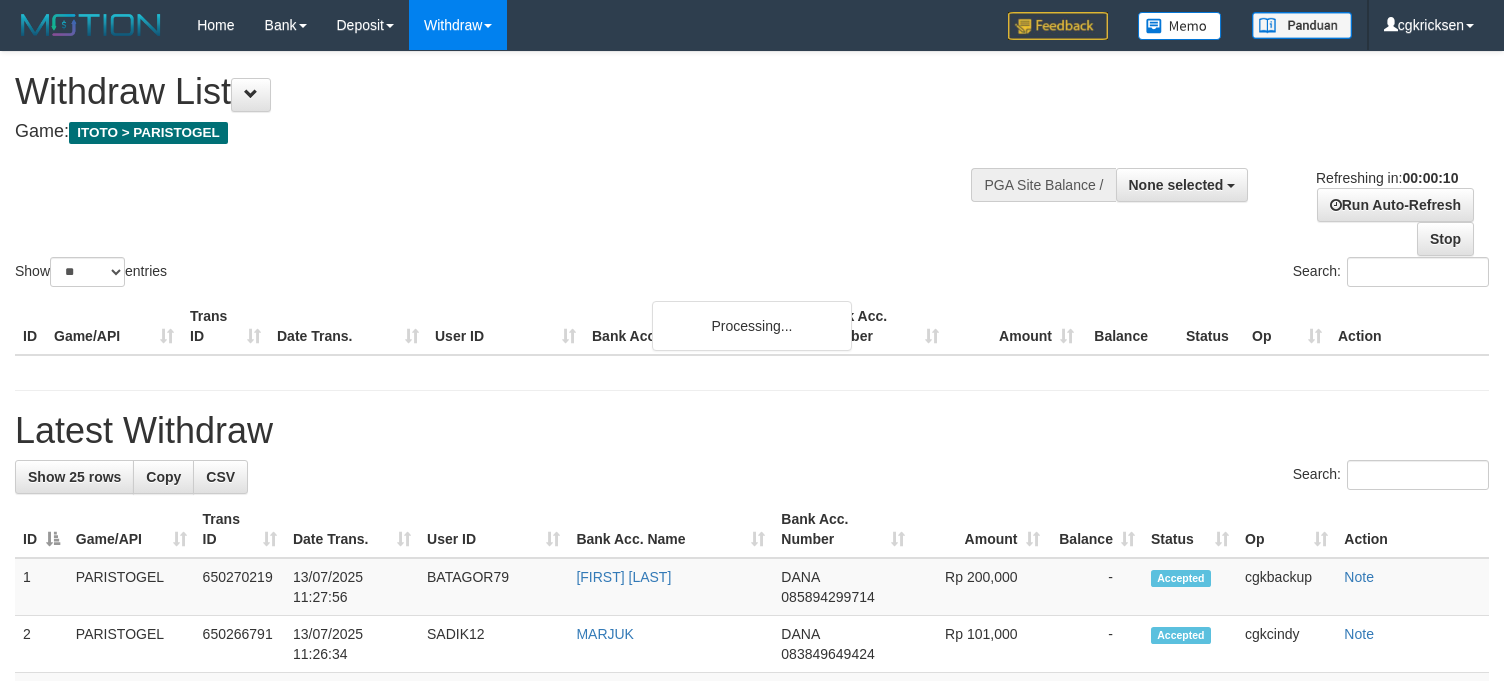 select 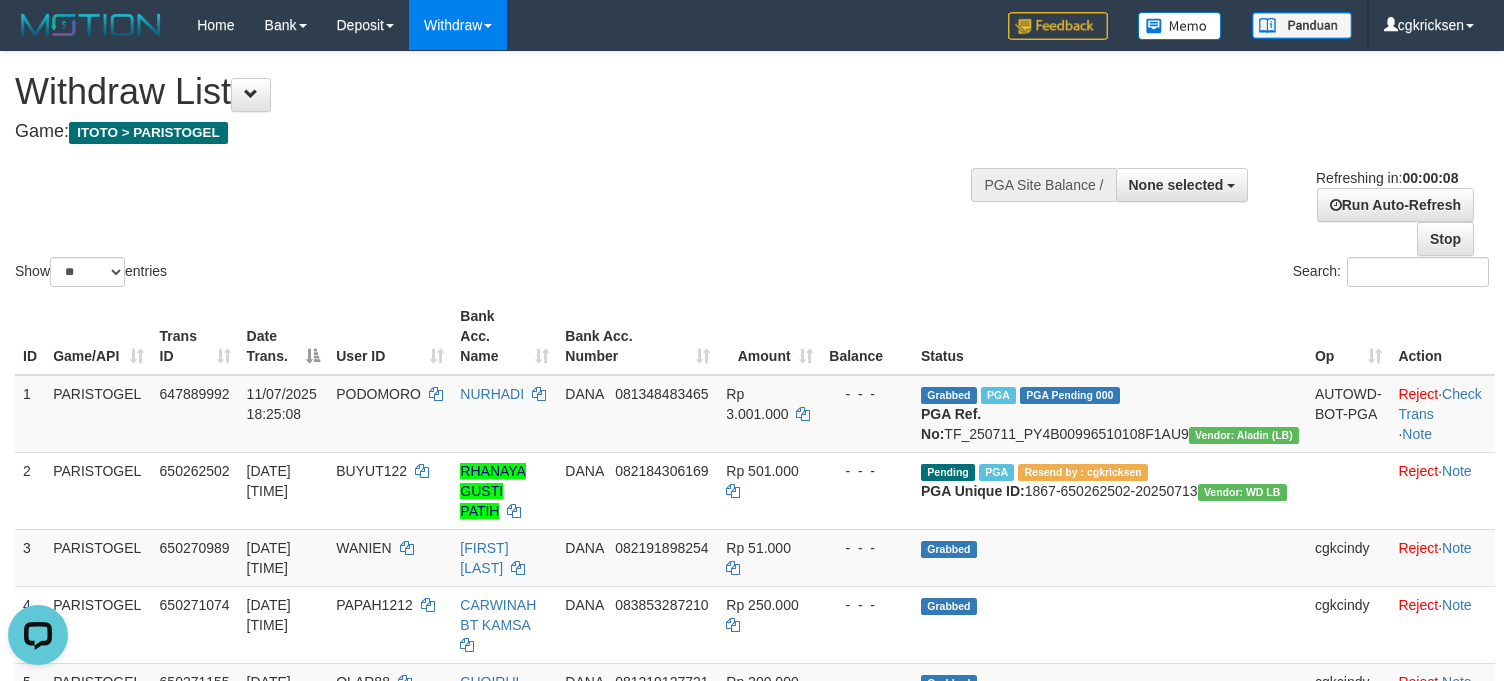 scroll, scrollTop: 0, scrollLeft: 0, axis: both 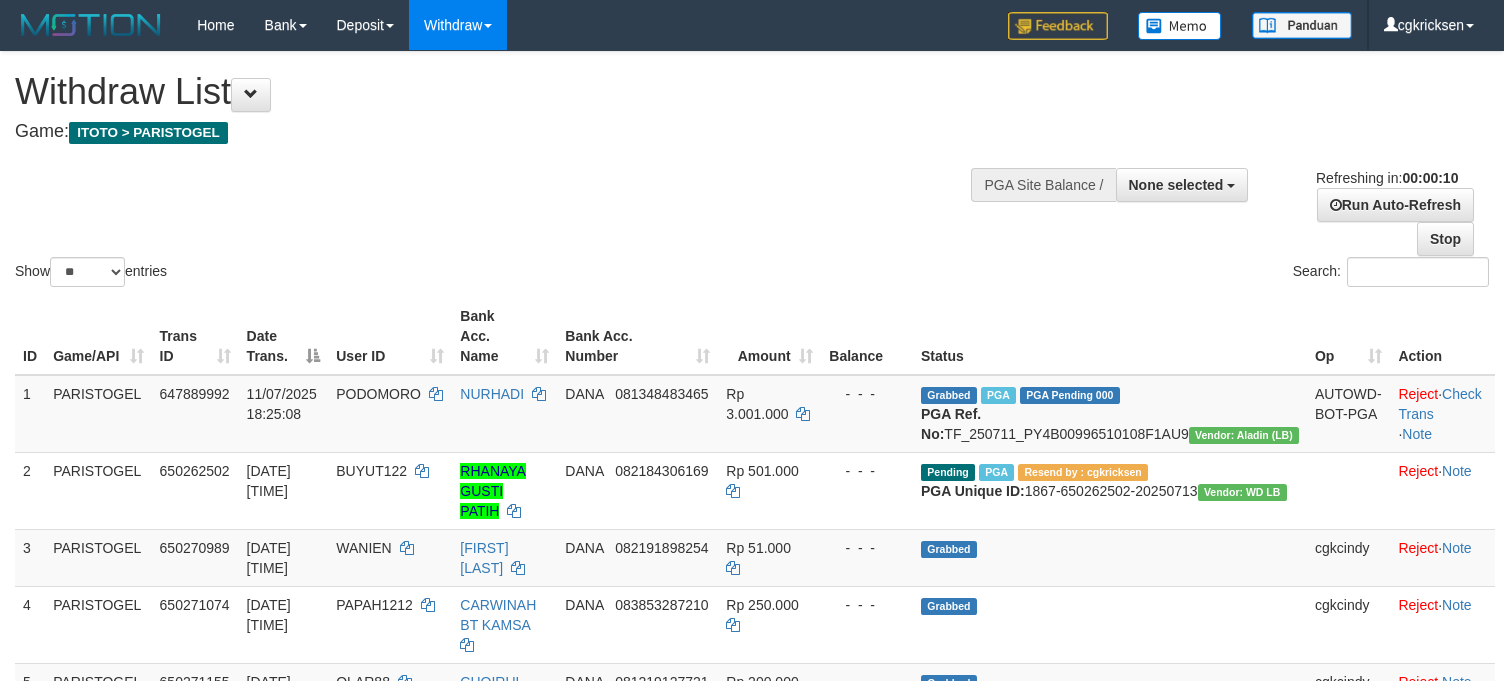 select 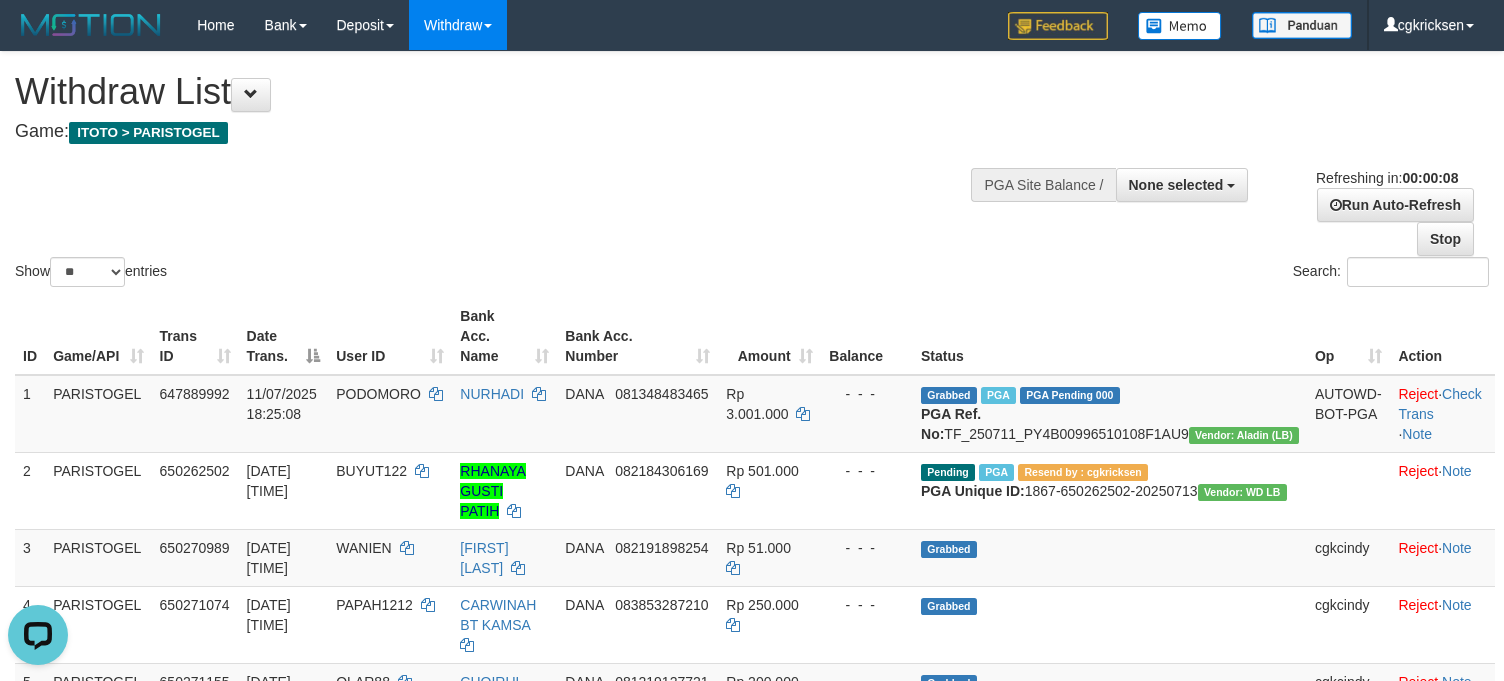 scroll, scrollTop: 0, scrollLeft: 0, axis: both 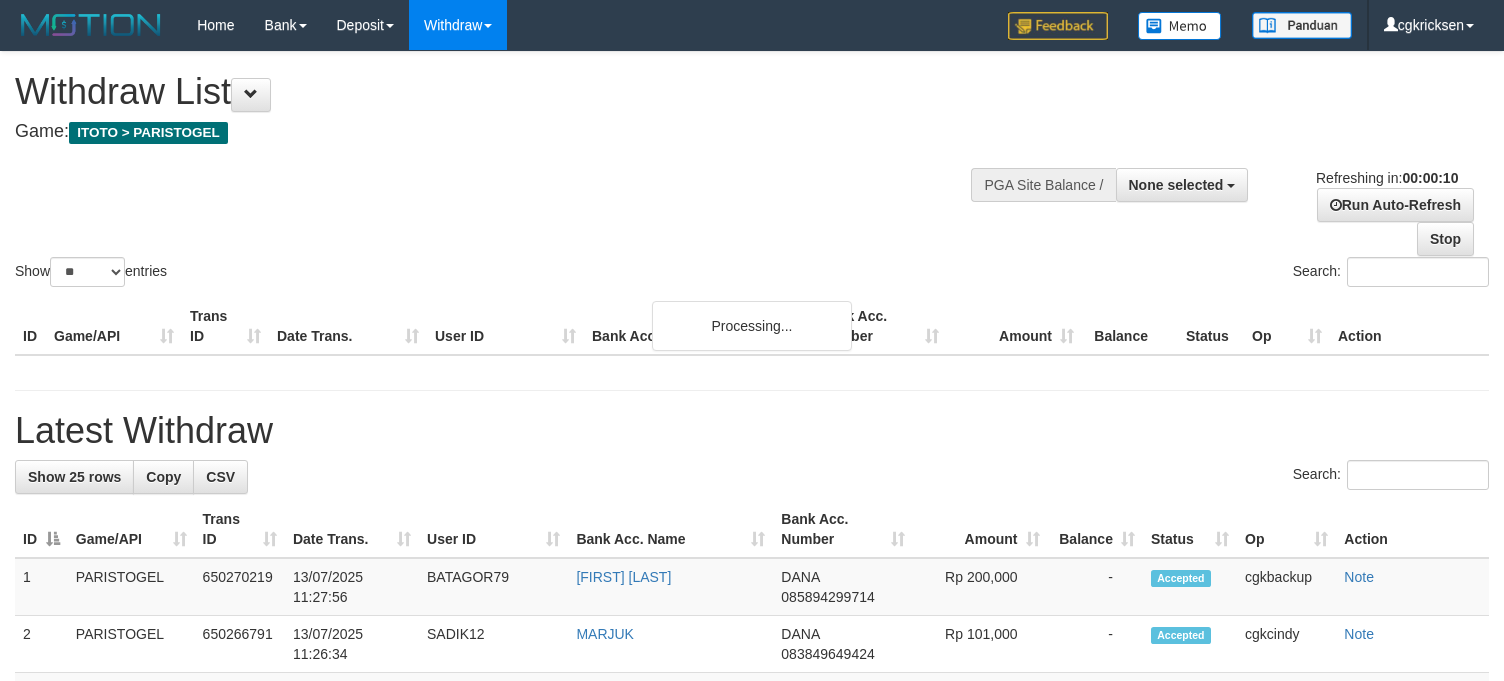 select 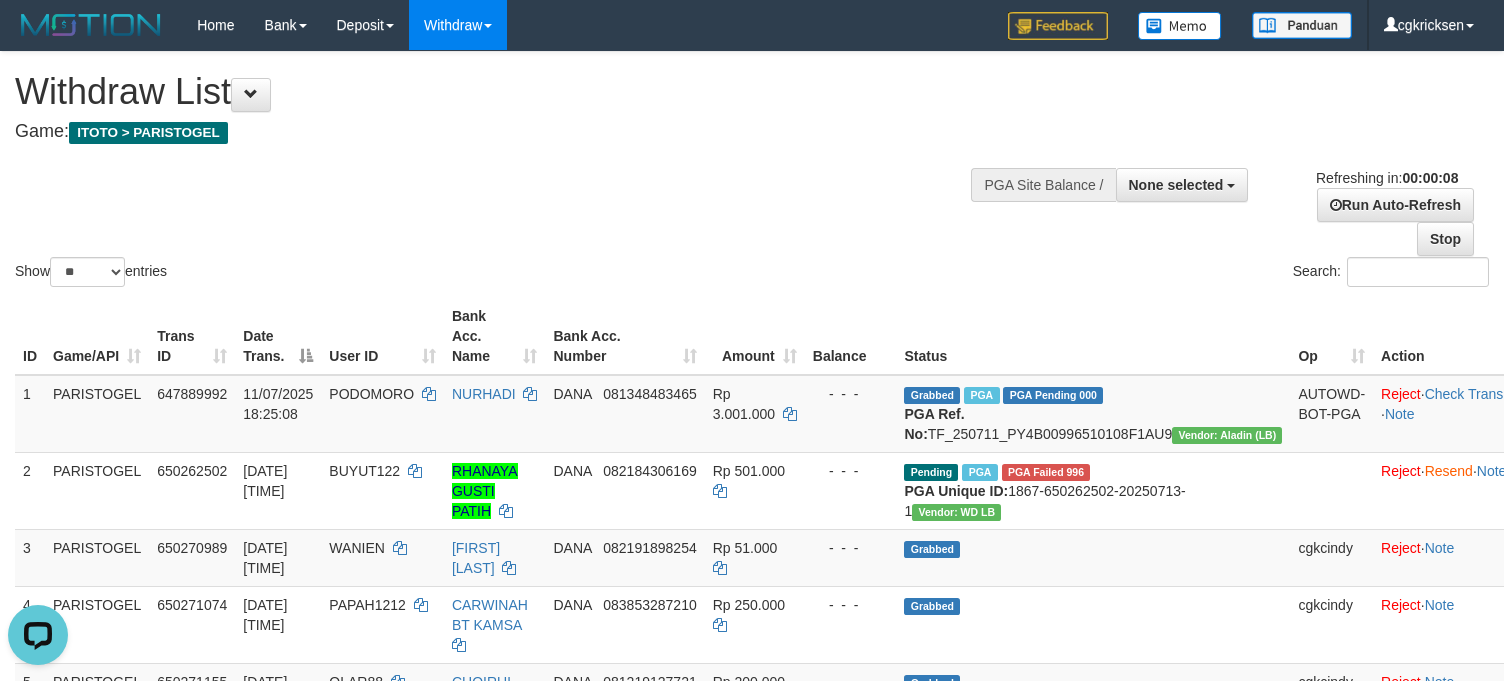scroll, scrollTop: 0, scrollLeft: 0, axis: both 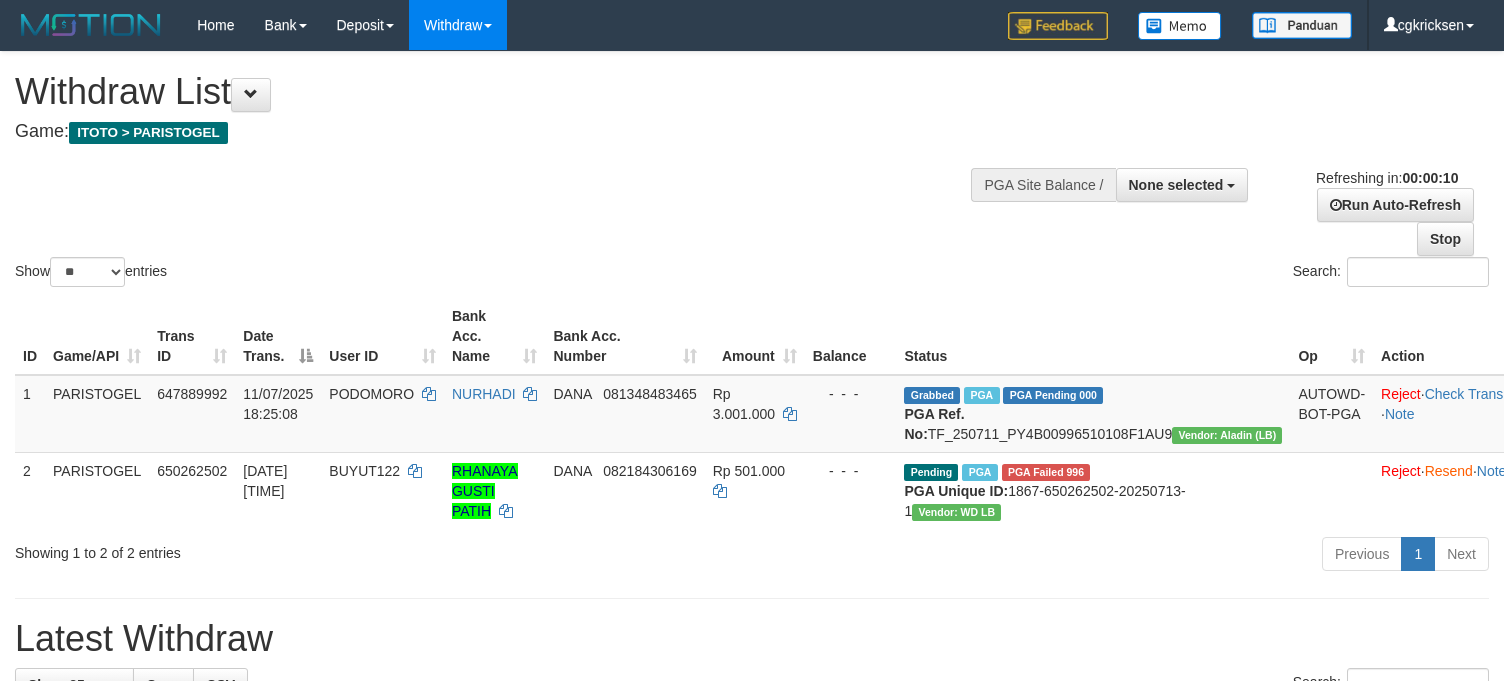 select 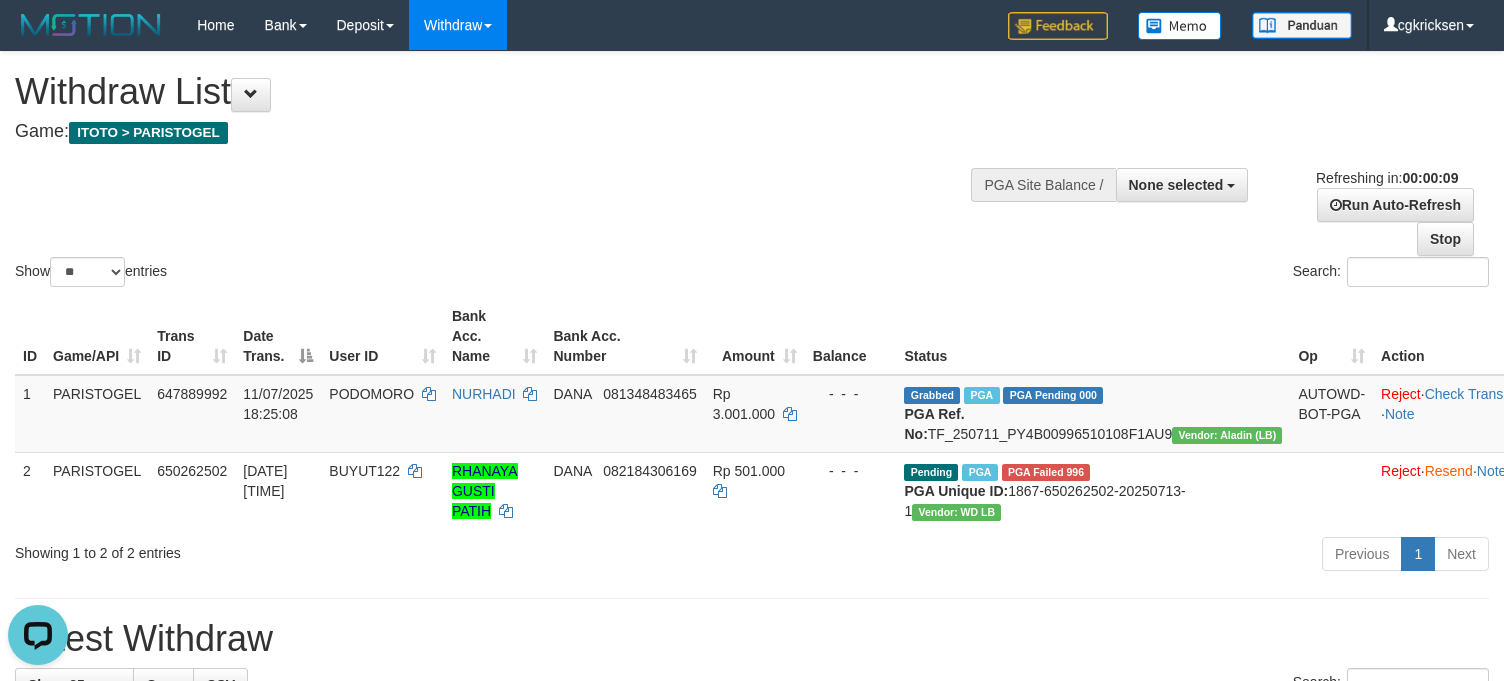 scroll, scrollTop: 0, scrollLeft: 0, axis: both 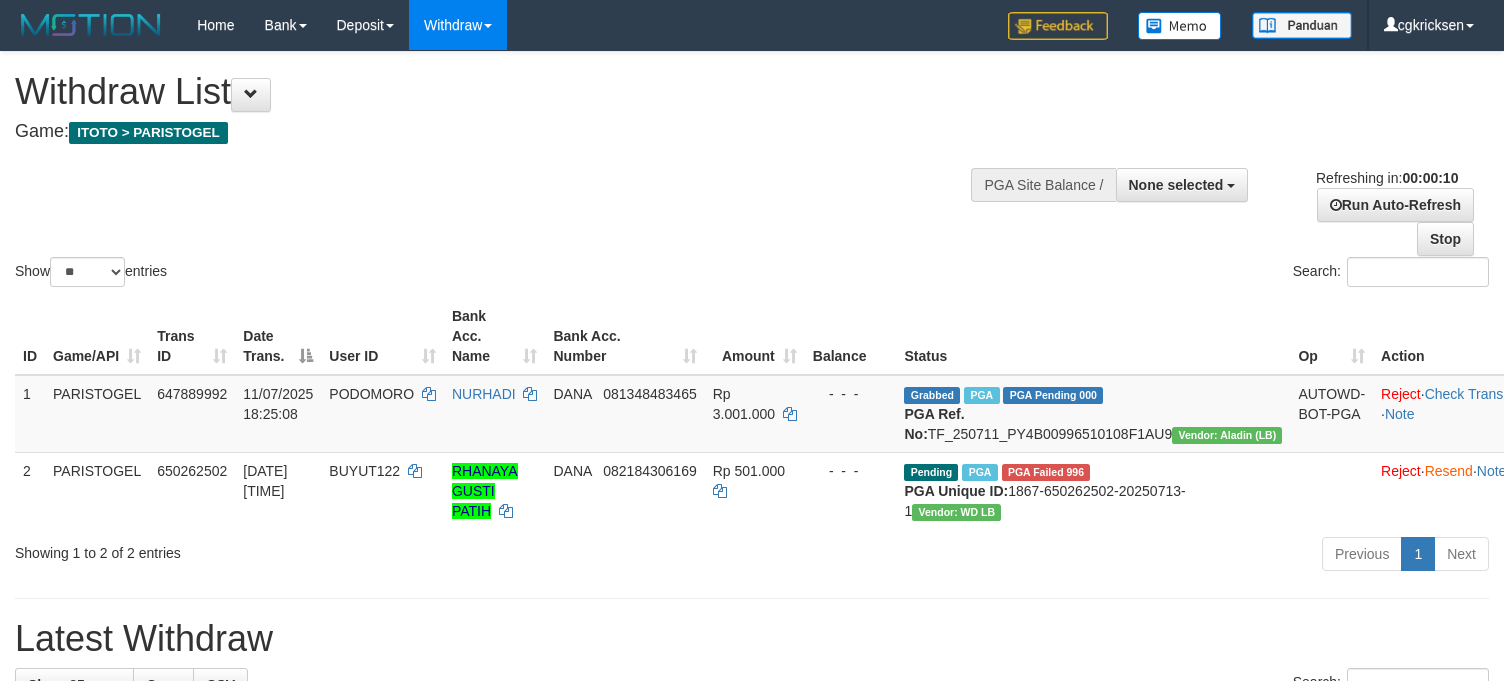 select 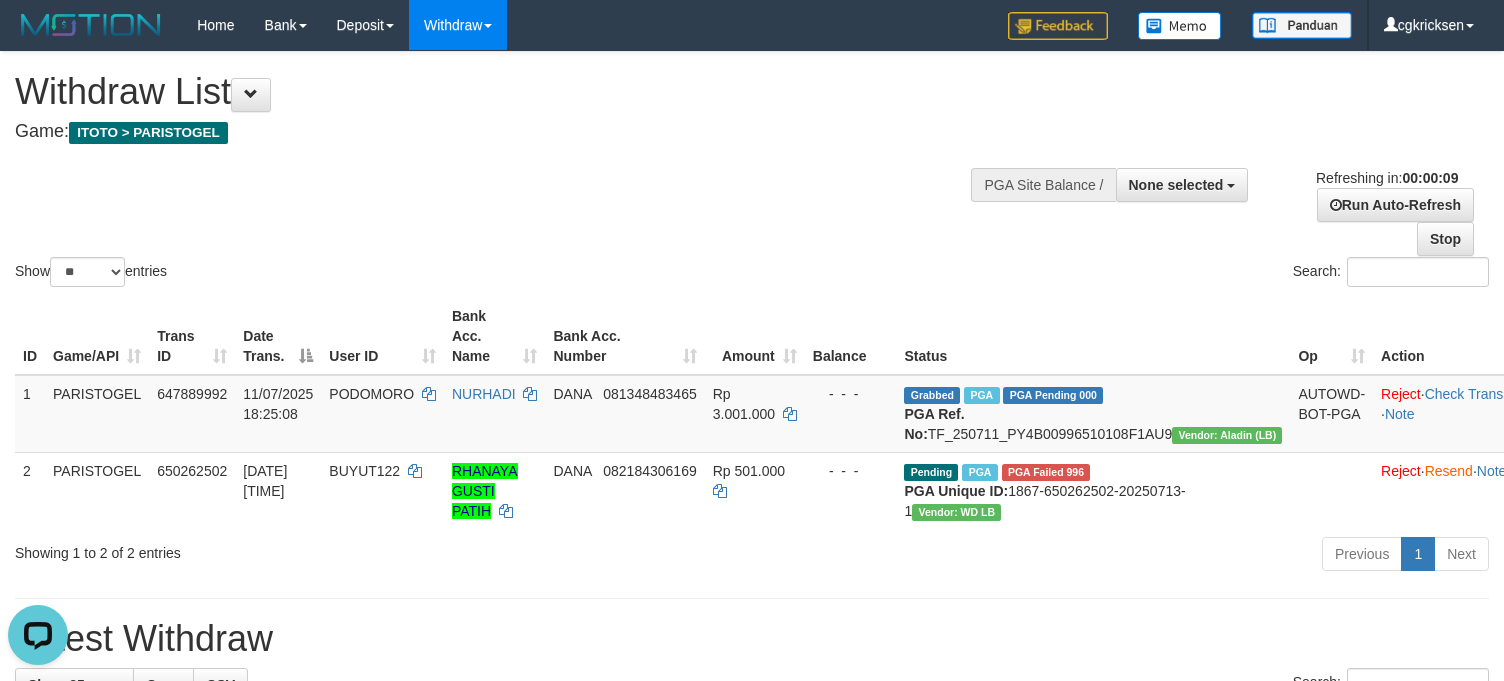 scroll, scrollTop: 0, scrollLeft: 0, axis: both 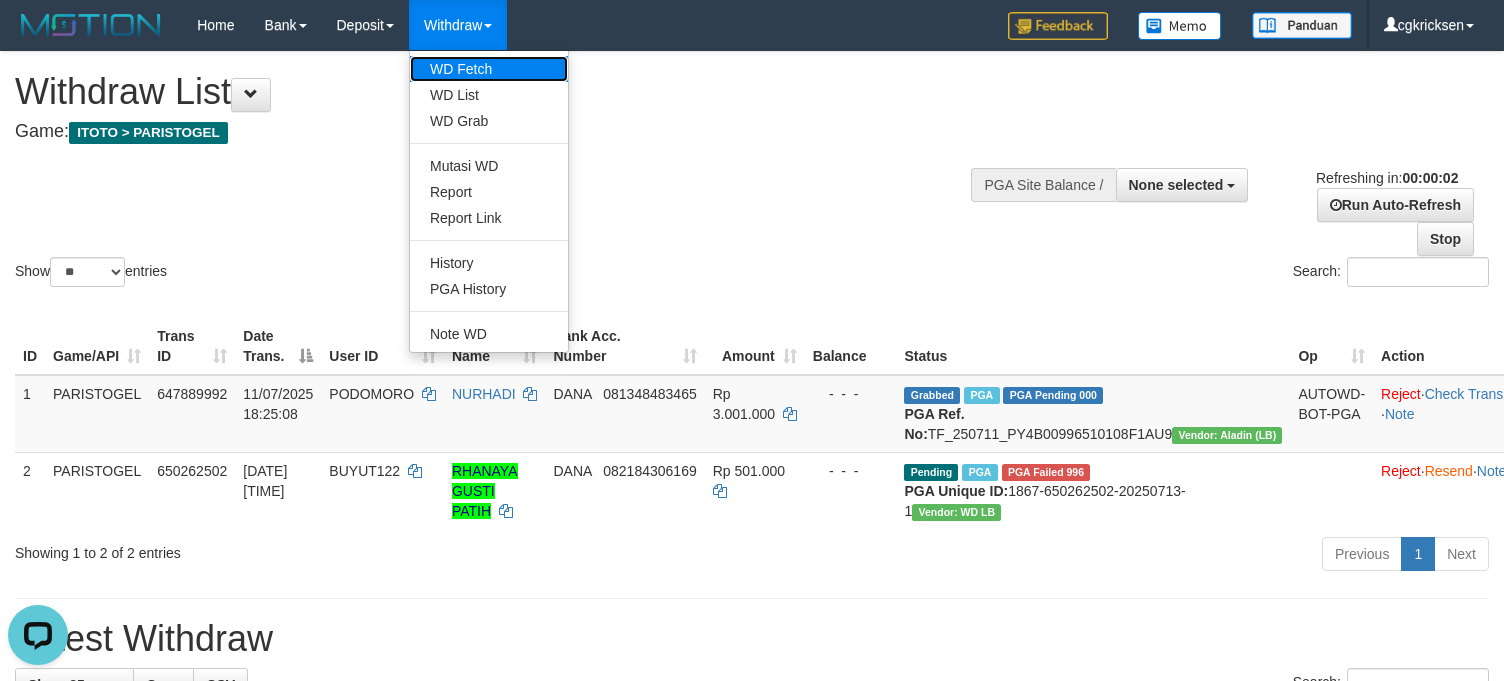 click on "WD Fetch" at bounding box center (489, 69) 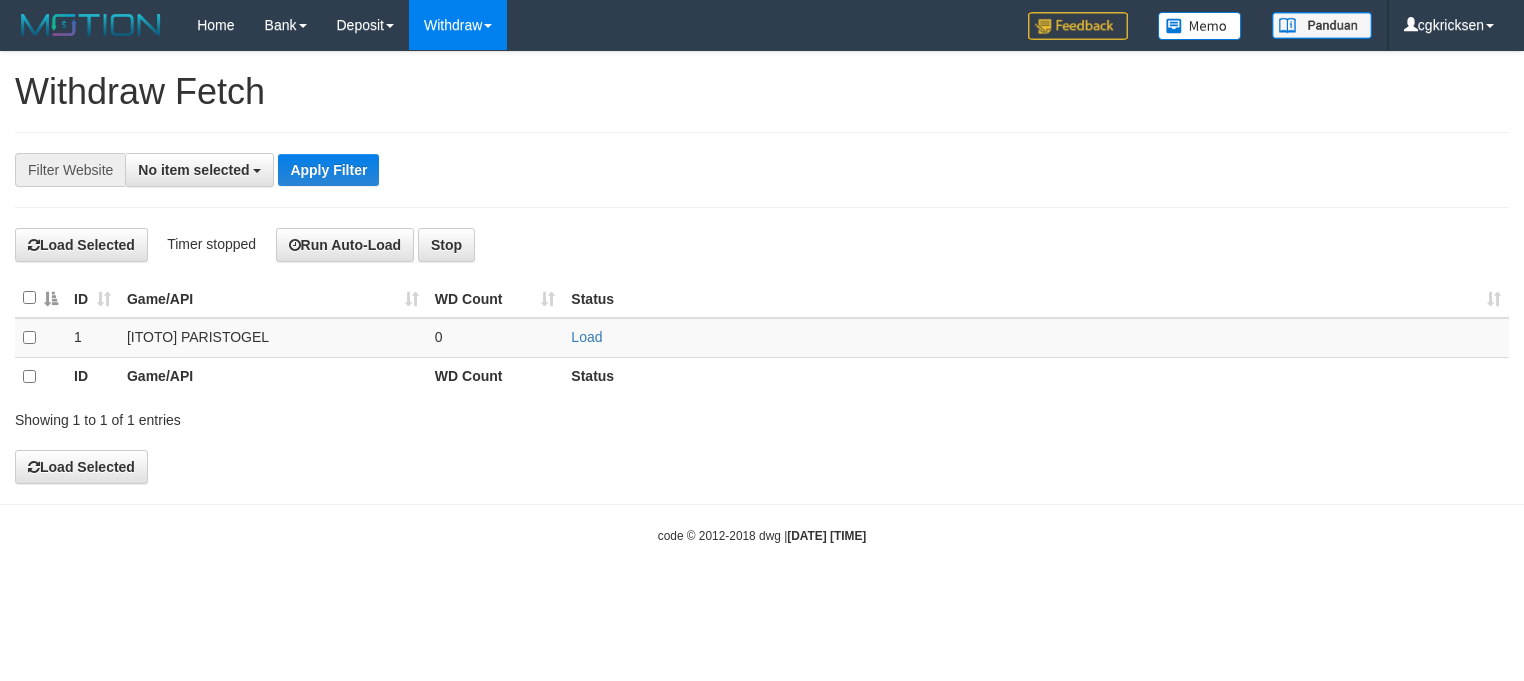 scroll, scrollTop: 0, scrollLeft: 0, axis: both 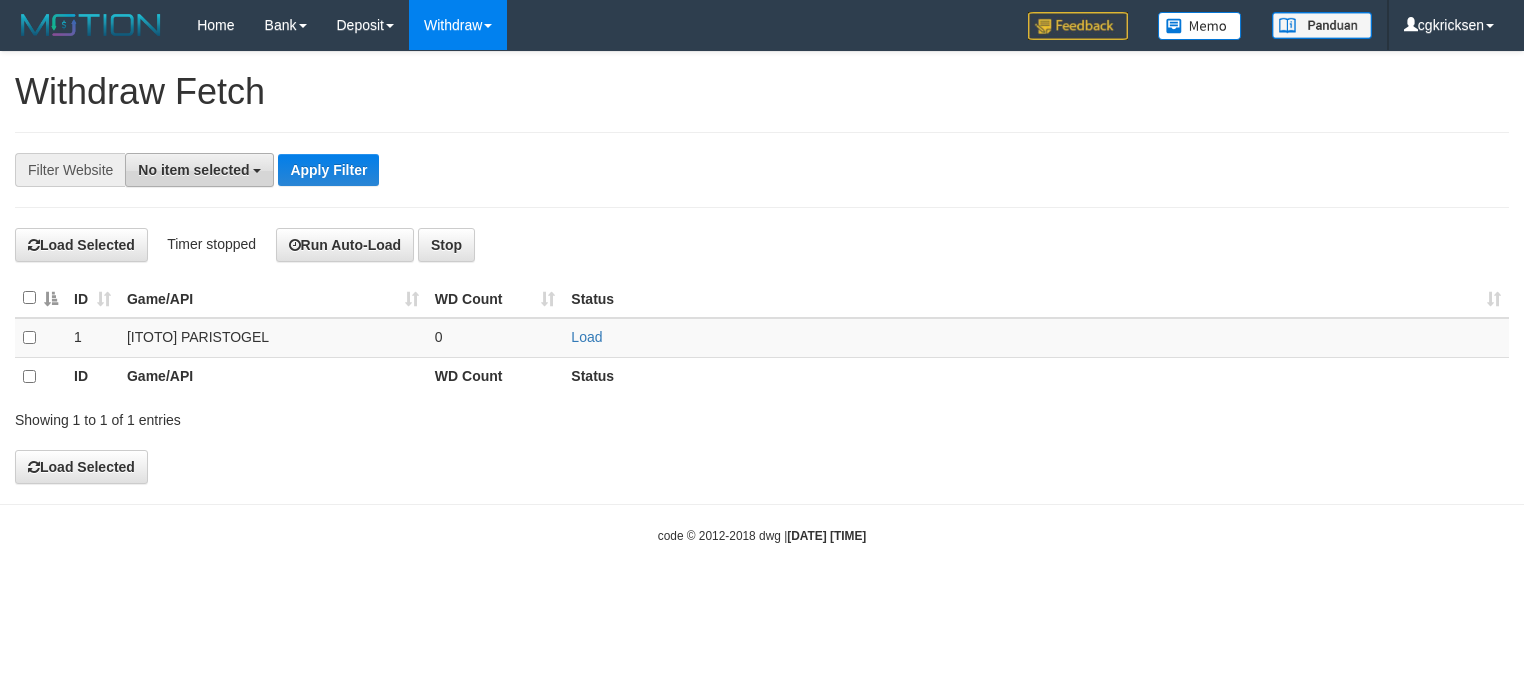 click on "No item selected" at bounding box center [199, 170] 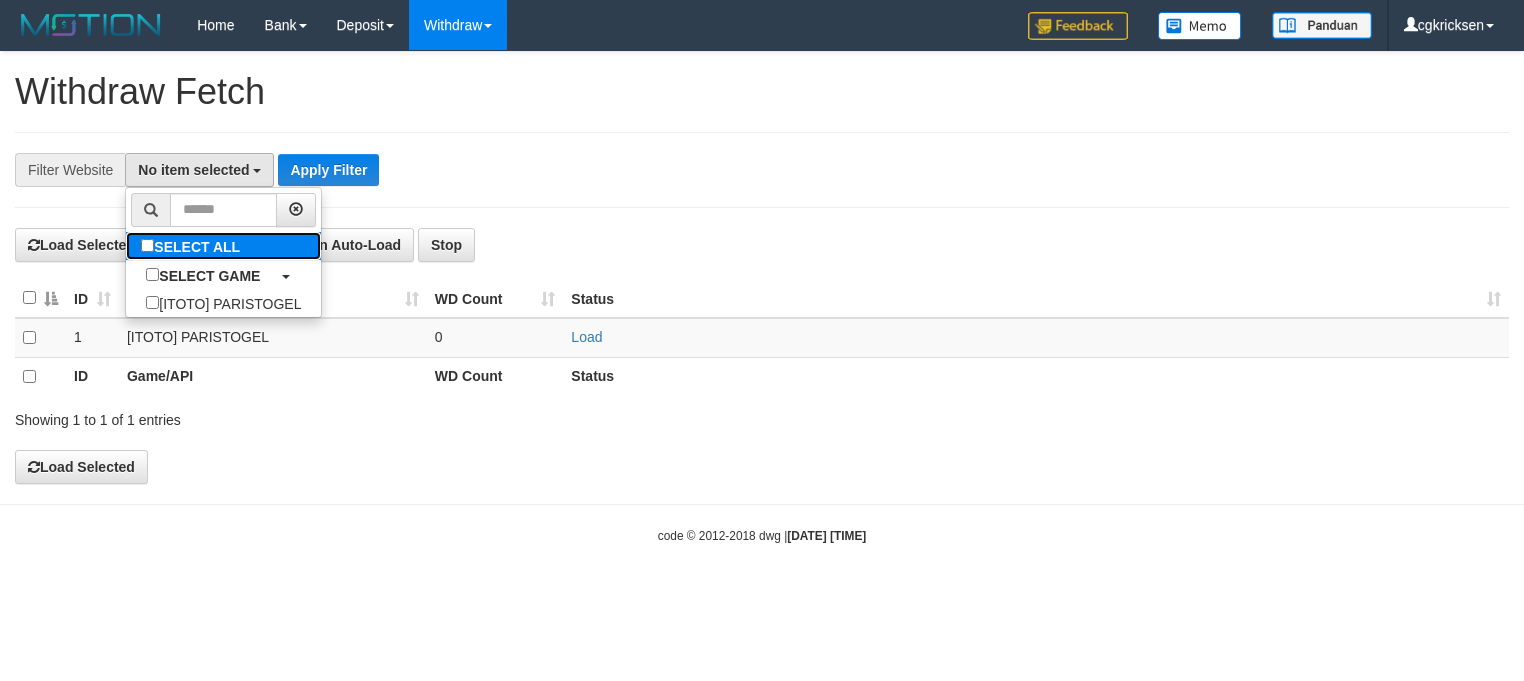 click on "SELECT ALL" at bounding box center (193, 246) 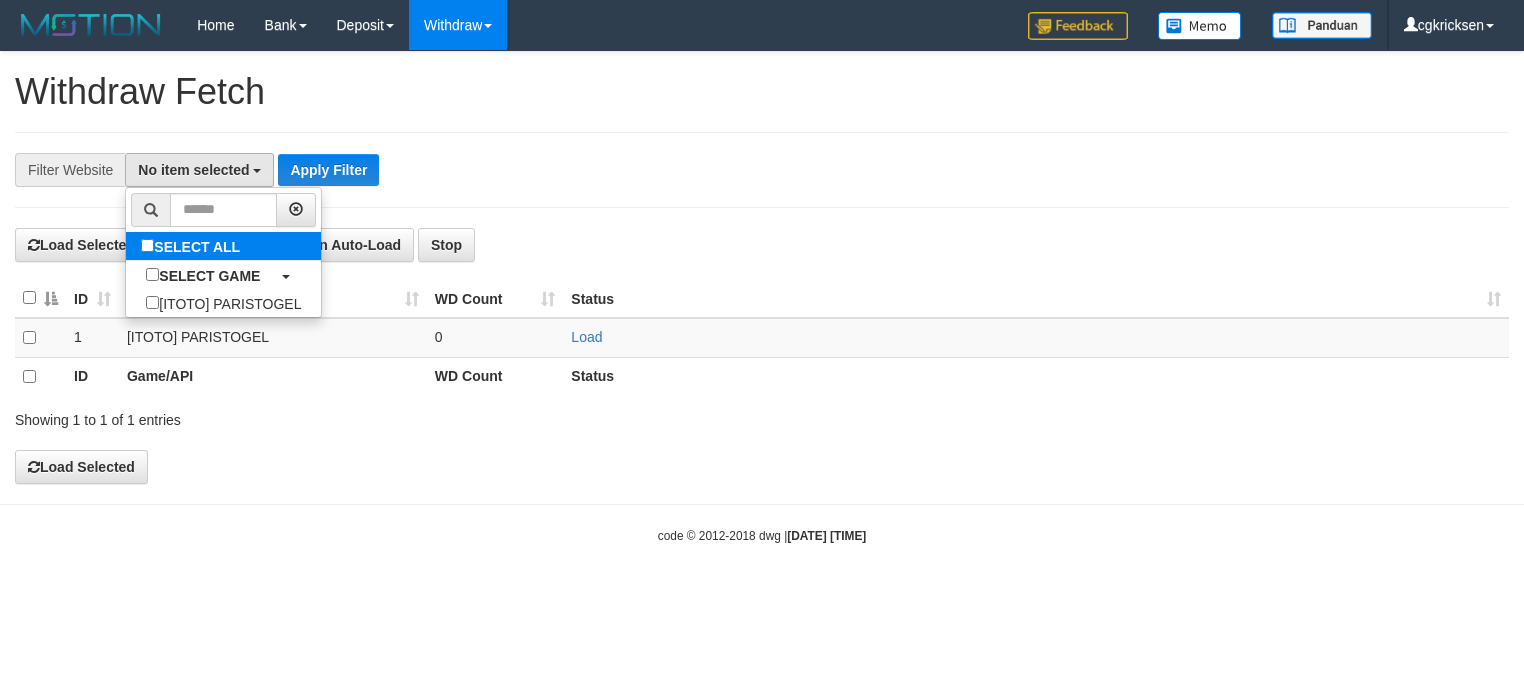 select on "****" 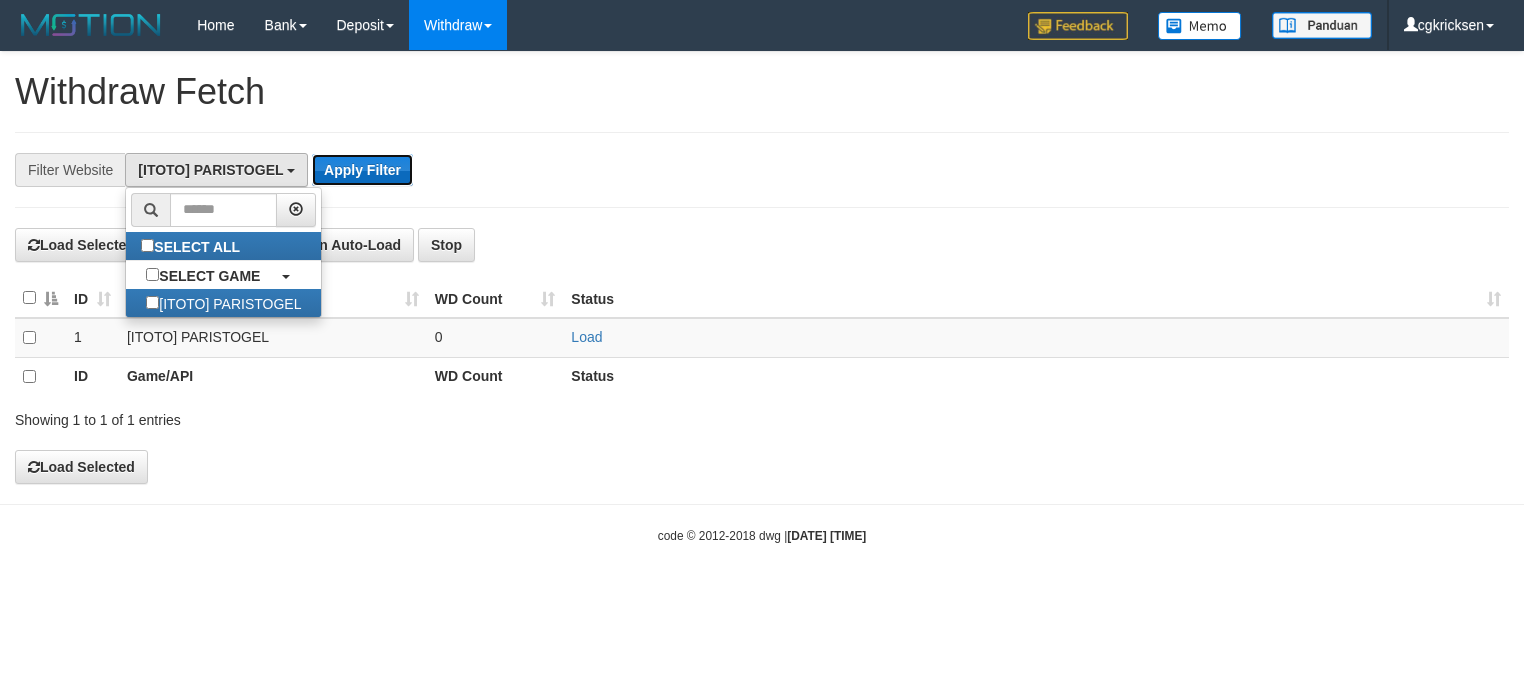 click on "Apply Filter" at bounding box center [362, 170] 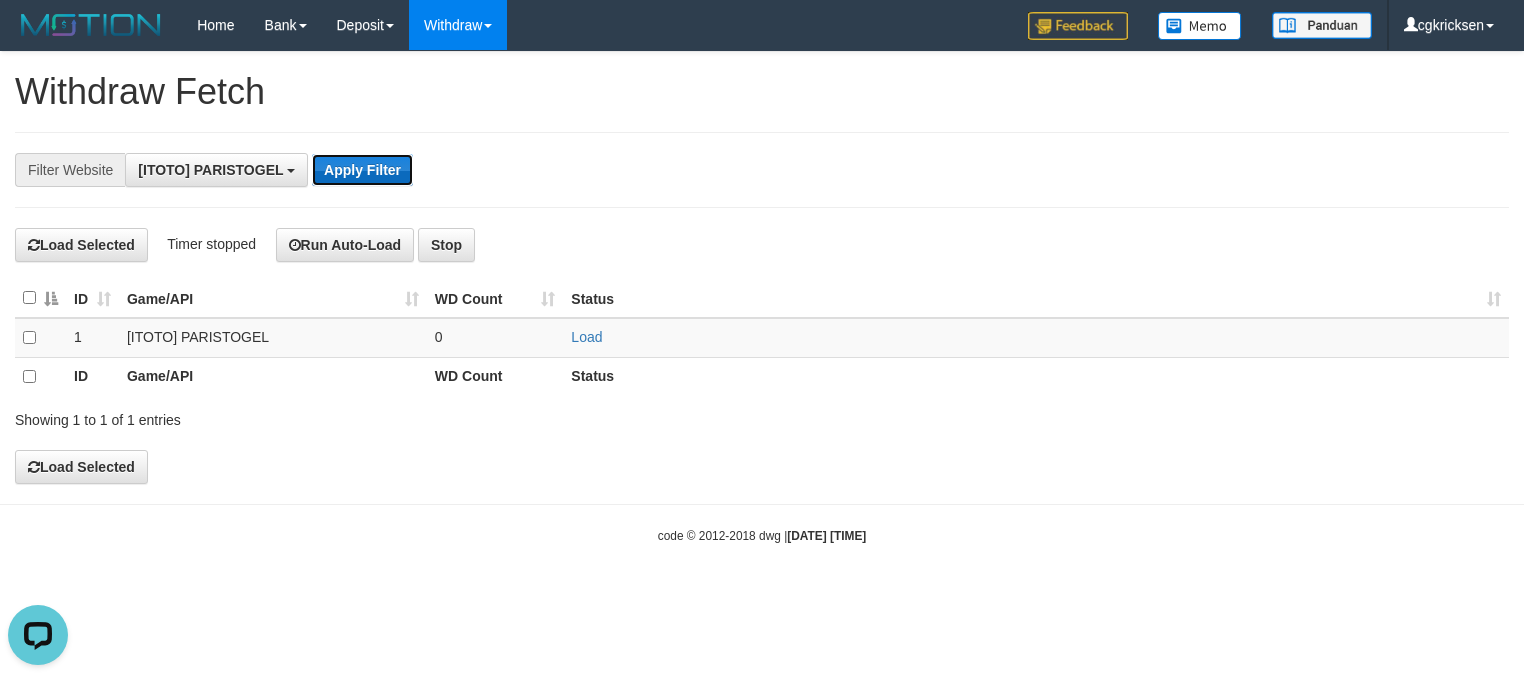 scroll, scrollTop: 0, scrollLeft: 0, axis: both 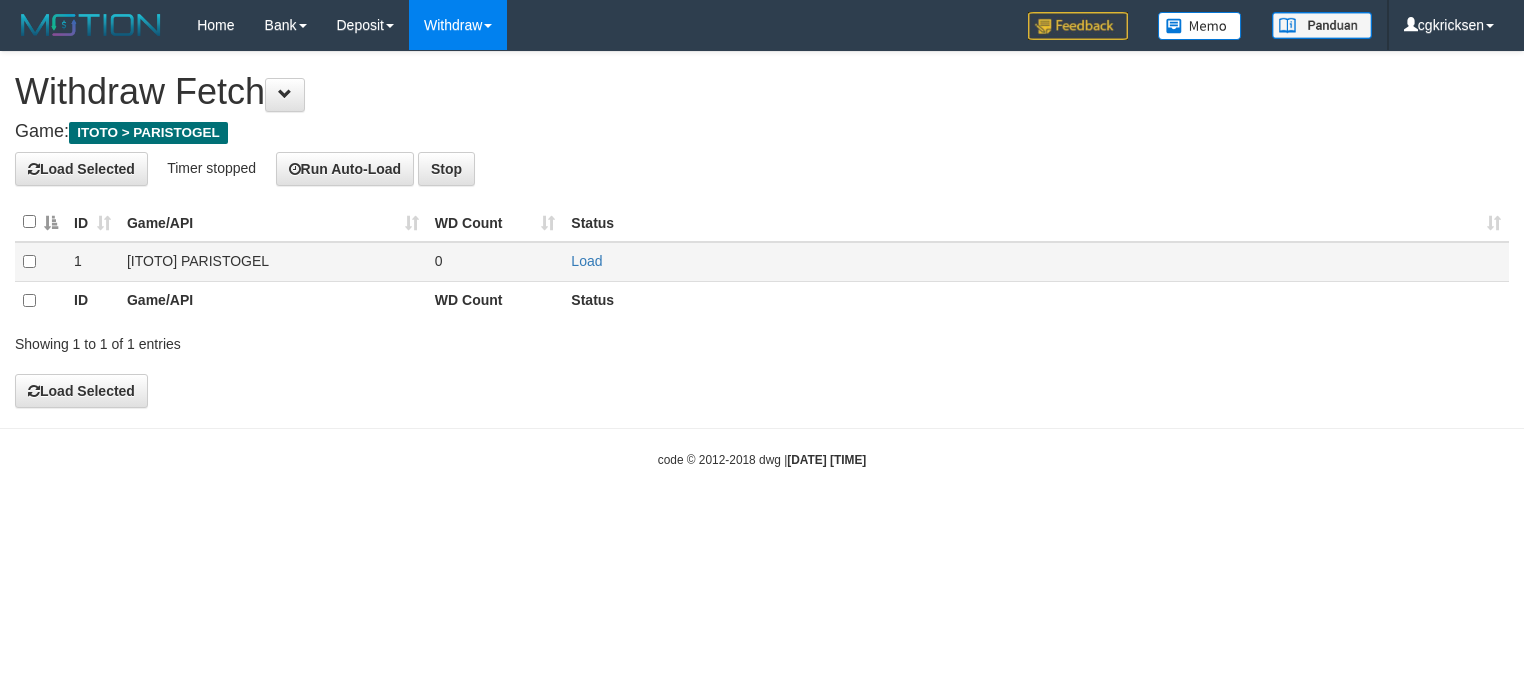 click on "0" at bounding box center [495, 262] 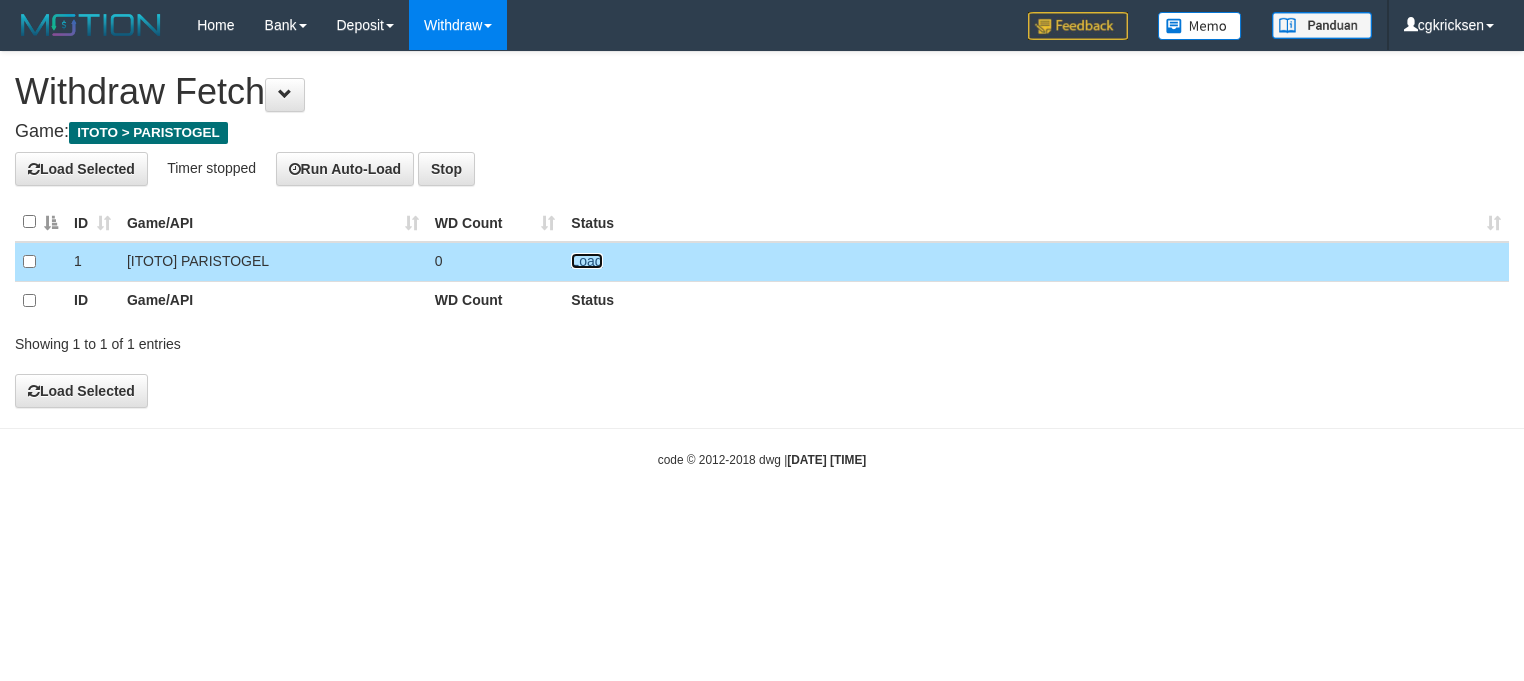 click on "Load" at bounding box center (586, 261) 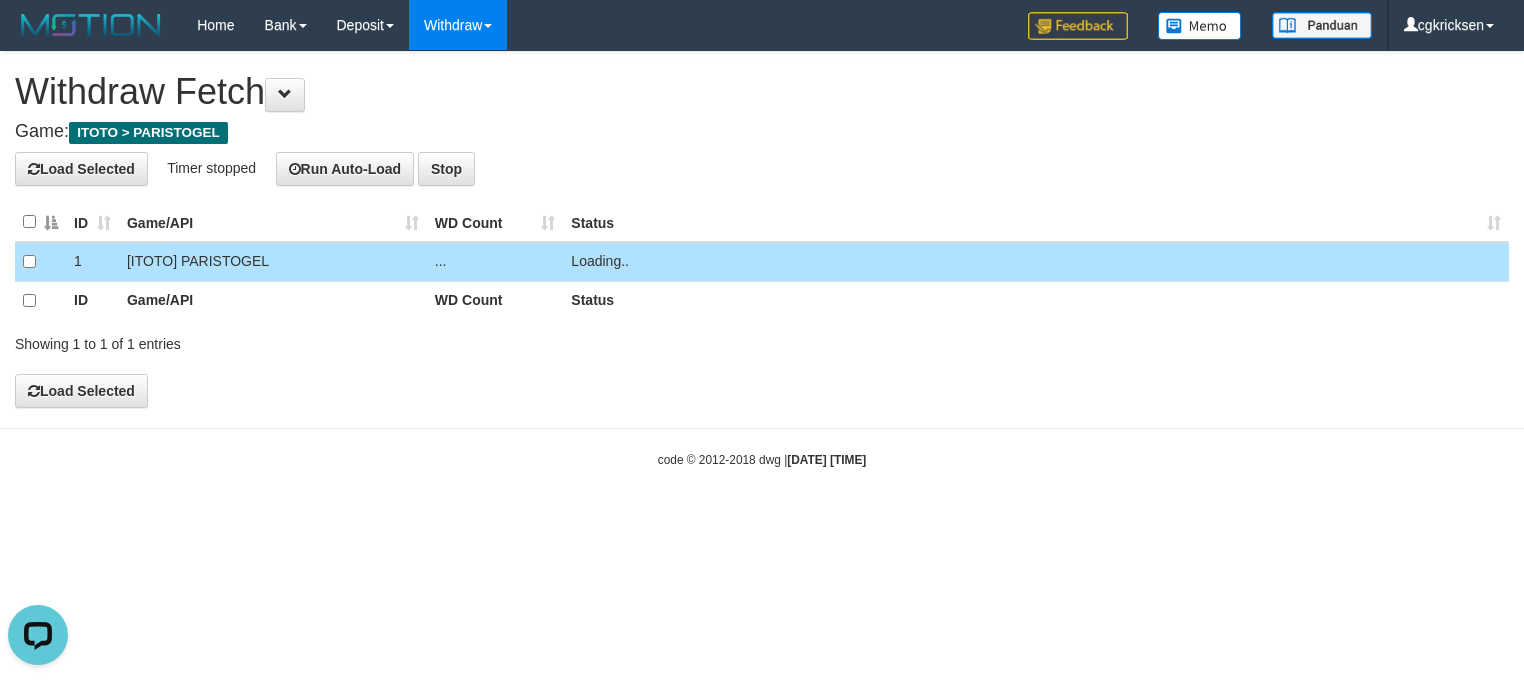 scroll, scrollTop: 0, scrollLeft: 0, axis: both 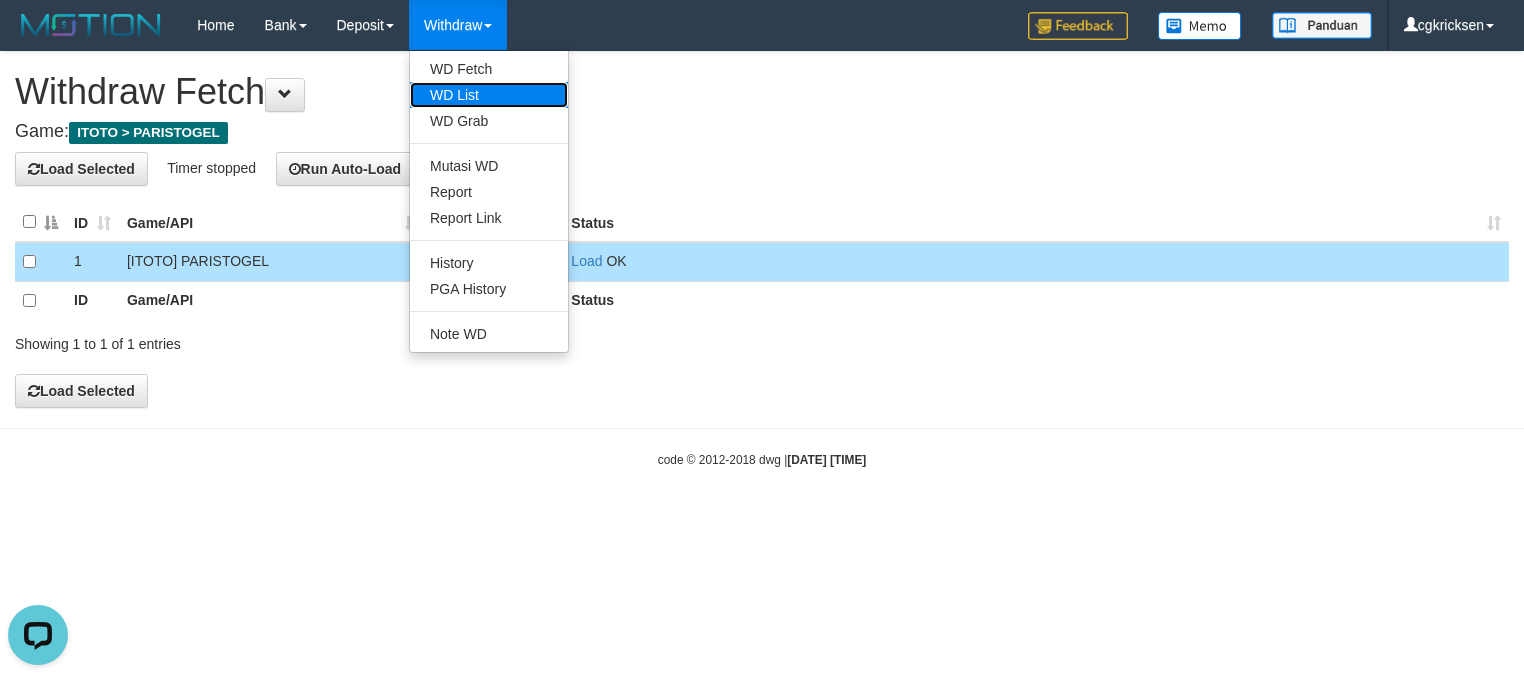 click on "WD List" at bounding box center (489, 95) 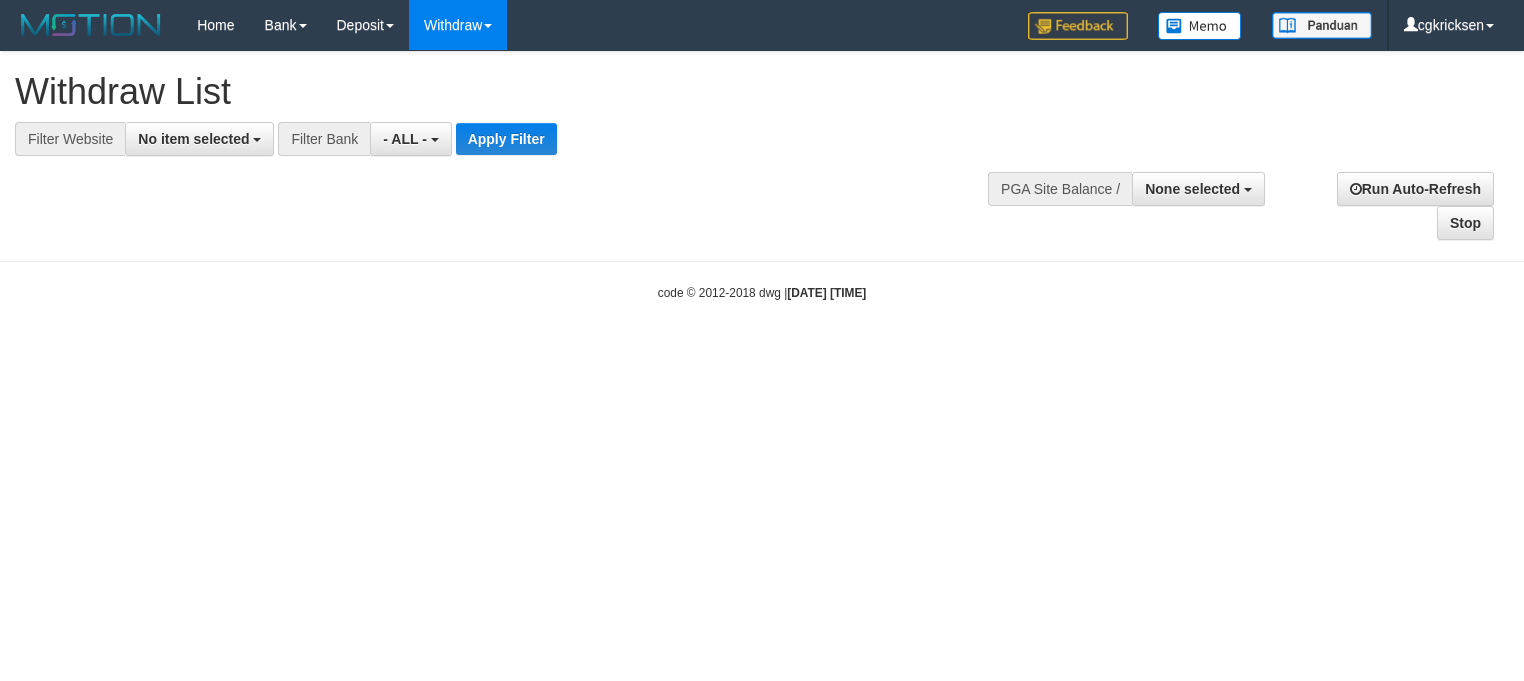 select 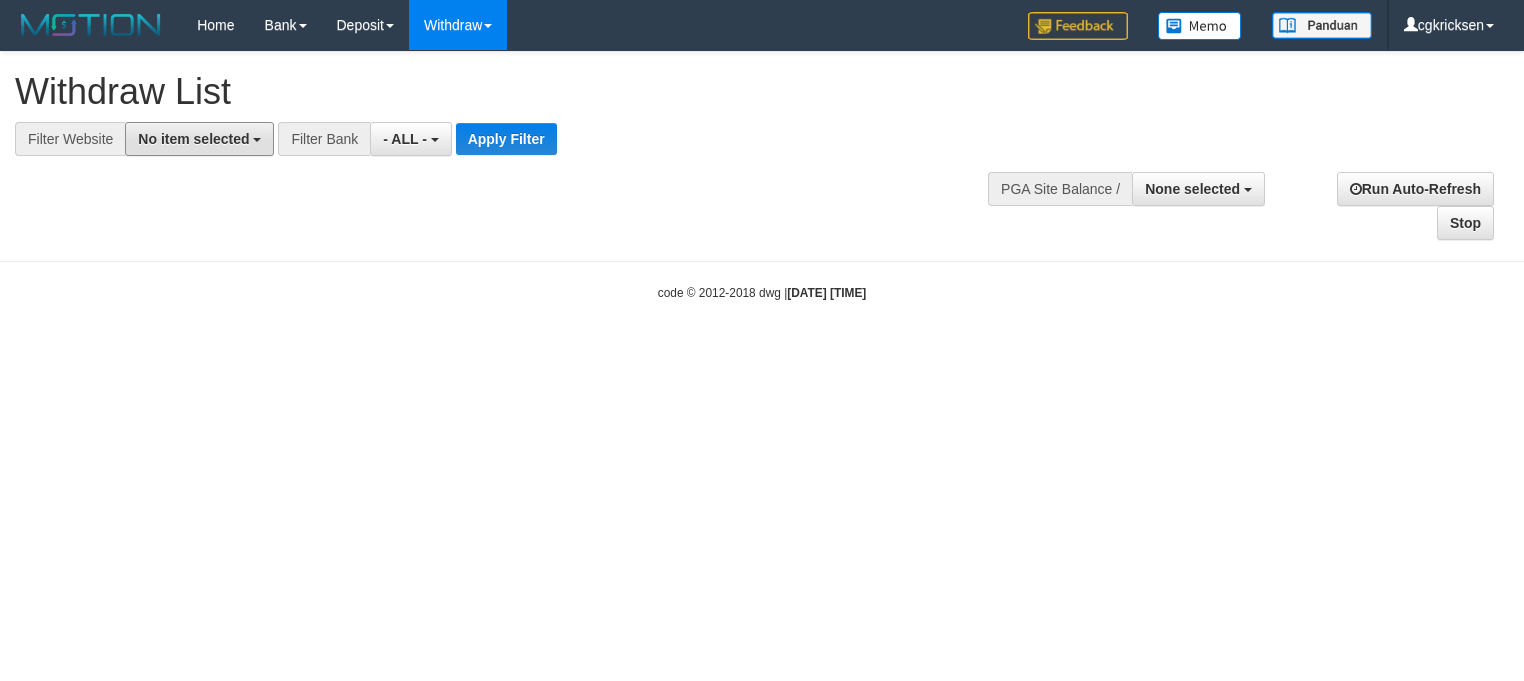 drag, startPoint x: 245, startPoint y: 150, endPoint x: 257, endPoint y: 160, distance: 15.6205 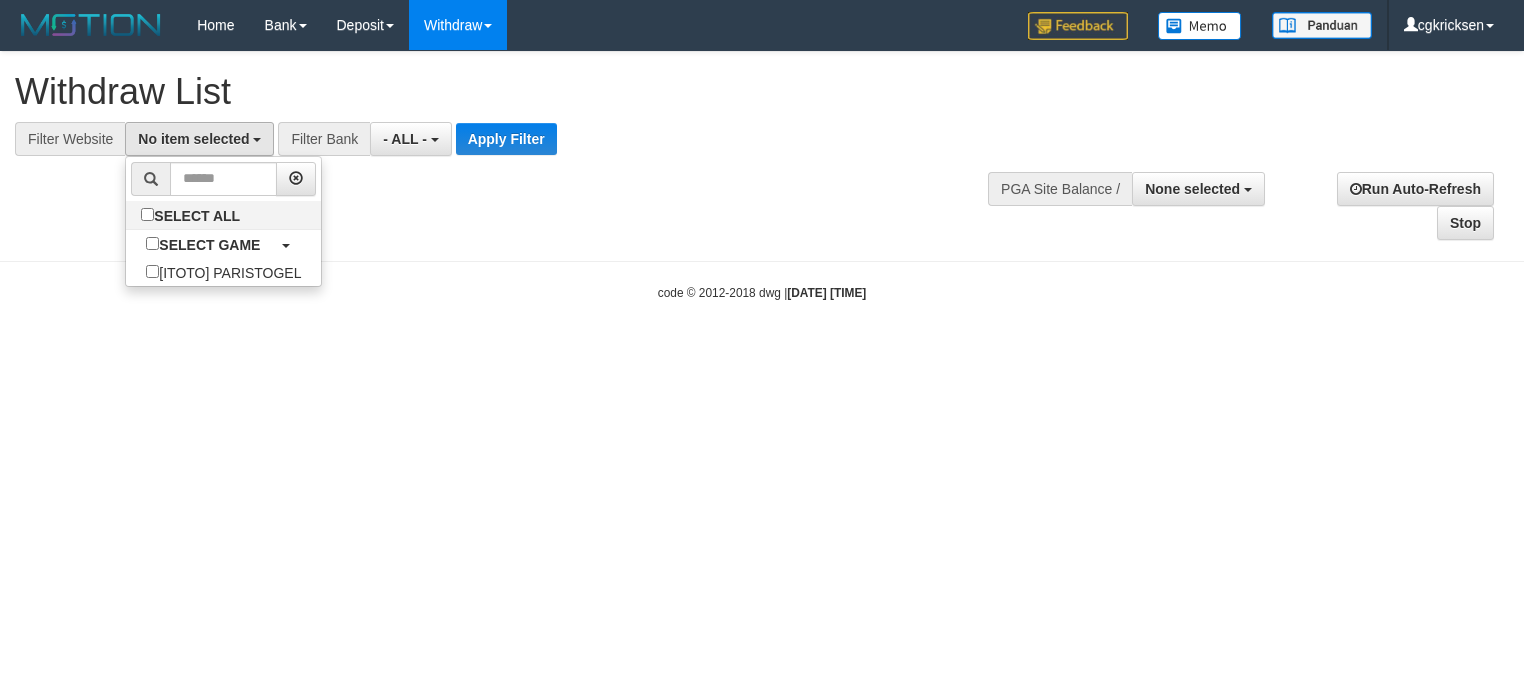 click at bounding box center [223, 179] 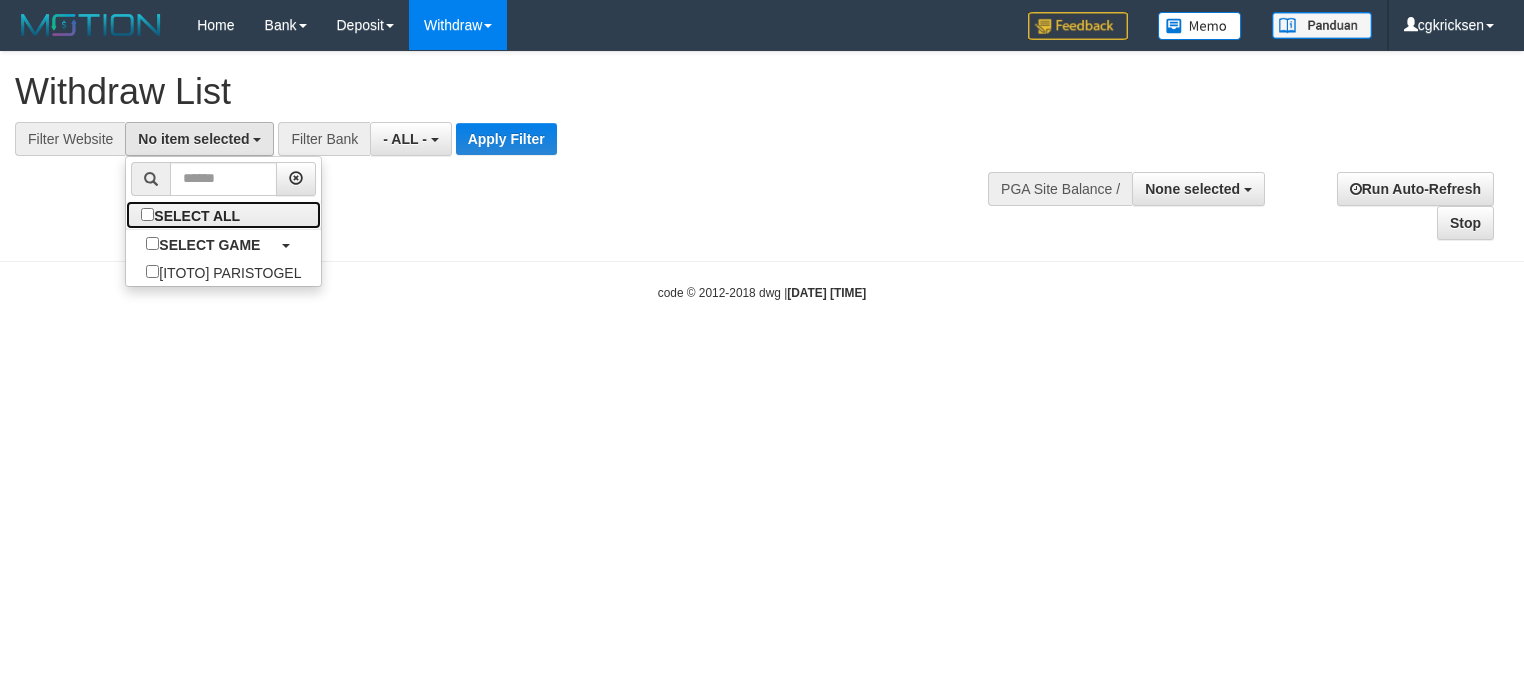 drag, startPoint x: 270, startPoint y: 221, endPoint x: 404, endPoint y: 212, distance: 134.3019 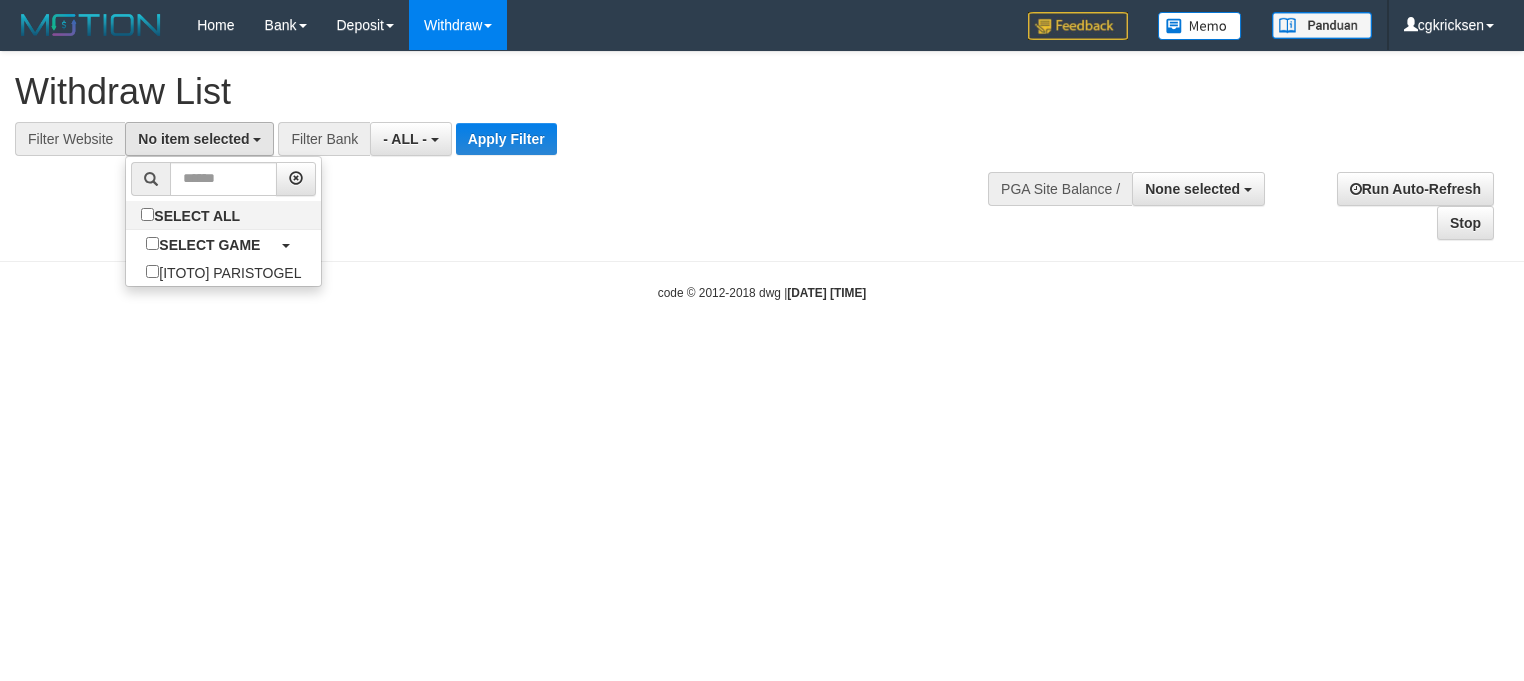 select on "****" 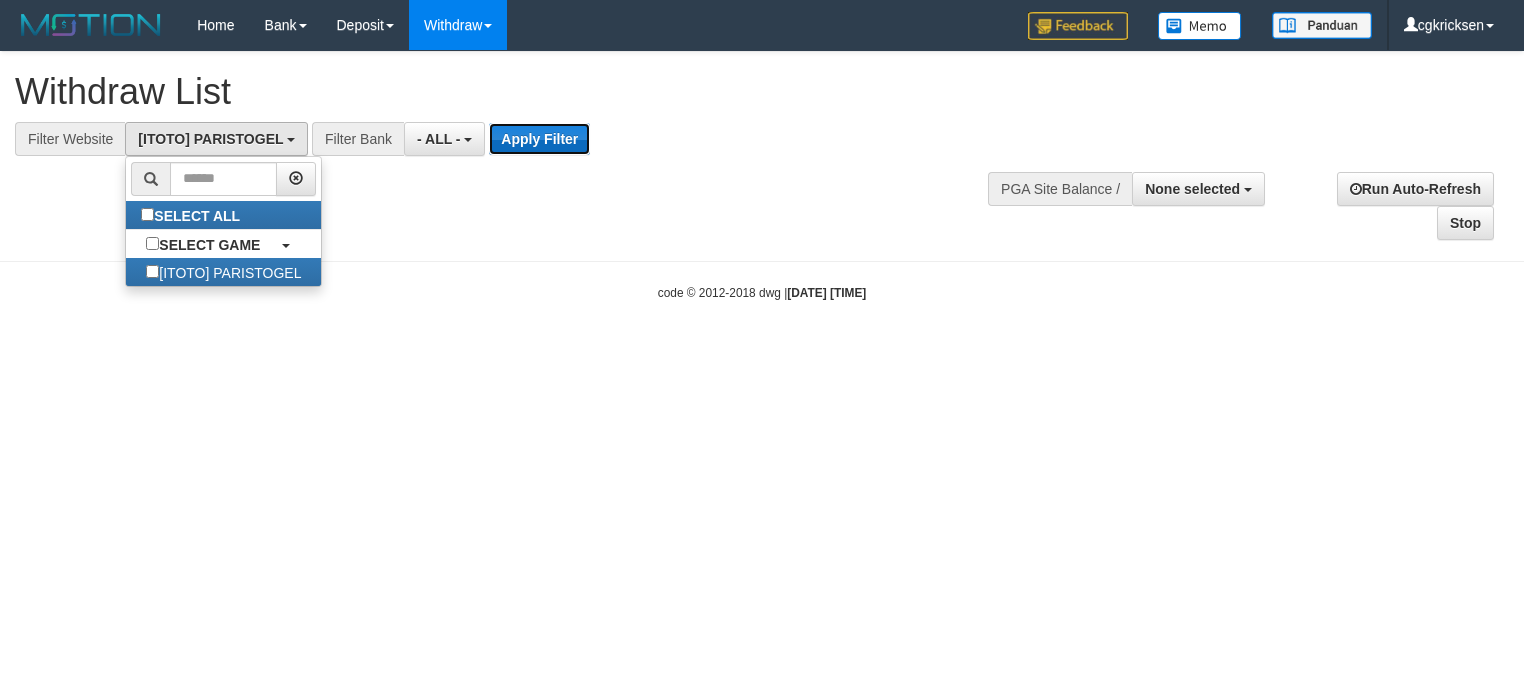 click on "Apply Filter" at bounding box center (539, 139) 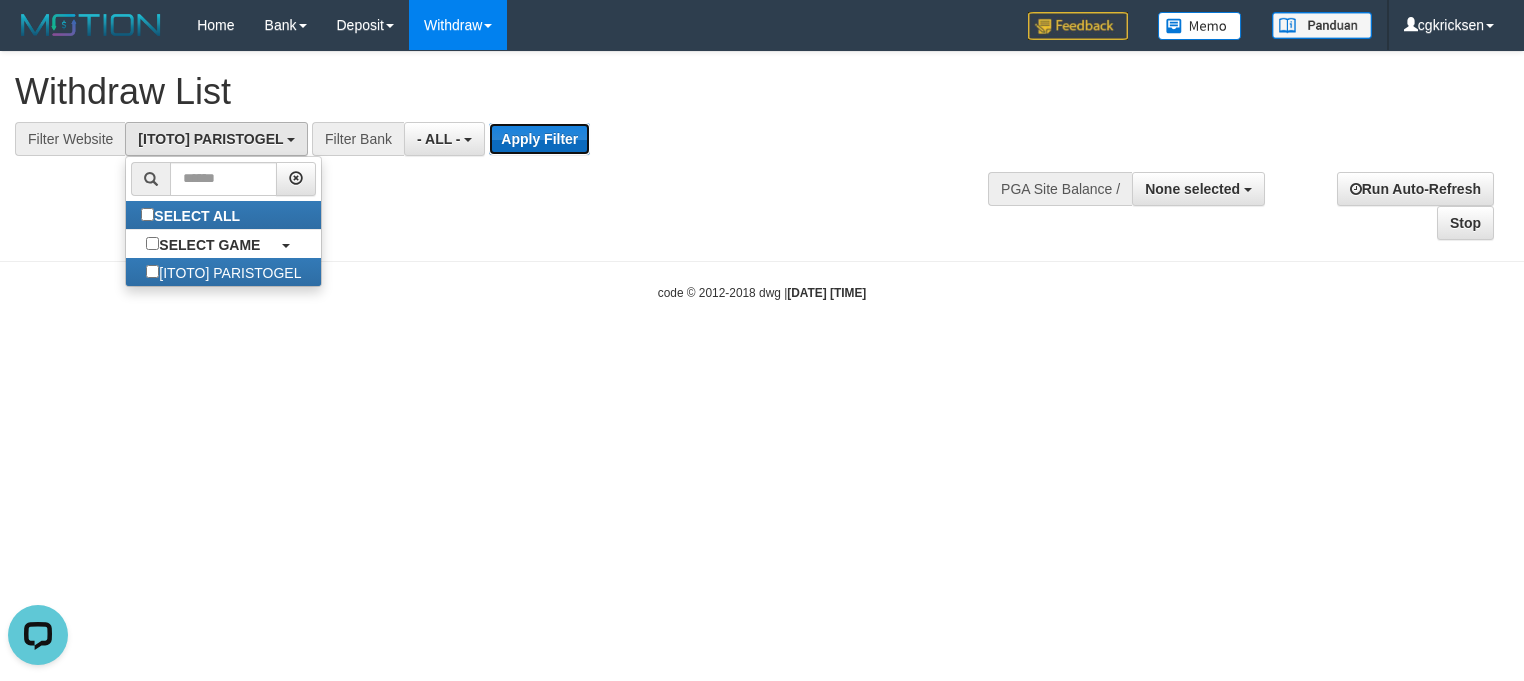 scroll, scrollTop: 0, scrollLeft: 0, axis: both 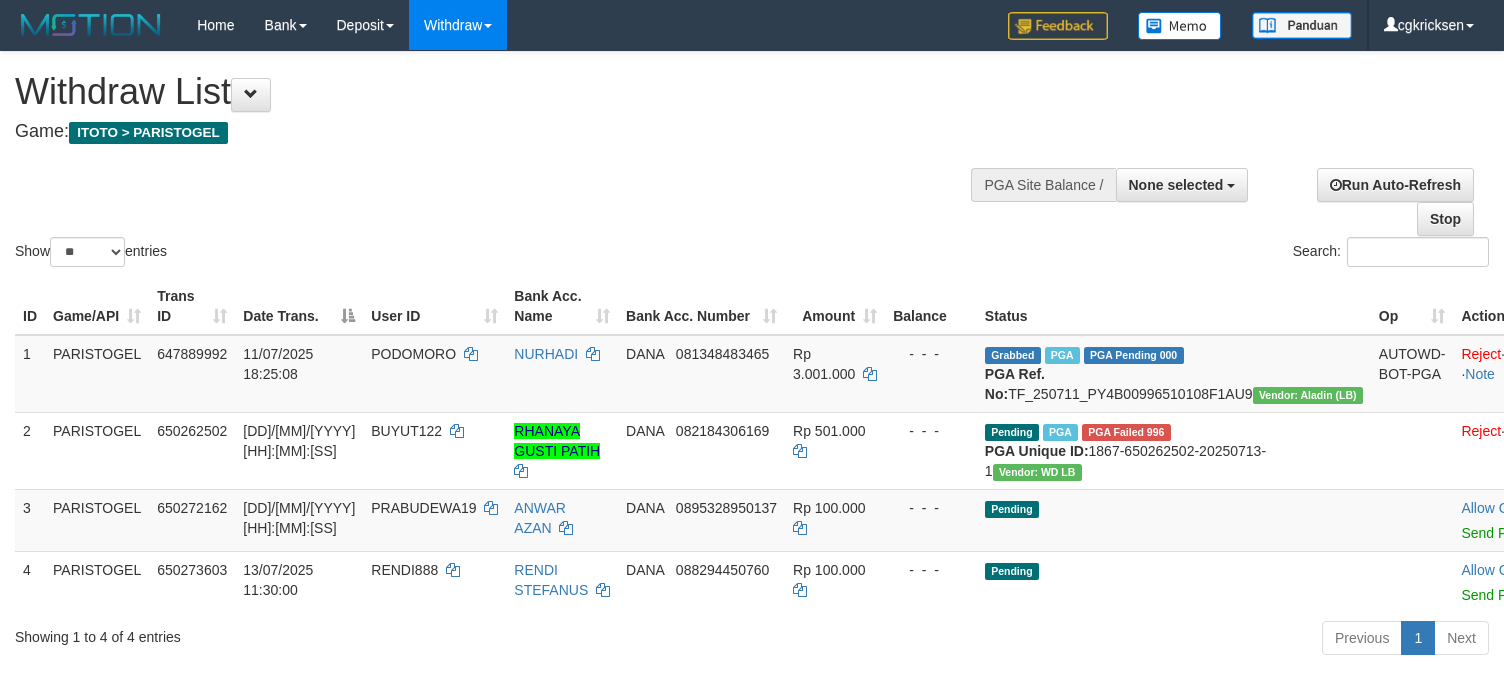 select 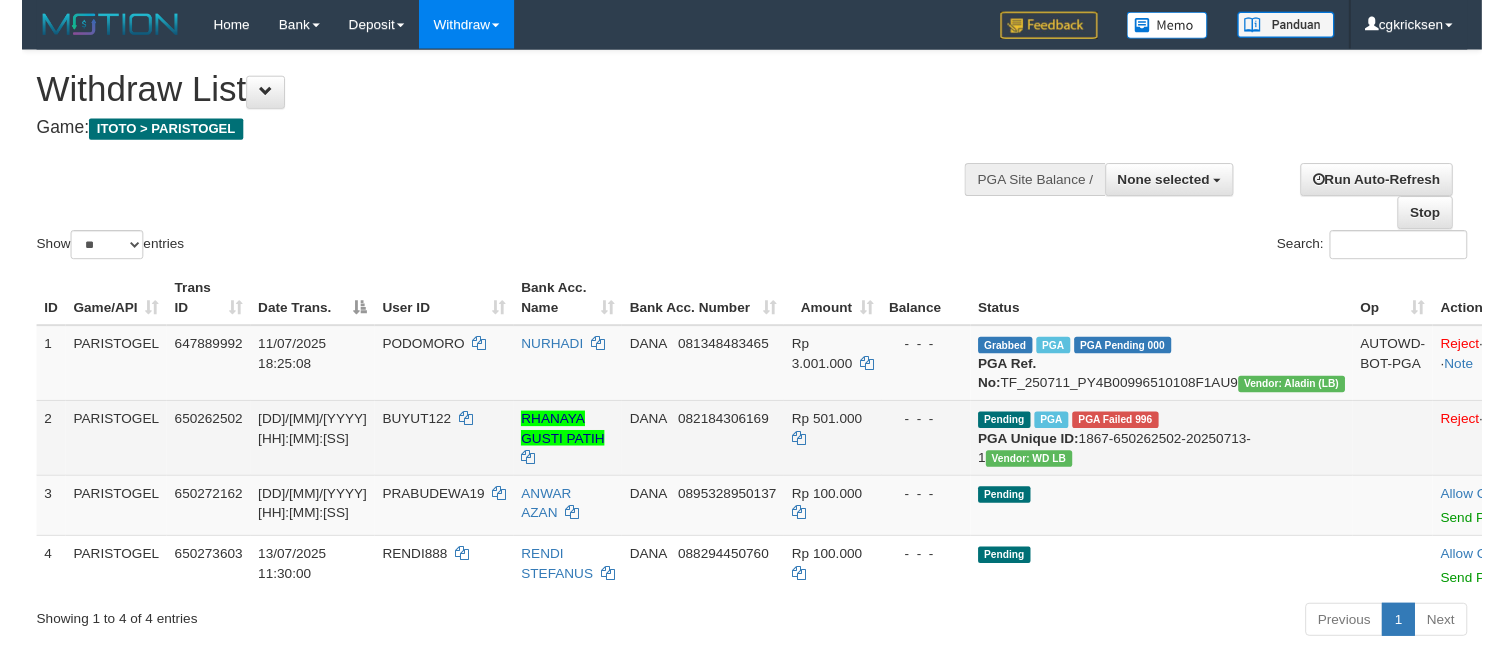 scroll, scrollTop: 0, scrollLeft: 0, axis: both 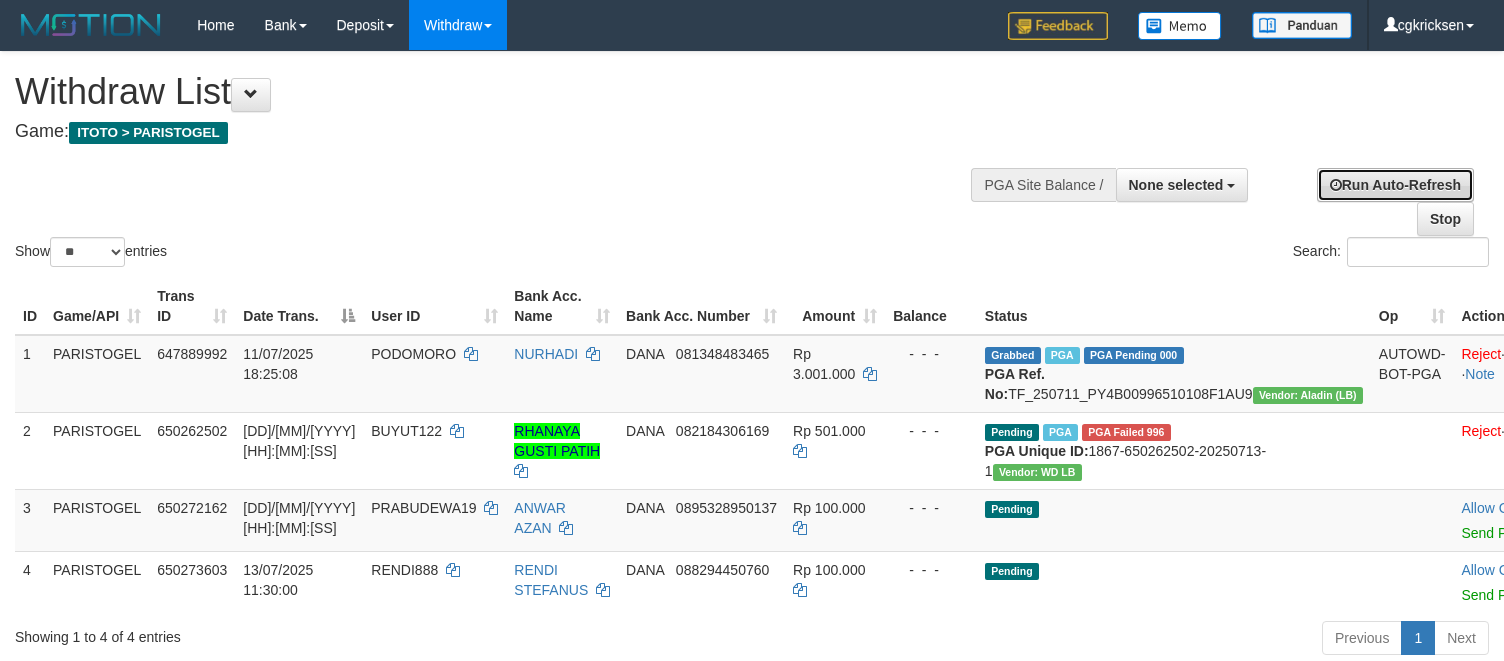 click on "Run Auto-Refresh" at bounding box center [1395, 185] 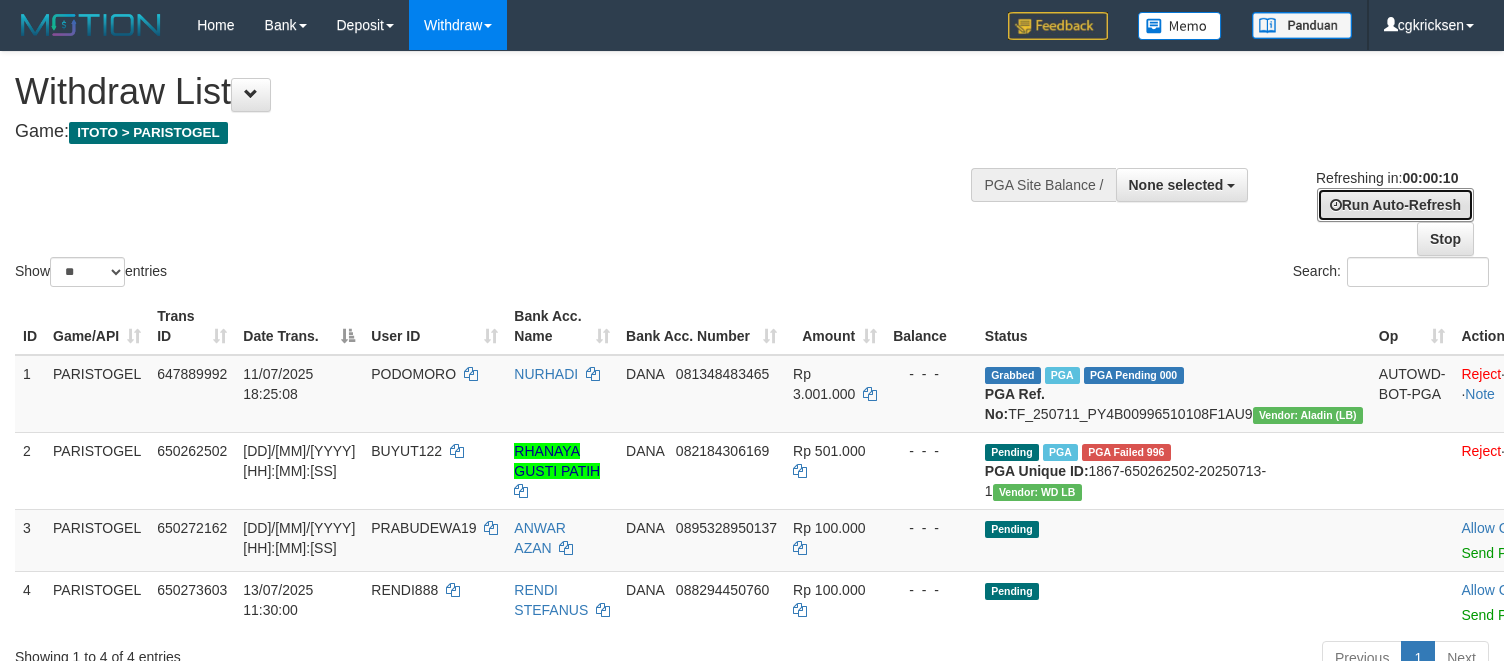 scroll, scrollTop: 133, scrollLeft: 0, axis: vertical 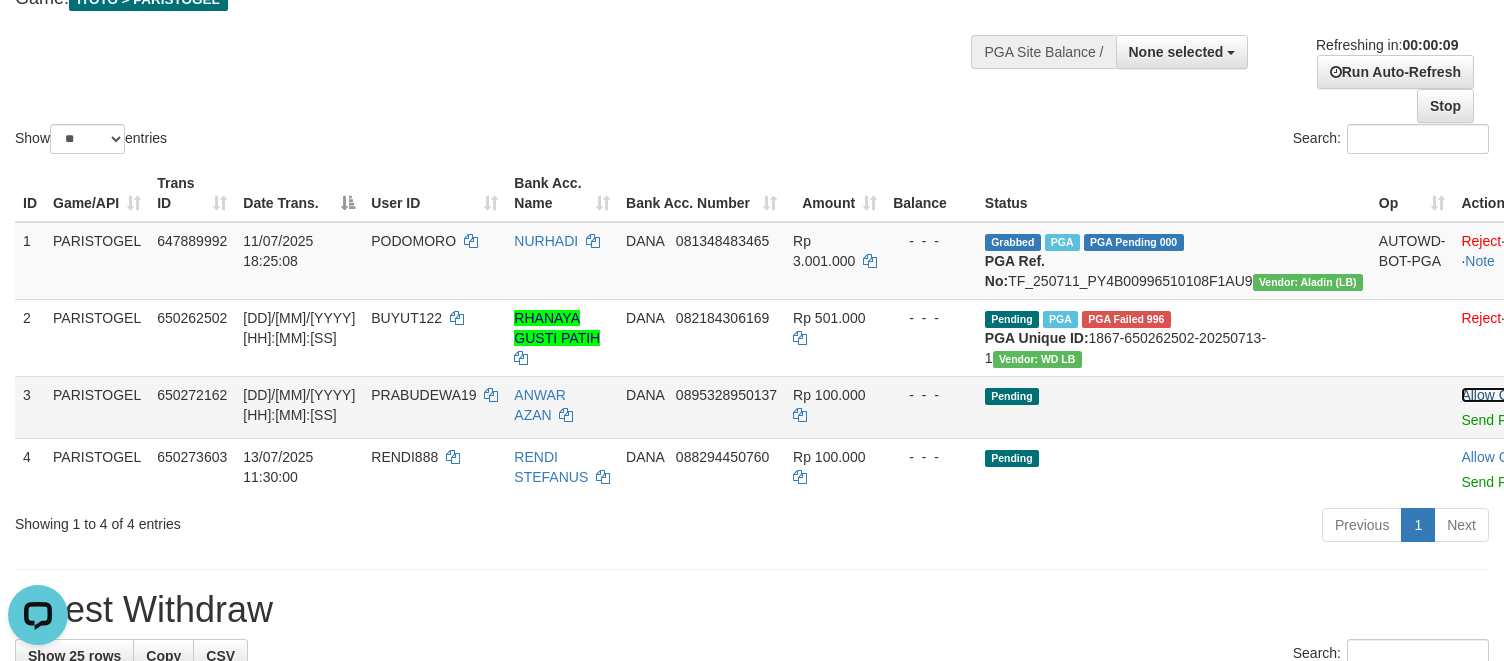 click on "Allow Grab" at bounding box center (1495, 395) 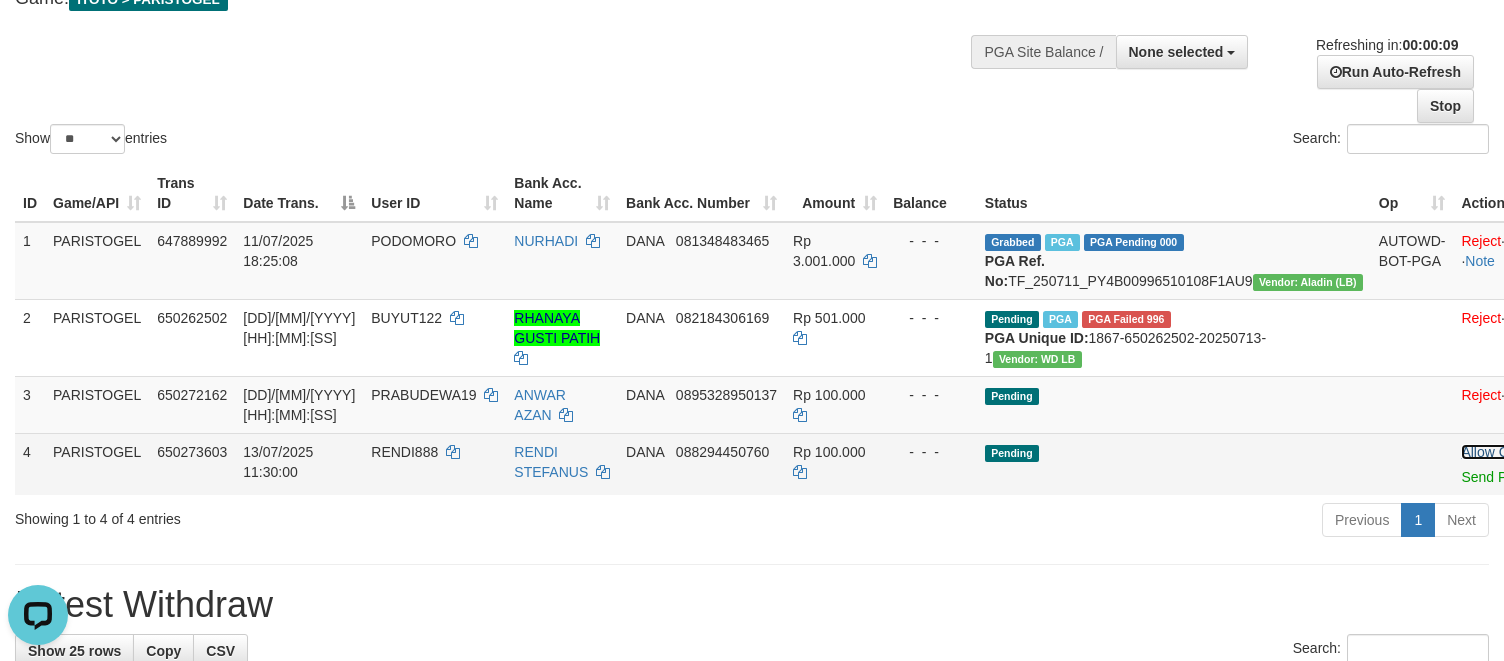 click on "Allow Grab" at bounding box center [1495, 452] 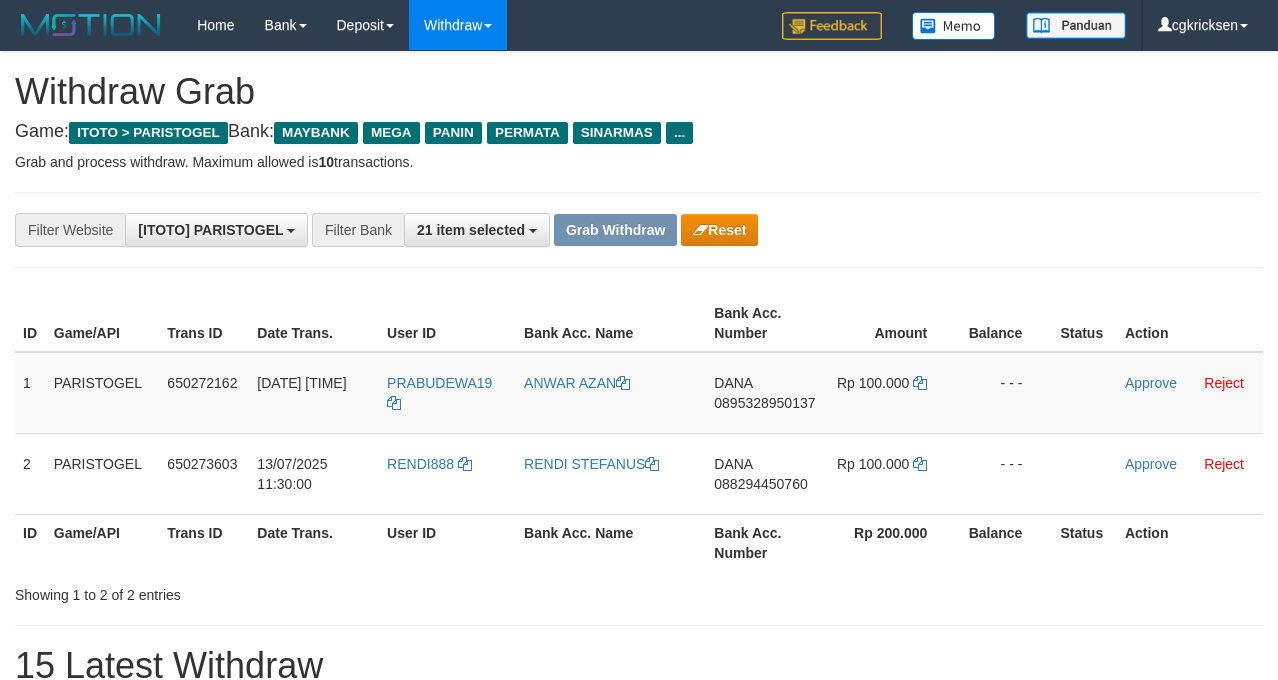 scroll, scrollTop: 0, scrollLeft: 0, axis: both 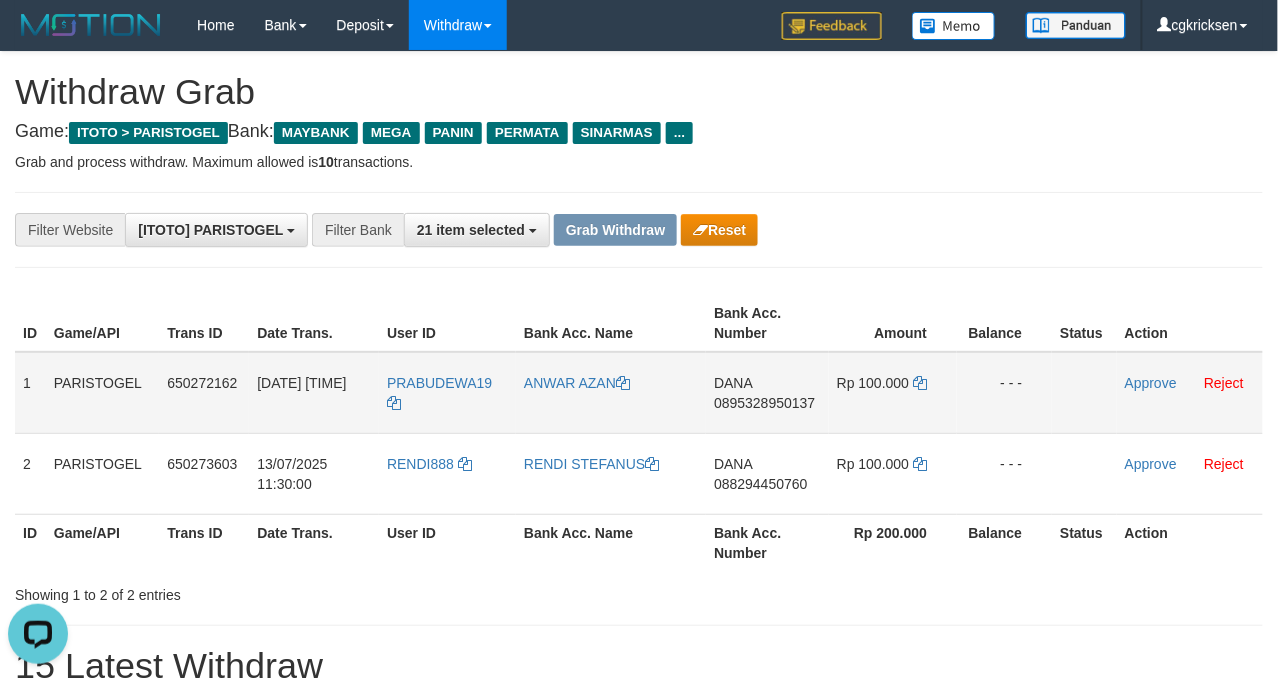 drag, startPoint x: 477, startPoint y: 424, endPoint x: 437, endPoint y: 410, distance: 42.379242 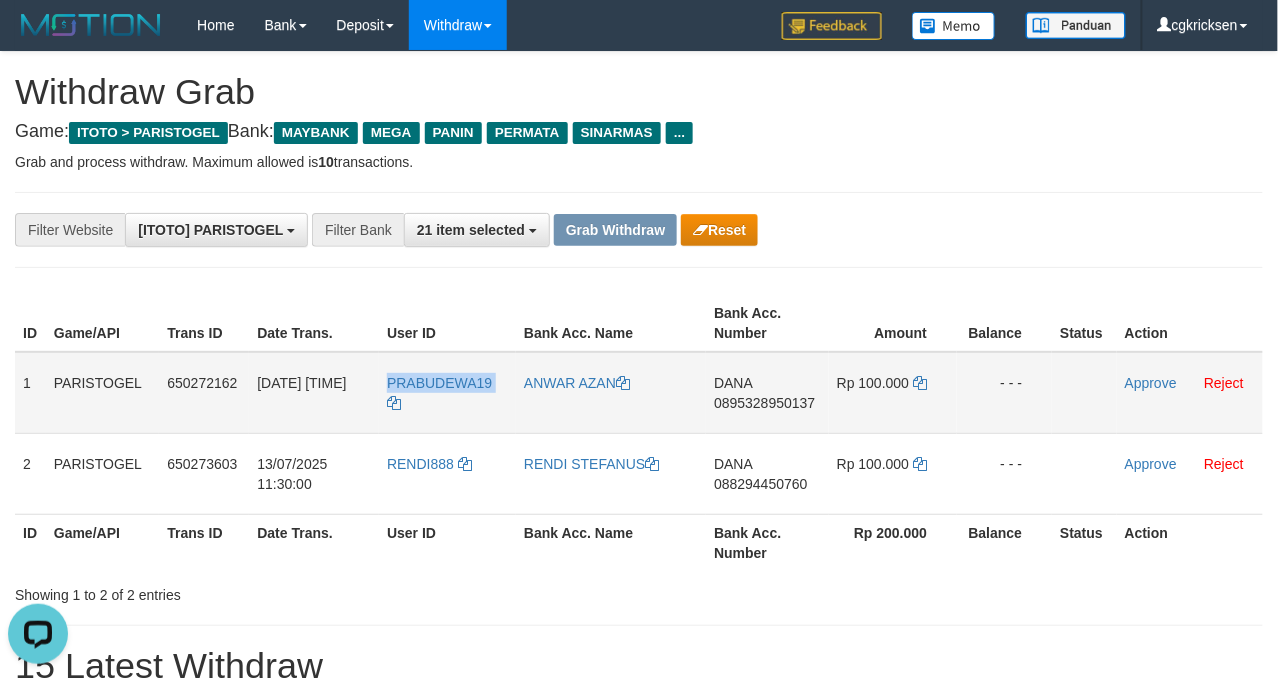 copy on "PRABUDEWA19" 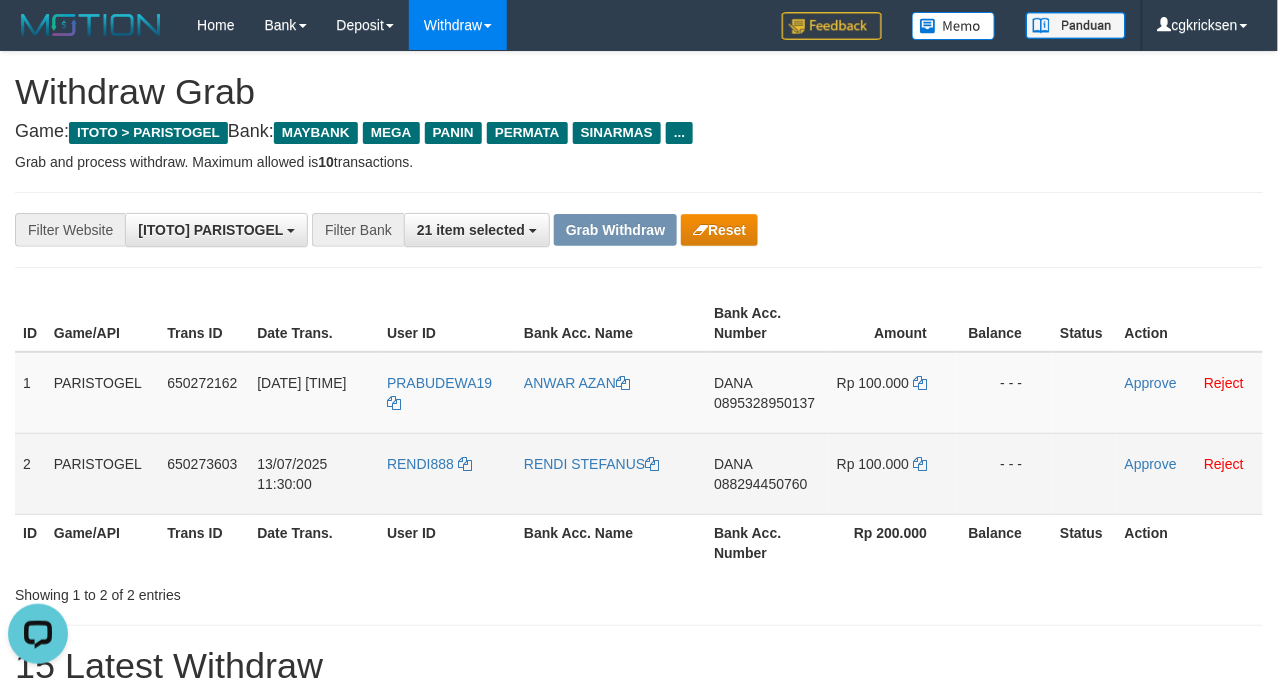 click on "- - -" at bounding box center [1004, 473] 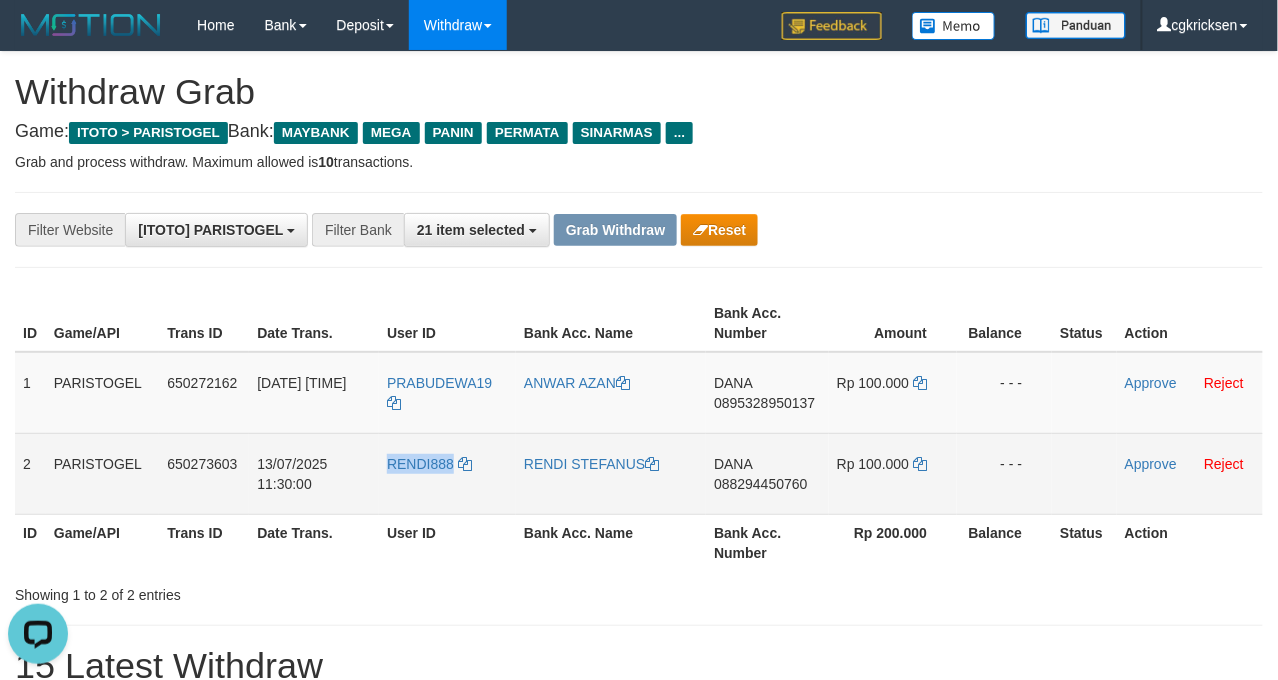 drag, startPoint x: 449, startPoint y: 510, endPoint x: 418, endPoint y: 516, distance: 31.575306 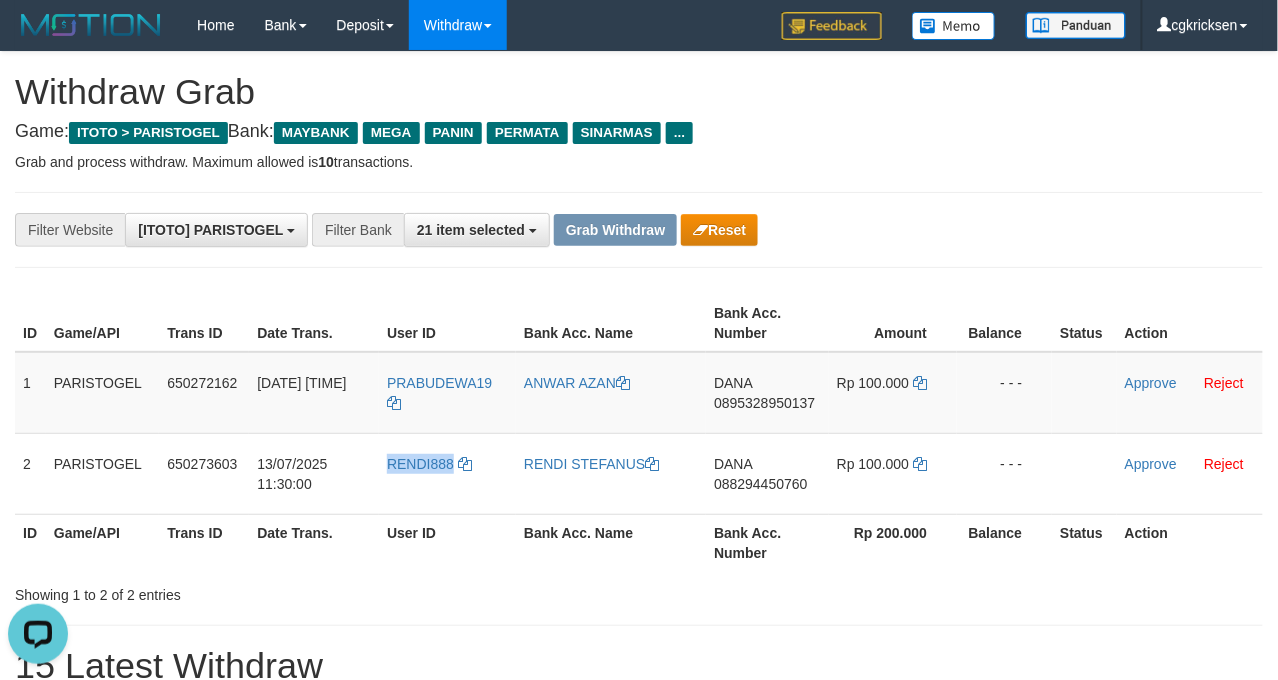 copy on "RENDI888" 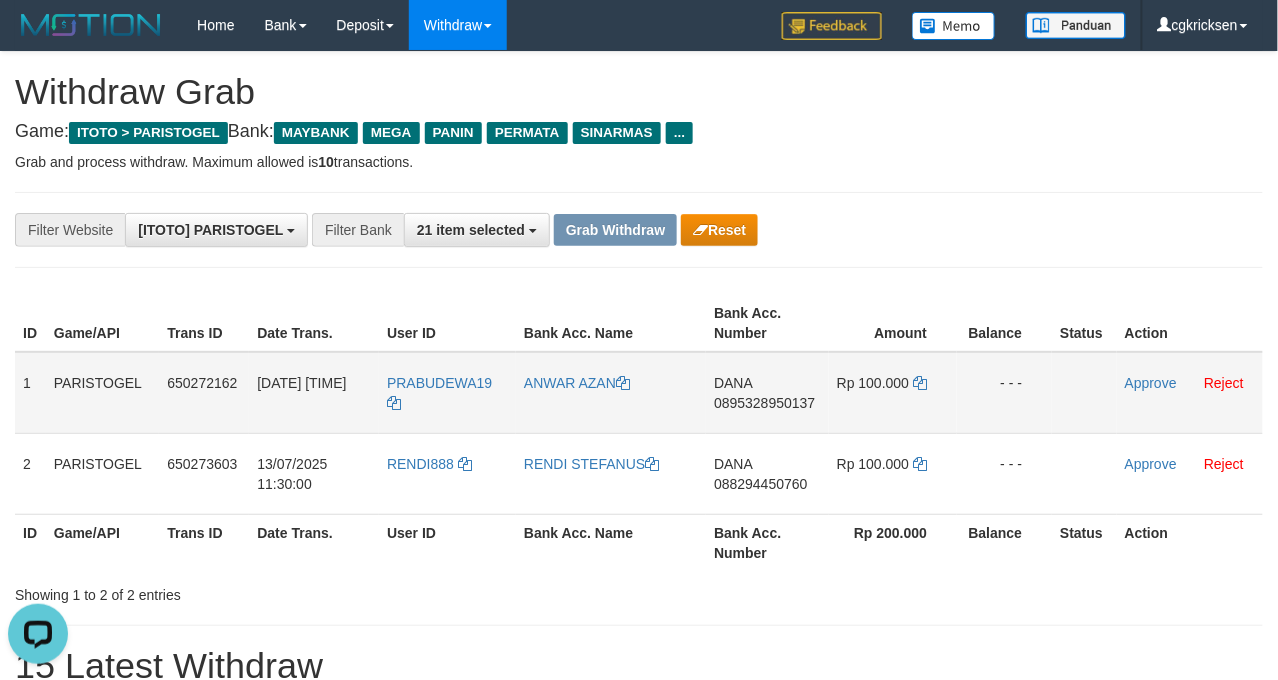 drag, startPoint x: 992, startPoint y: 286, endPoint x: 812, endPoint y: 394, distance: 209.91426 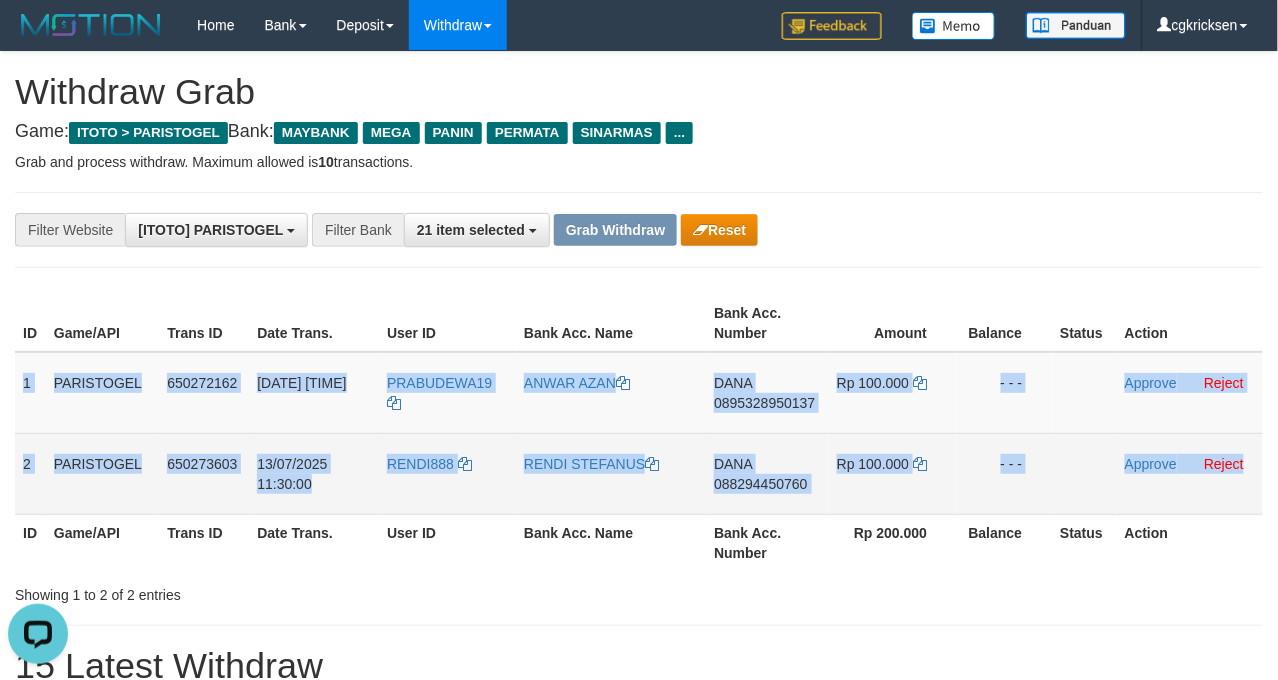 copy on "1
PARISTOGEL
650272162
13/07/2025 11:28:20
PRABUDEWA19
ANWAR AZAN
DANA
0895328950137
Rp 100.000
- - -
Approve
Reject
2
PARISTOGEL
650273603
13/07/2025 11:30:00
RENDI888
RENDI STEFANUS
DANA
088294450760
Rp 100.000
- - -
Approve
Reject" 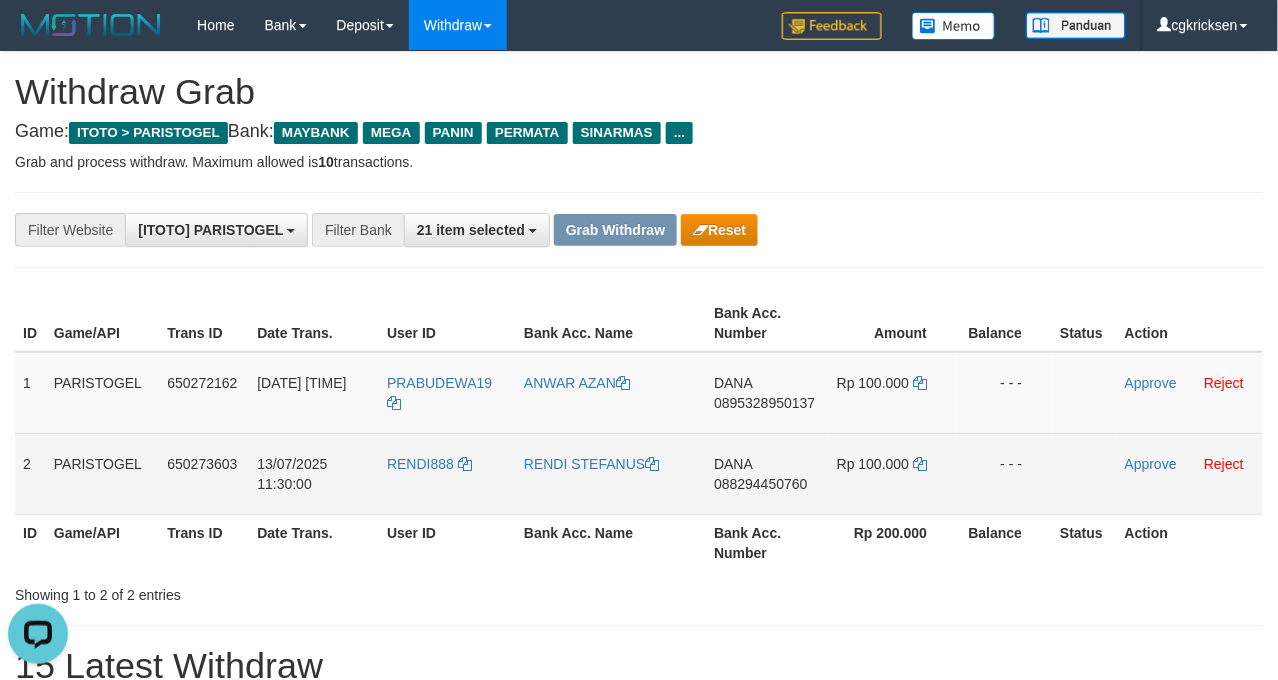 click on "088294450760" at bounding box center [760, 484] 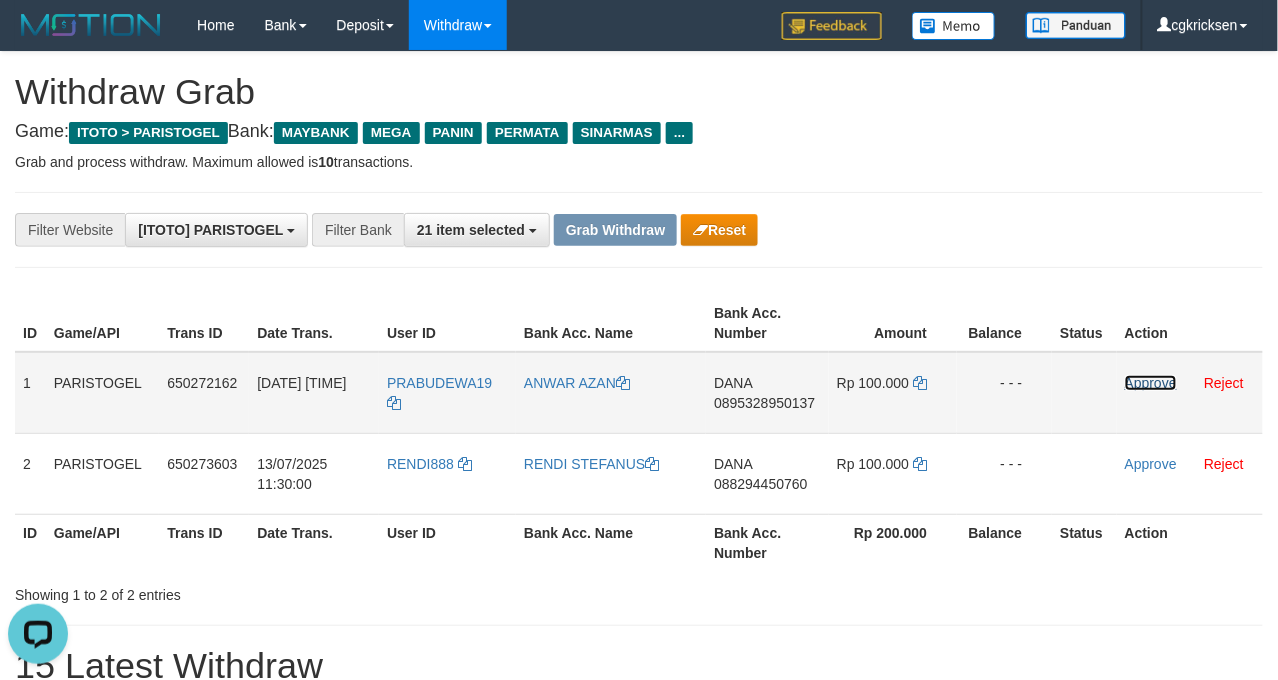 click on "Approve" at bounding box center [1151, 383] 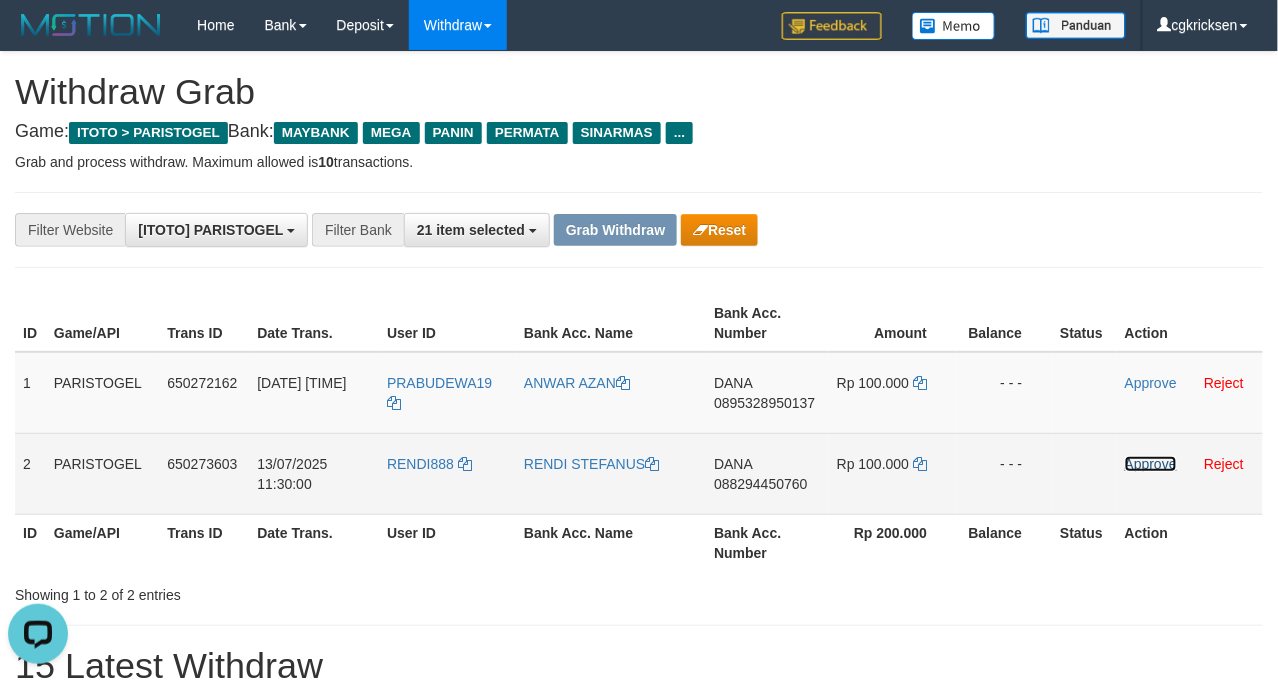 click on "Approve" at bounding box center (1151, 464) 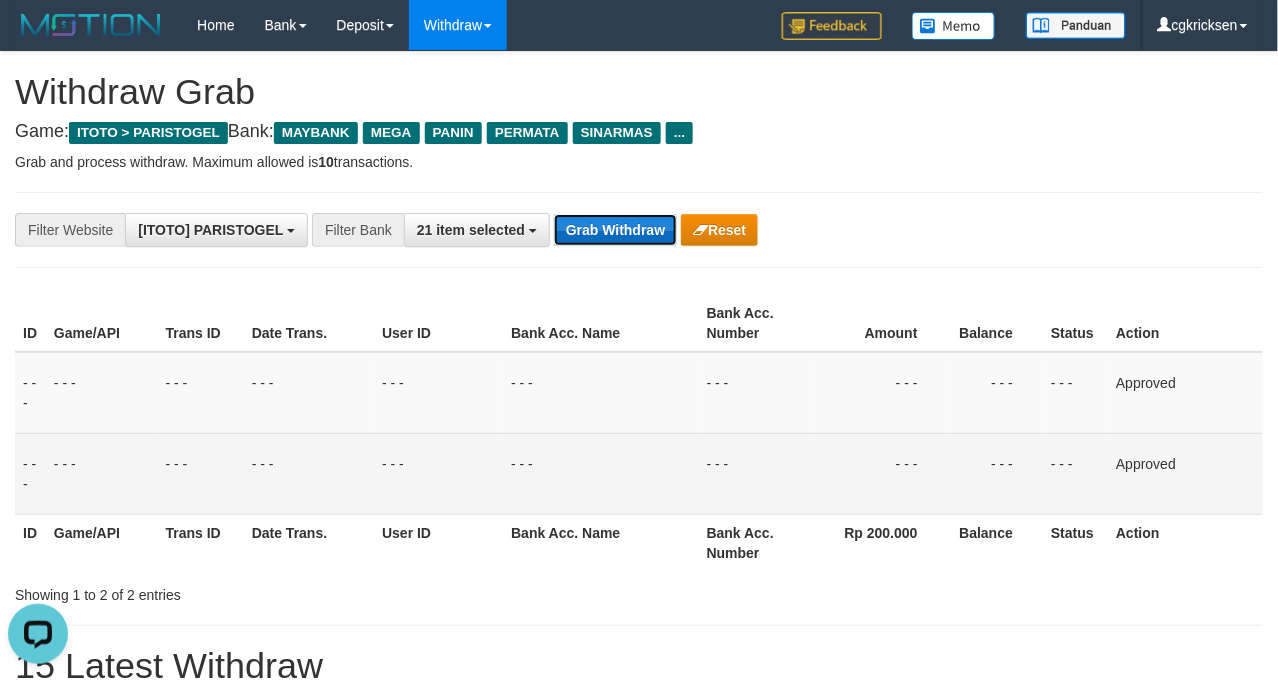 click on "Grab Withdraw" at bounding box center (615, 230) 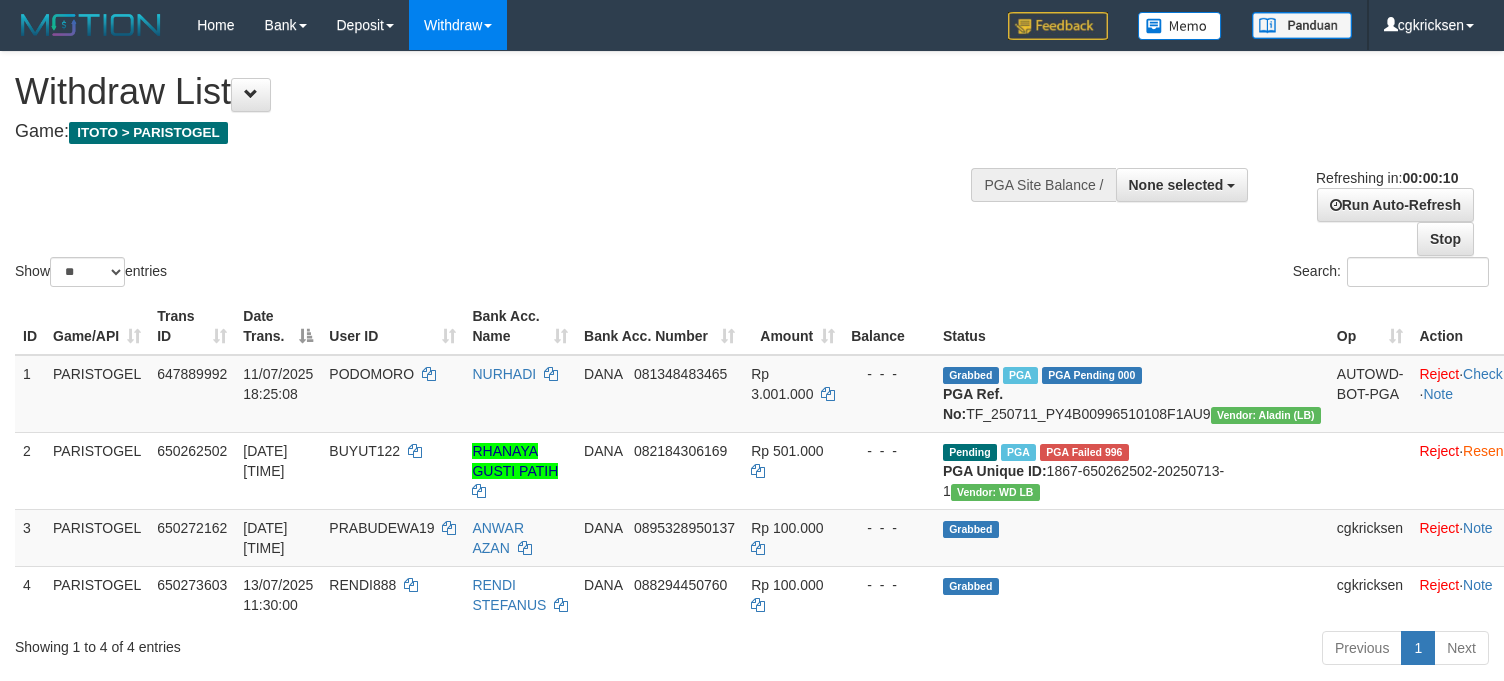 select 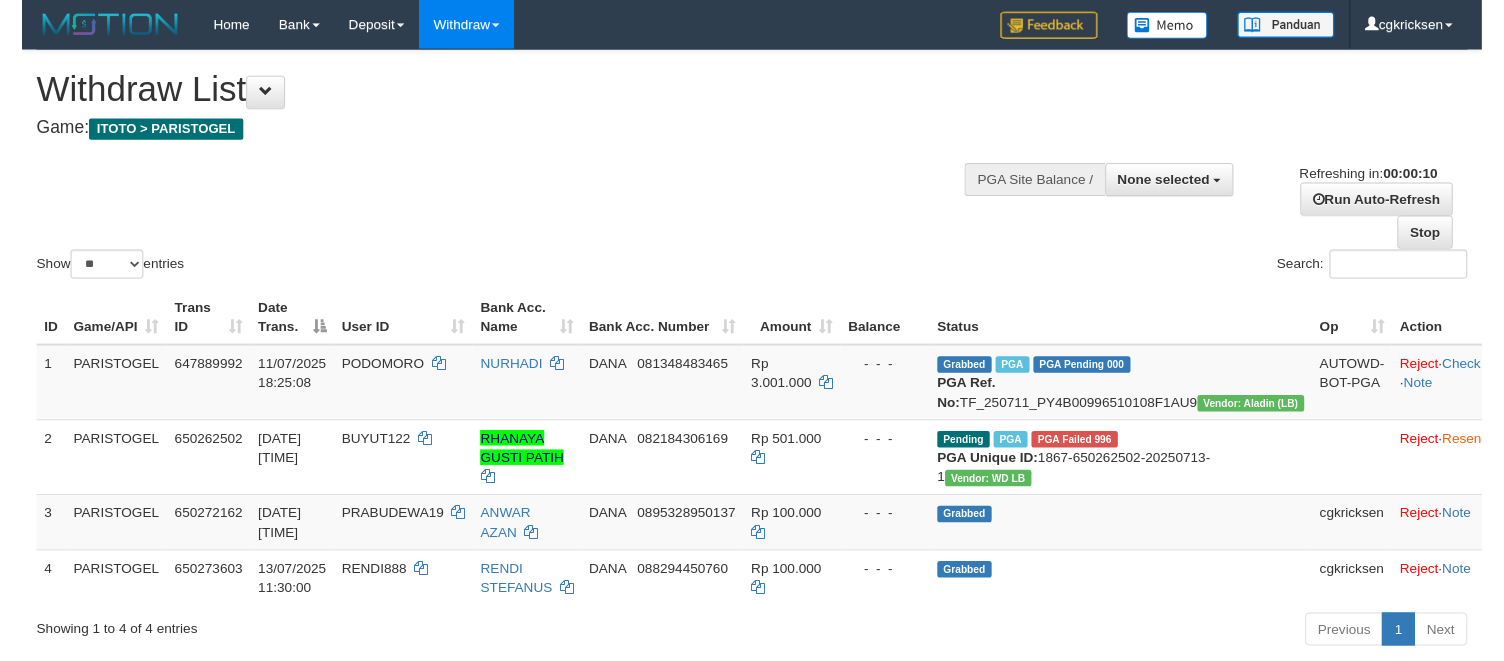 scroll, scrollTop: 0, scrollLeft: 0, axis: both 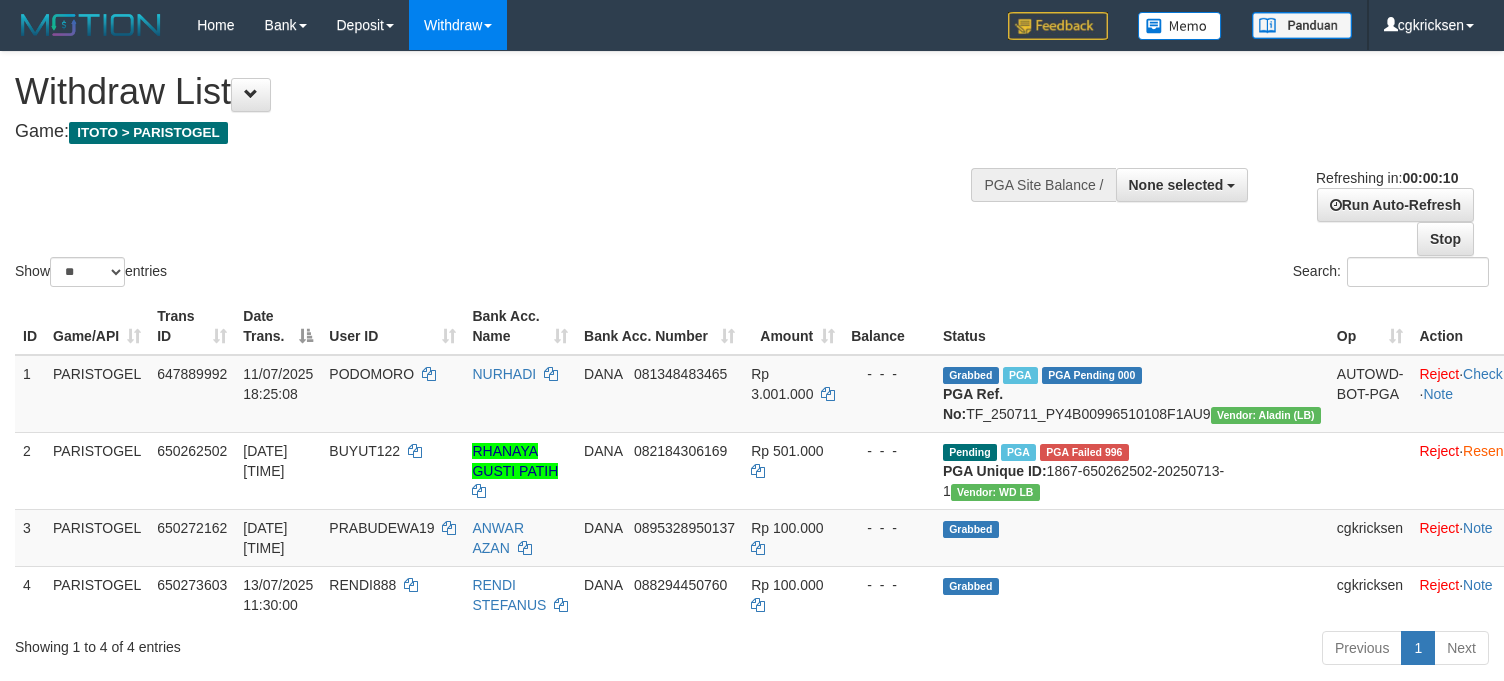 select 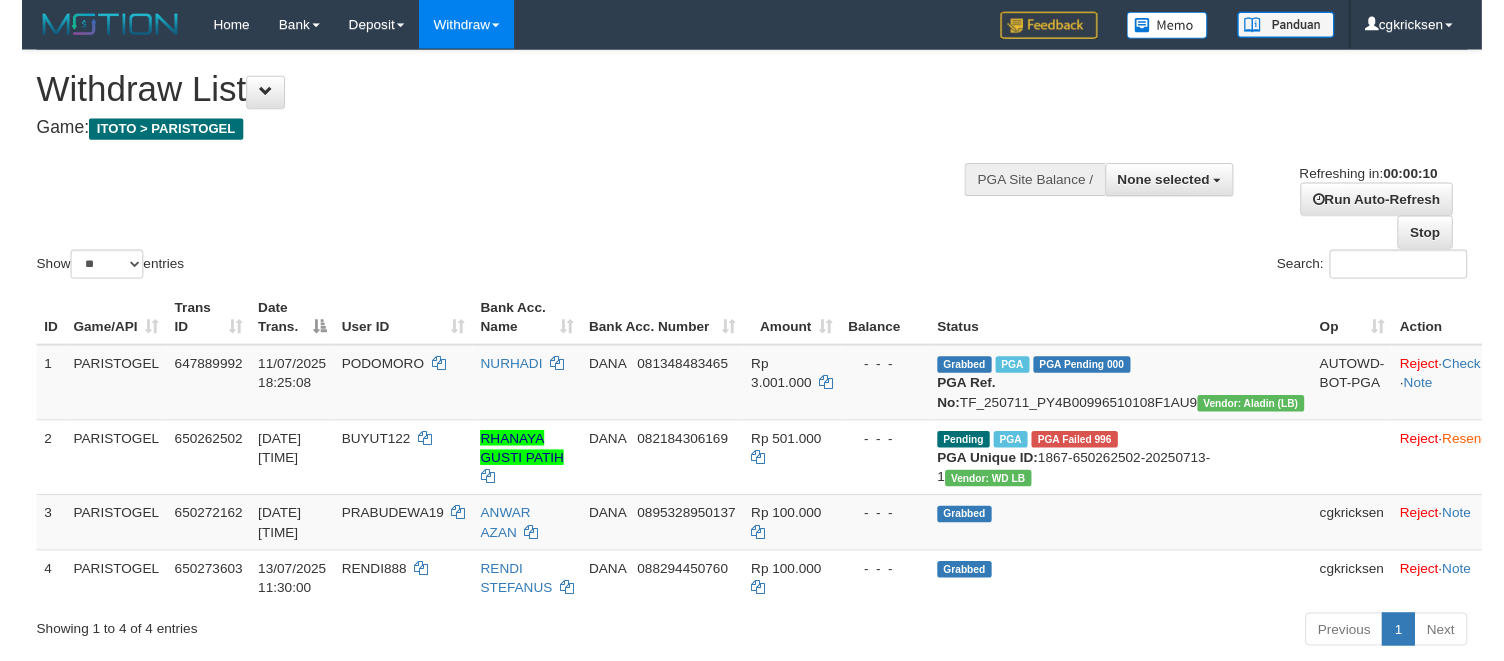 scroll, scrollTop: 0, scrollLeft: 0, axis: both 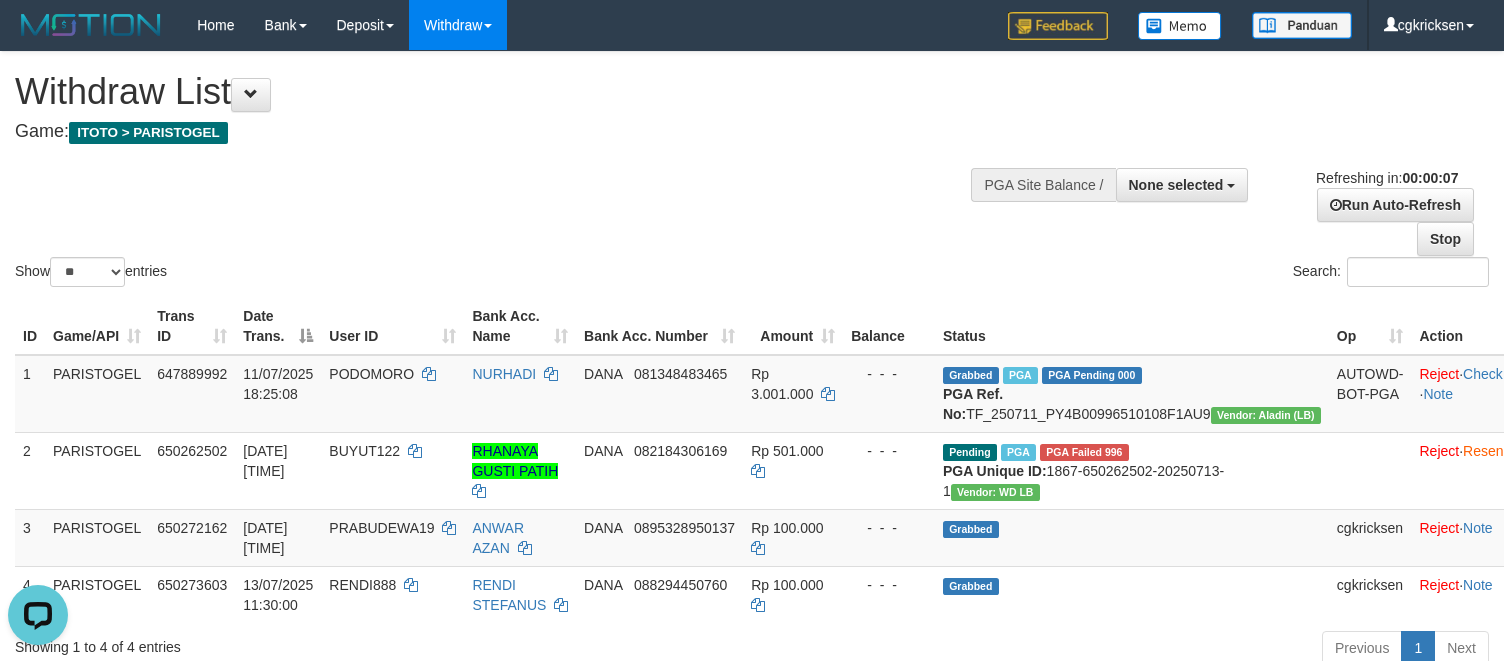 click on "Show  ** ** ** ***  entries Search:" at bounding box center [752, 171] 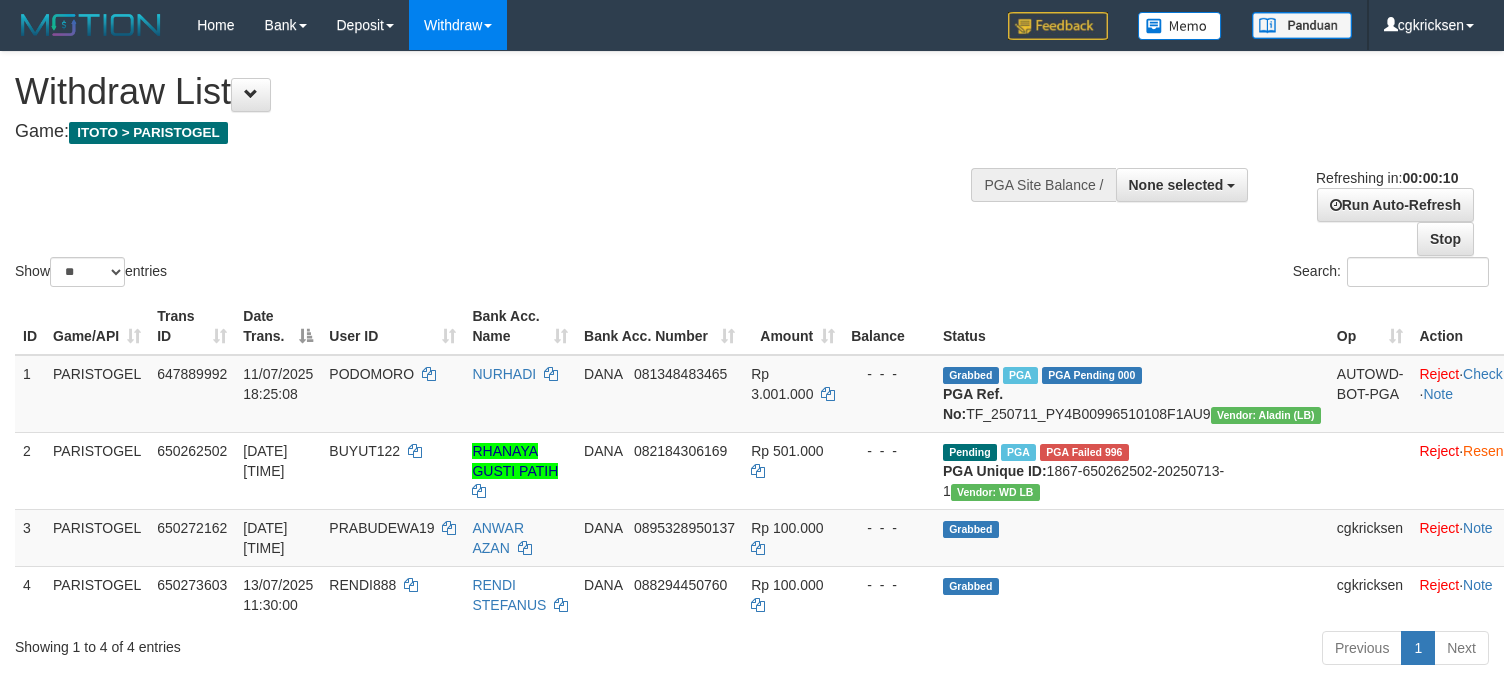 select 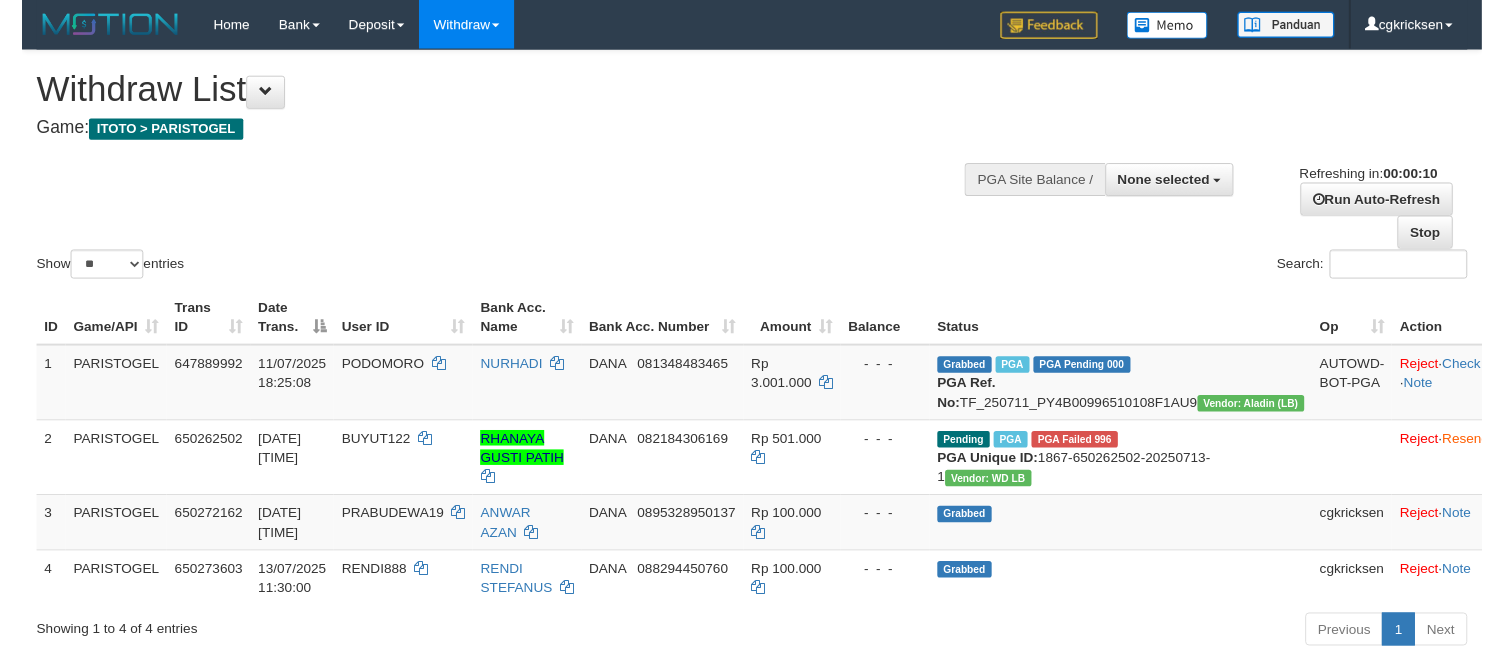 scroll, scrollTop: 0, scrollLeft: 0, axis: both 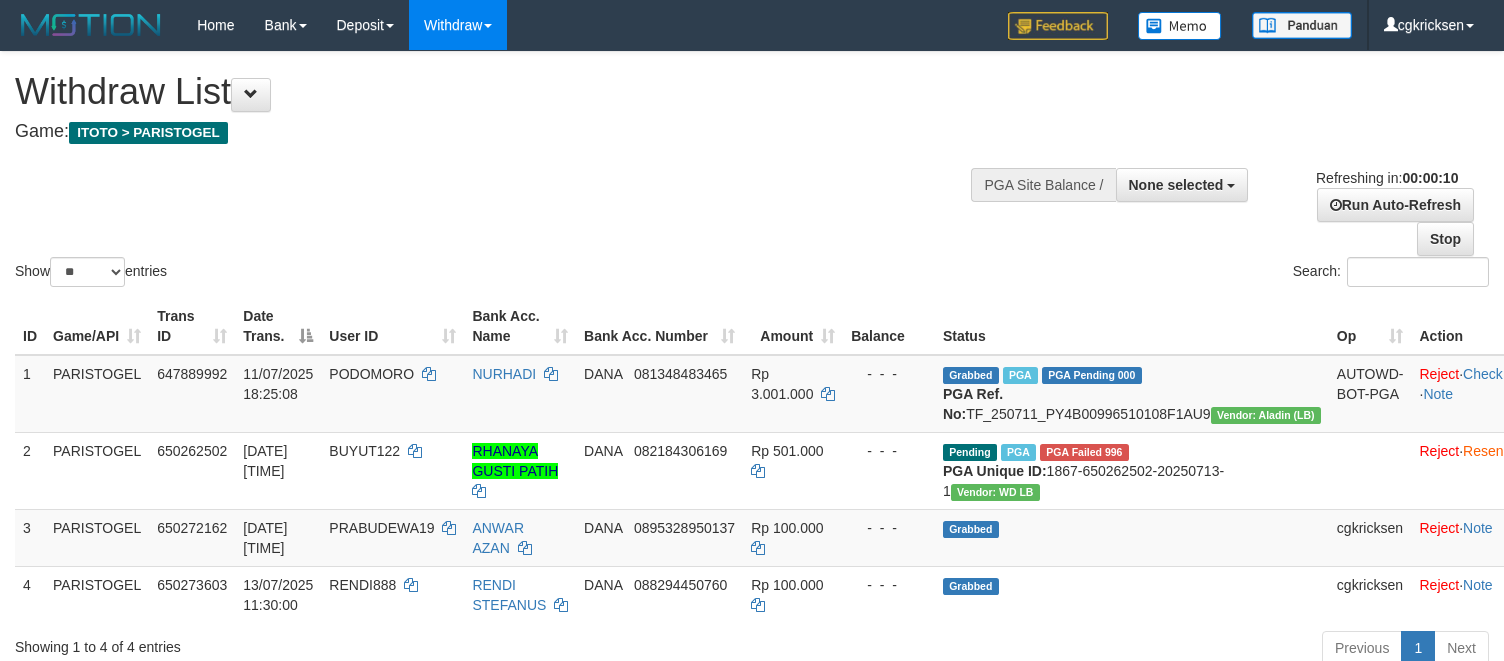 click on "Show  ** ** ** ***  entries Search:" at bounding box center [752, 171] 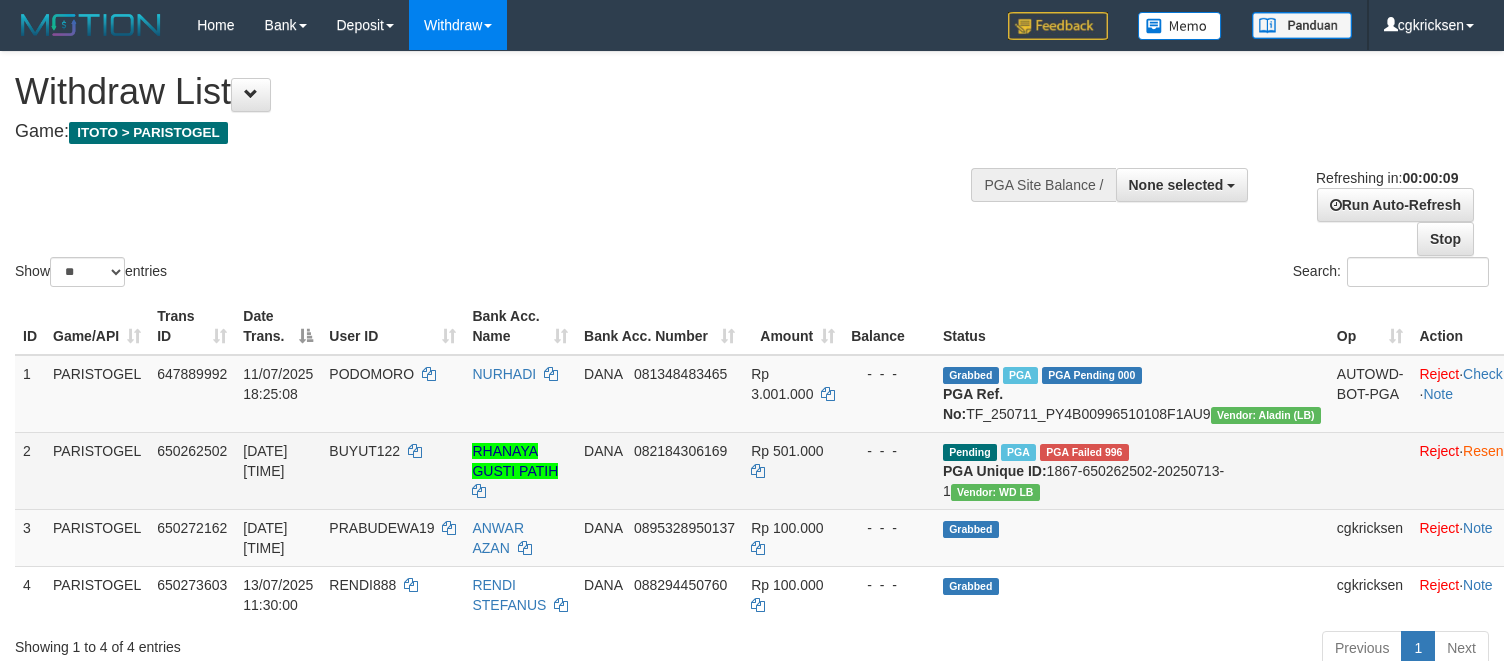 click on "DANA     082184306169" at bounding box center [659, 470] 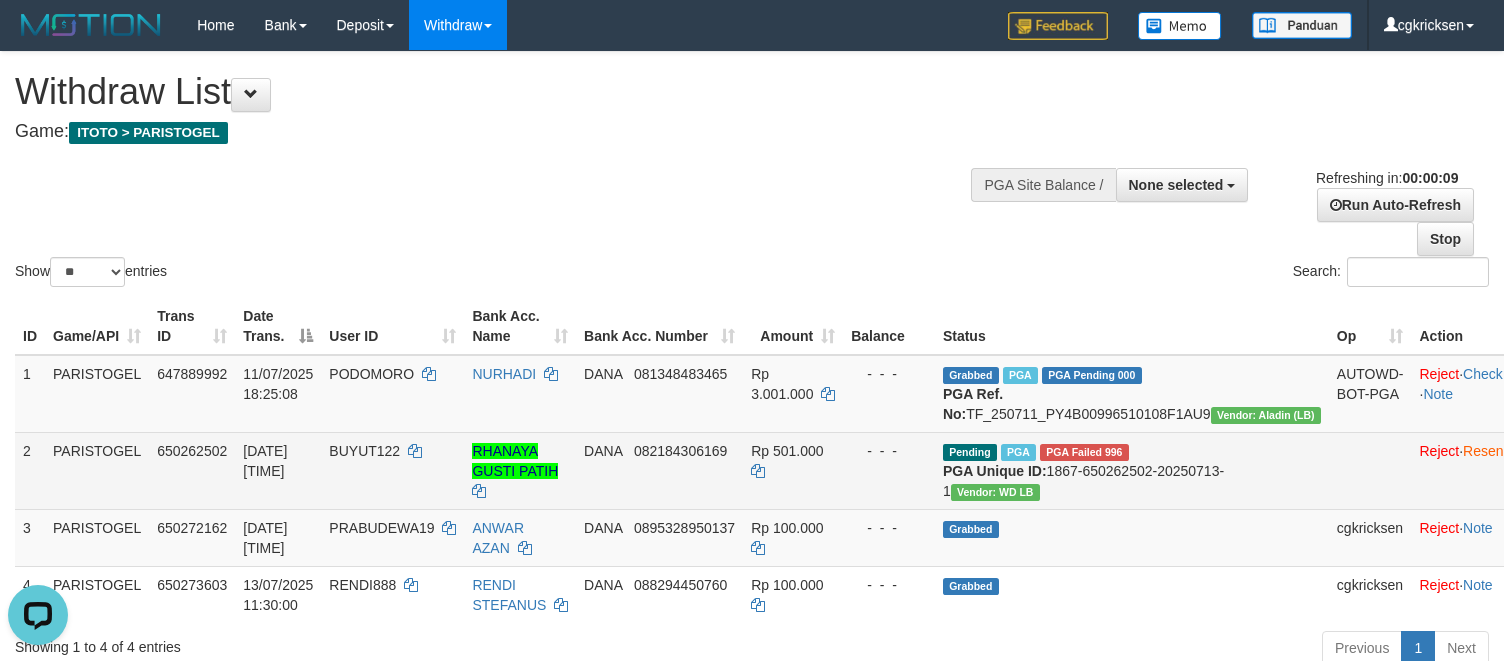 scroll, scrollTop: 0, scrollLeft: 0, axis: both 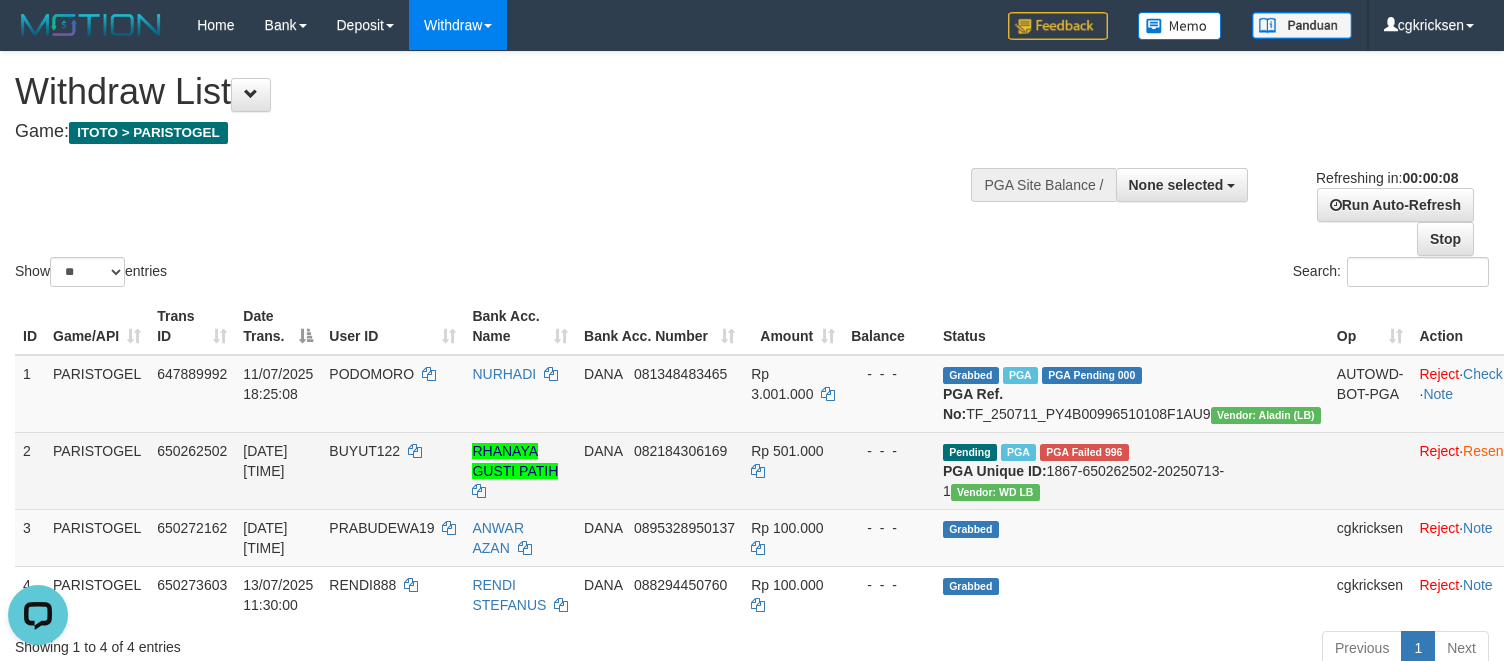 click on "082184306169" at bounding box center [680, 451] 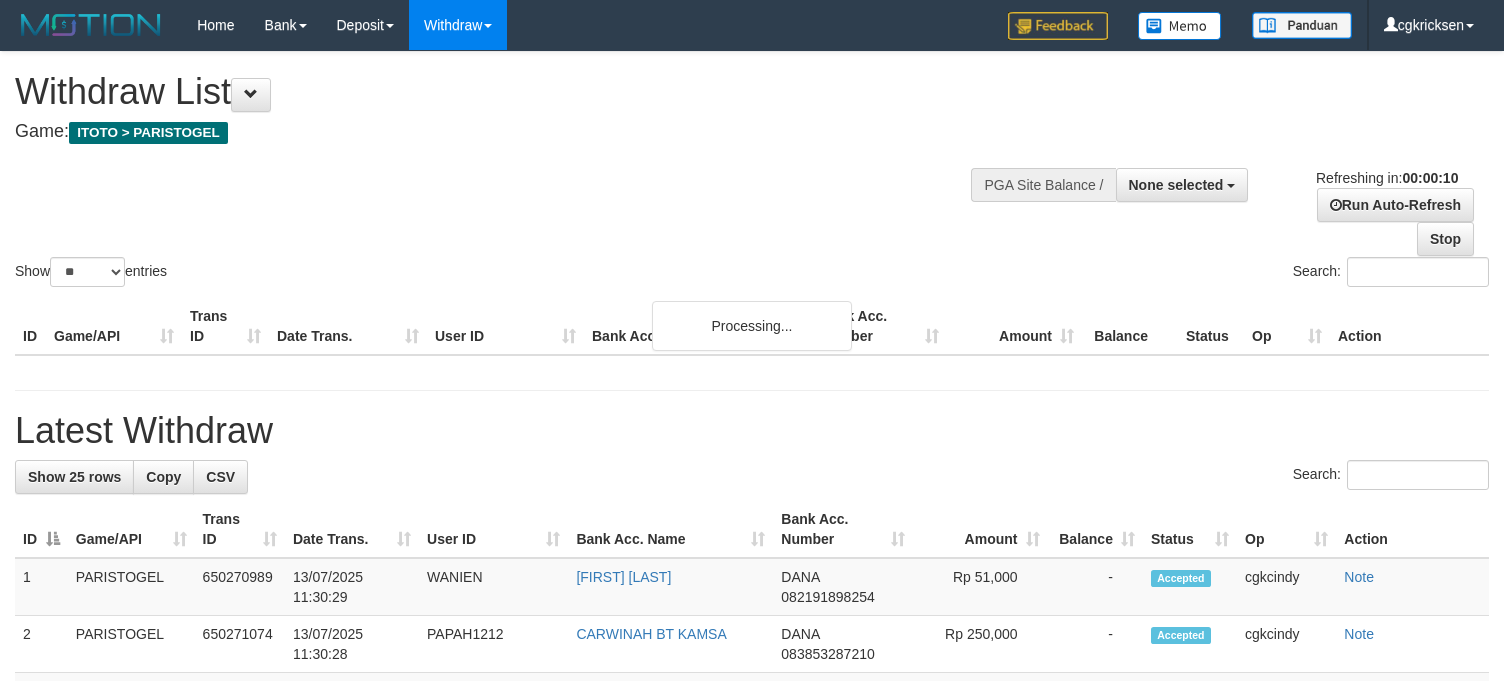 select 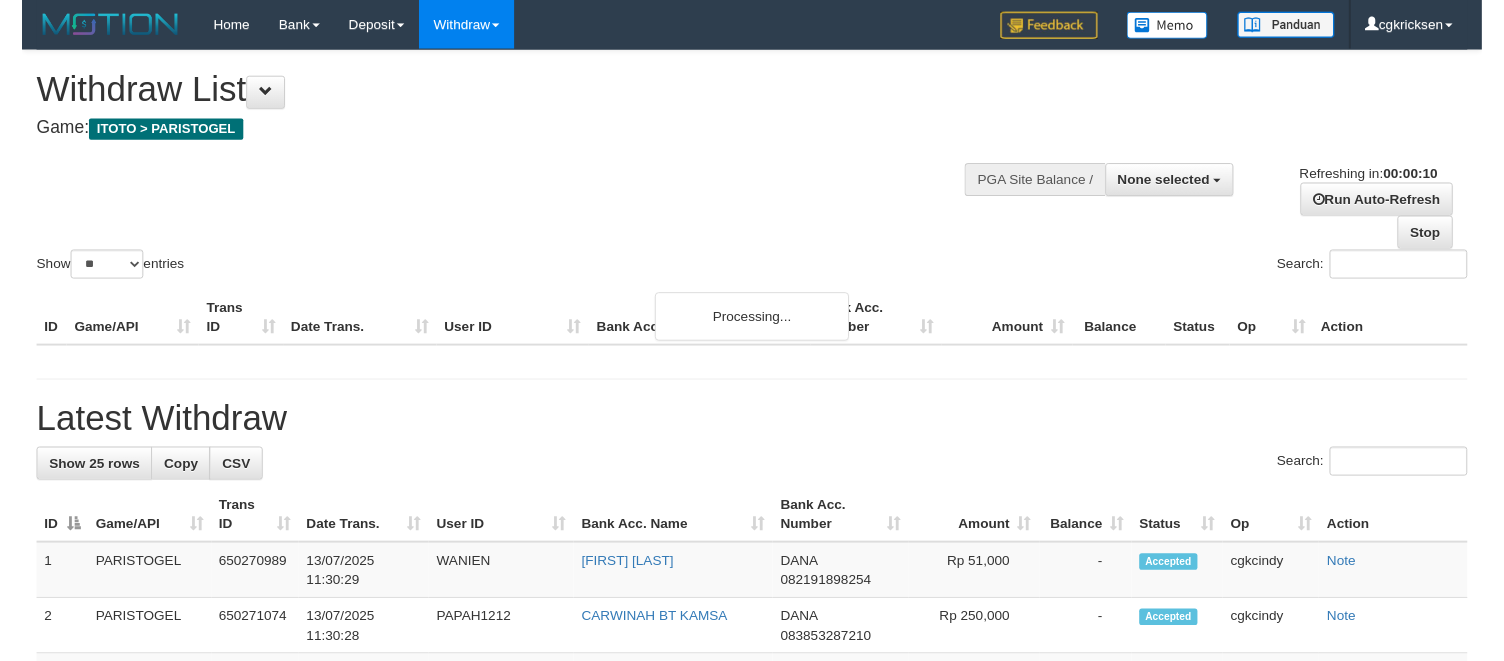 scroll, scrollTop: 0, scrollLeft: 0, axis: both 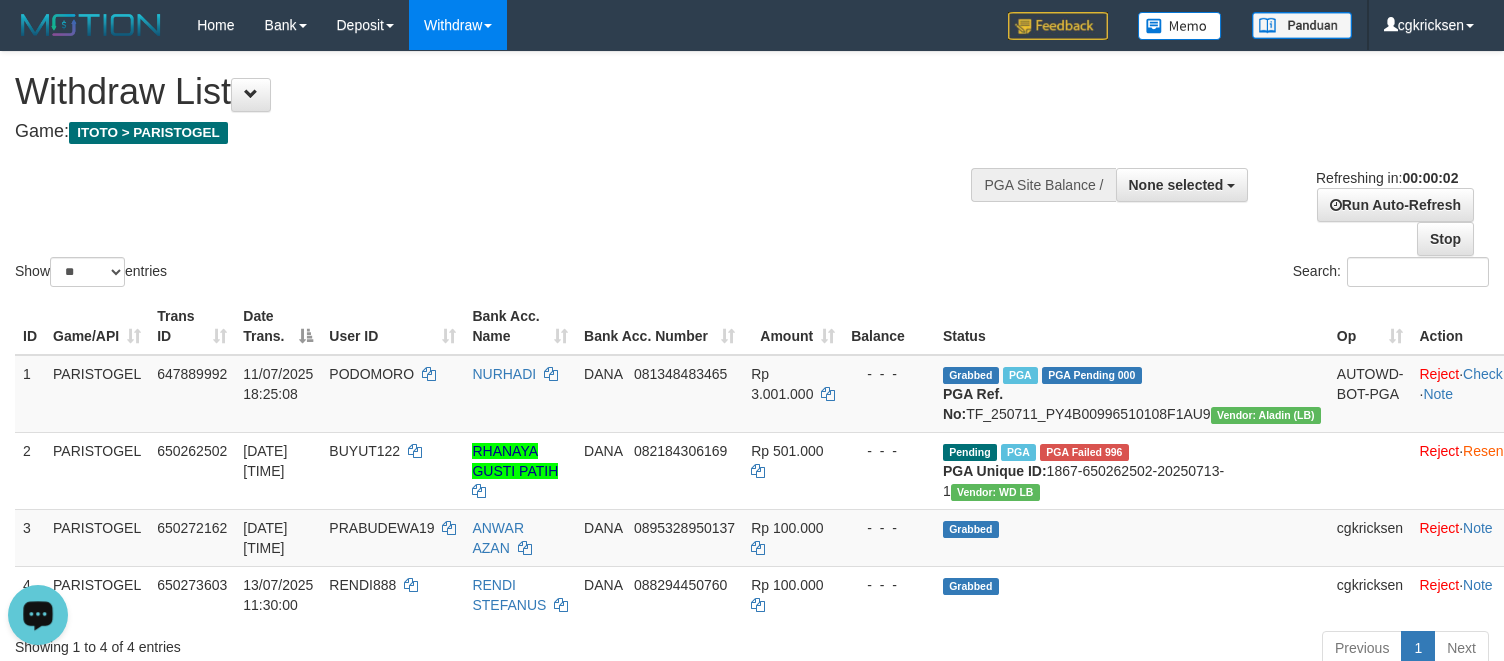 click on "ID Game/API Trans ID Date Trans. User ID Bank Acc. Name Bank Acc. Number Amount Balance Status Op Action
1 PARISTOGEL 647889992 11/07/2025 18:25:08 PODOMORO    NURHADI    DANA     081348483465 Rp 3.001.000    -  -  - Grabbed   PGA   PGA Pending 000 PGA Ref. No:  TF_250711_PY4B00996510108F1AU9  Vendor: Aladin (LB) AUTOWD-BOT-PGA Reject ·    Check Trans    ·    Note 2 PARISTOGEL 650262502 13/07/2025 11:18:01 BUYUT122    RHANAYA GUSTI PATIH    DANA     082184306169 Rp 501.000    -  -  - Pending   PGA   PGA Failed 996 PGA Unique ID:  1867-650262502-20250713-1  Vendor: WD LB Reject ·    Resend    ·    Note 3 PARISTOGEL 650272162 13/07/2025 11:28:20 PRABUDEWA19    ANWAR AZAN    DANA     0895328950137 Rp 100.000    -  -  - Grabbed cgkricksen Reject ·    Note 4 PARISTOGEL 650273603 13/07/2025 11:30:00 RENDI888    RENDI STEFANUS    DANA     088294450760 Rp 100.000    -  -  - Grabbed cgkricksen Reject ·    Note Processing..." at bounding box center (752, 460) 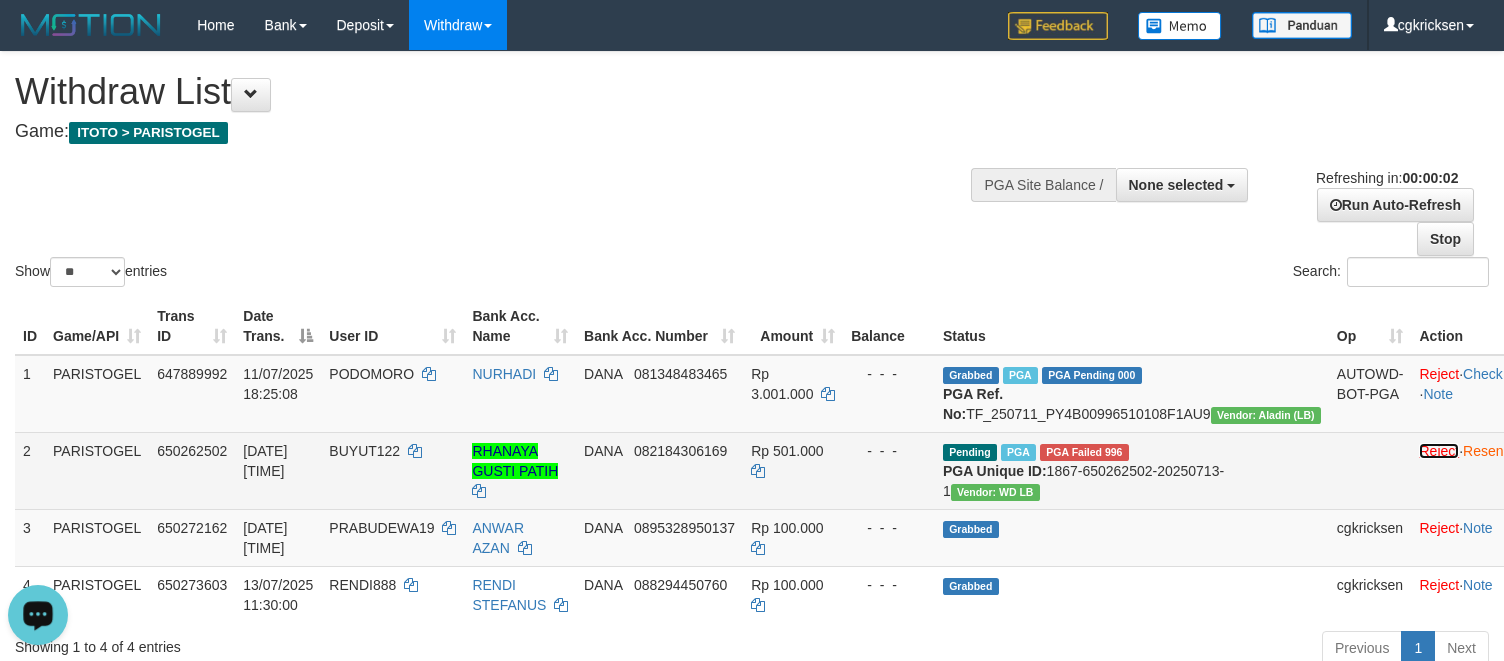click on "Reject" at bounding box center (1439, 451) 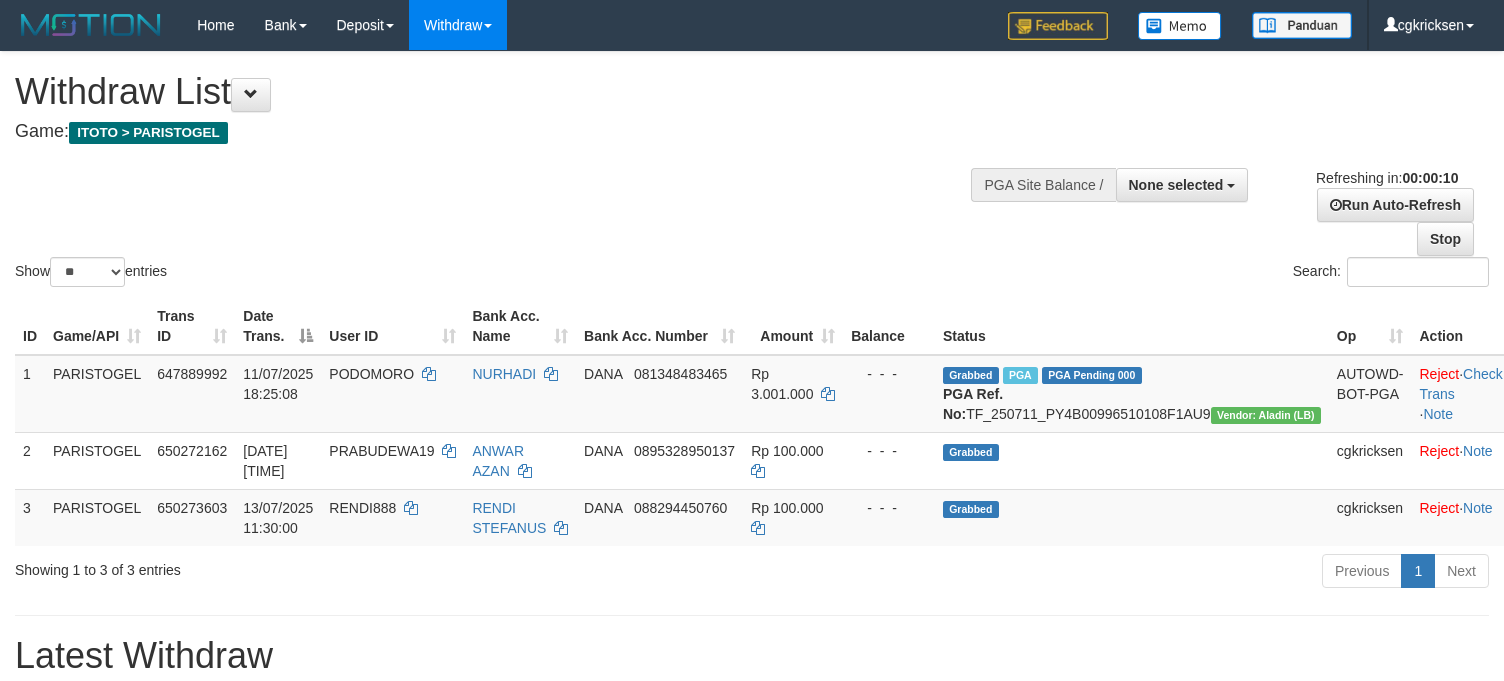 select 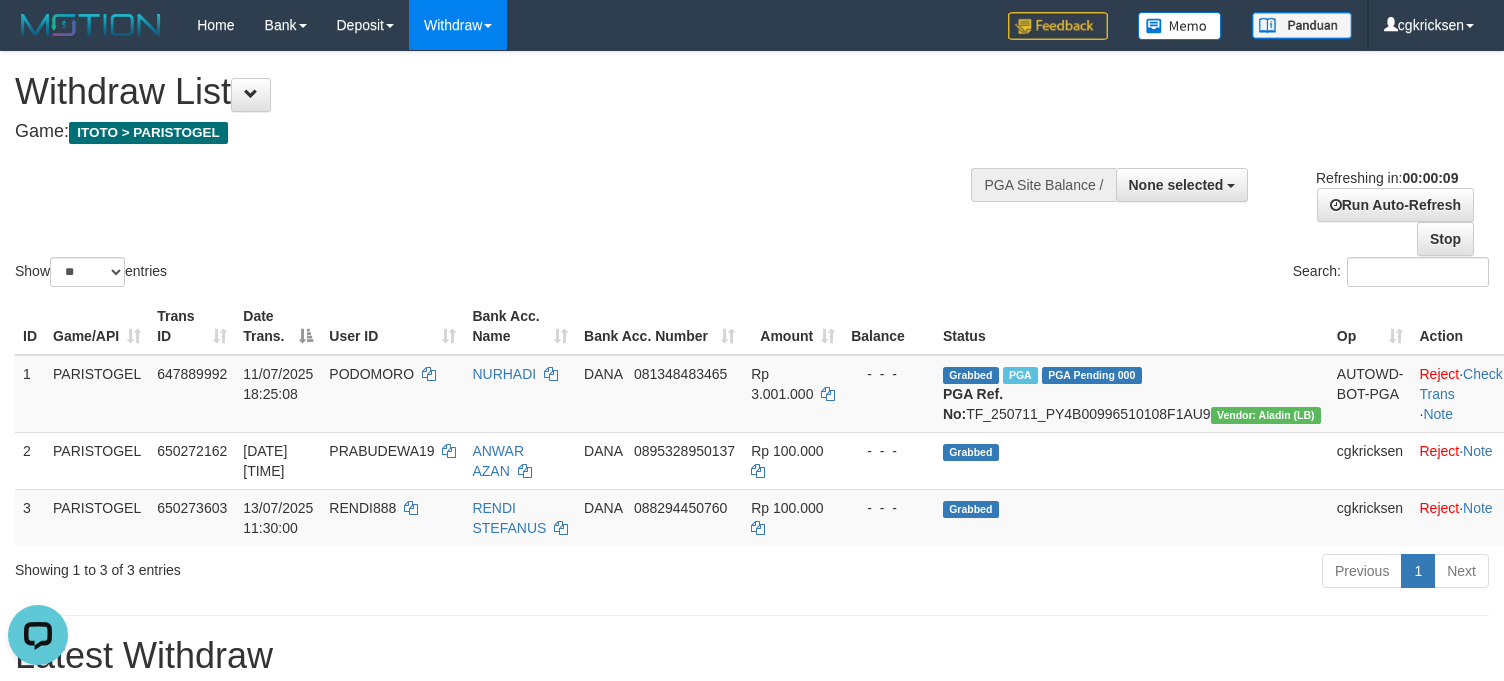 scroll, scrollTop: 0, scrollLeft: 0, axis: both 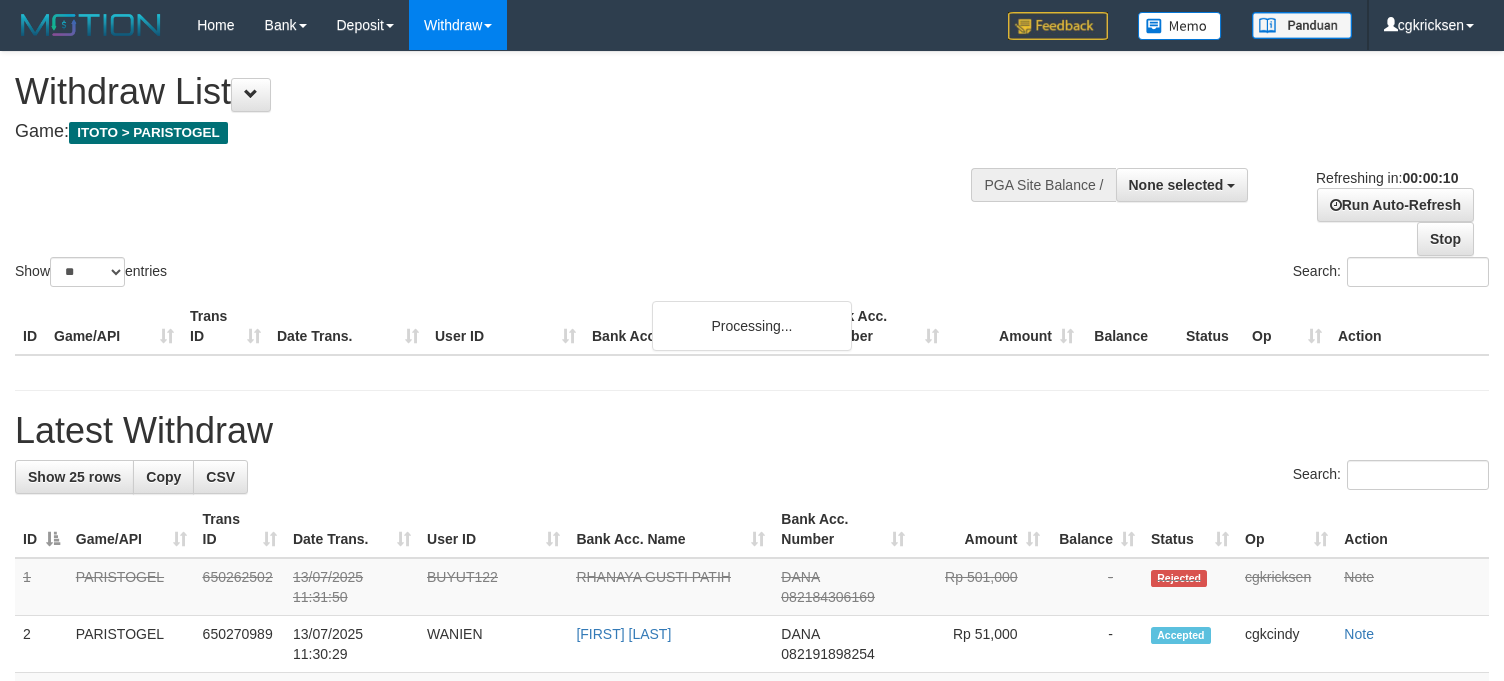 select 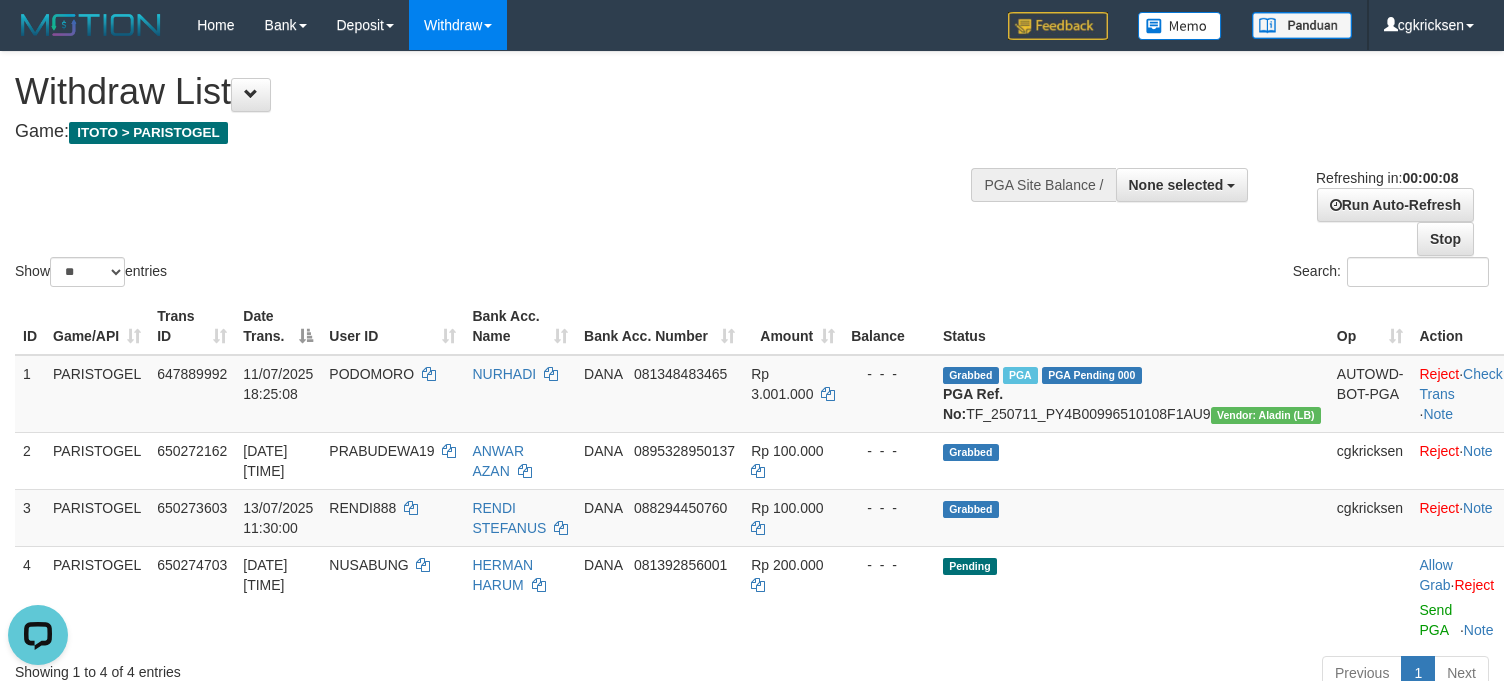 scroll, scrollTop: 0, scrollLeft: 0, axis: both 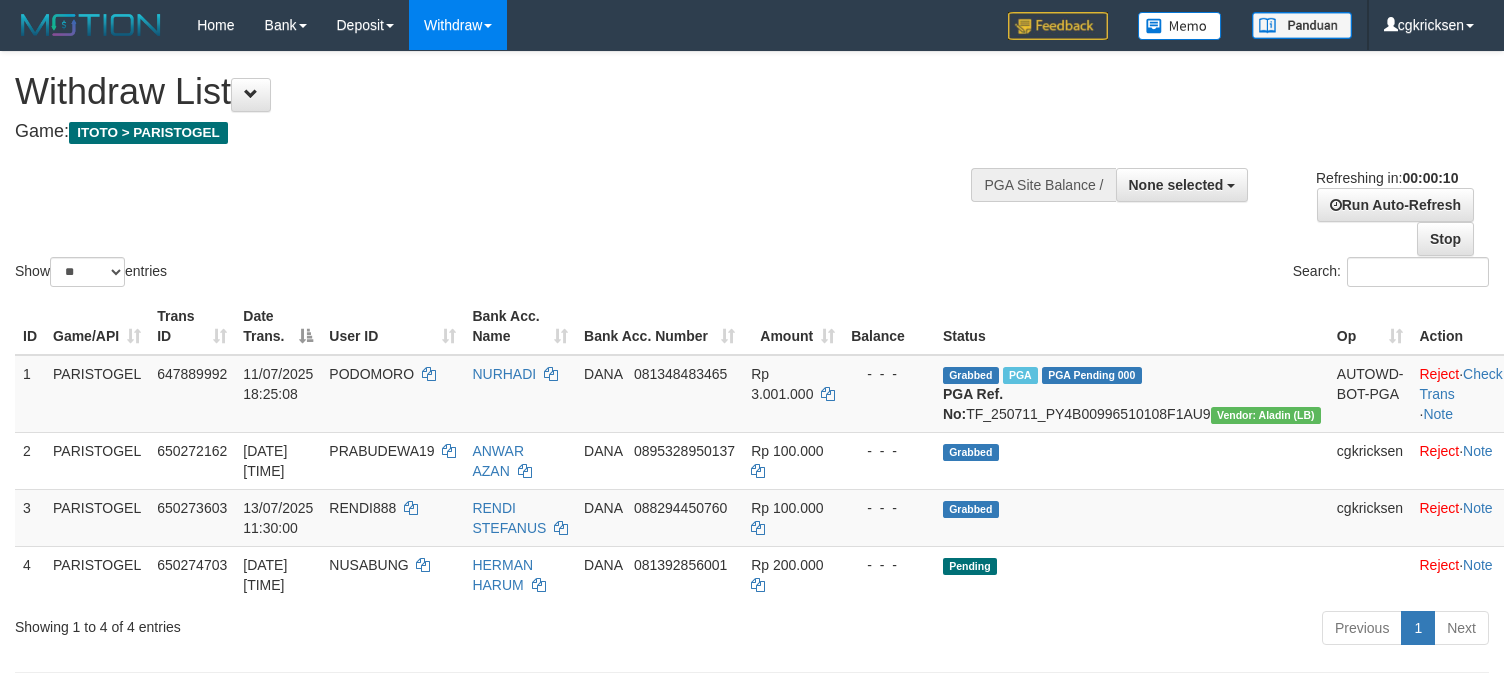 select 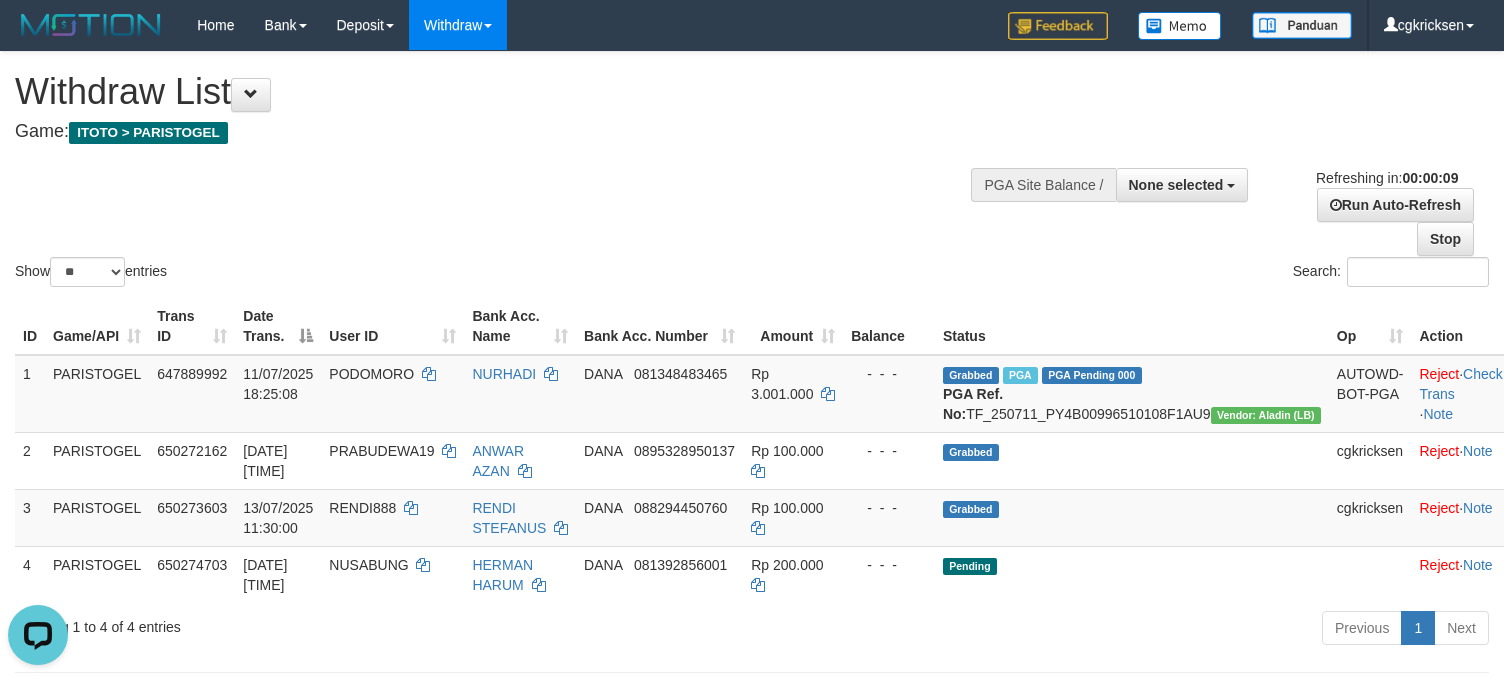 scroll, scrollTop: 0, scrollLeft: 0, axis: both 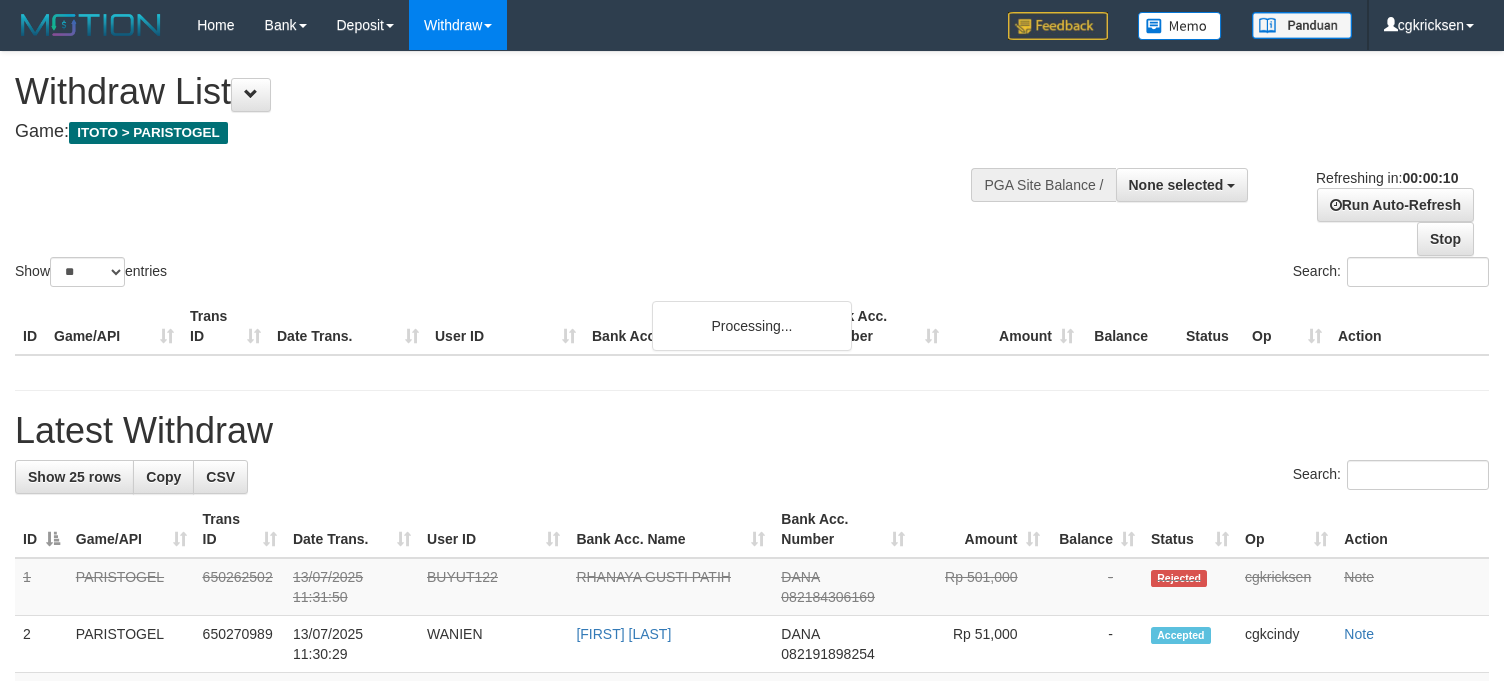 select 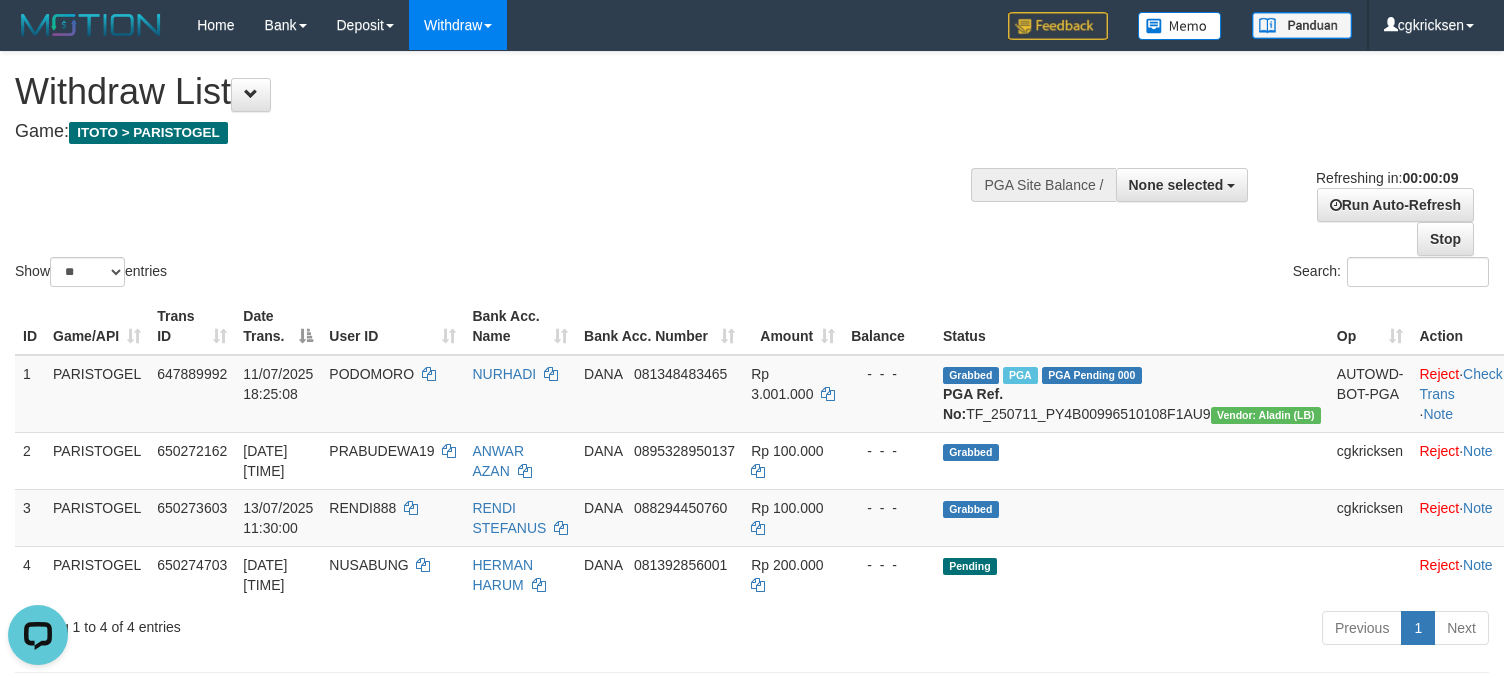 scroll, scrollTop: 0, scrollLeft: 0, axis: both 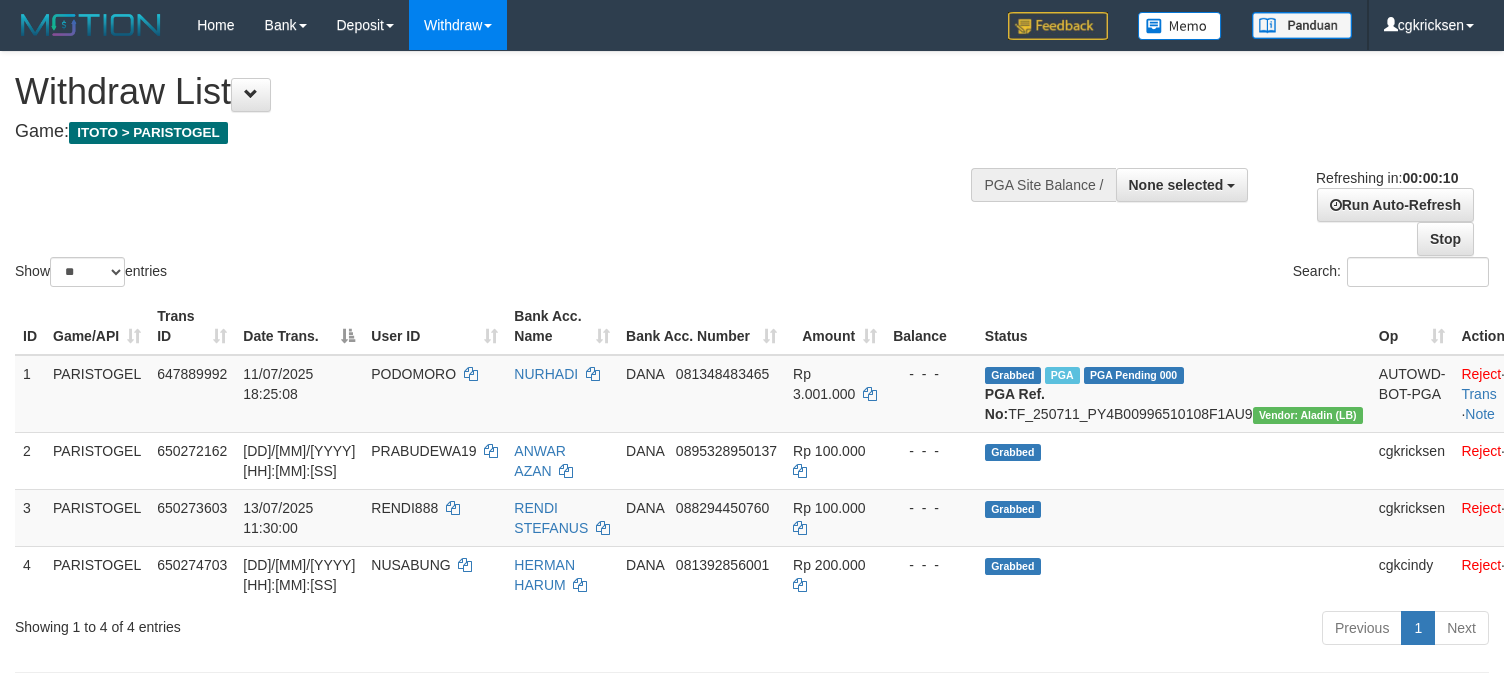 select 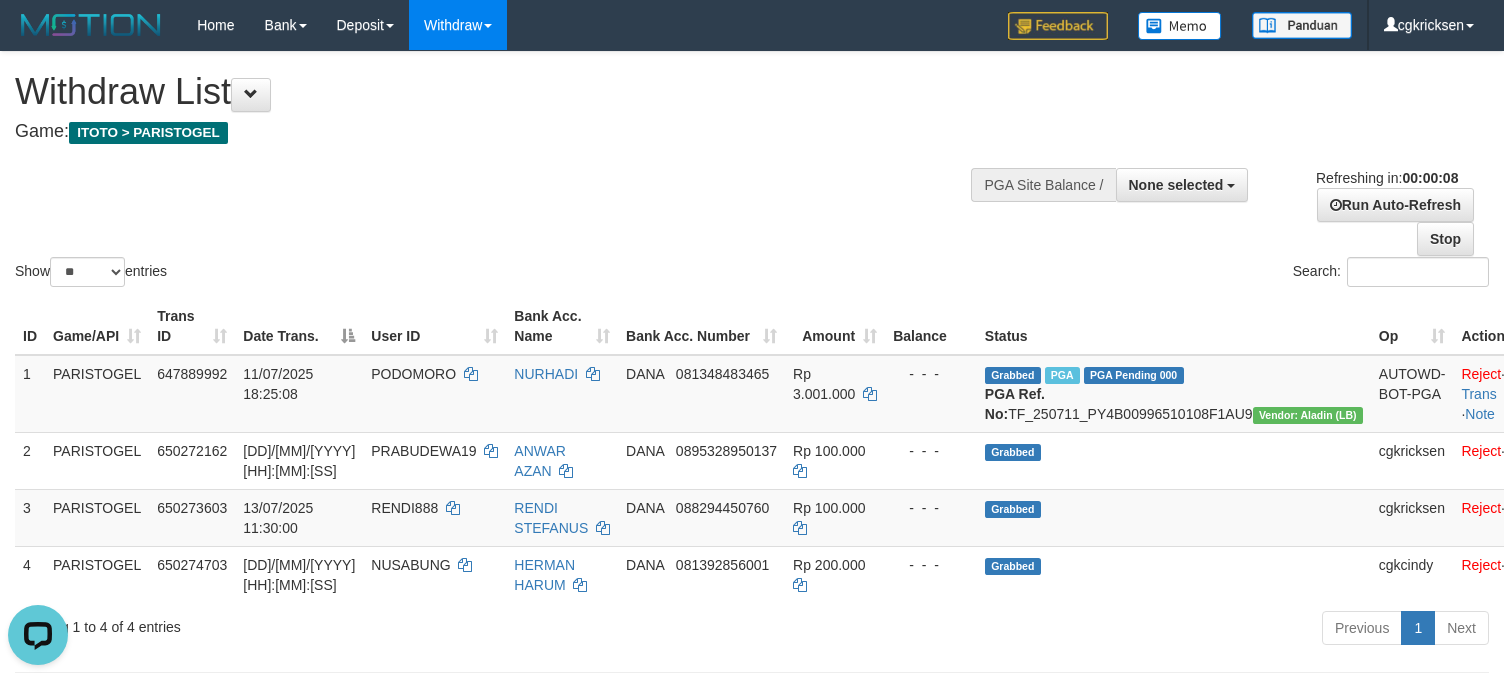 scroll, scrollTop: 0, scrollLeft: 0, axis: both 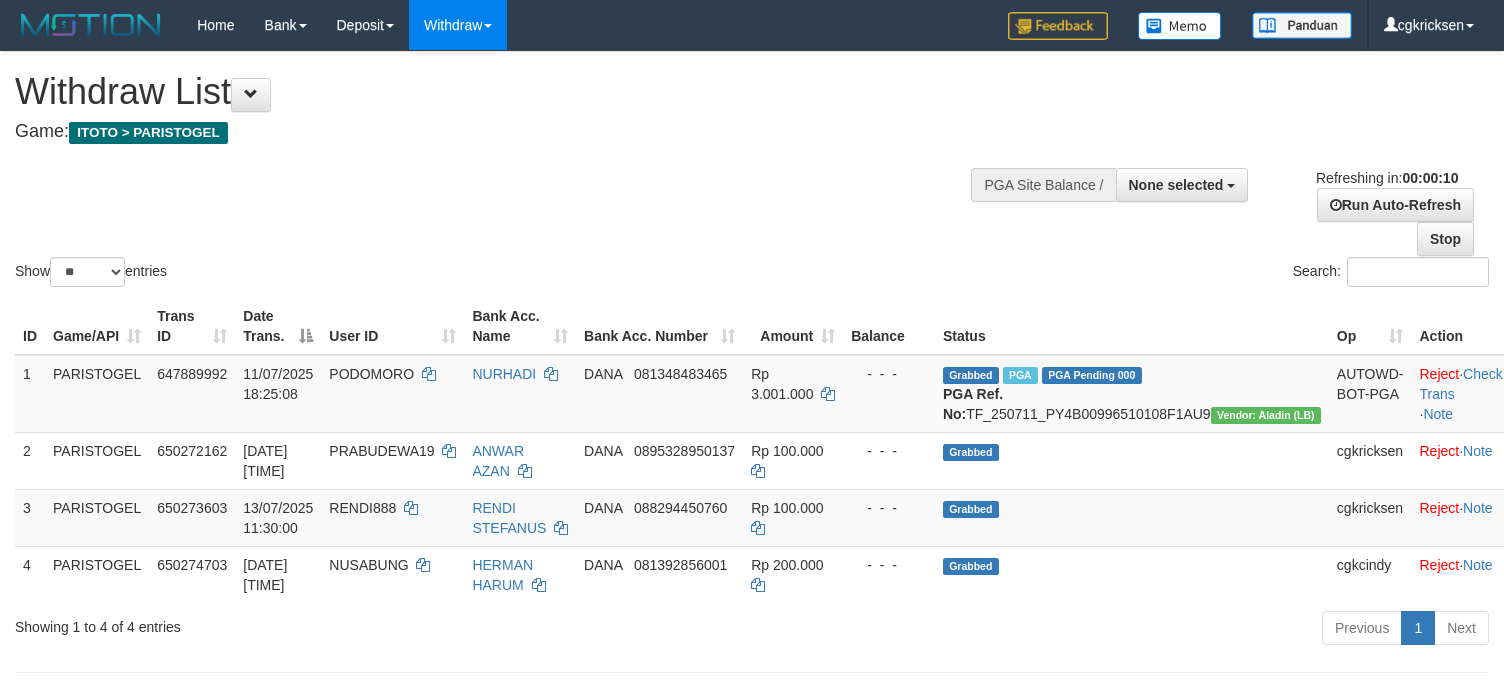 select 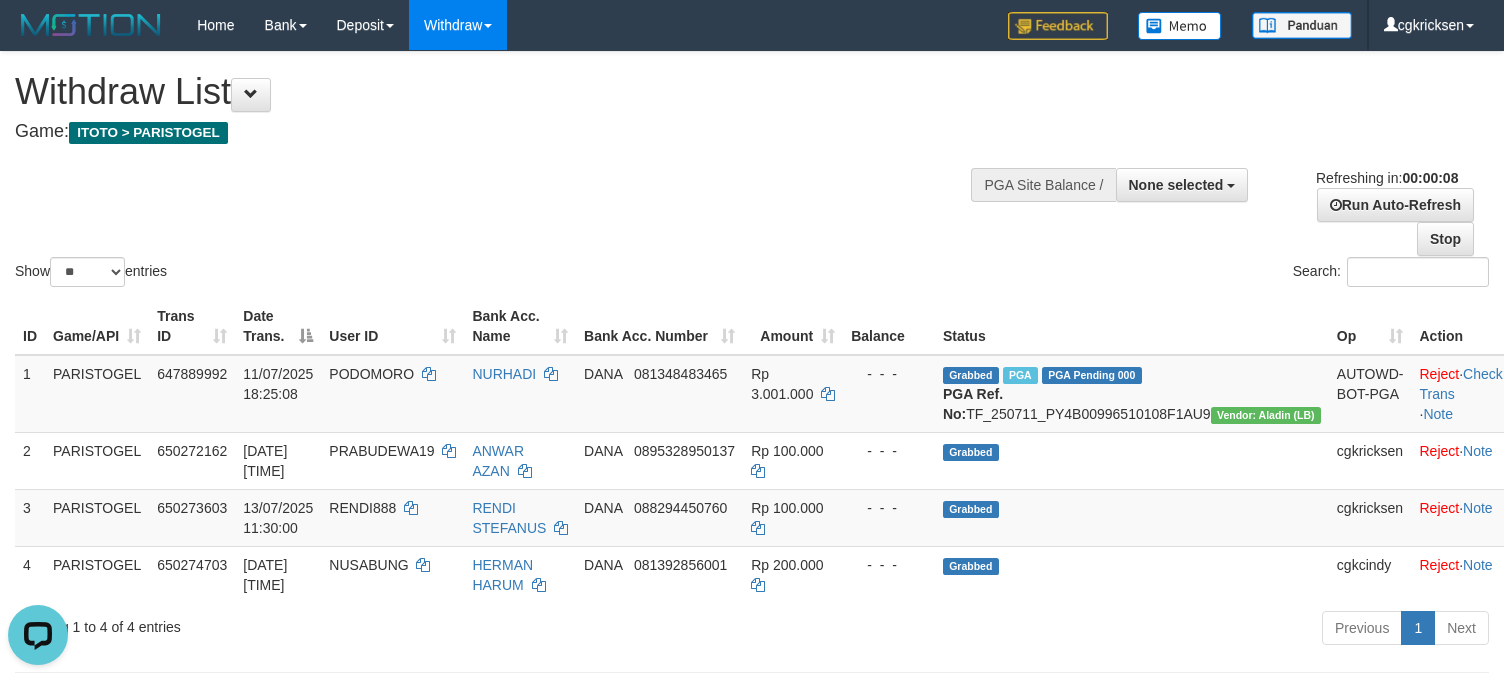 scroll, scrollTop: 0, scrollLeft: 0, axis: both 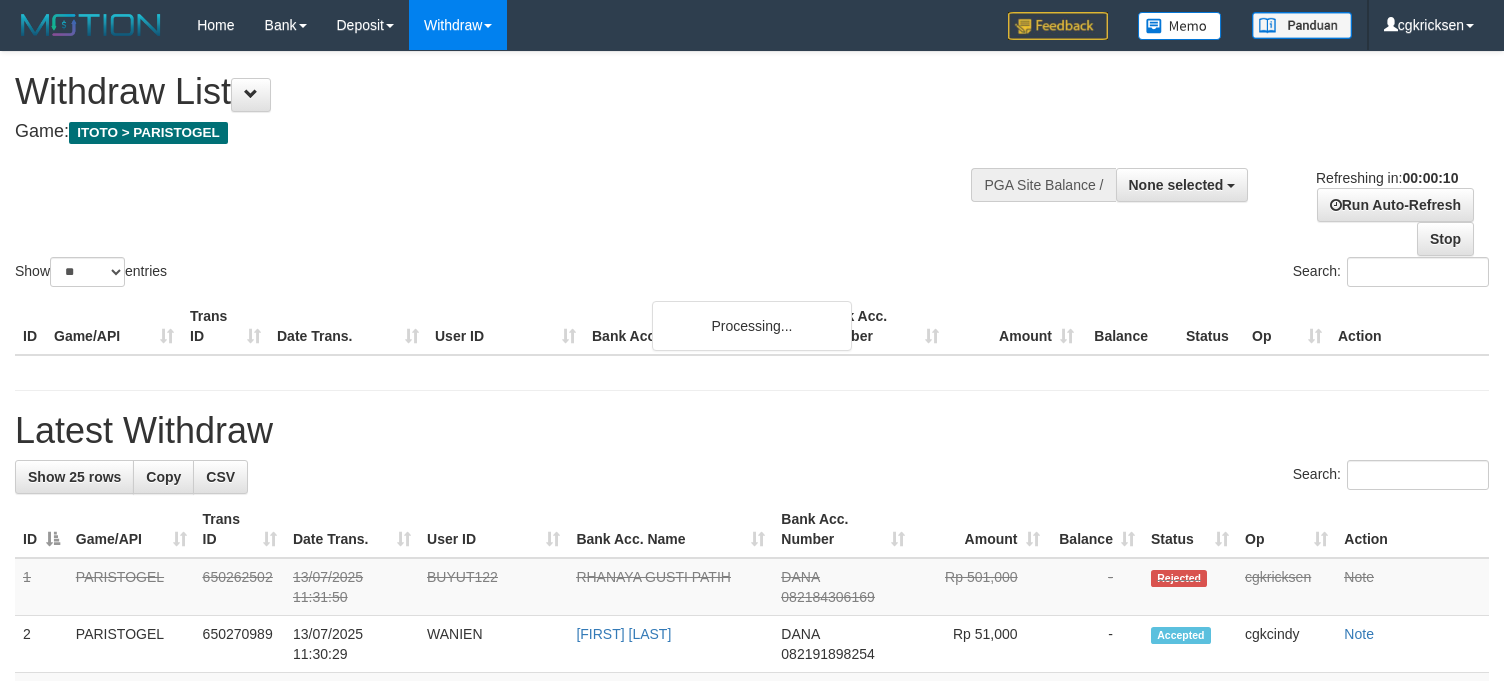 select 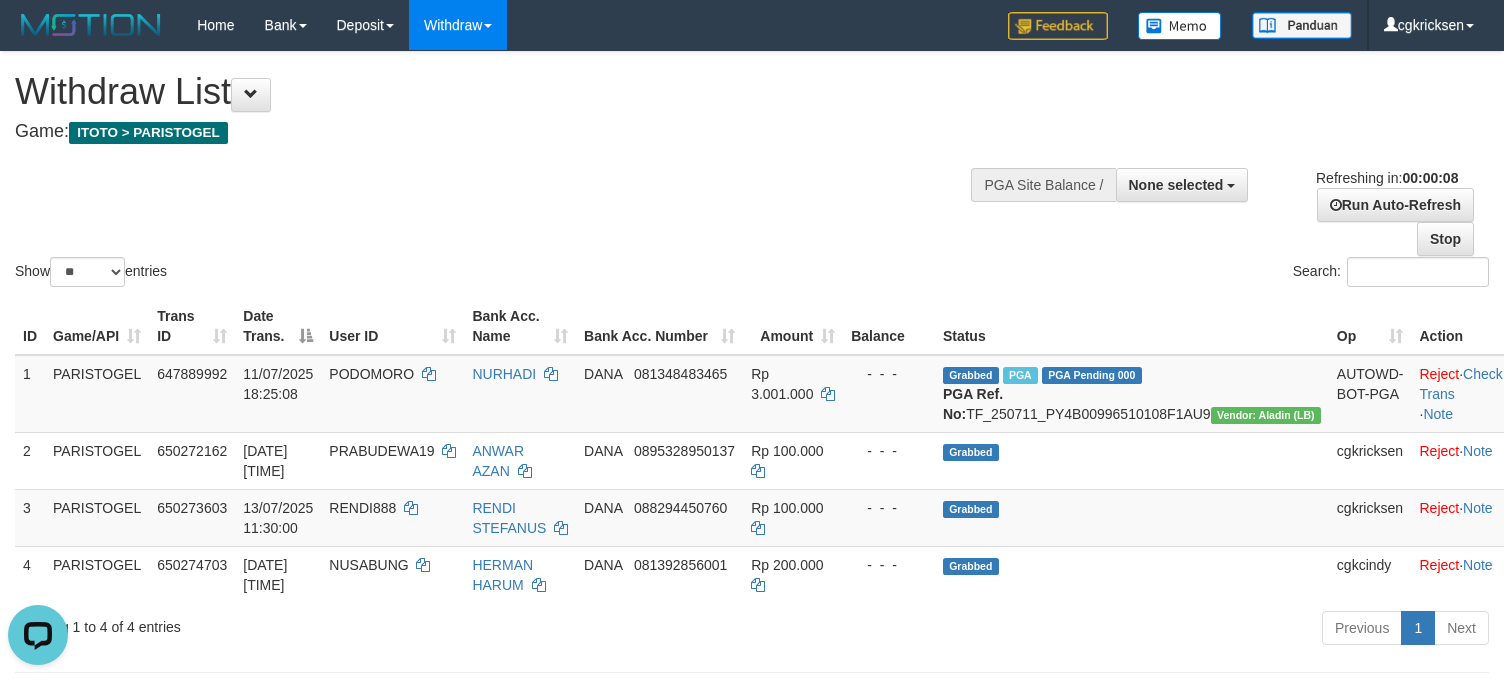 scroll, scrollTop: 0, scrollLeft: 0, axis: both 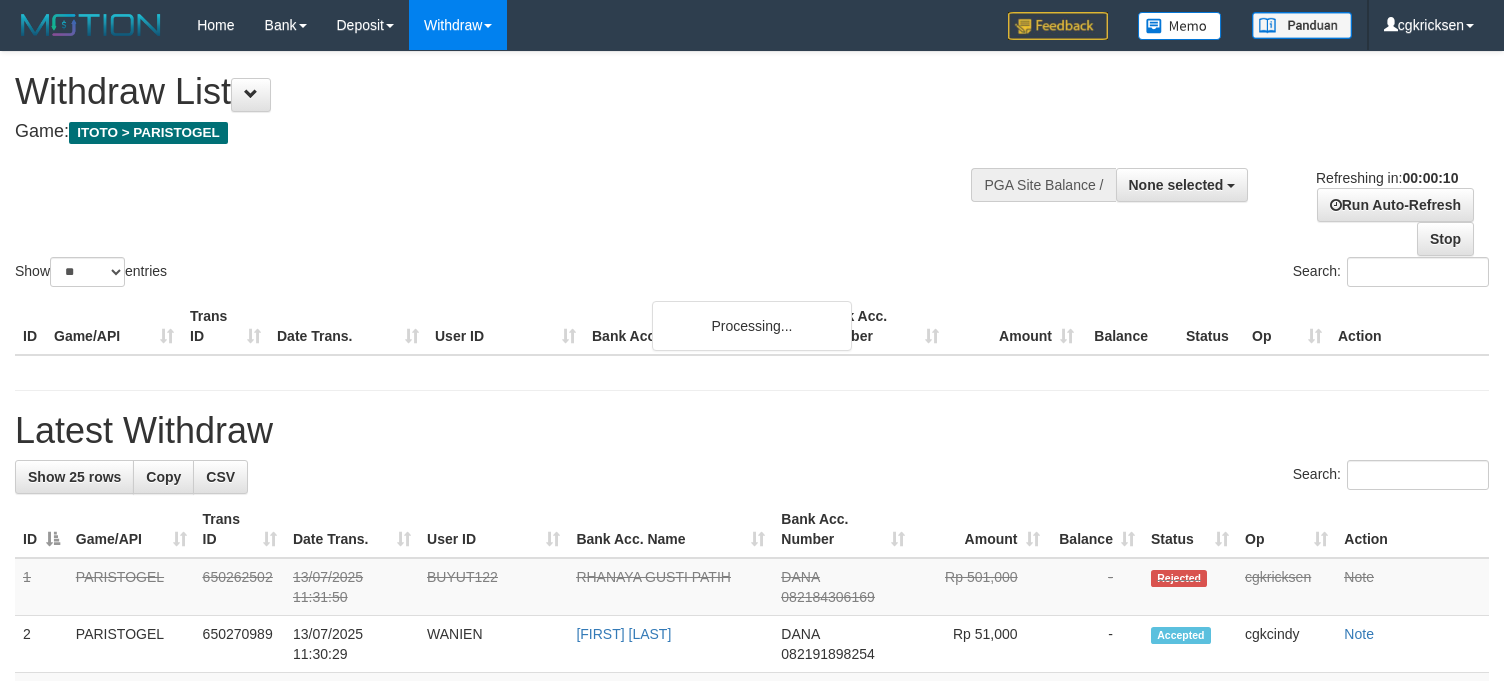 select 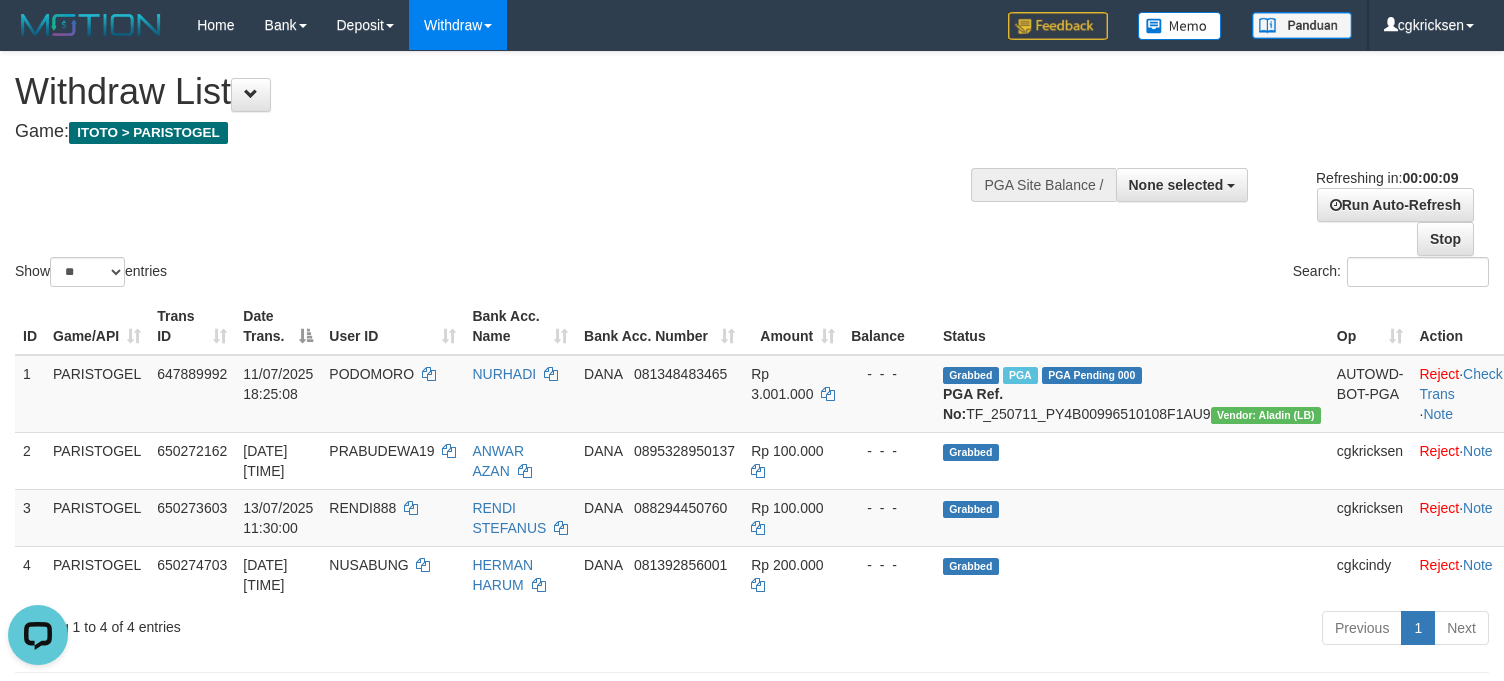 scroll, scrollTop: 0, scrollLeft: 0, axis: both 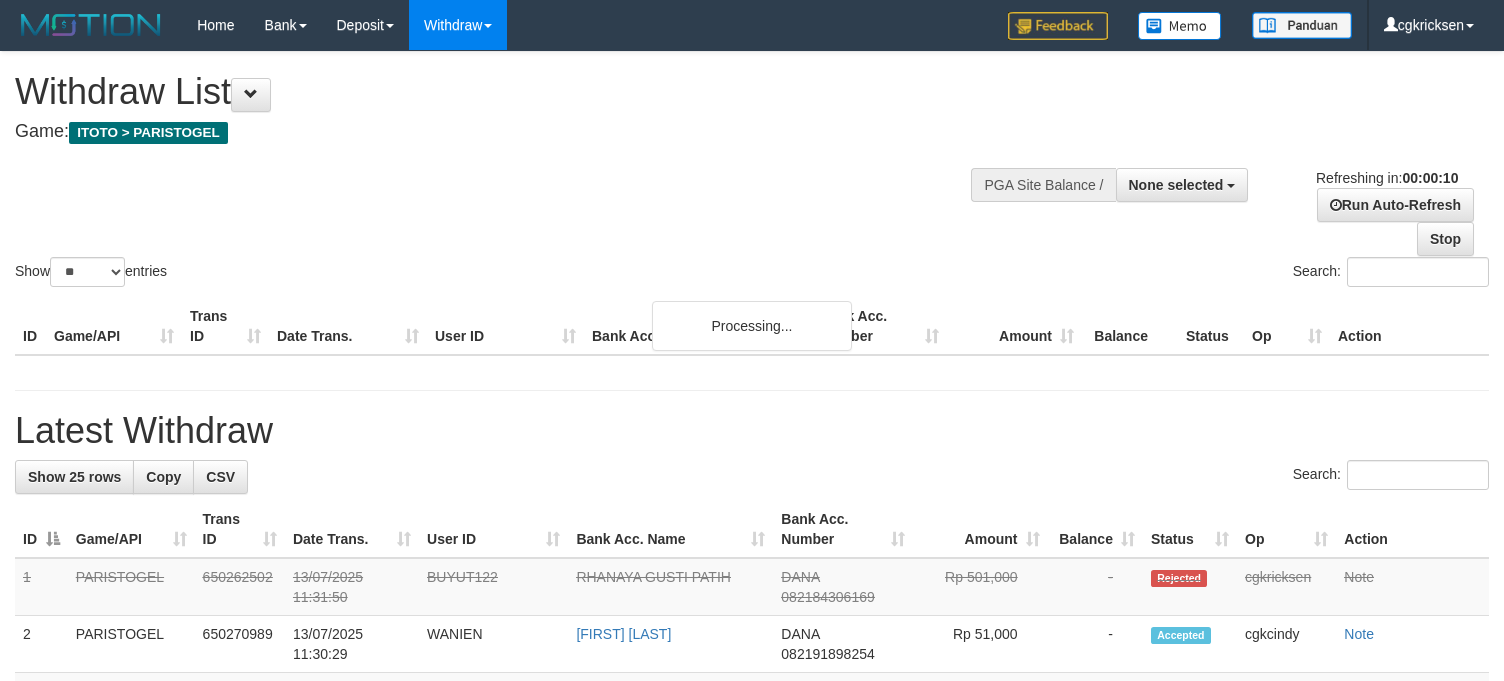select 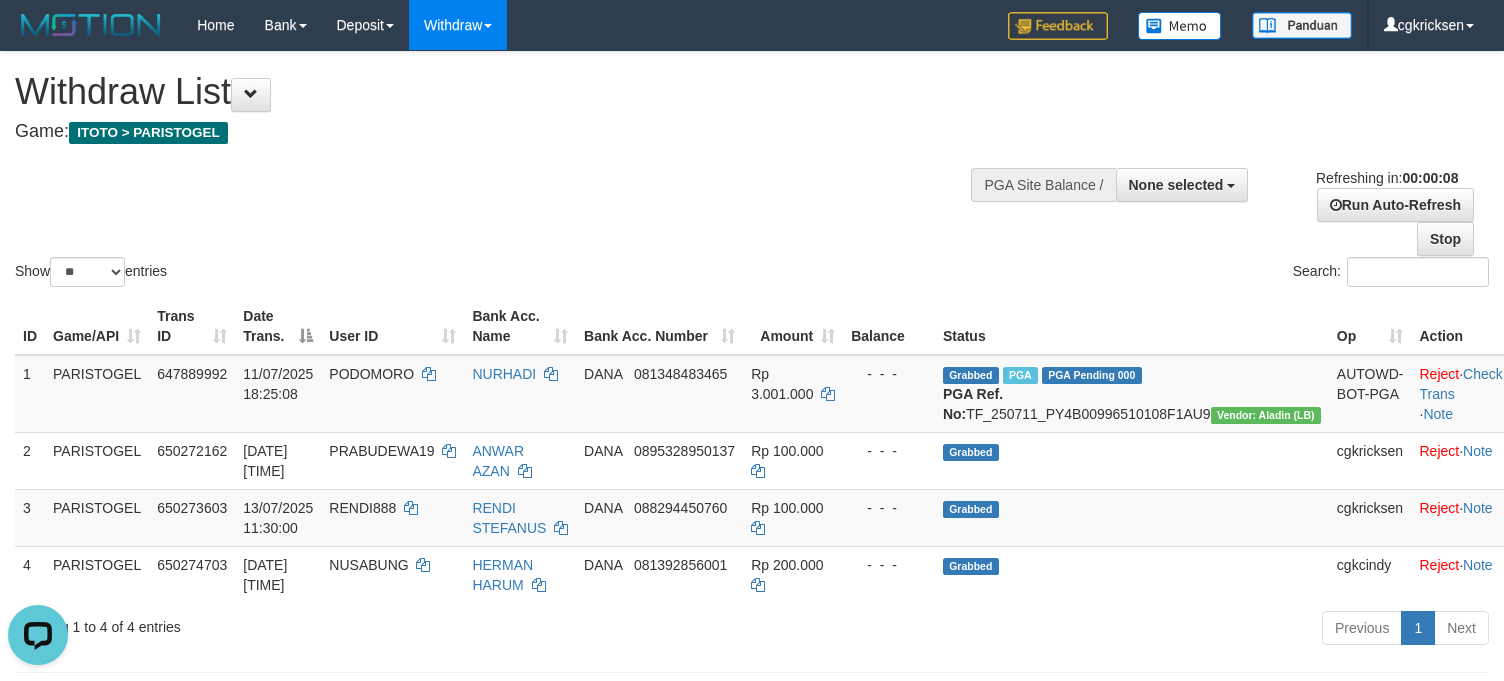 scroll, scrollTop: 0, scrollLeft: 0, axis: both 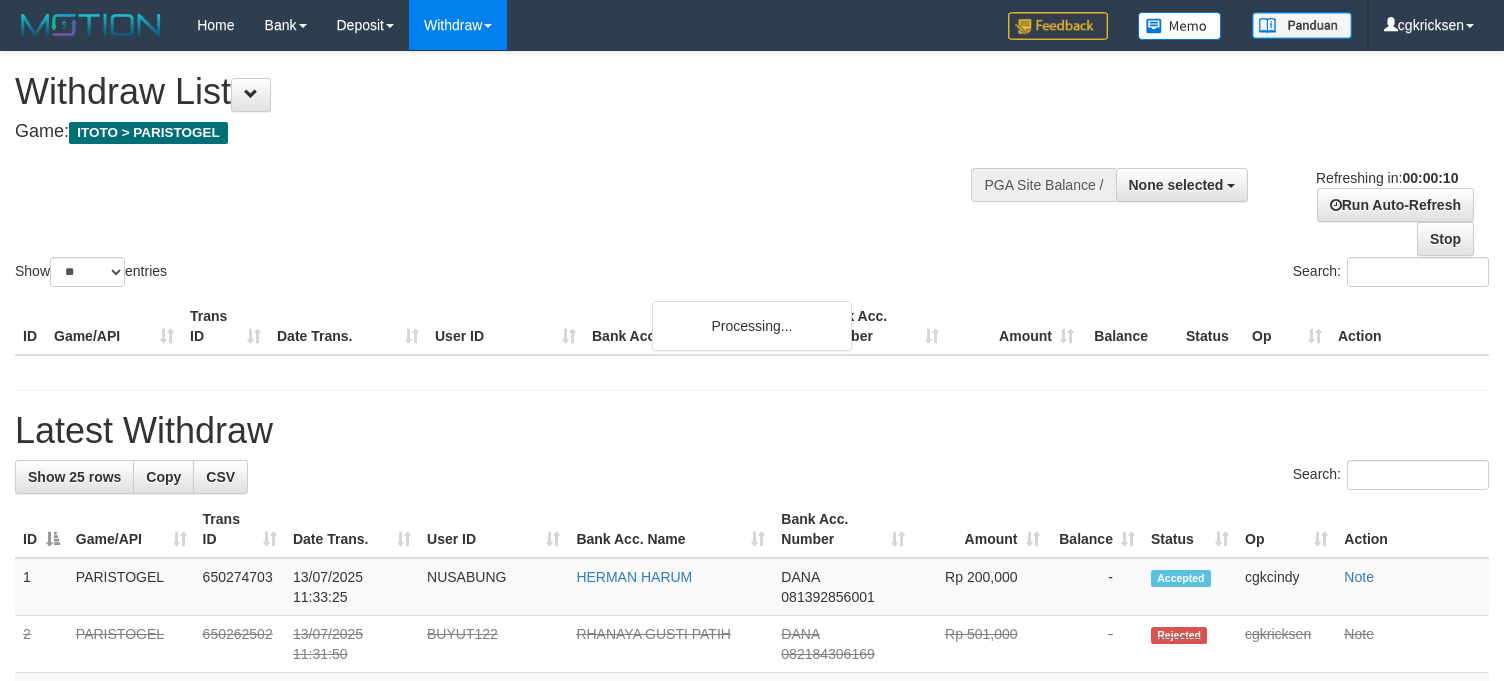 select 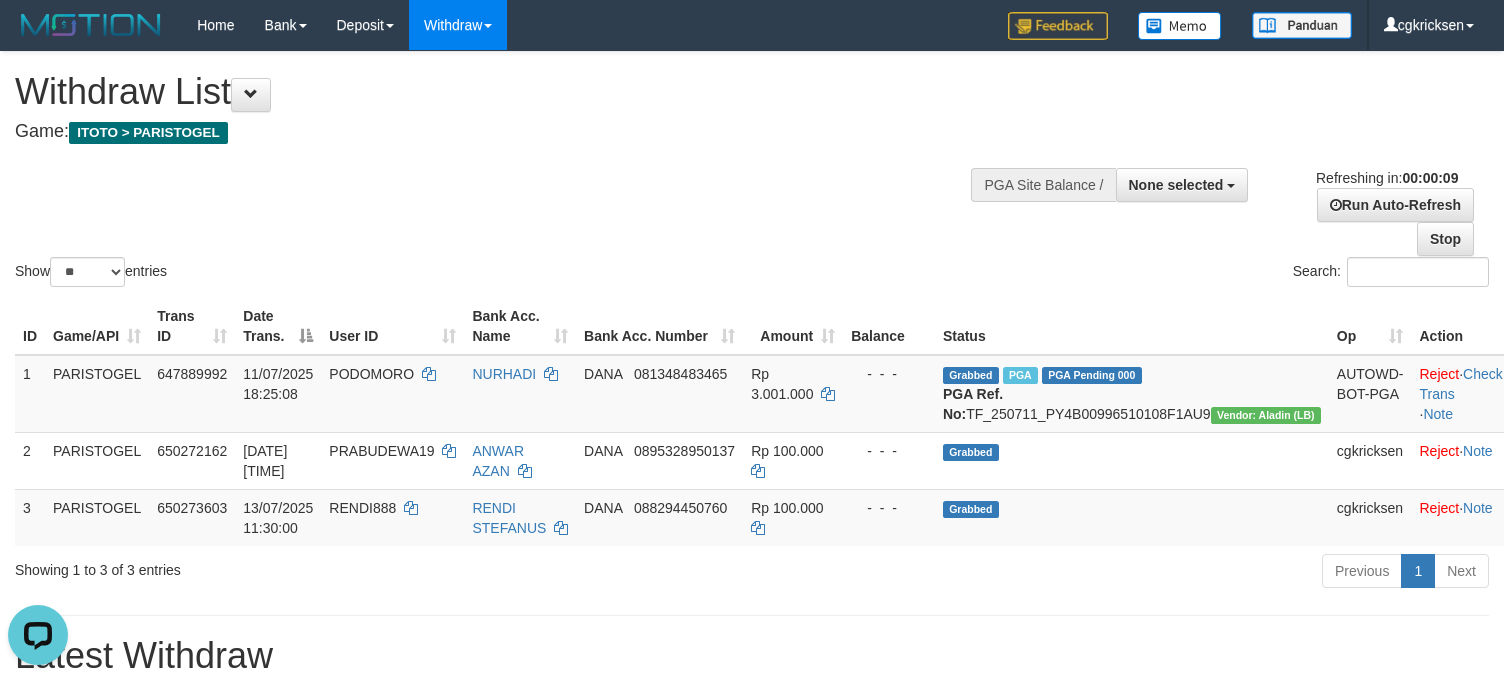 scroll, scrollTop: 0, scrollLeft: 0, axis: both 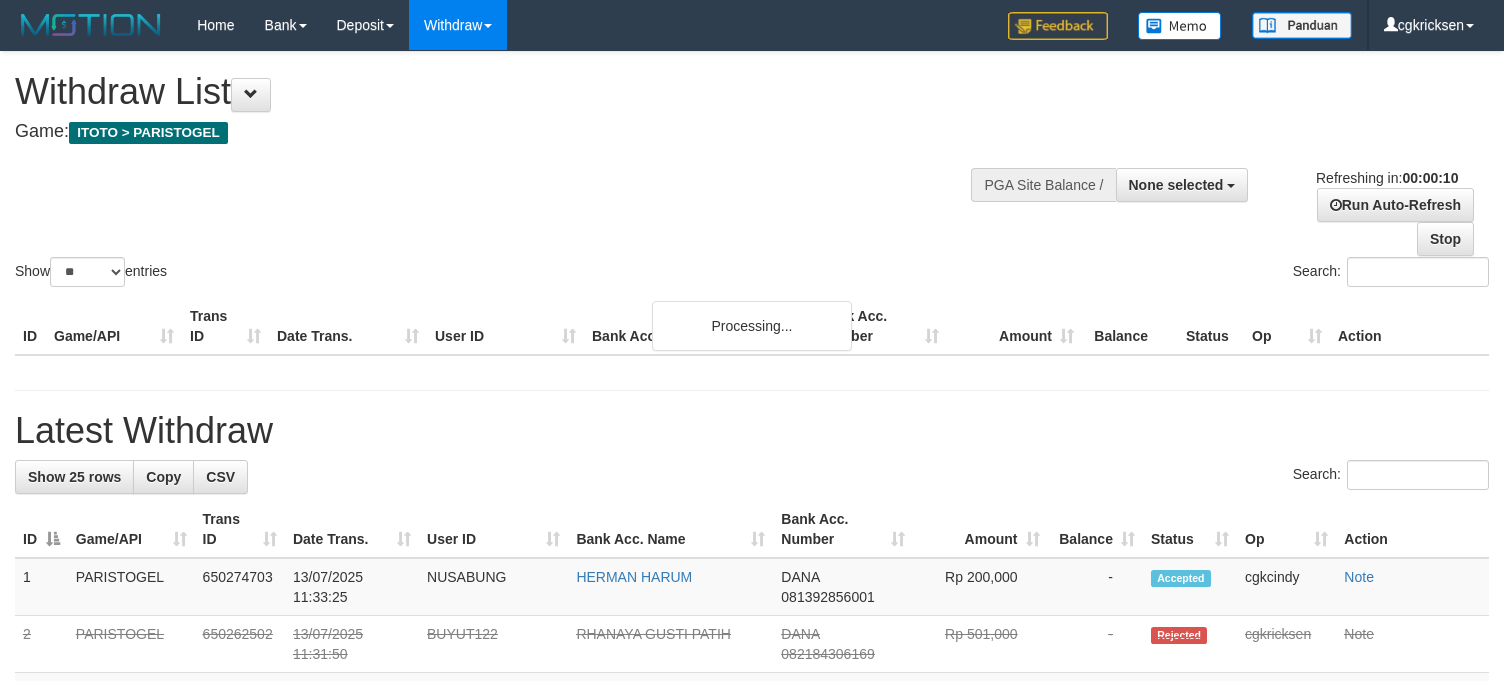 select 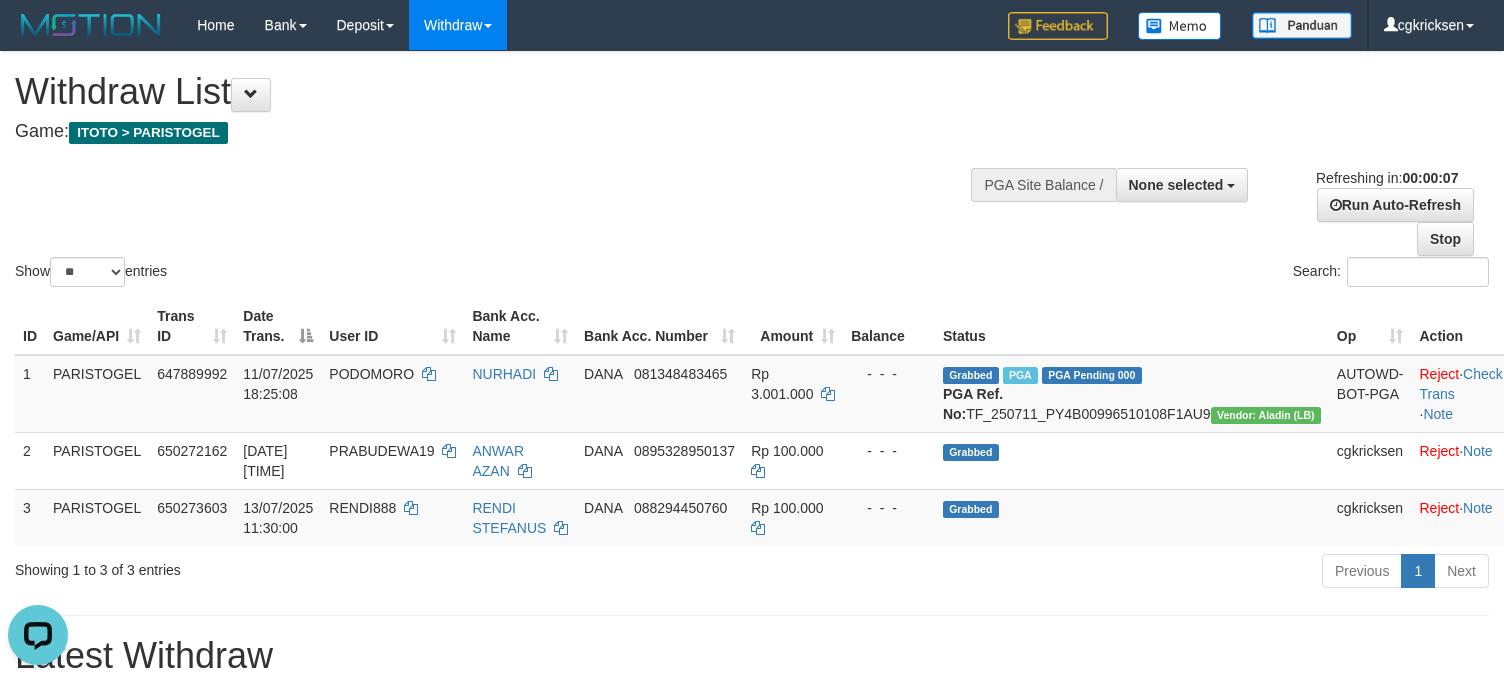 scroll, scrollTop: 0, scrollLeft: 0, axis: both 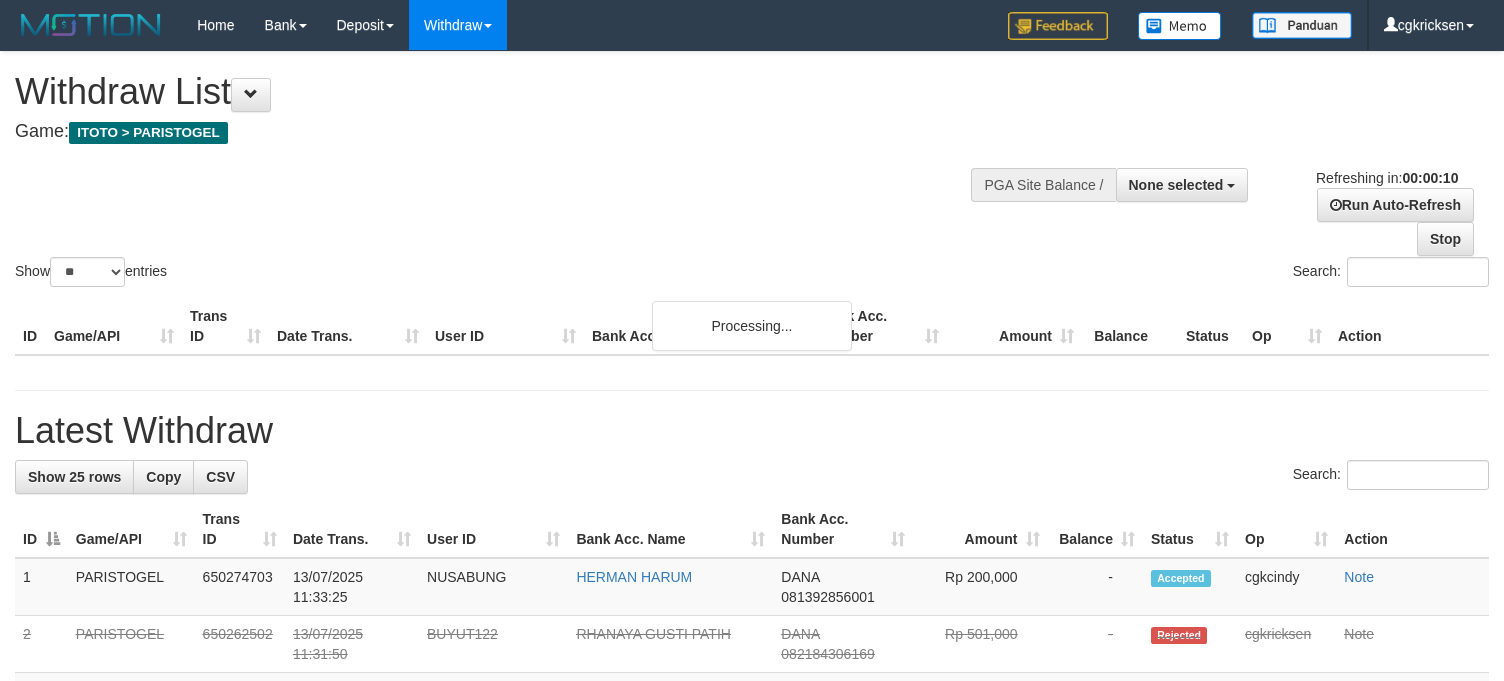 select 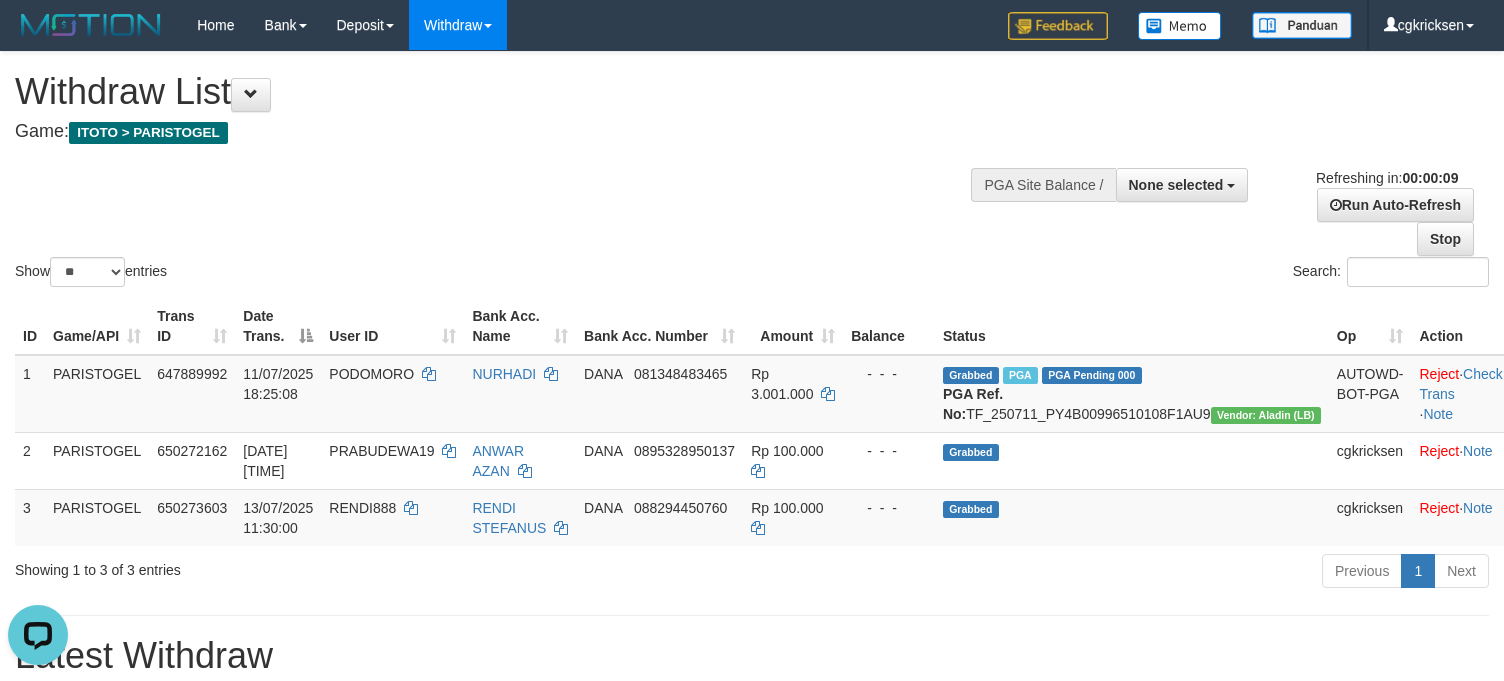 scroll, scrollTop: 0, scrollLeft: 0, axis: both 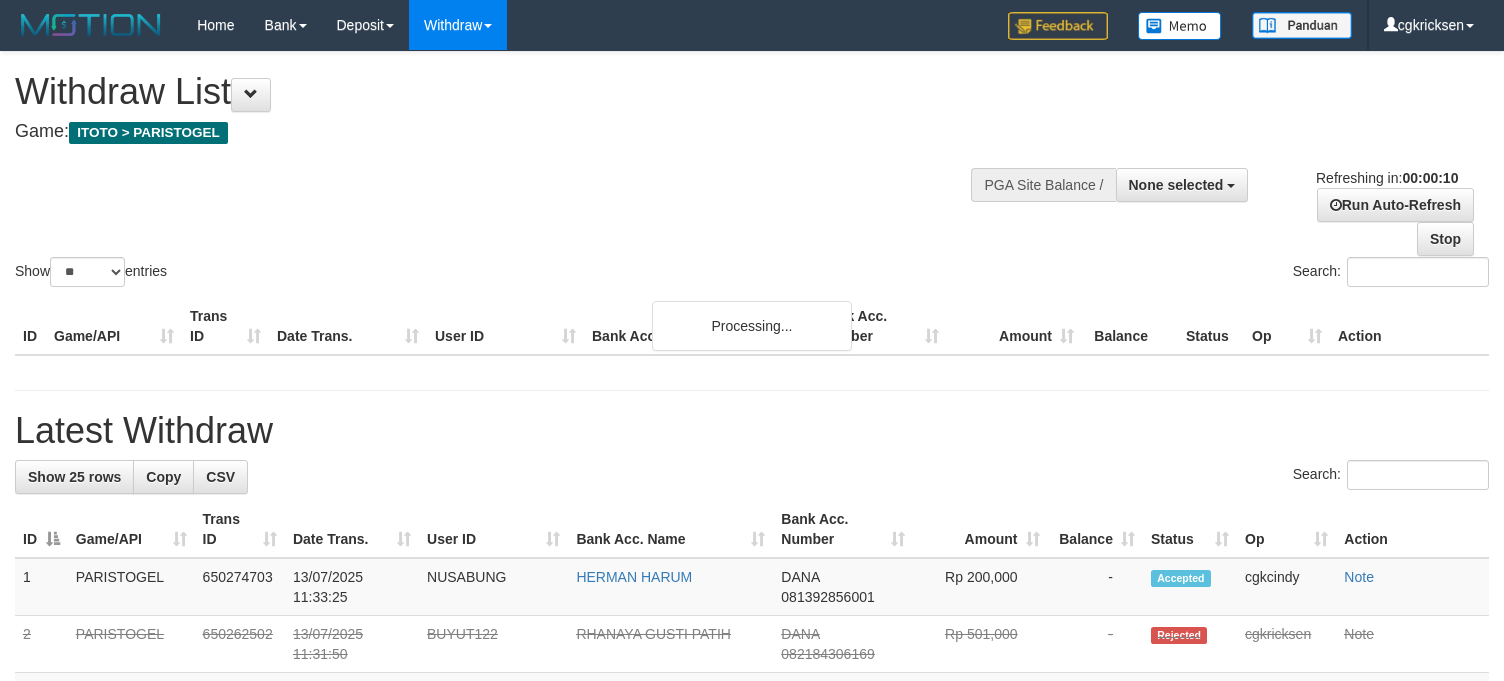select 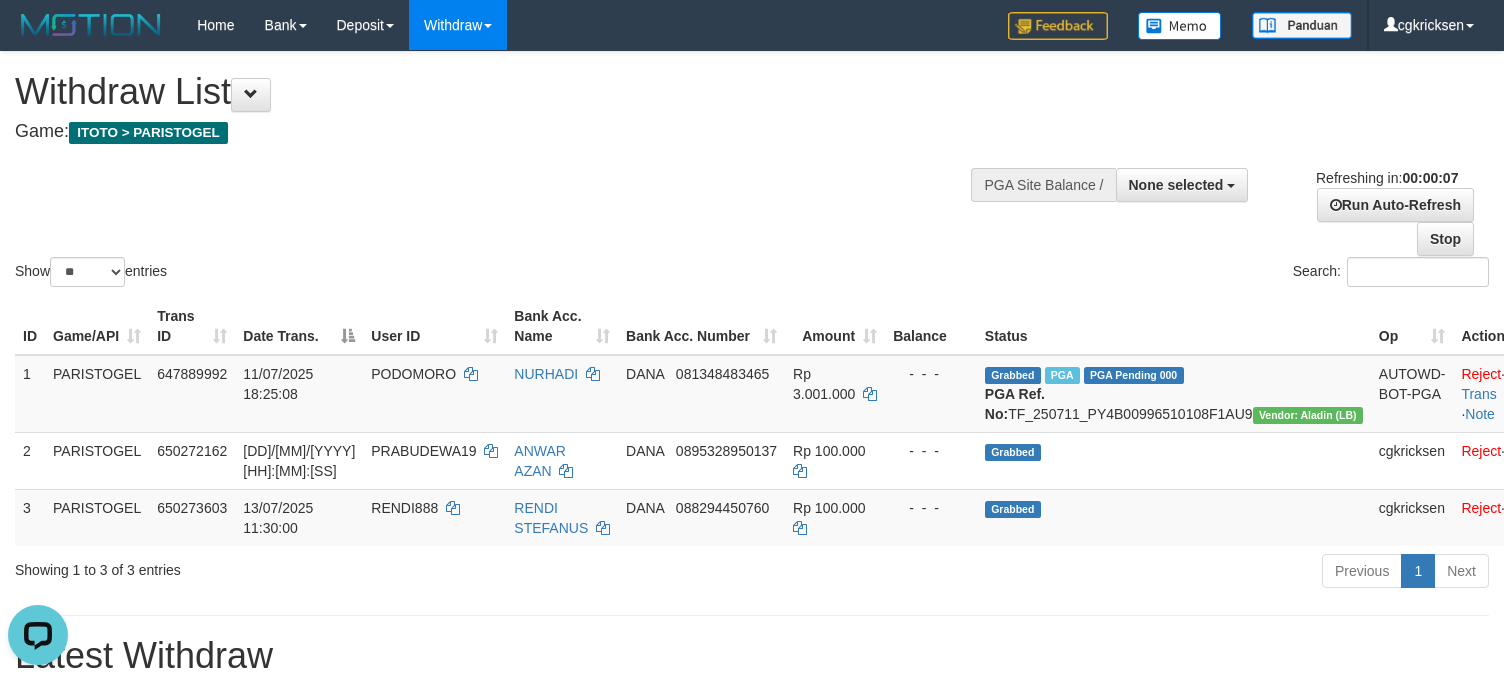 scroll, scrollTop: 0, scrollLeft: 0, axis: both 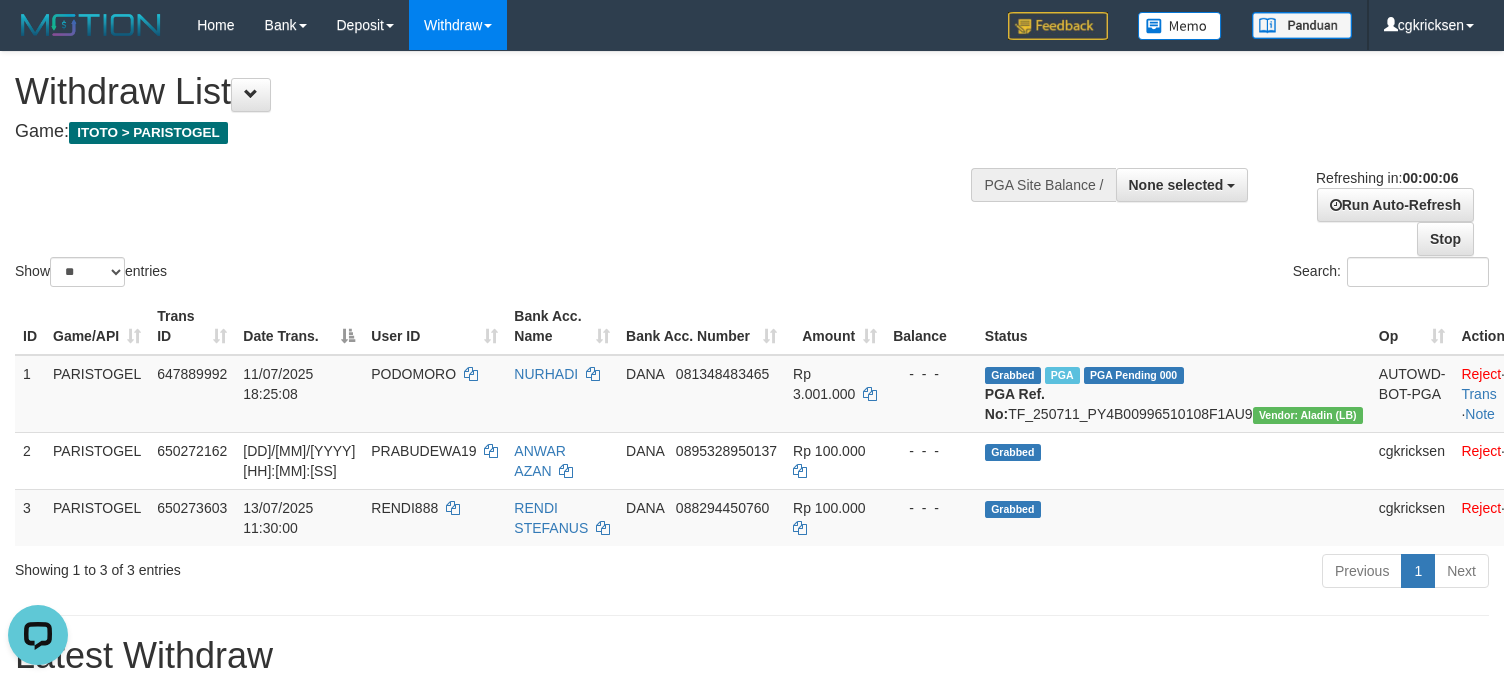 click on "Show  ** ** ** ***  entries Search:" at bounding box center (752, 171) 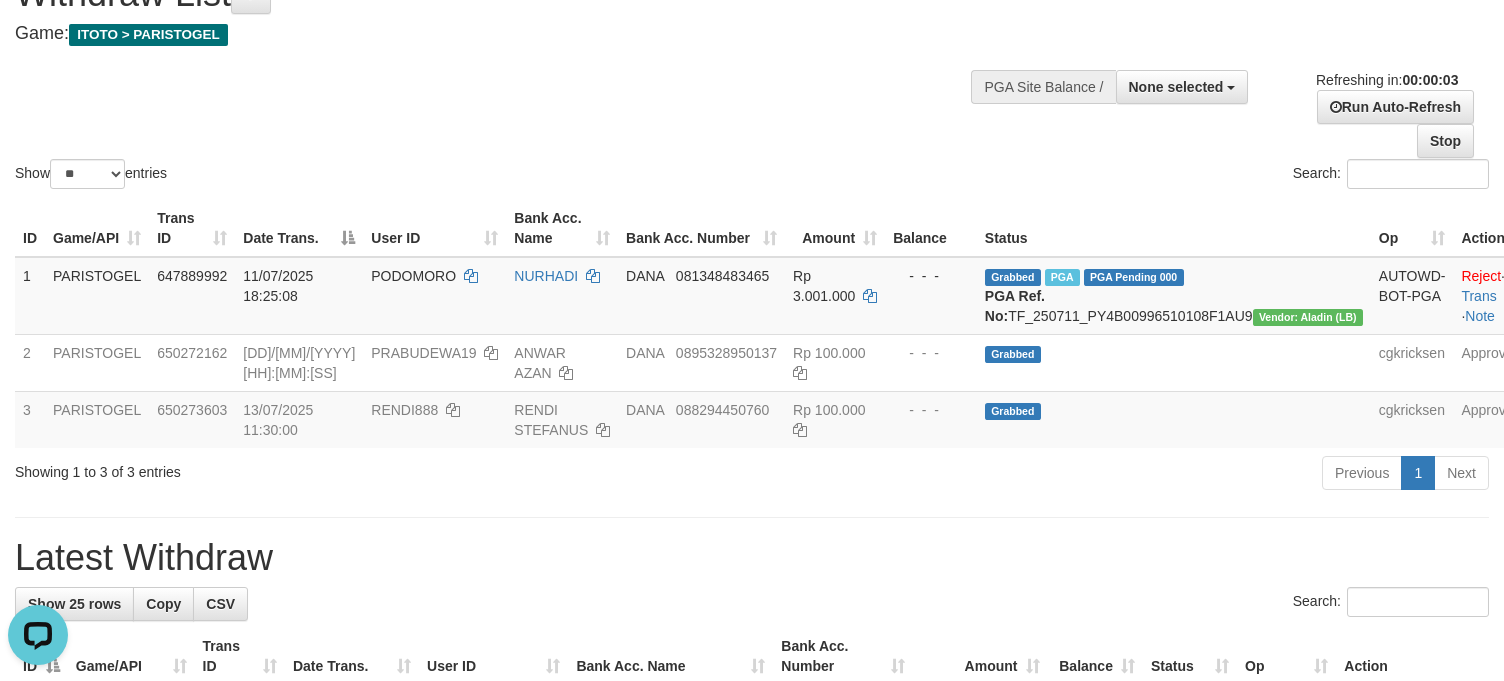 scroll, scrollTop: 0, scrollLeft: 0, axis: both 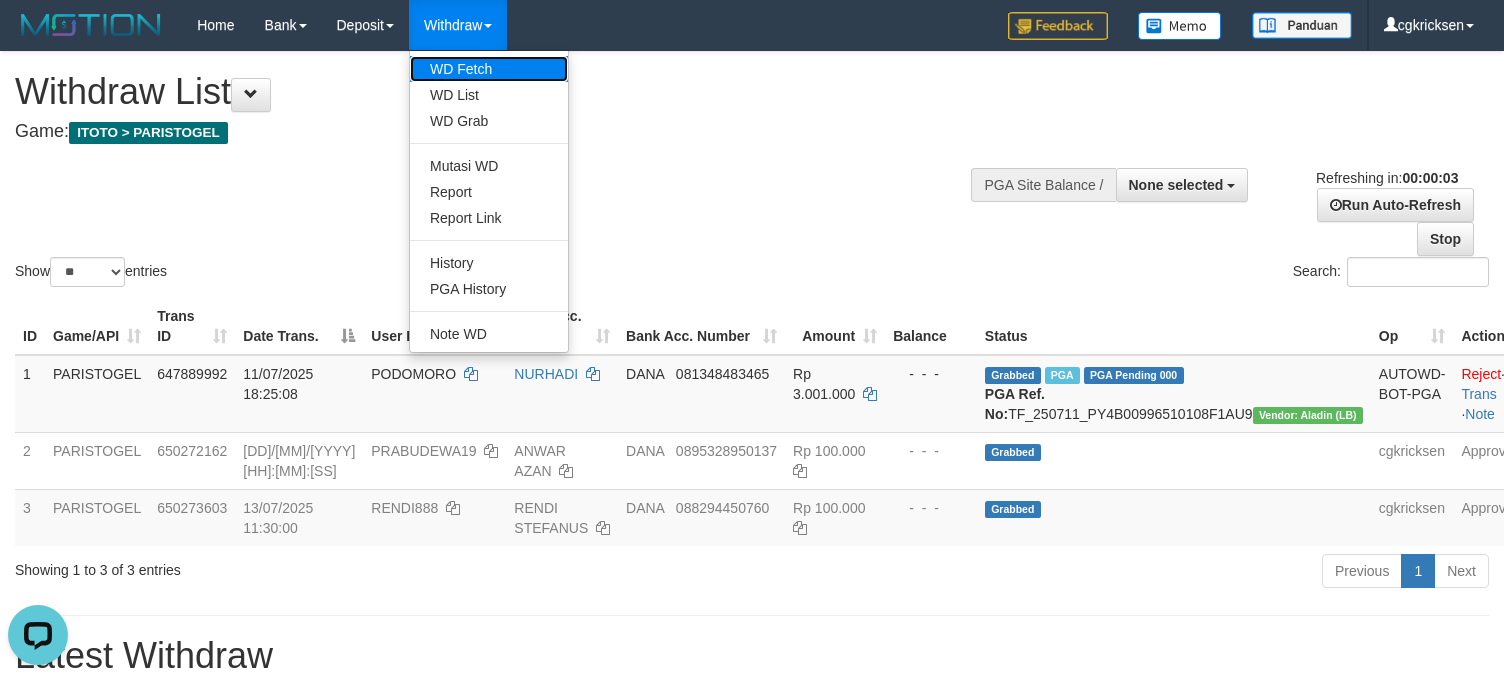 click on "WD Fetch" at bounding box center (489, 69) 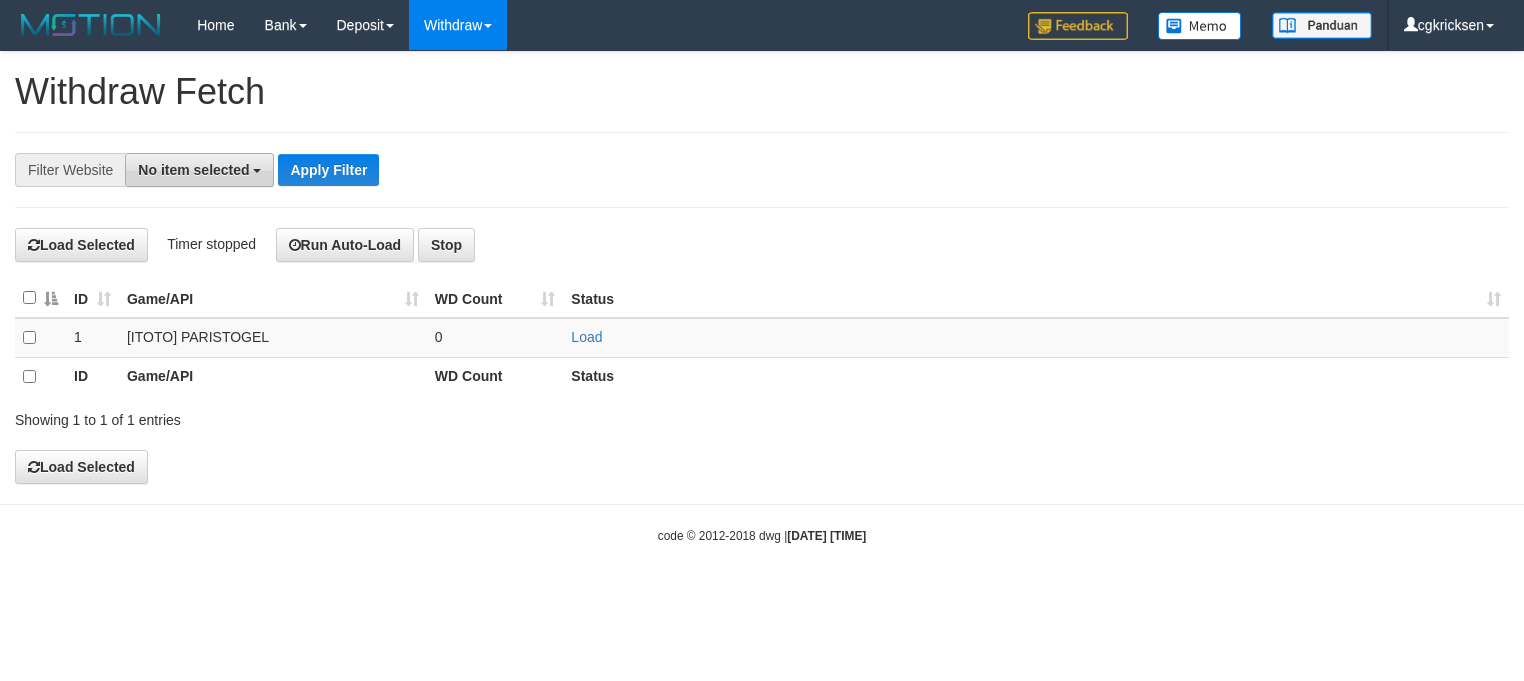 scroll, scrollTop: 0, scrollLeft: 0, axis: both 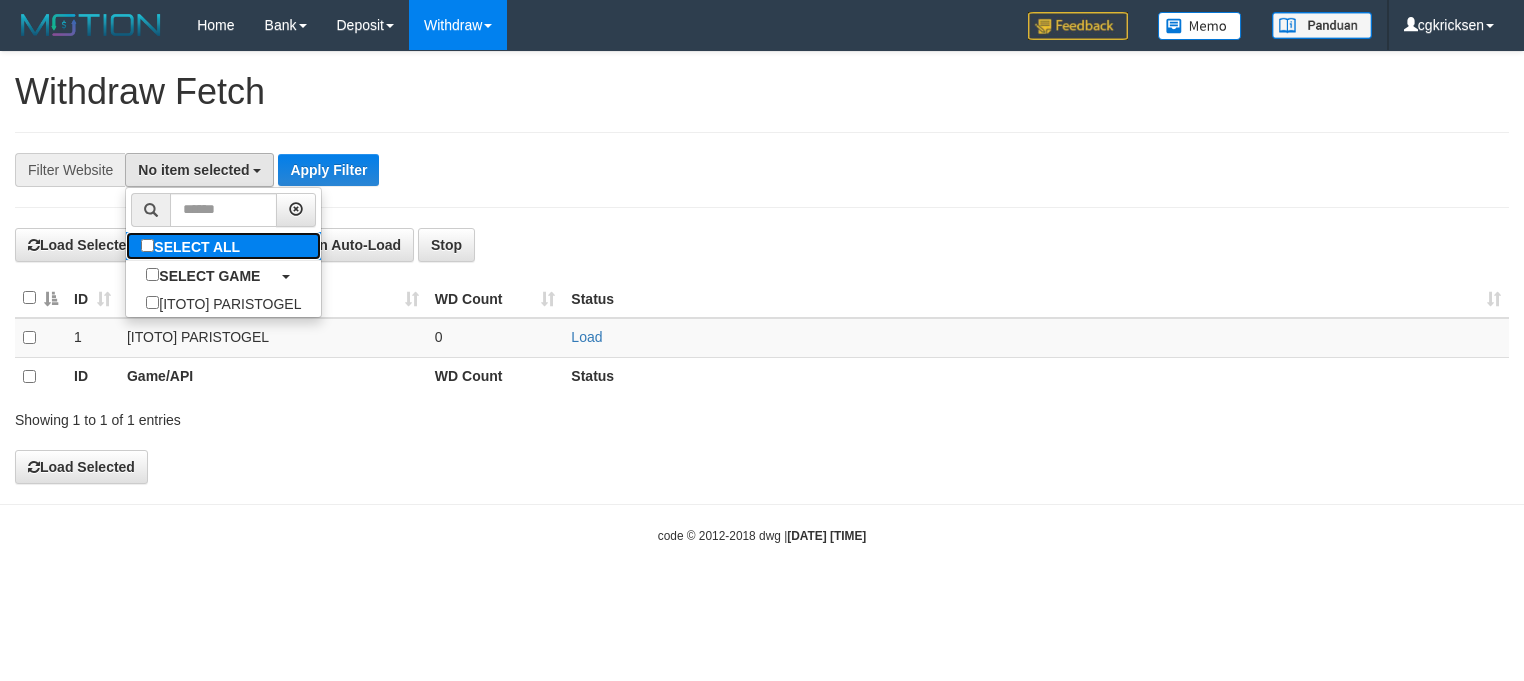 drag, startPoint x: 229, startPoint y: 241, endPoint x: 225, endPoint y: 256, distance: 15.524175 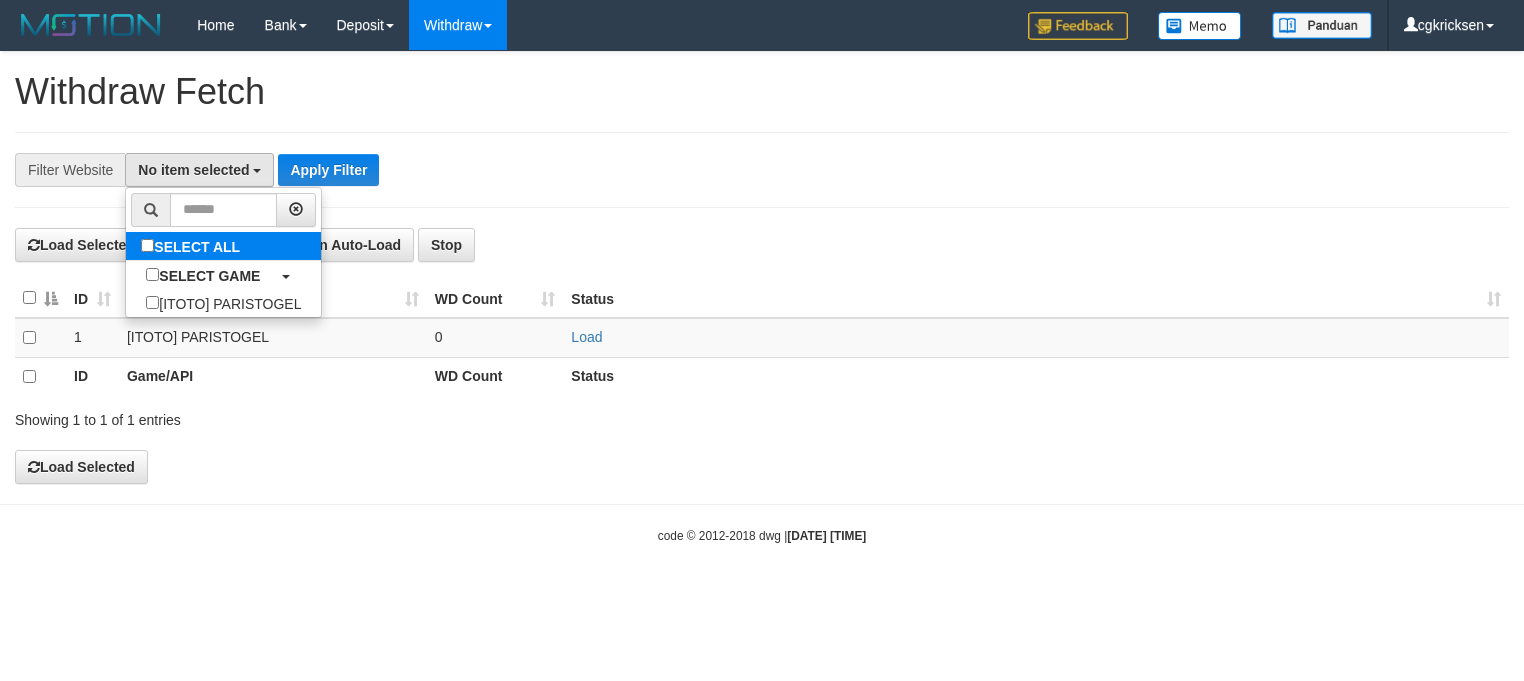 select on "****" 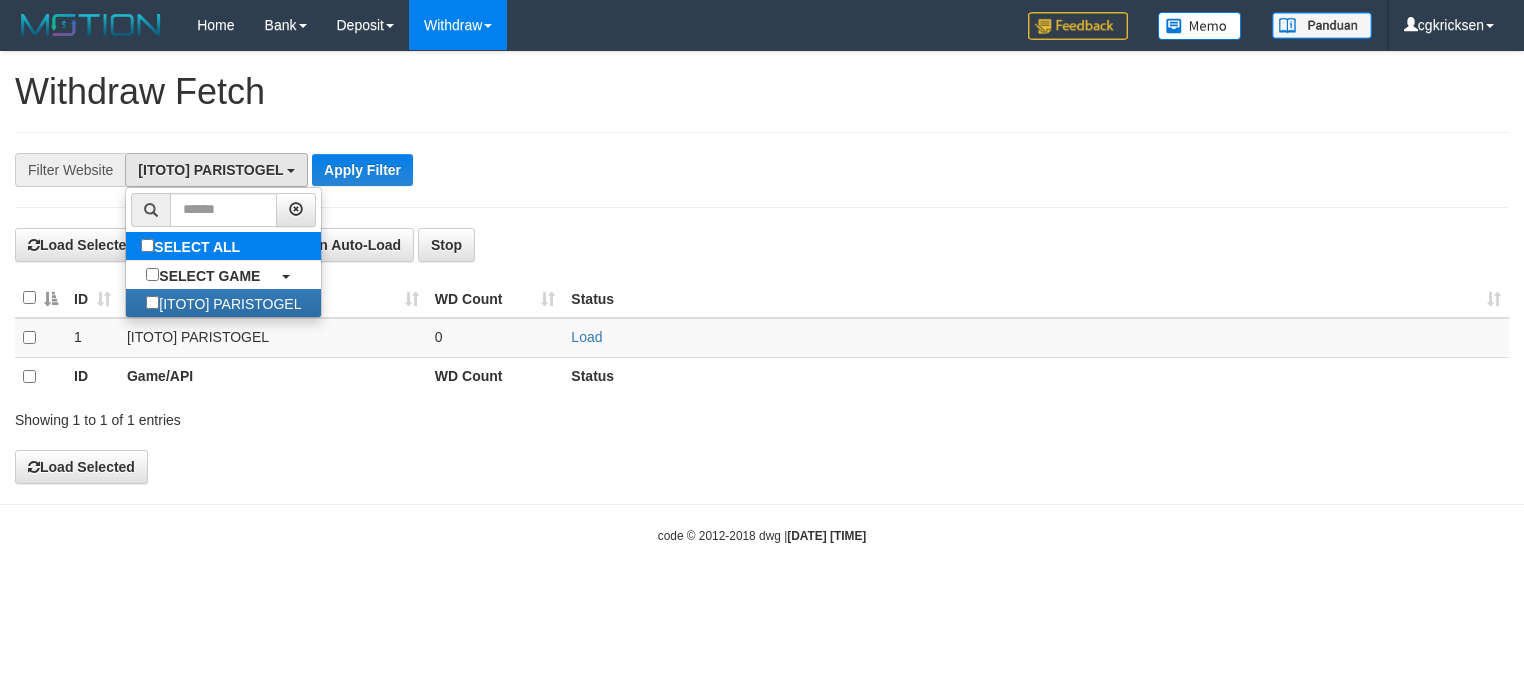 scroll, scrollTop: 17, scrollLeft: 0, axis: vertical 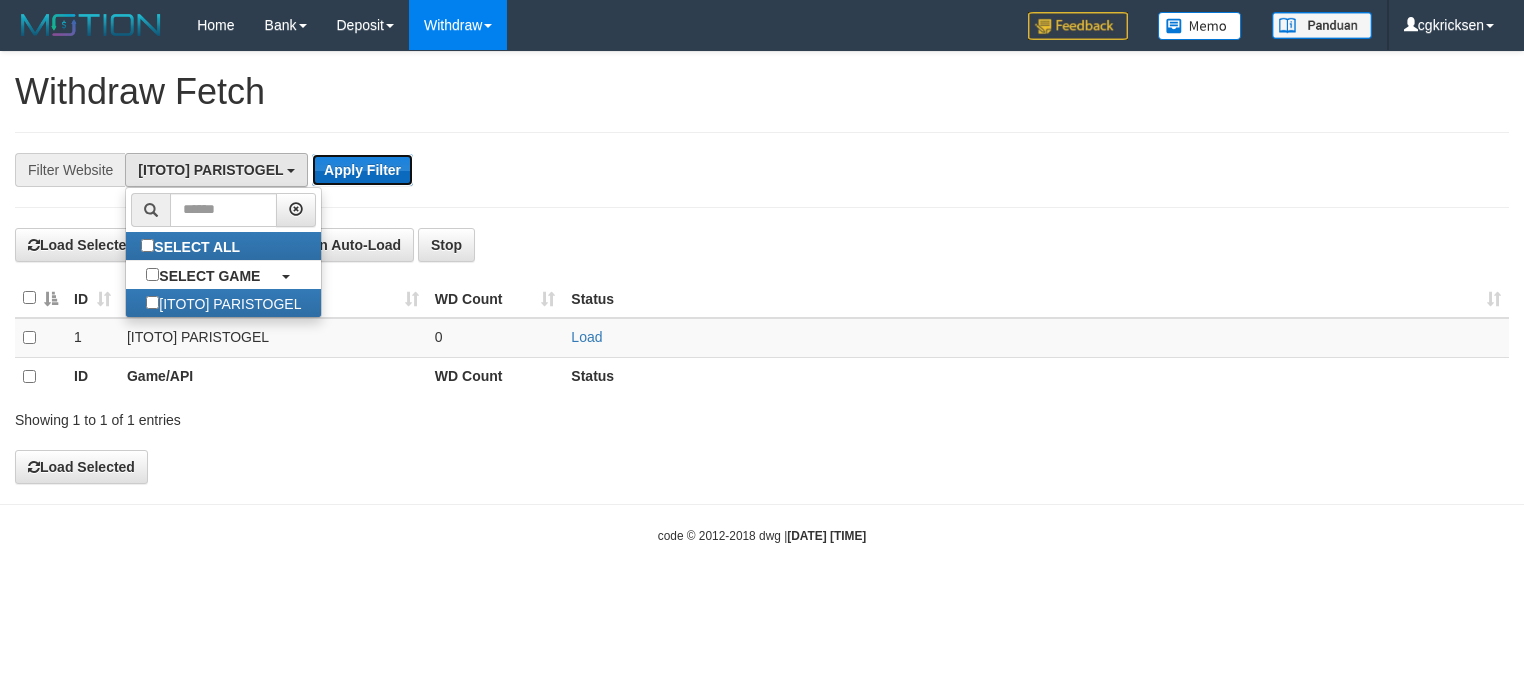 click on "Apply Filter" at bounding box center [362, 170] 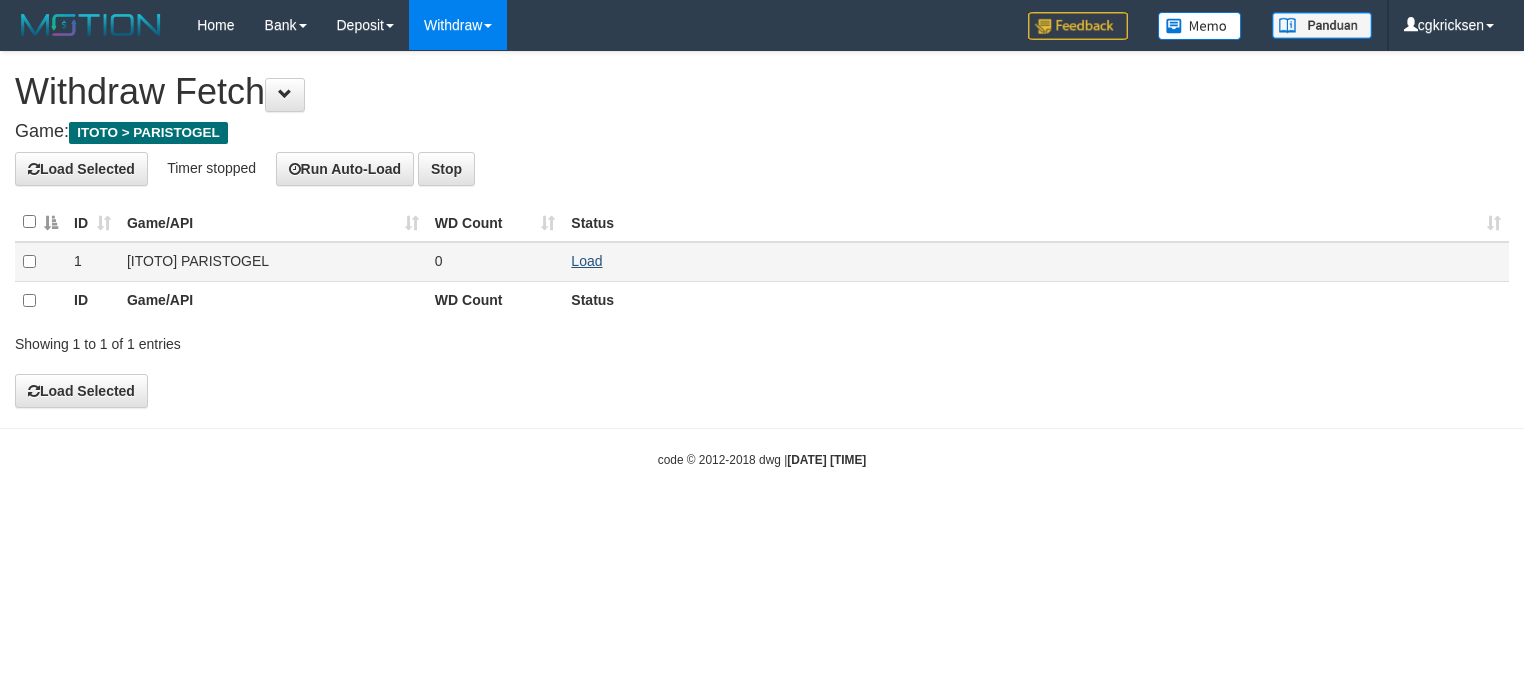 scroll, scrollTop: 0, scrollLeft: 0, axis: both 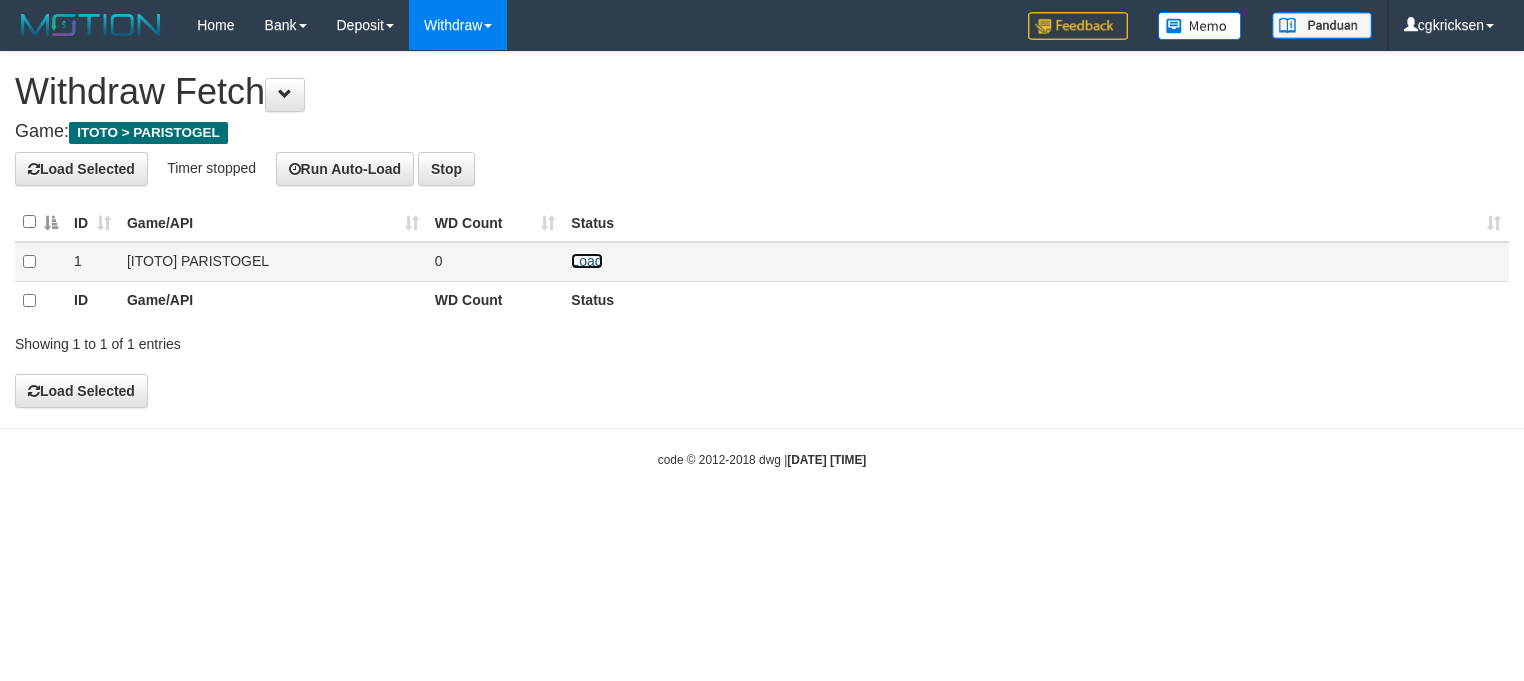 click on "Load" at bounding box center (586, 261) 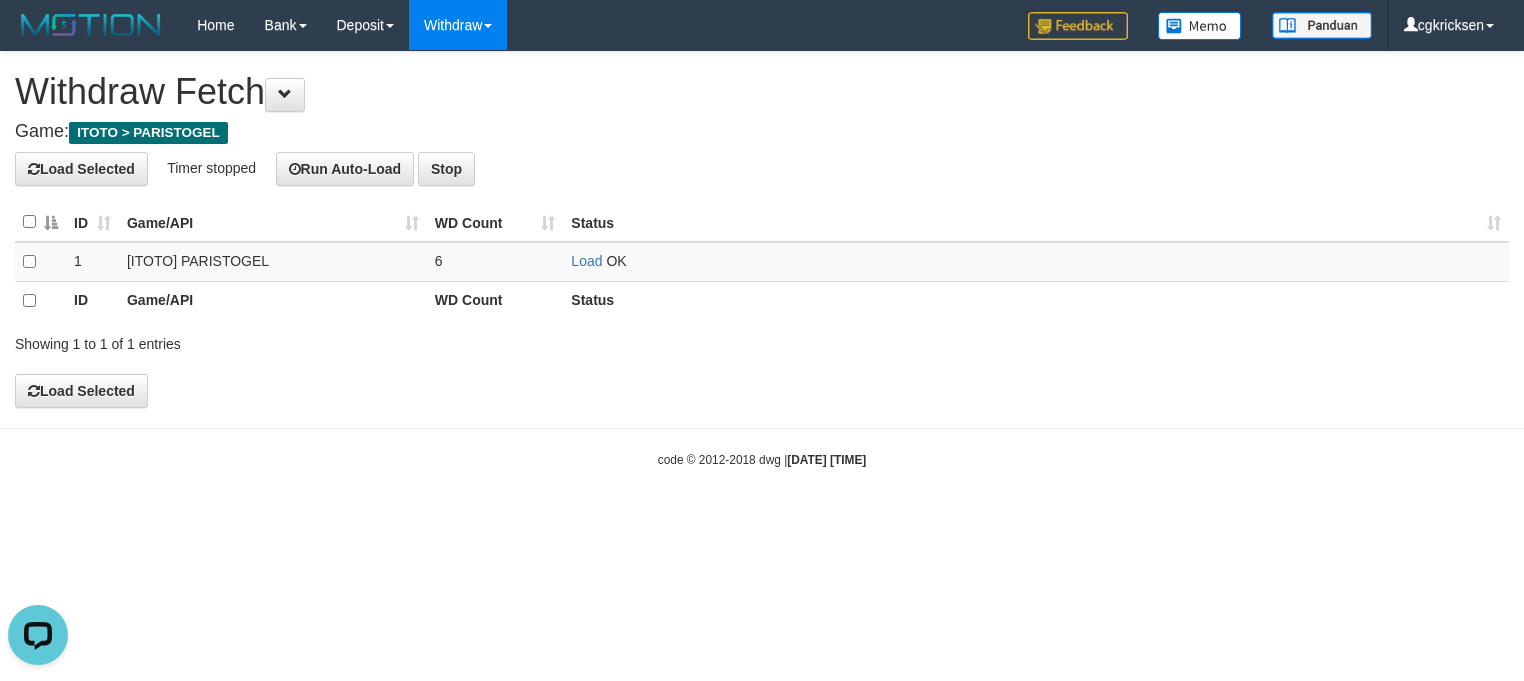 scroll, scrollTop: 0, scrollLeft: 0, axis: both 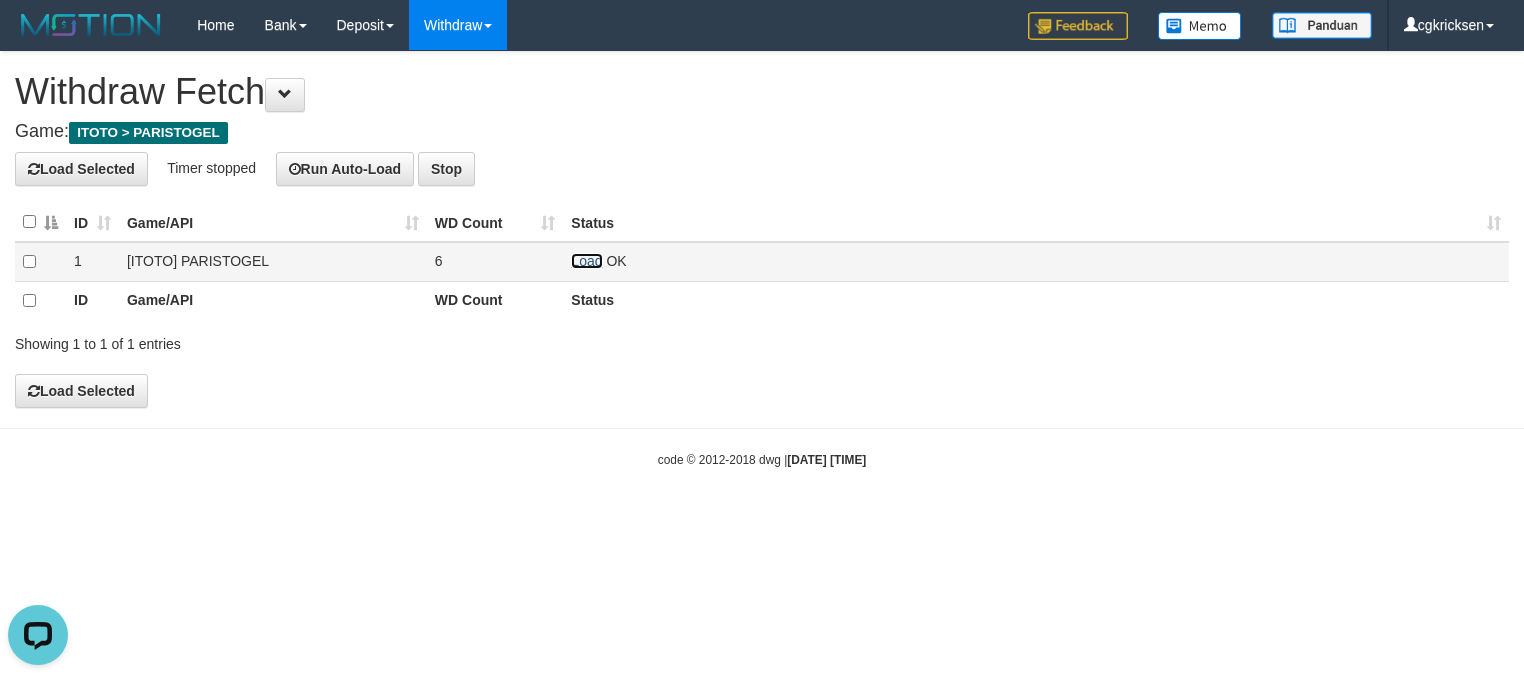 click on "Load" at bounding box center (586, 261) 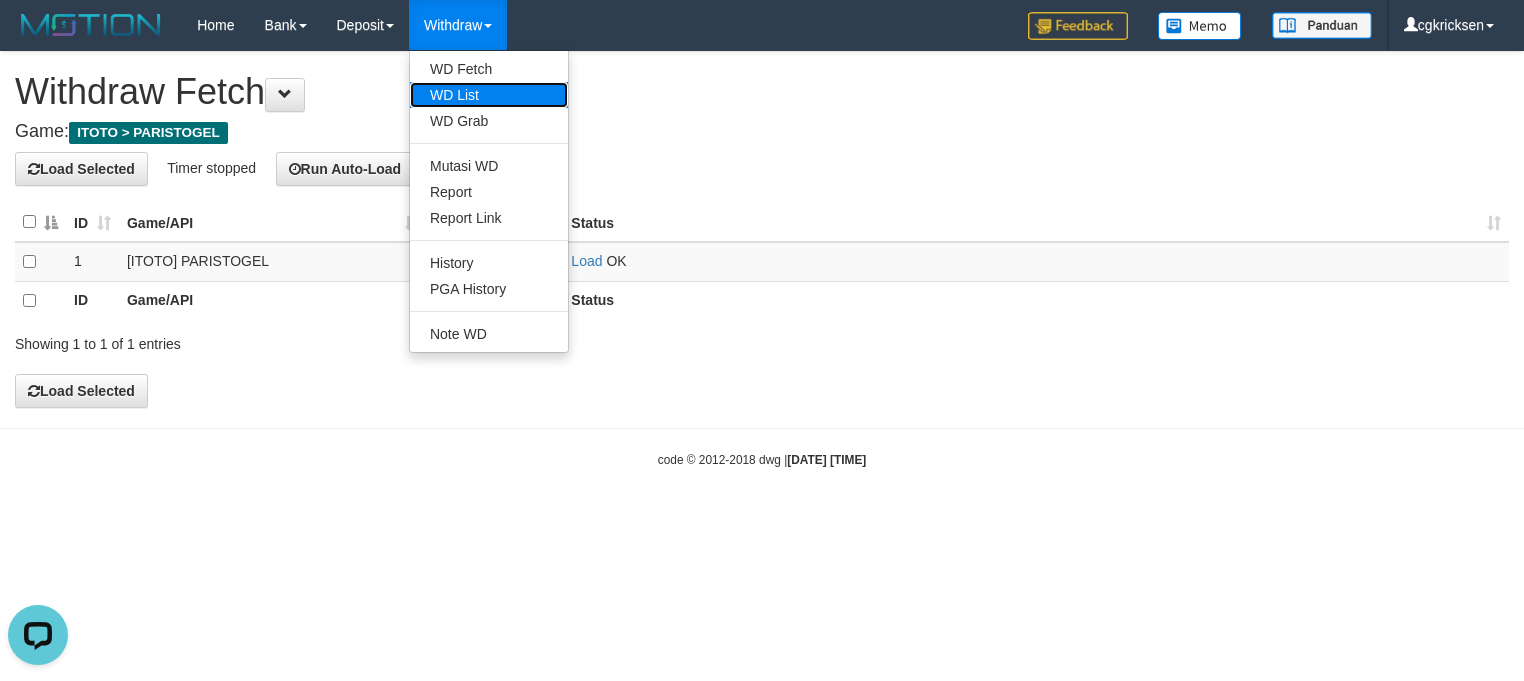 click on "WD List" at bounding box center (489, 95) 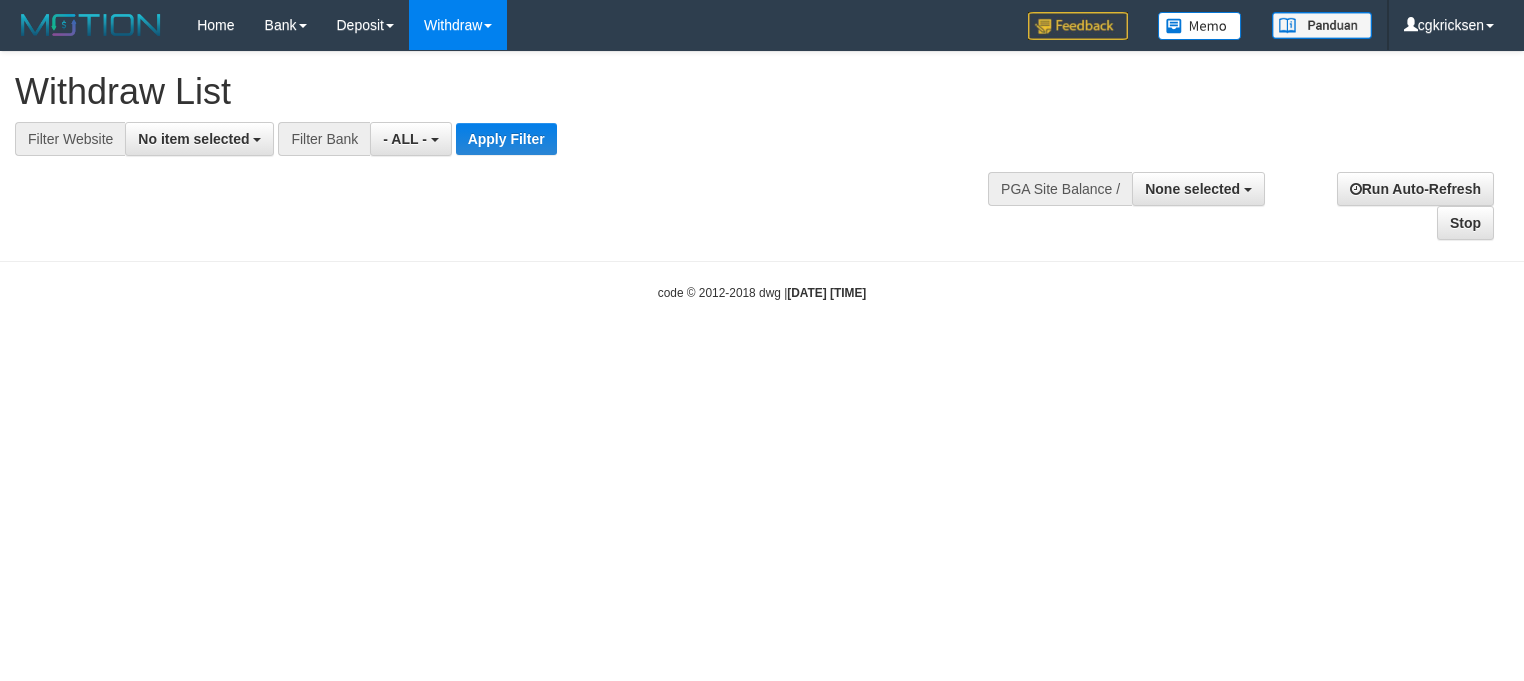 select 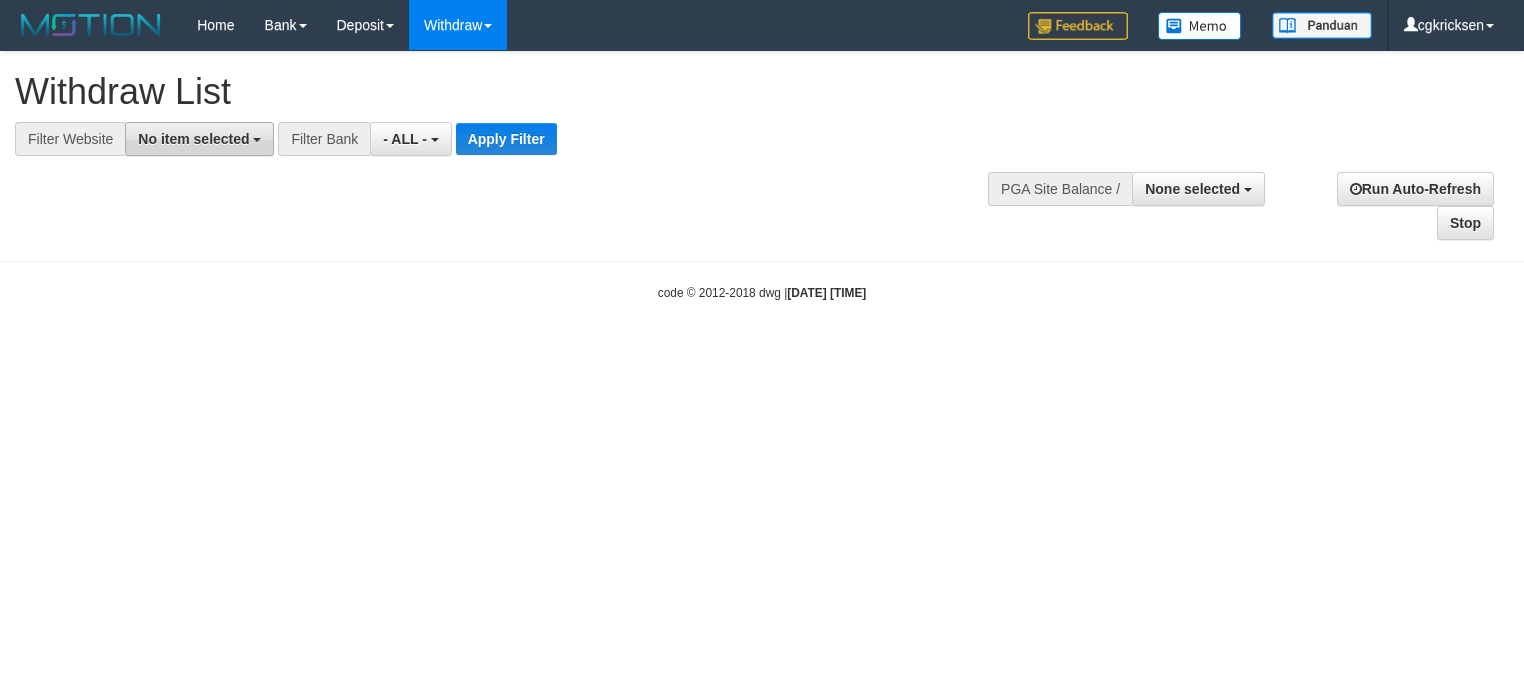 scroll, scrollTop: 0, scrollLeft: 0, axis: both 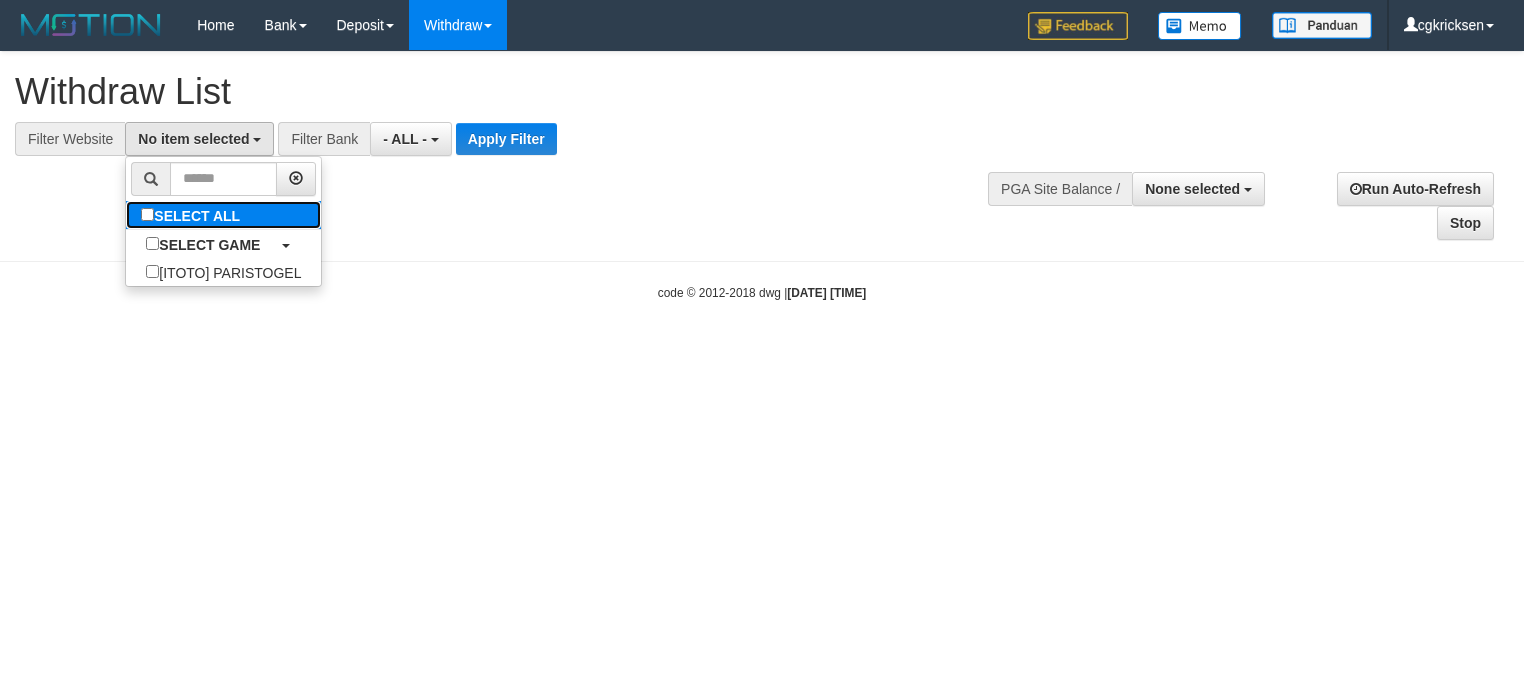 click on "SELECT ALL" at bounding box center (193, 215) 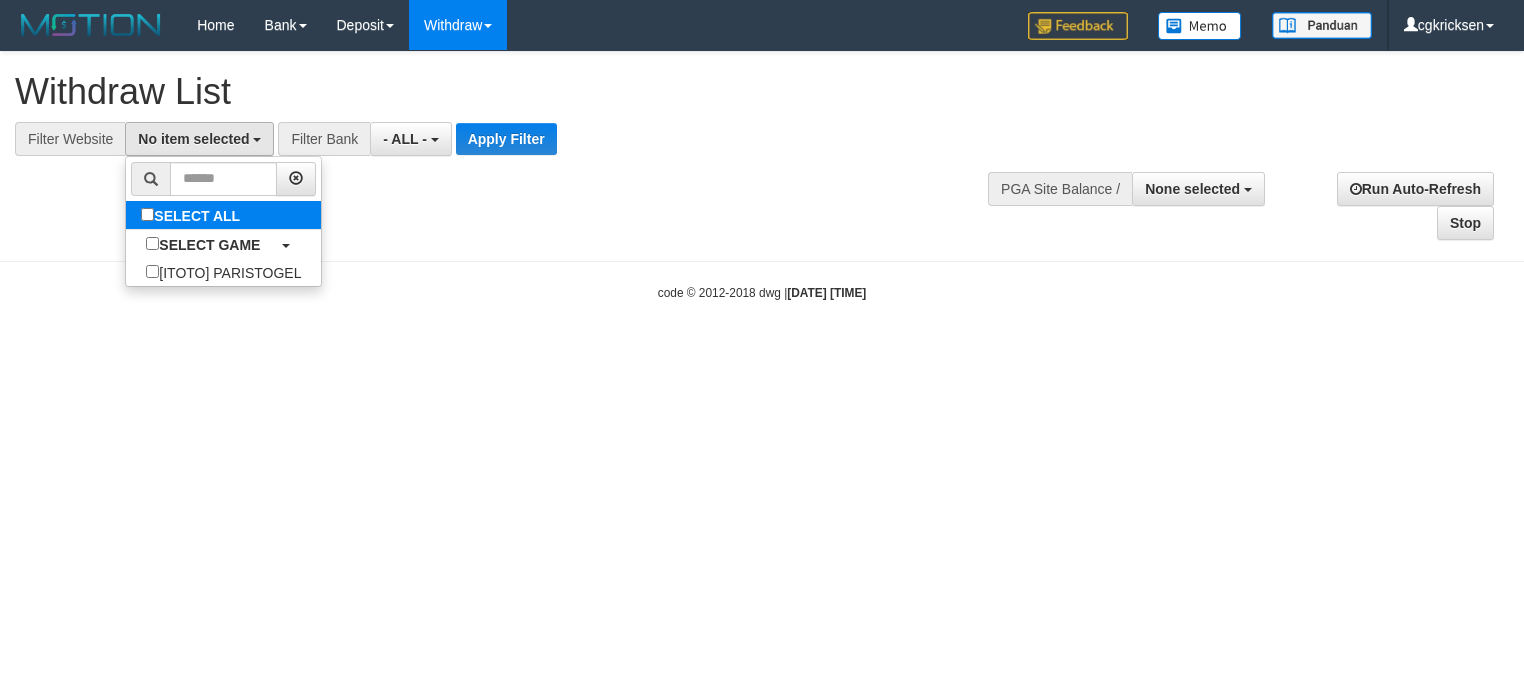 select on "****" 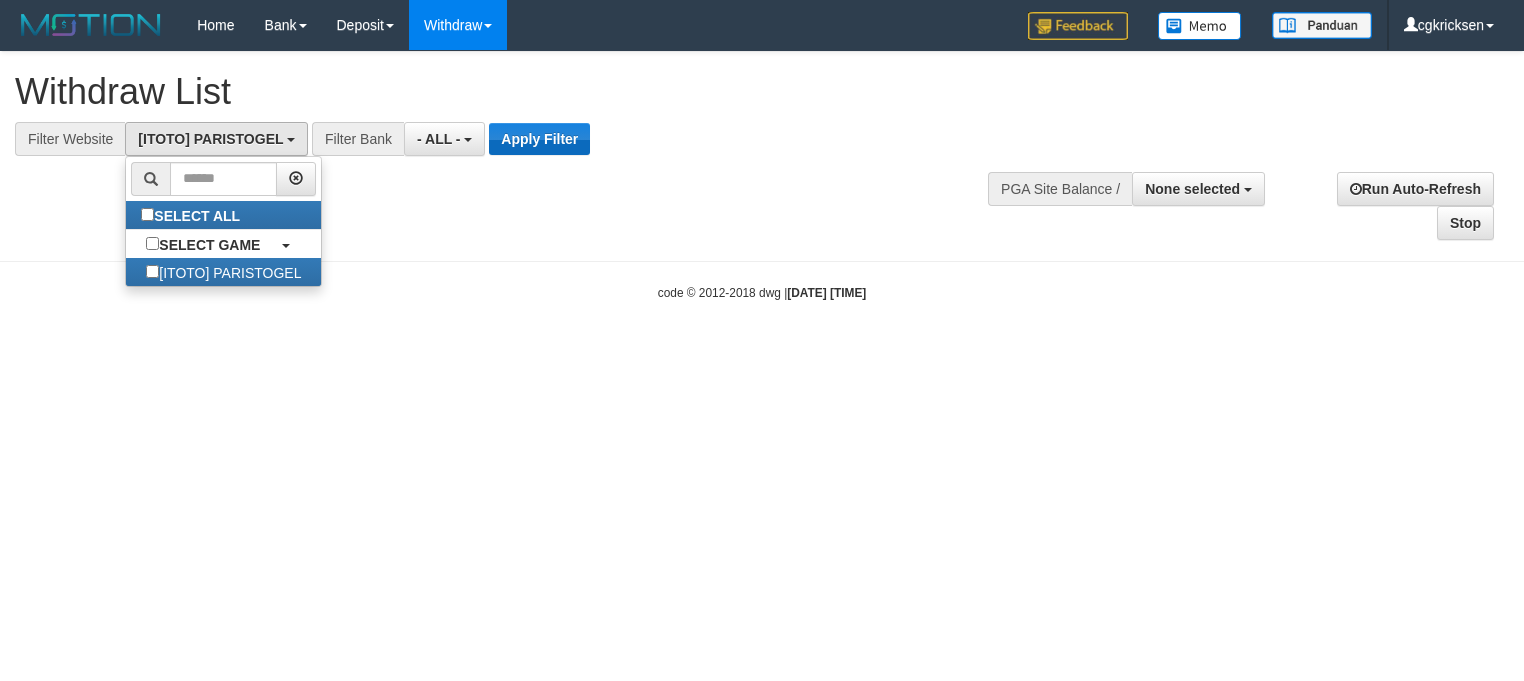 scroll, scrollTop: 17, scrollLeft: 0, axis: vertical 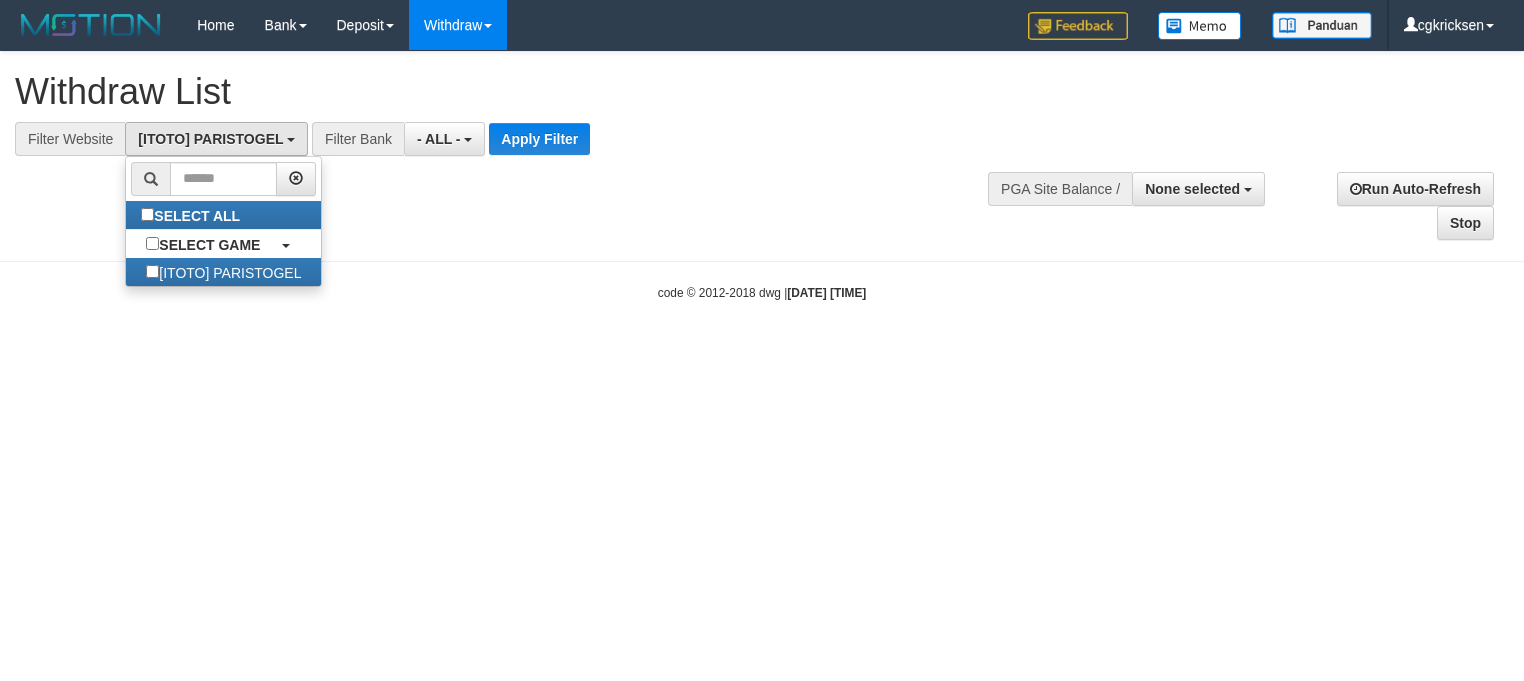 click on "**********" at bounding box center (513, 104) 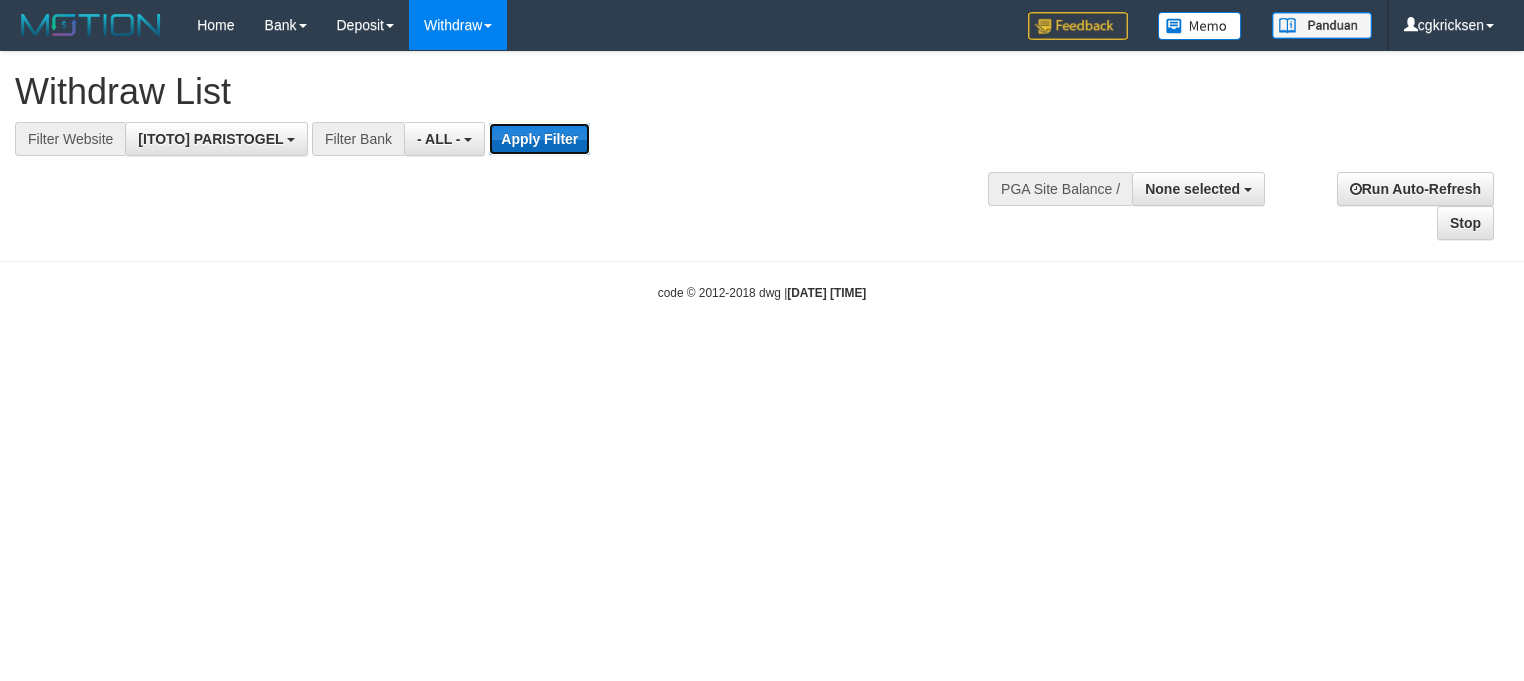 click on "Apply Filter" at bounding box center (539, 139) 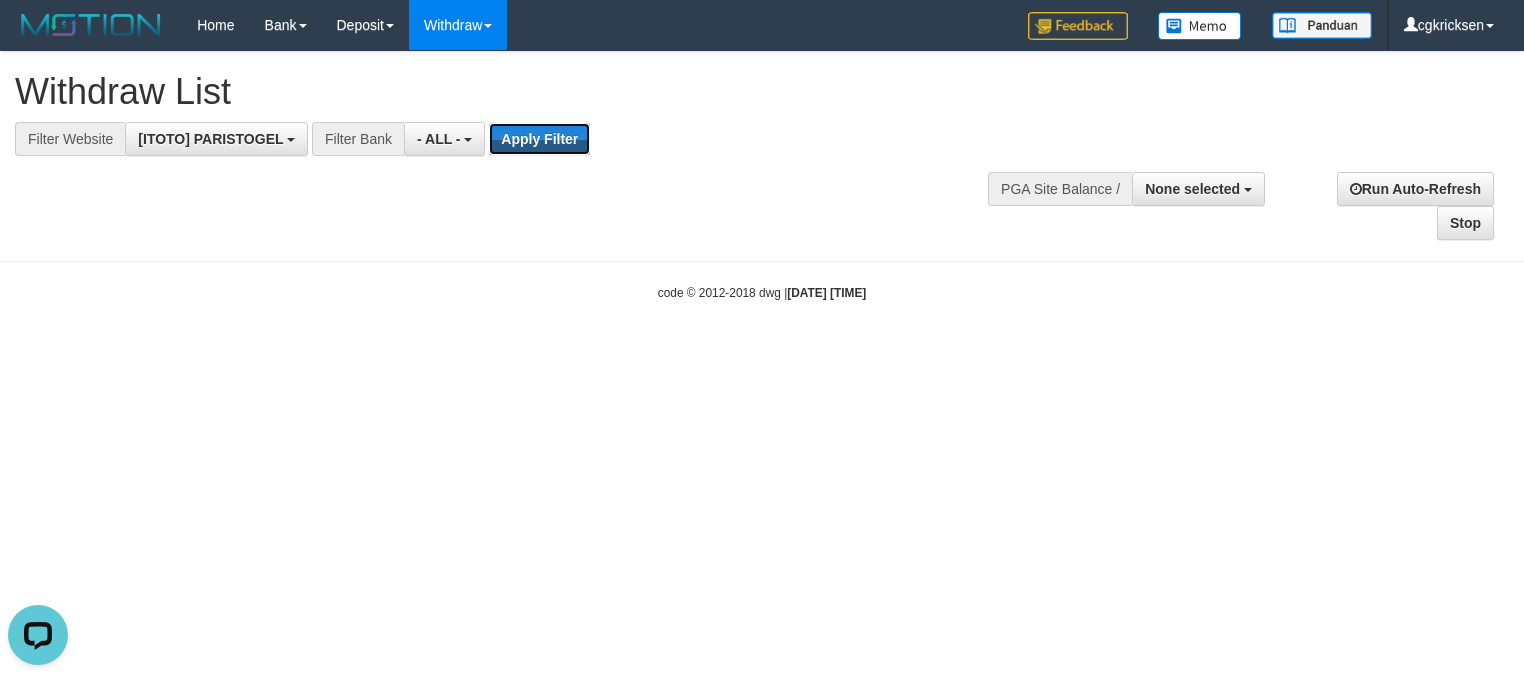 scroll, scrollTop: 0, scrollLeft: 0, axis: both 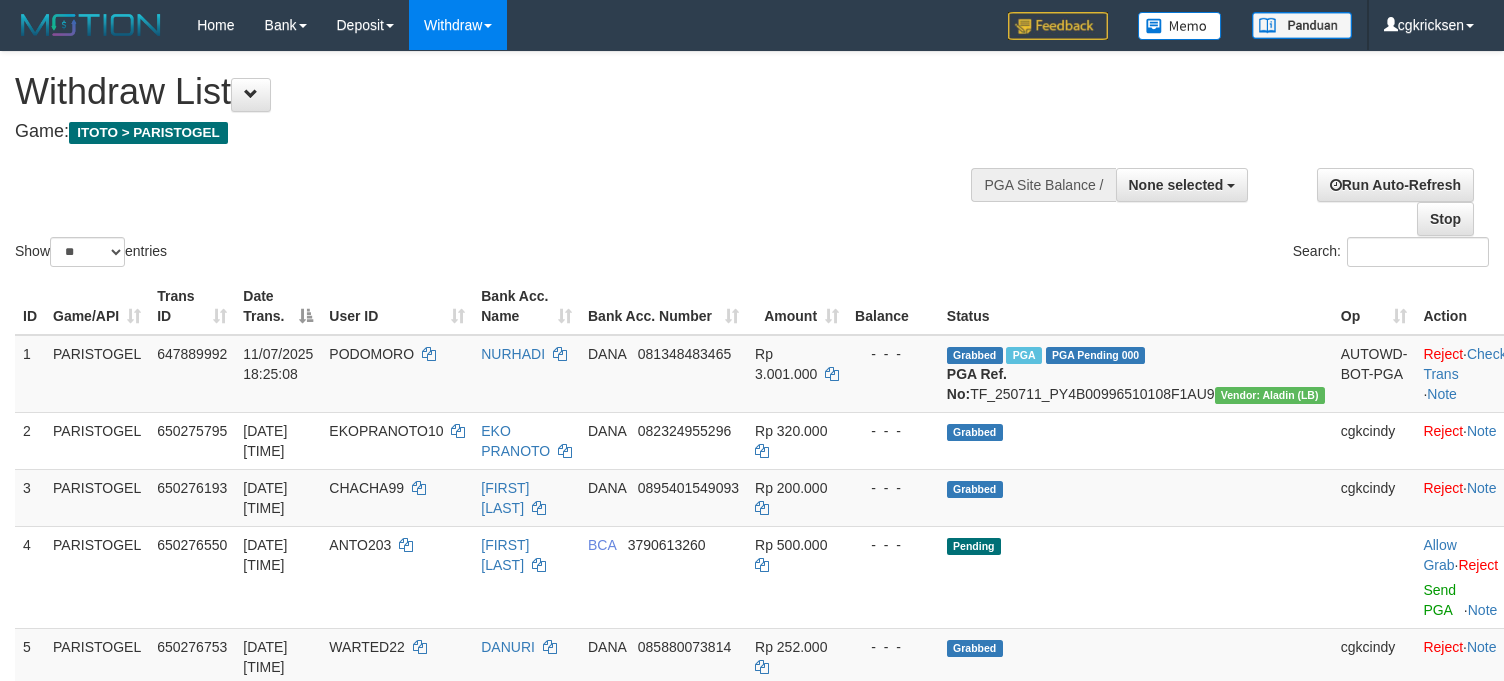 select 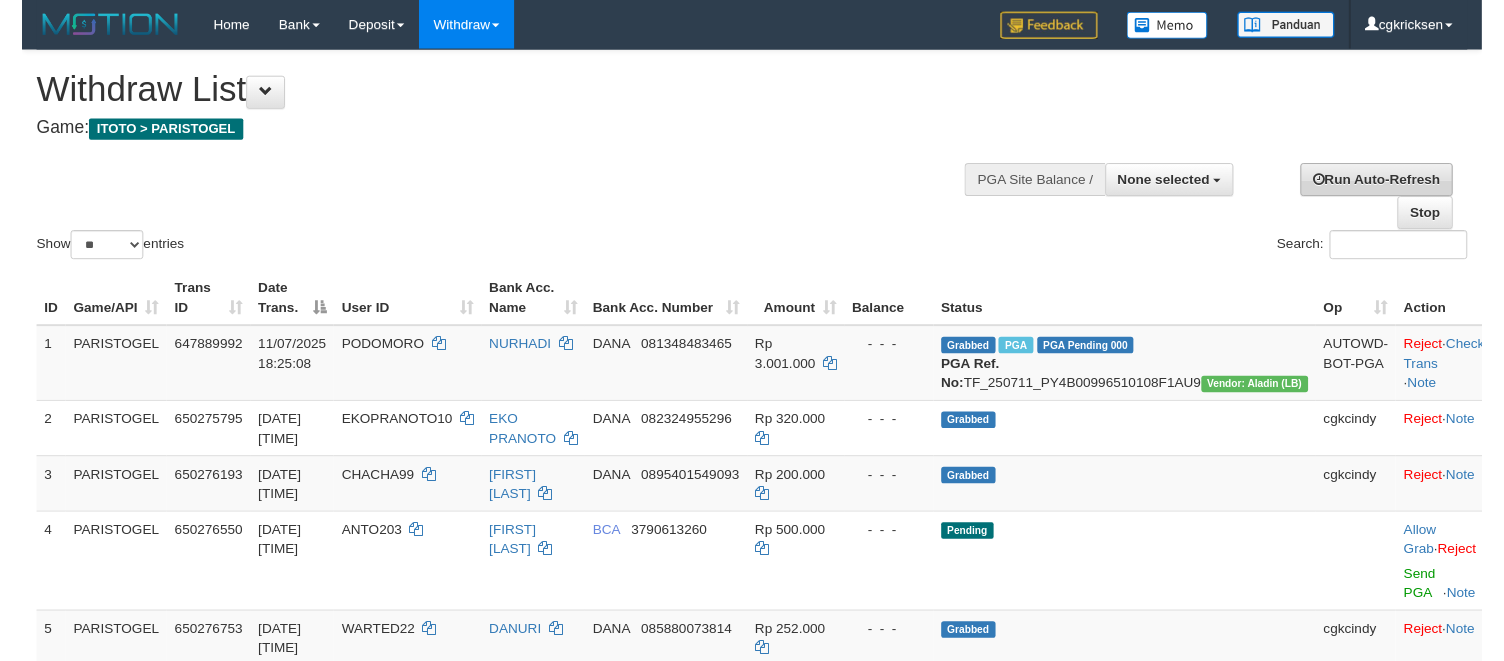 scroll, scrollTop: 0, scrollLeft: 0, axis: both 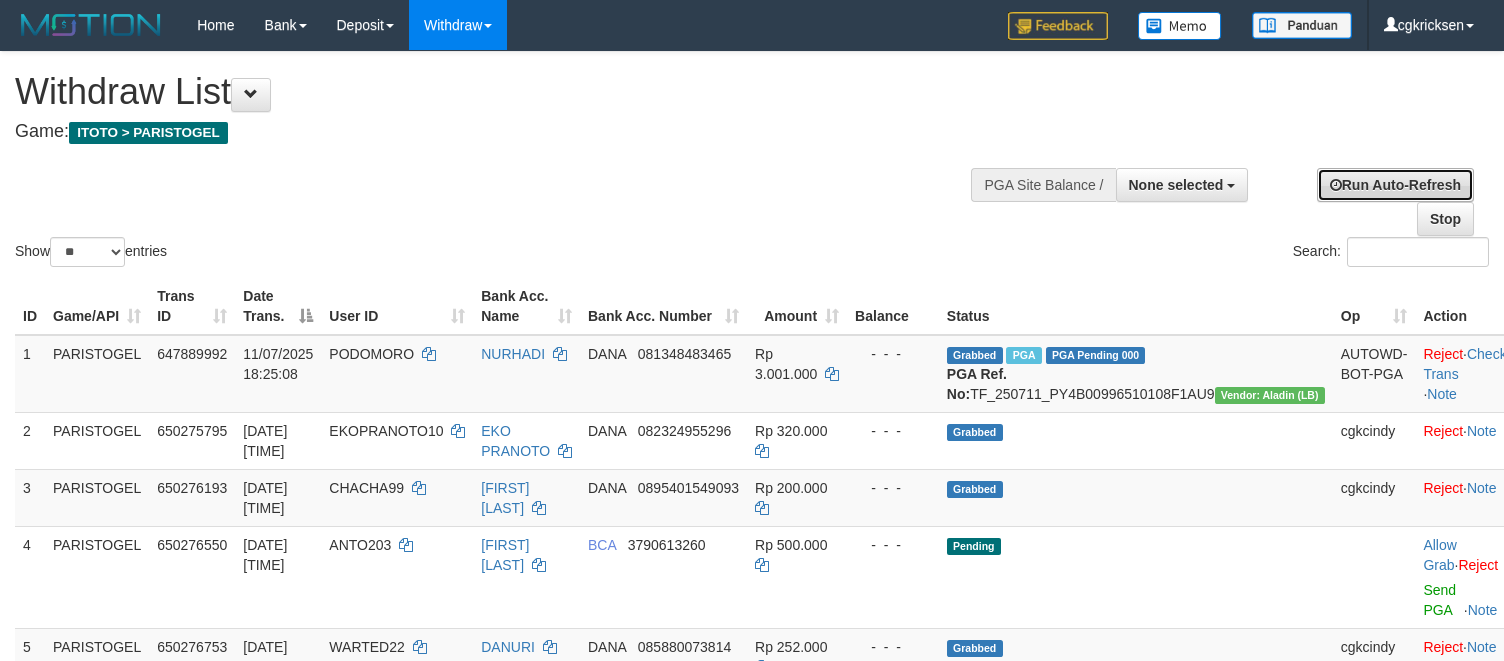 click on "Run Auto-Refresh" at bounding box center [1395, 185] 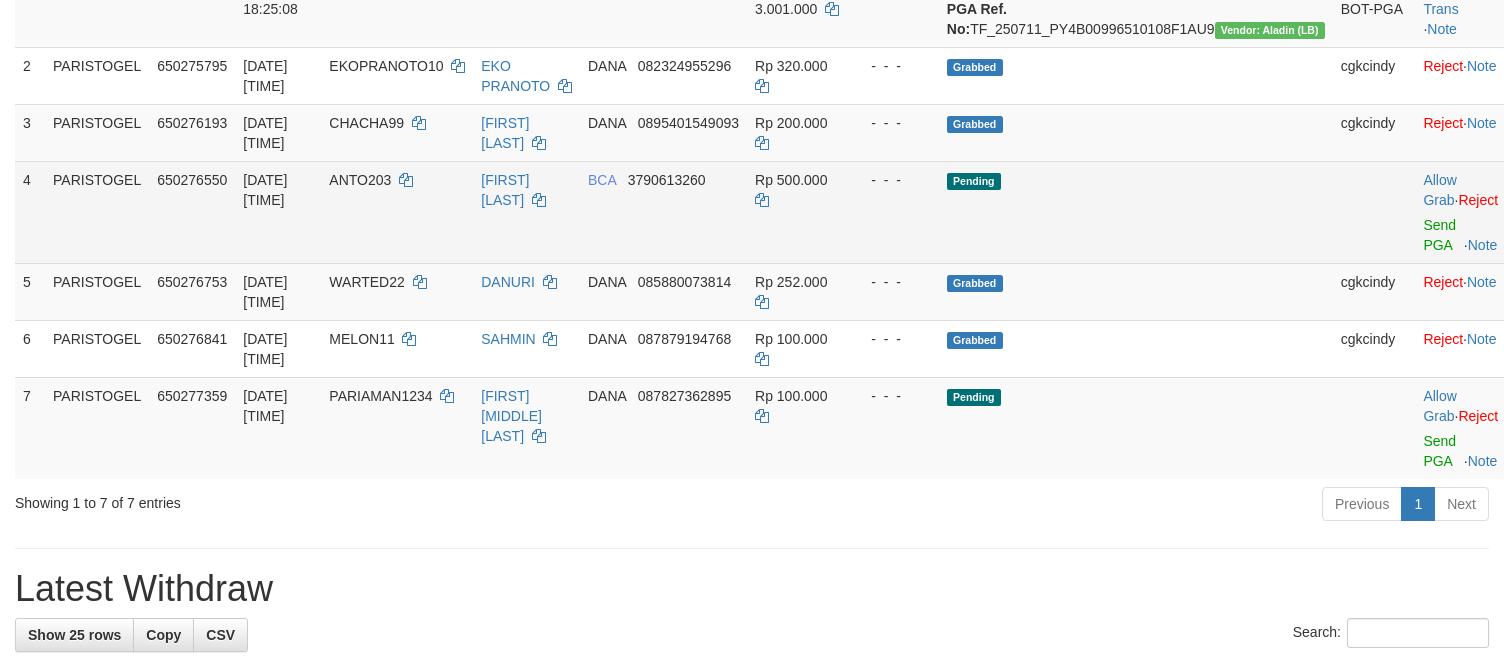 scroll, scrollTop: 400, scrollLeft: 0, axis: vertical 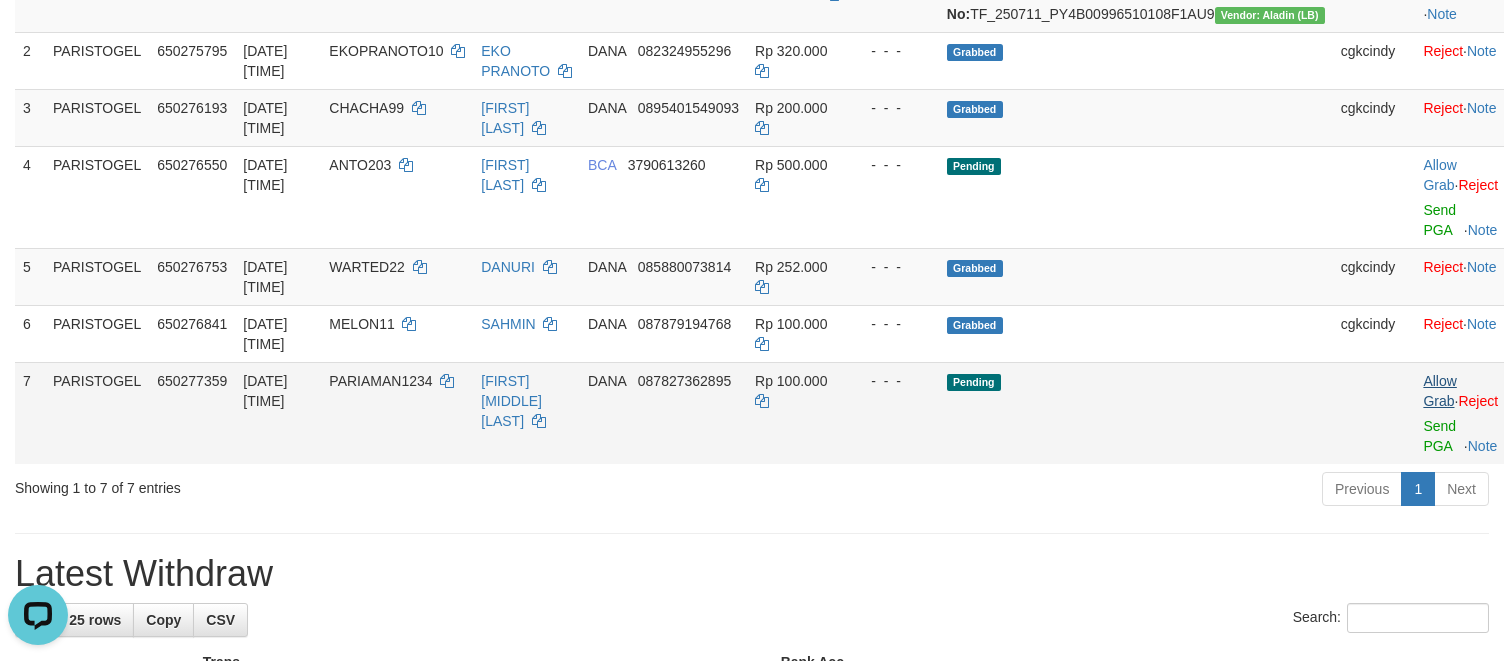 click on "Allow Grab   ·    Reject Send PGA     ·    Note" at bounding box center [1464, 413] 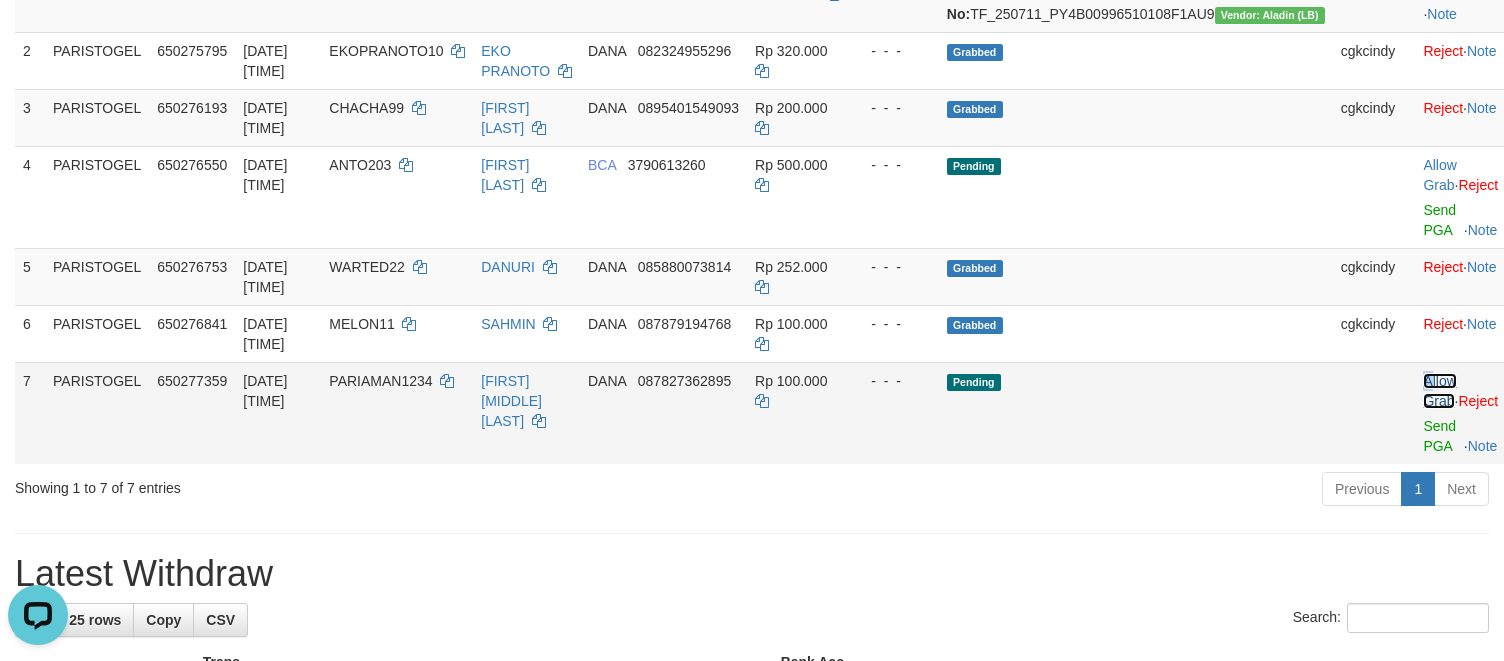 click on "Allow Grab" at bounding box center (1439, 391) 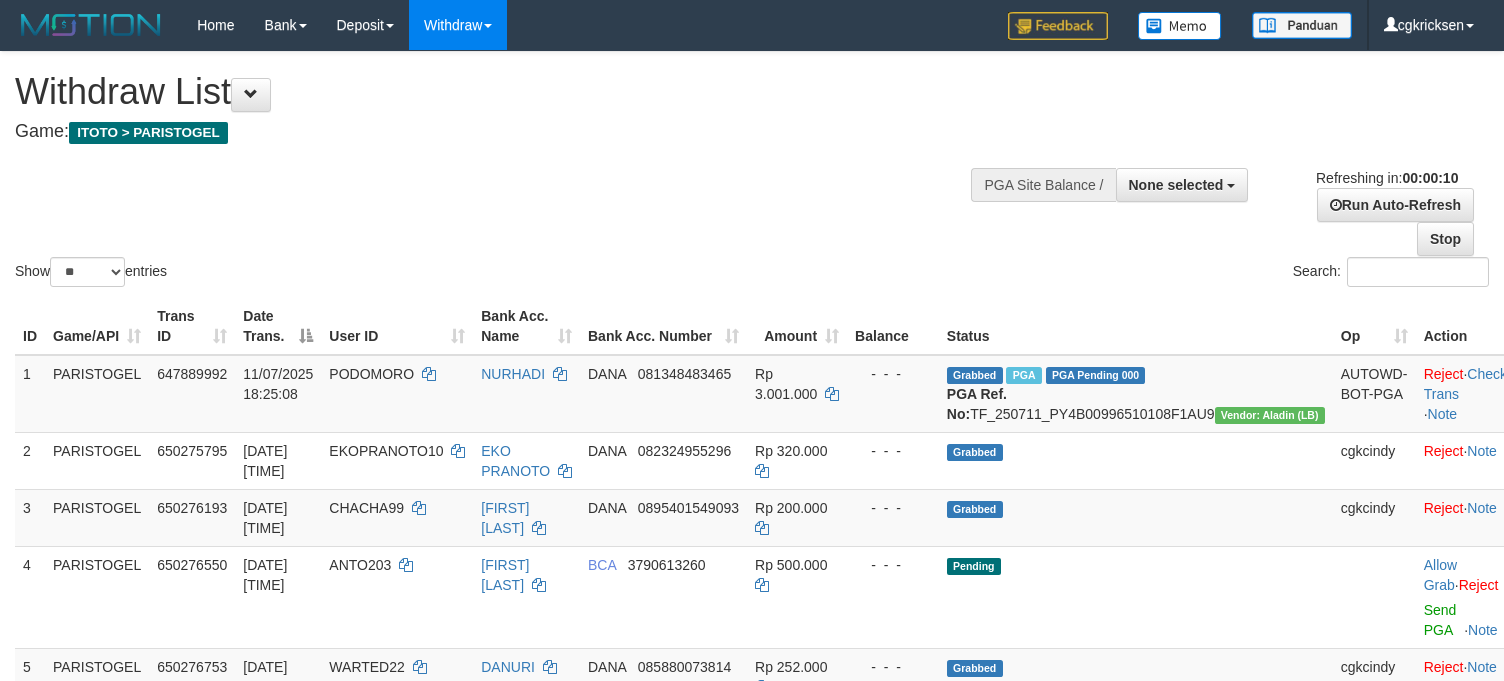 select 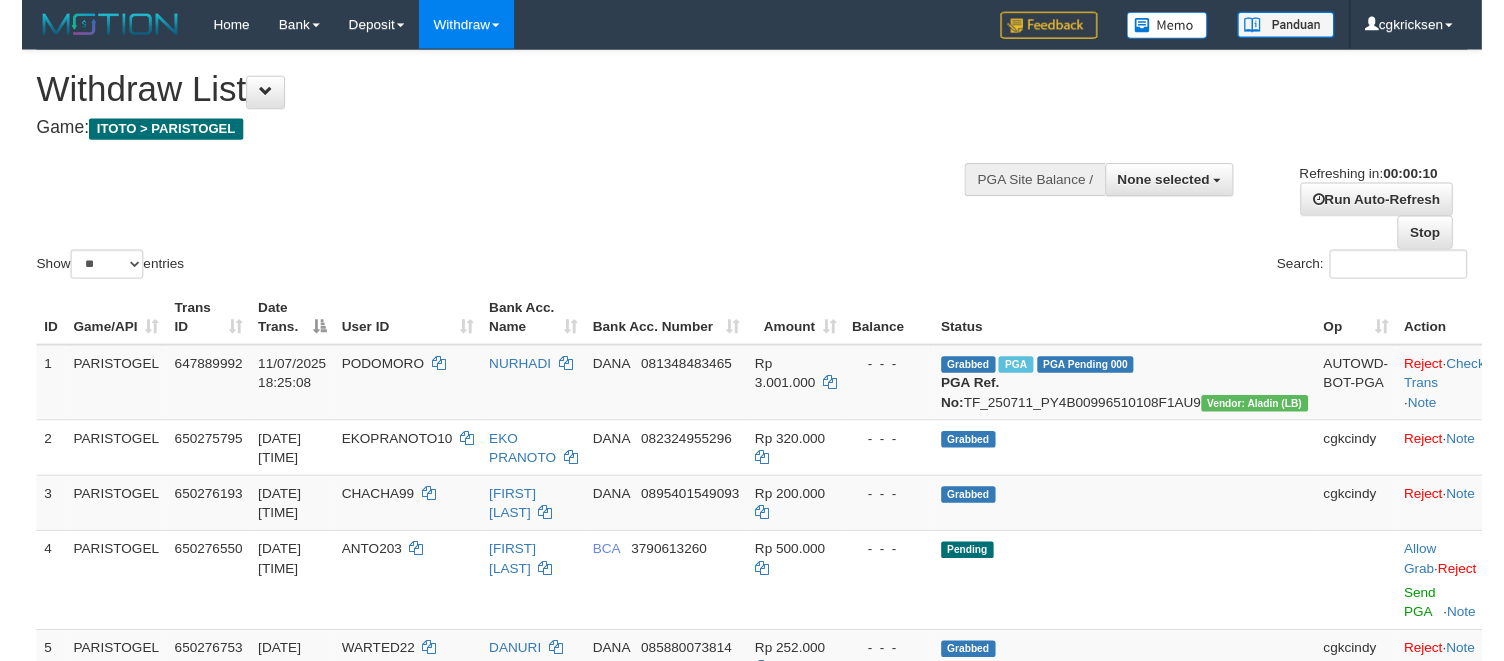 scroll, scrollTop: 0, scrollLeft: 0, axis: both 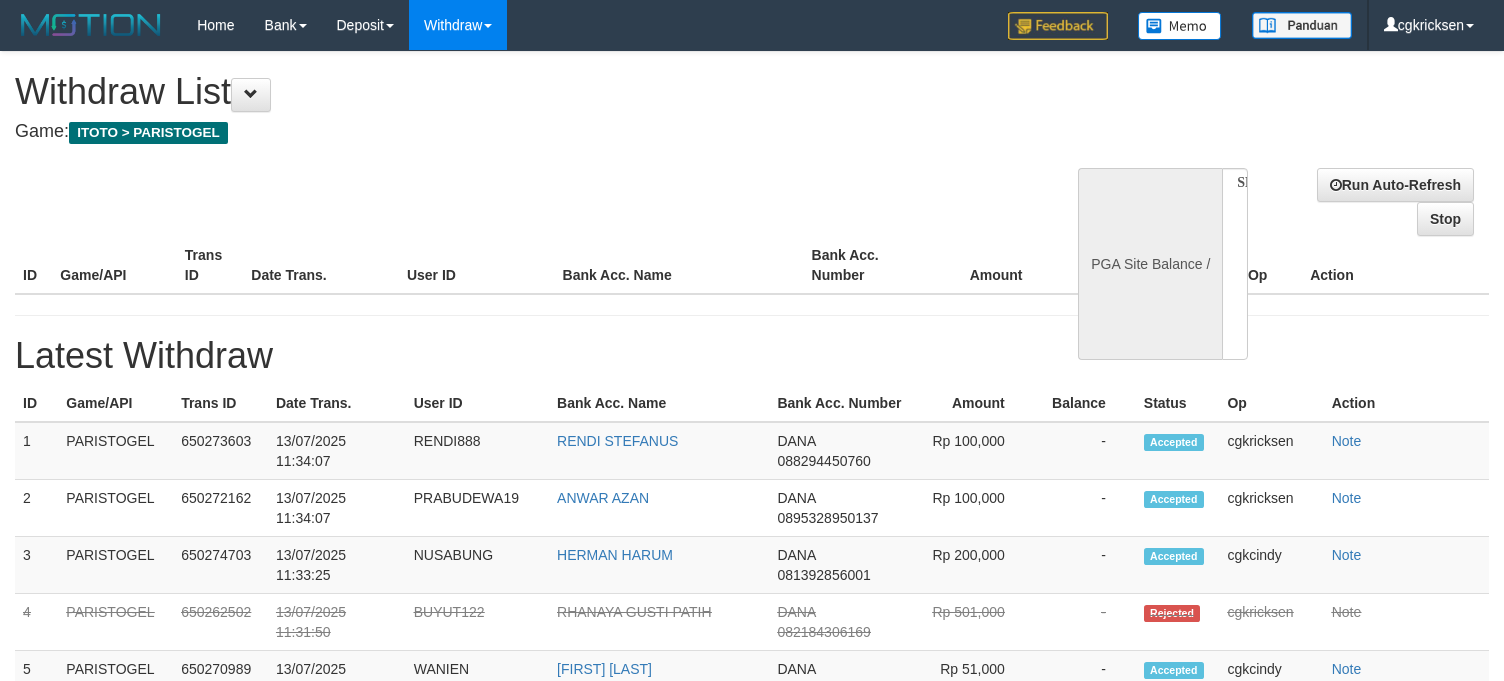 select 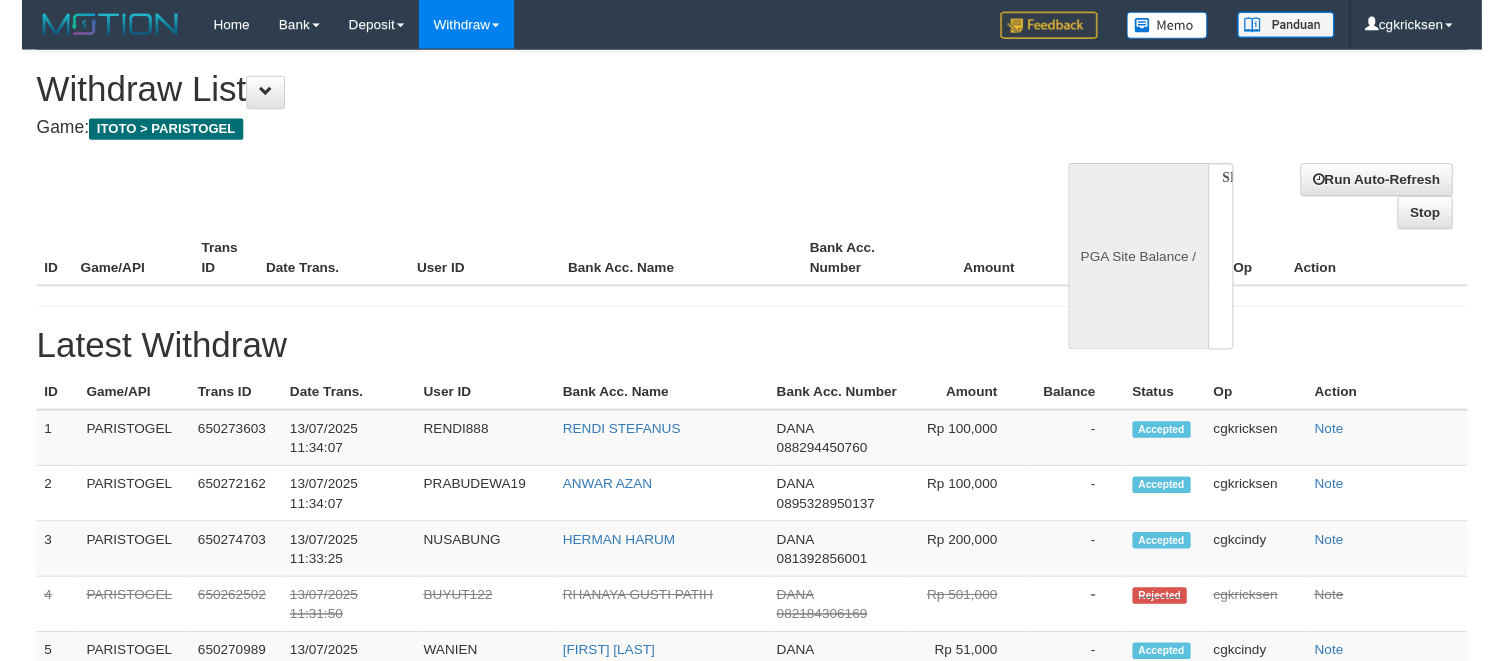 scroll, scrollTop: 0, scrollLeft: 0, axis: both 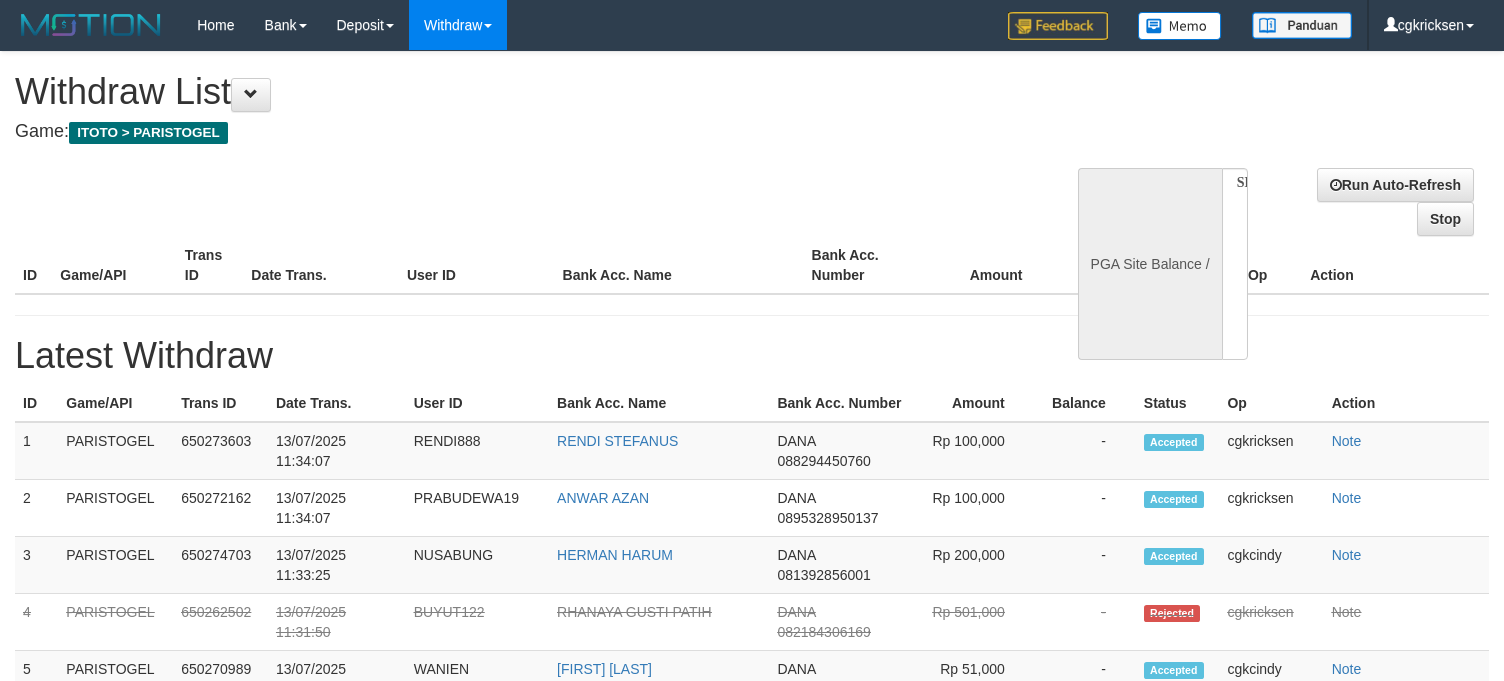 select on "**" 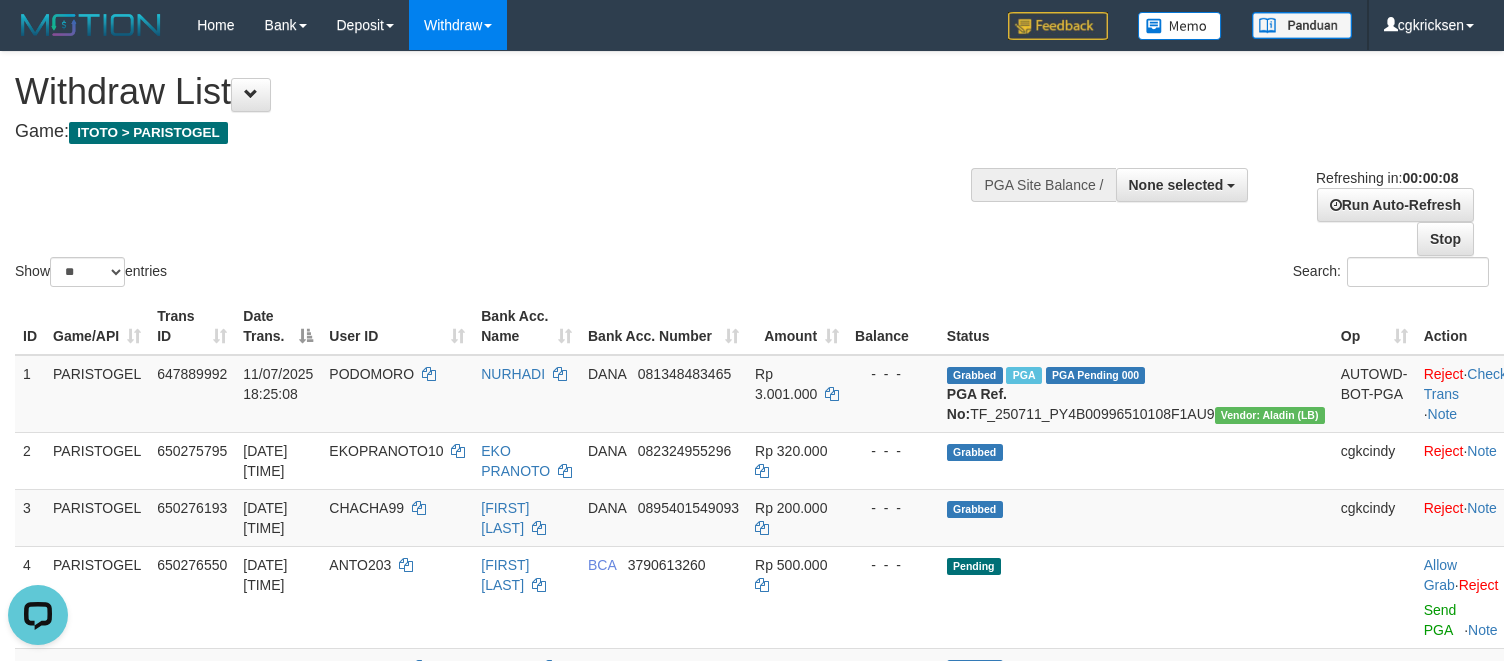scroll, scrollTop: 0, scrollLeft: 0, axis: both 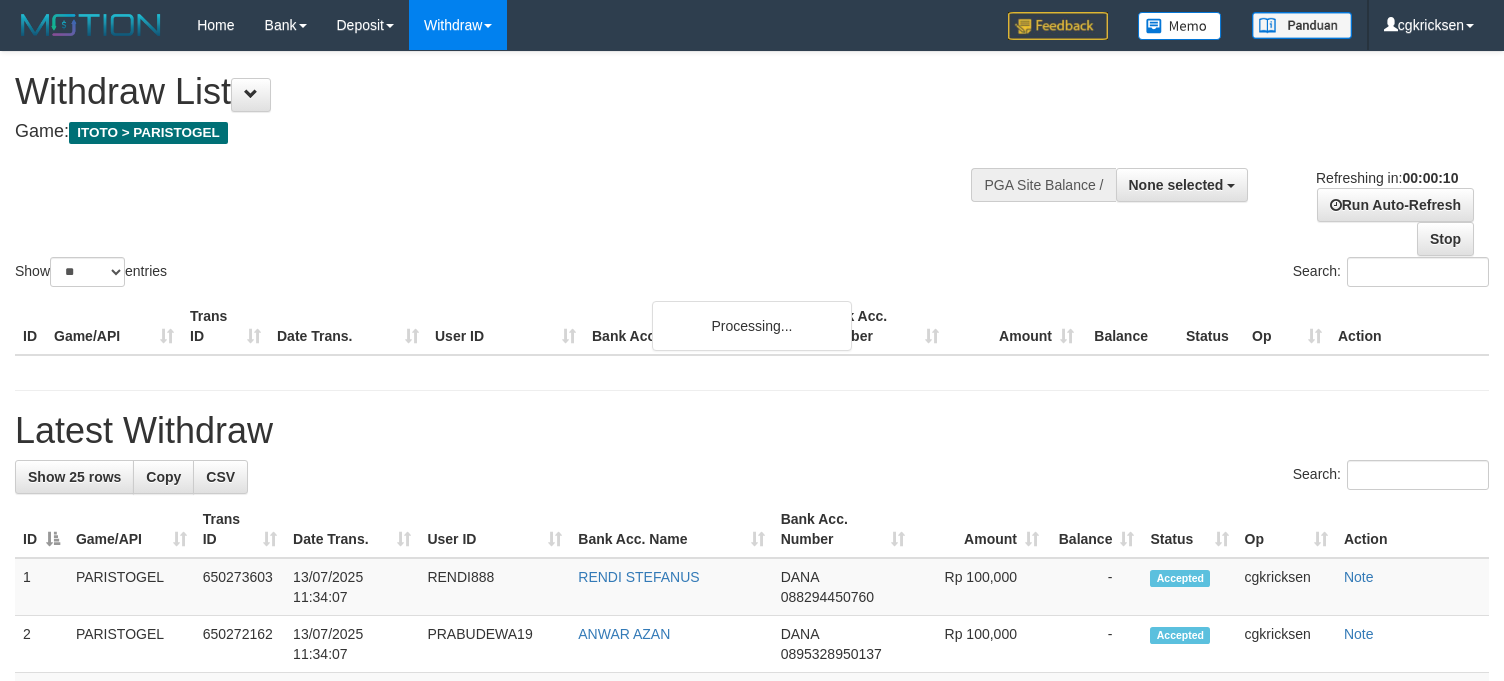 select 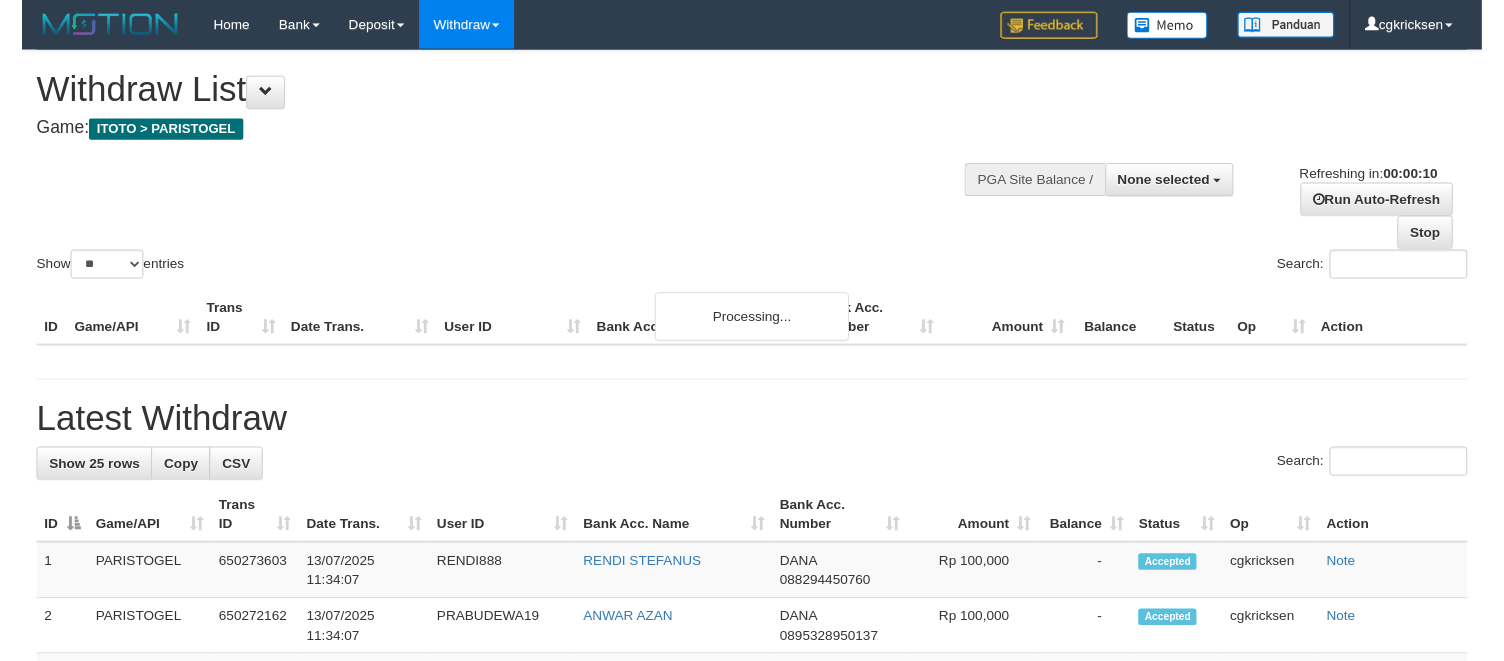 scroll, scrollTop: 0, scrollLeft: 0, axis: both 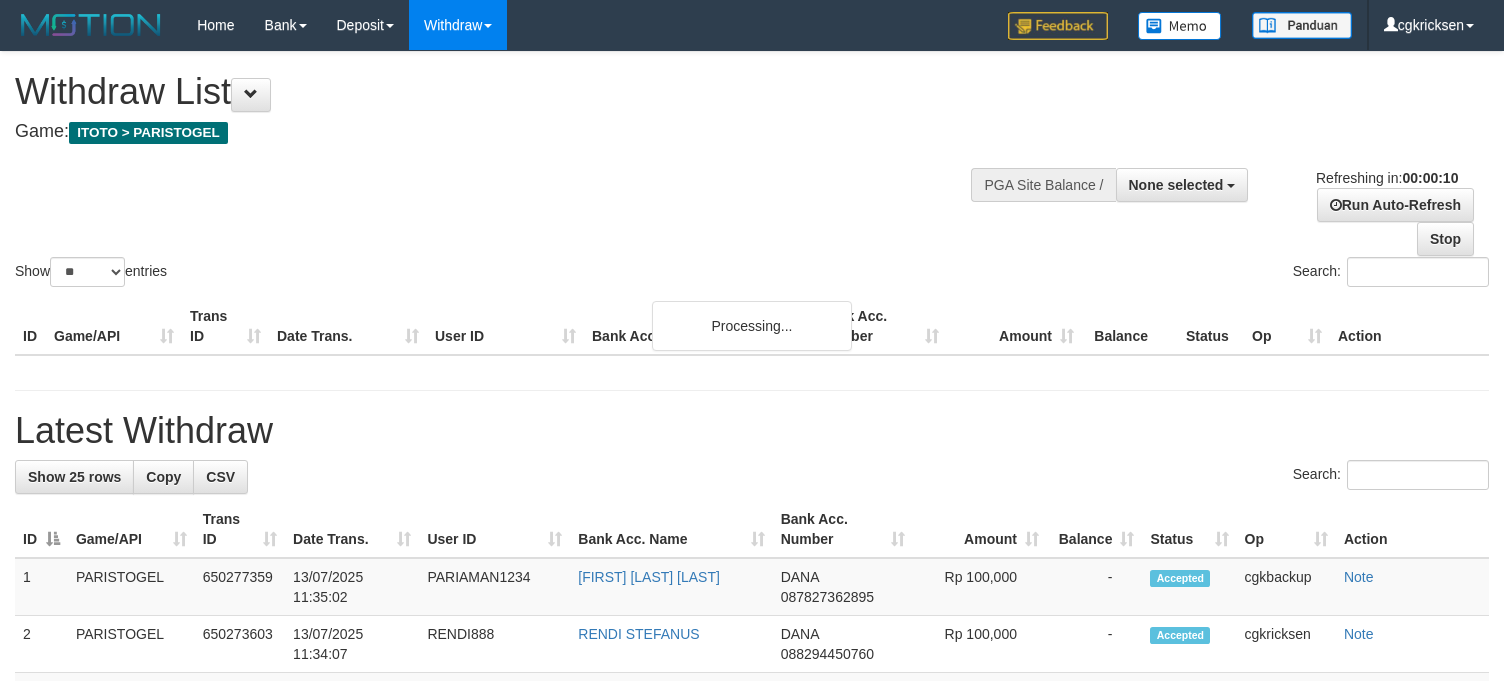 select 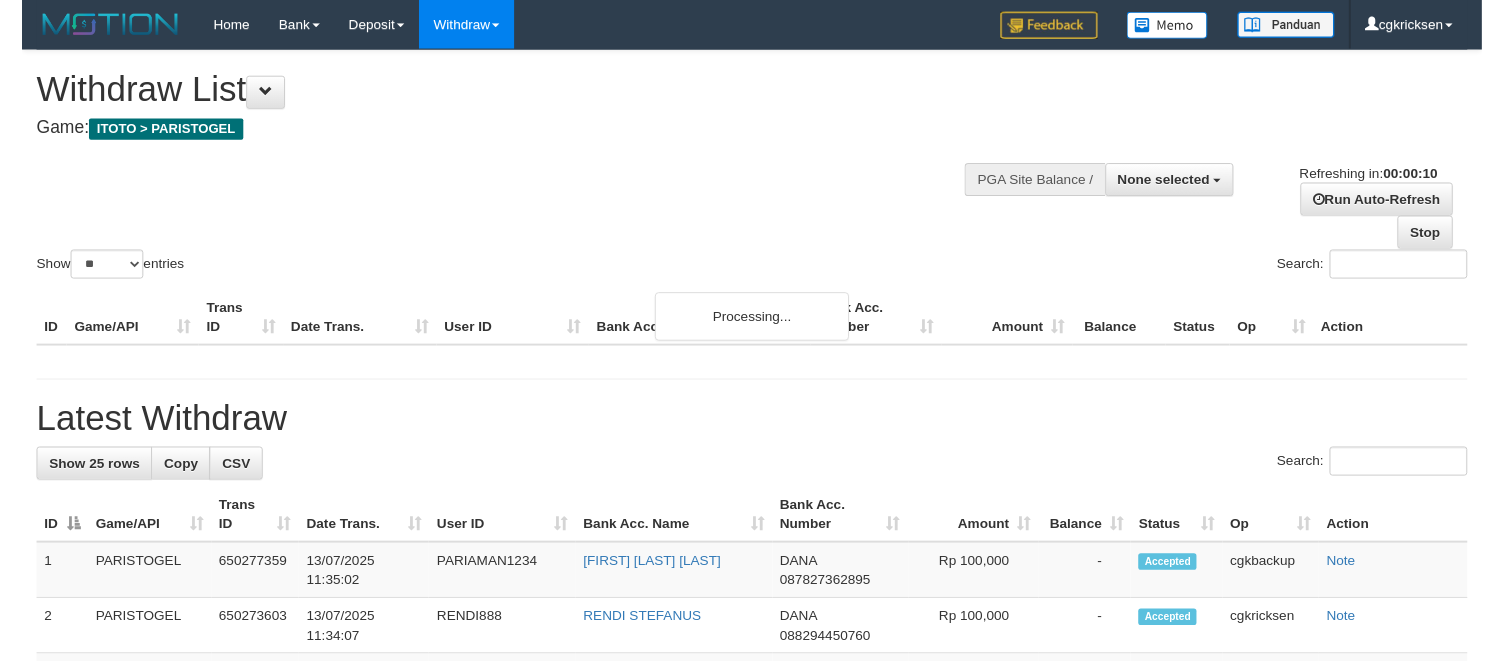 scroll, scrollTop: 0, scrollLeft: 0, axis: both 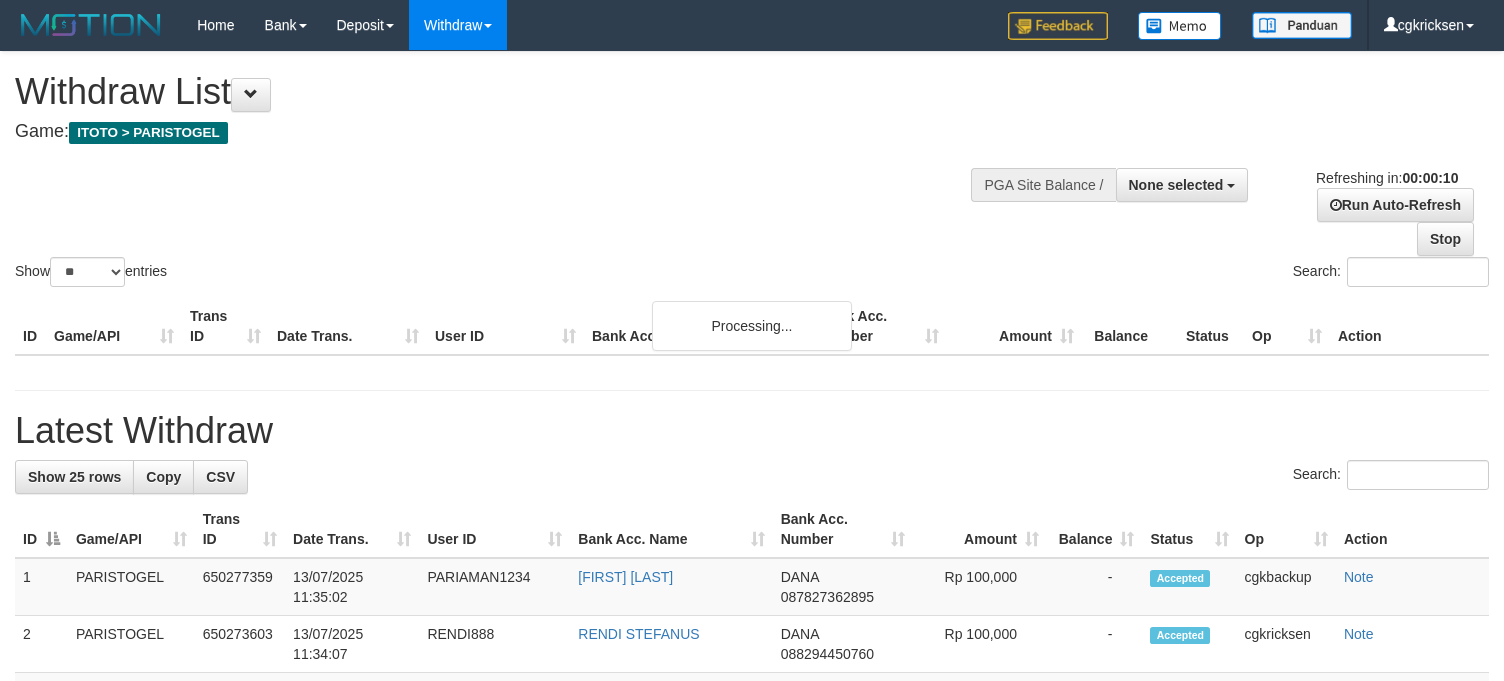 select 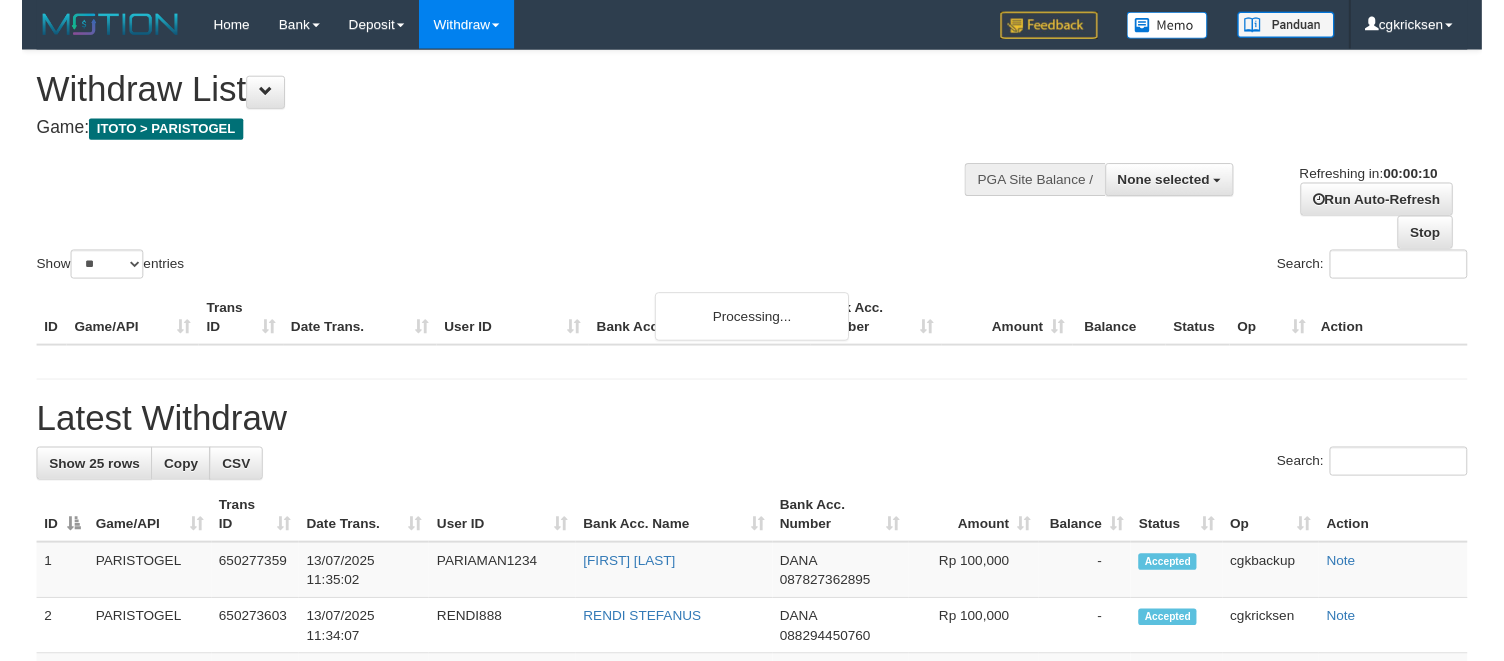 scroll, scrollTop: 0, scrollLeft: 0, axis: both 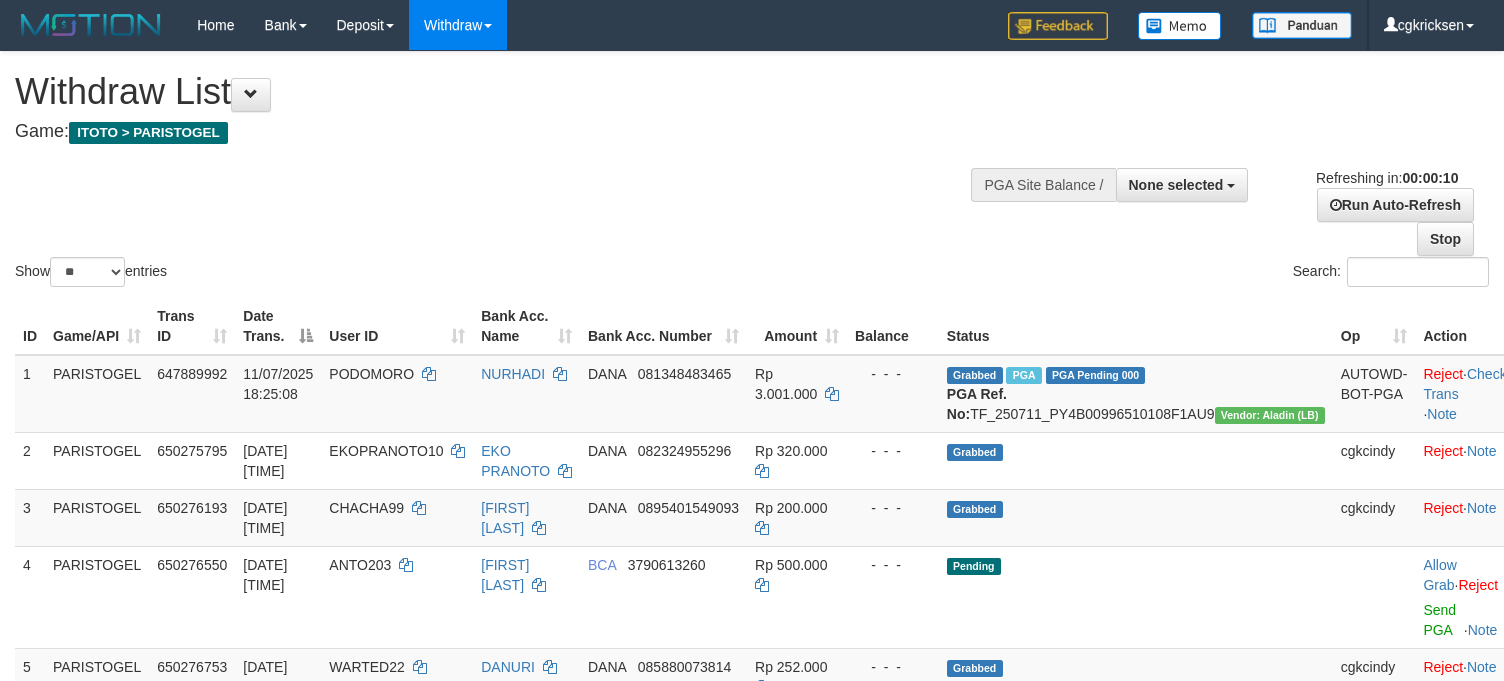 select 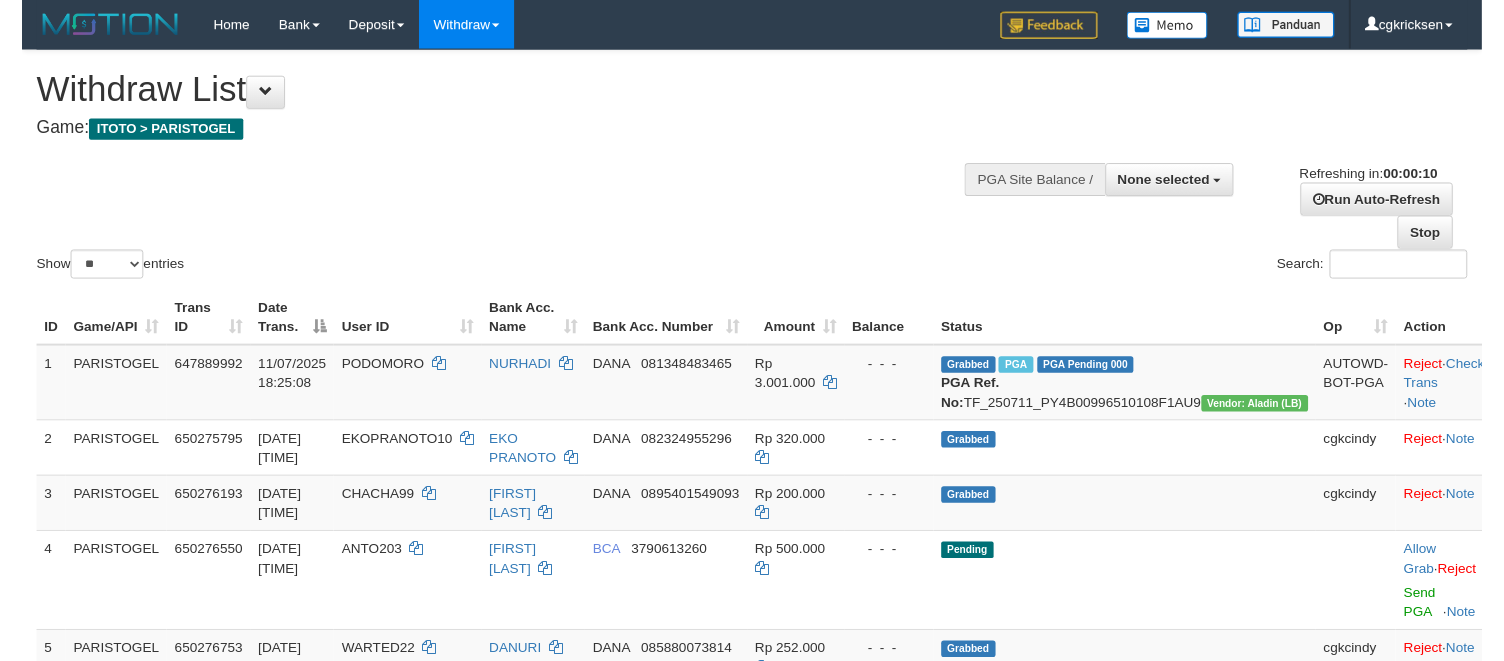 scroll, scrollTop: 0, scrollLeft: 0, axis: both 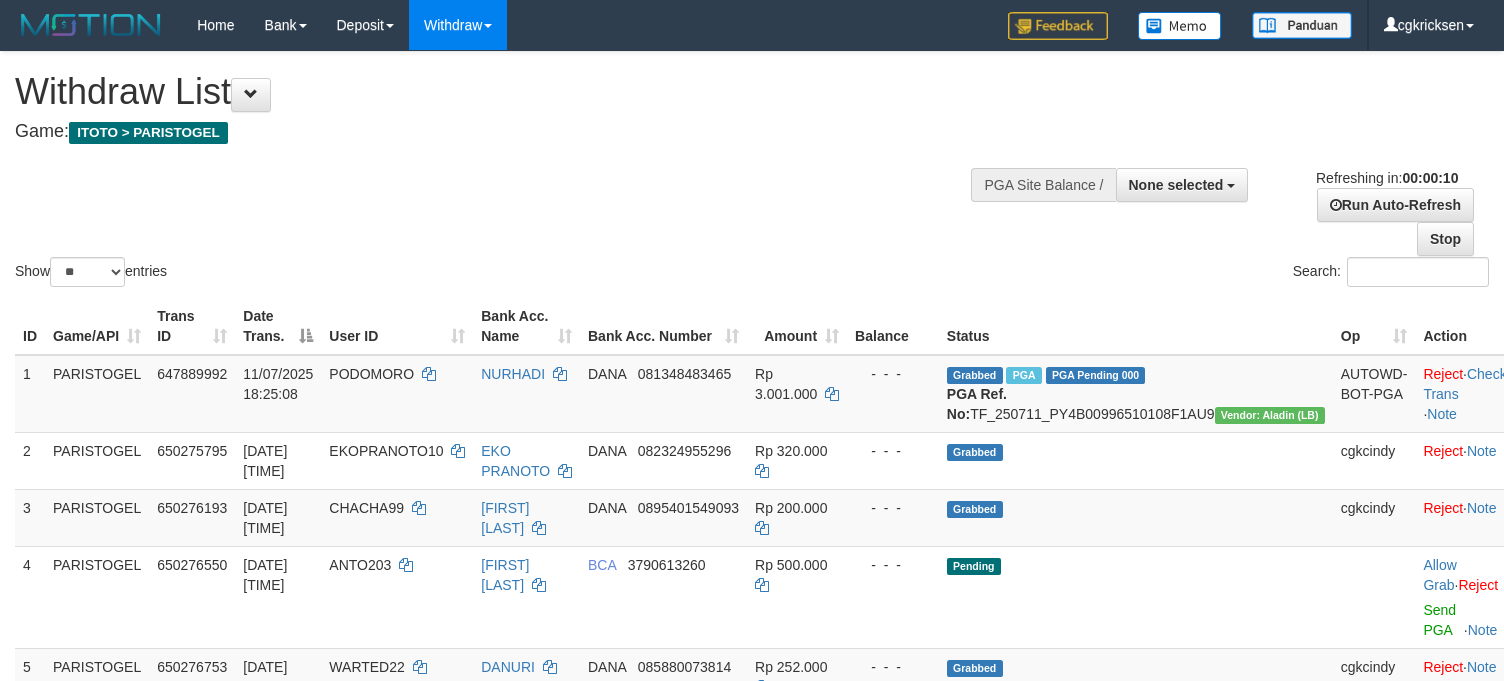select 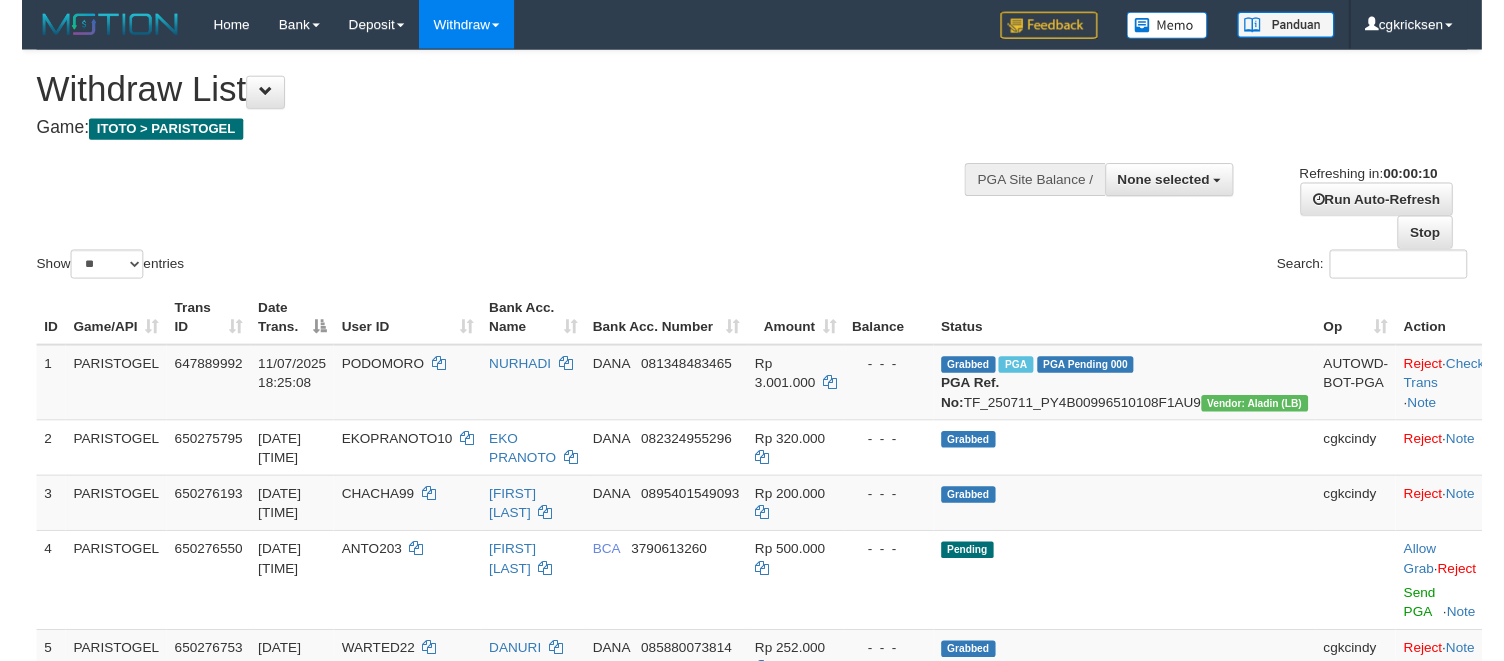 scroll, scrollTop: 0, scrollLeft: 0, axis: both 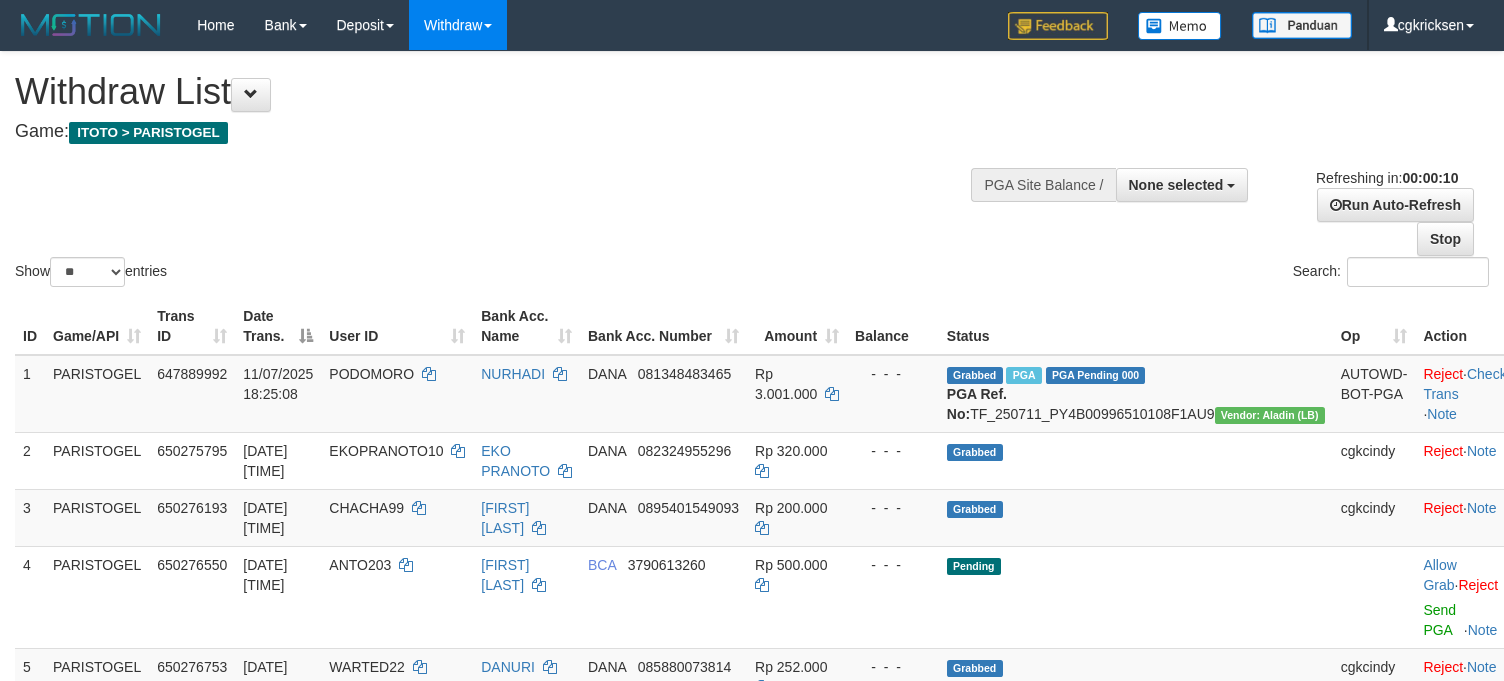 select 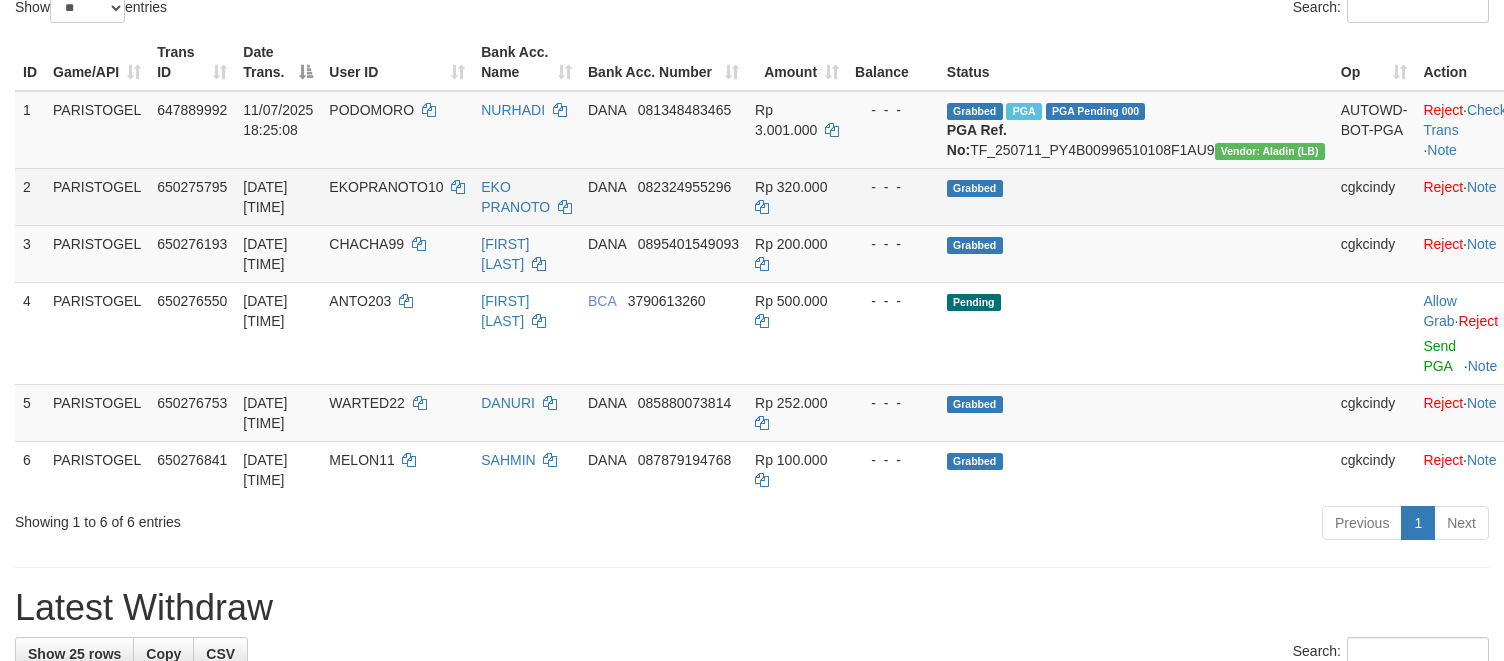scroll, scrollTop: 266, scrollLeft: 0, axis: vertical 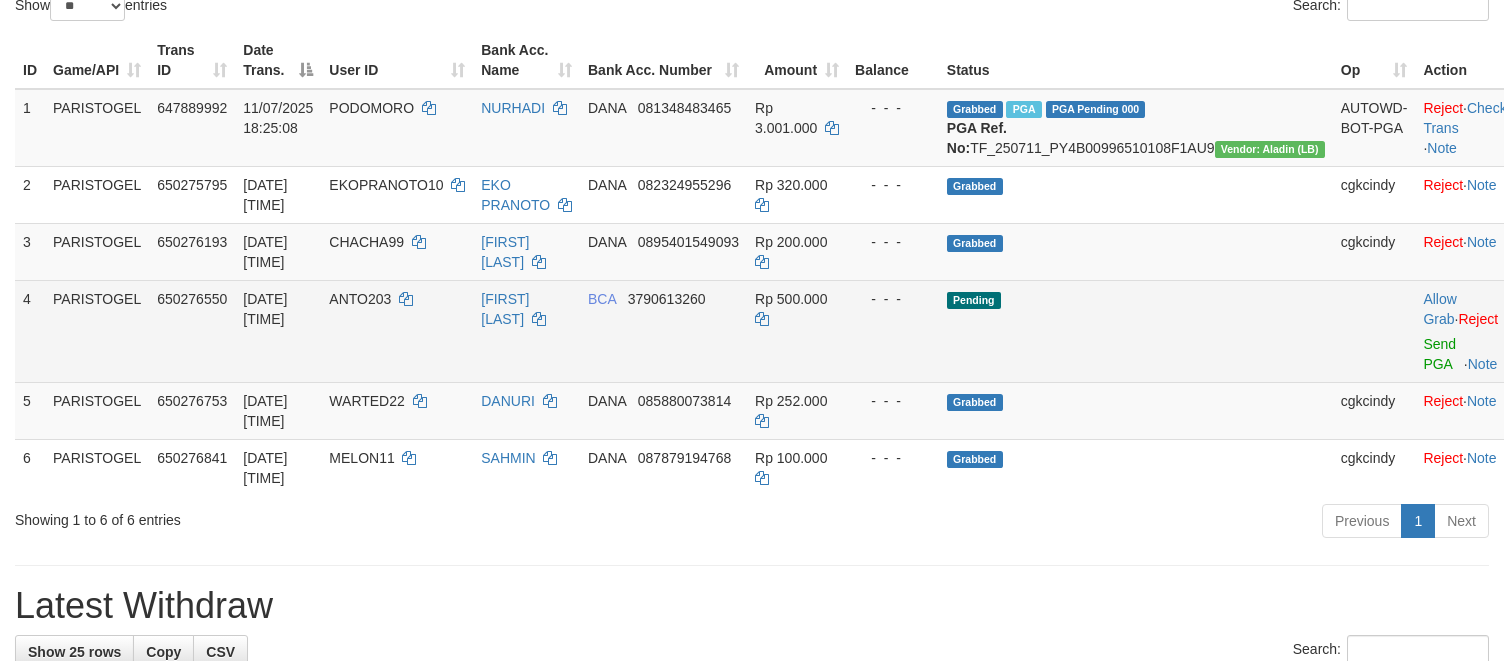 click on "ANTO203" at bounding box center (397, 331) 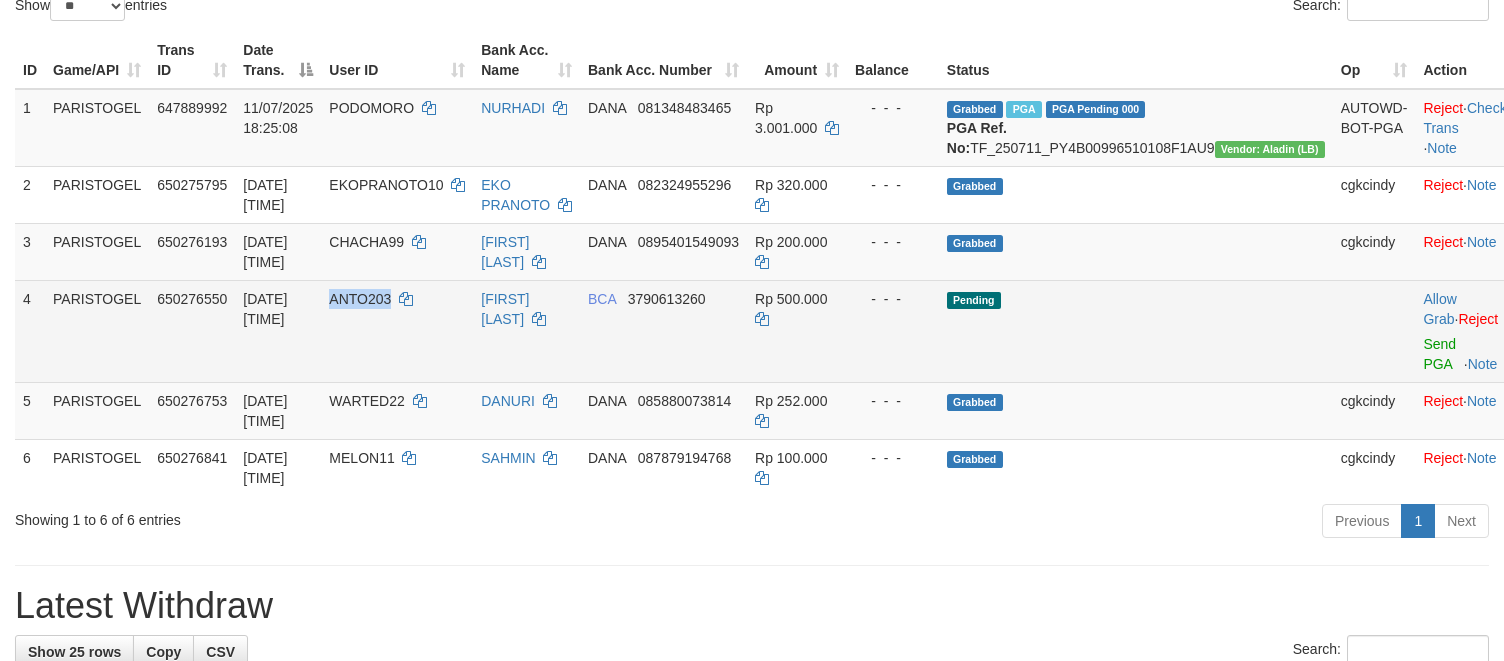 drag, startPoint x: 385, startPoint y: 385, endPoint x: 337, endPoint y: 381, distance: 48.166378 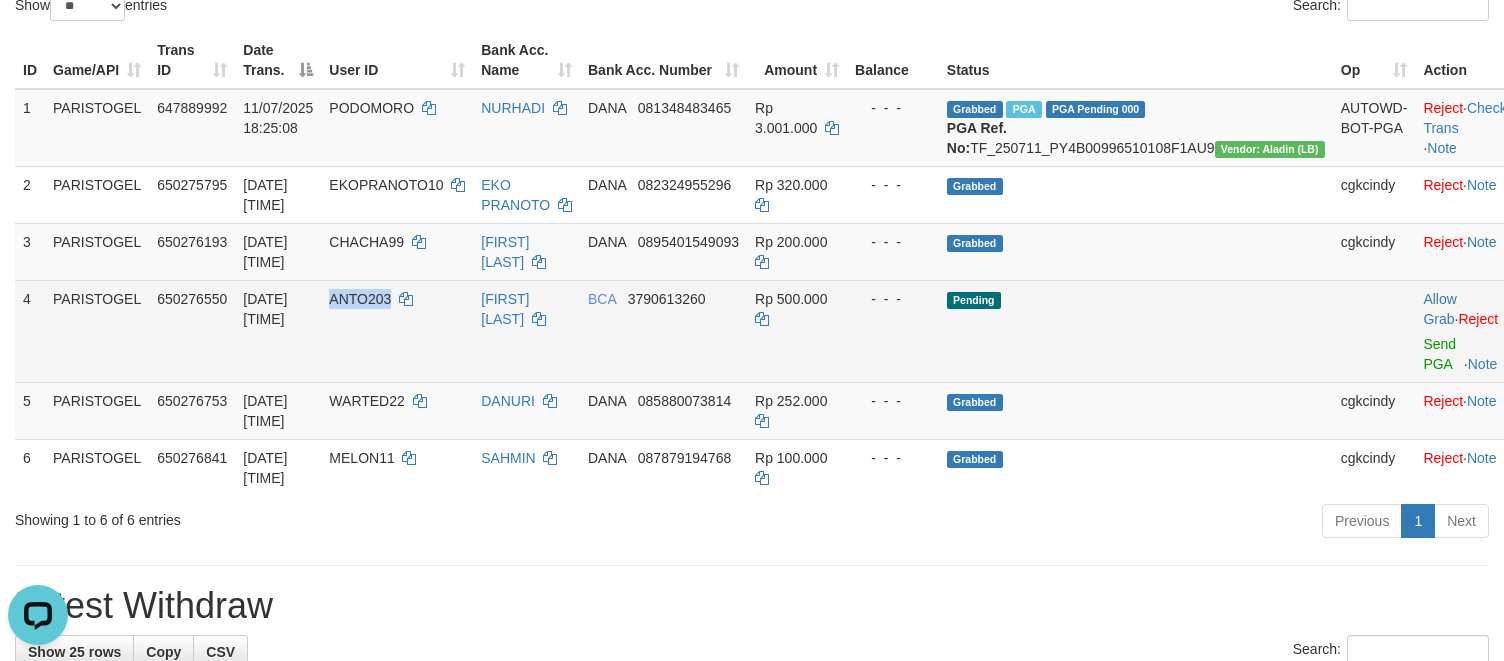 scroll, scrollTop: 0, scrollLeft: 0, axis: both 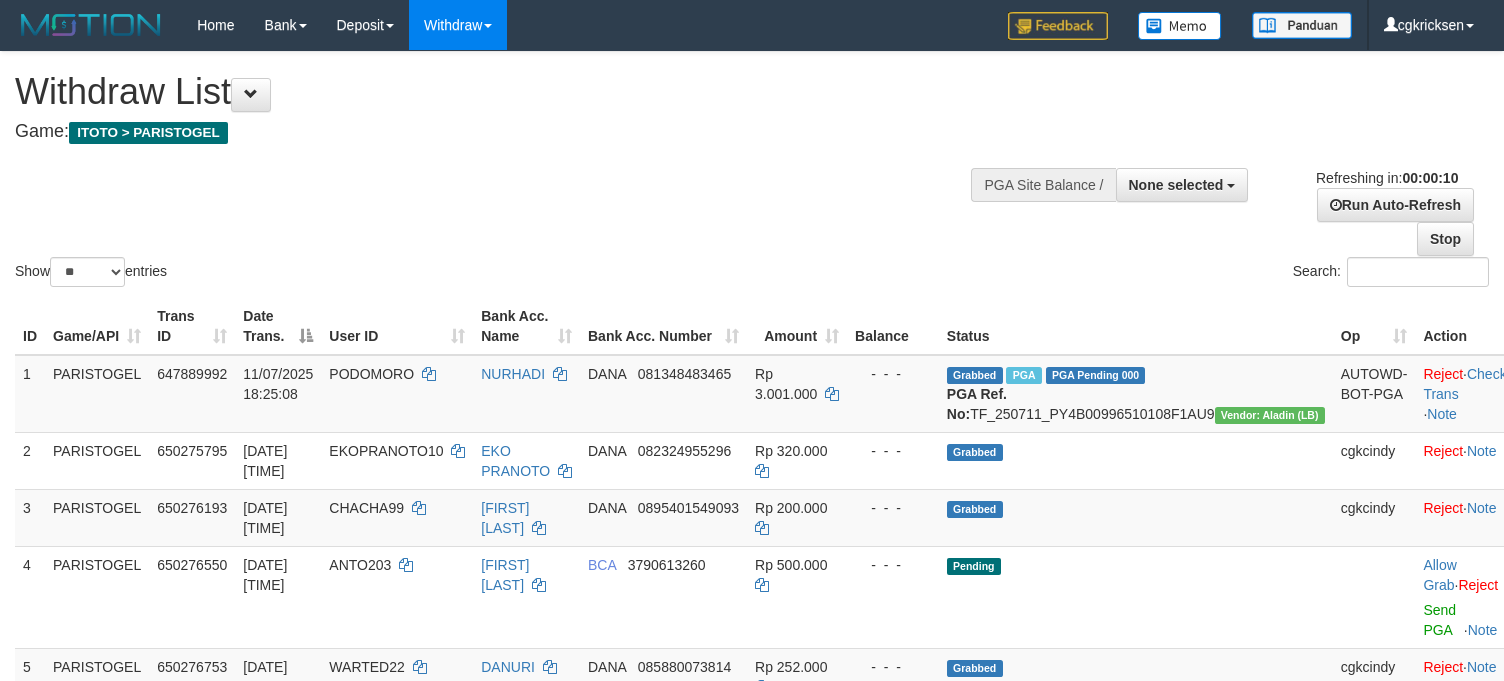 select 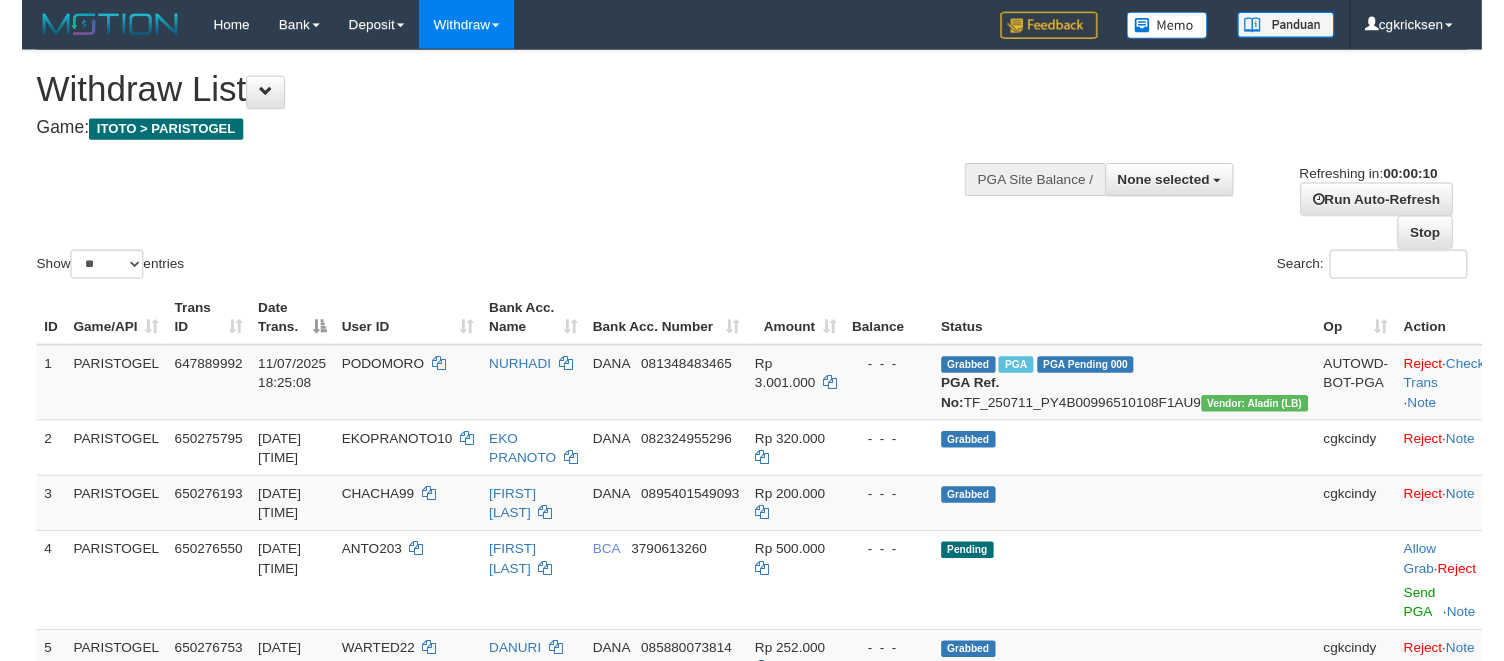 scroll, scrollTop: 0, scrollLeft: 0, axis: both 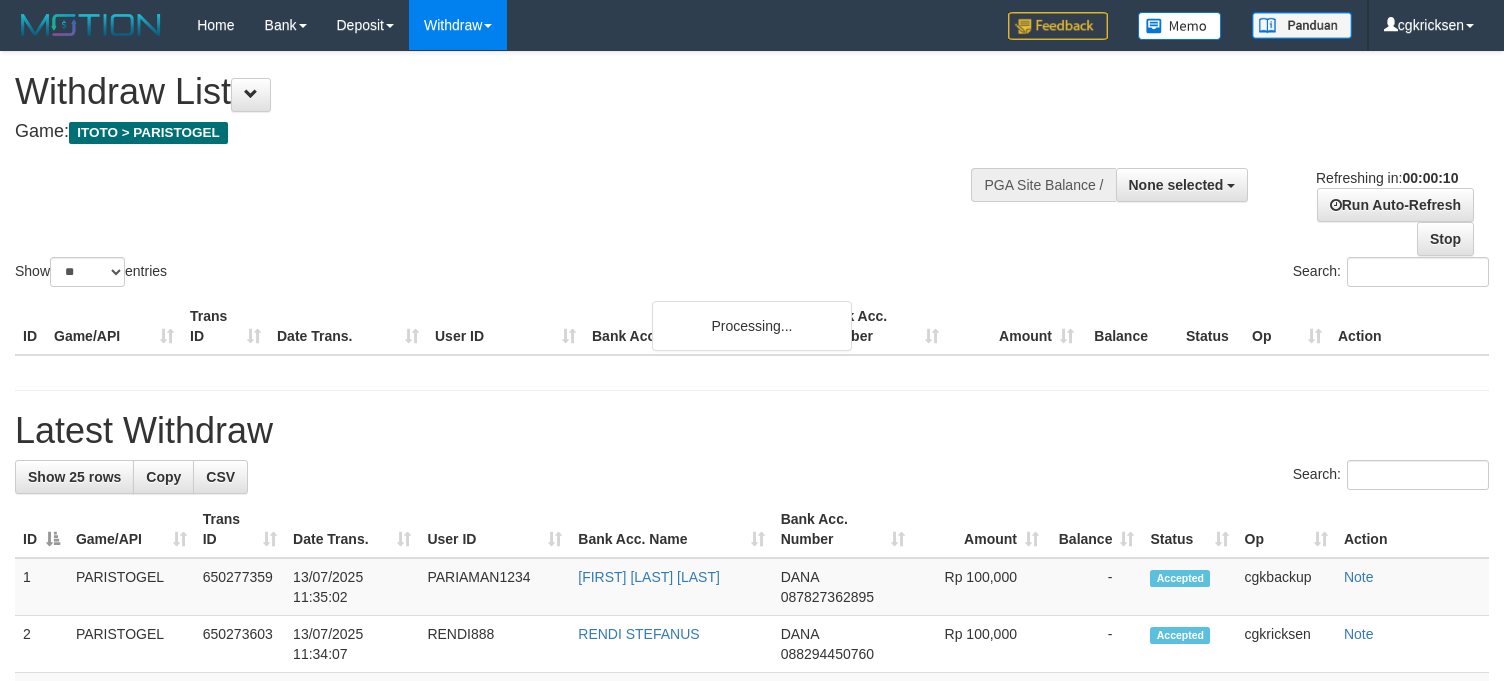 select 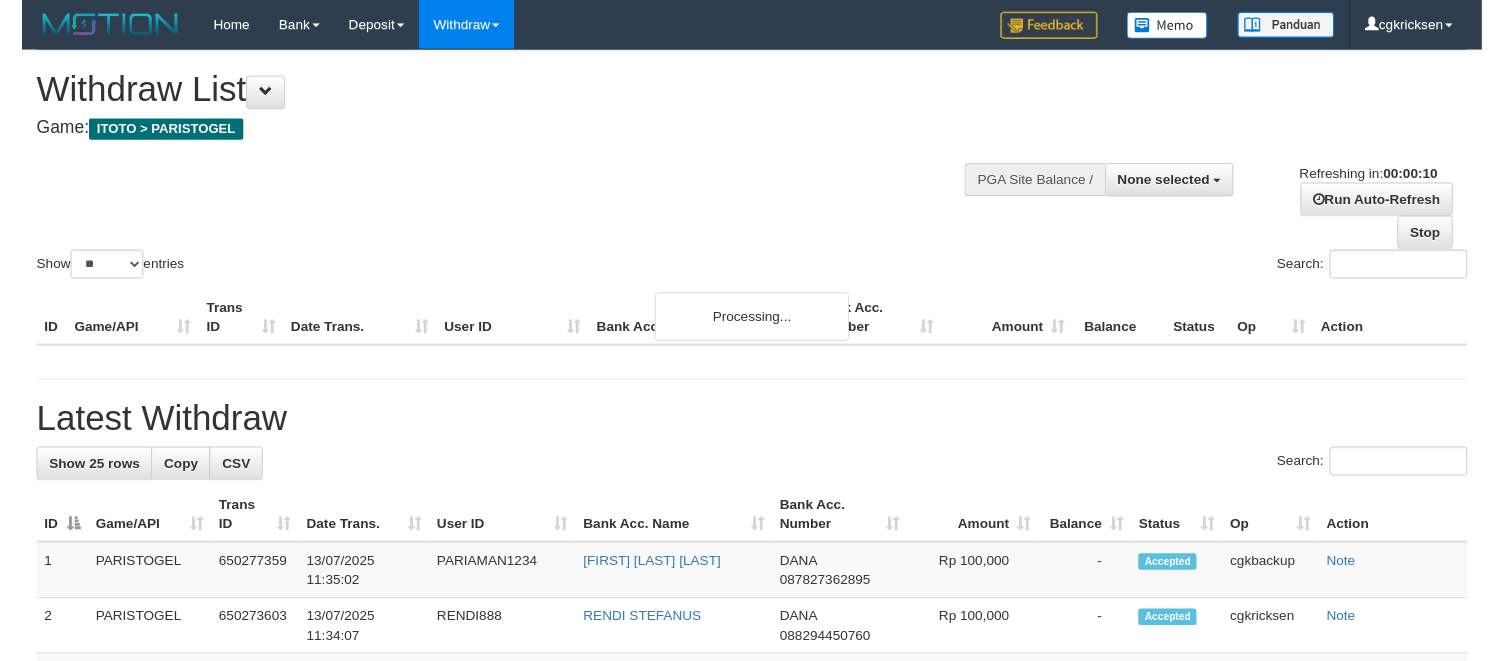 scroll, scrollTop: 0, scrollLeft: 0, axis: both 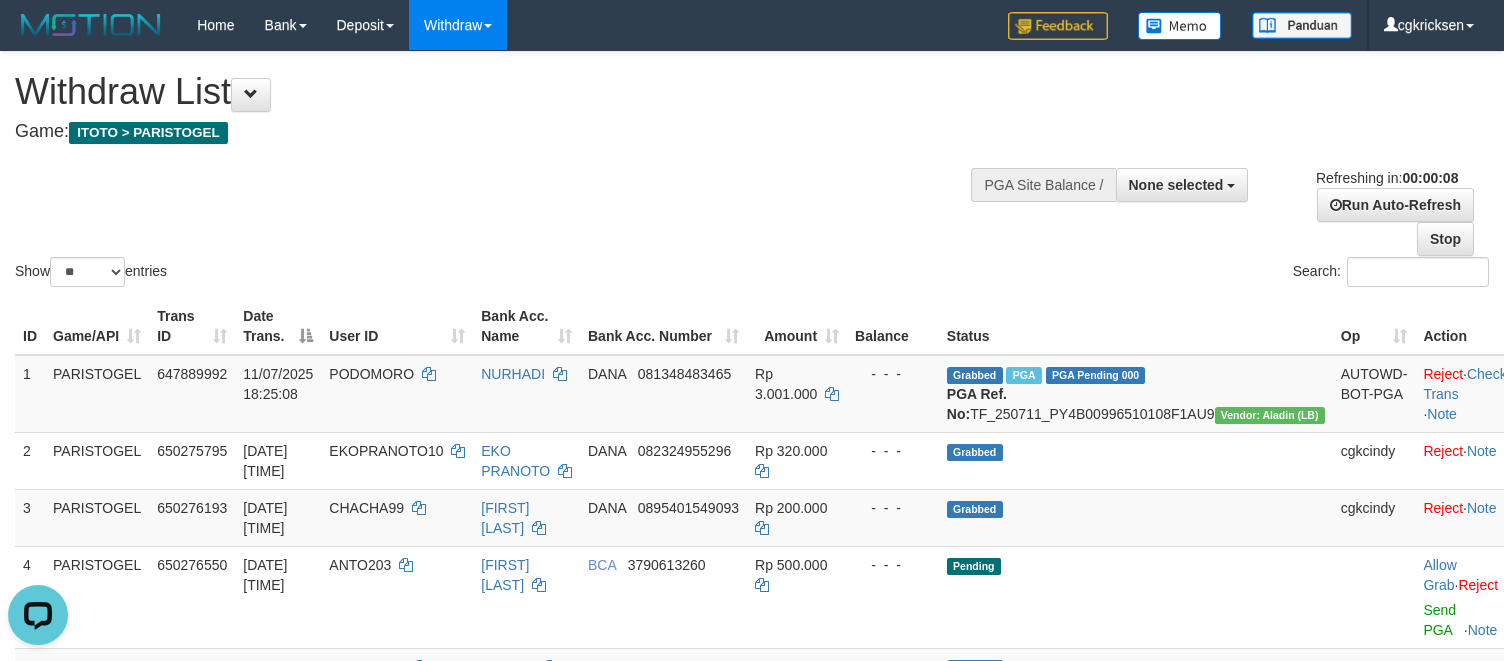 click on "Game:   ITOTO > PARISTOGEL" at bounding box center (499, 132) 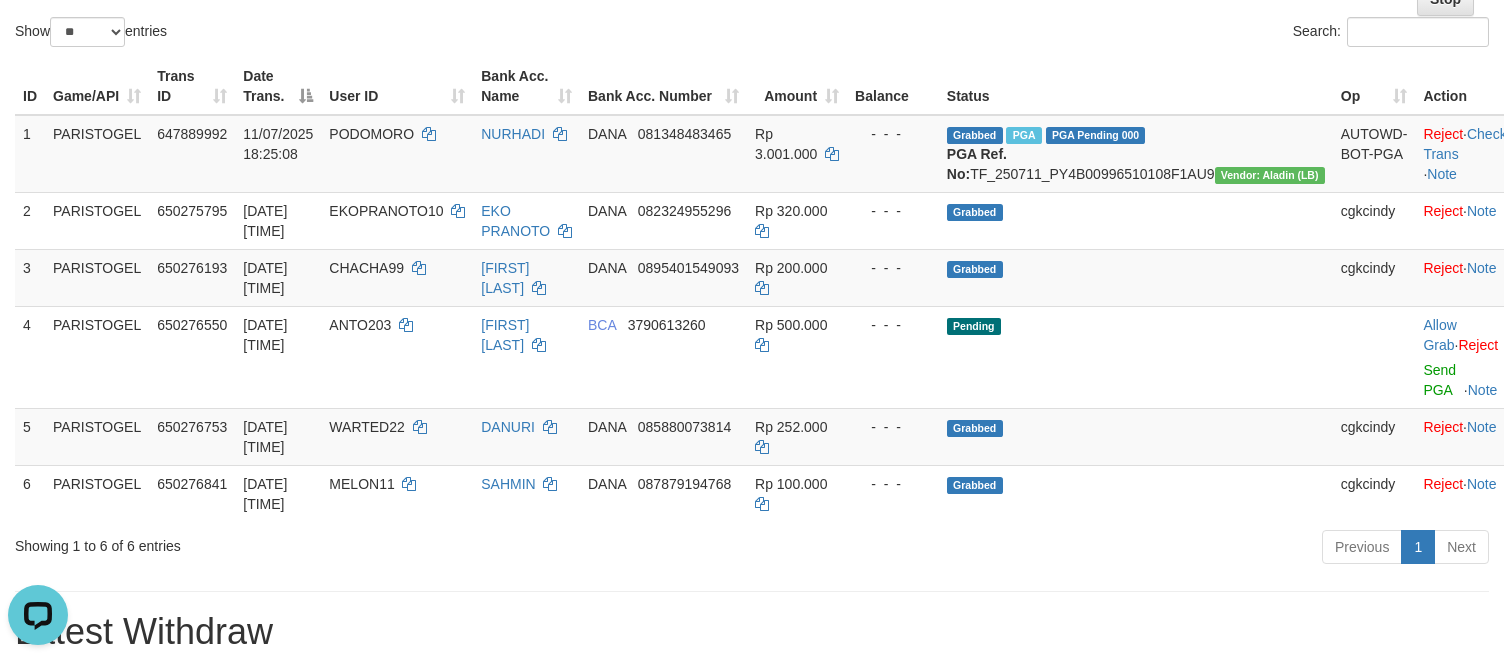 scroll, scrollTop: 266, scrollLeft: 0, axis: vertical 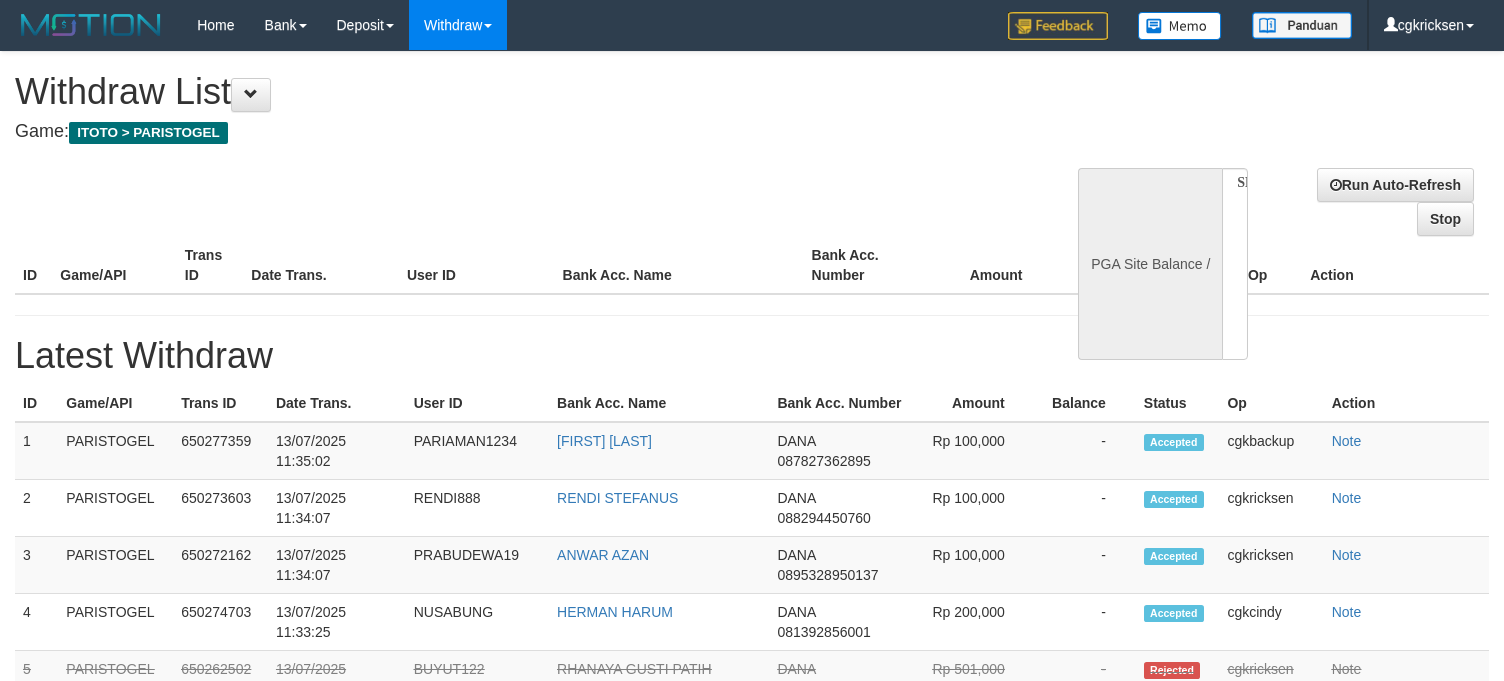 select 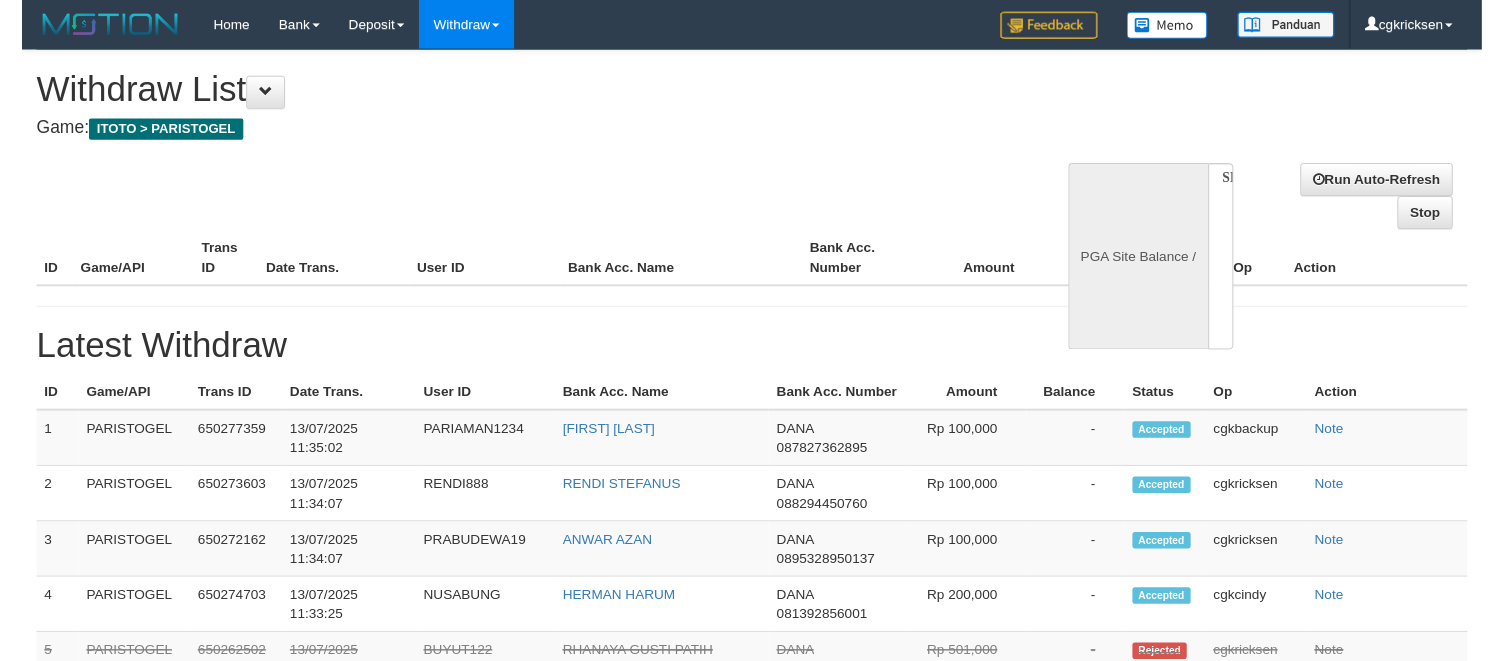 scroll, scrollTop: 0, scrollLeft: 0, axis: both 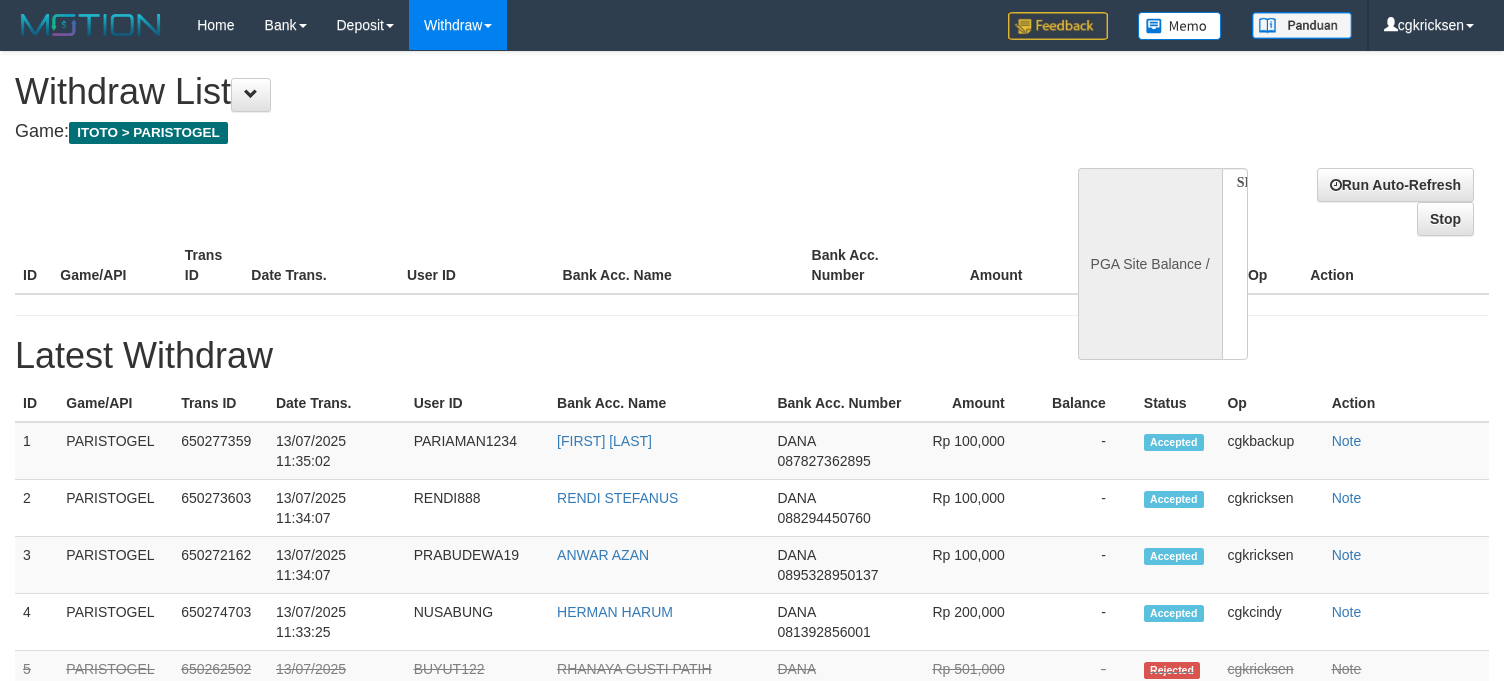 select on "**" 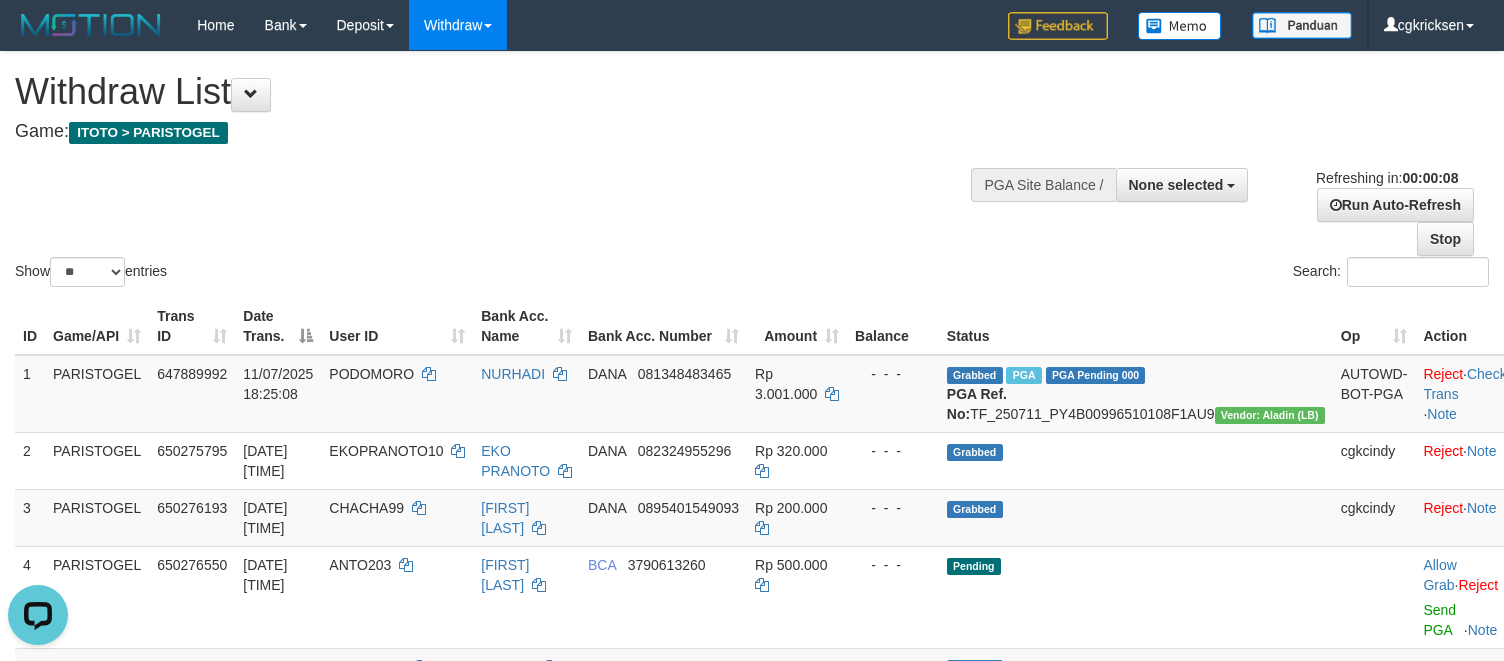 scroll, scrollTop: 0, scrollLeft: 0, axis: both 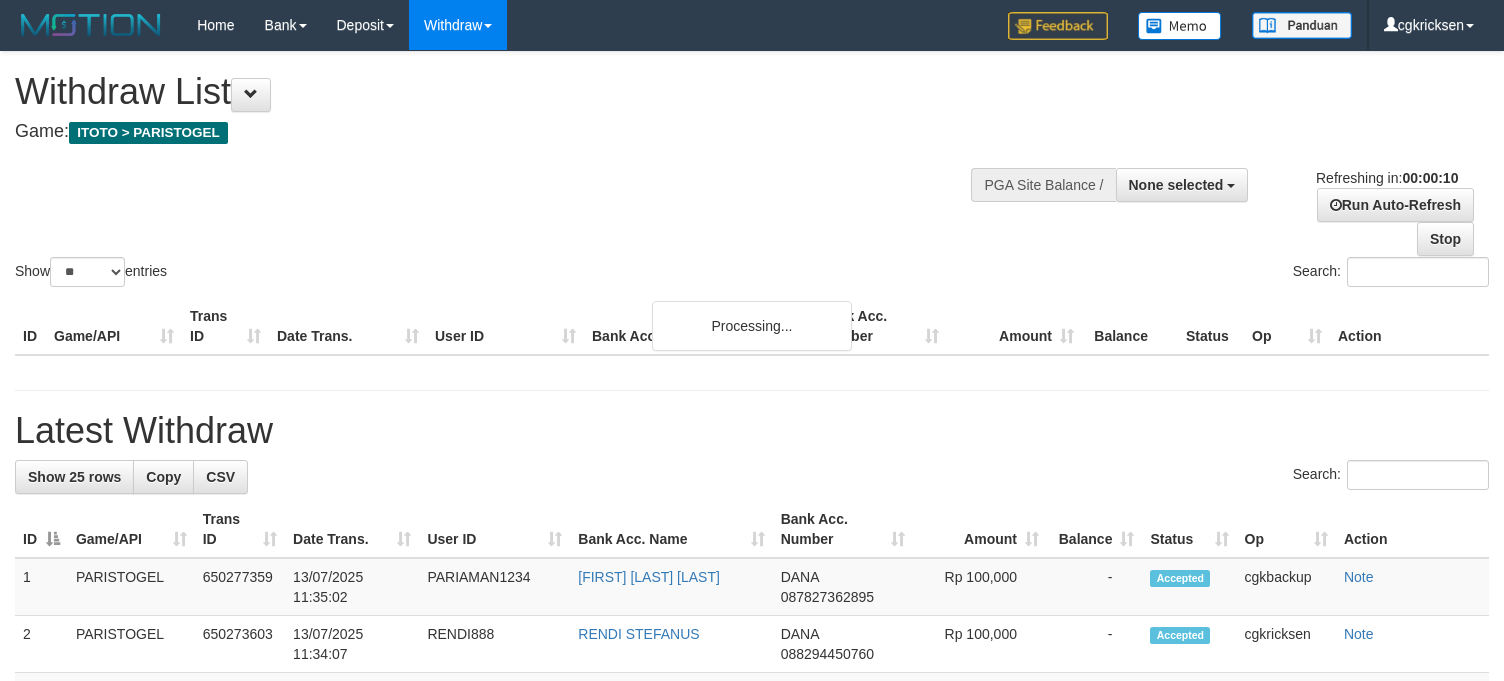 select 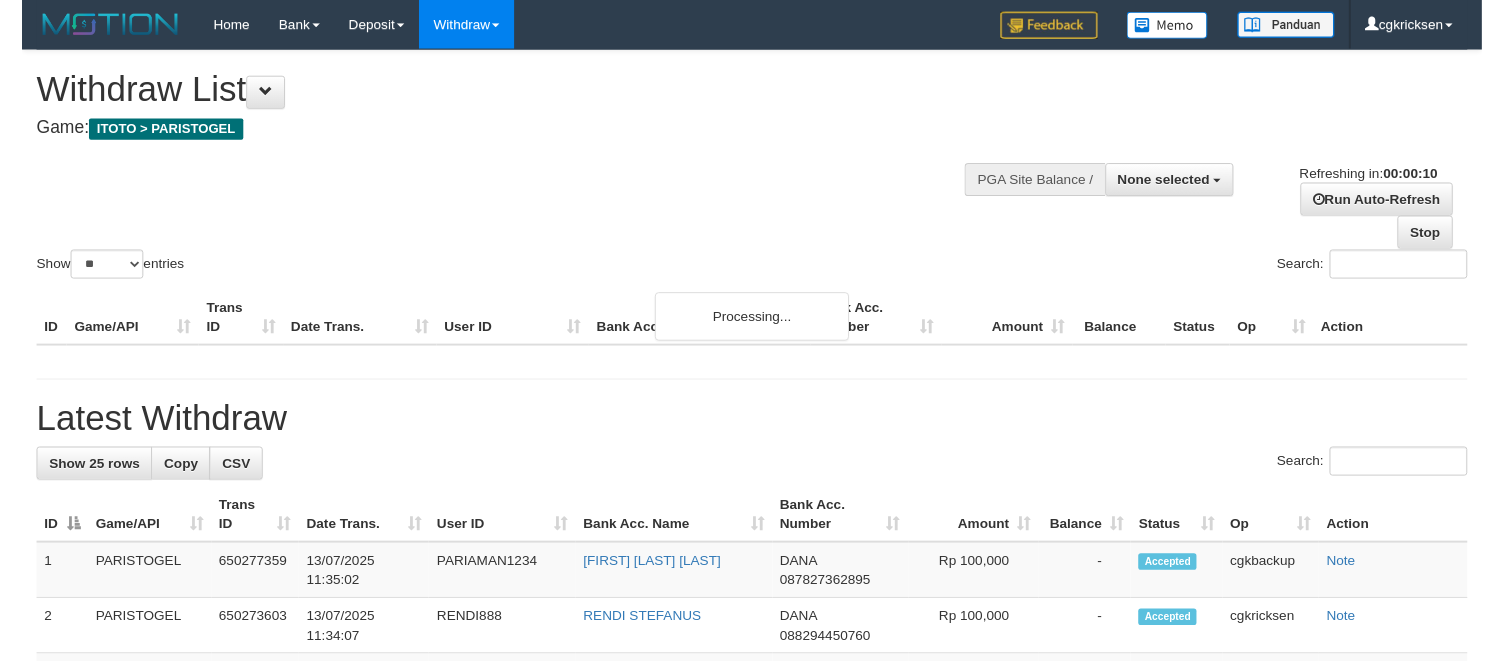 scroll, scrollTop: 0, scrollLeft: 0, axis: both 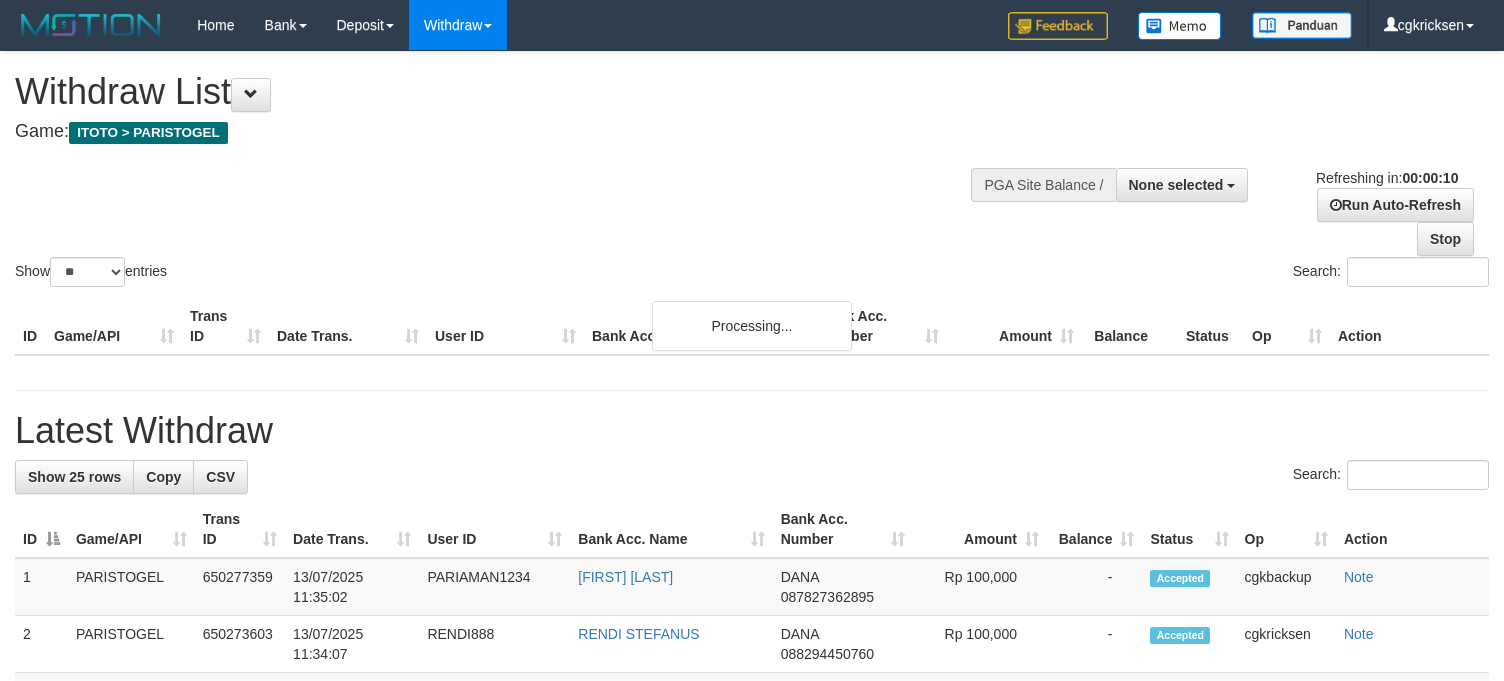 select 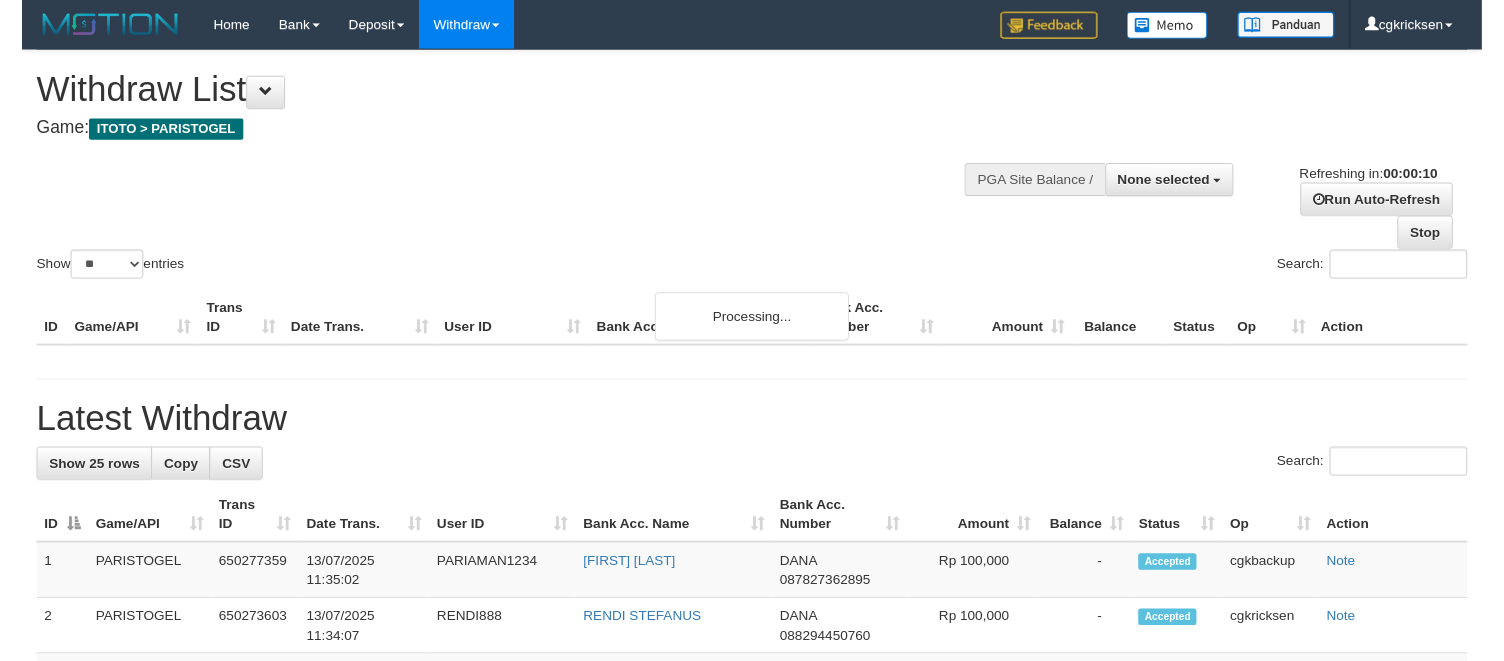 scroll, scrollTop: 0, scrollLeft: 0, axis: both 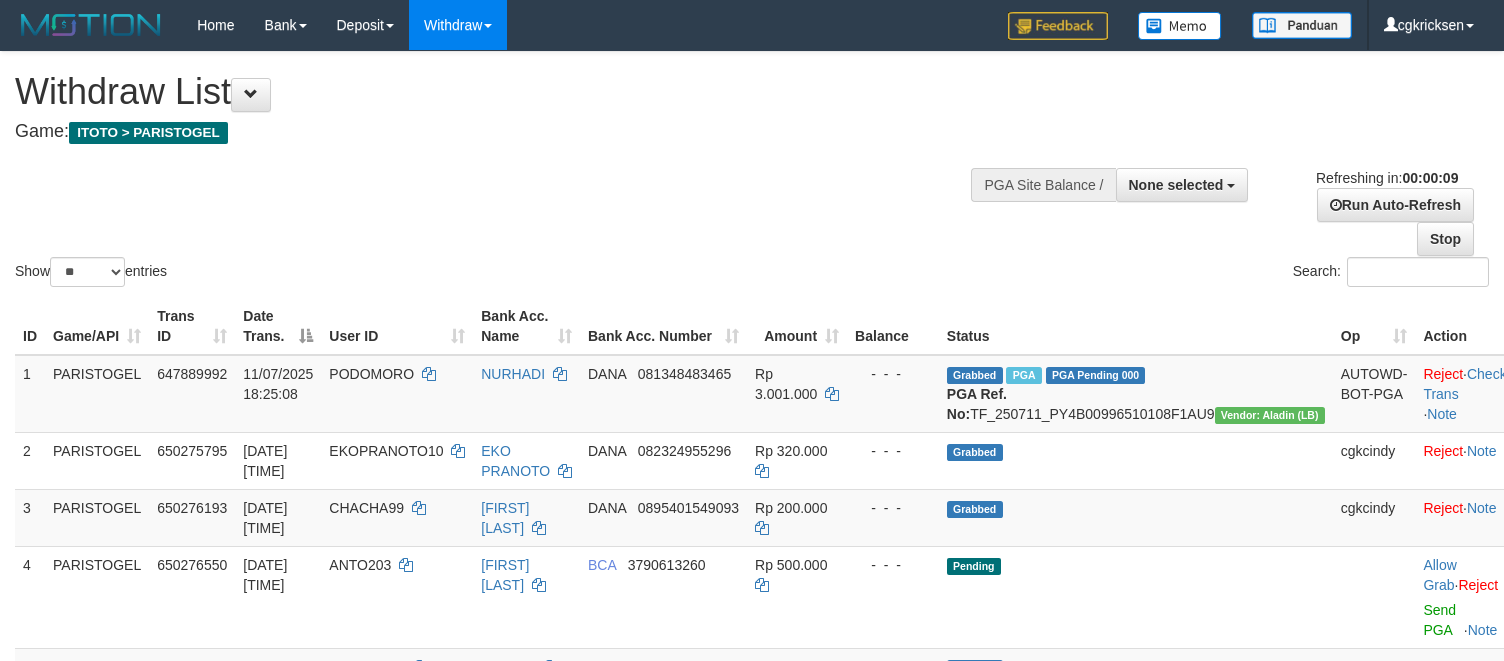 drag, startPoint x: 618, startPoint y: 137, endPoint x: 629, endPoint y: 150, distance: 17.029387 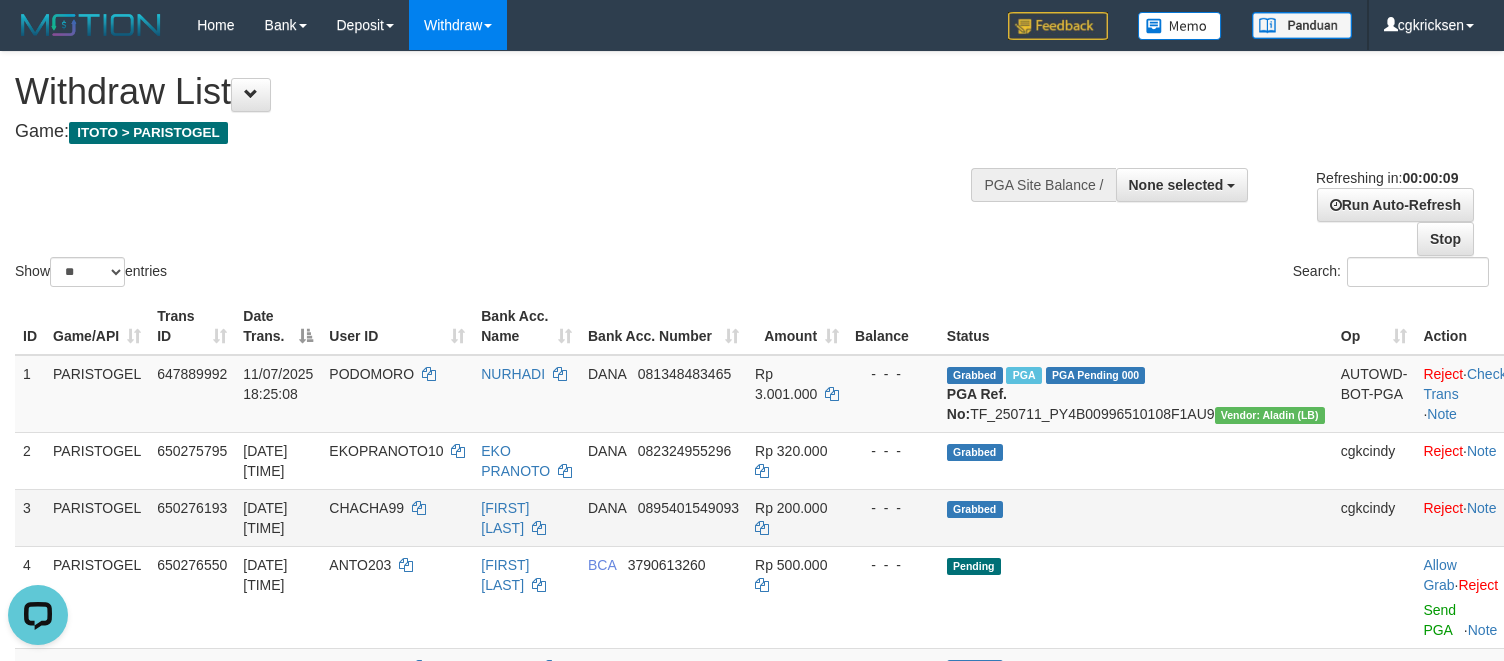 scroll, scrollTop: 0, scrollLeft: 0, axis: both 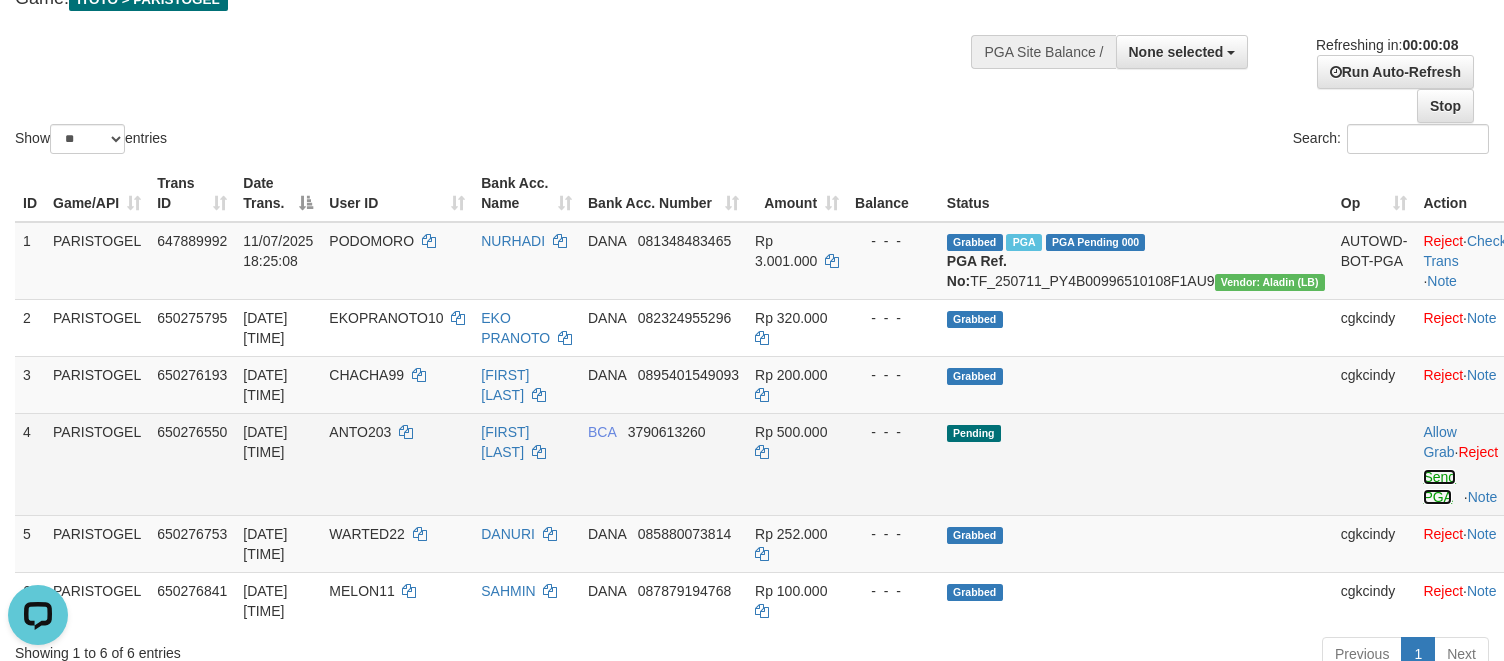 click on "Send PGA" at bounding box center [1439, 487] 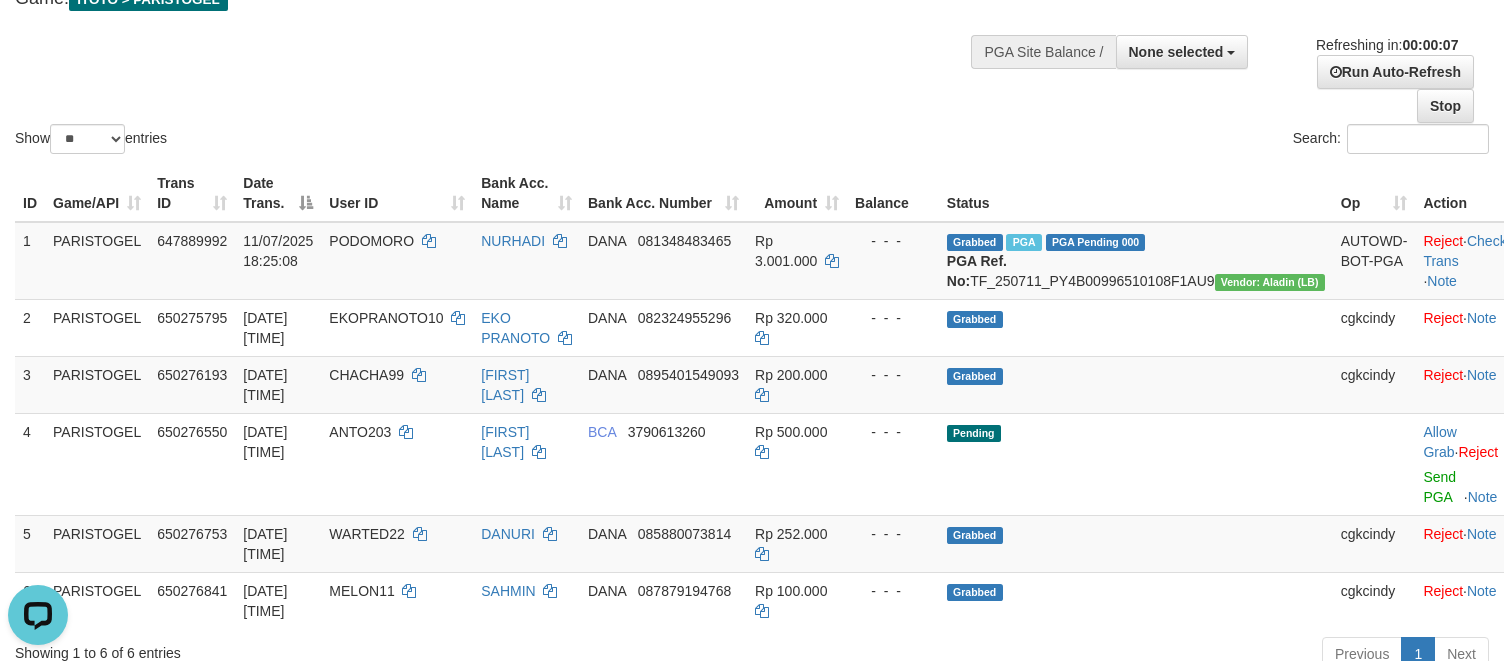 click on "Refreshing in:  00:00:07
Run Auto-Refresh
Stop" at bounding box center [1373, 79] 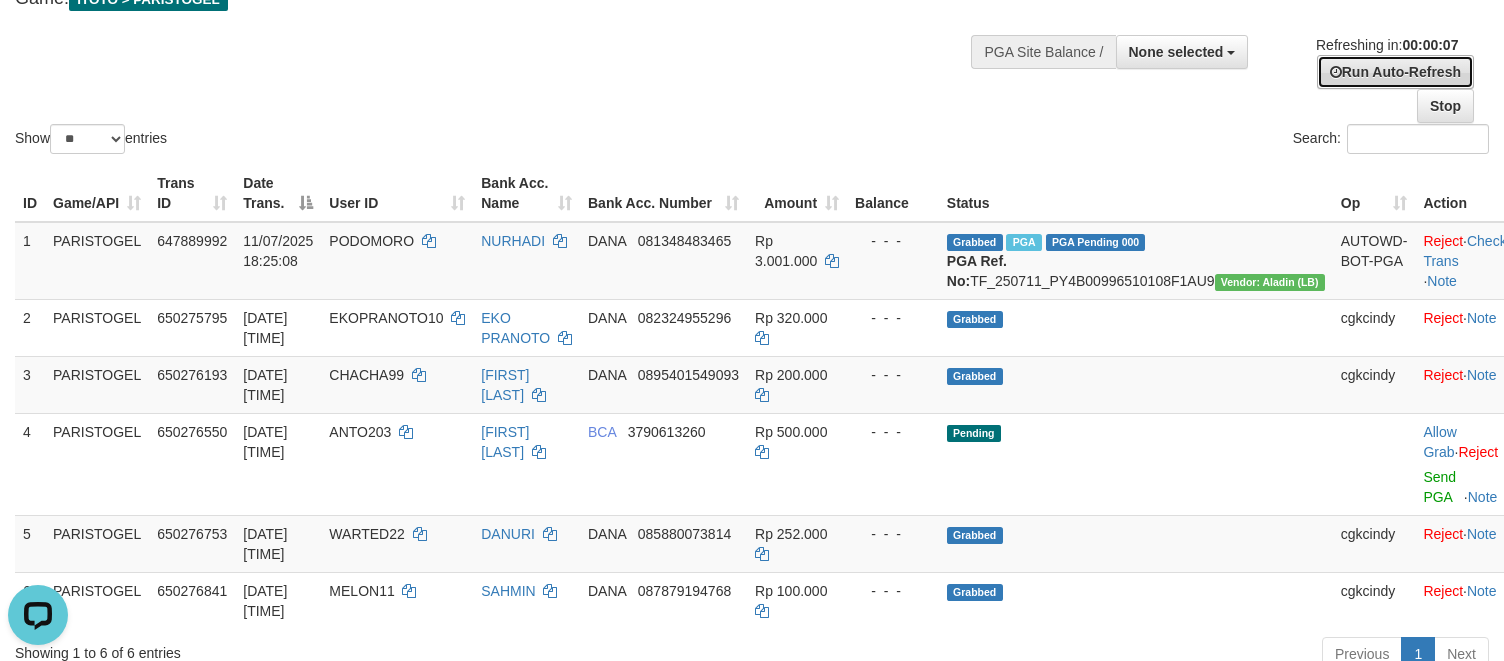 click on "Run Auto-Refresh" at bounding box center [1395, 72] 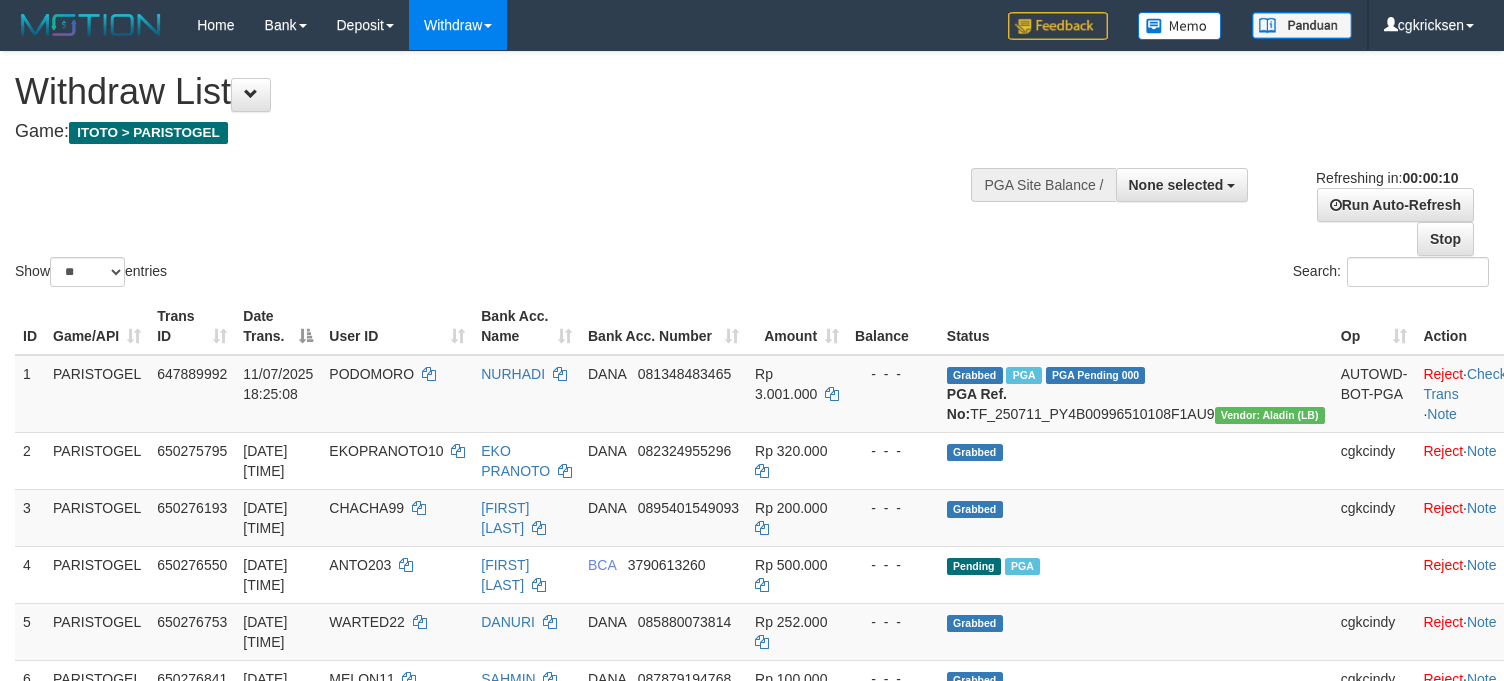 select 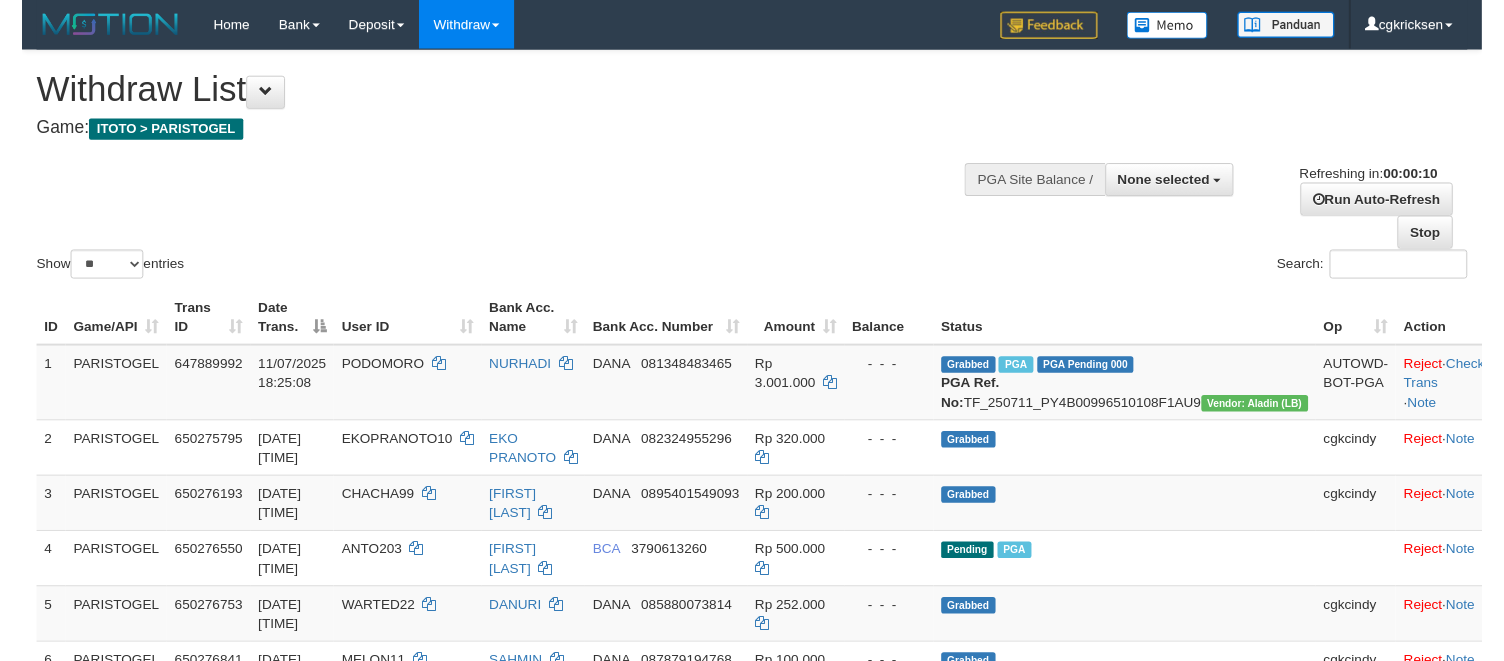 scroll, scrollTop: 0, scrollLeft: 0, axis: both 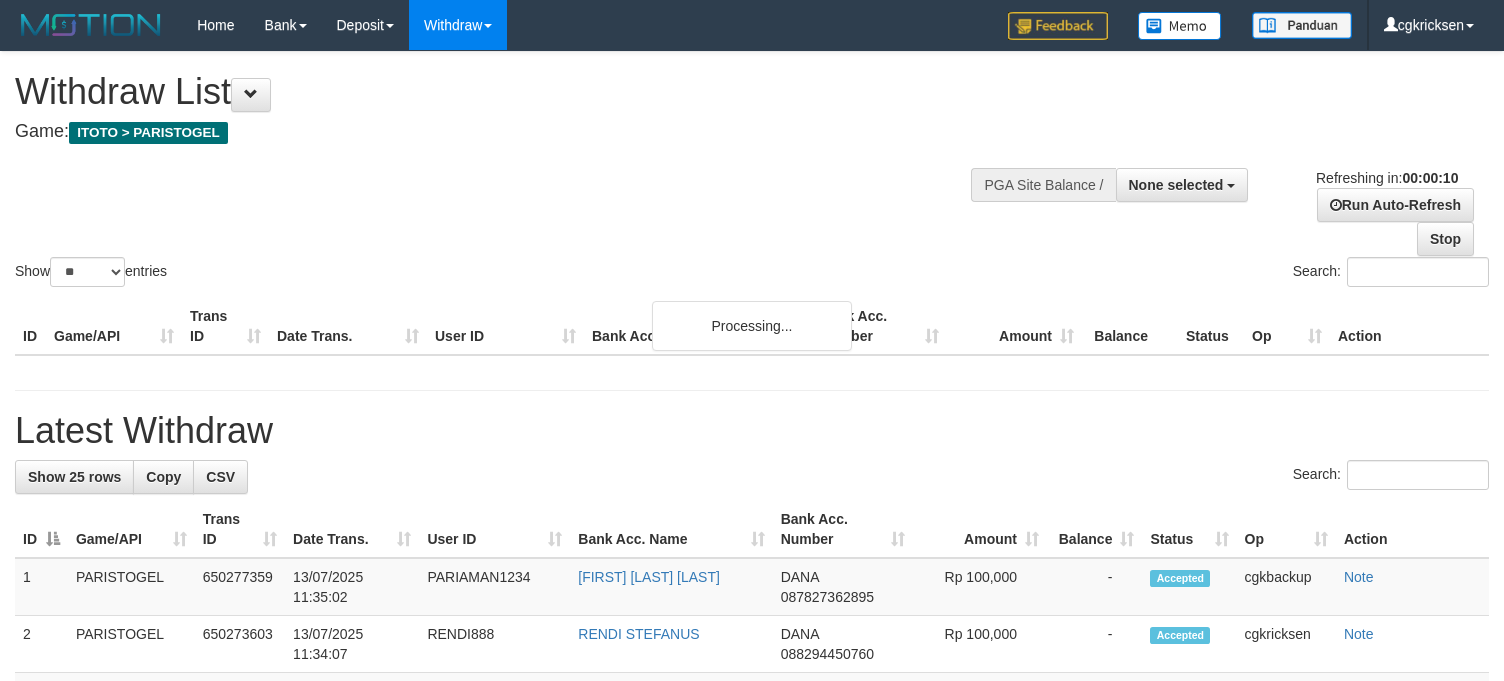 select 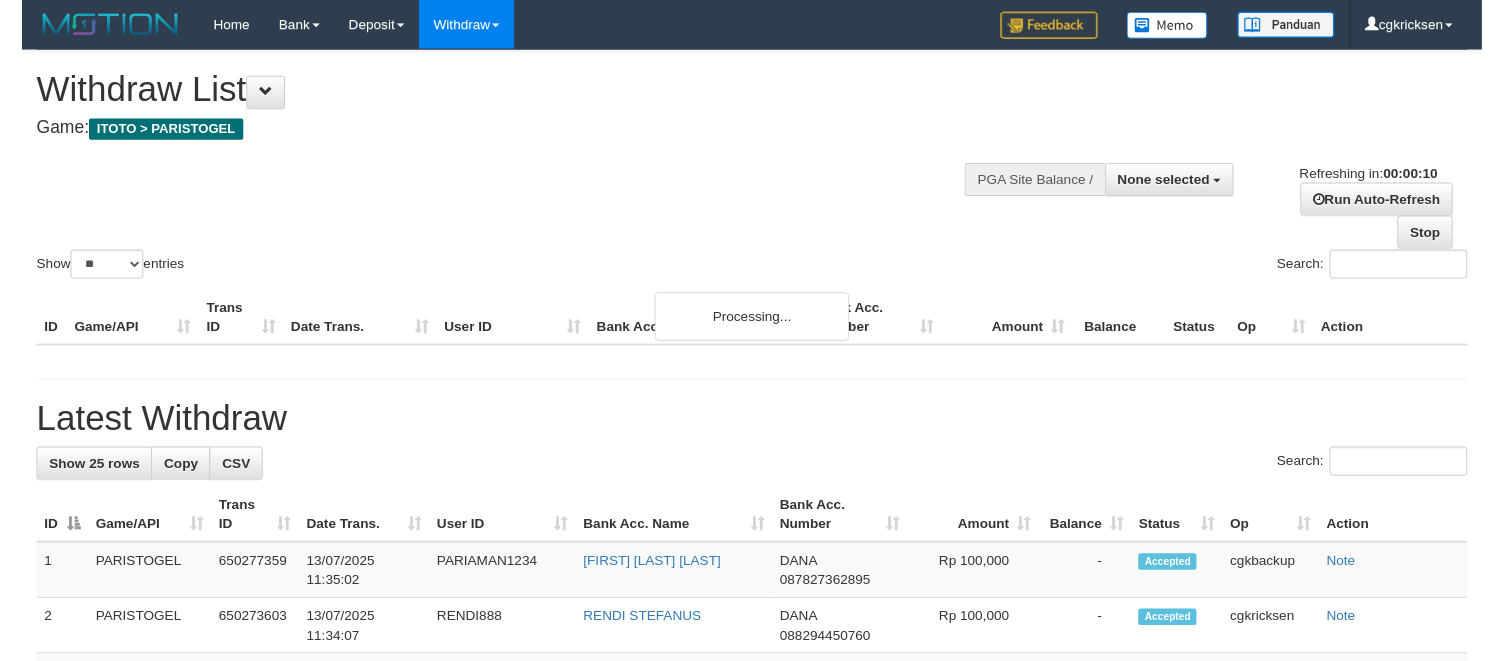 scroll, scrollTop: 0, scrollLeft: 0, axis: both 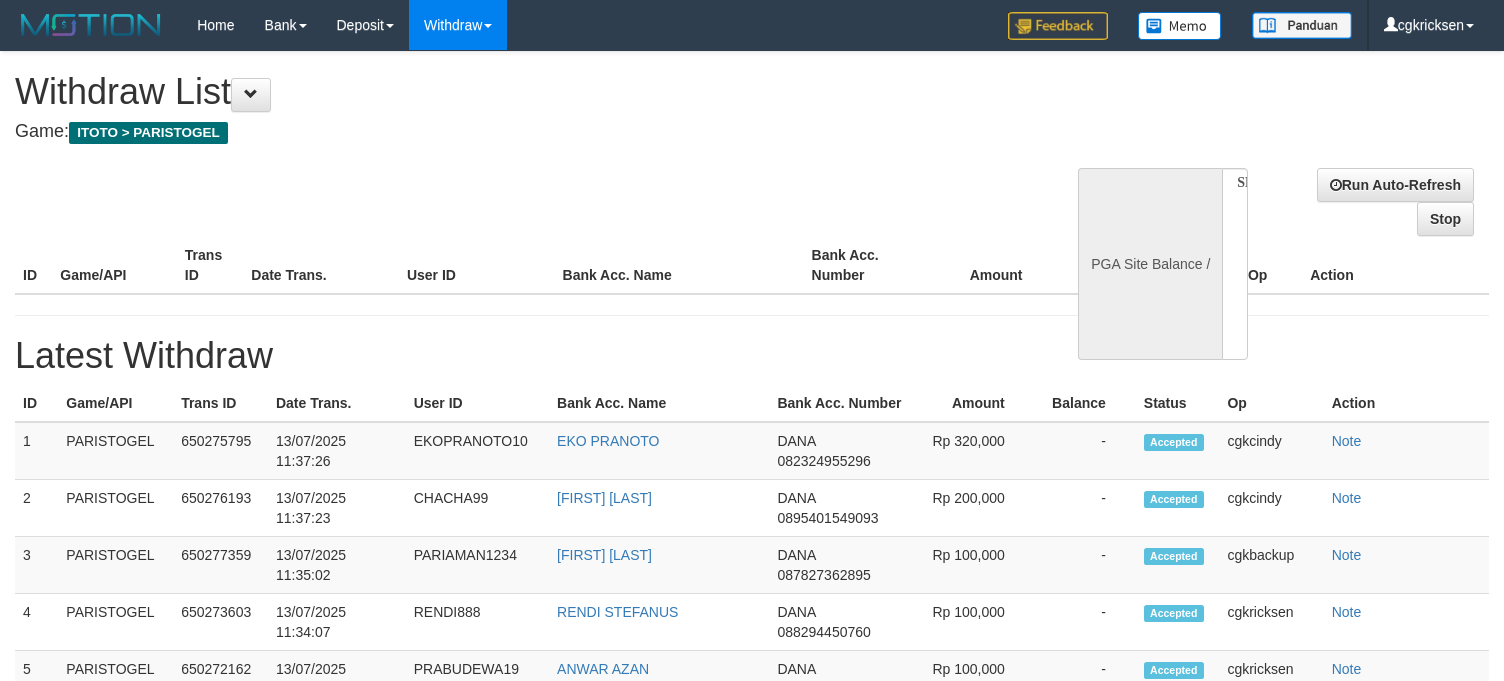select 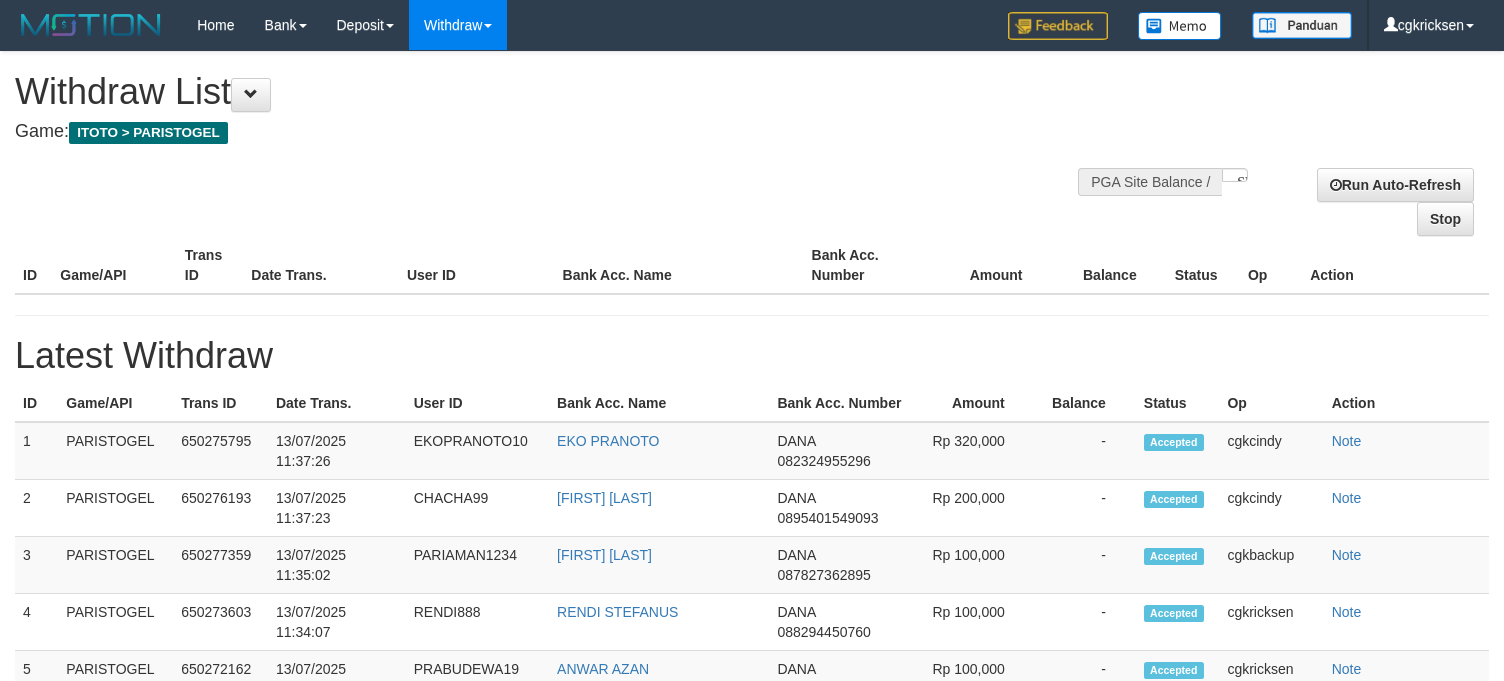 scroll, scrollTop: 0, scrollLeft: 0, axis: both 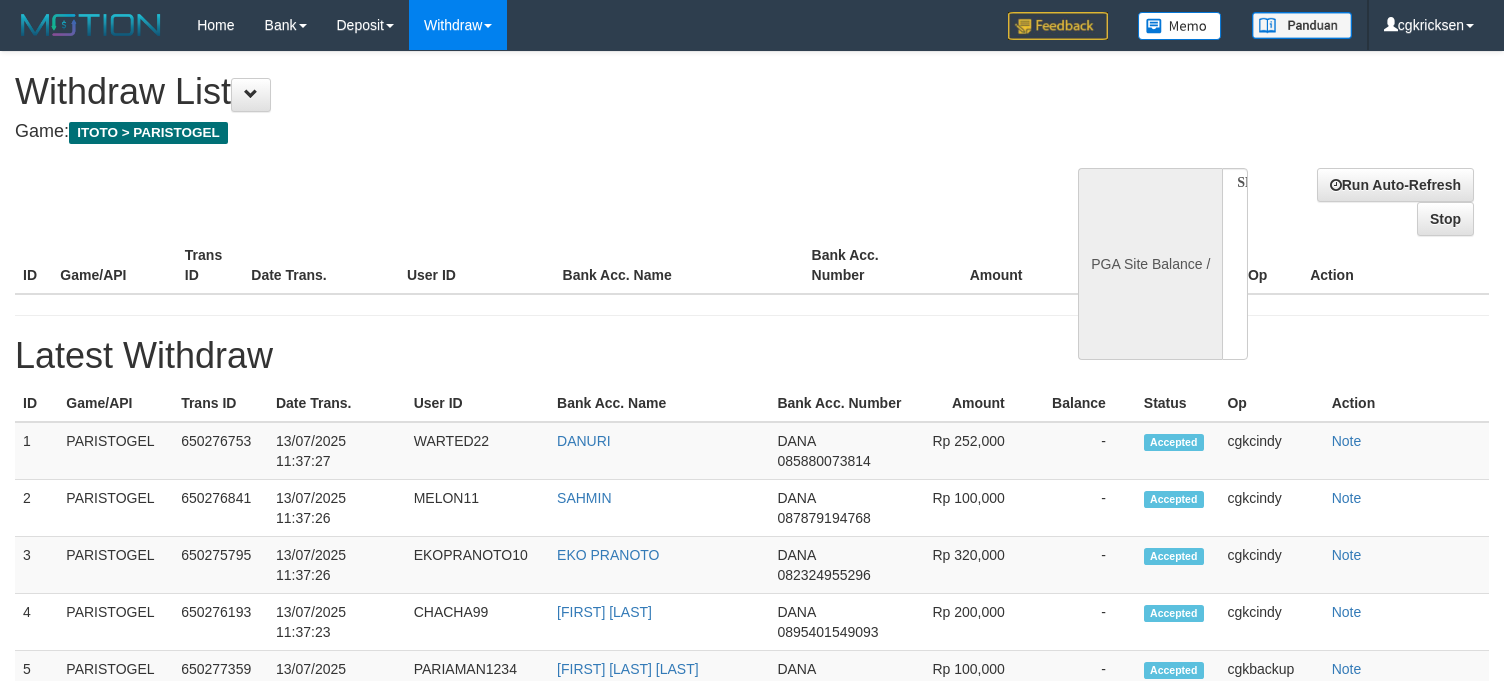 select 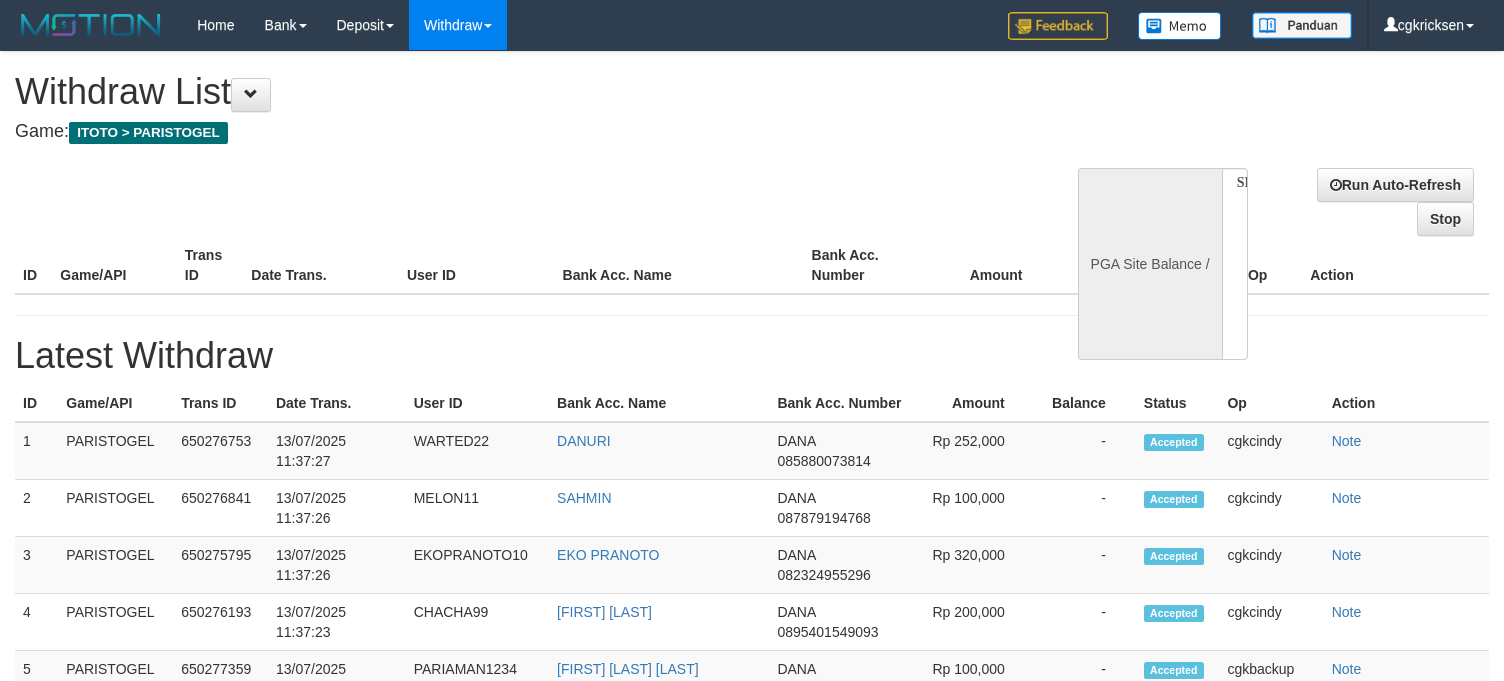 scroll, scrollTop: 0, scrollLeft: 0, axis: both 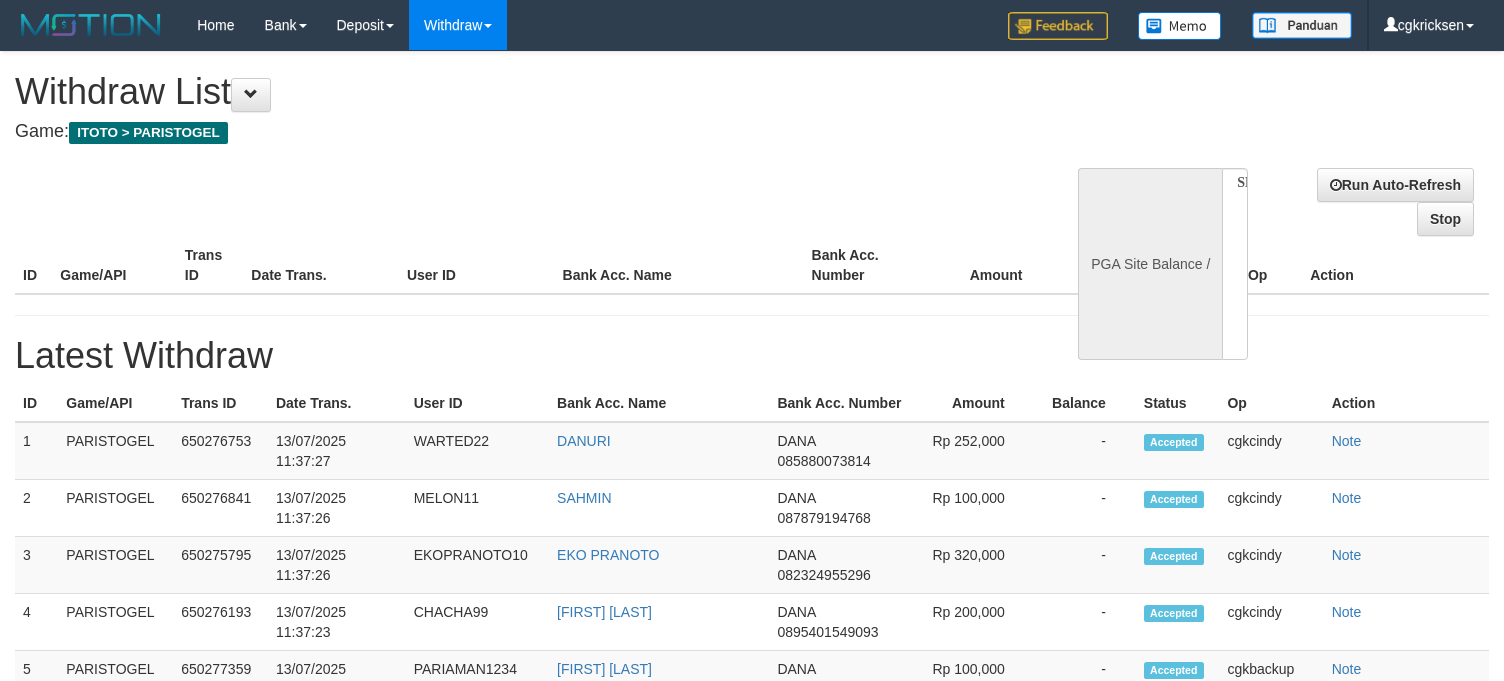 select 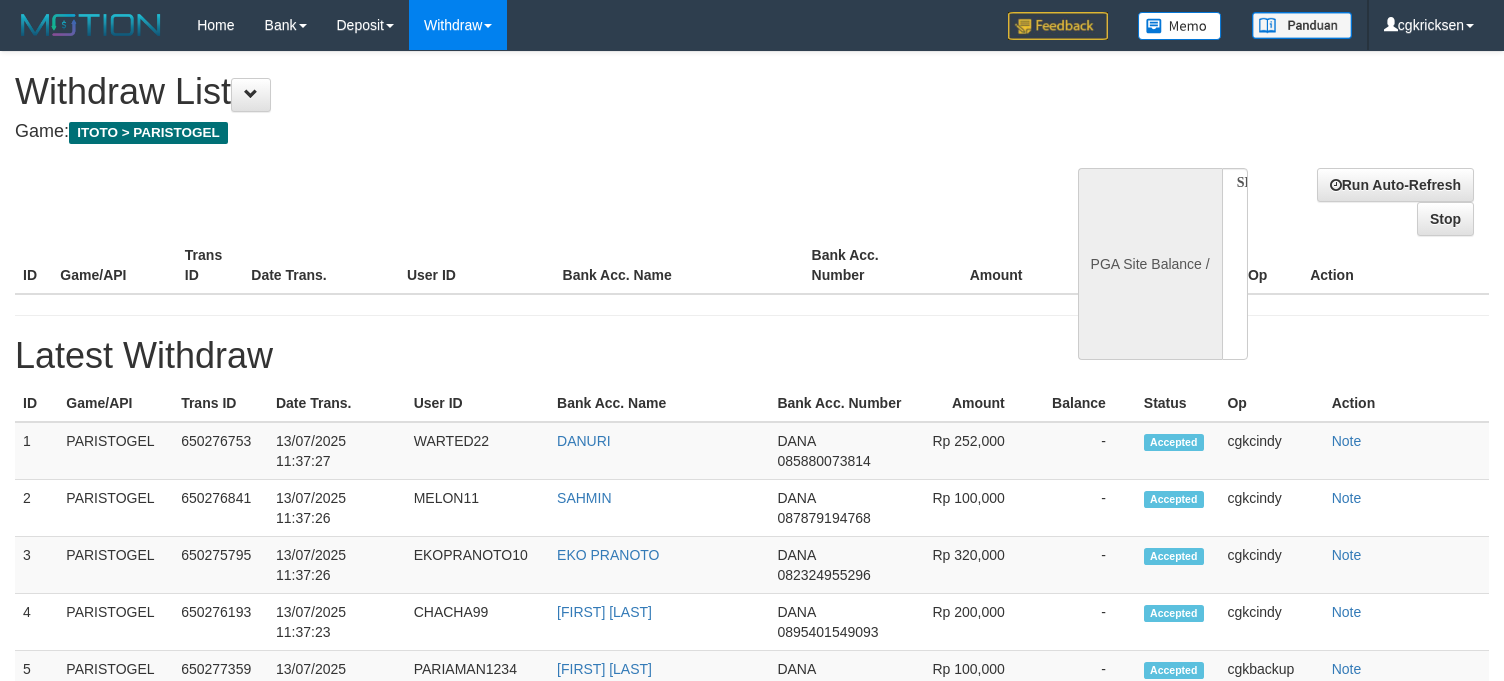 scroll, scrollTop: 0, scrollLeft: 0, axis: both 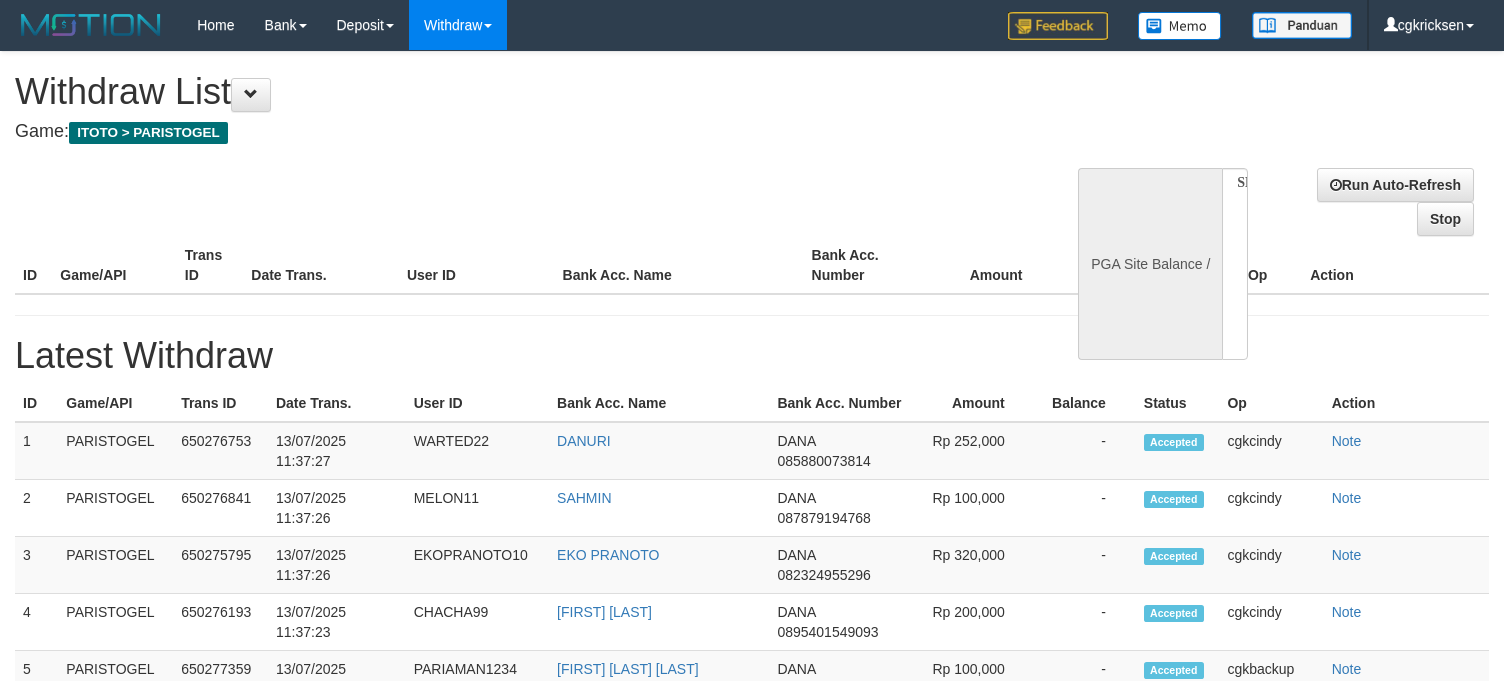 select 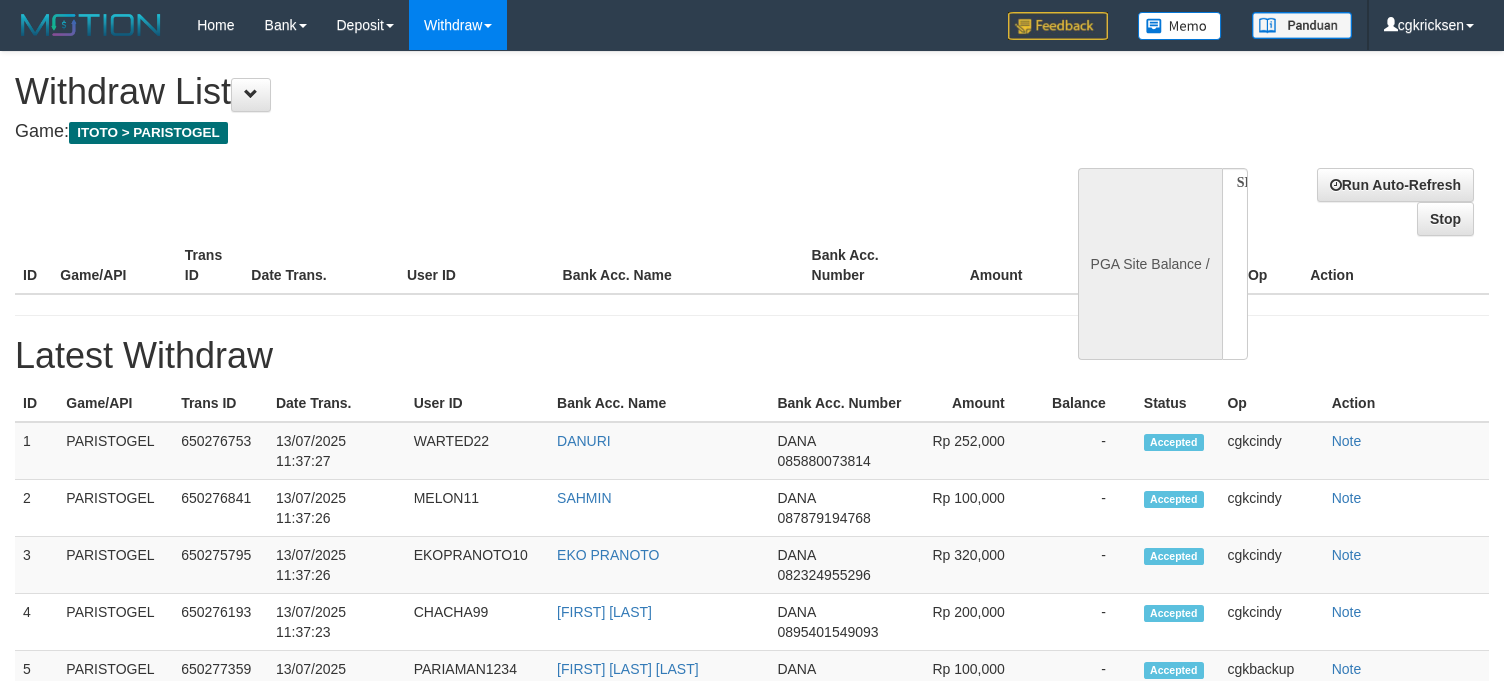 scroll, scrollTop: 0, scrollLeft: 0, axis: both 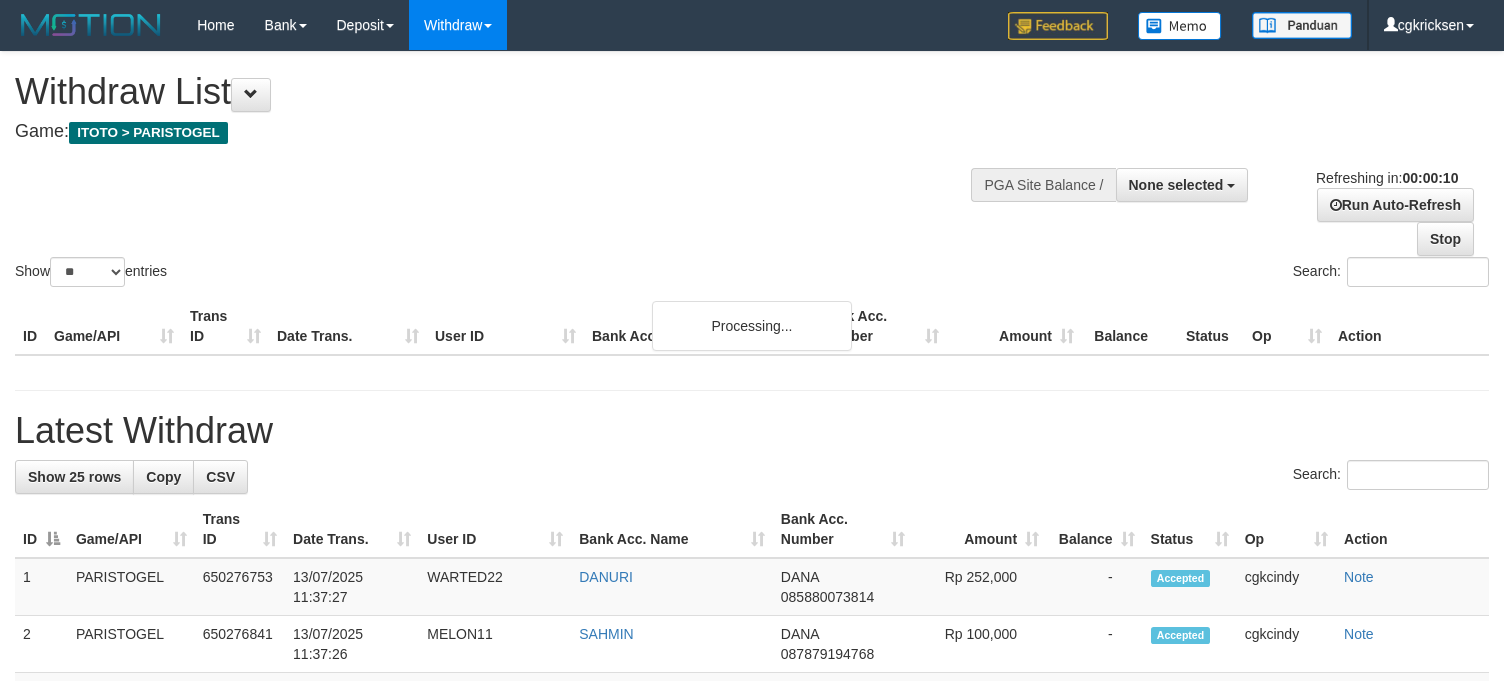 select 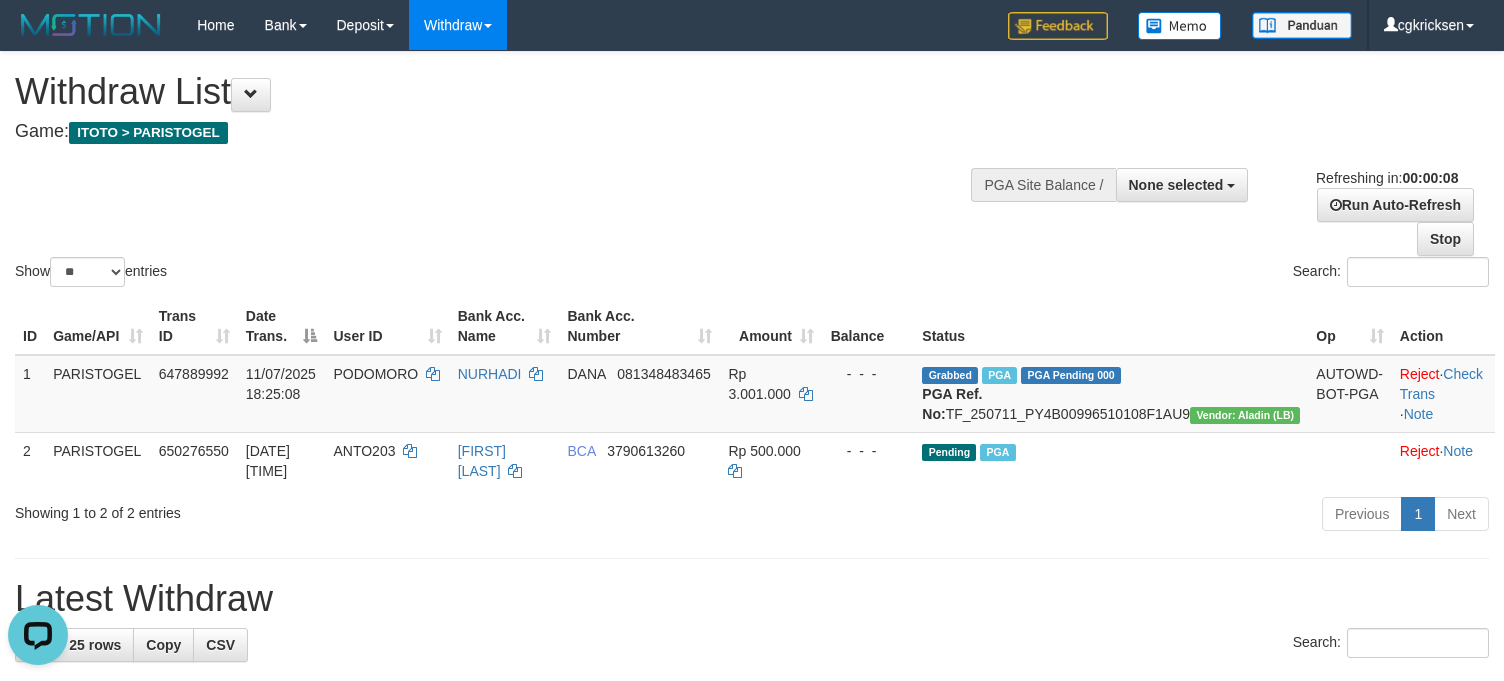 scroll, scrollTop: 0, scrollLeft: 0, axis: both 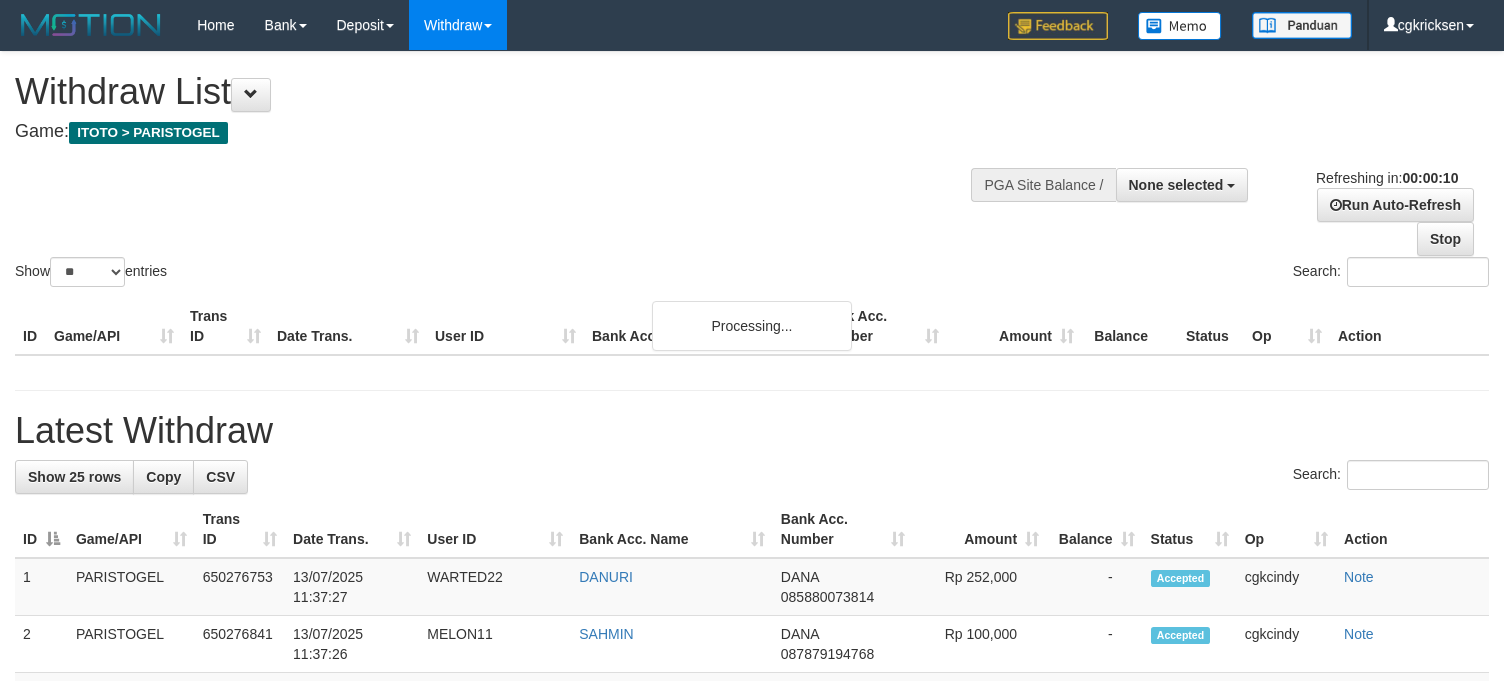 select 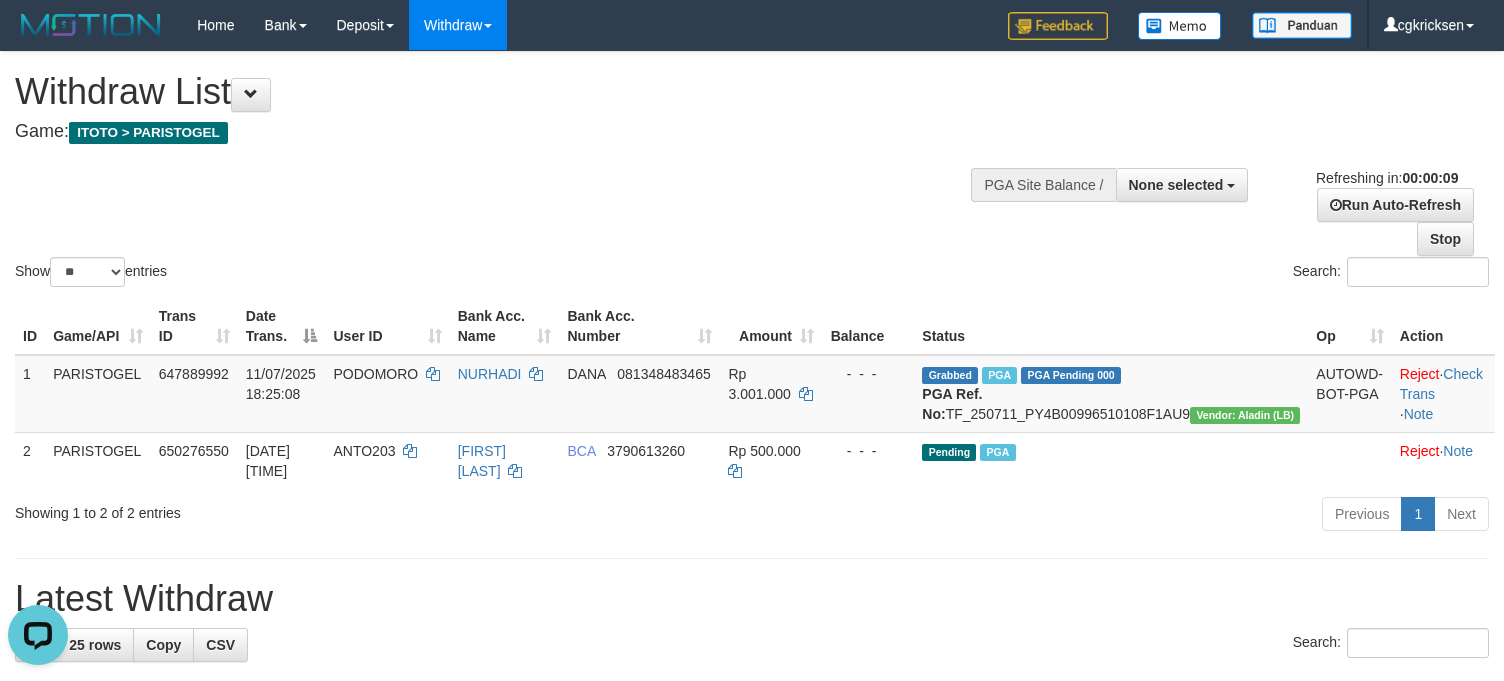 scroll, scrollTop: 0, scrollLeft: 0, axis: both 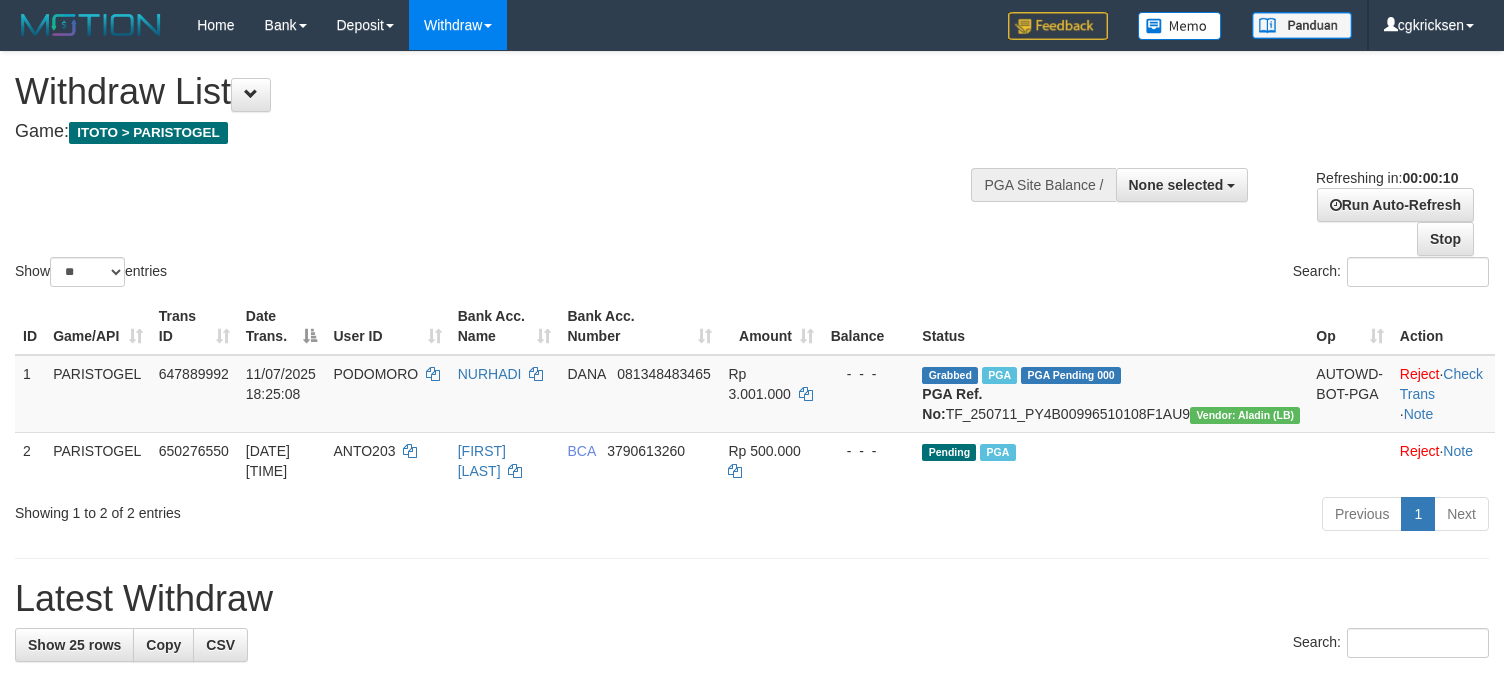 select 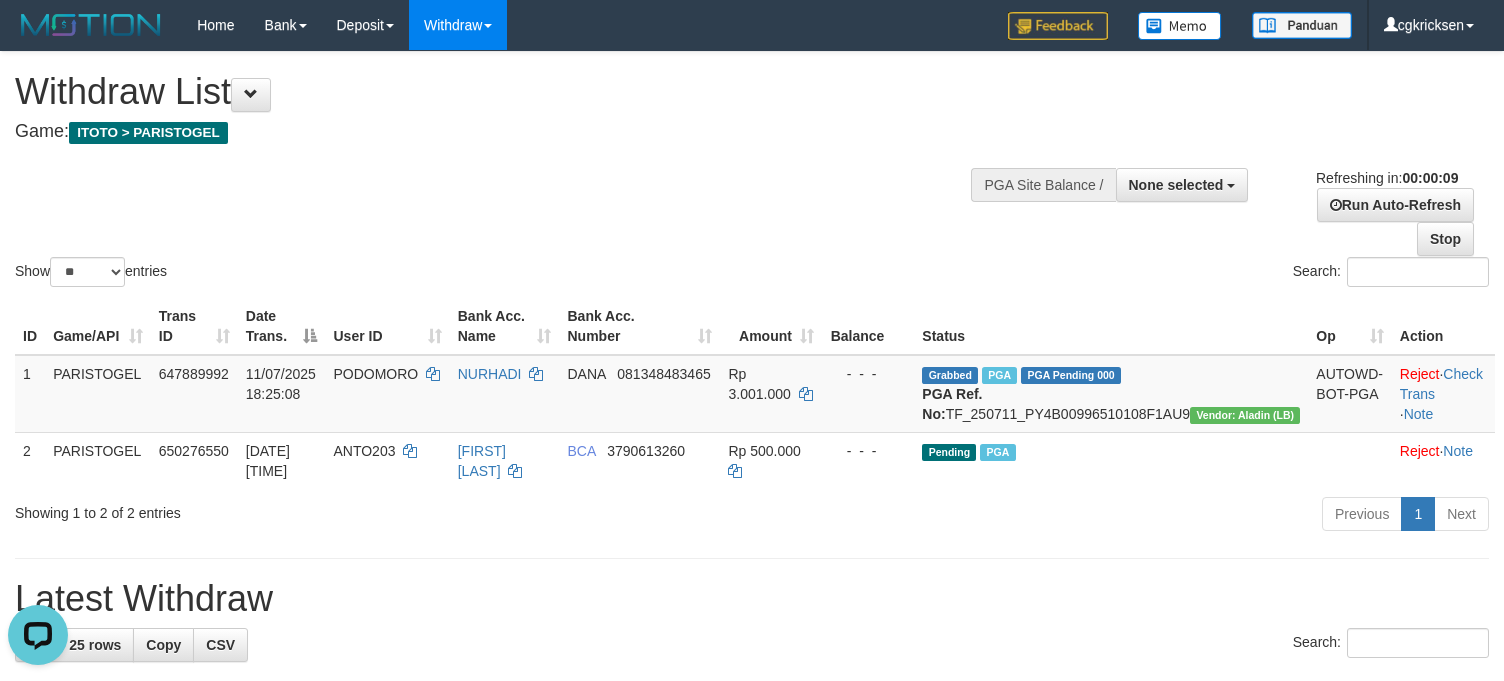 scroll, scrollTop: 0, scrollLeft: 0, axis: both 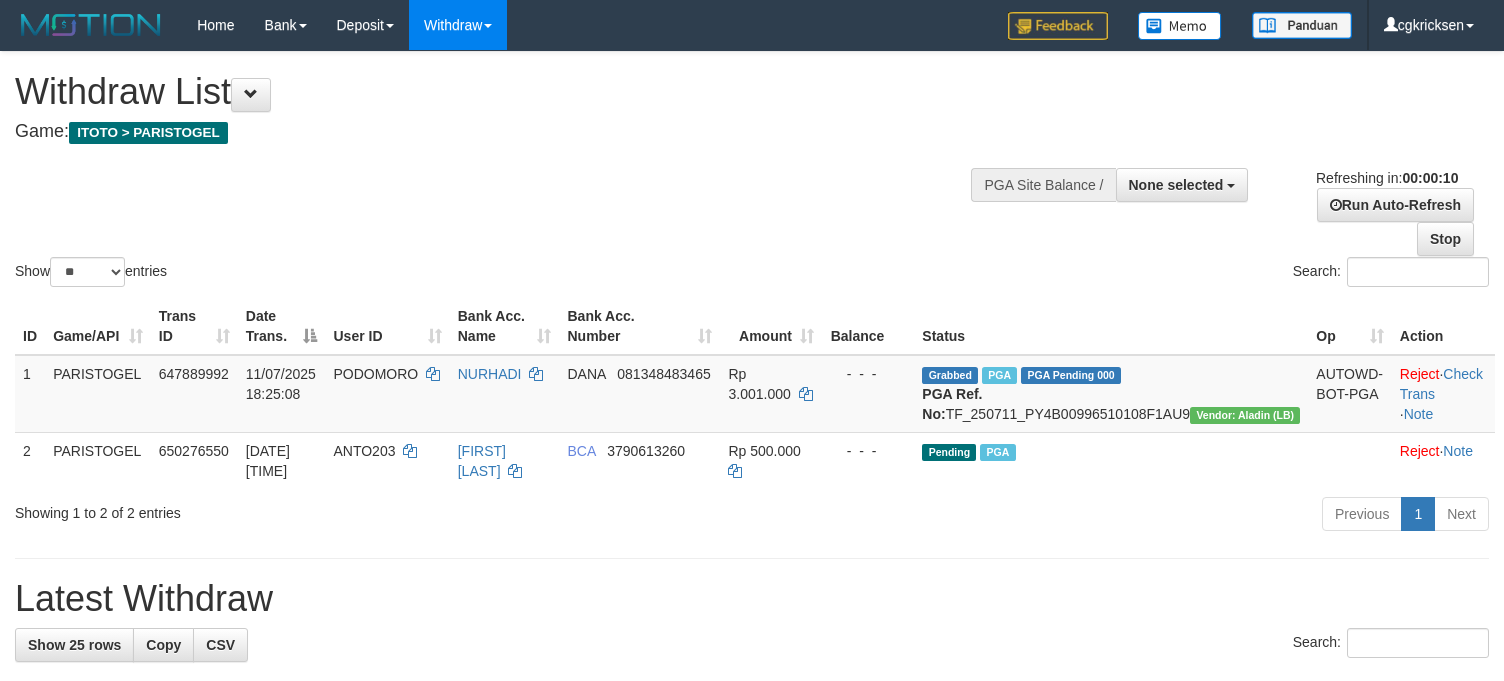 select 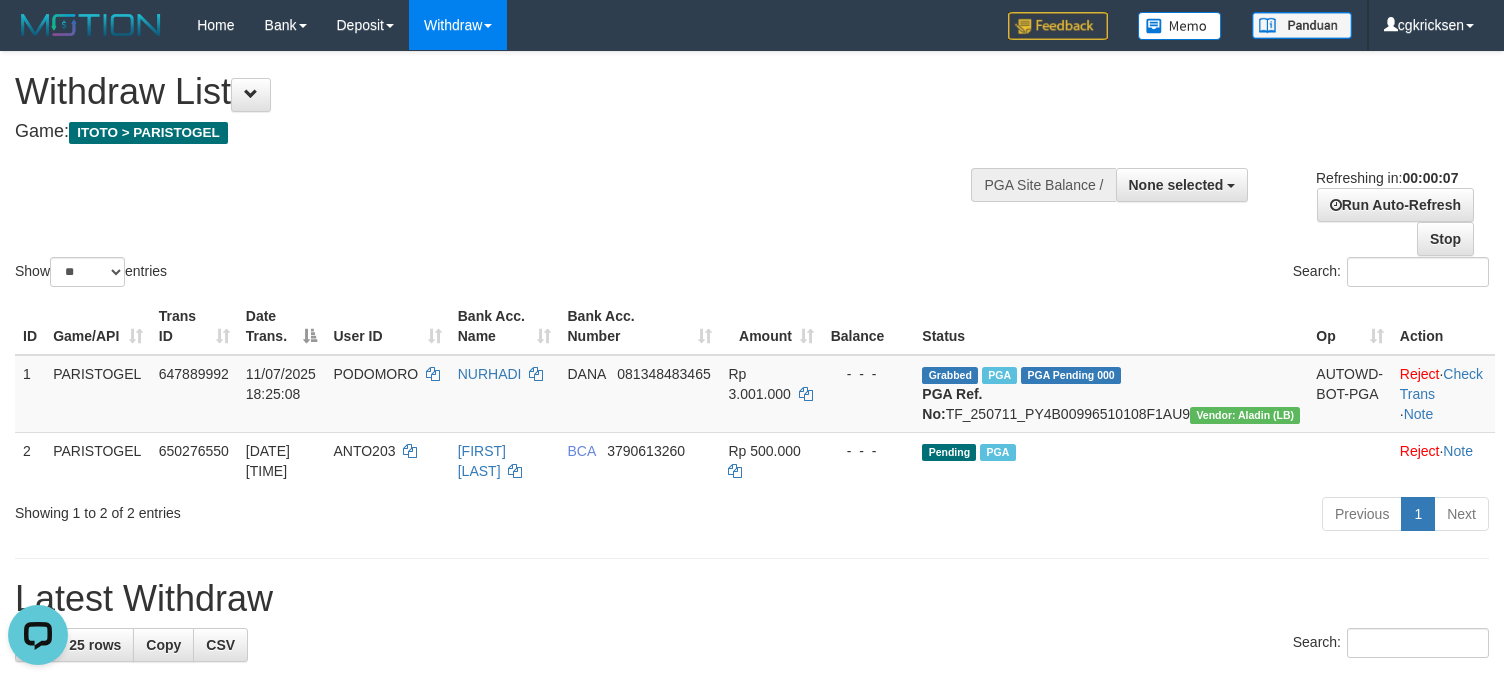 scroll, scrollTop: 0, scrollLeft: 0, axis: both 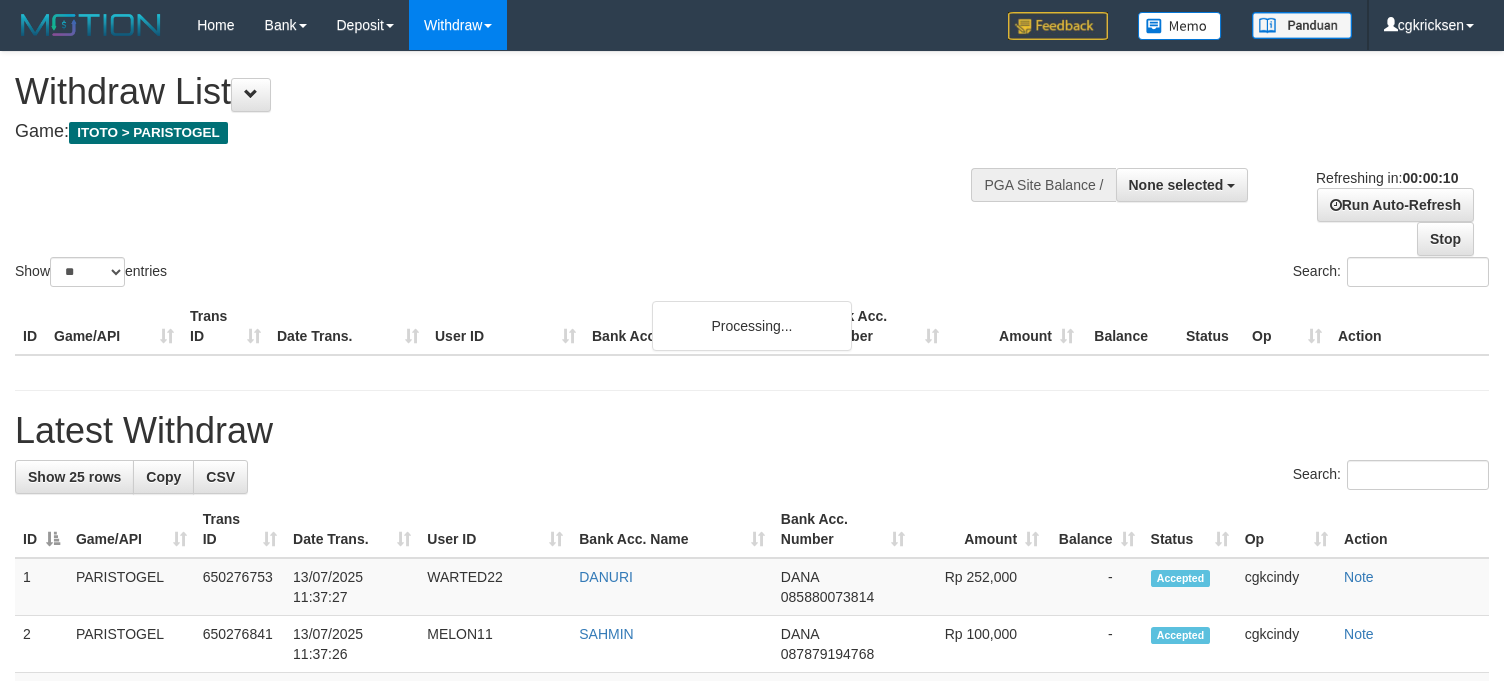select 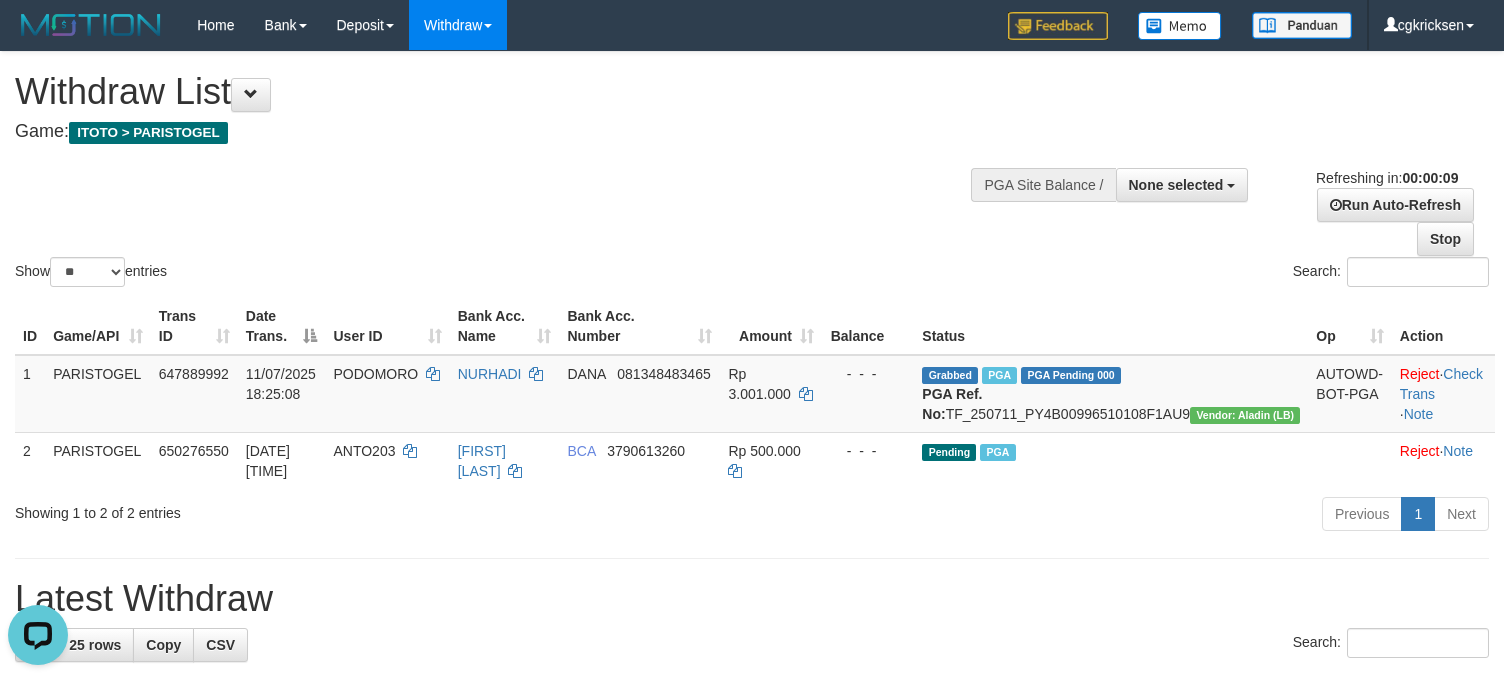 scroll, scrollTop: 0, scrollLeft: 0, axis: both 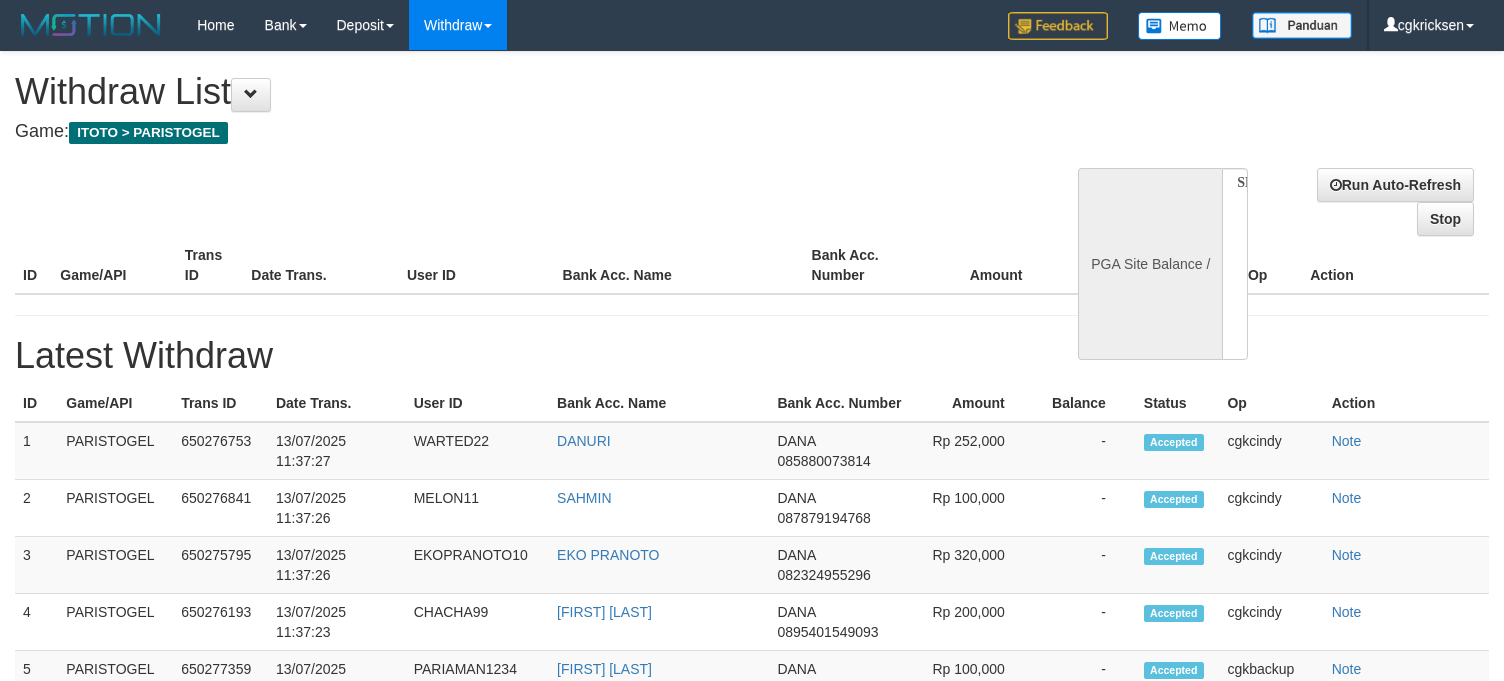 select 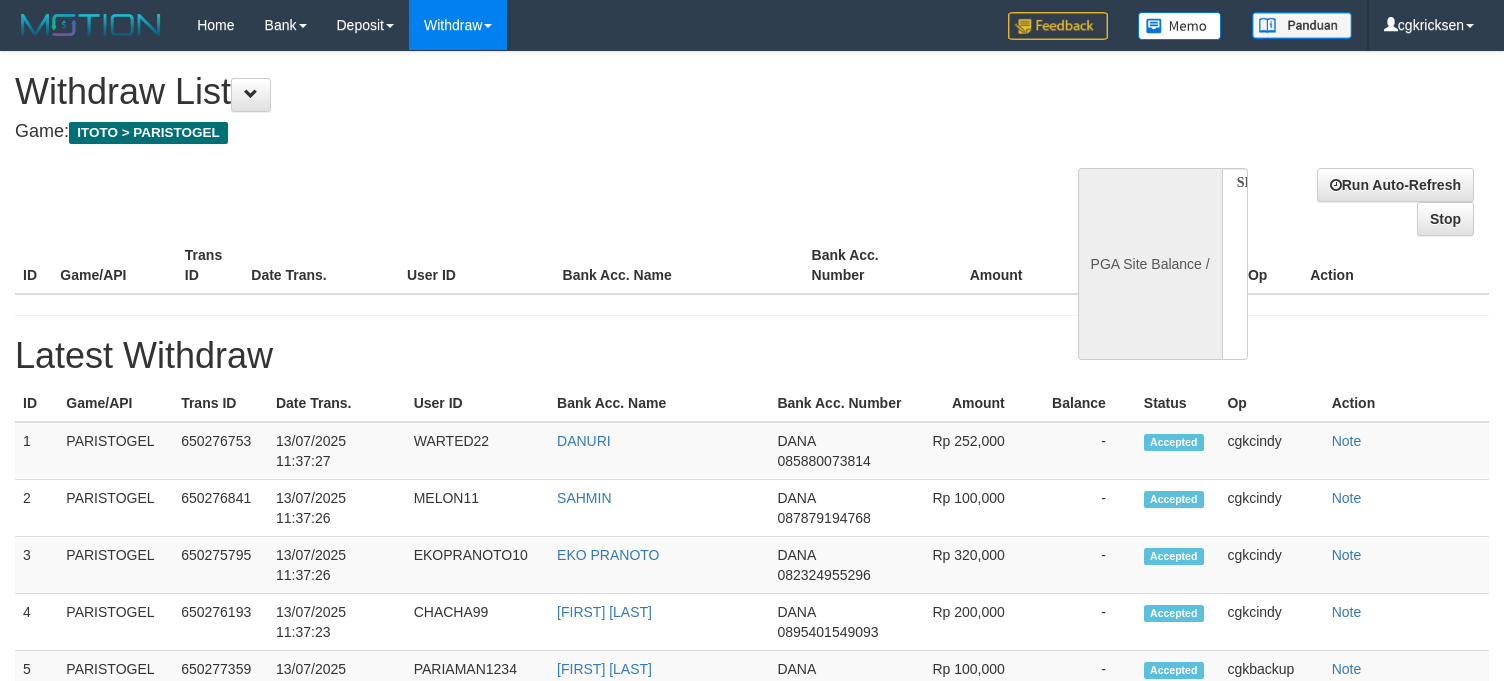 scroll, scrollTop: 0, scrollLeft: 0, axis: both 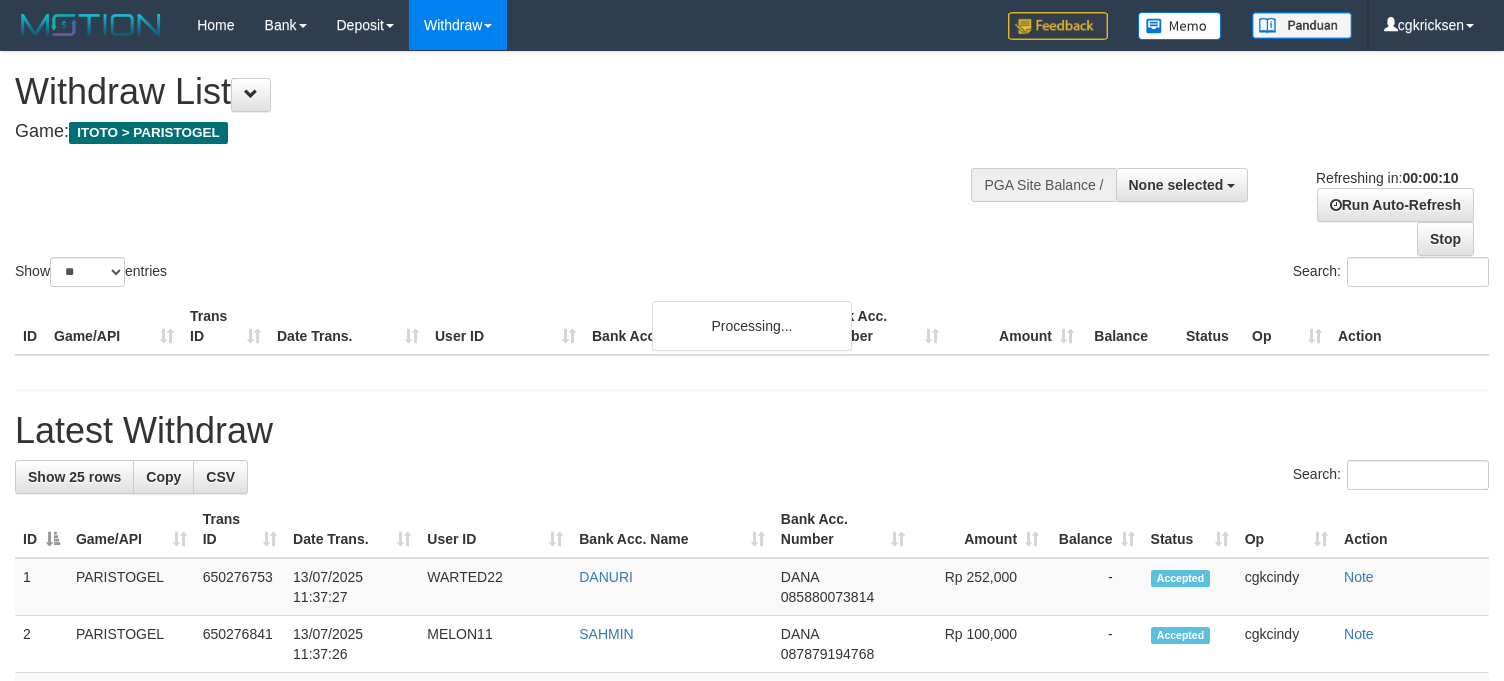 select 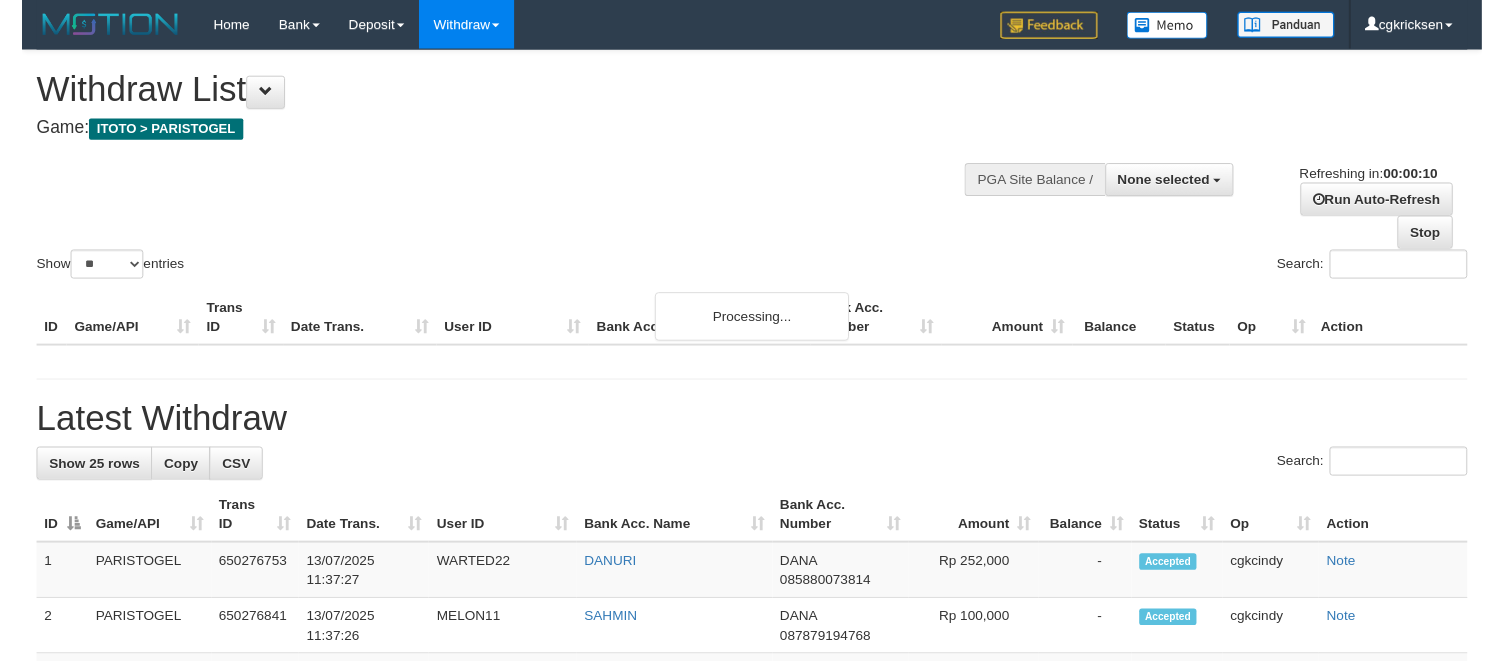 scroll, scrollTop: 0, scrollLeft: 0, axis: both 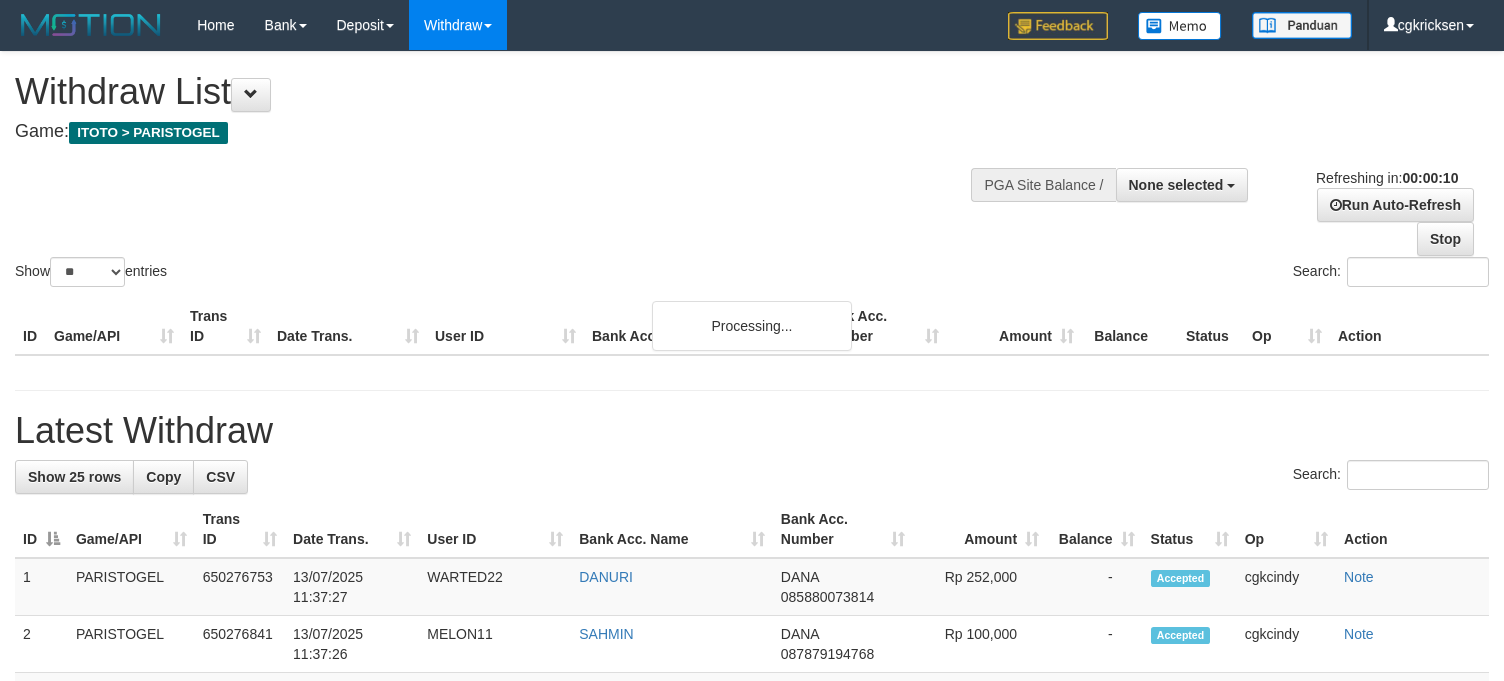 select 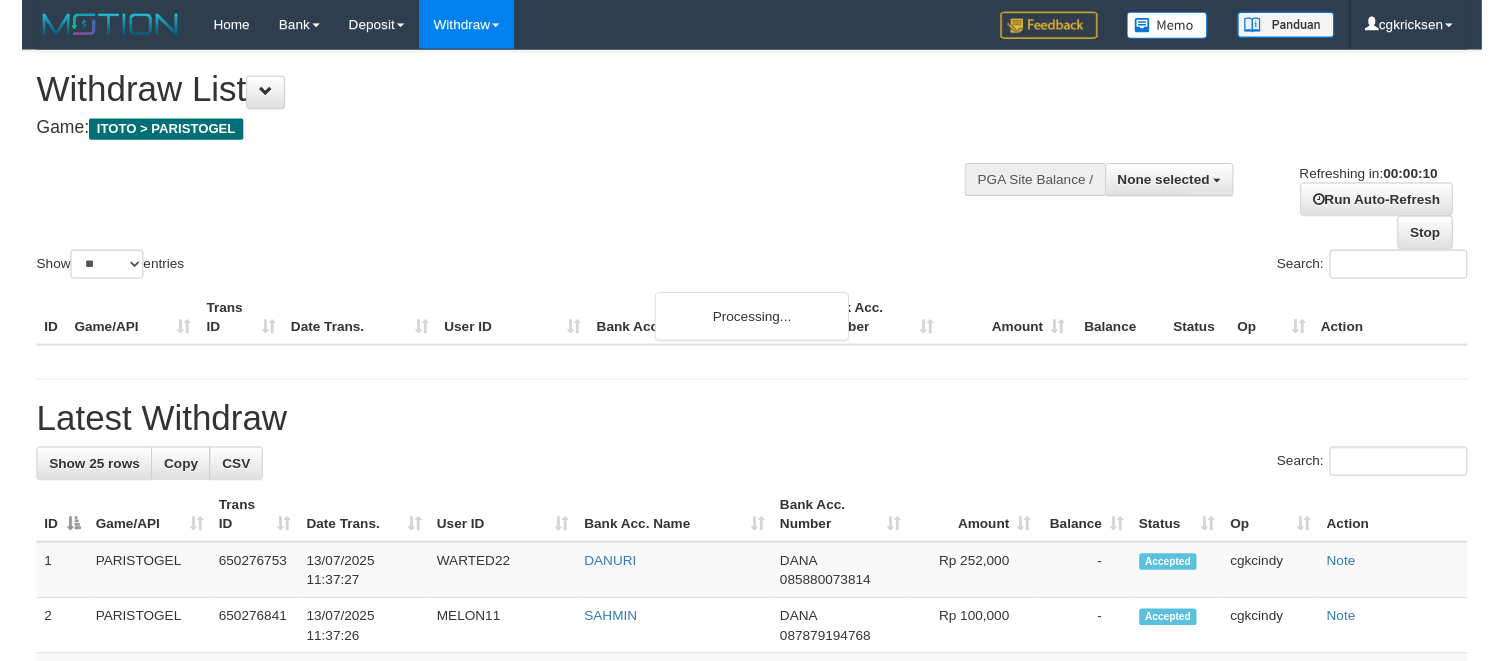 scroll, scrollTop: 0, scrollLeft: 0, axis: both 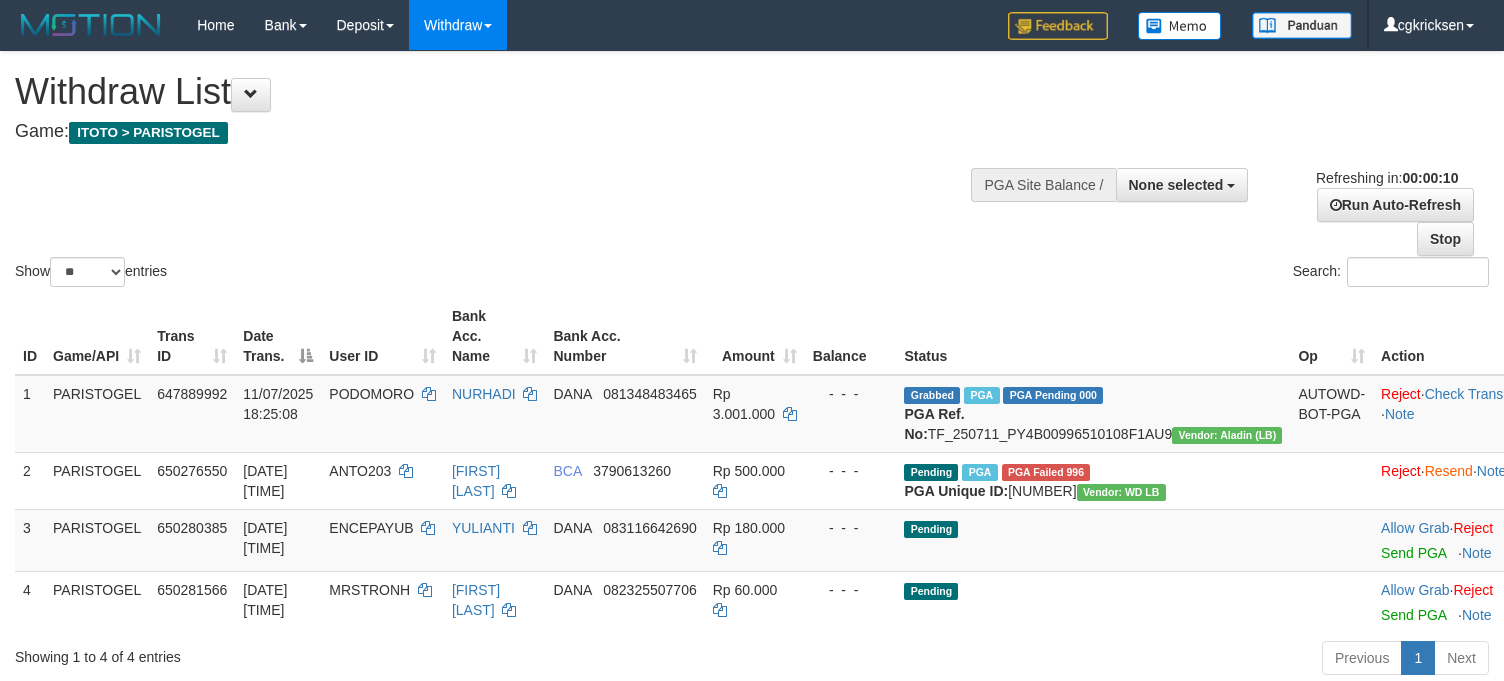 select 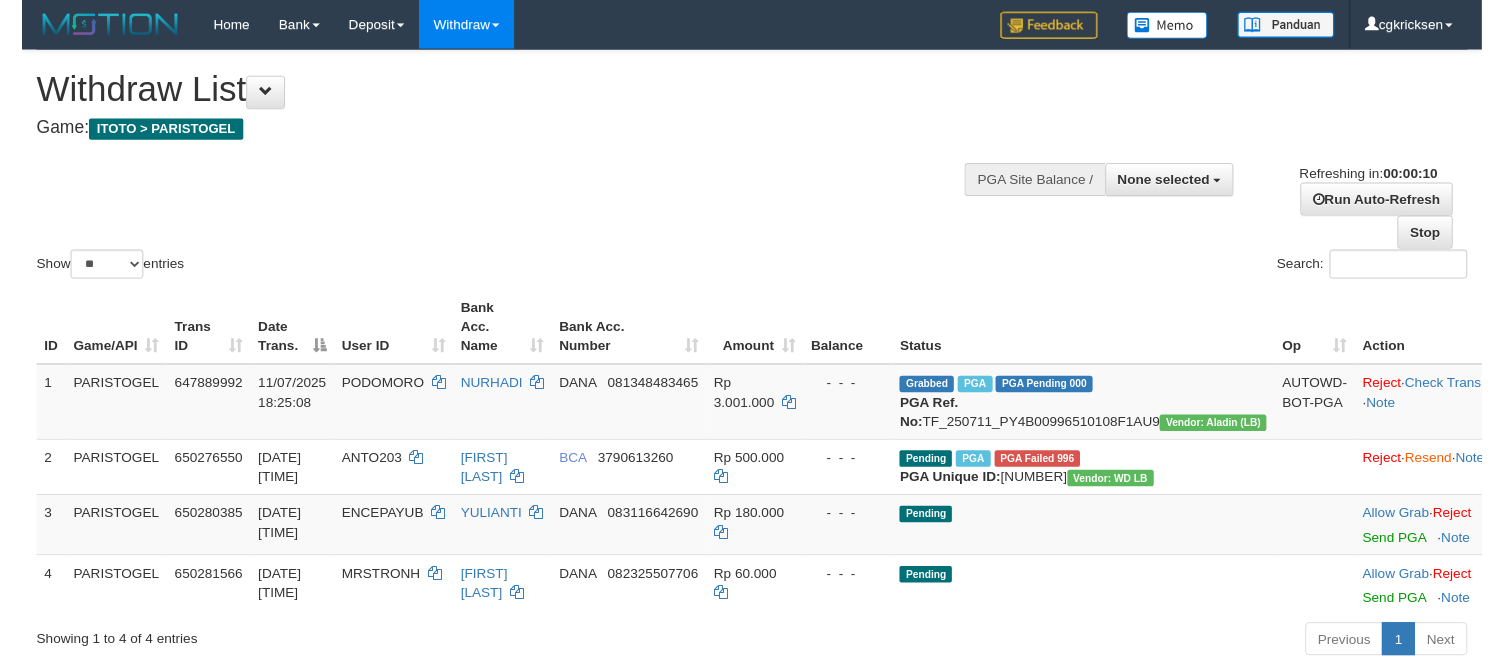scroll, scrollTop: 0, scrollLeft: 0, axis: both 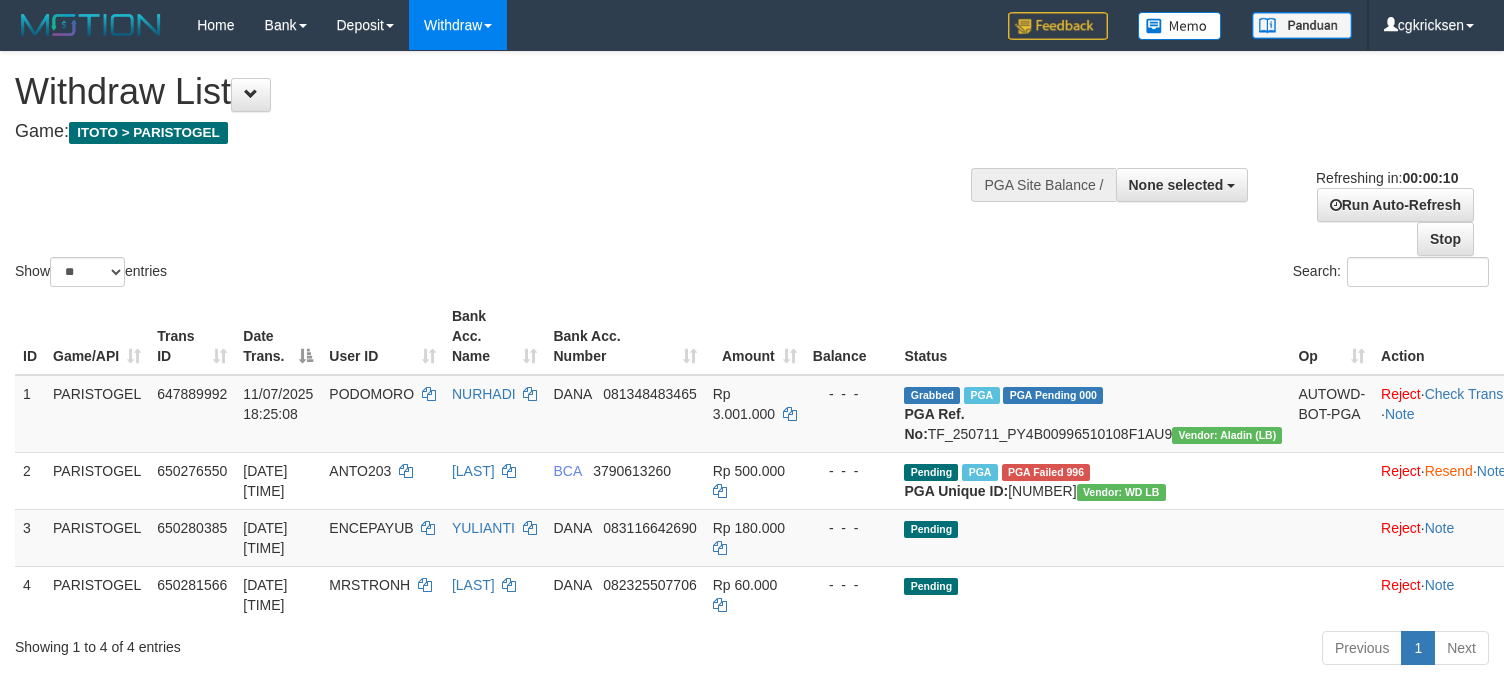 select 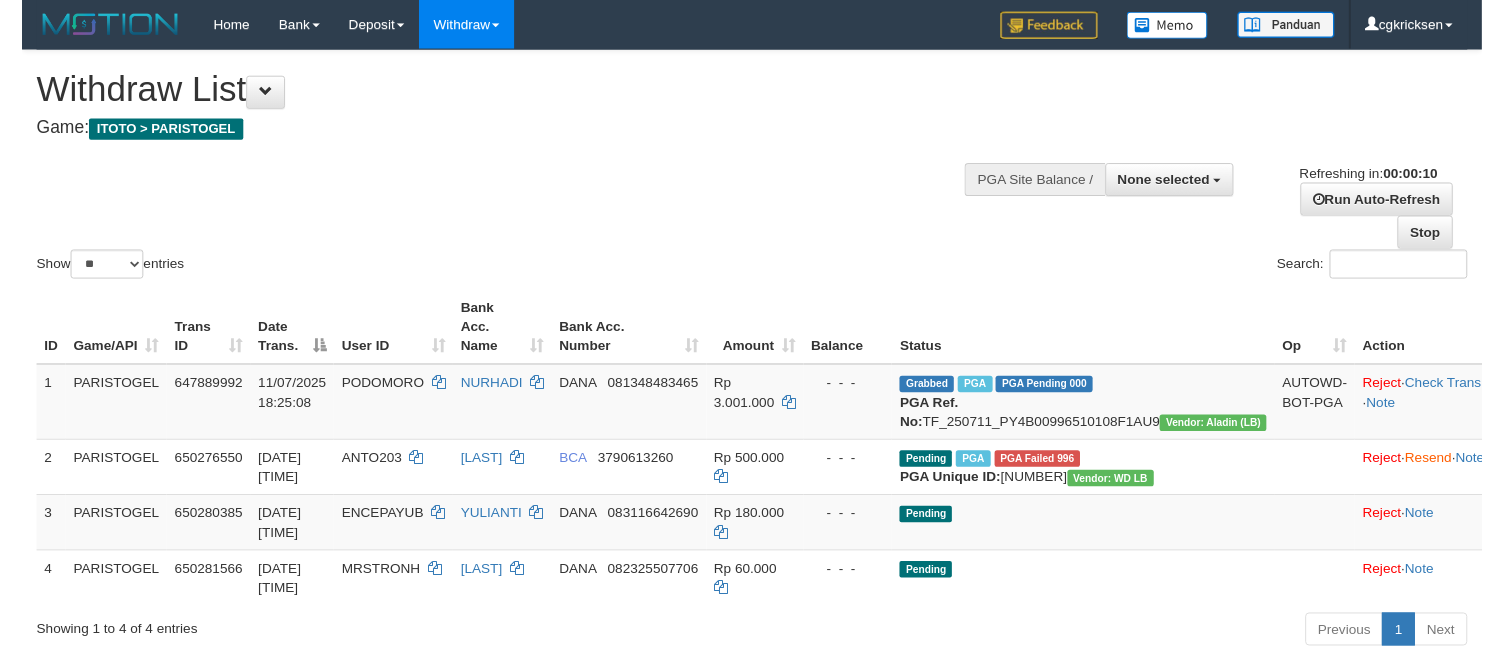 scroll, scrollTop: 0, scrollLeft: 0, axis: both 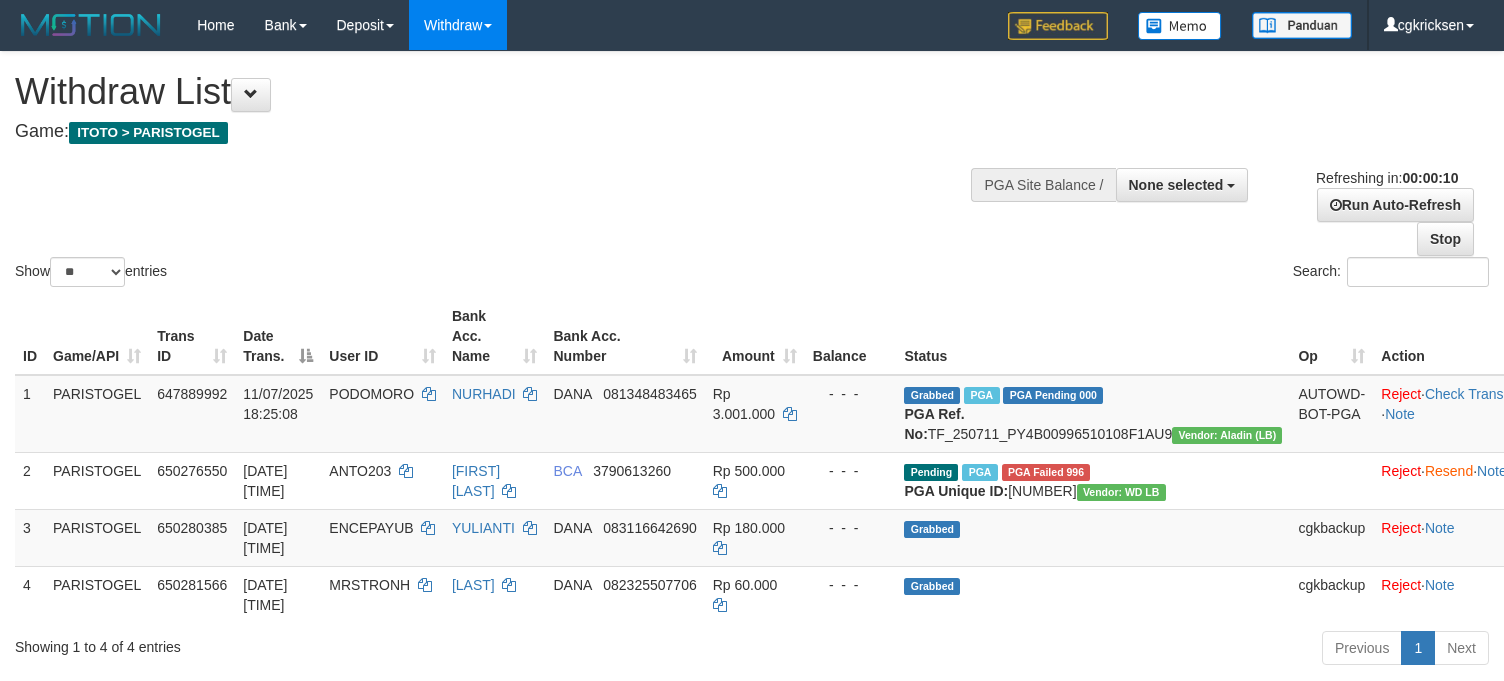 select 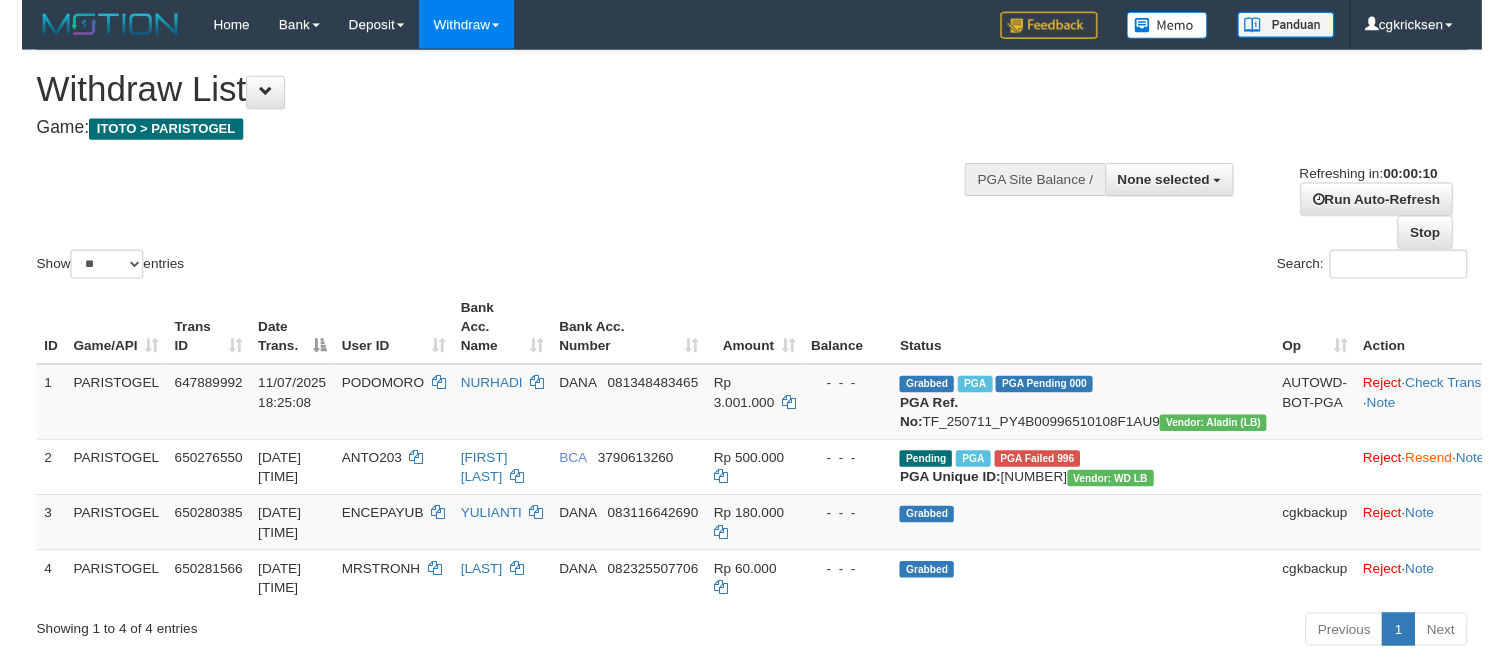 scroll, scrollTop: 0, scrollLeft: 0, axis: both 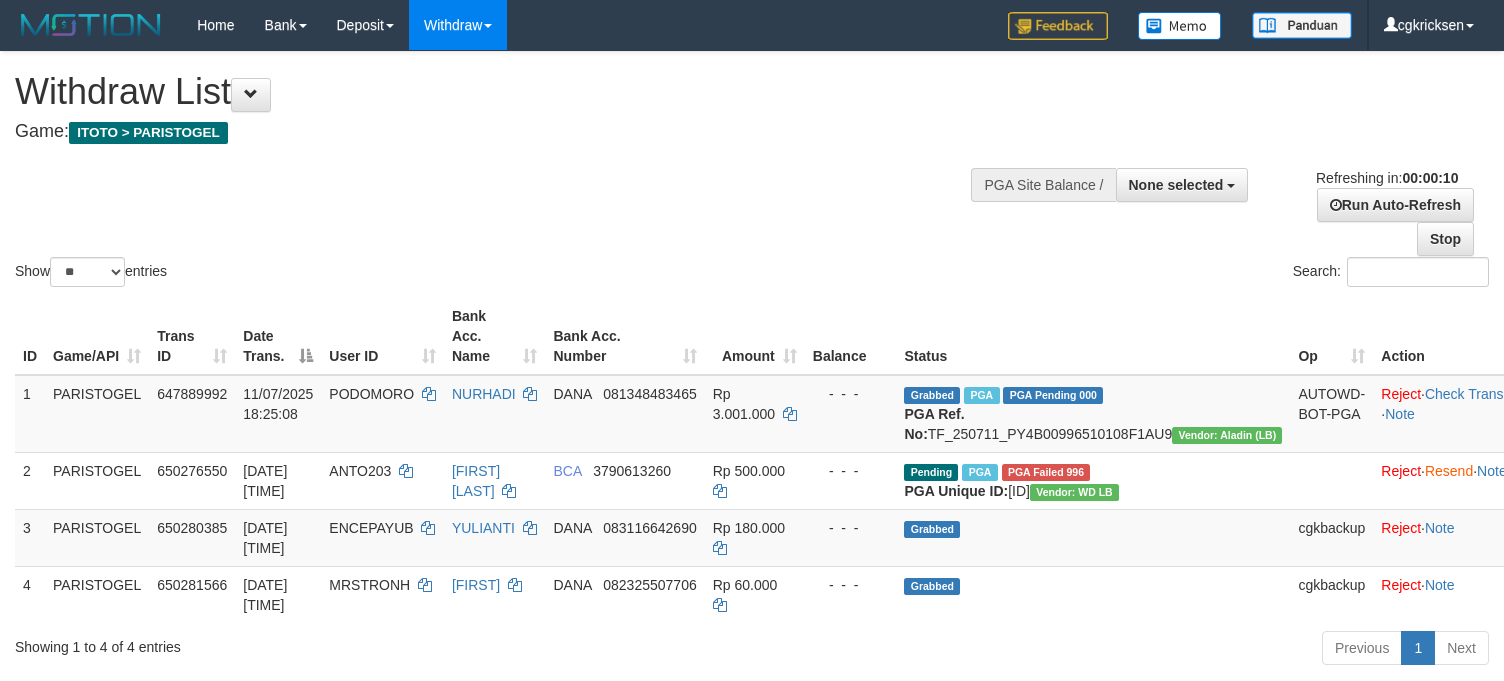 select 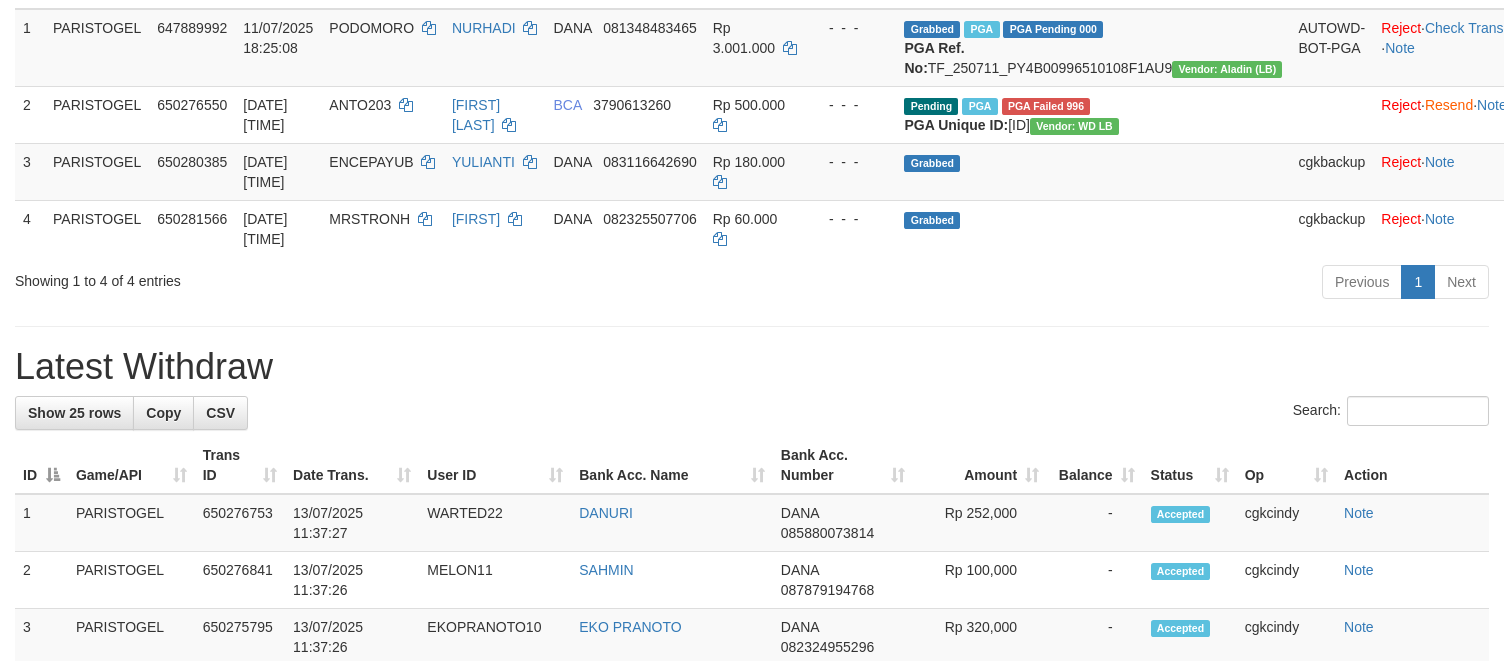 scroll, scrollTop: 400, scrollLeft: 0, axis: vertical 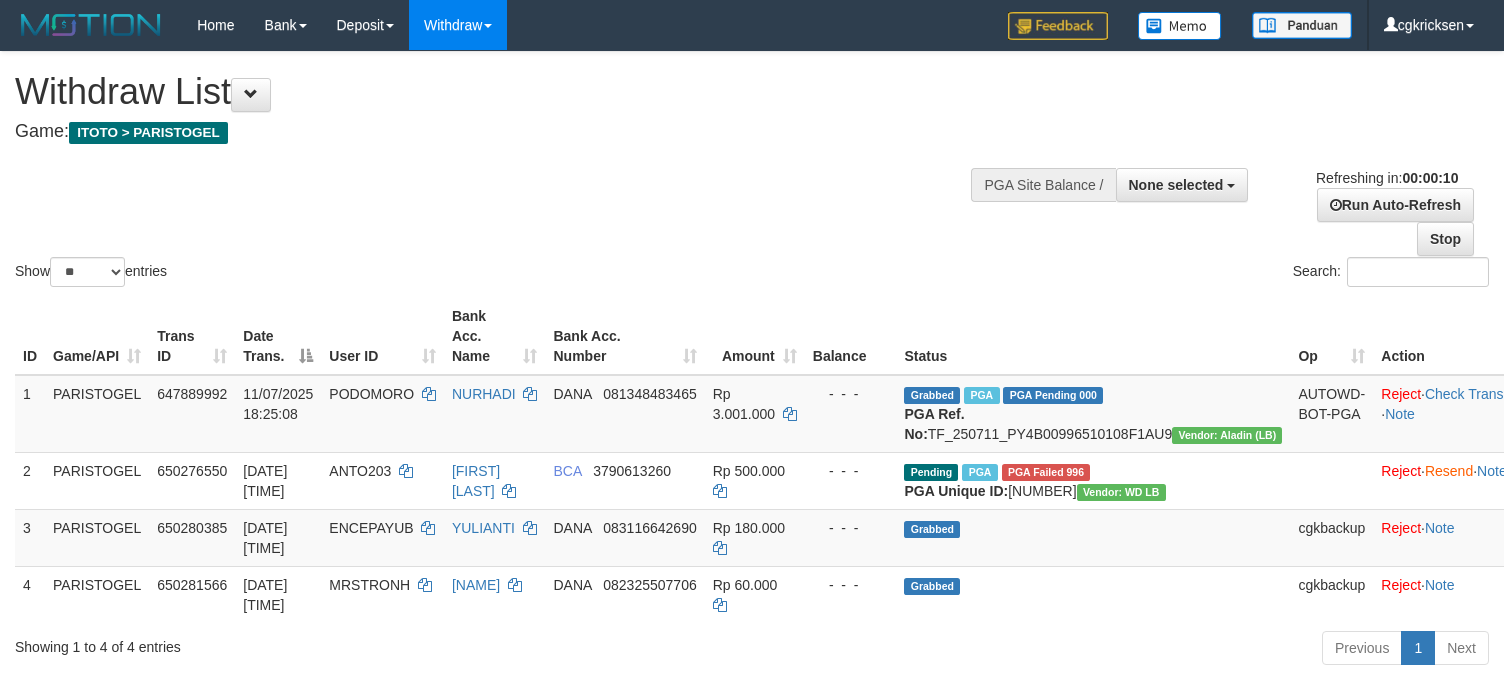 select 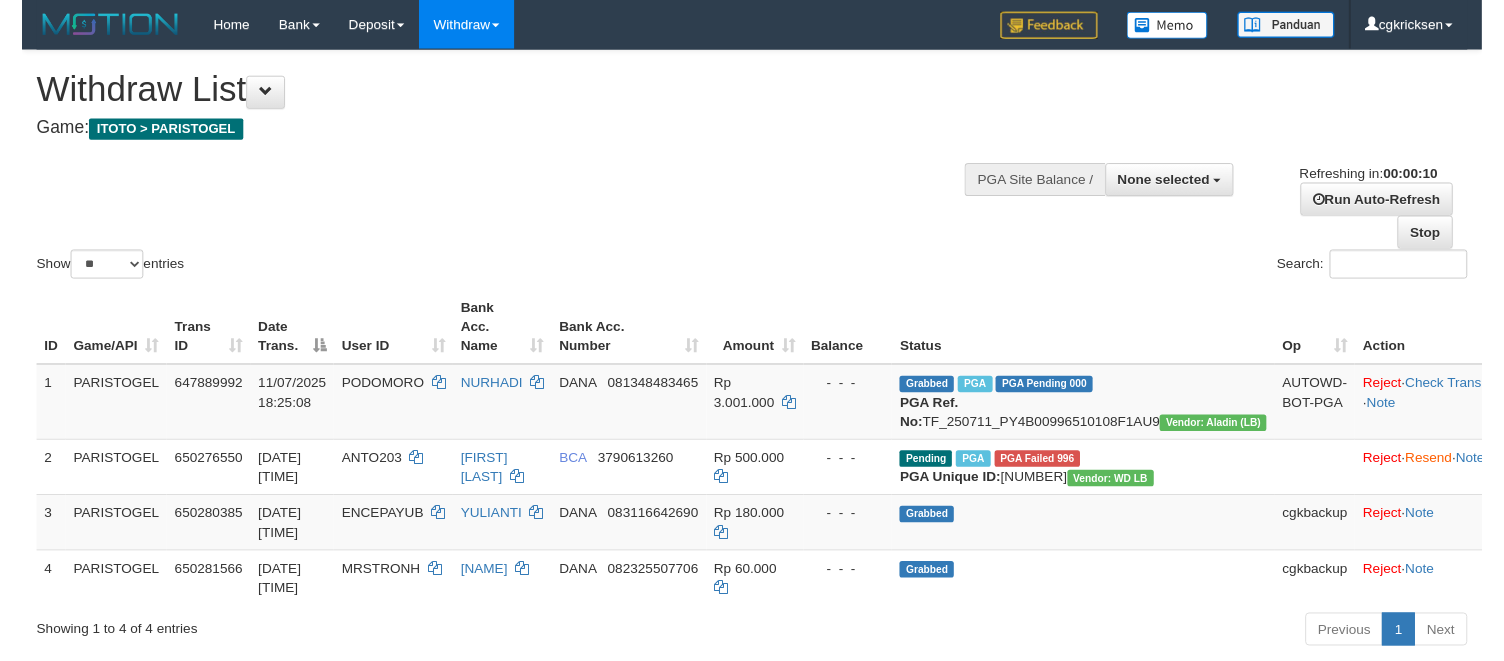 scroll, scrollTop: 0, scrollLeft: 0, axis: both 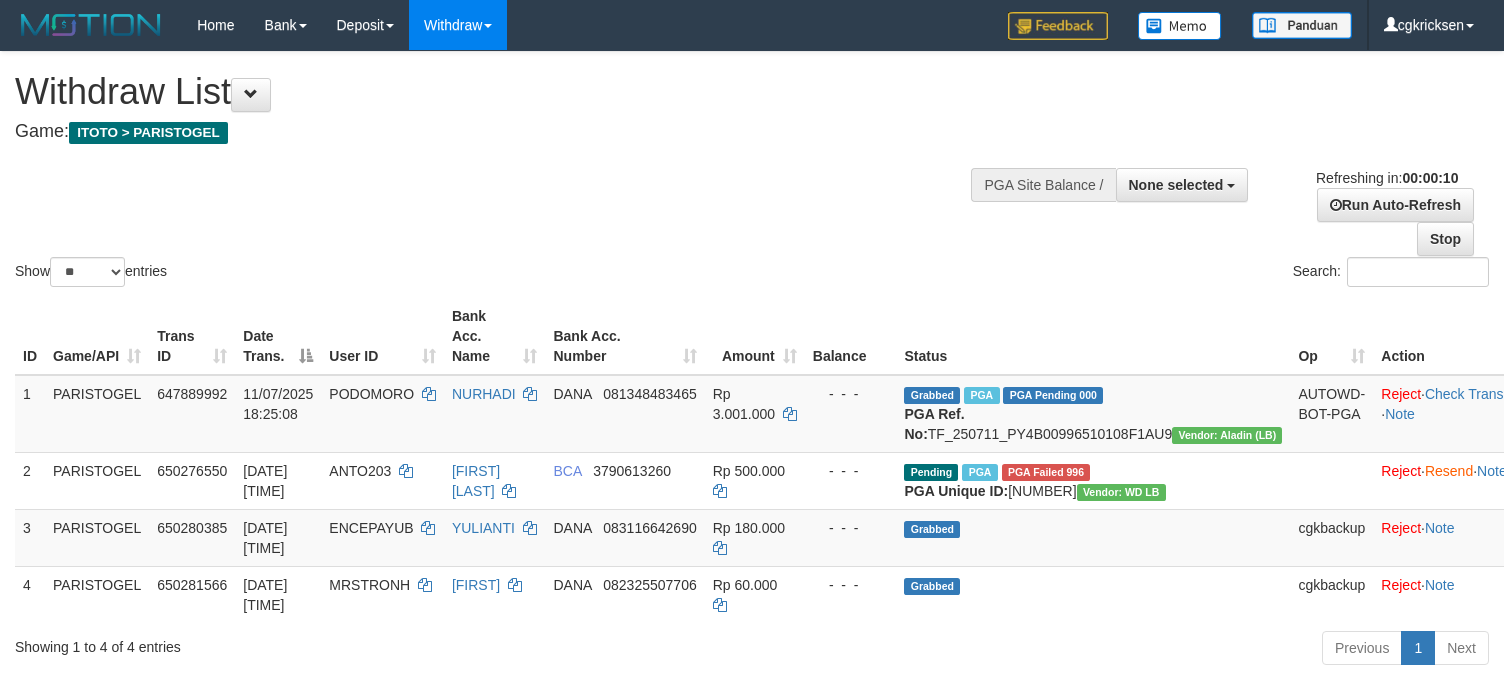 select 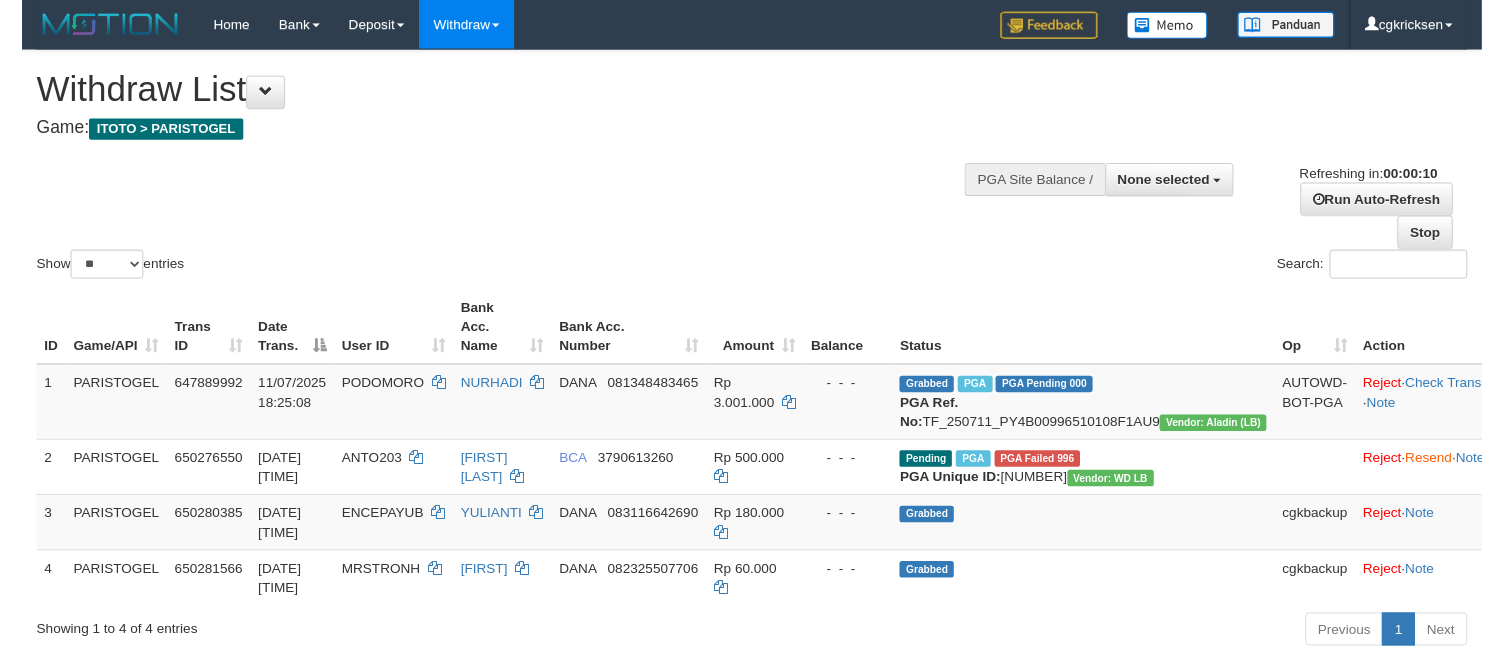scroll, scrollTop: 0, scrollLeft: 0, axis: both 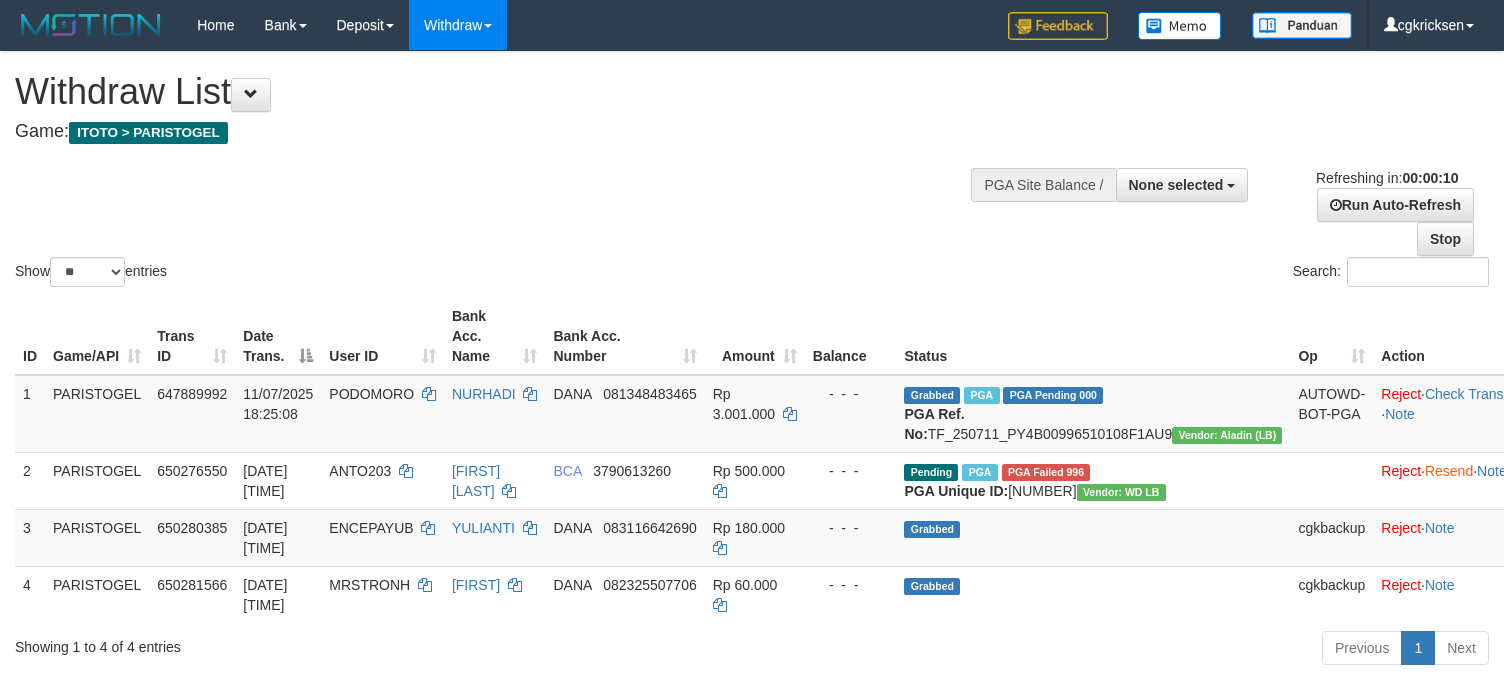 select 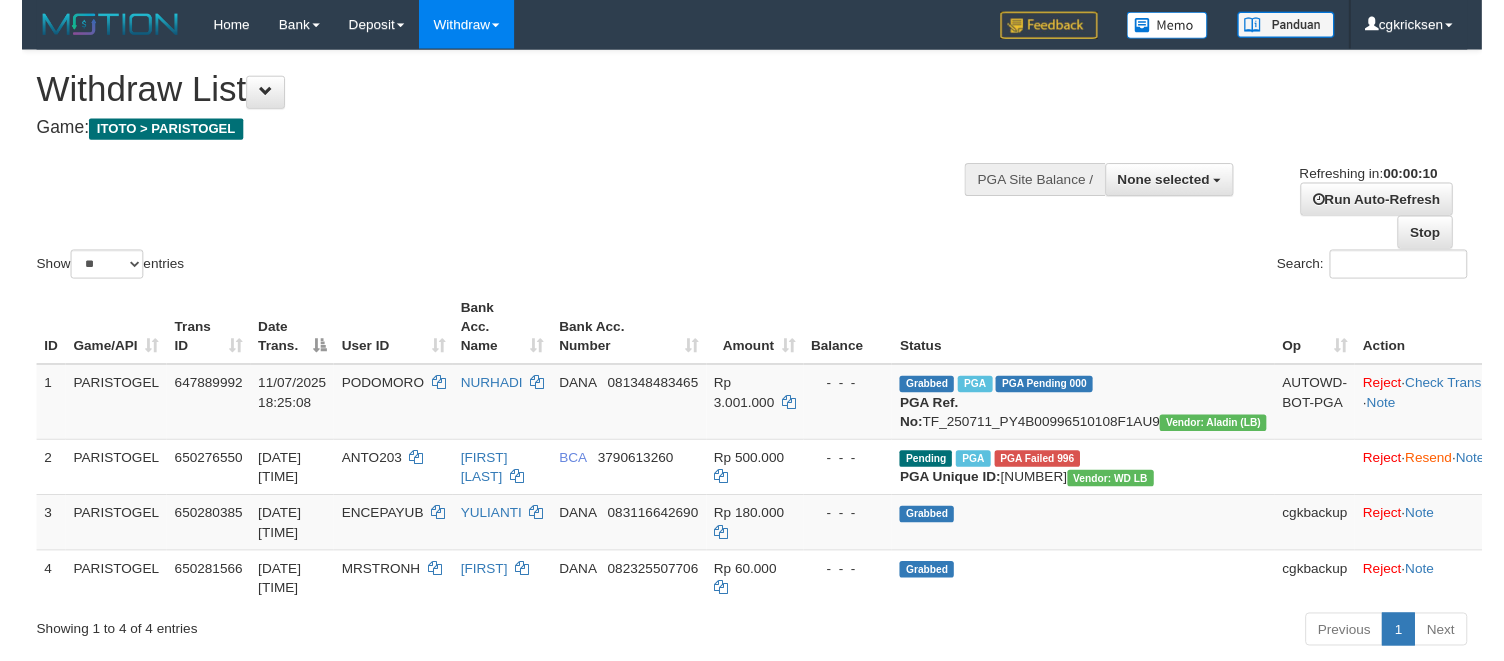 scroll, scrollTop: 0, scrollLeft: 0, axis: both 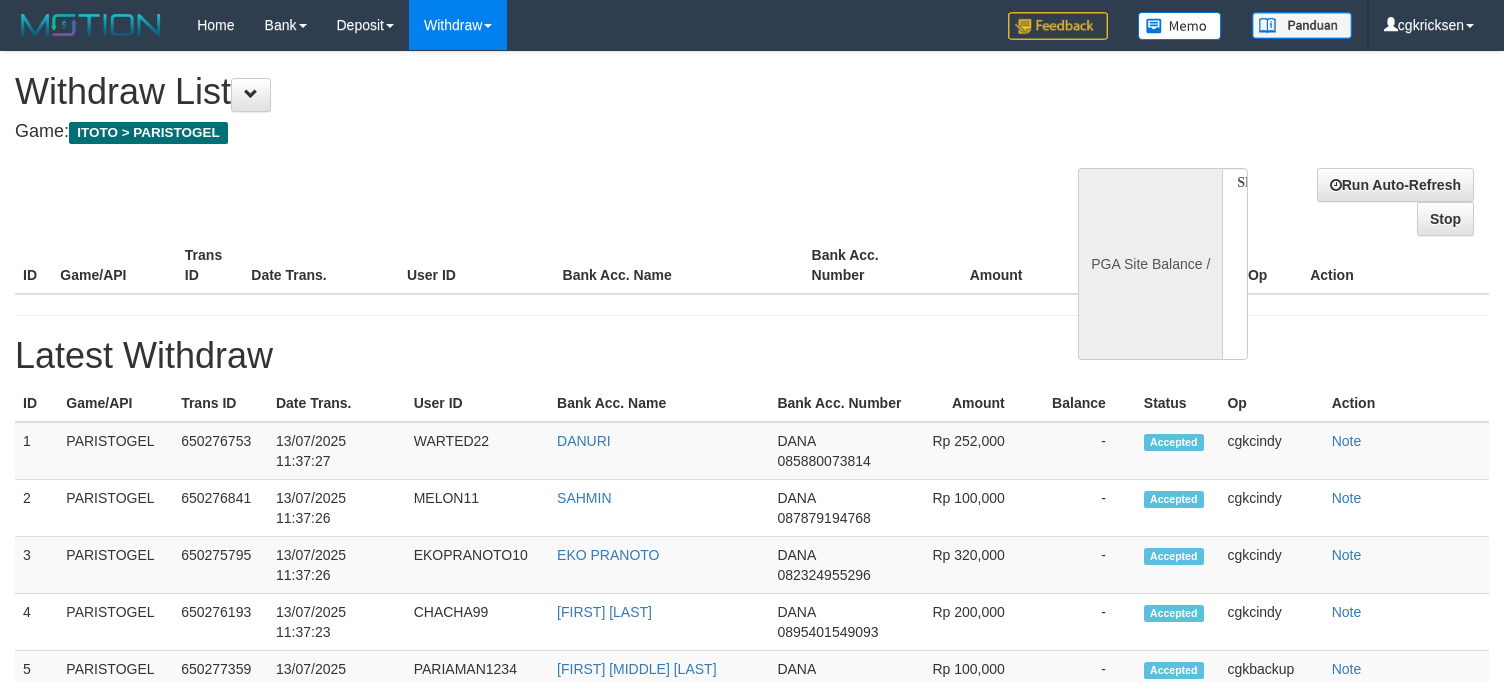 select 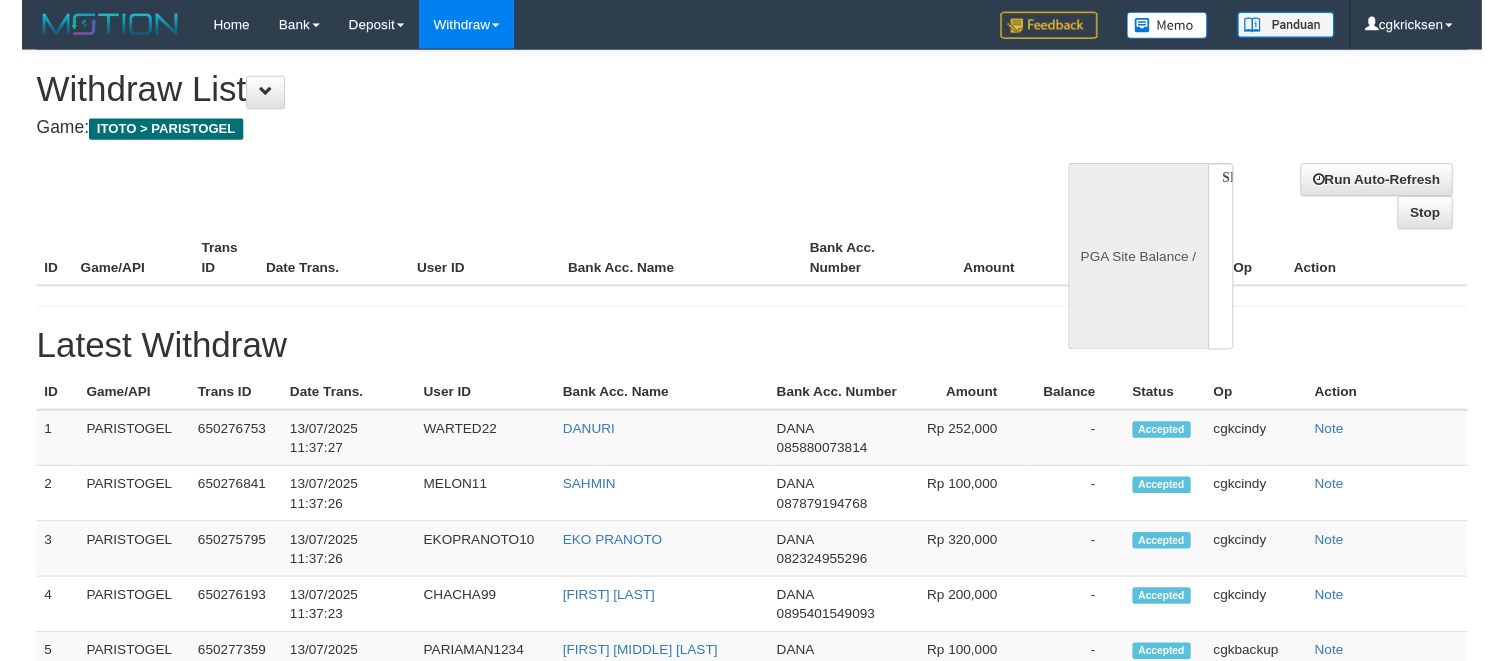 scroll, scrollTop: 0, scrollLeft: 0, axis: both 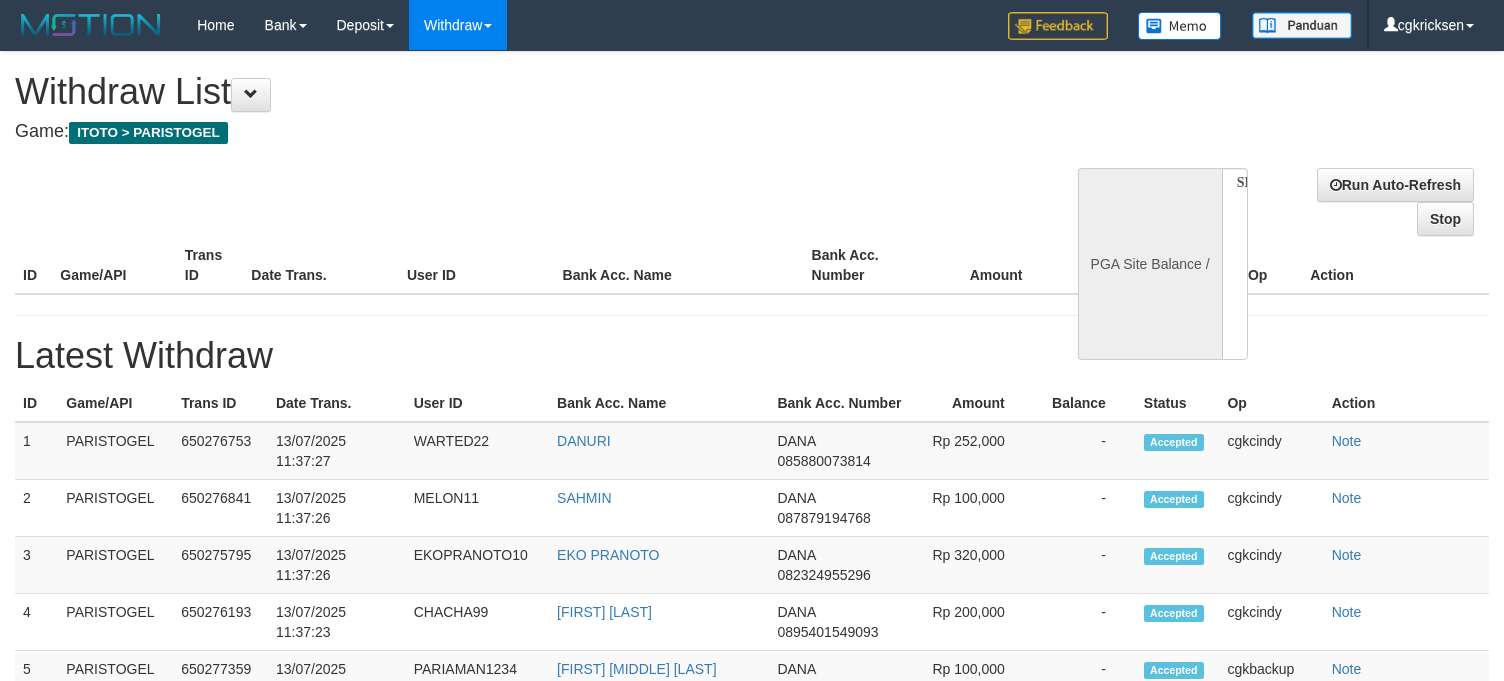 select on "**" 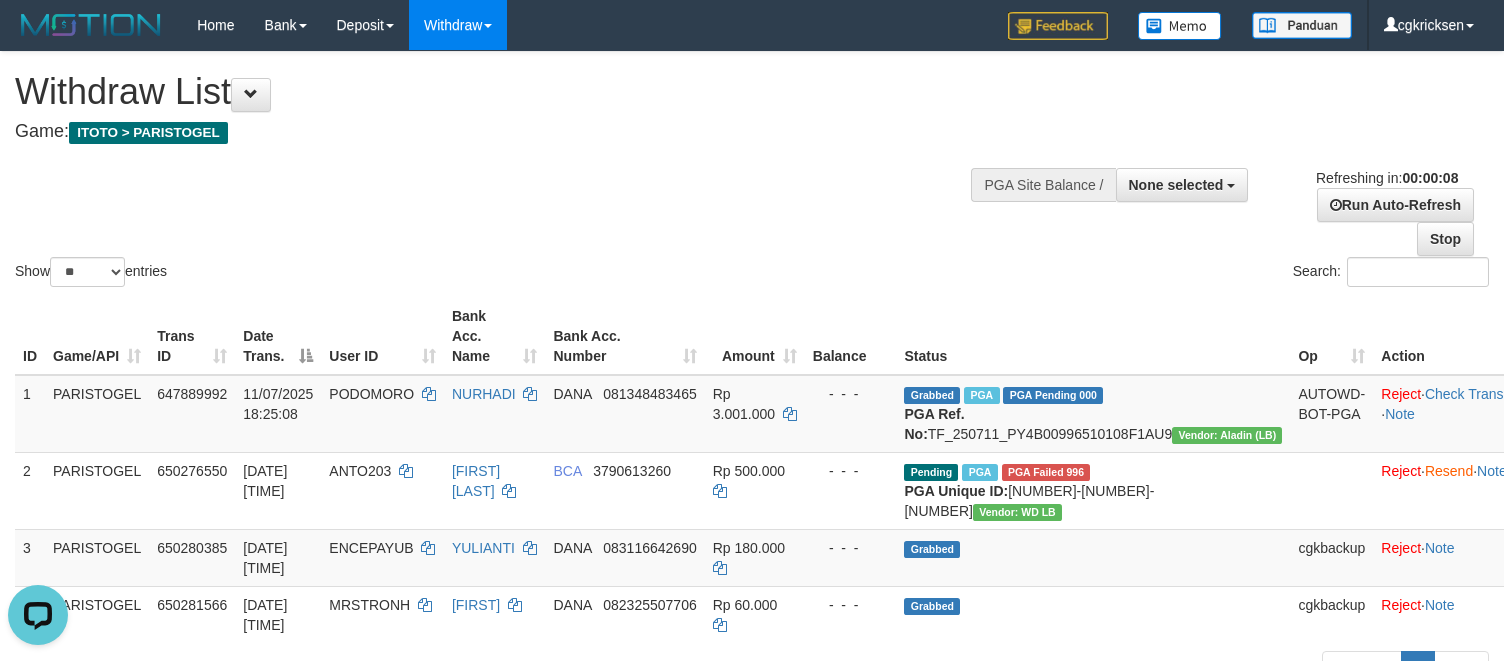 scroll, scrollTop: 0, scrollLeft: 0, axis: both 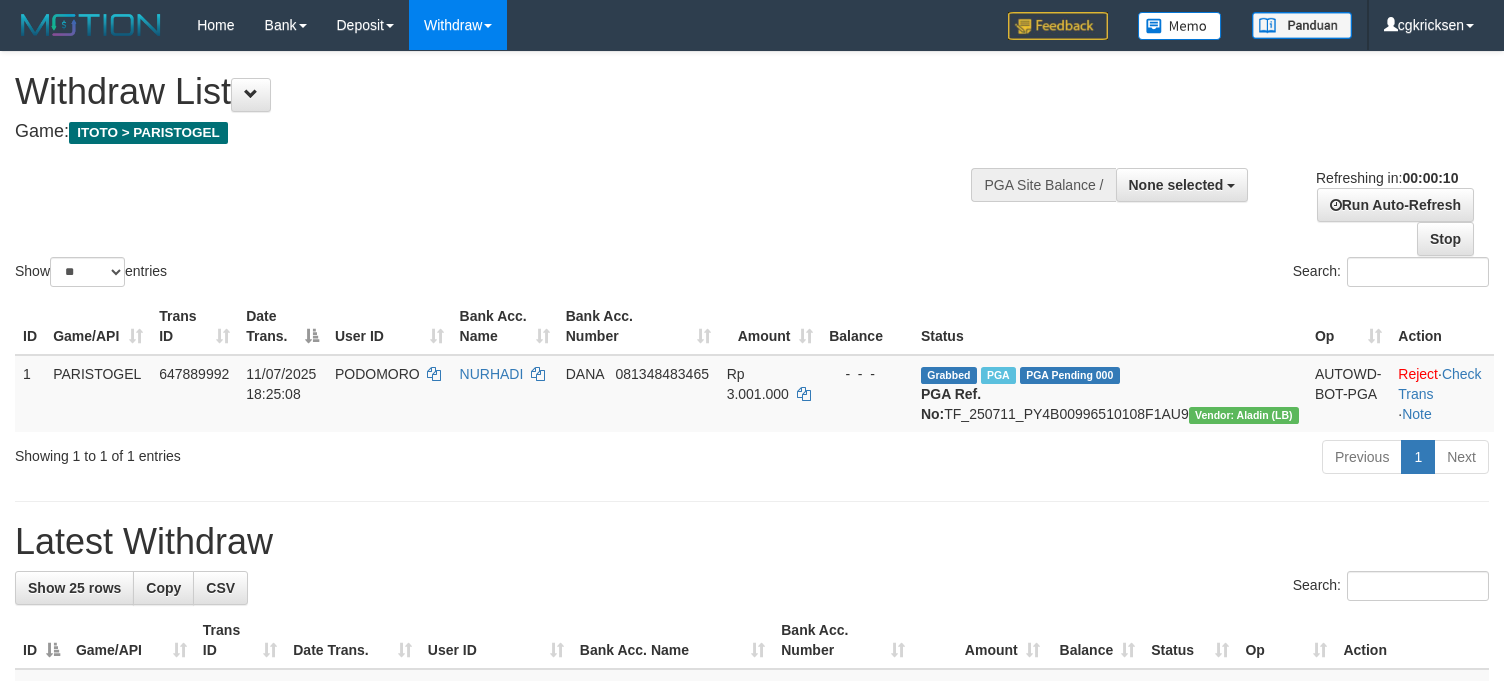 select 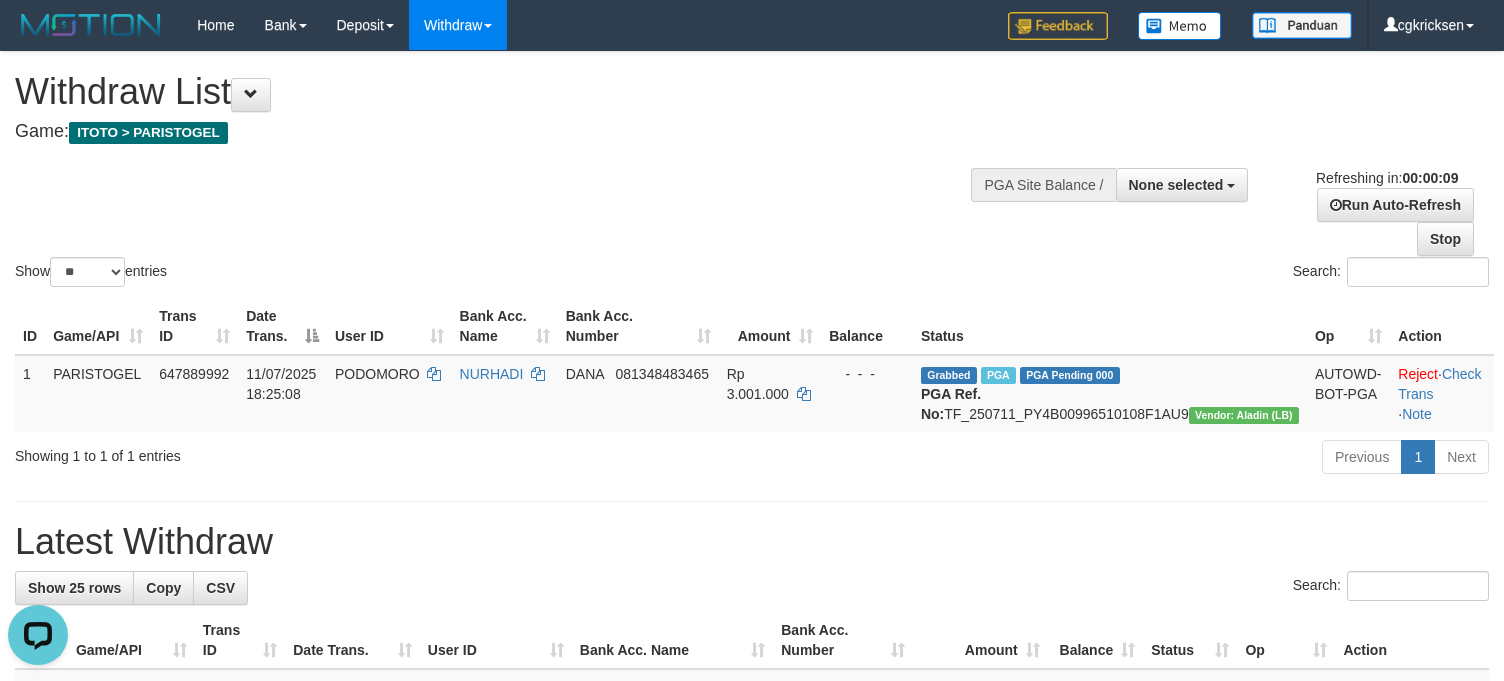 scroll, scrollTop: 0, scrollLeft: 0, axis: both 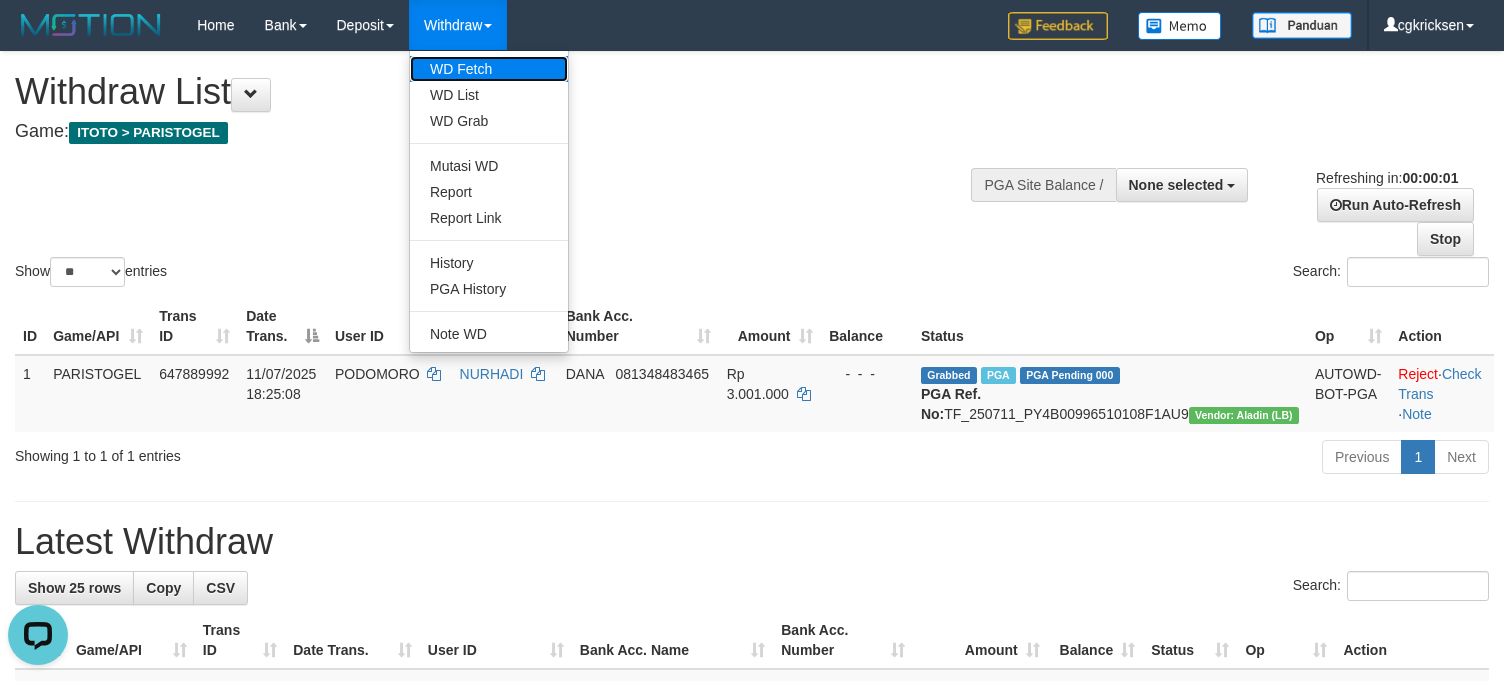 click on "WD Fetch" at bounding box center [489, 69] 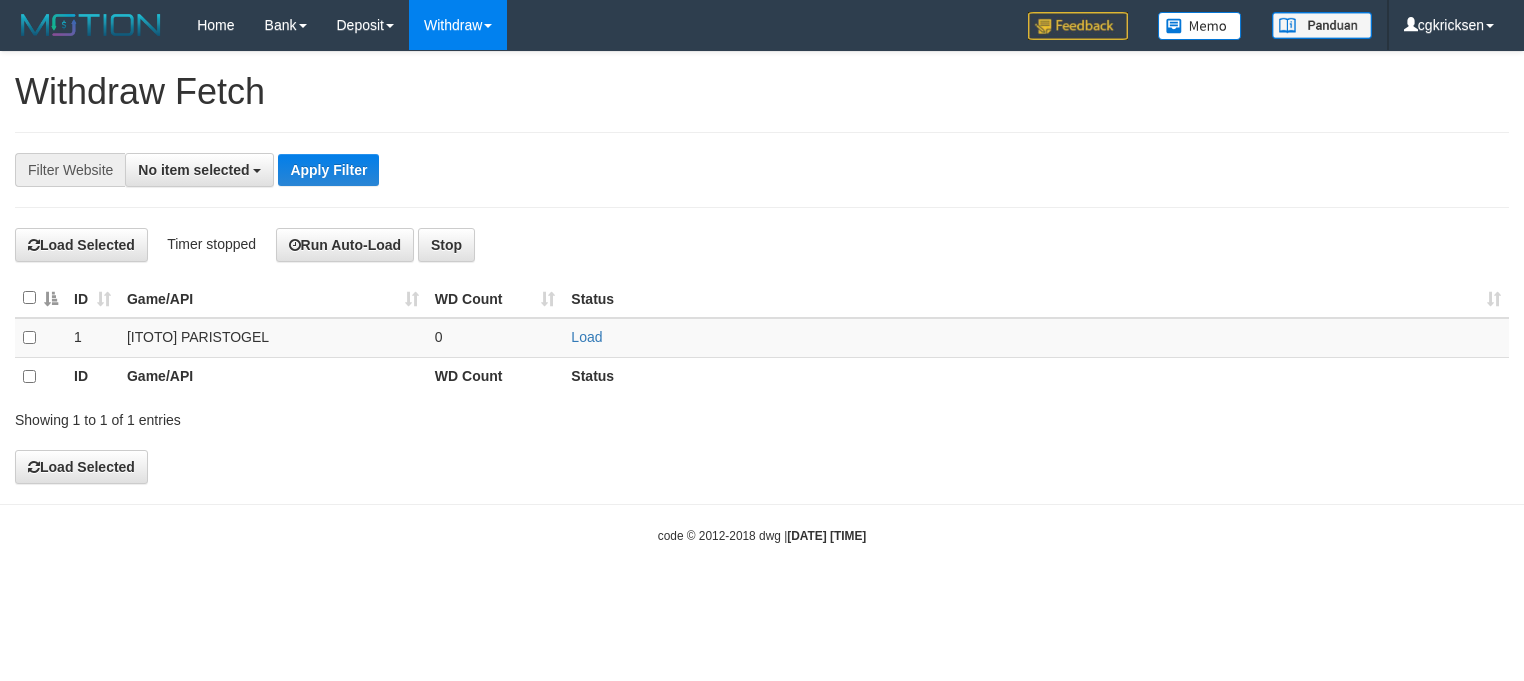 select 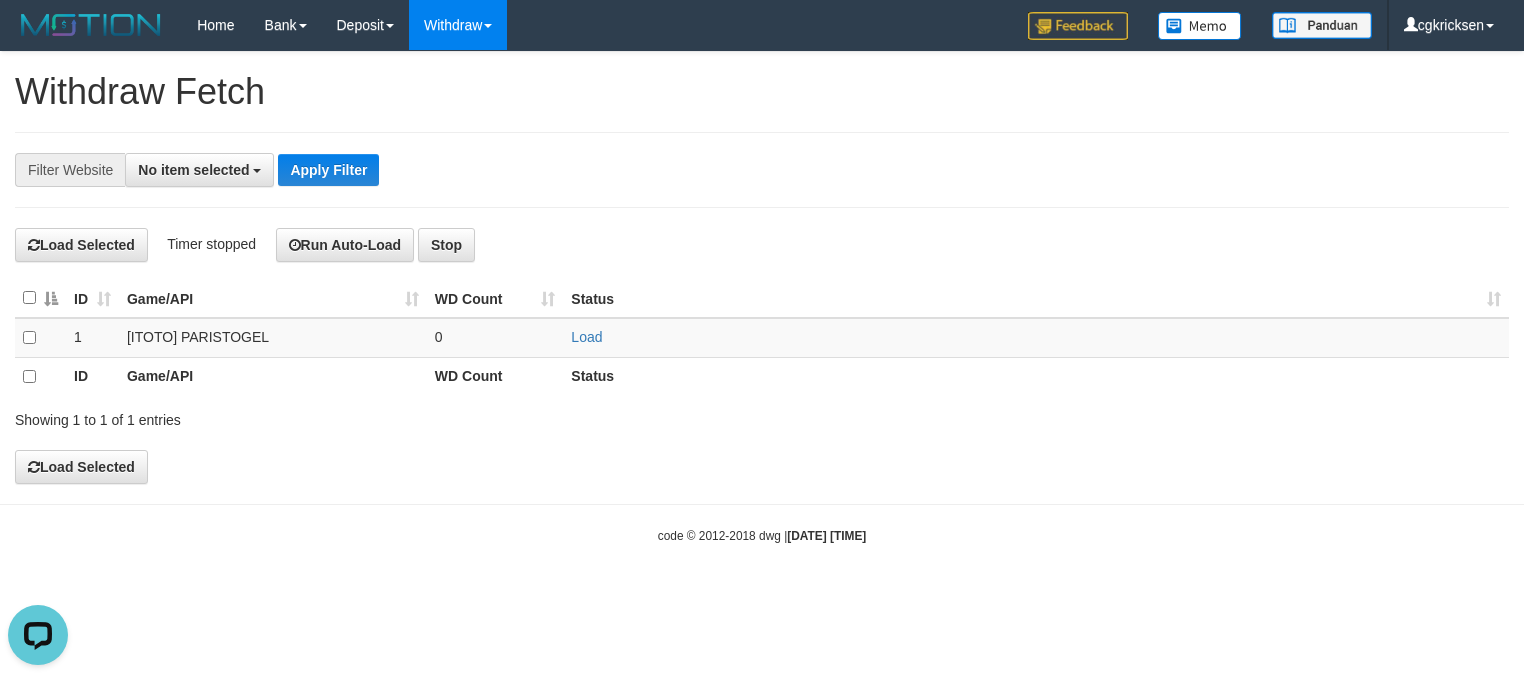 scroll, scrollTop: 0, scrollLeft: 0, axis: both 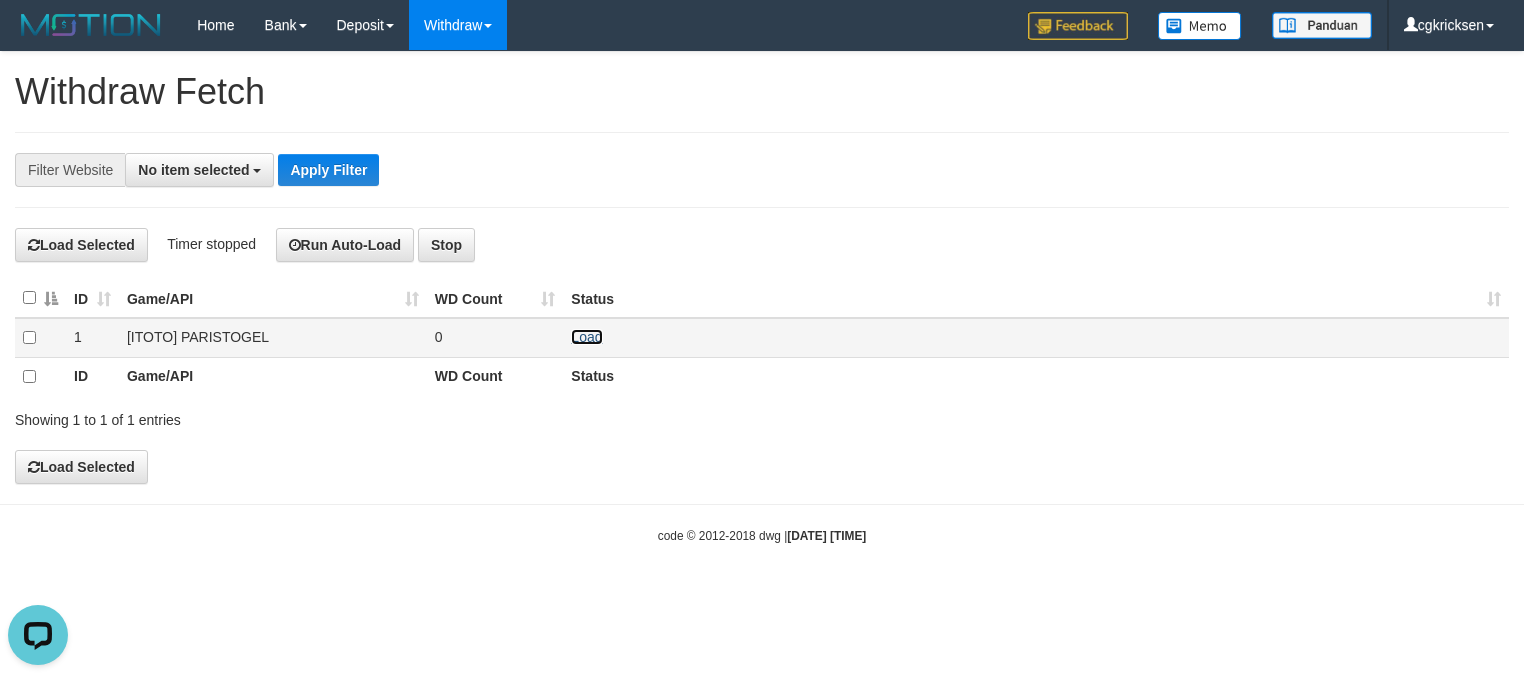 click on "Load" at bounding box center [586, 337] 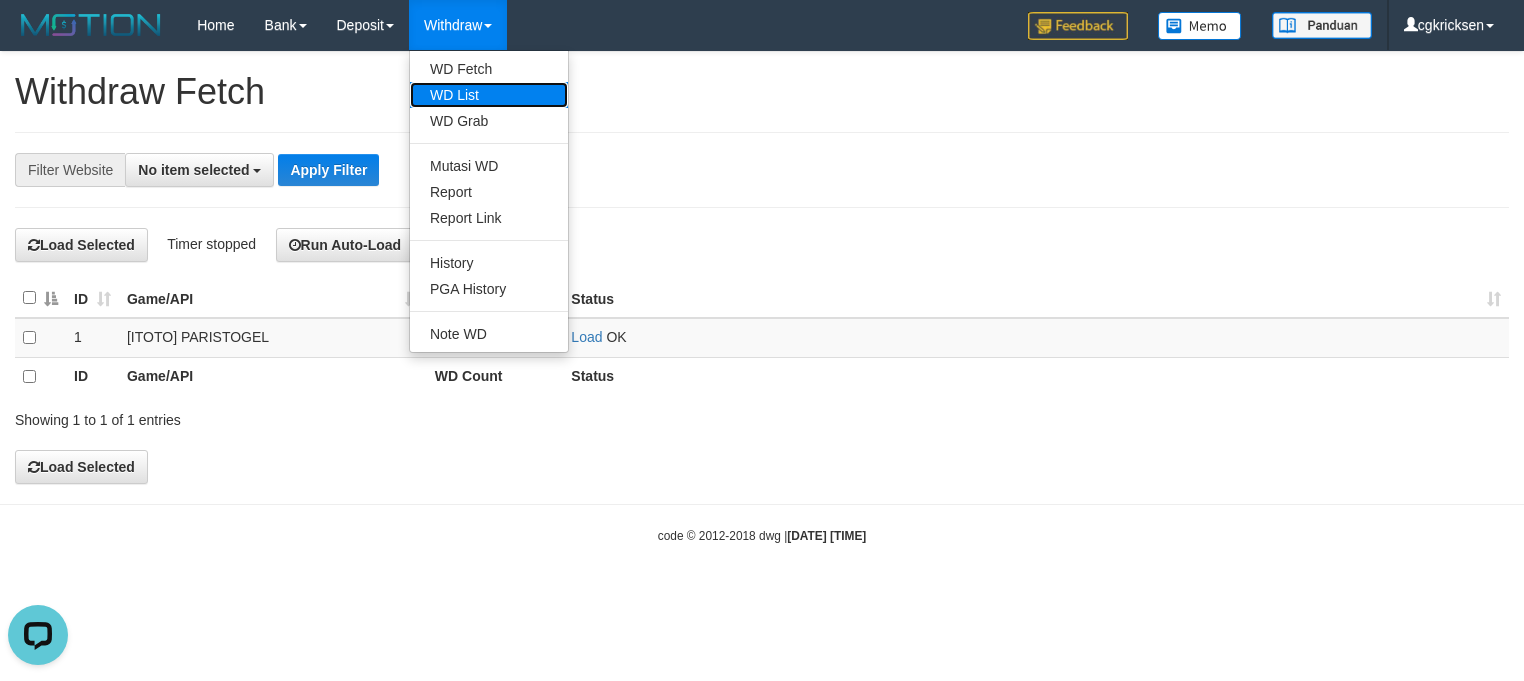 click on "WD List" at bounding box center [489, 95] 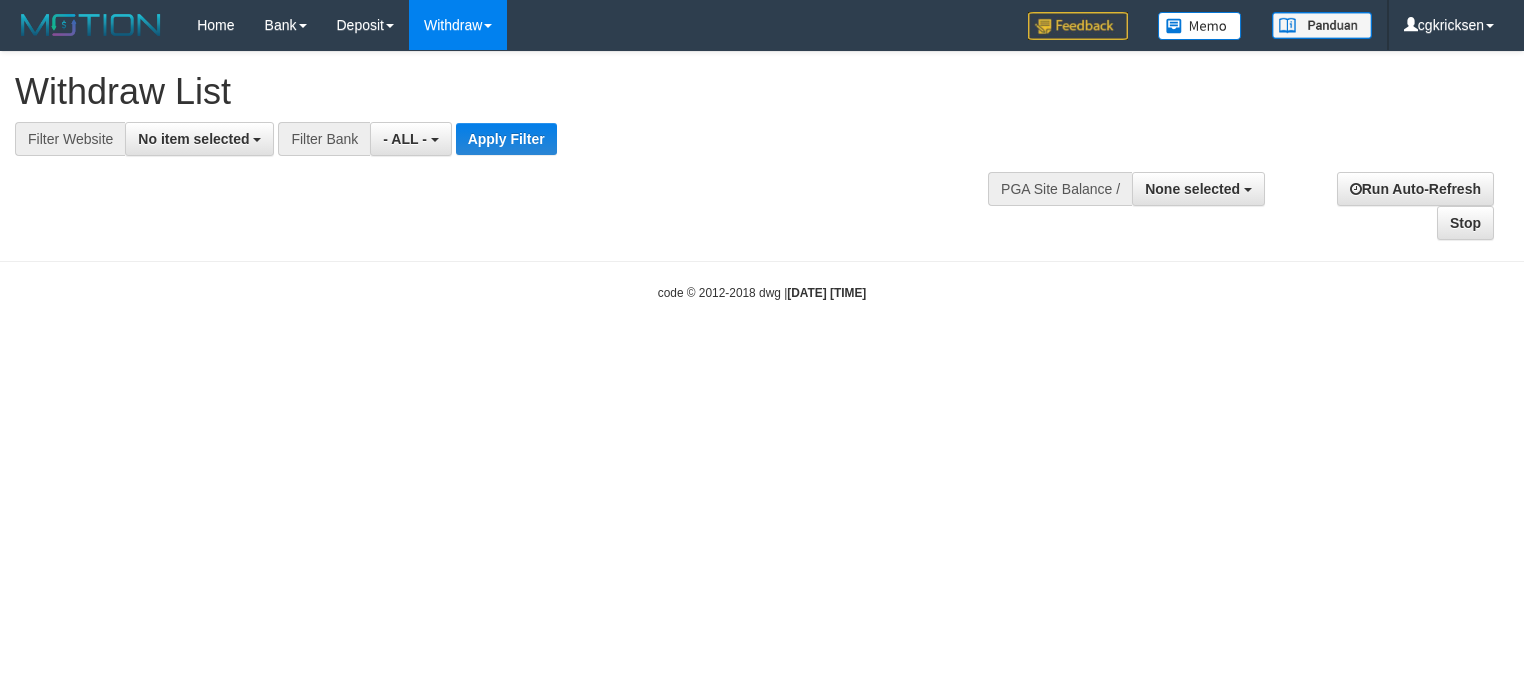 select 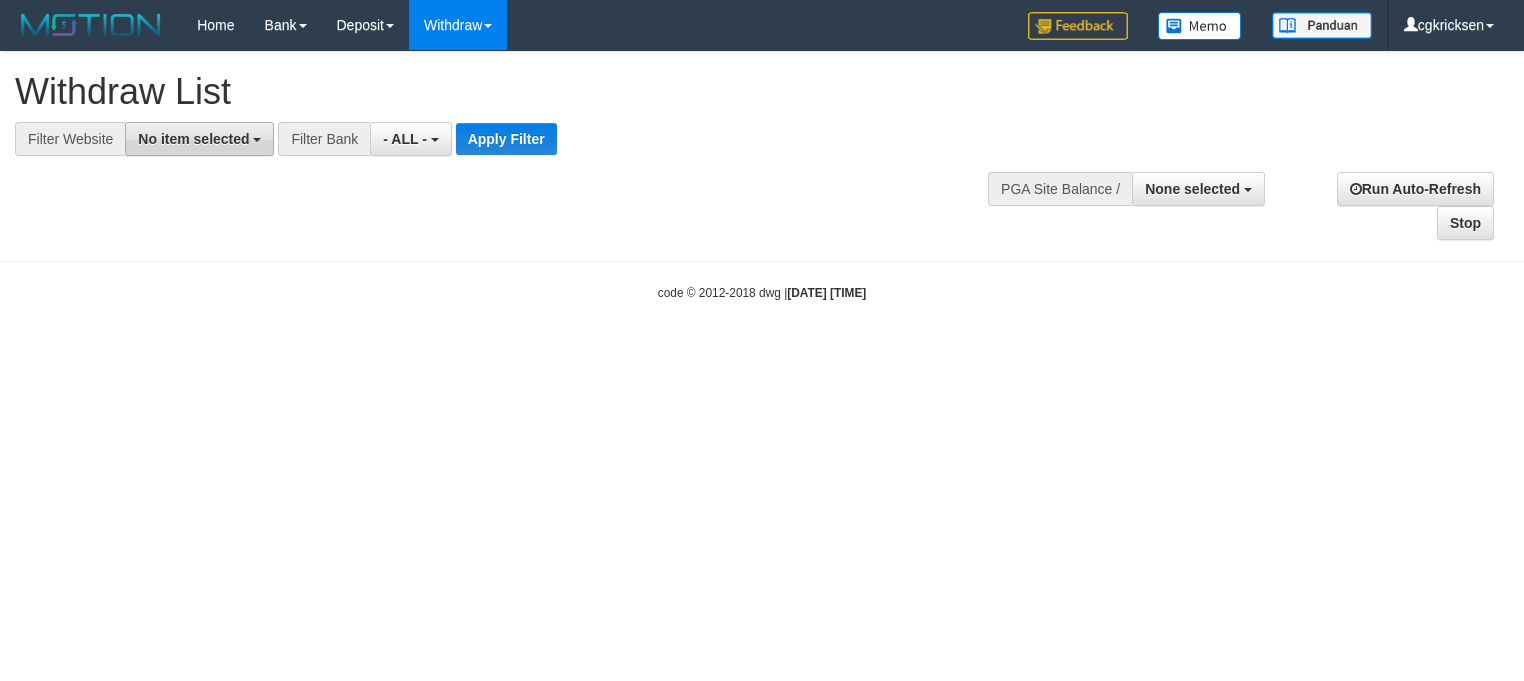 drag, startPoint x: 168, startPoint y: 142, endPoint x: 192, endPoint y: 244, distance: 104.78549 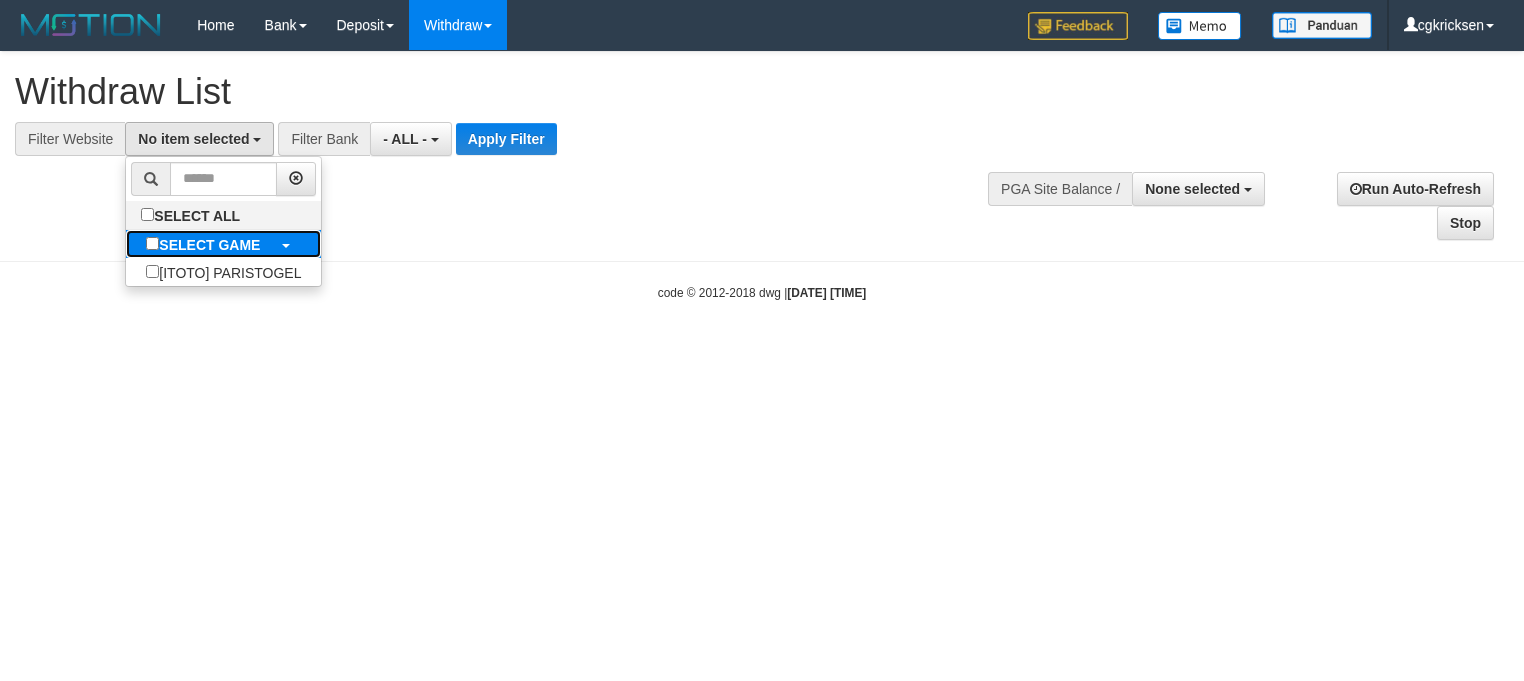 click on "SELECT GAME" at bounding box center (209, 245) 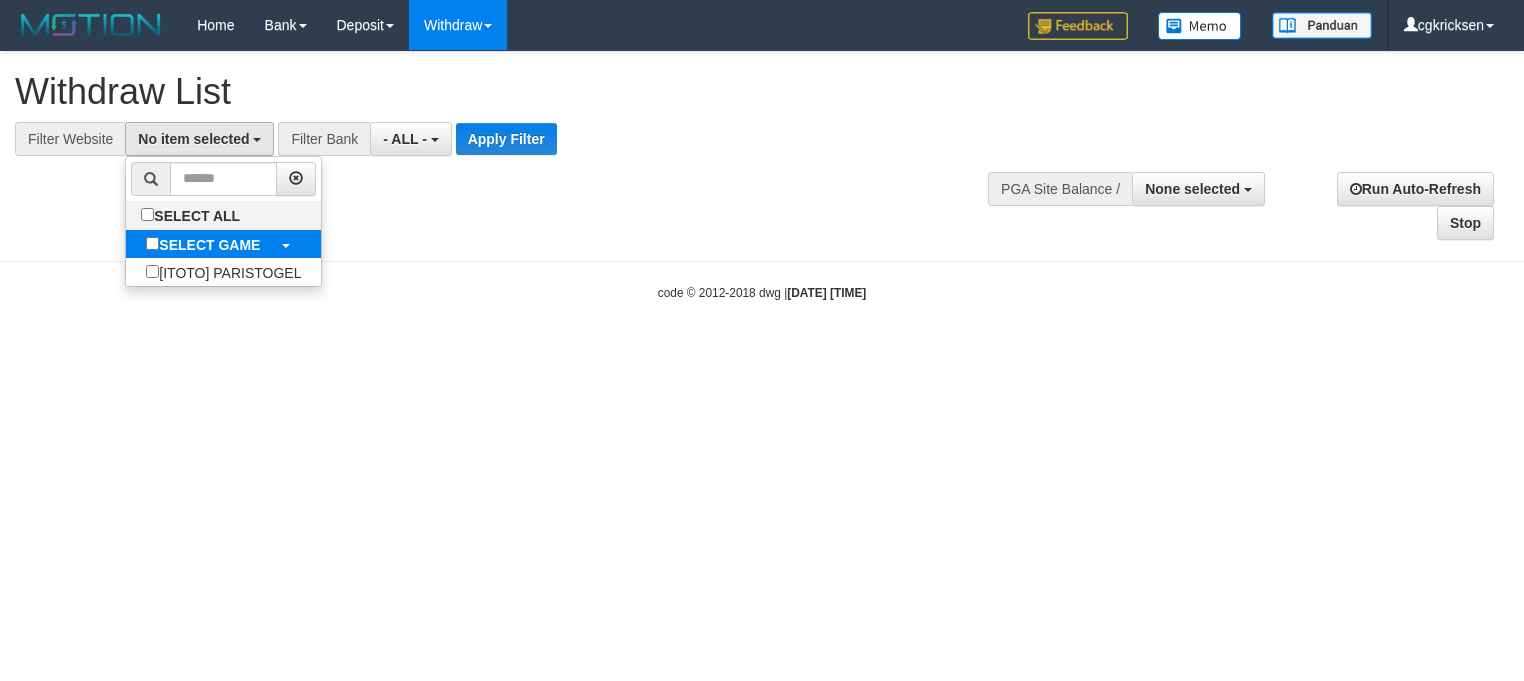 select on "****" 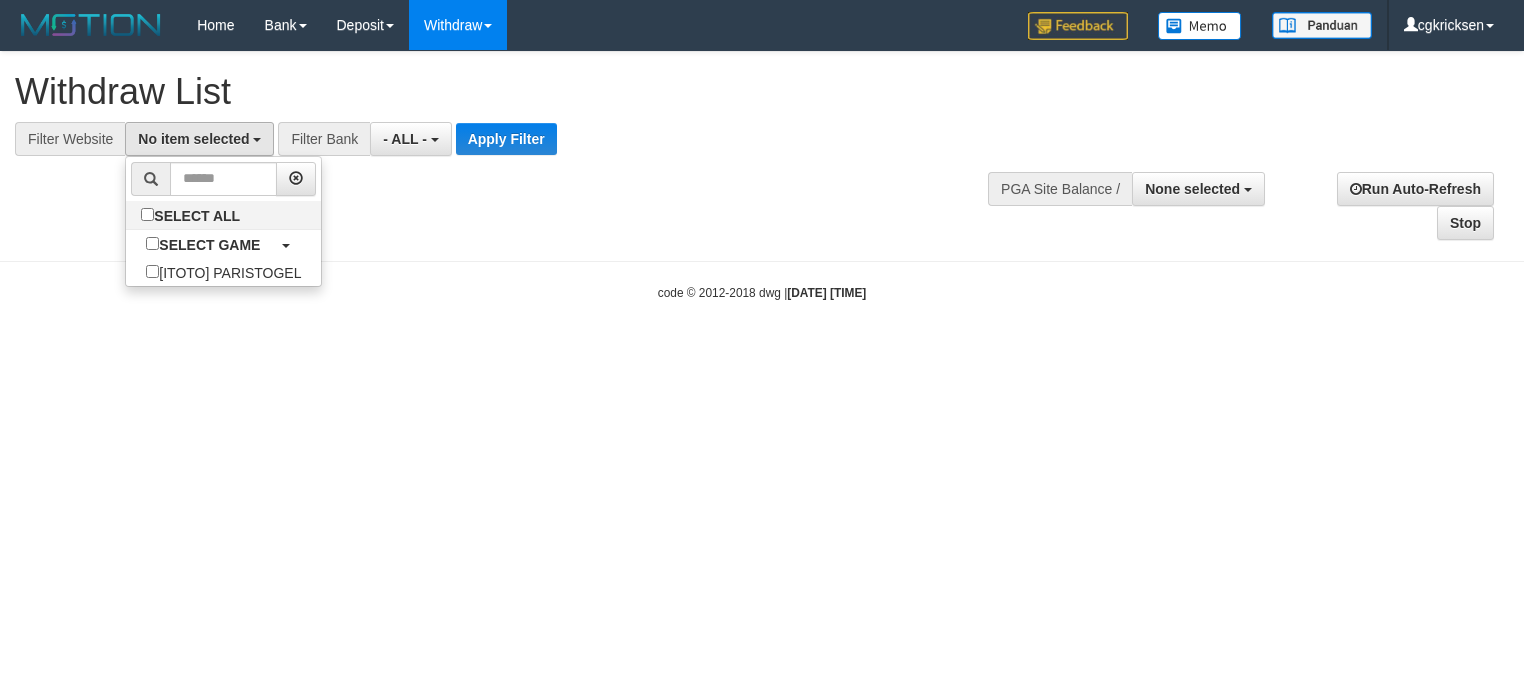 scroll, scrollTop: 17, scrollLeft: 0, axis: vertical 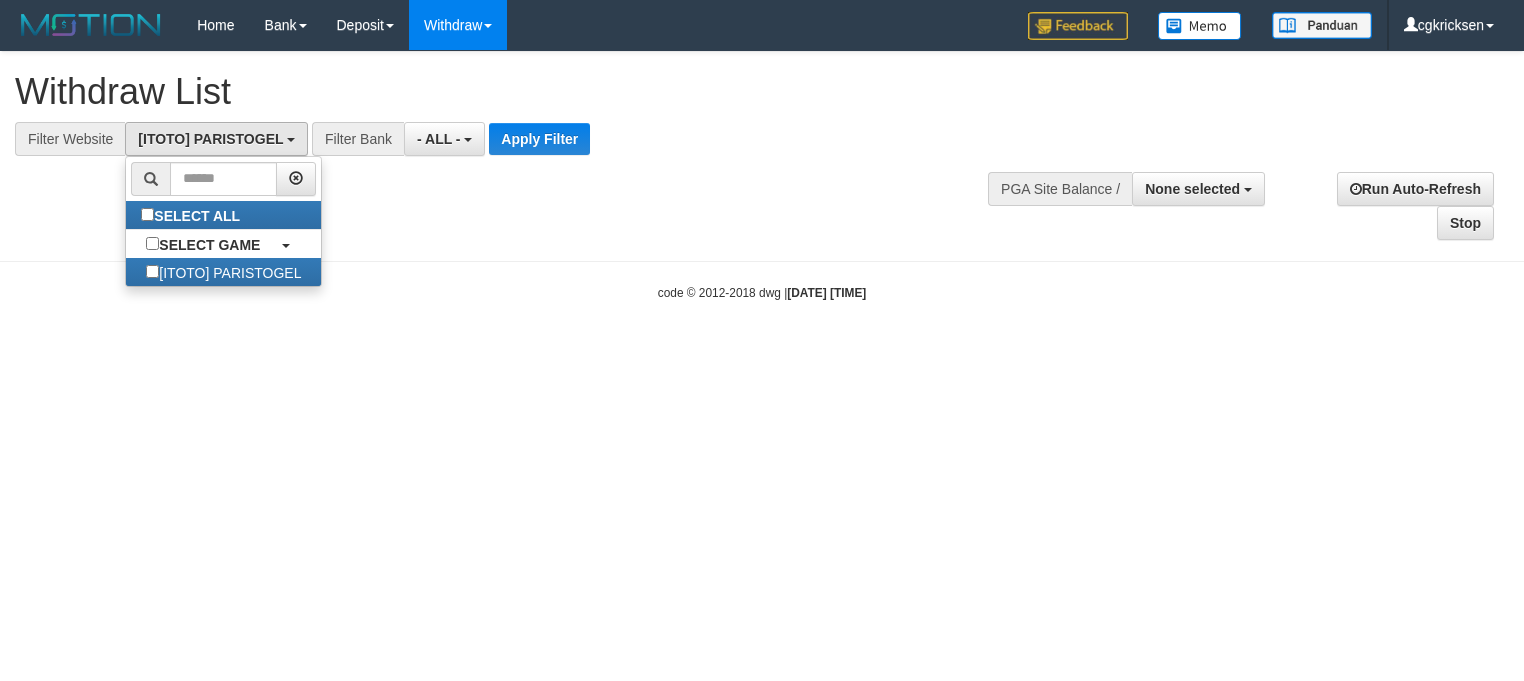 click on "**********" at bounding box center [513, 104] 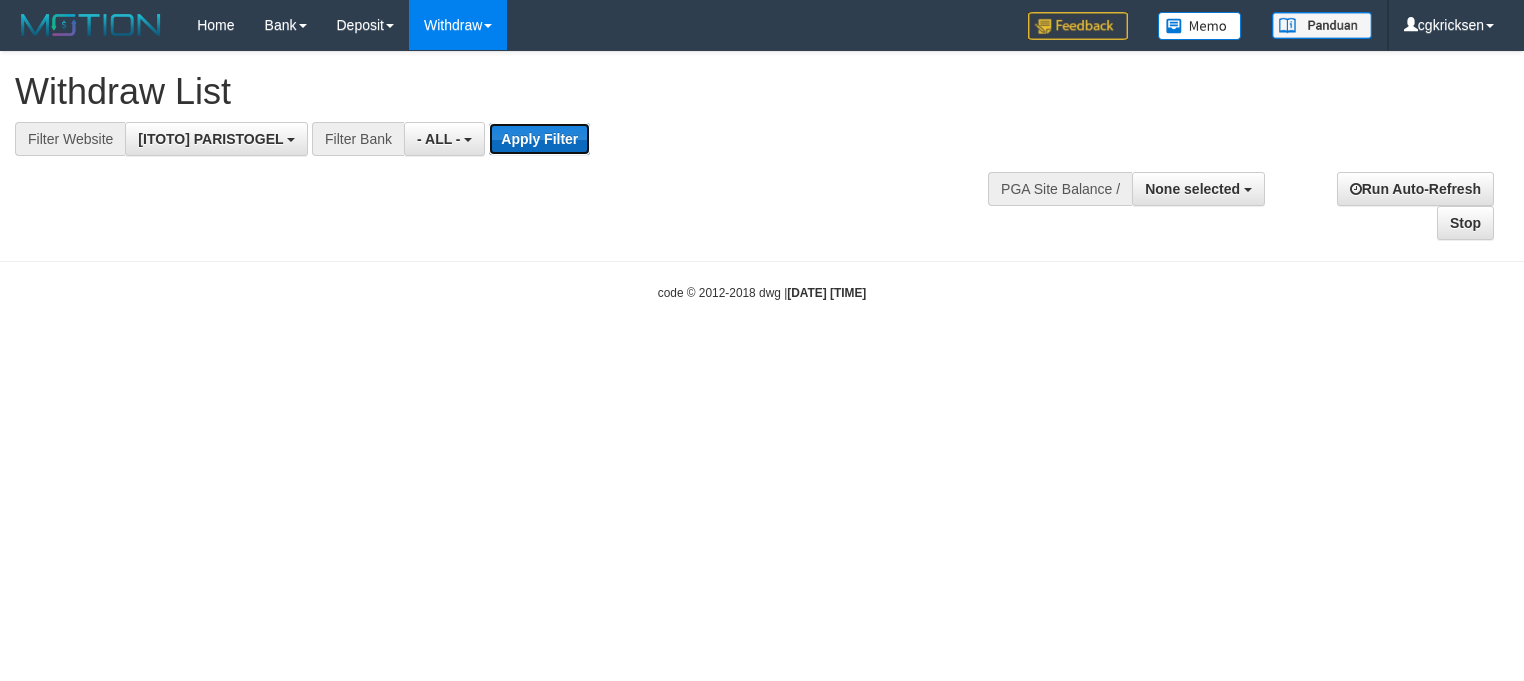 click on "Apply Filter" at bounding box center (539, 139) 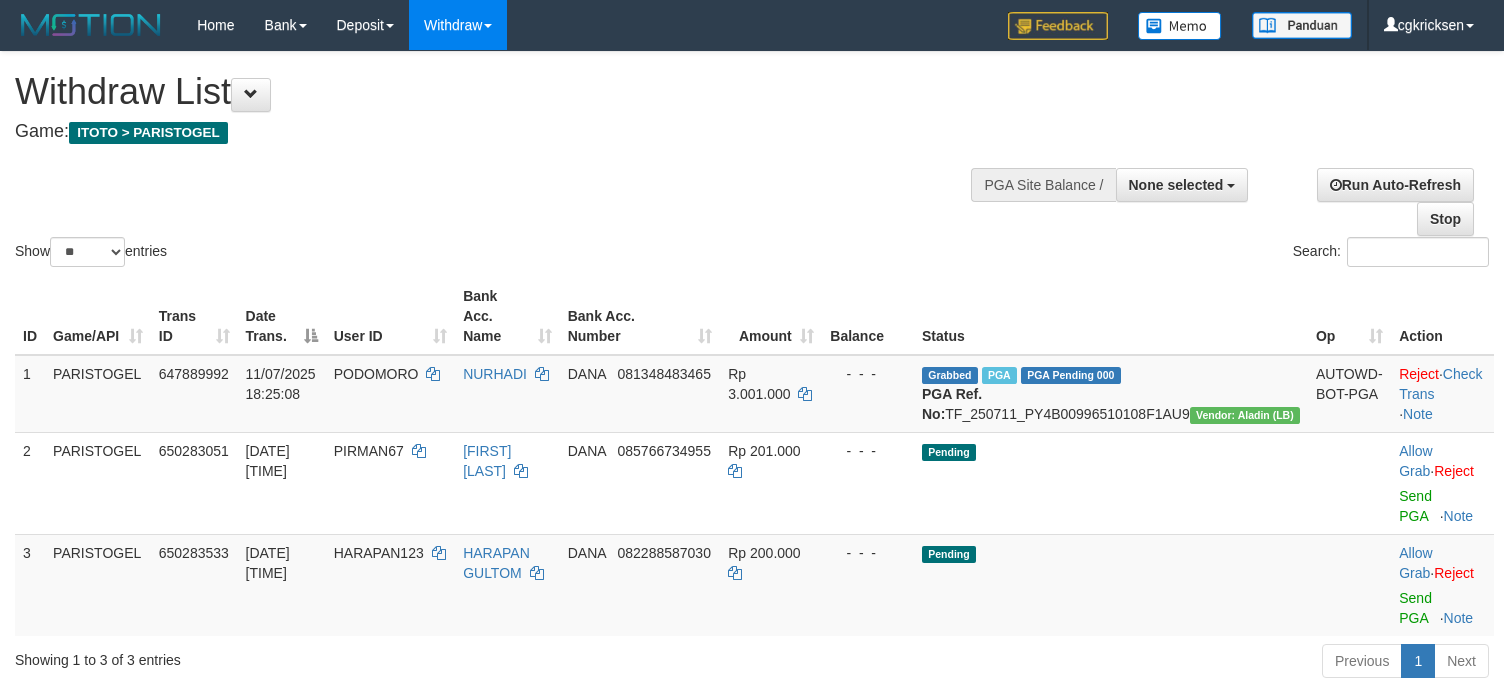 select 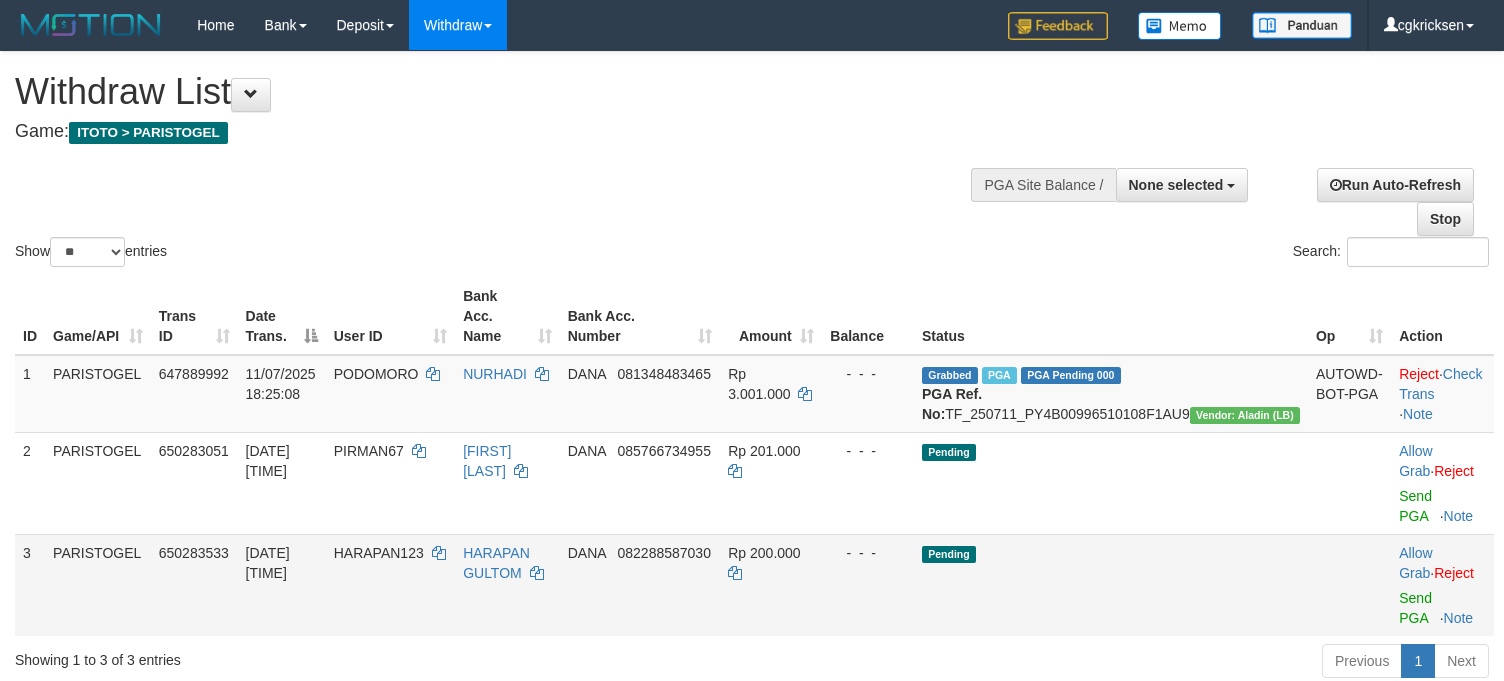 scroll, scrollTop: 0, scrollLeft: 0, axis: both 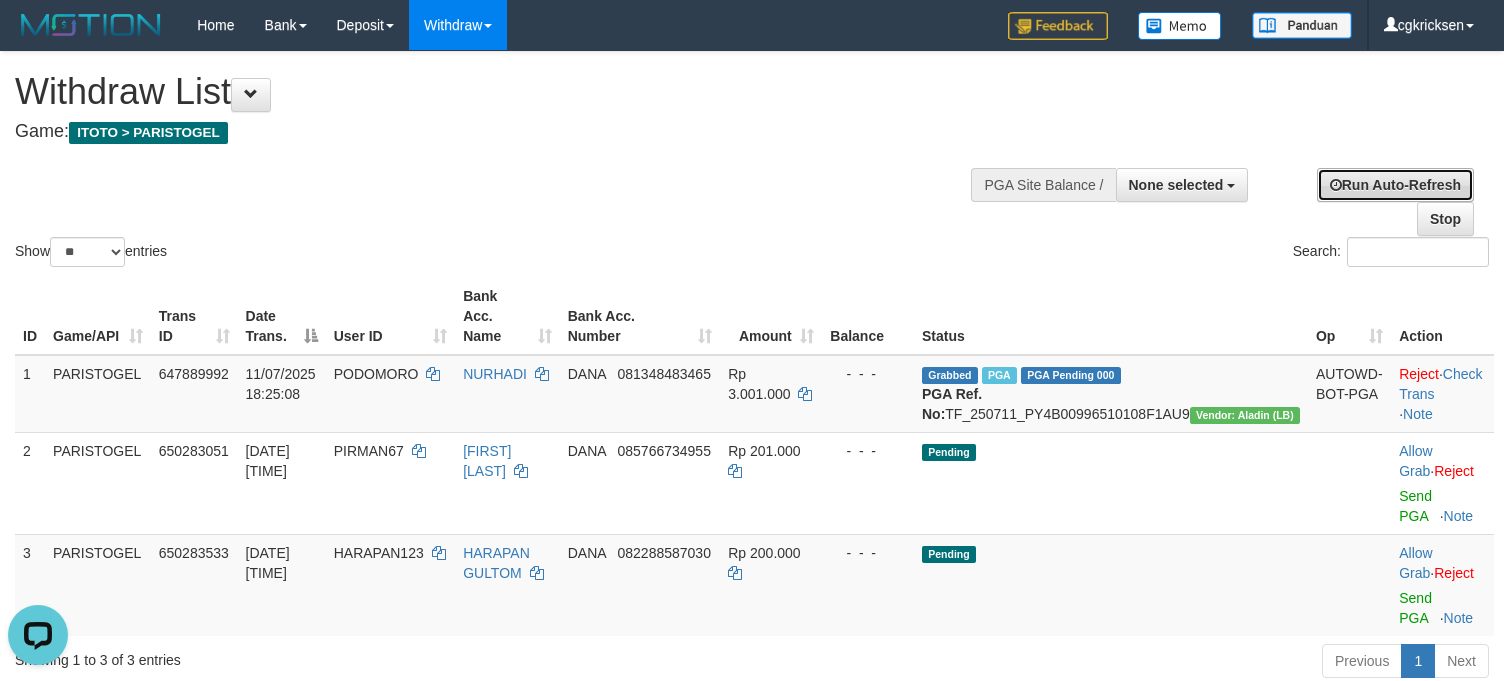 click on "Run Auto-Refresh" at bounding box center [1395, 185] 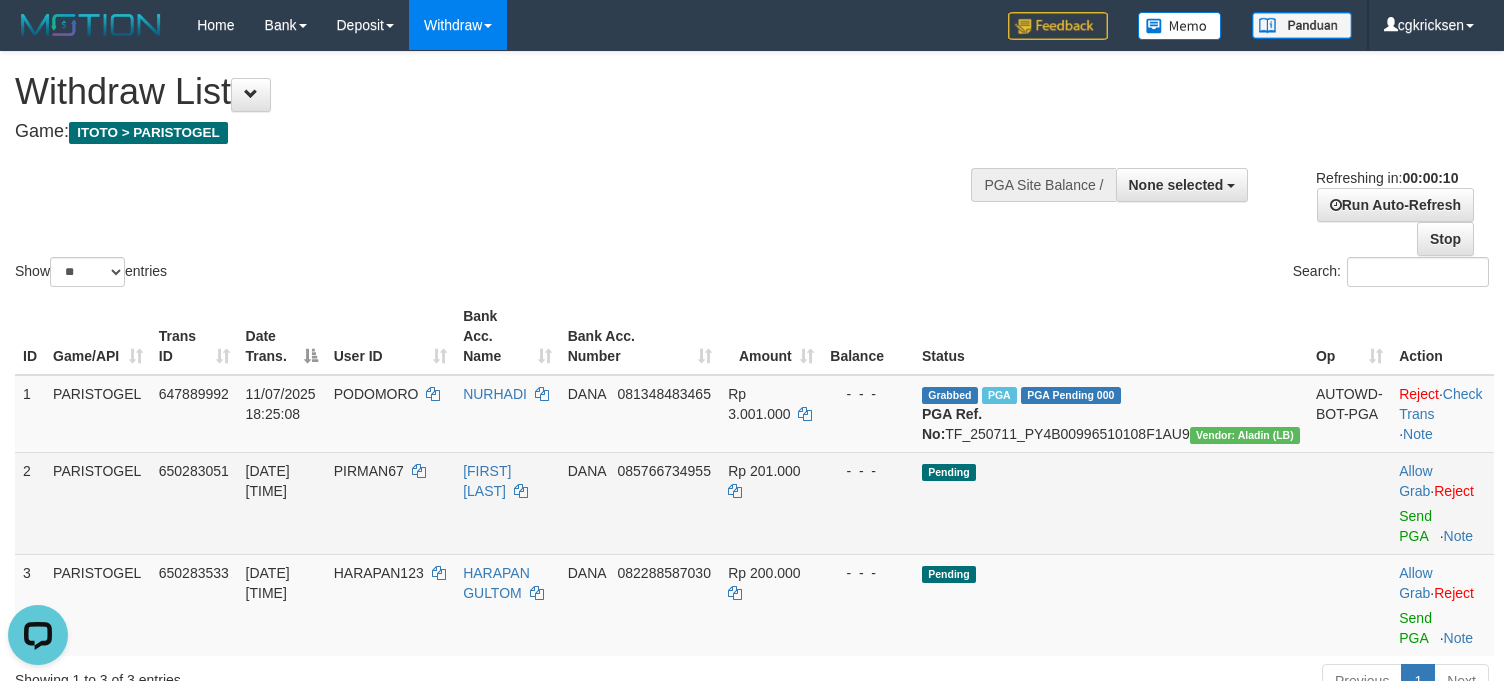 click on "Allow Grab   ·    Reject Send PGA     ·    Note" at bounding box center (1442, 503) 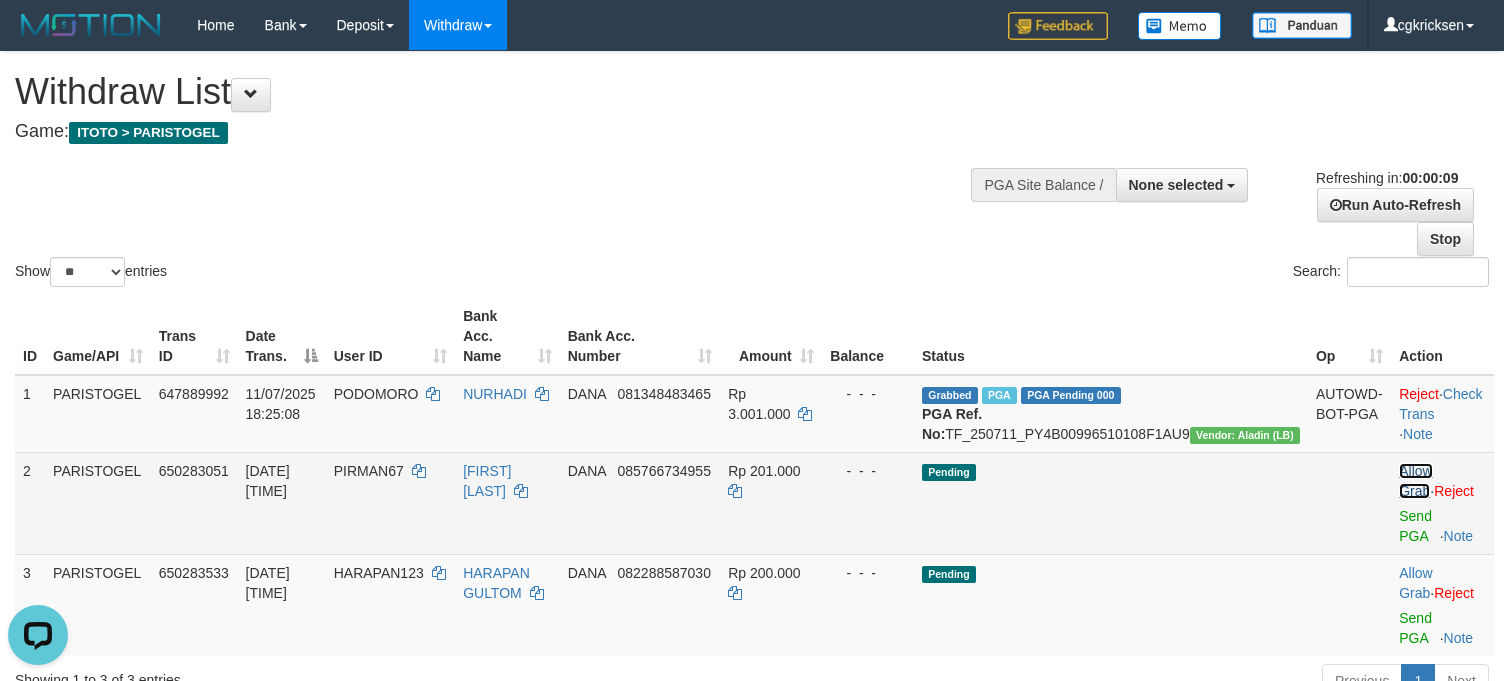 click on "Allow Grab" at bounding box center [1415, 481] 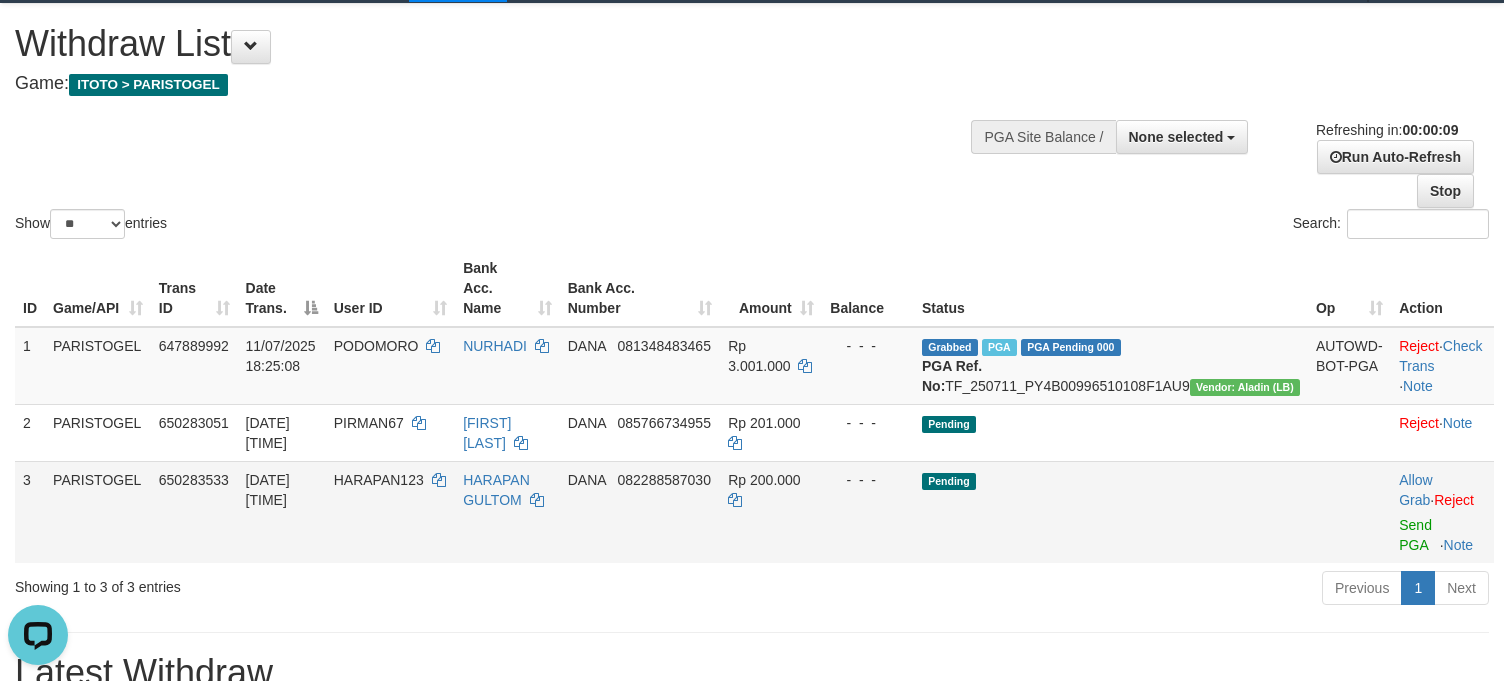 scroll, scrollTop: 133, scrollLeft: 0, axis: vertical 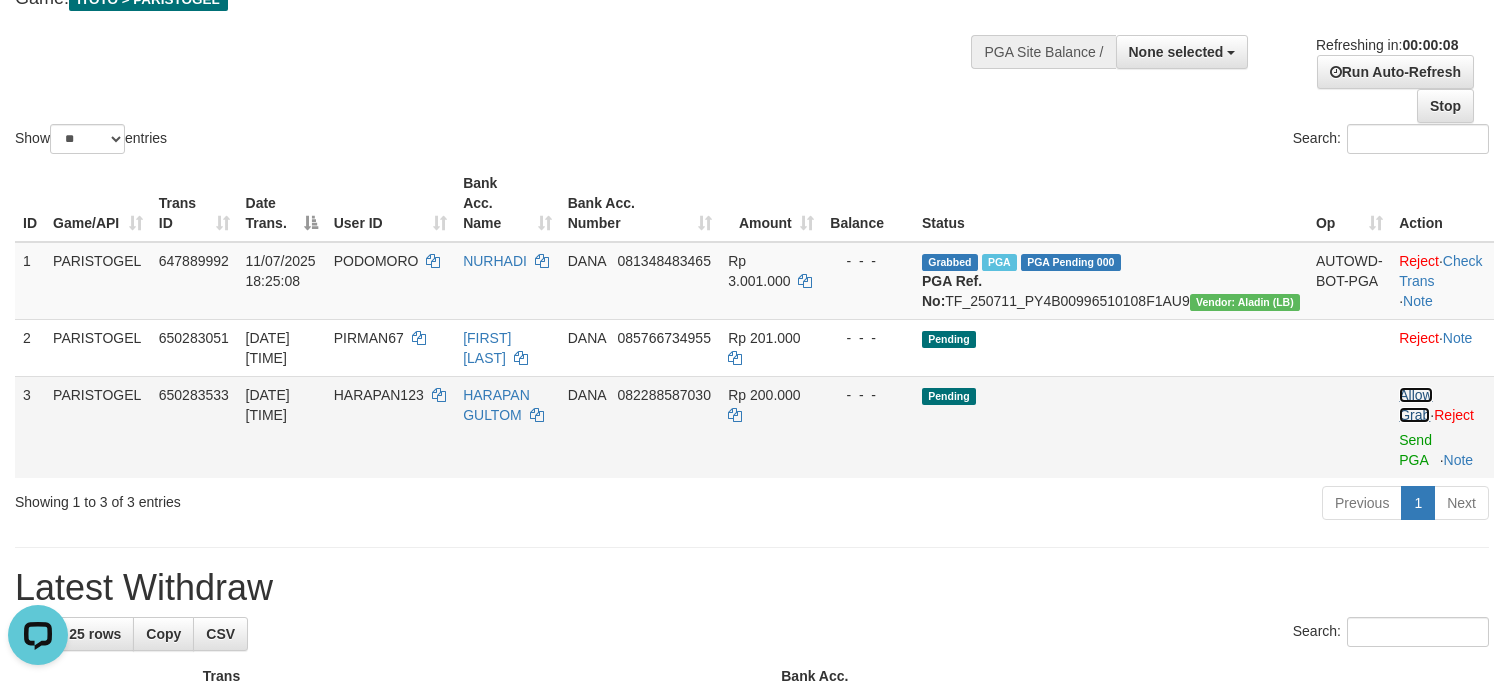 click on "Allow Grab" at bounding box center (1415, 405) 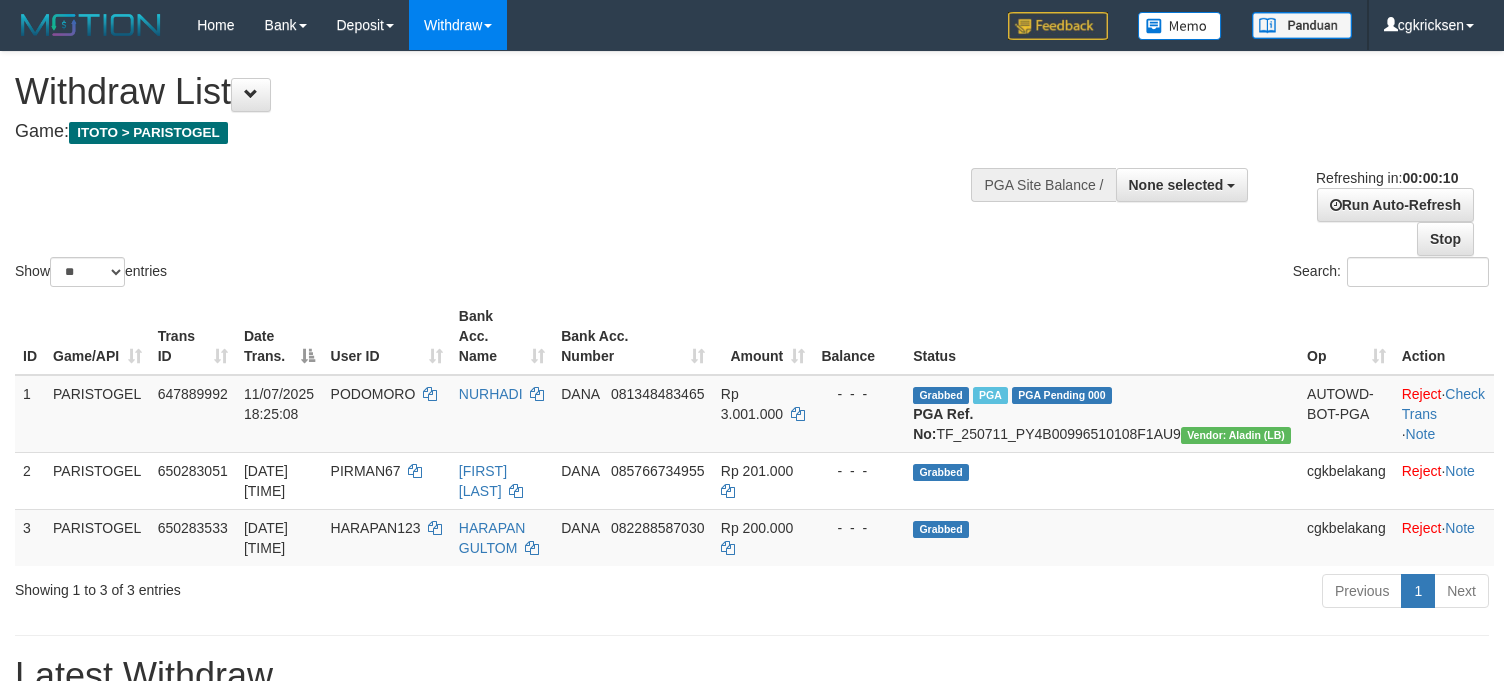 select 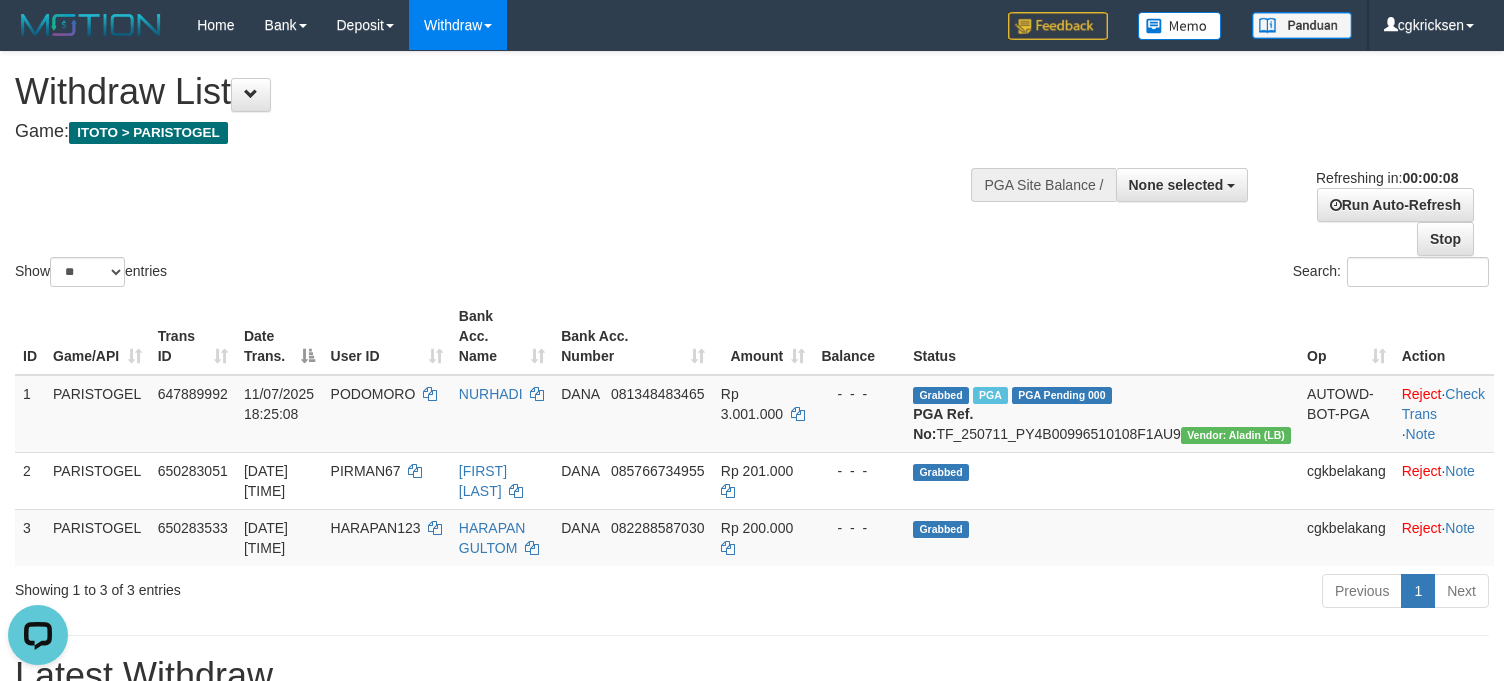 scroll, scrollTop: 0, scrollLeft: 0, axis: both 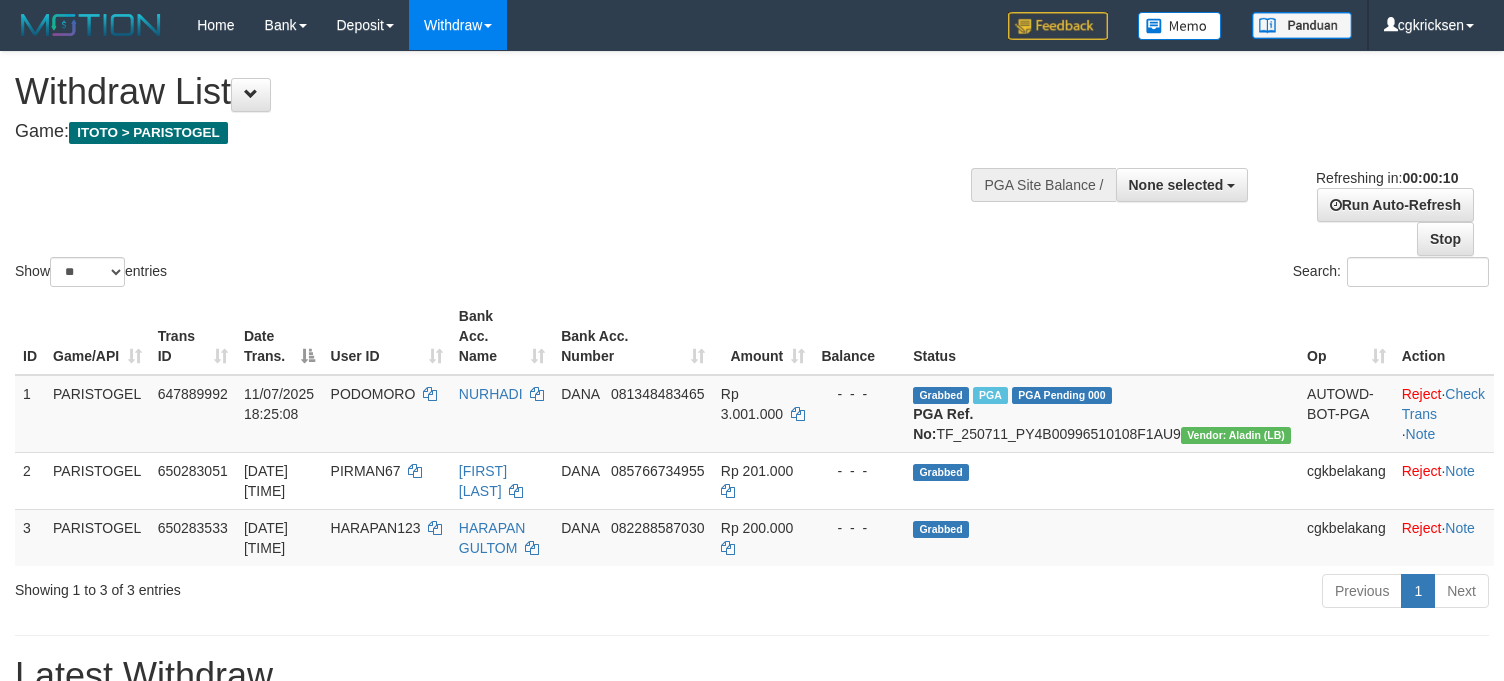 select 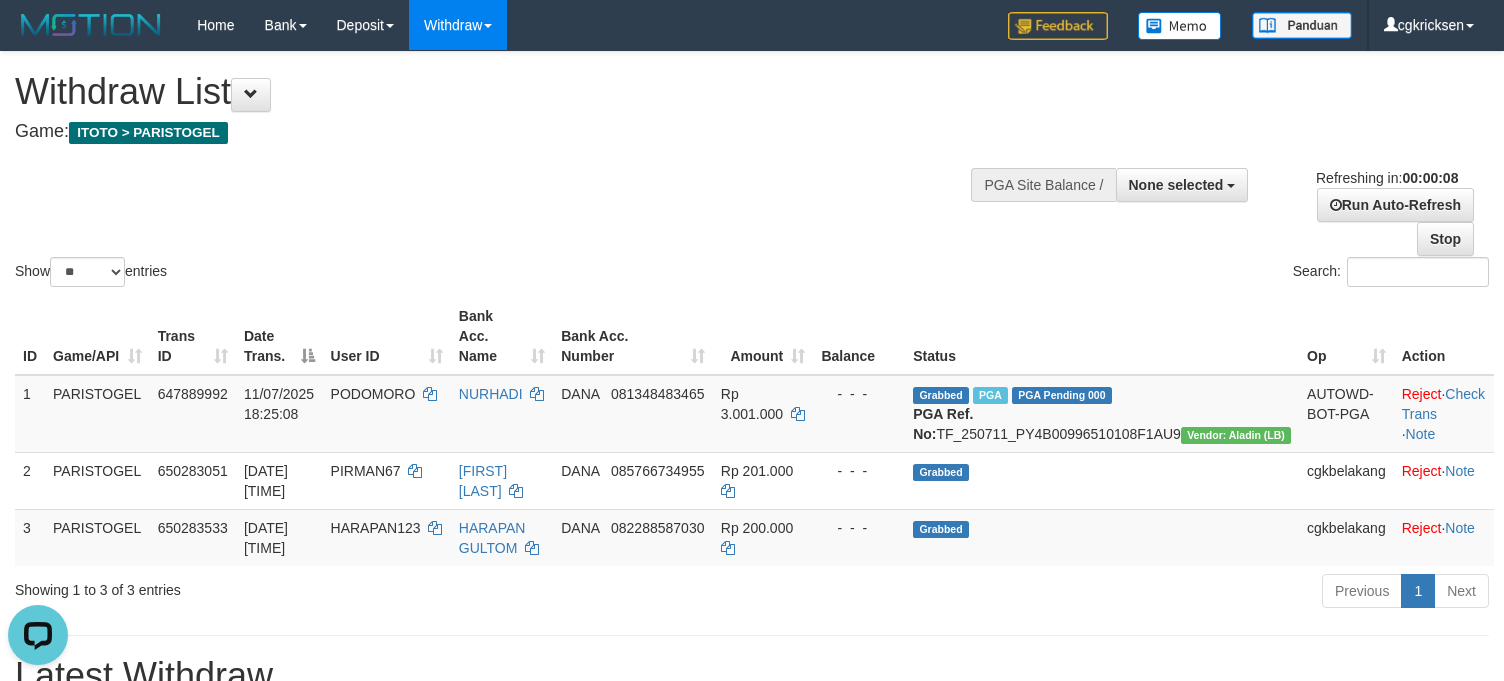 scroll, scrollTop: 0, scrollLeft: 0, axis: both 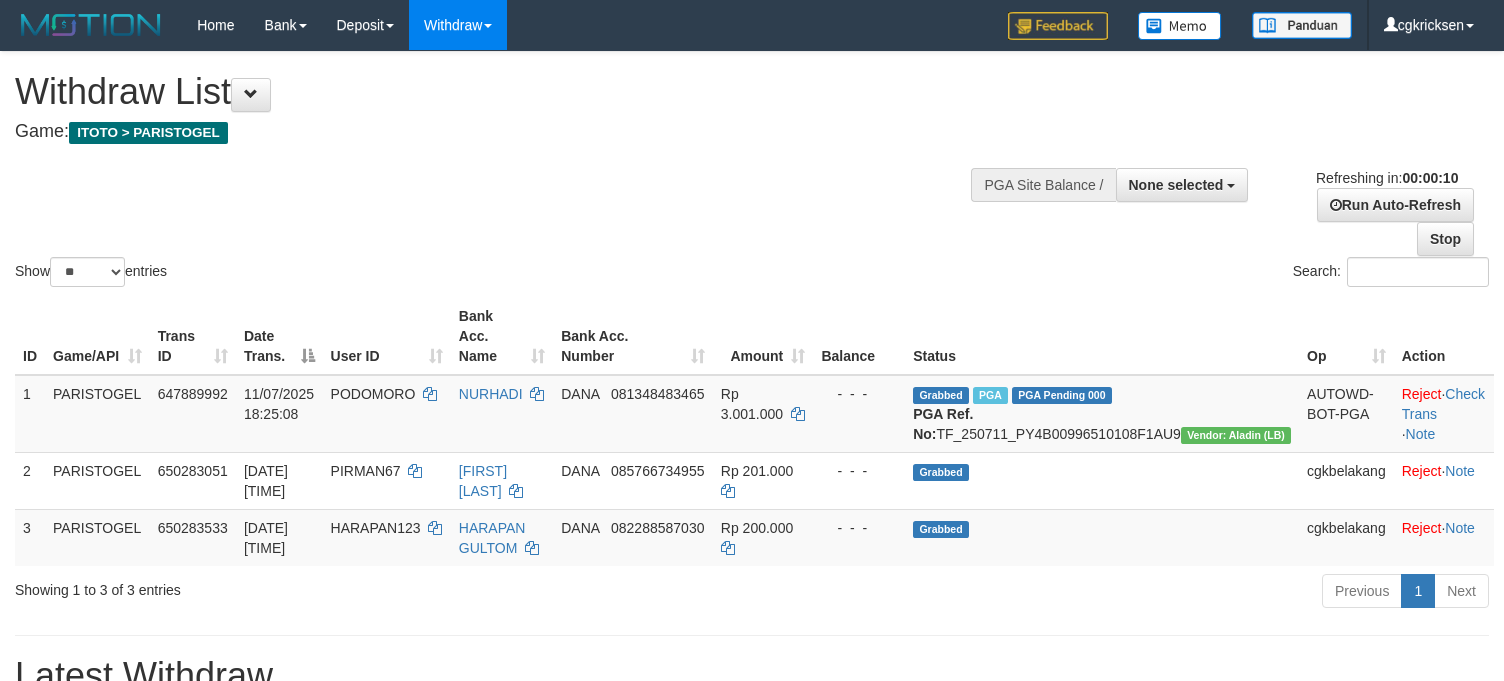 select 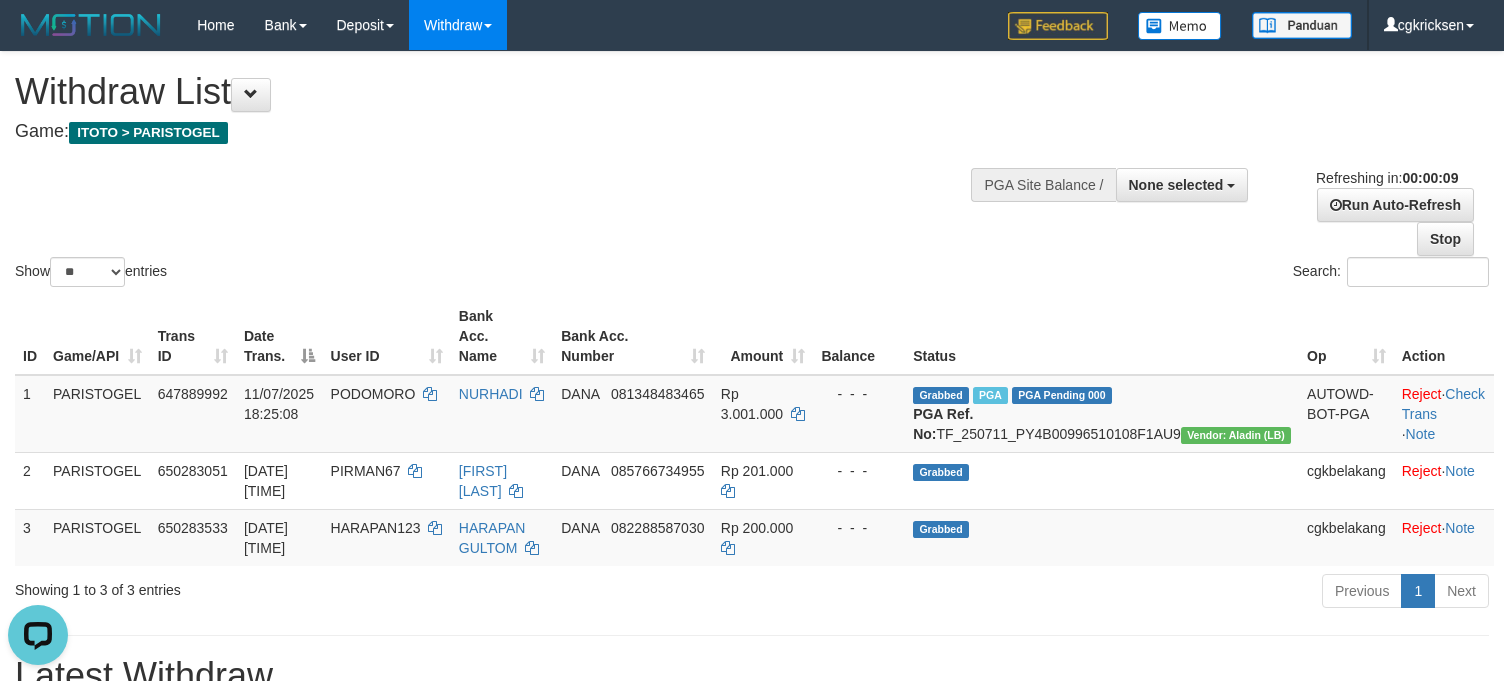scroll, scrollTop: 0, scrollLeft: 0, axis: both 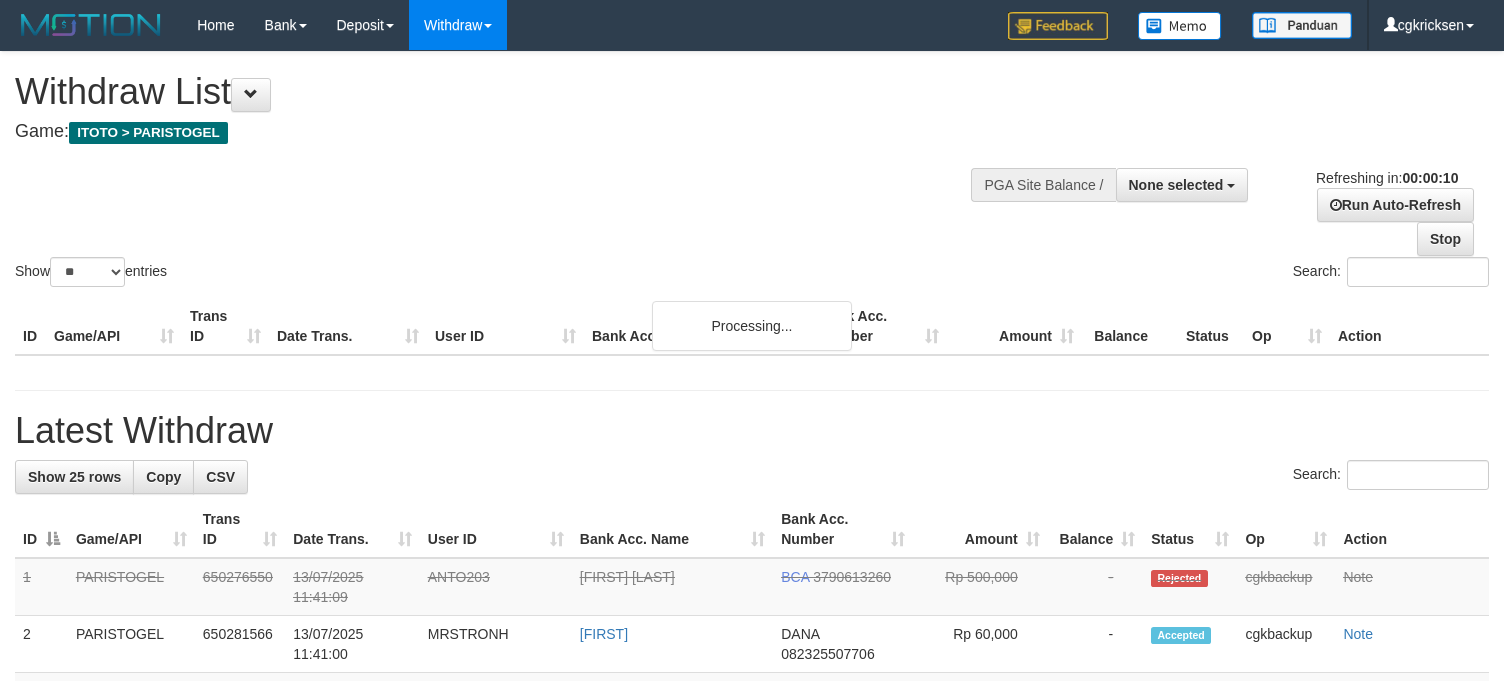 select 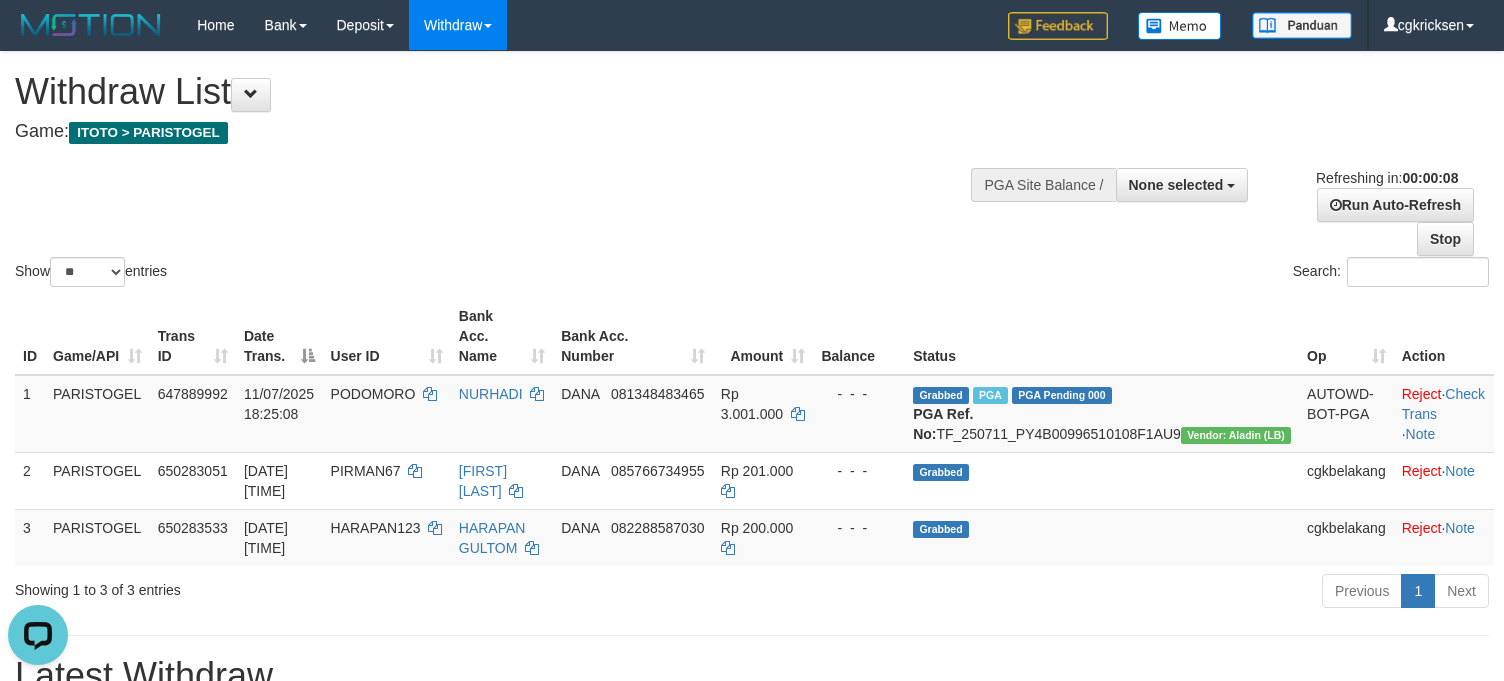 scroll, scrollTop: 0, scrollLeft: 0, axis: both 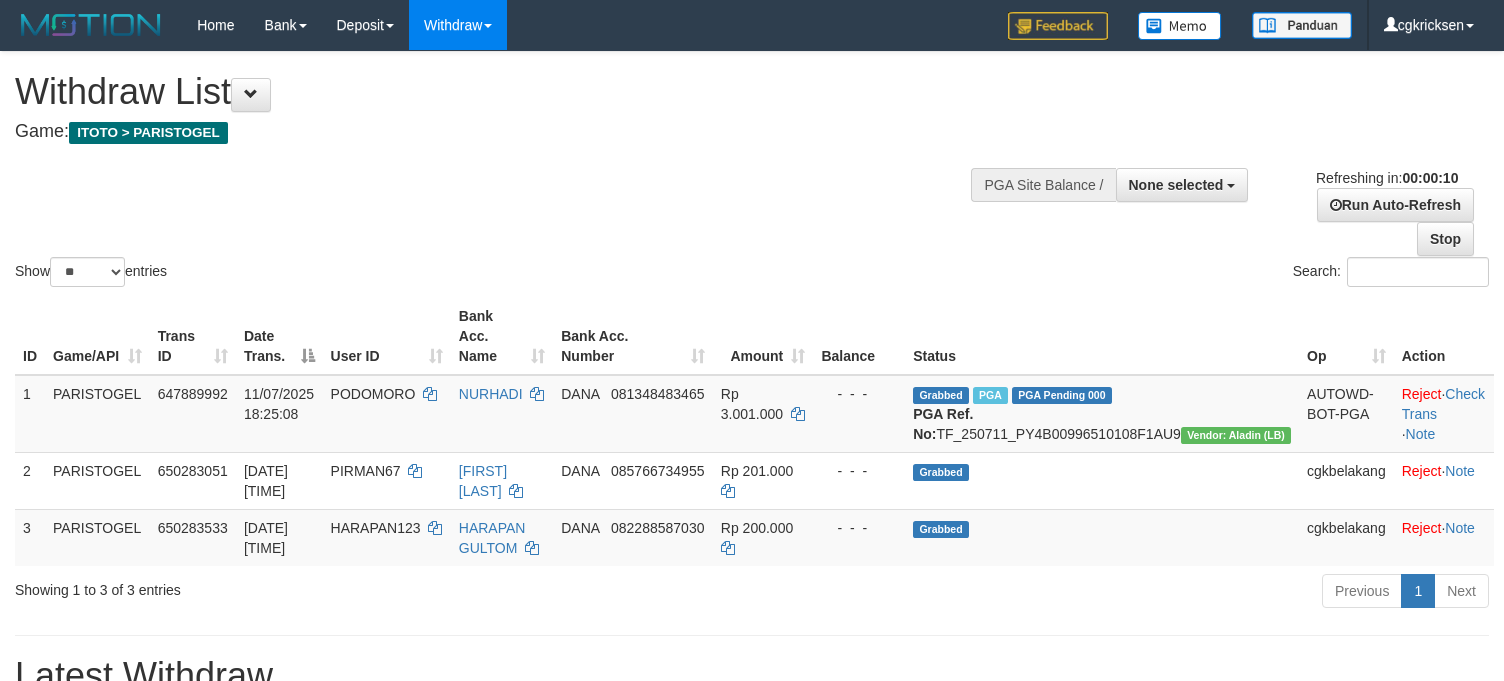 select 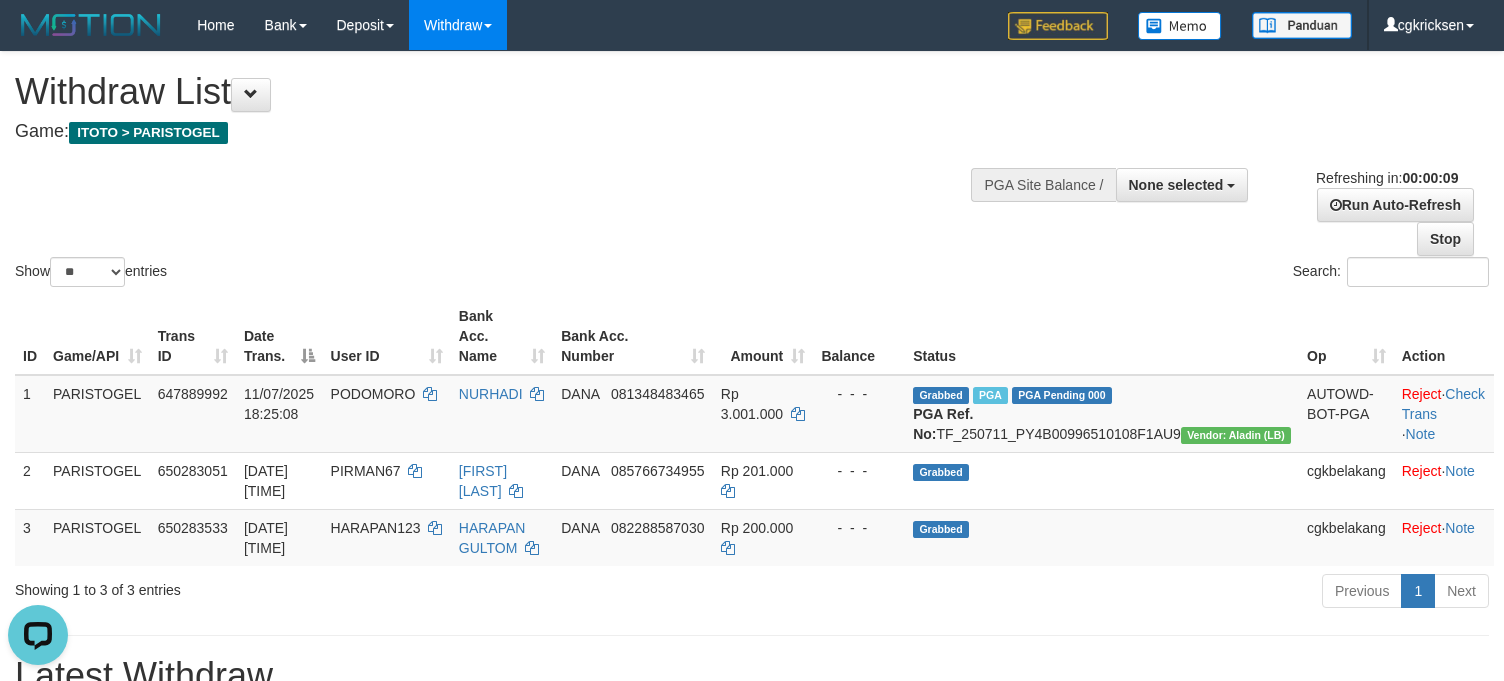 scroll, scrollTop: 0, scrollLeft: 0, axis: both 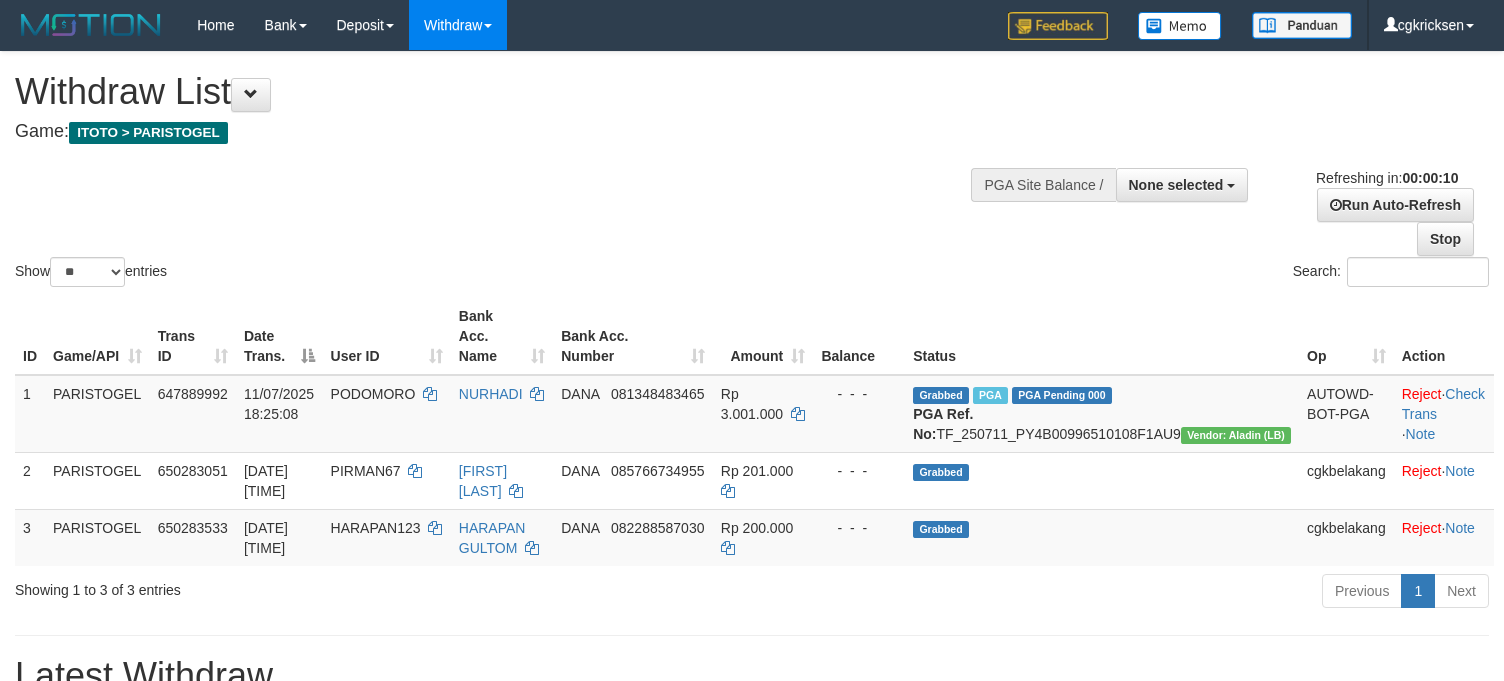 select 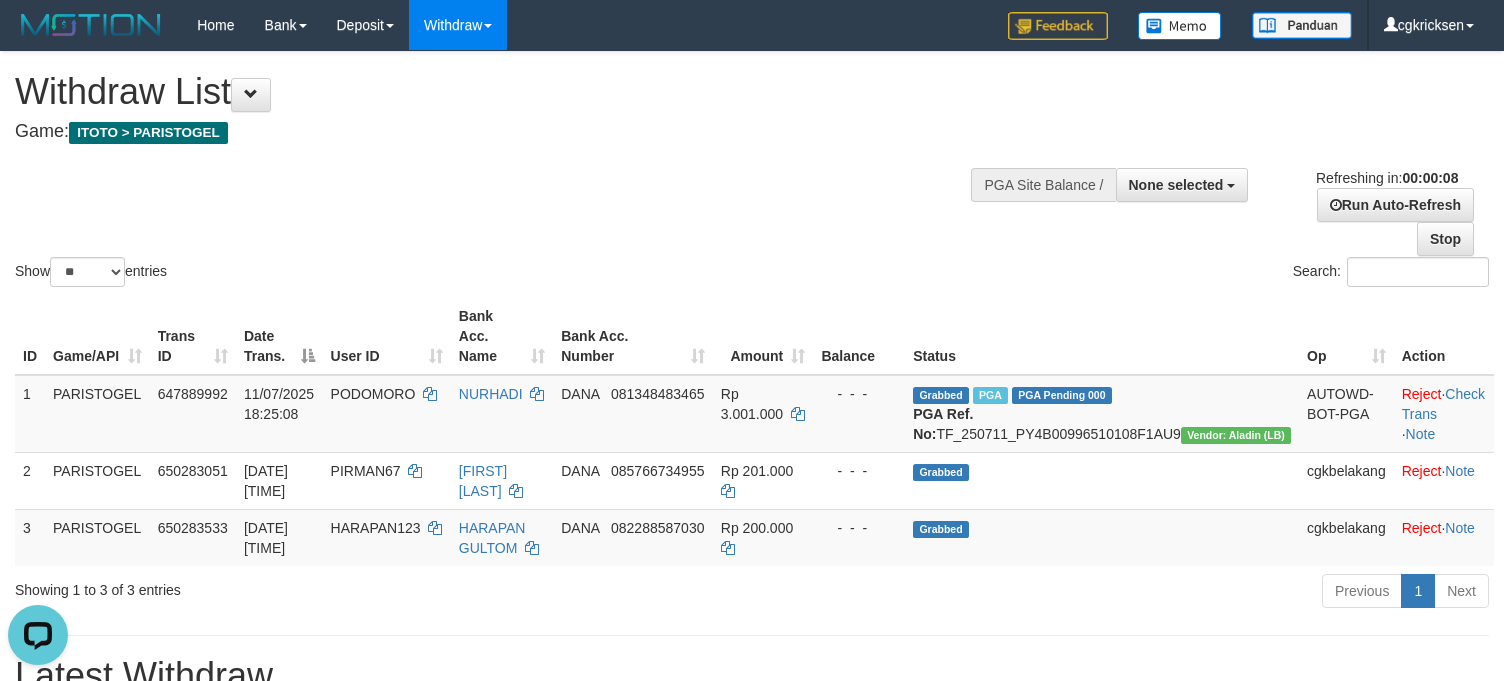 scroll, scrollTop: 0, scrollLeft: 0, axis: both 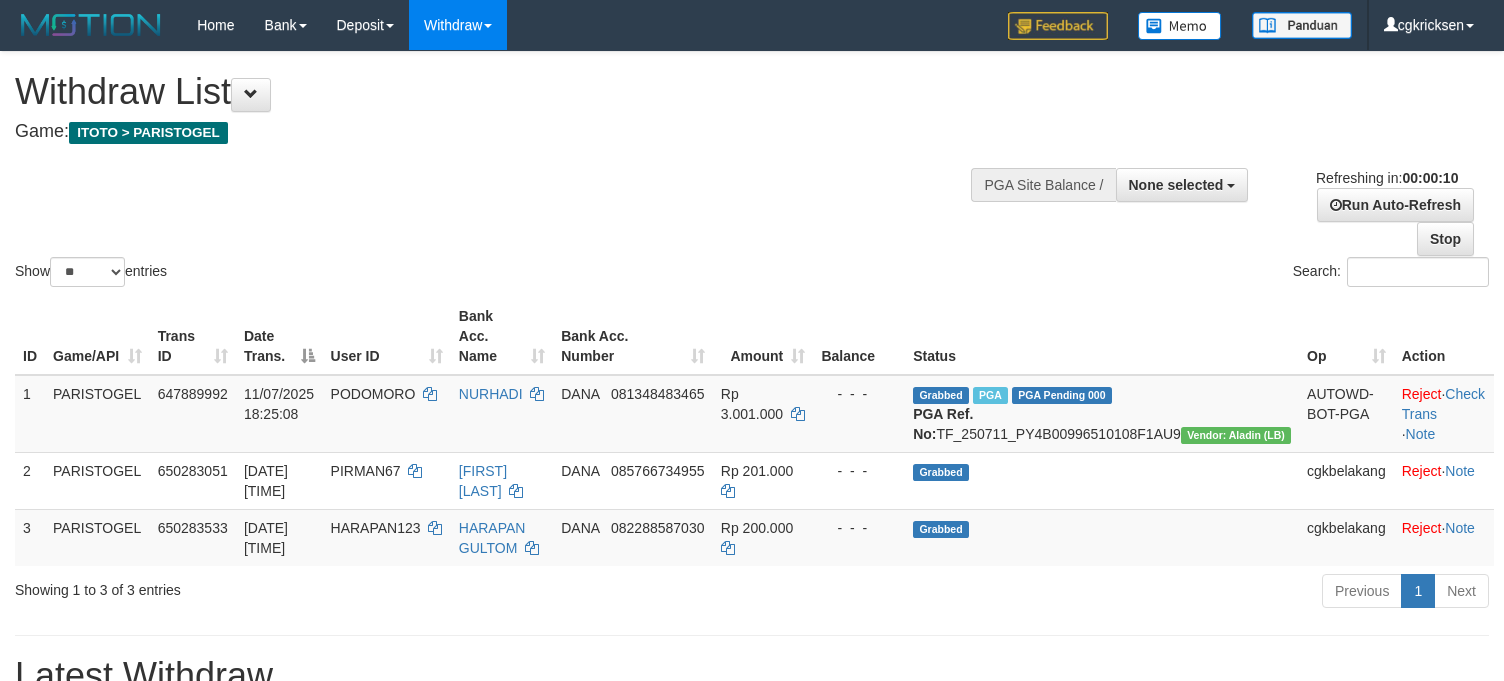 select 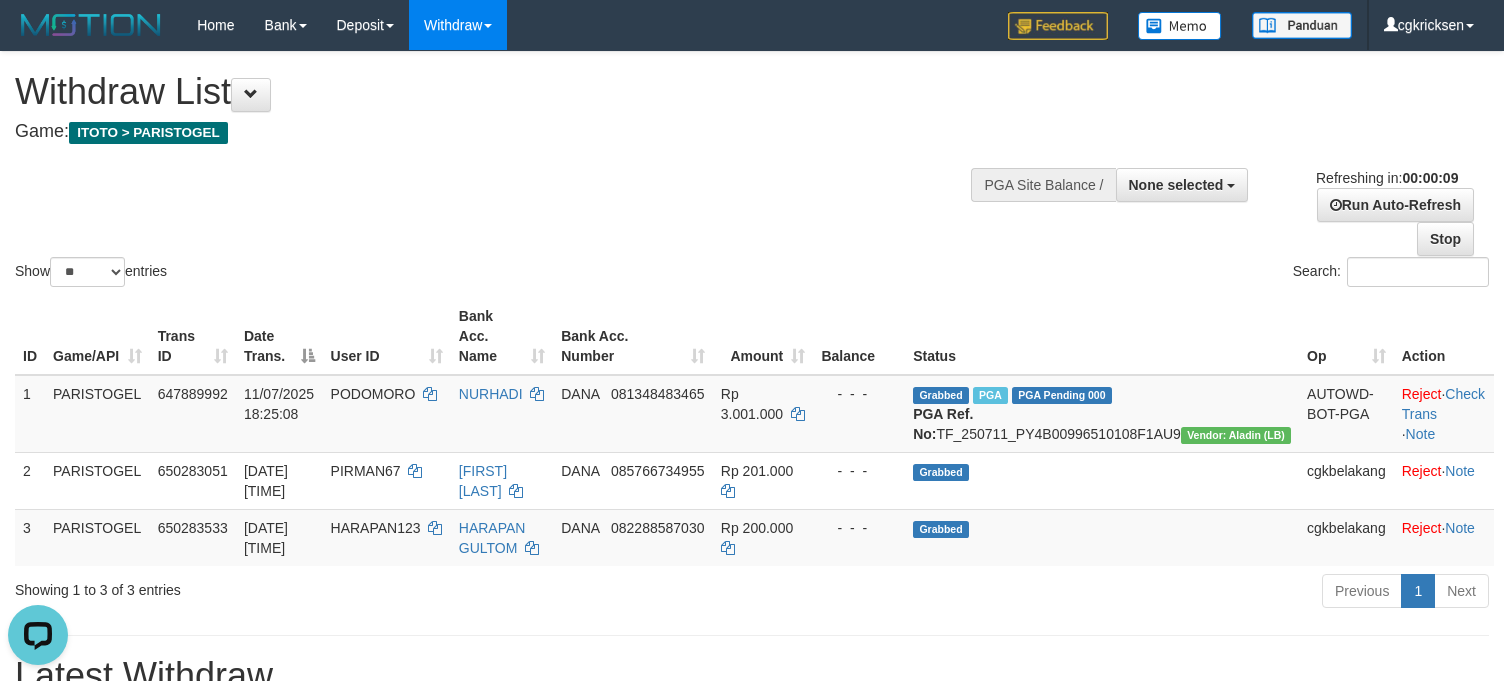 scroll, scrollTop: 0, scrollLeft: 0, axis: both 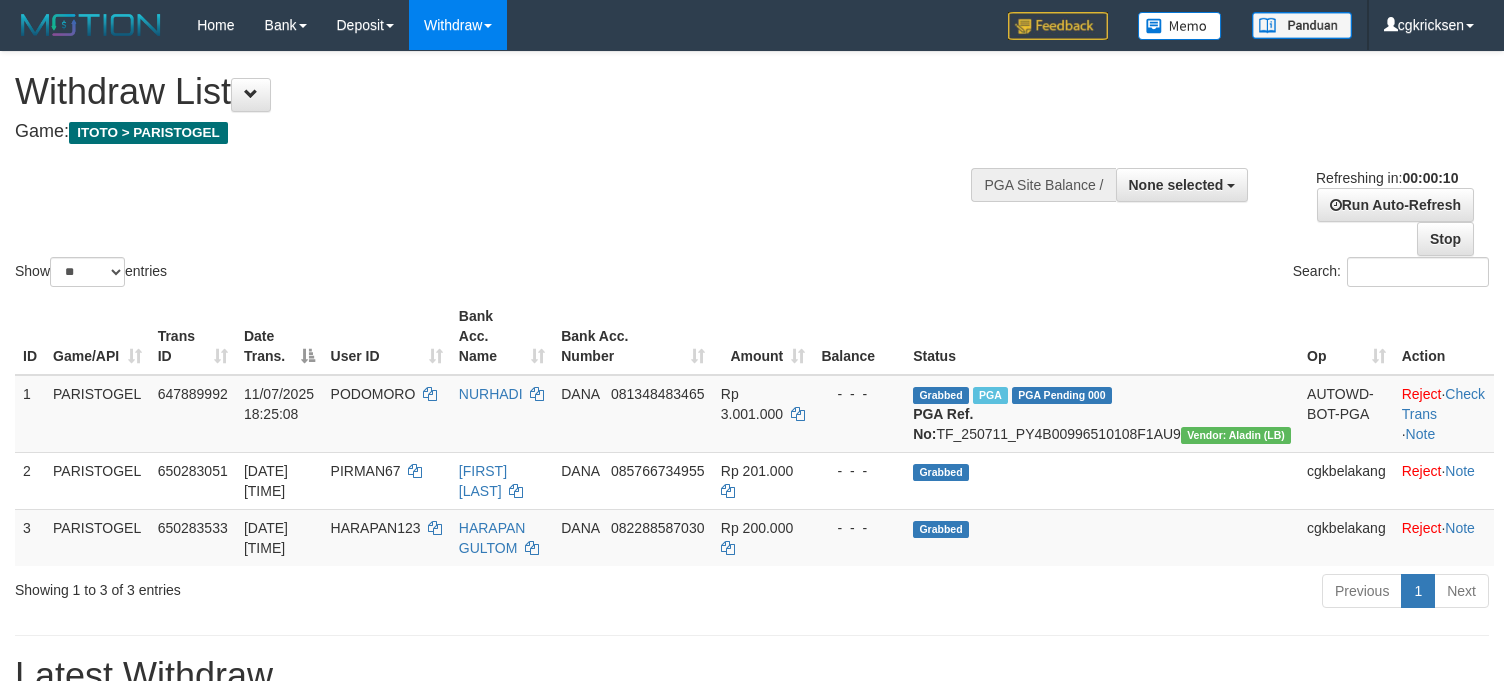select 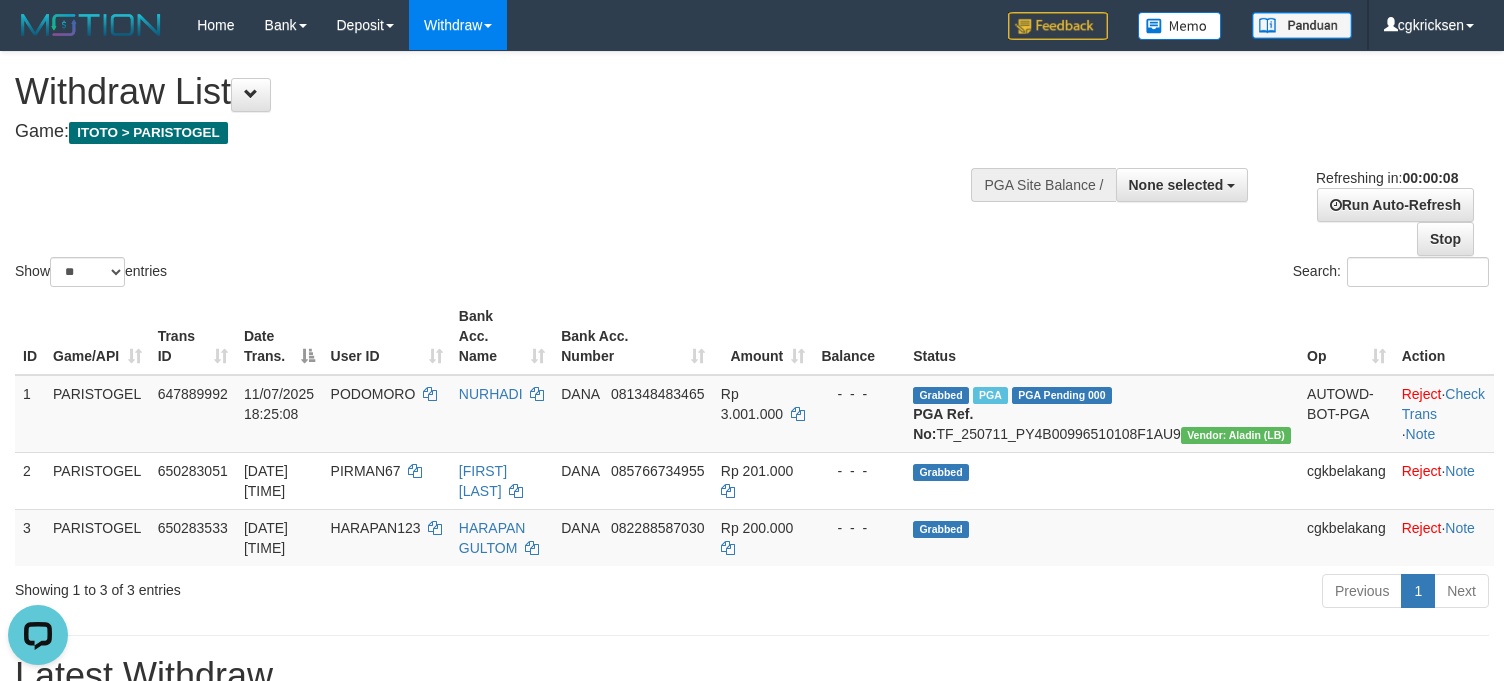 scroll, scrollTop: 0, scrollLeft: 0, axis: both 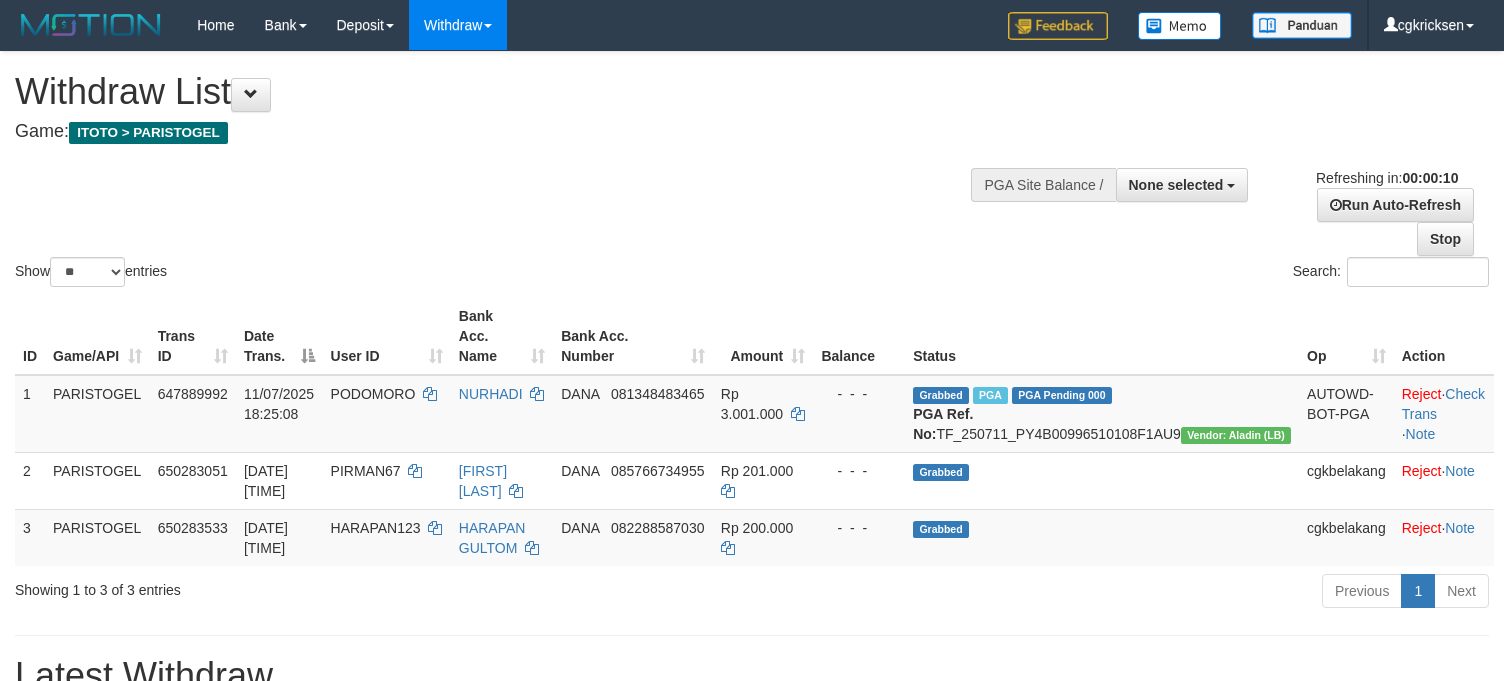 select 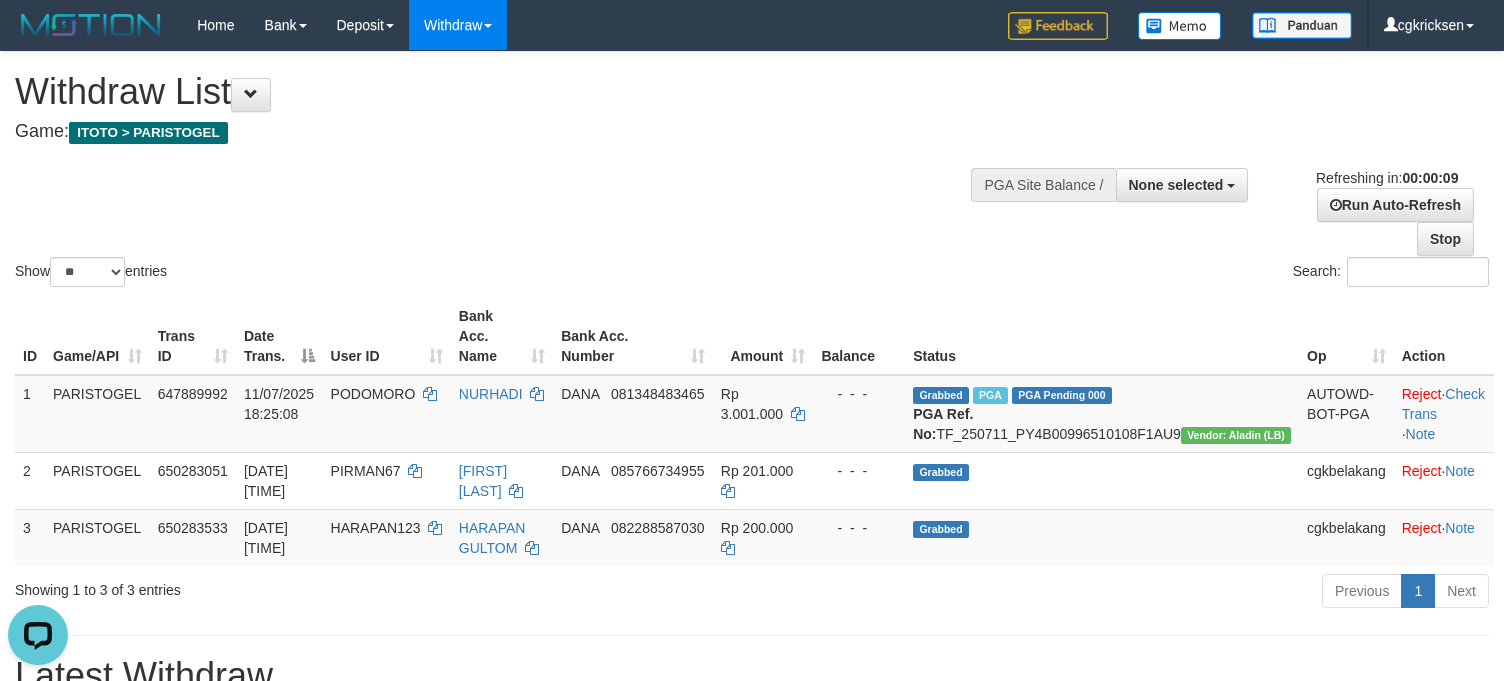scroll, scrollTop: 0, scrollLeft: 0, axis: both 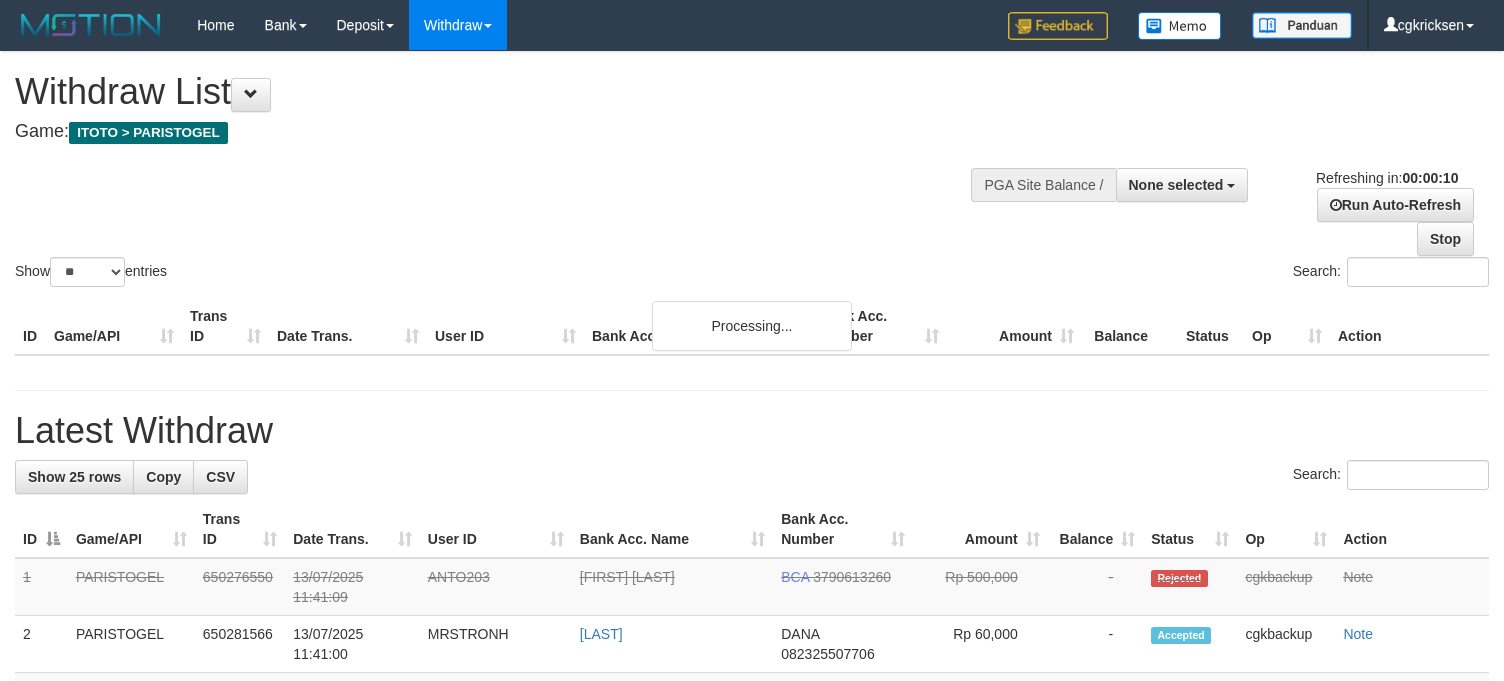 select 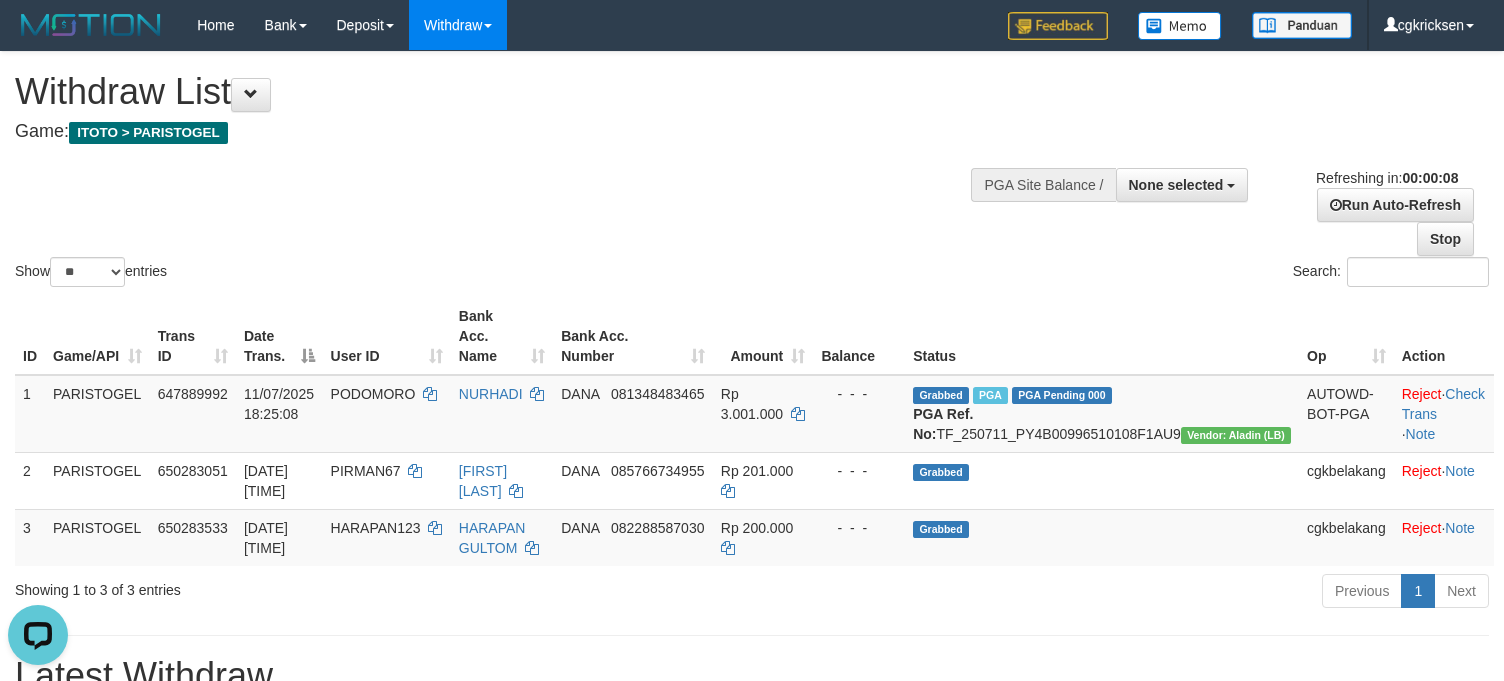 scroll, scrollTop: 0, scrollLeft: 0, axis: both 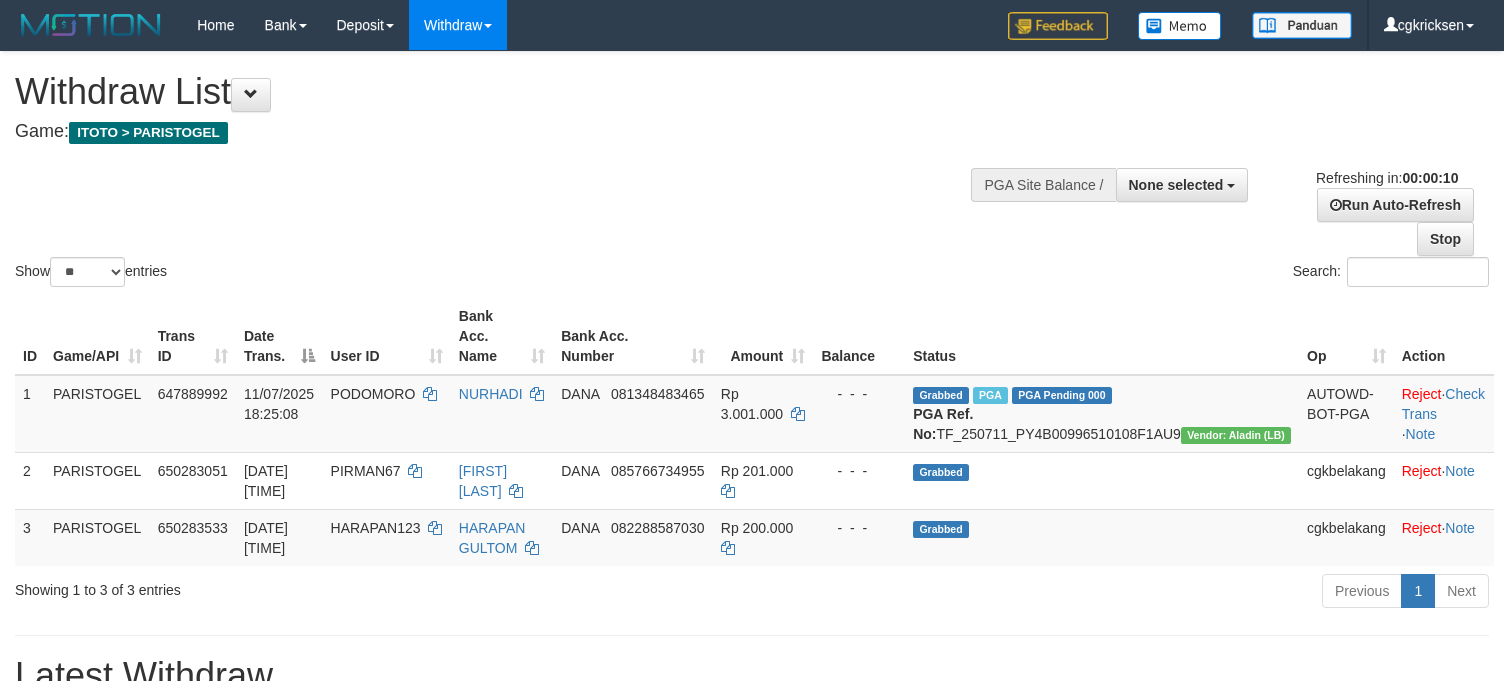 select 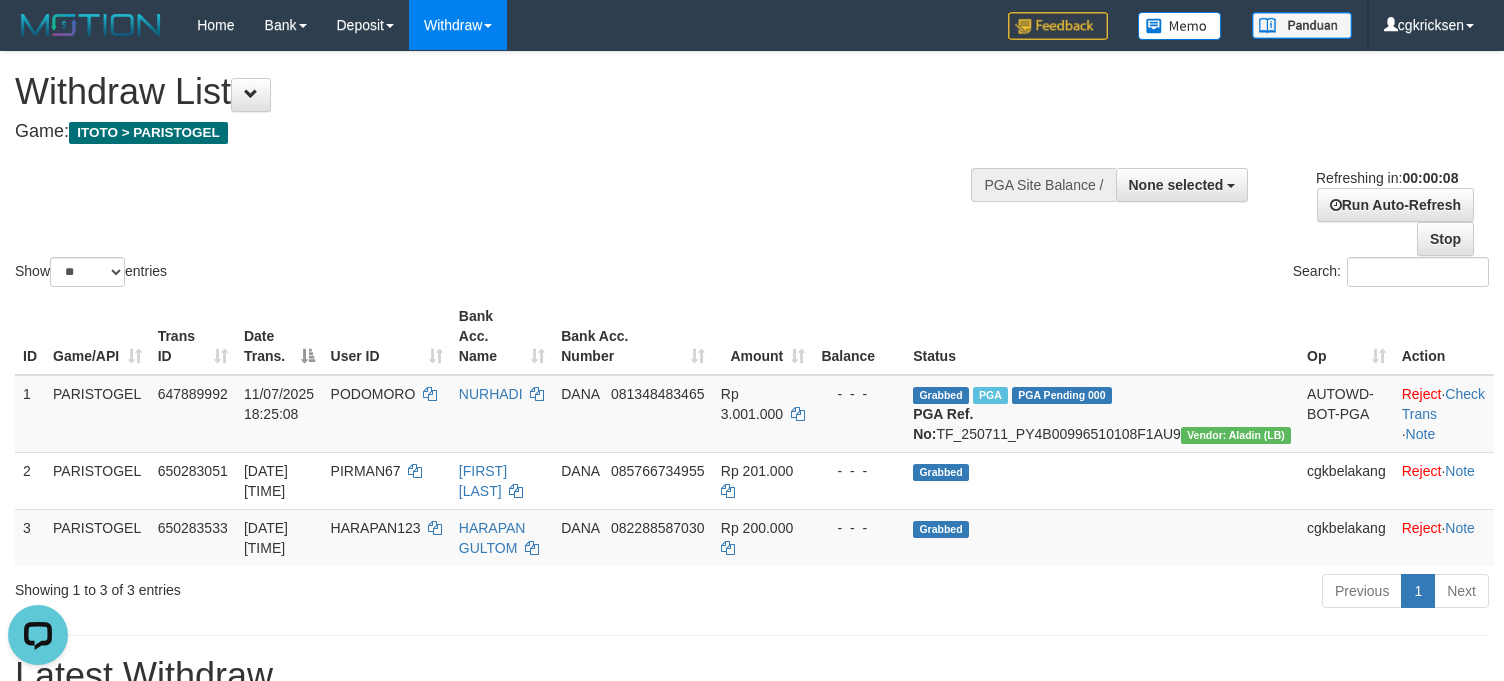 scroll, scrollTop: 0, scrollLeft: 0, axis: both 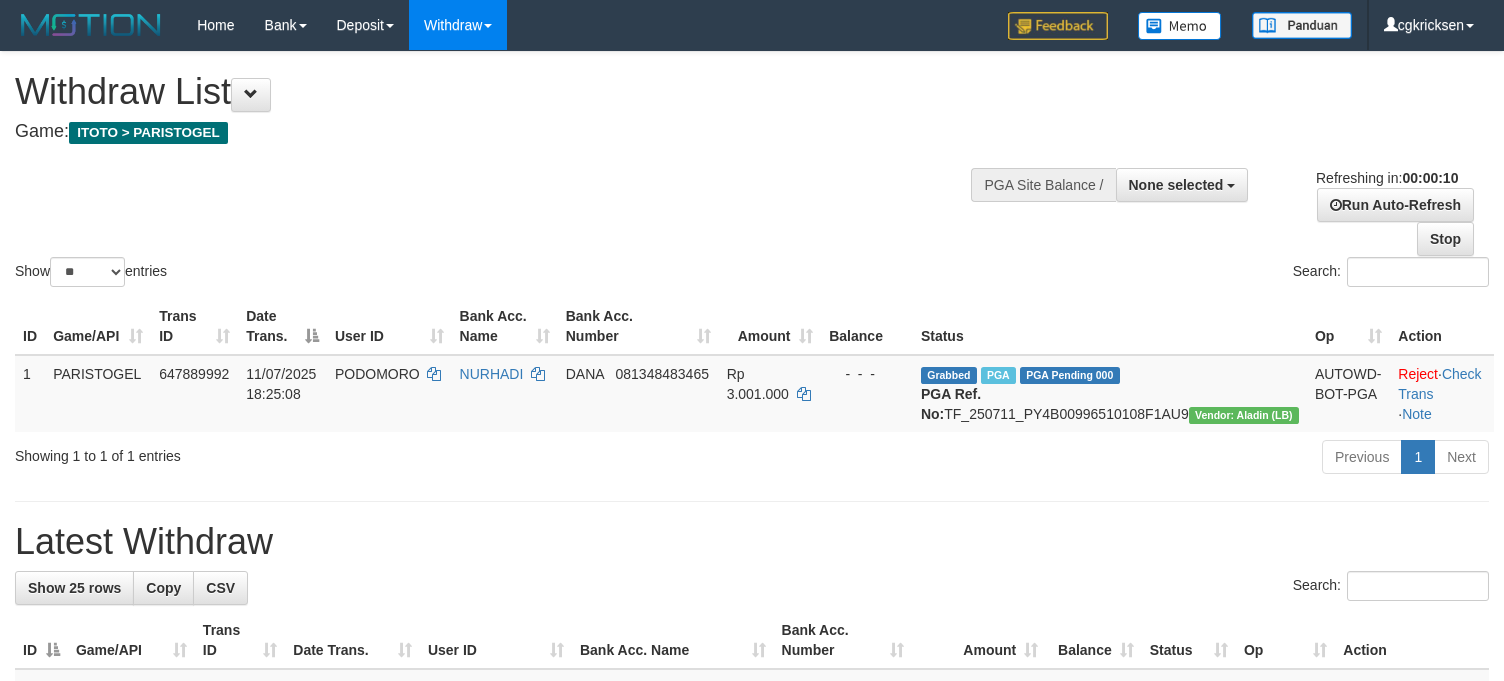 select 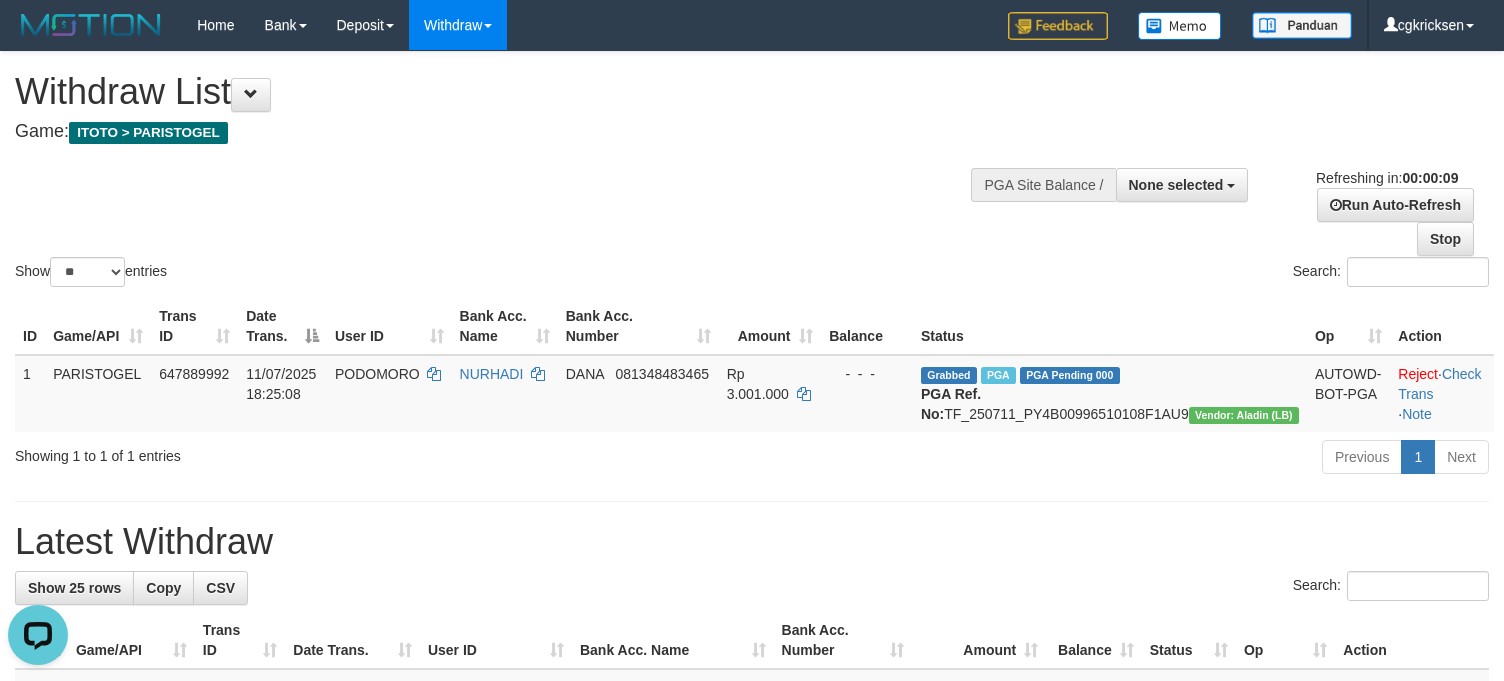 scroll, scrollTop: 0, scrollLeft: 0, axis: both 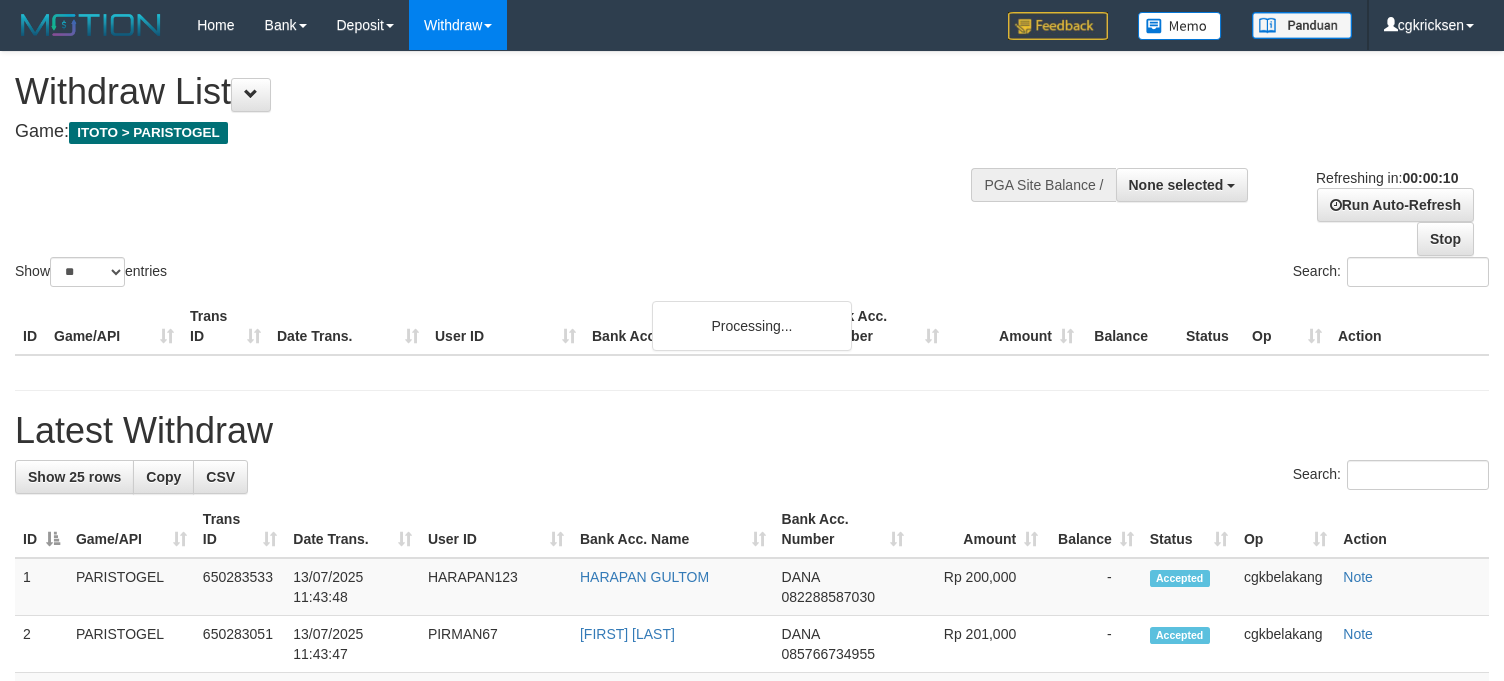 select 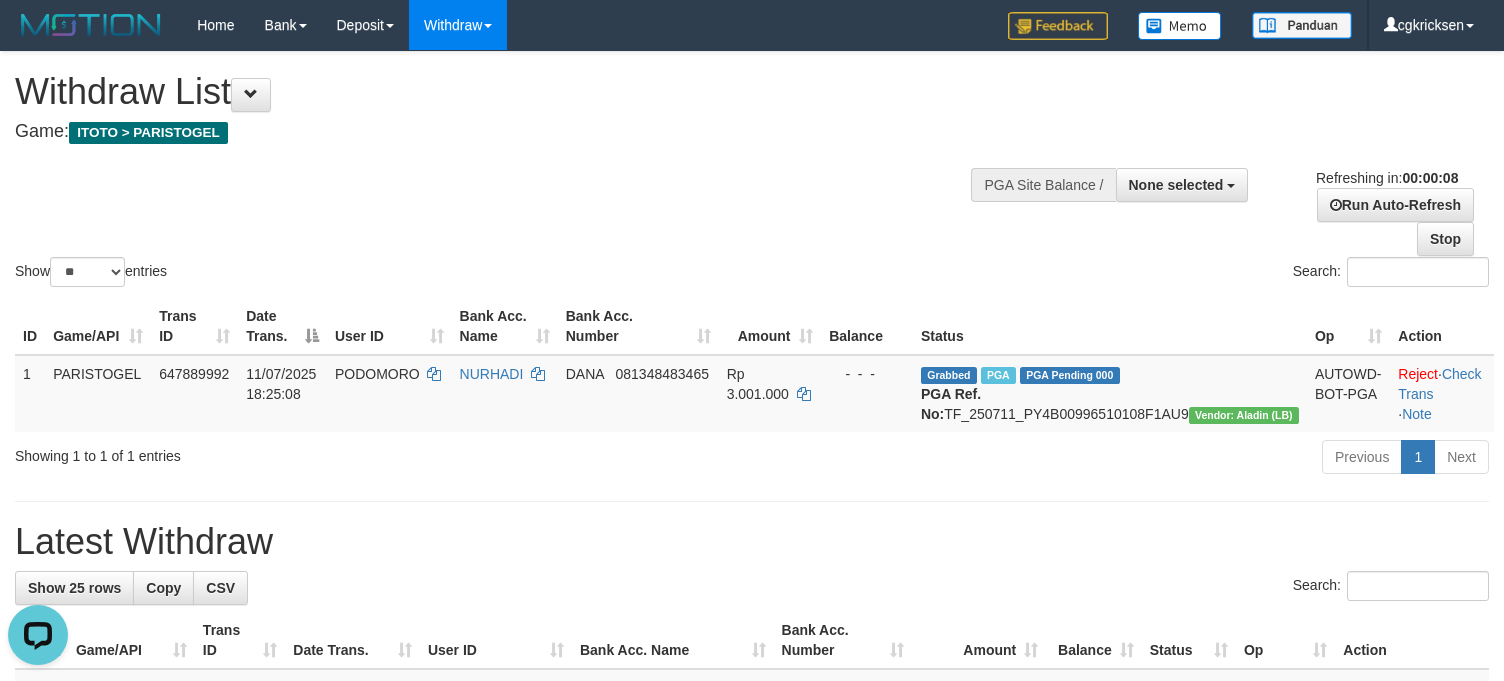 scroll, scrollTop: 0, scrollLeft: 0, axis: both 